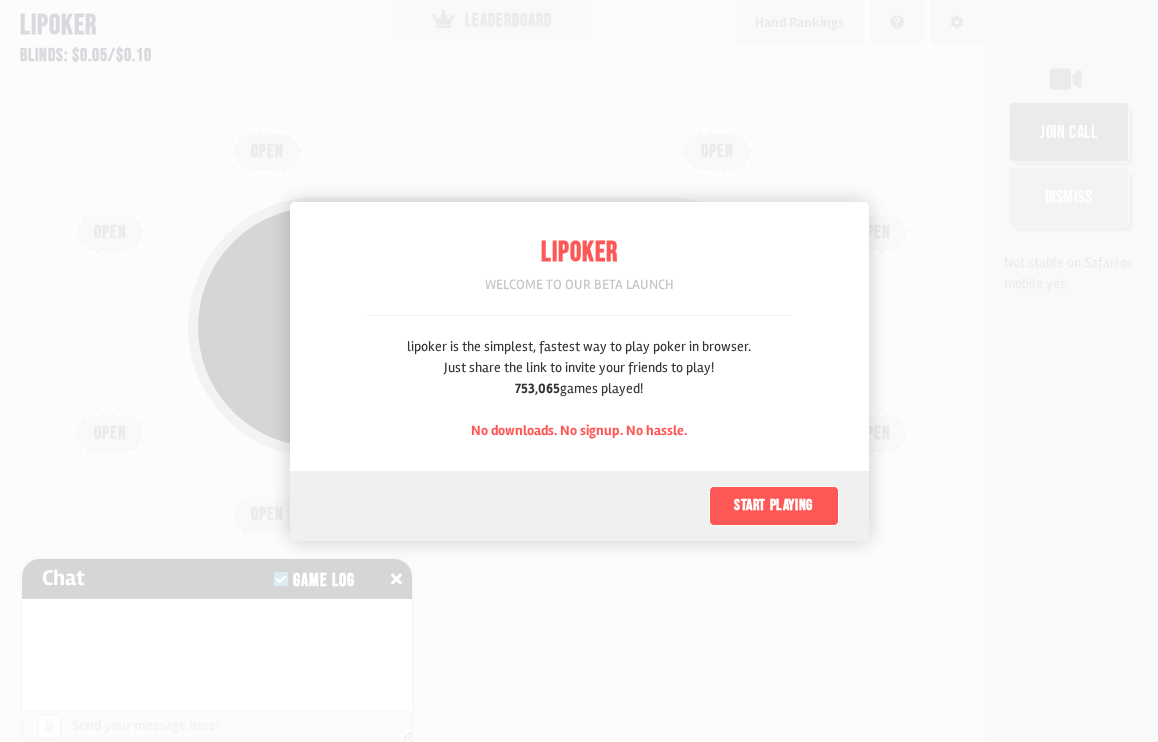 scroll, scrollTop: 0, scrollLeft: 0, axis: both 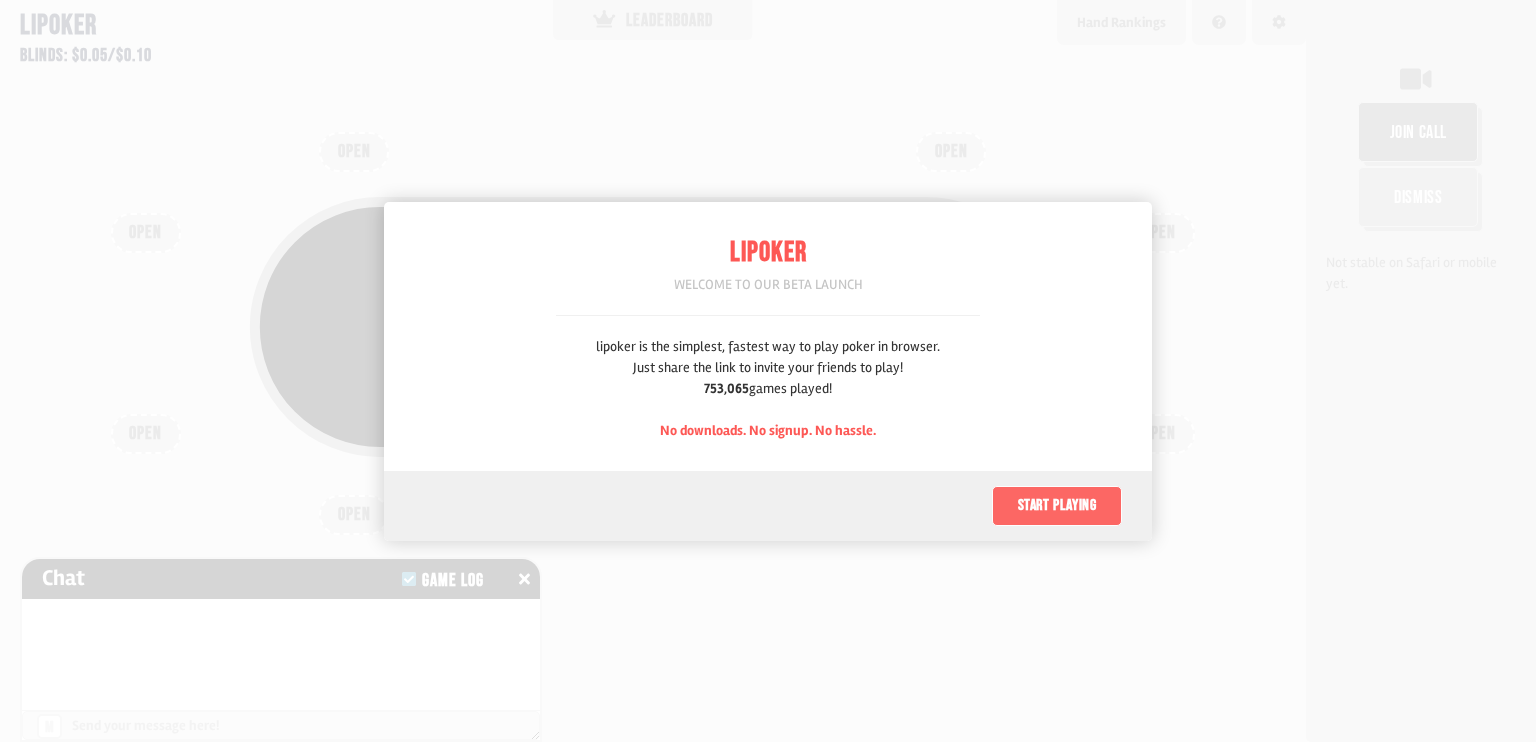 click on "Start playing" at bounding box center [1057, 506] 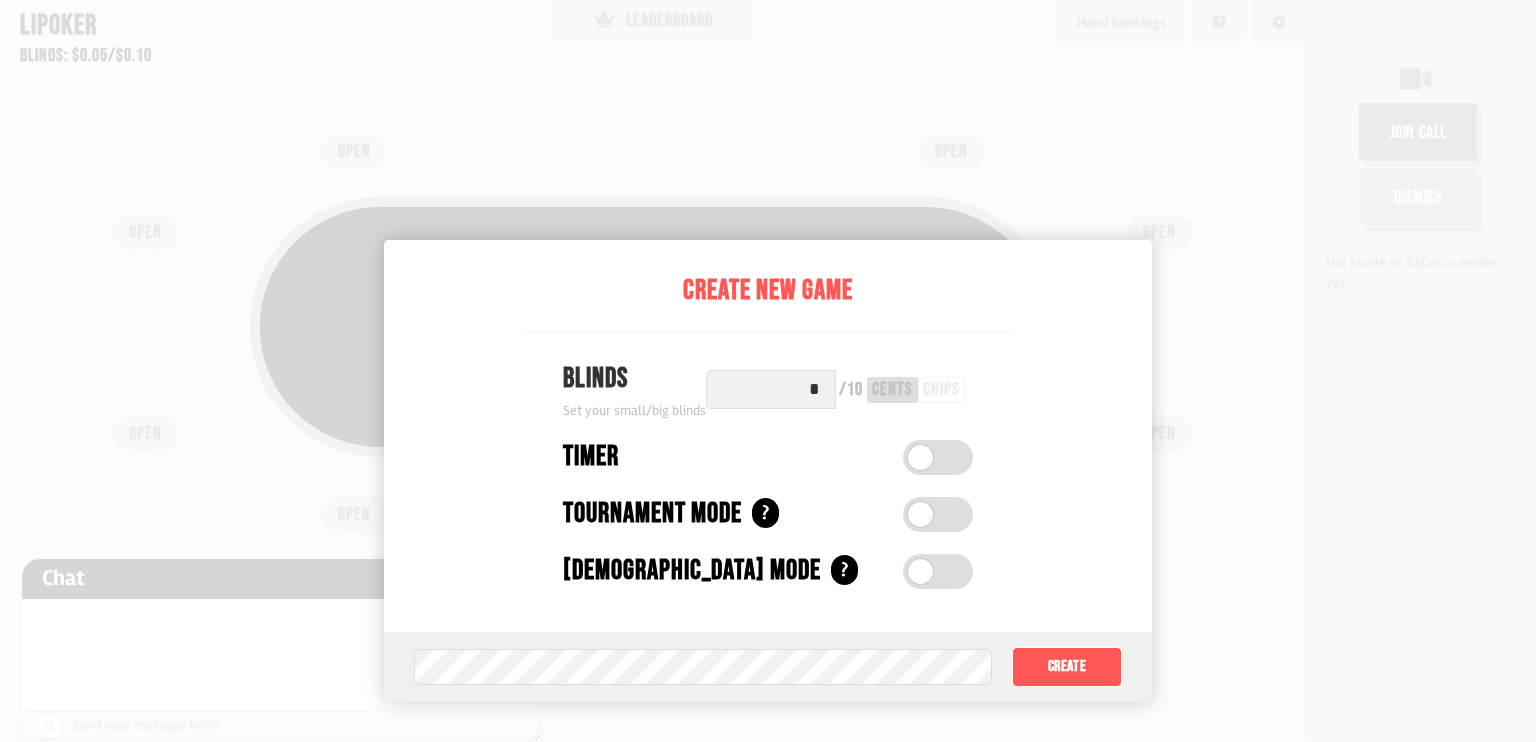 scroll, scrollTop: 100, scrollLeft: 0, axis: vertical 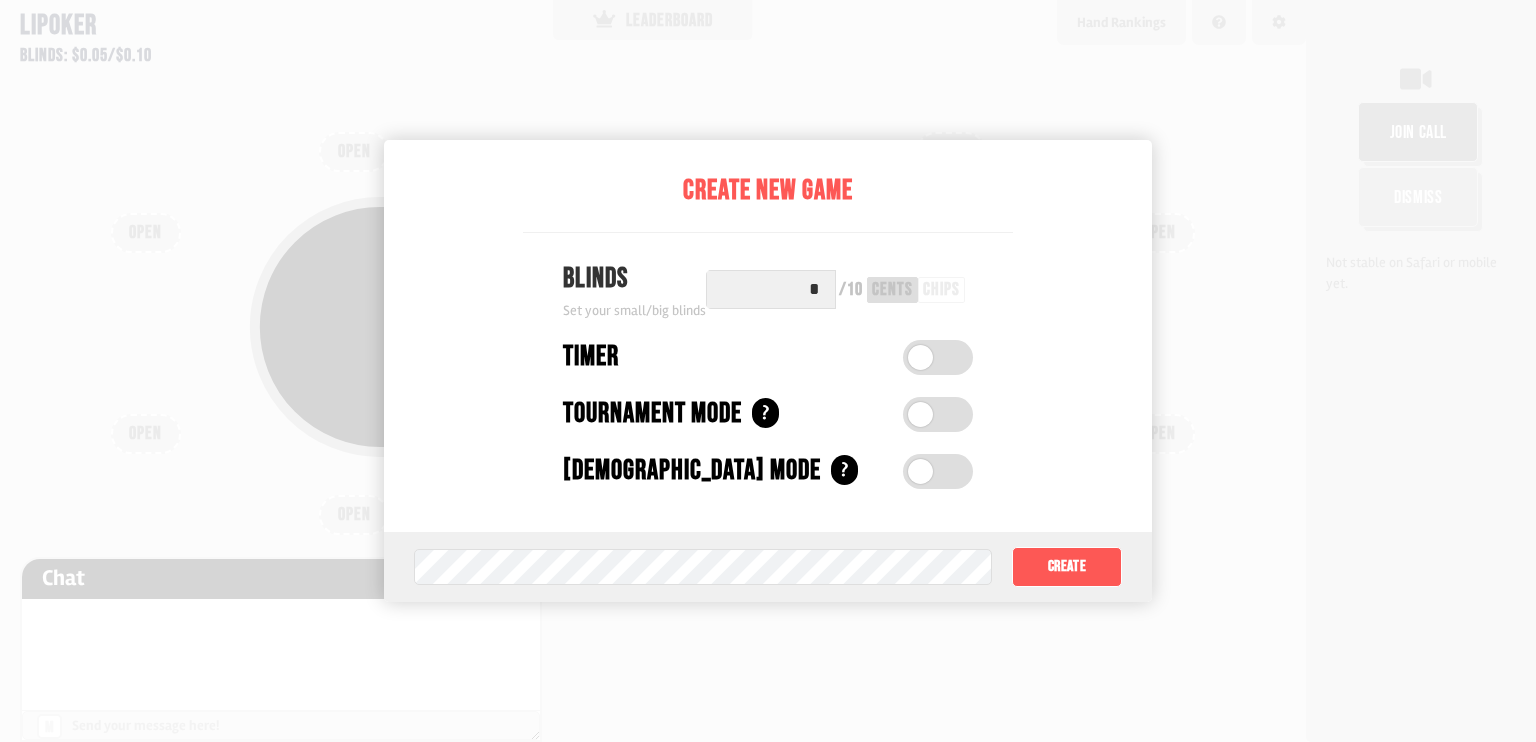 click on "*" at bounding box center (771, 289) 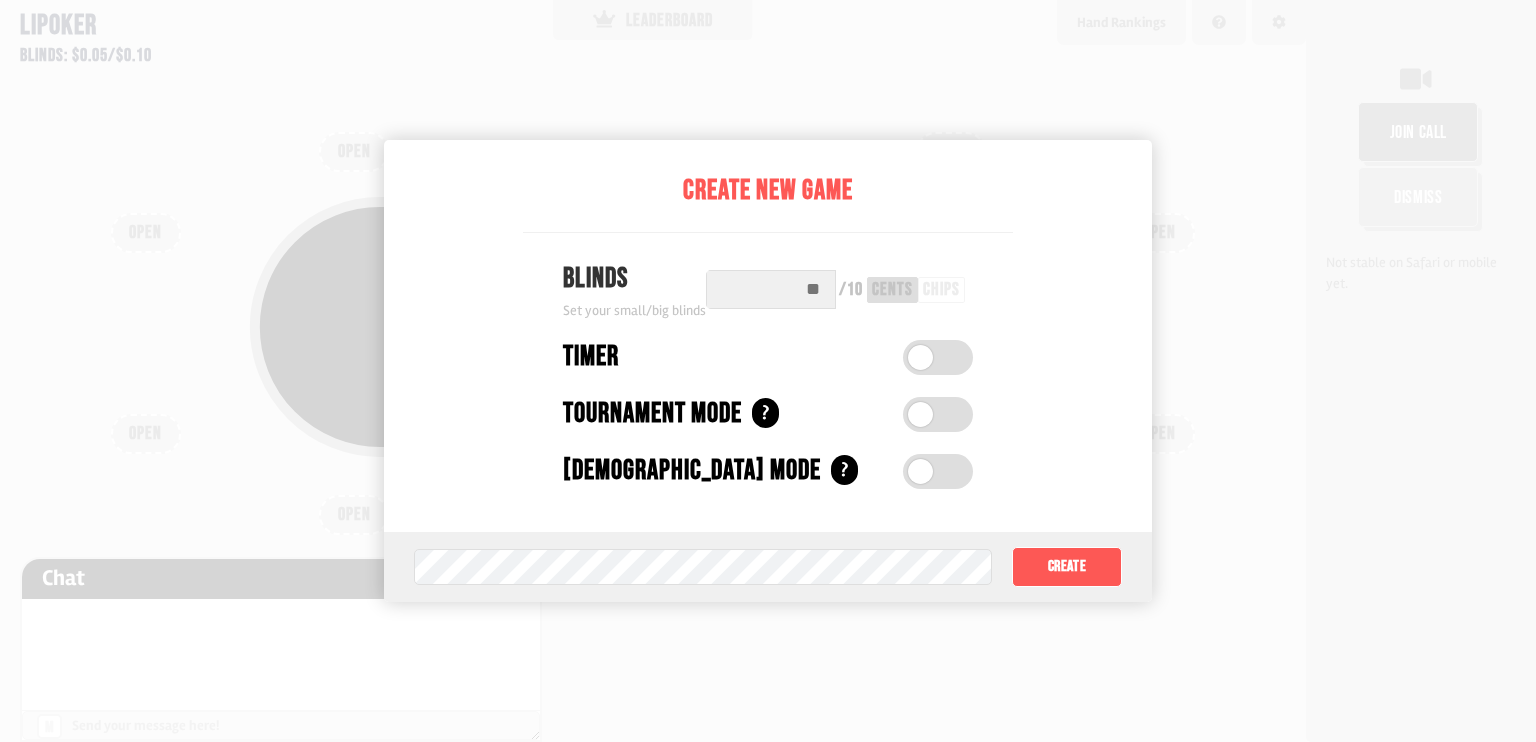 click at bounding box center (771, 289) 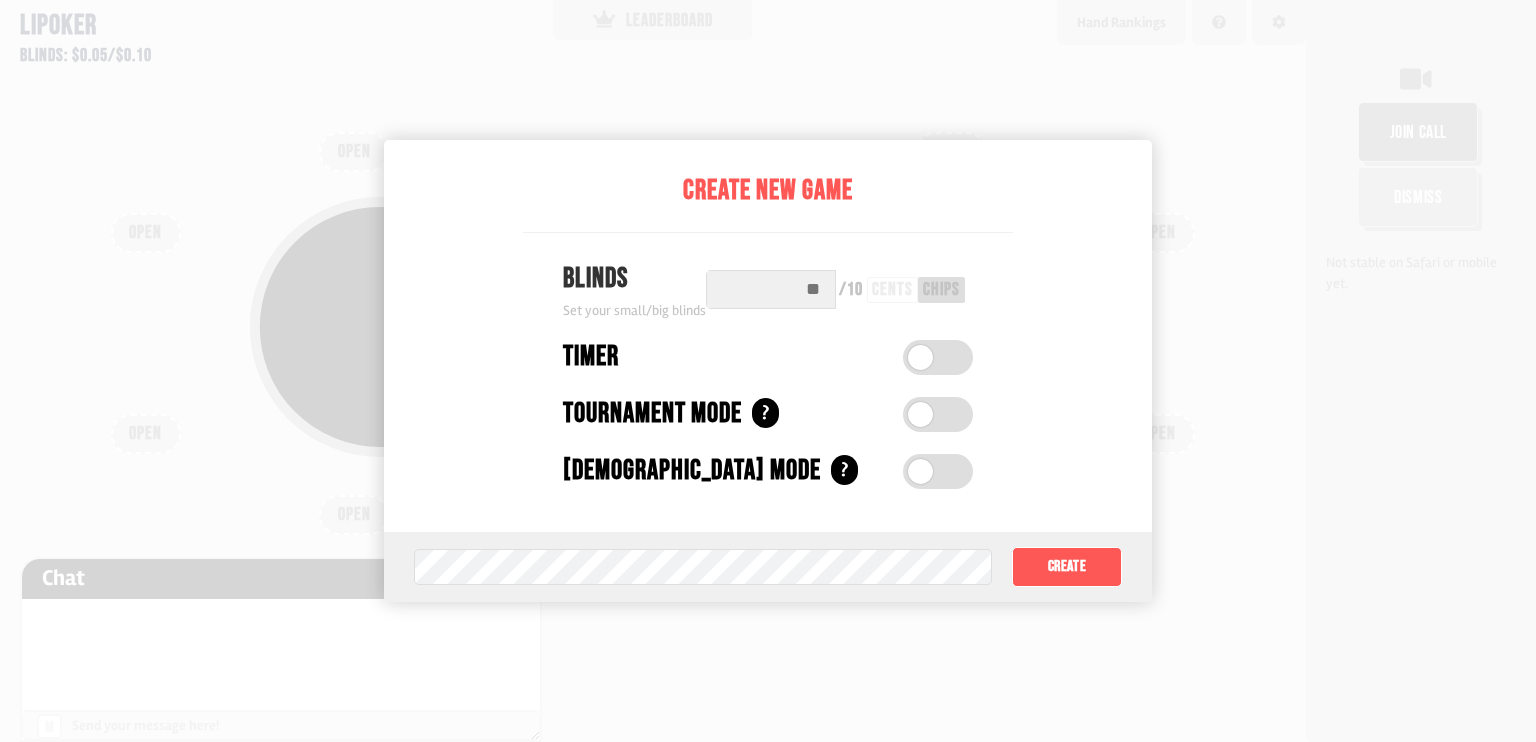 click at bounding box center (771, 289) 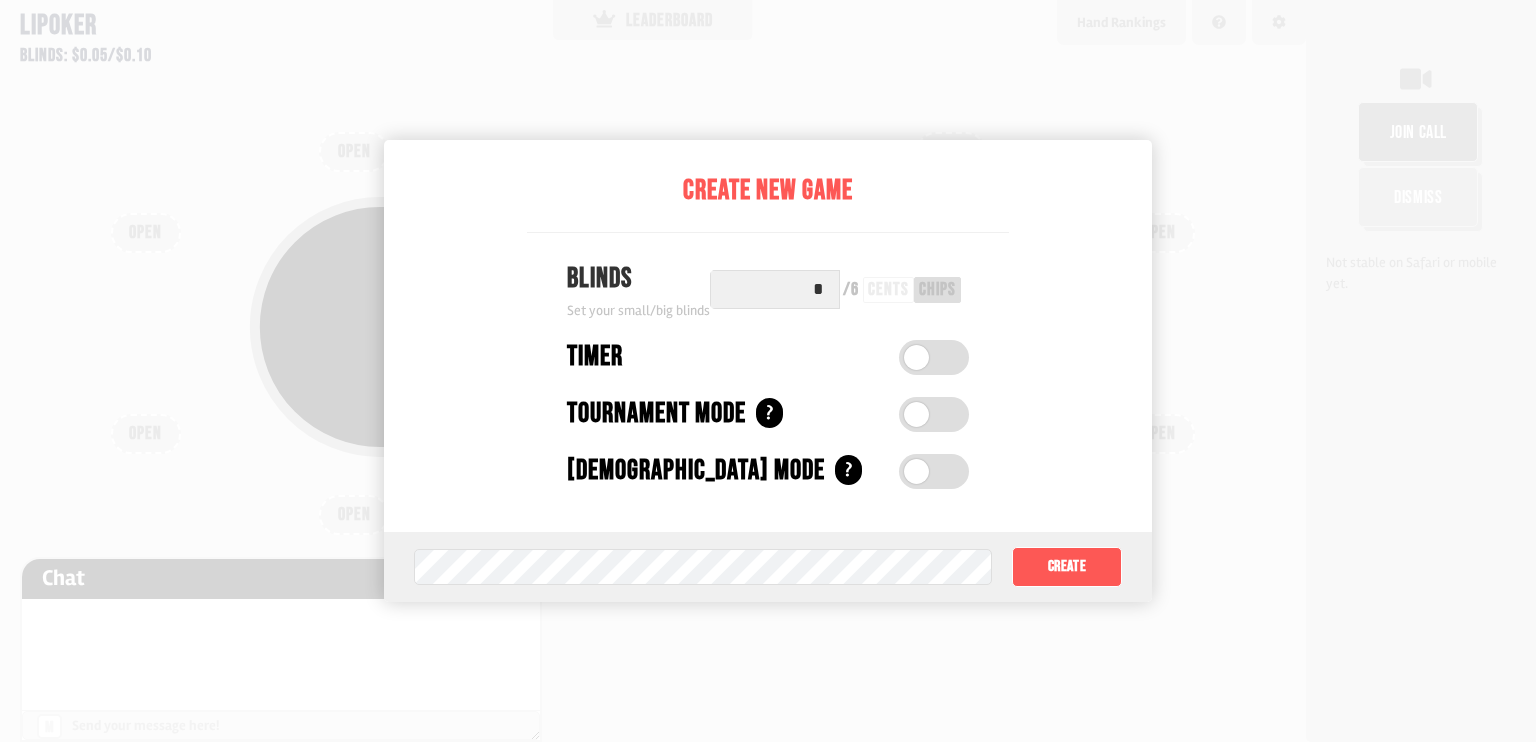 type on "*" 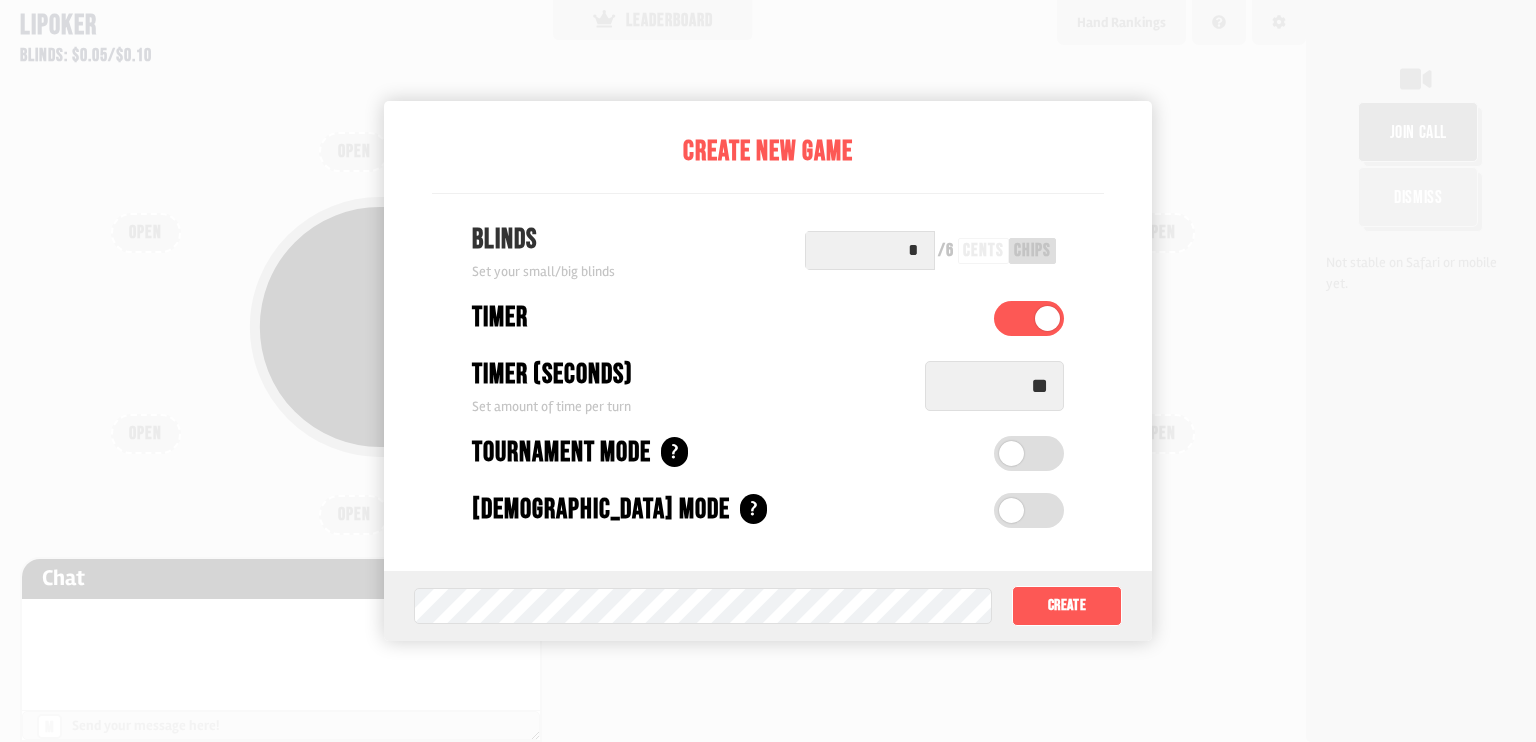 click on "**" at bounding box center (994, 386) 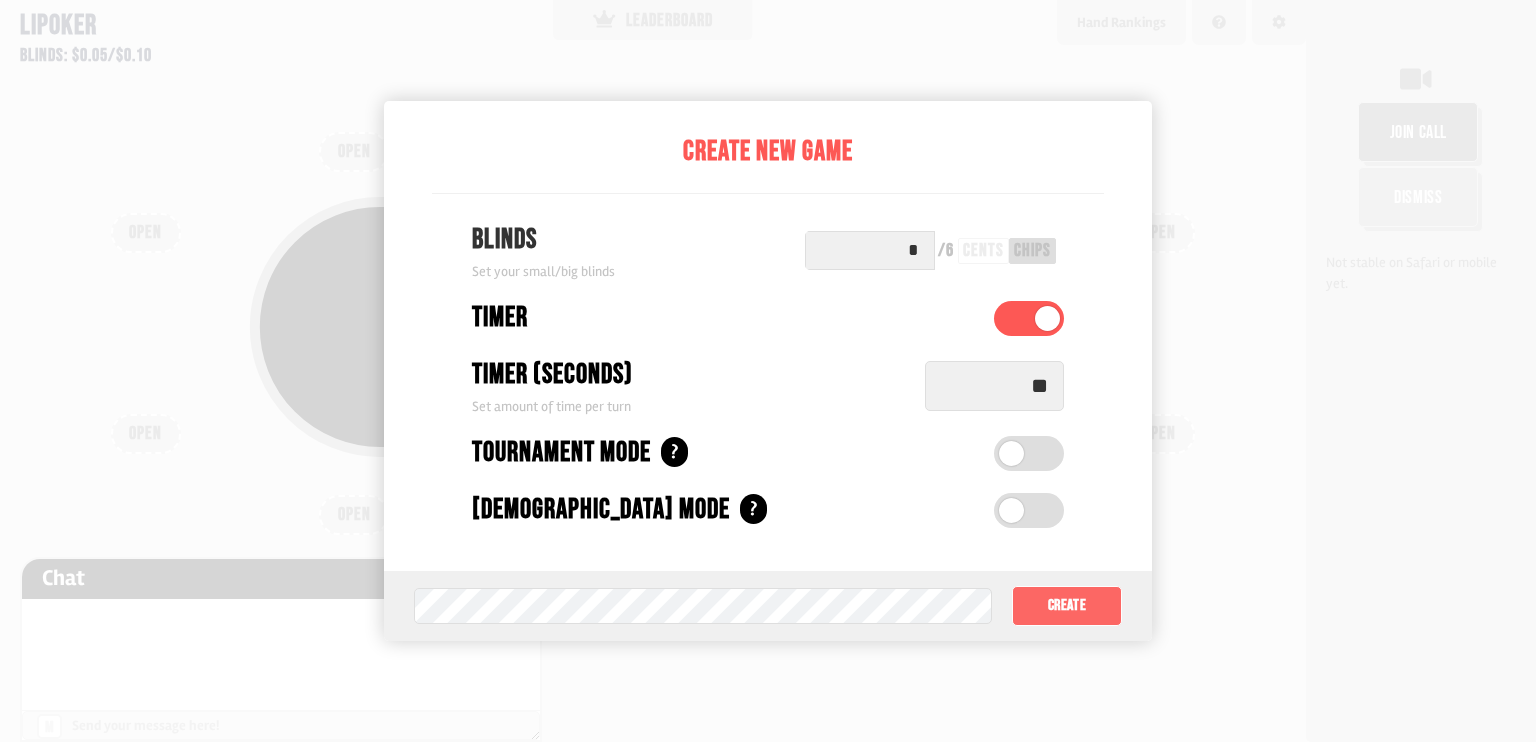 click on "Create" at bounding box center [1067, 606] 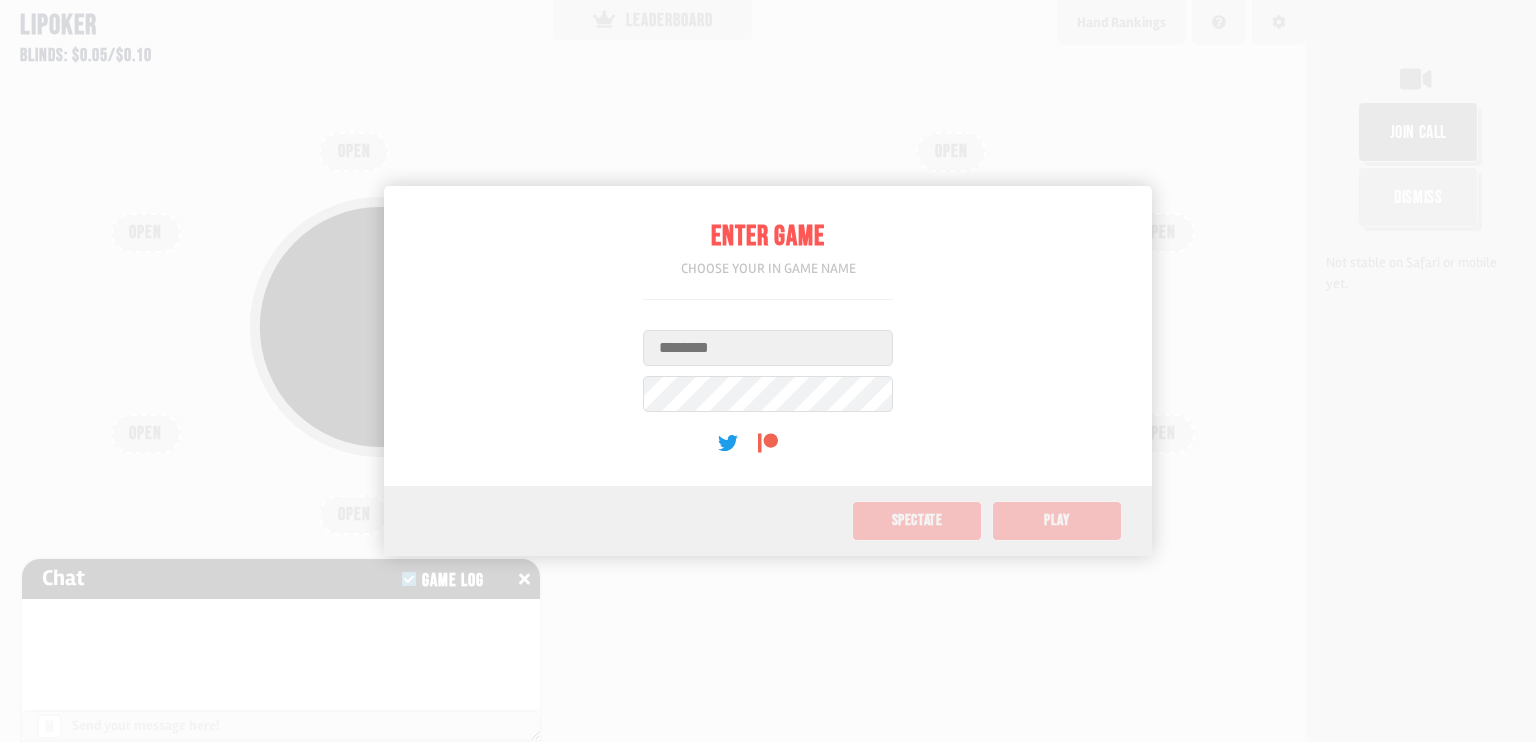 scroll, scrollTop: 0, scrollLeft: 0, axis: both 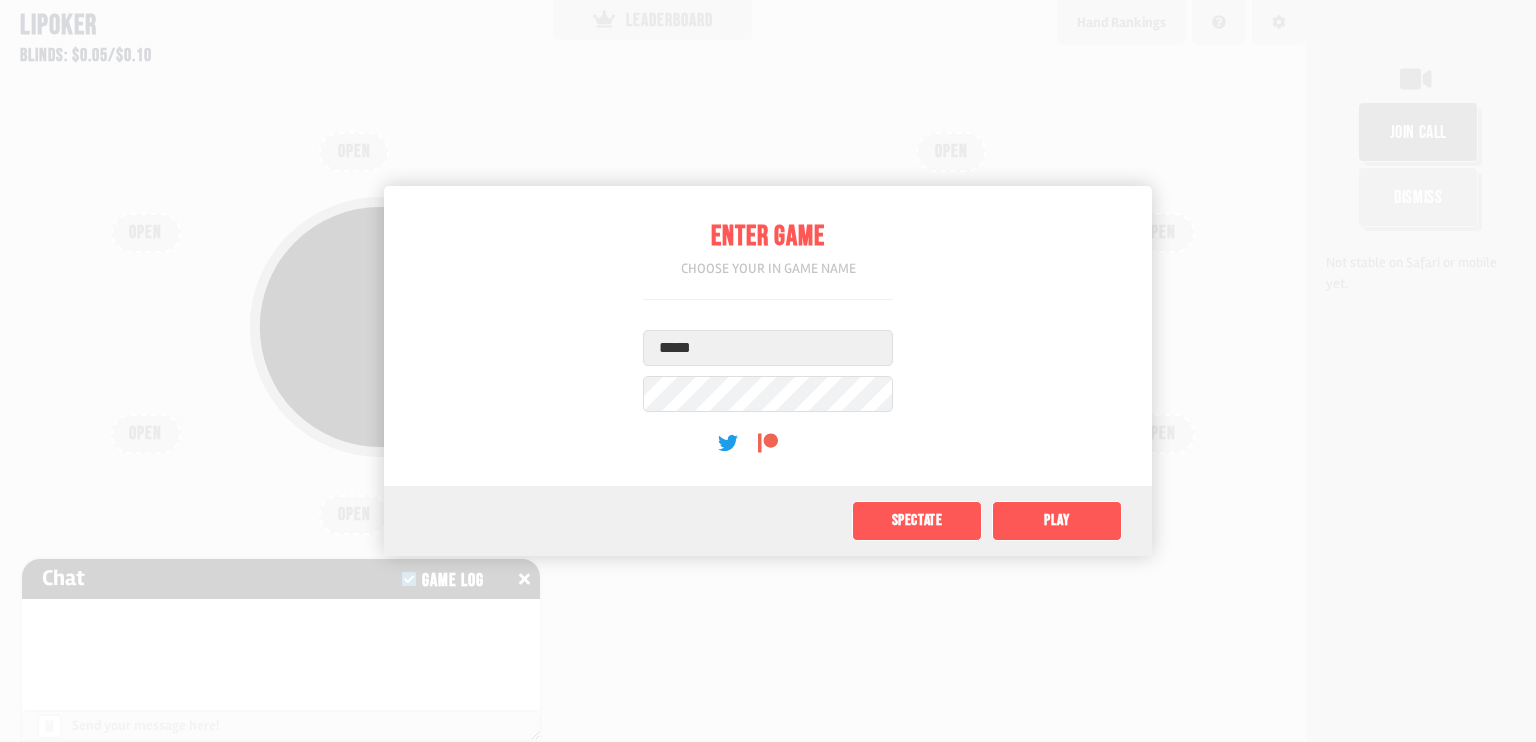 click at bounding box center (768, 371) 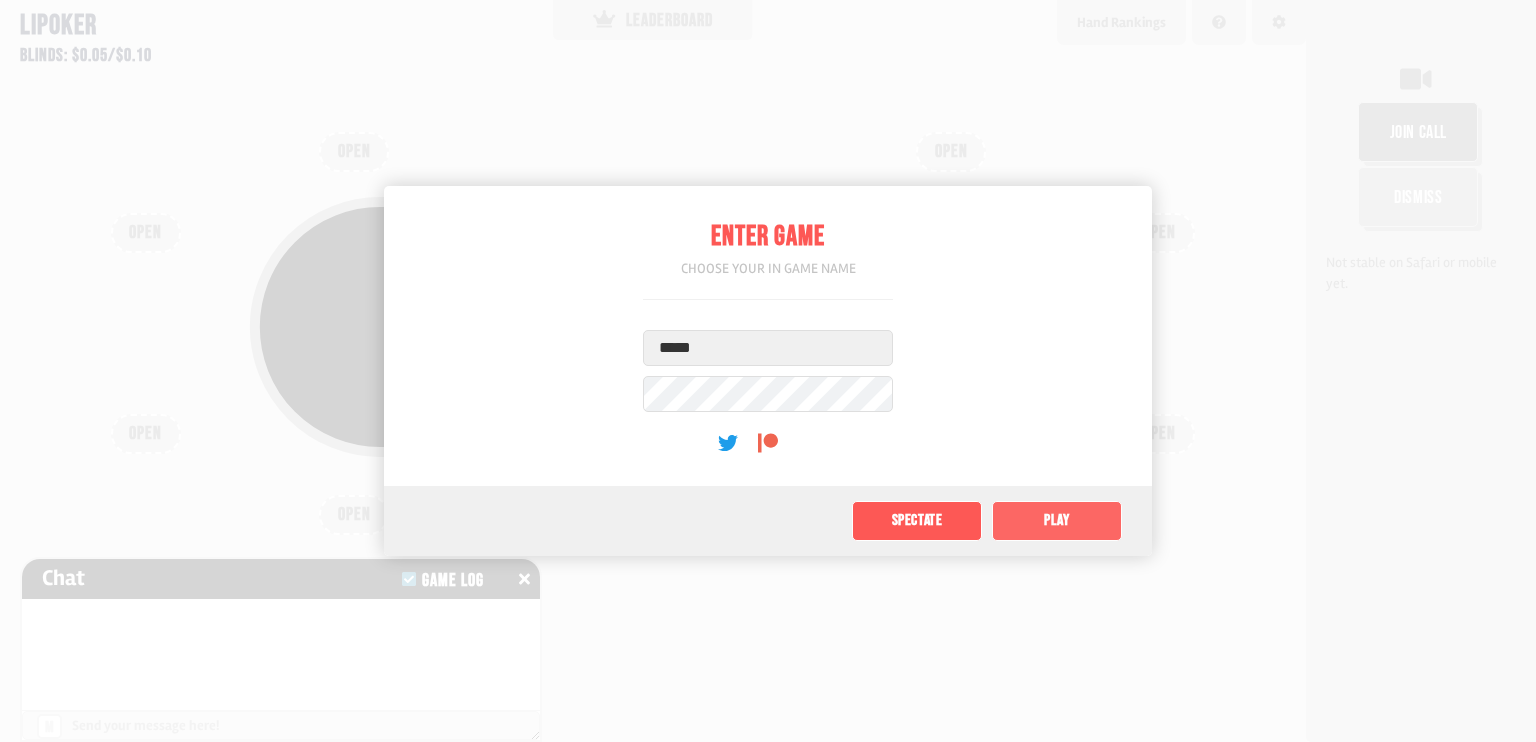 click on "Play" 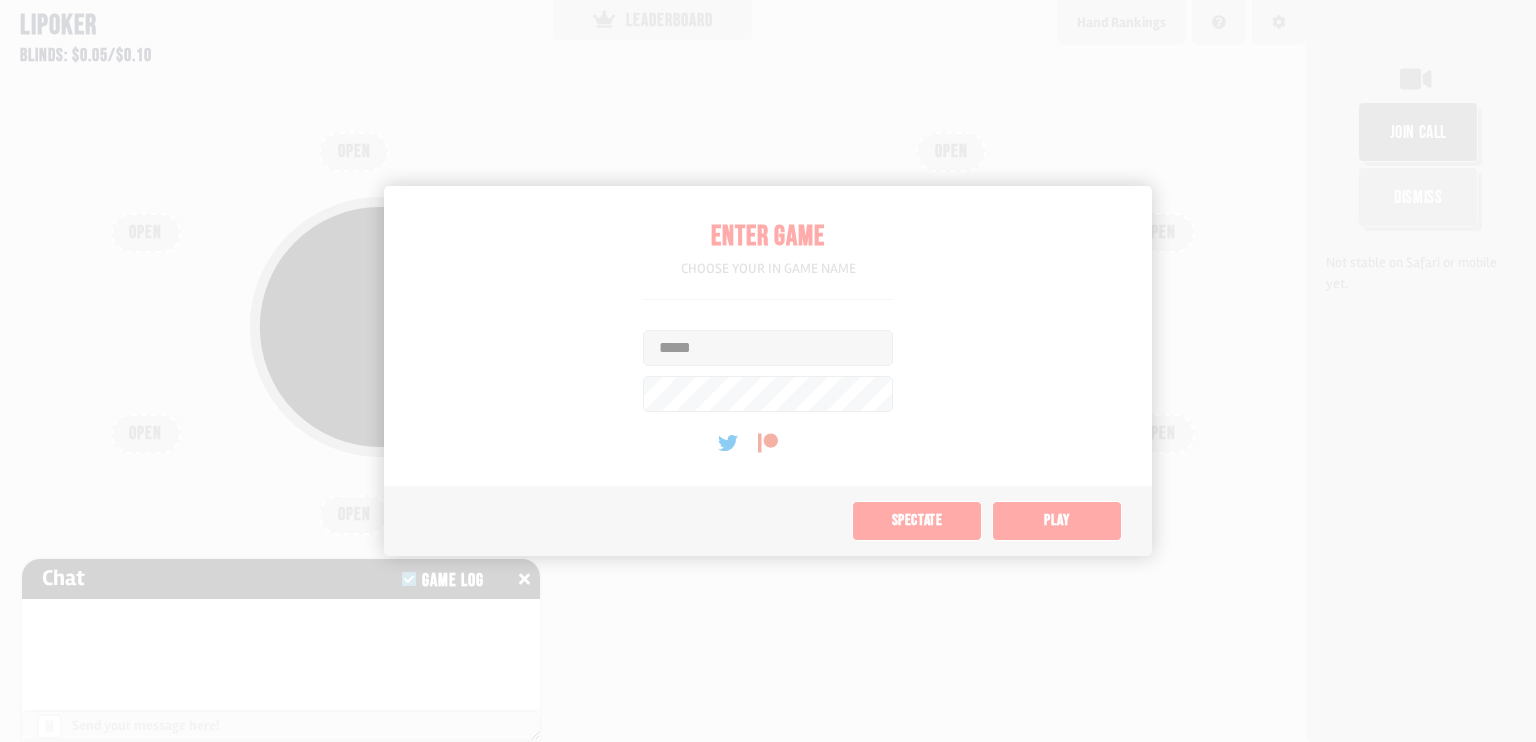 type on "*" 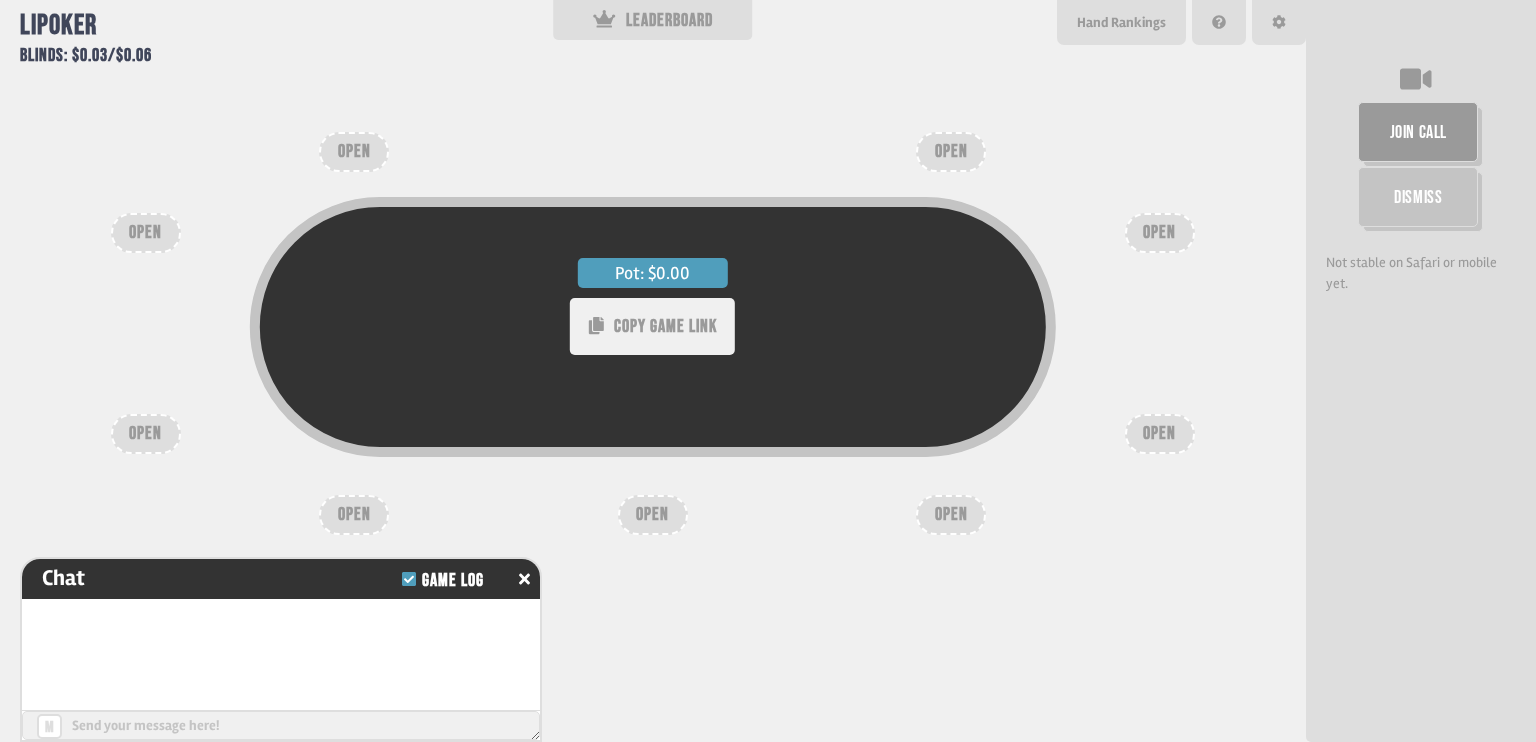click on "COPY GAME LINK" at bounding box center [652, 326] 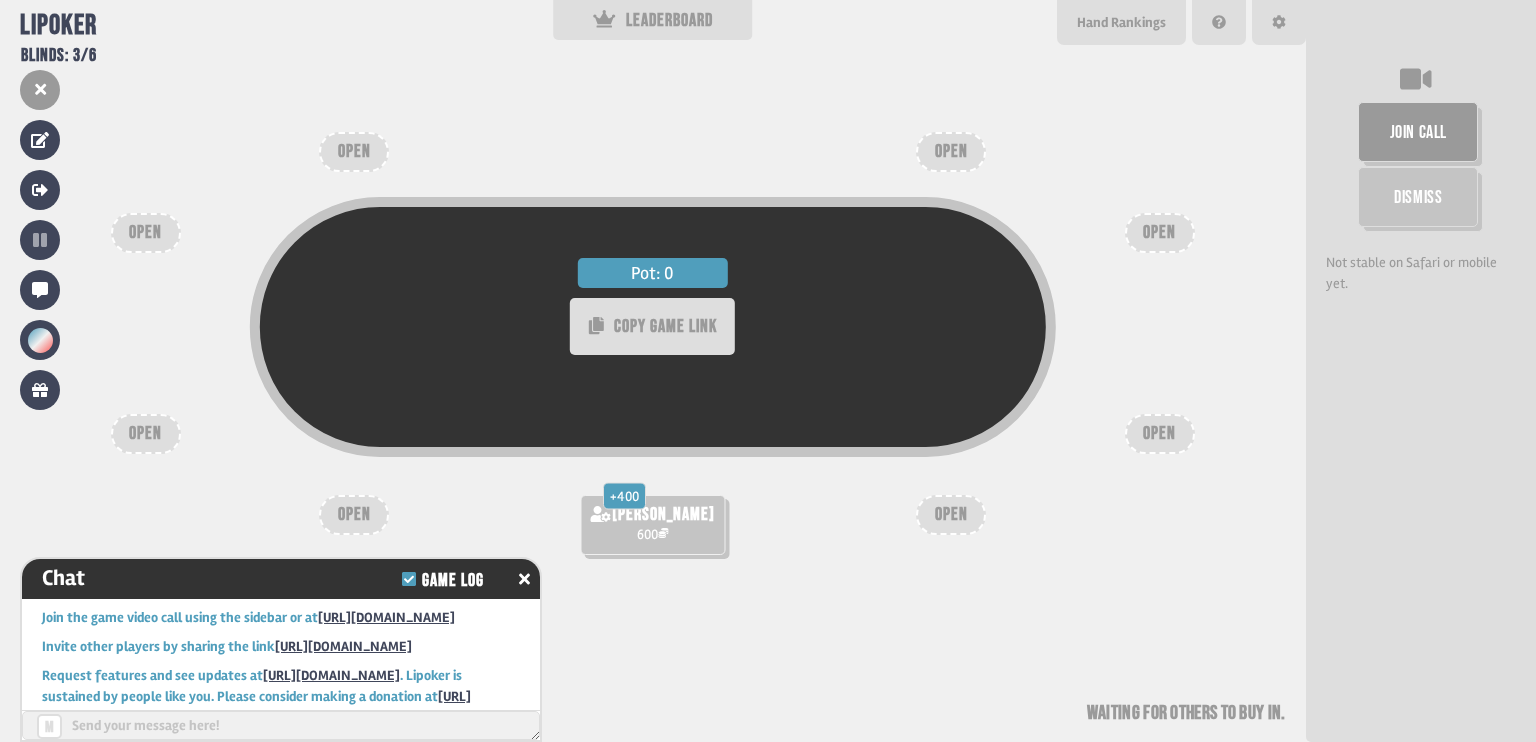 scroll, scrollTop: 72, scrollLeft: 0, axis: vertical 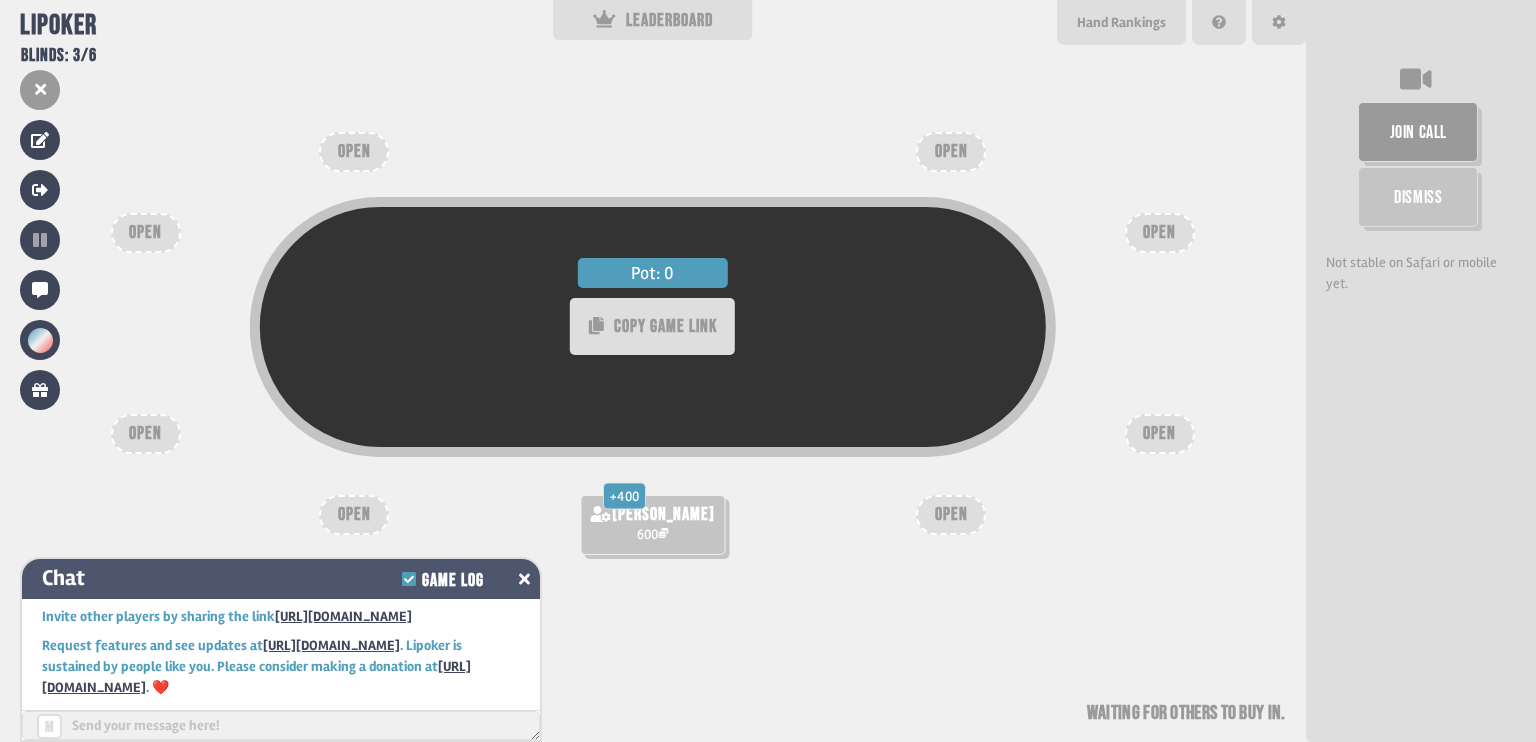 click 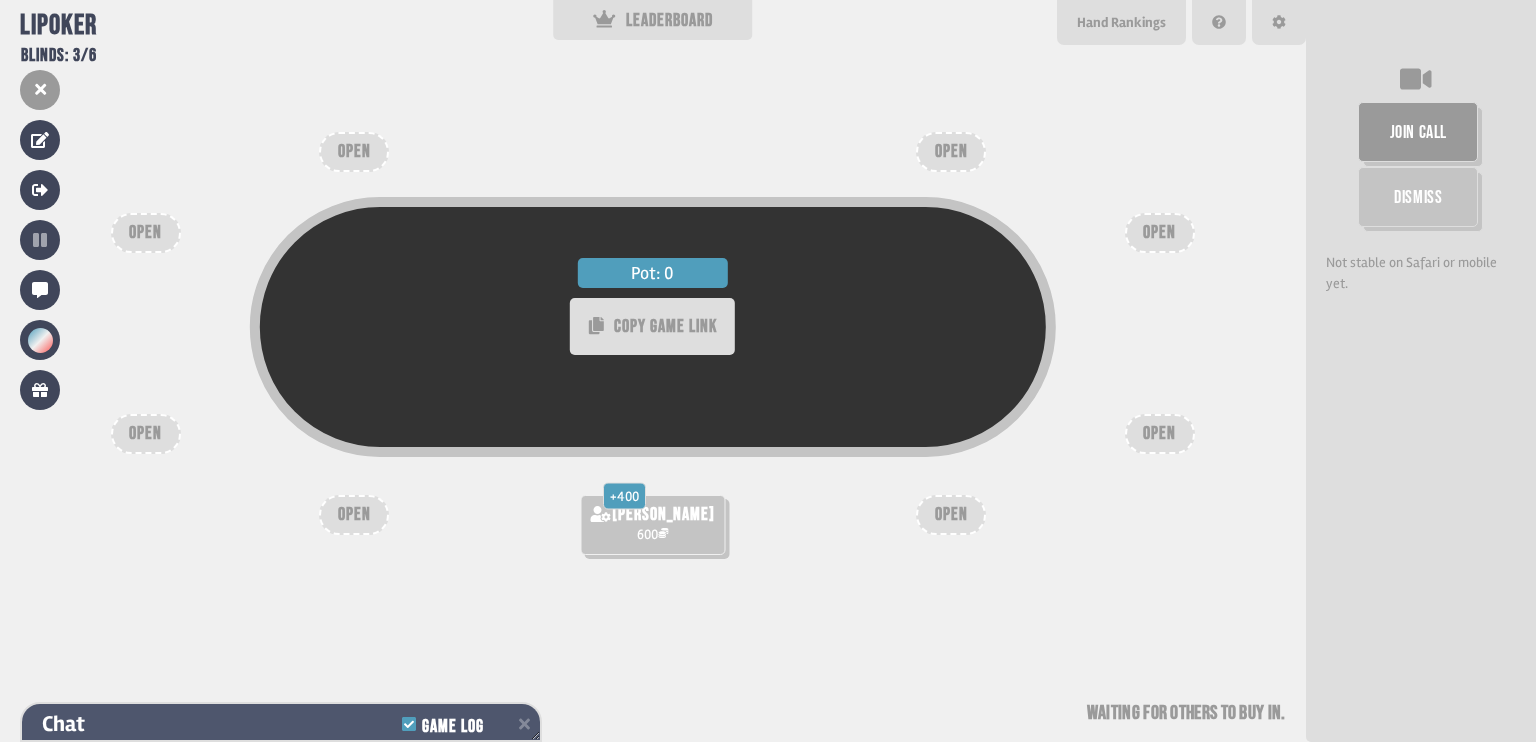 scroll, scrollTop: 179, scrollLeft: 0, axis: vertical 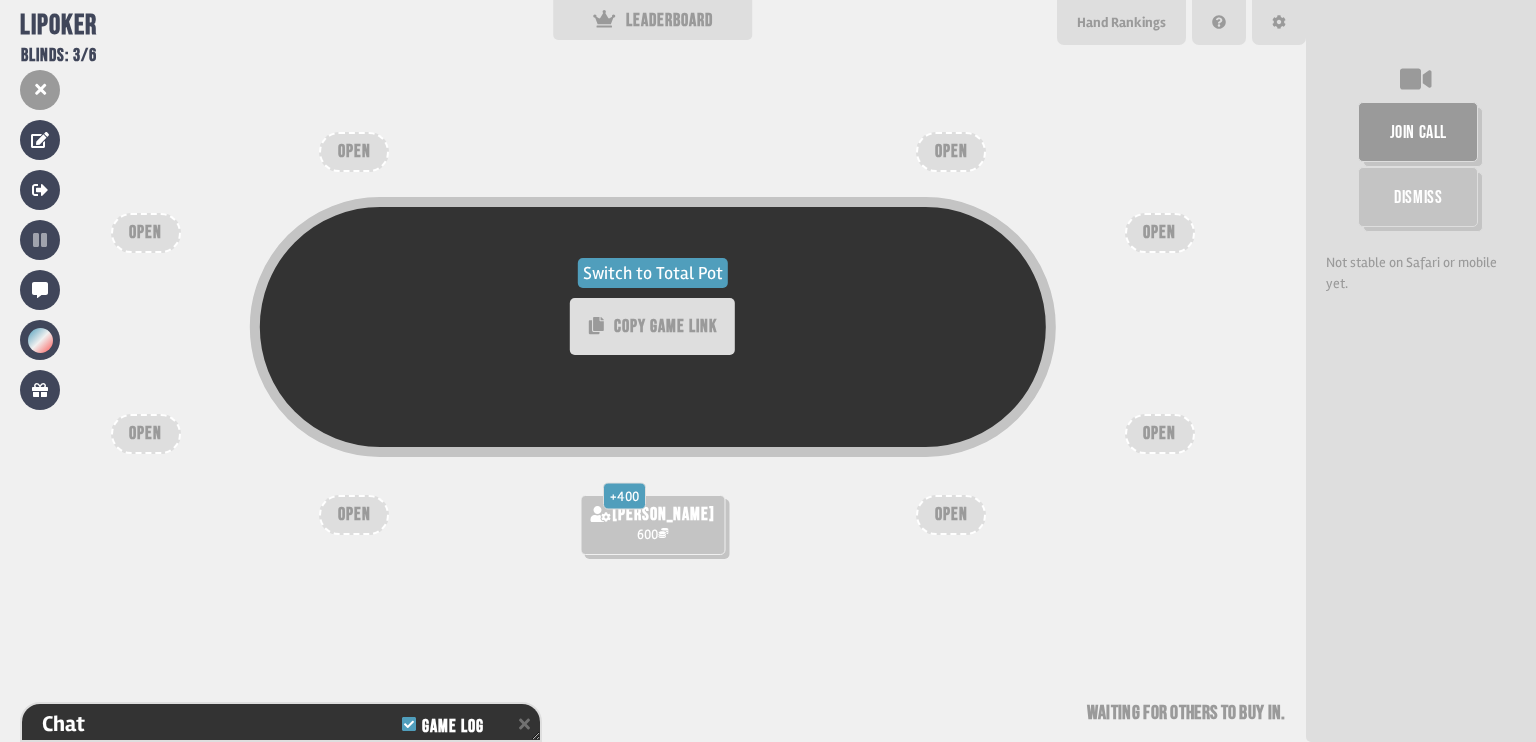 click on "Switch to Total Pot" at bounding box center (653, 273) 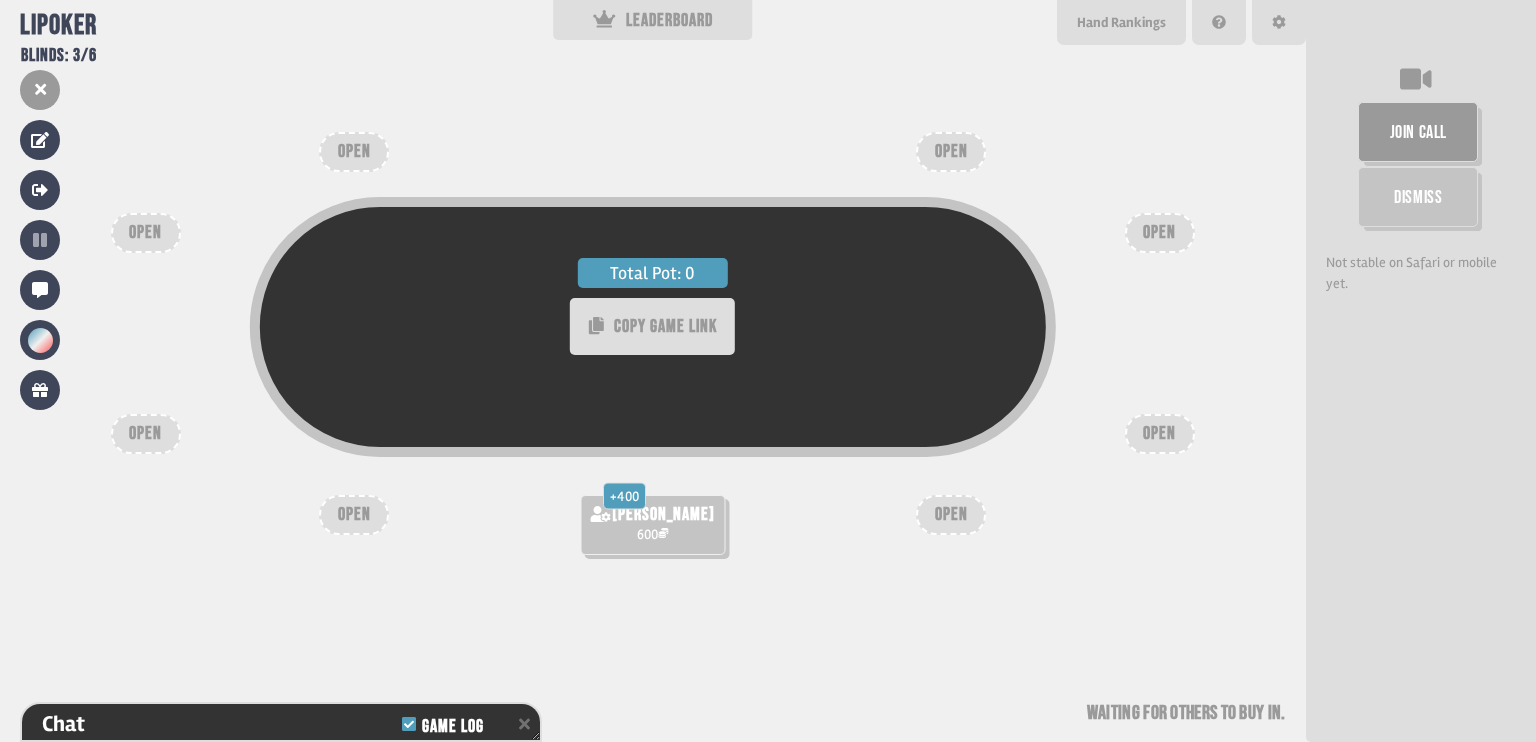 click on "Total Pot: 0" at bounding box center (653, 273) 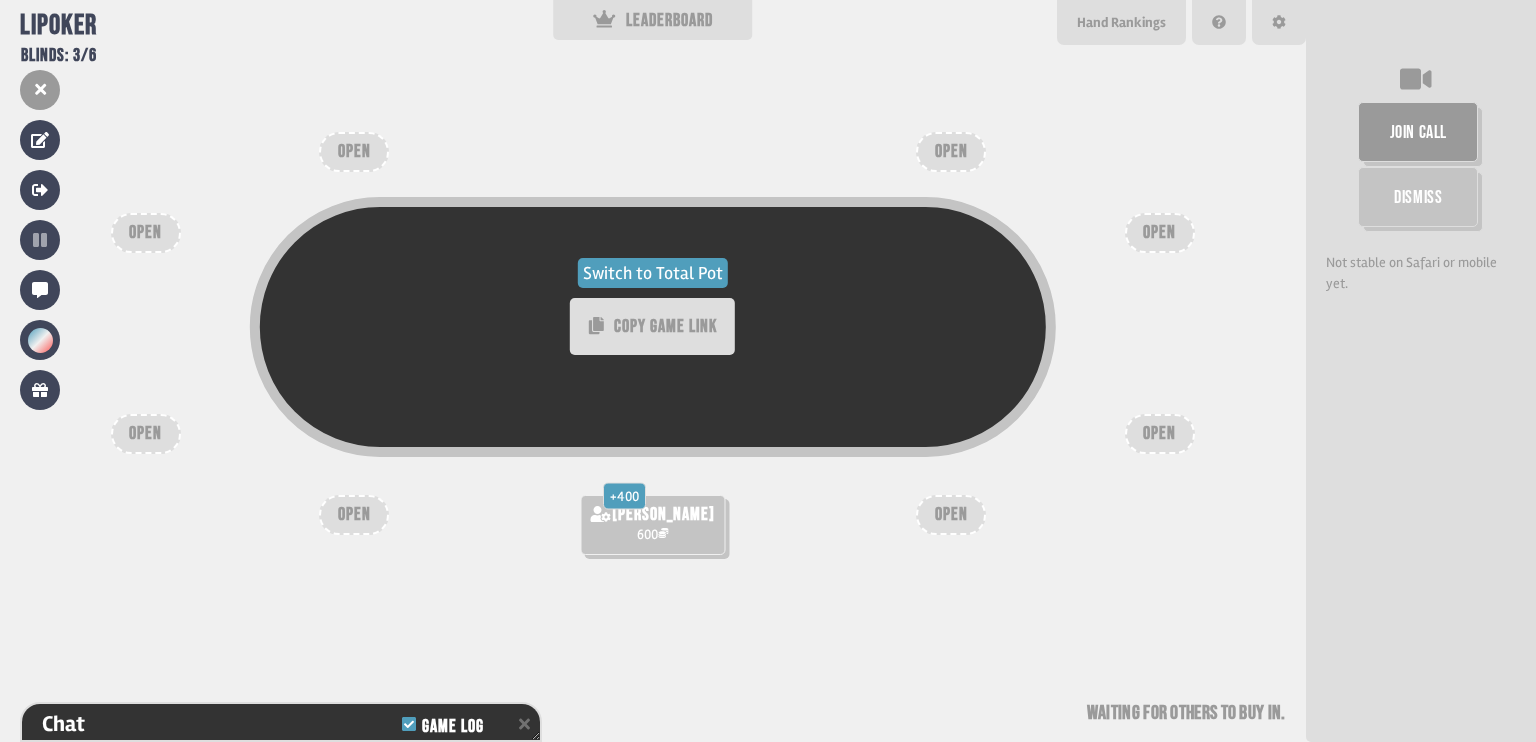 click on "Switch to Total Pot" at bounding box center [653, 273] 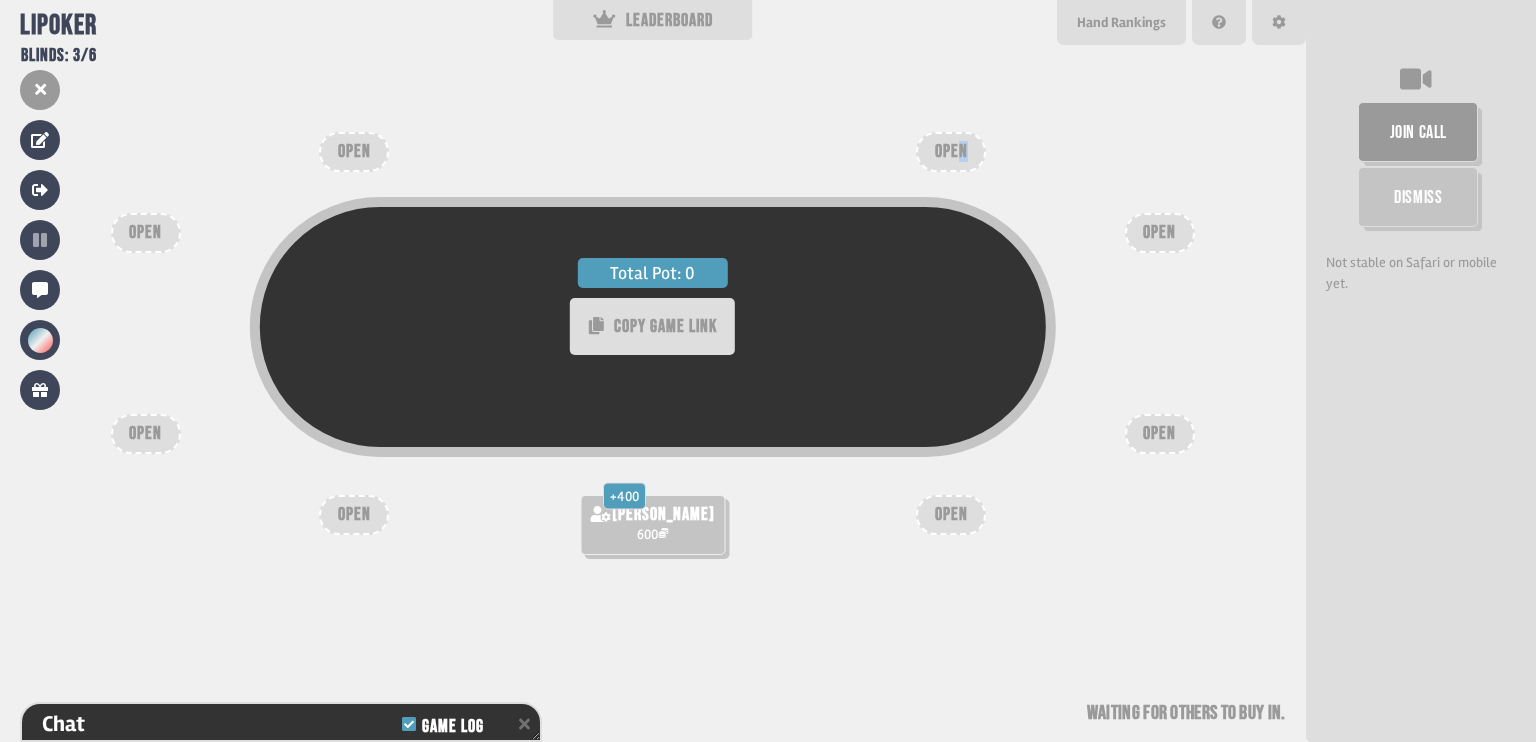 drag, startPoint x: 980, startPoint y: 143, endPoint x: 960, endPoint y: 147, distance: 20.396078 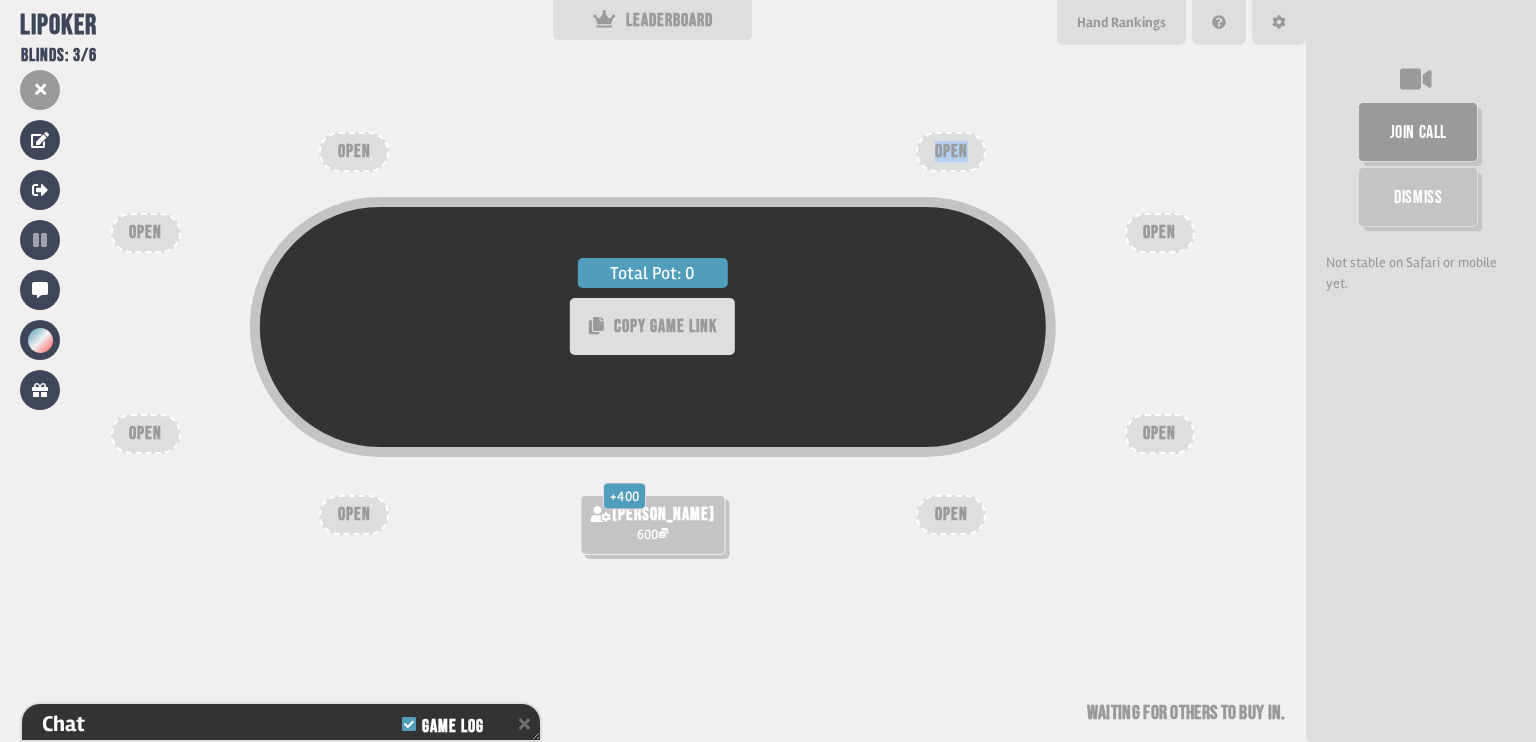 click on "OPEN" at bounding box center [951, 152] 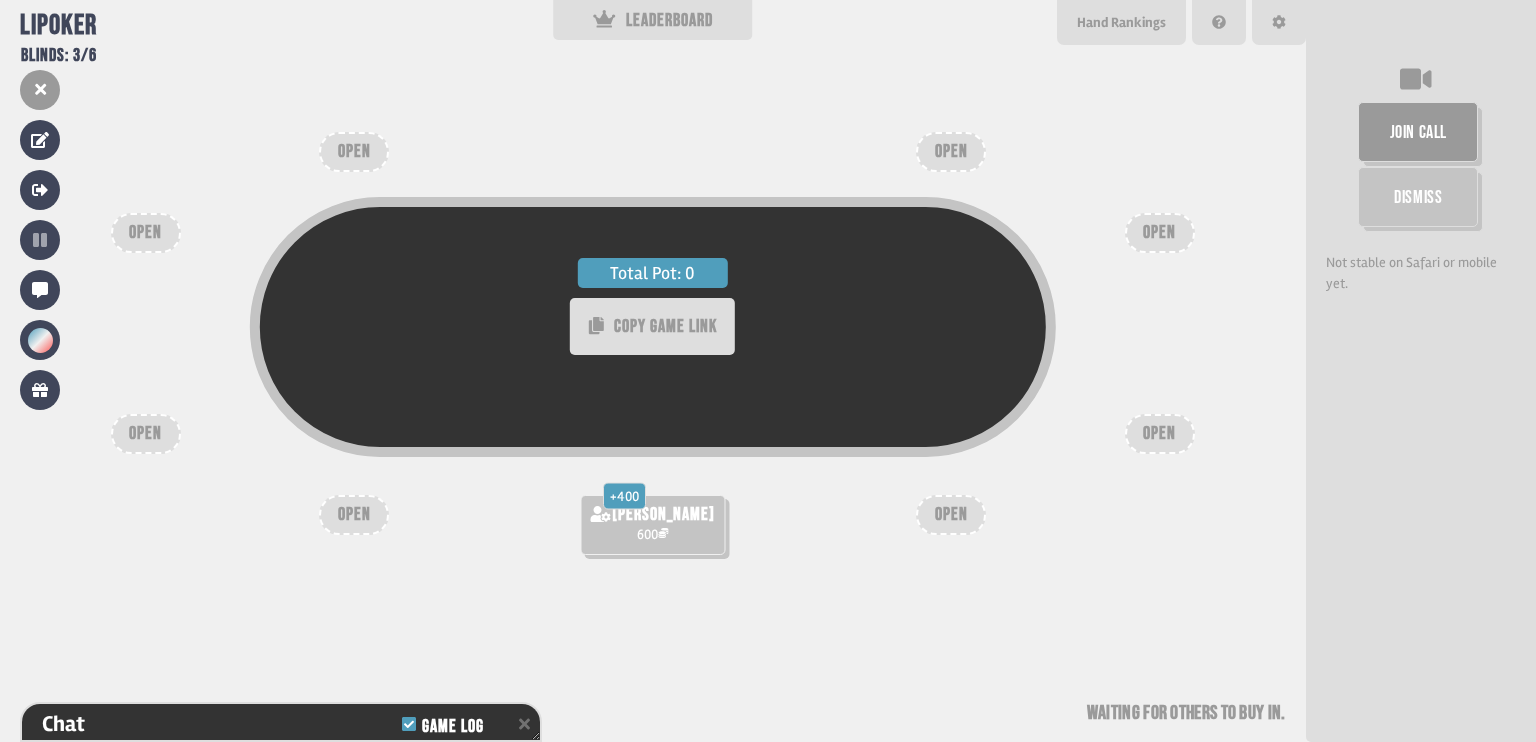 click on "Total Pot: 0   COPY GAME LINK + 400 [PERSON_NAME] 600  OPEN OPEN OPEN OPEN OPEN OPEN OPEN OPEN Waiting for others to buy in" at bounding box center (653, 371) 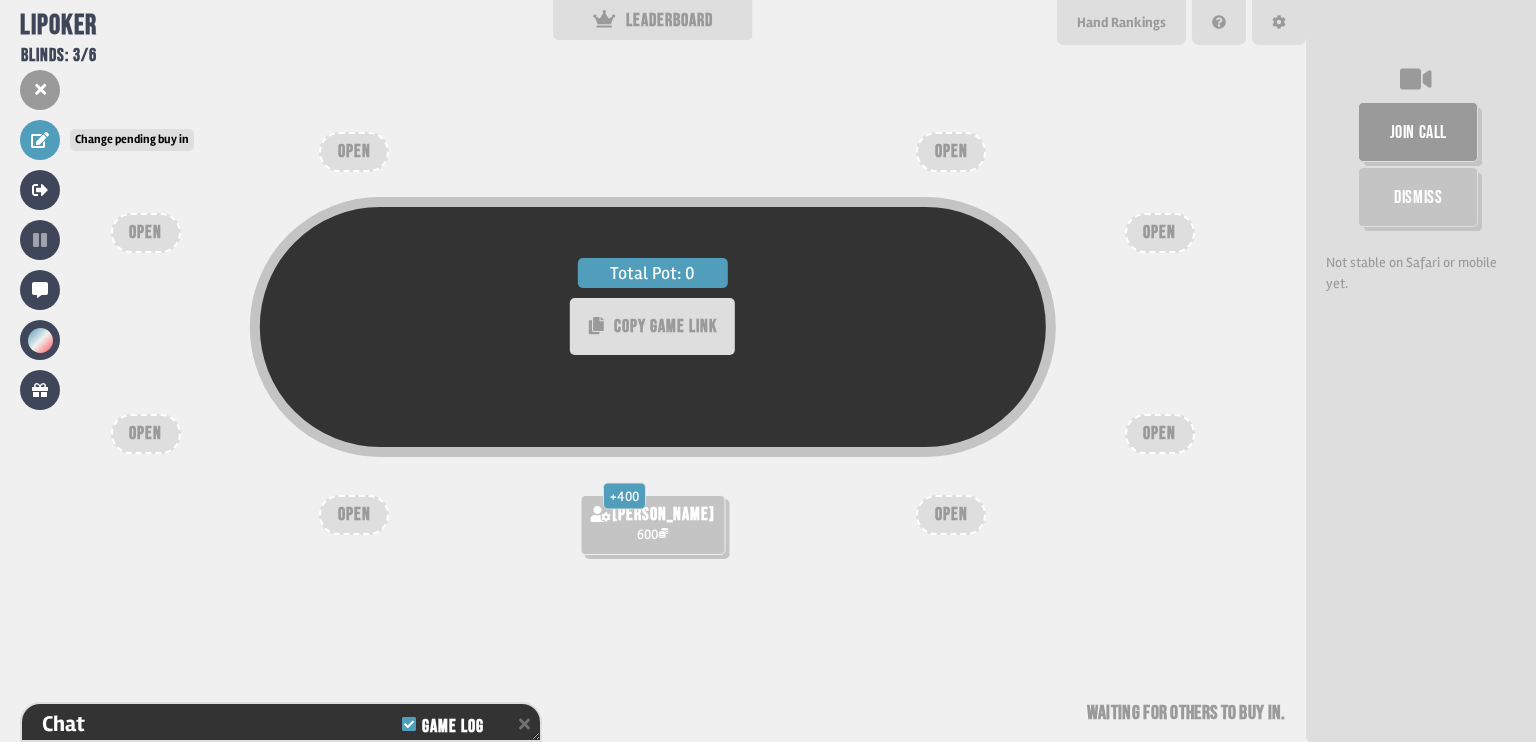 click 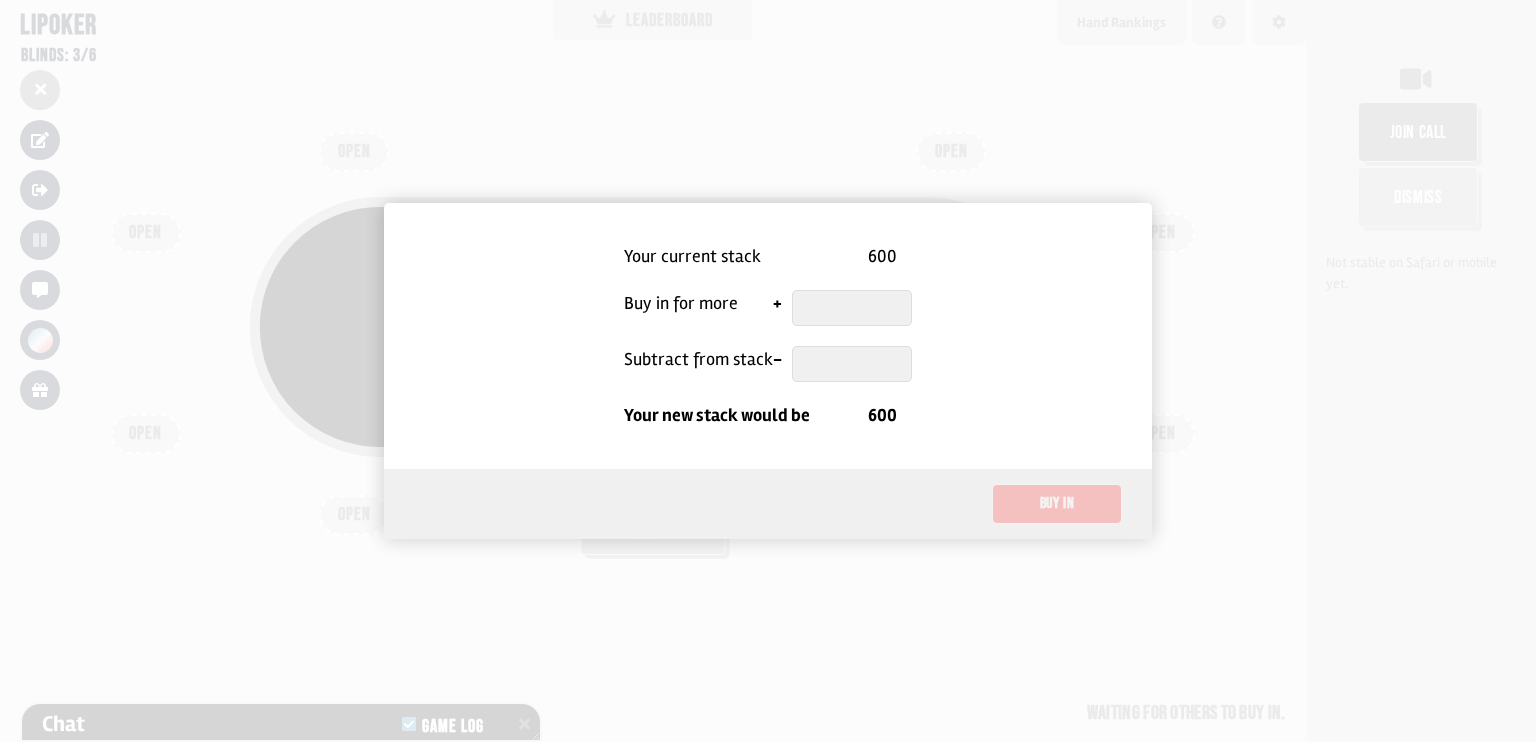 click at bounding box center (768, 371) 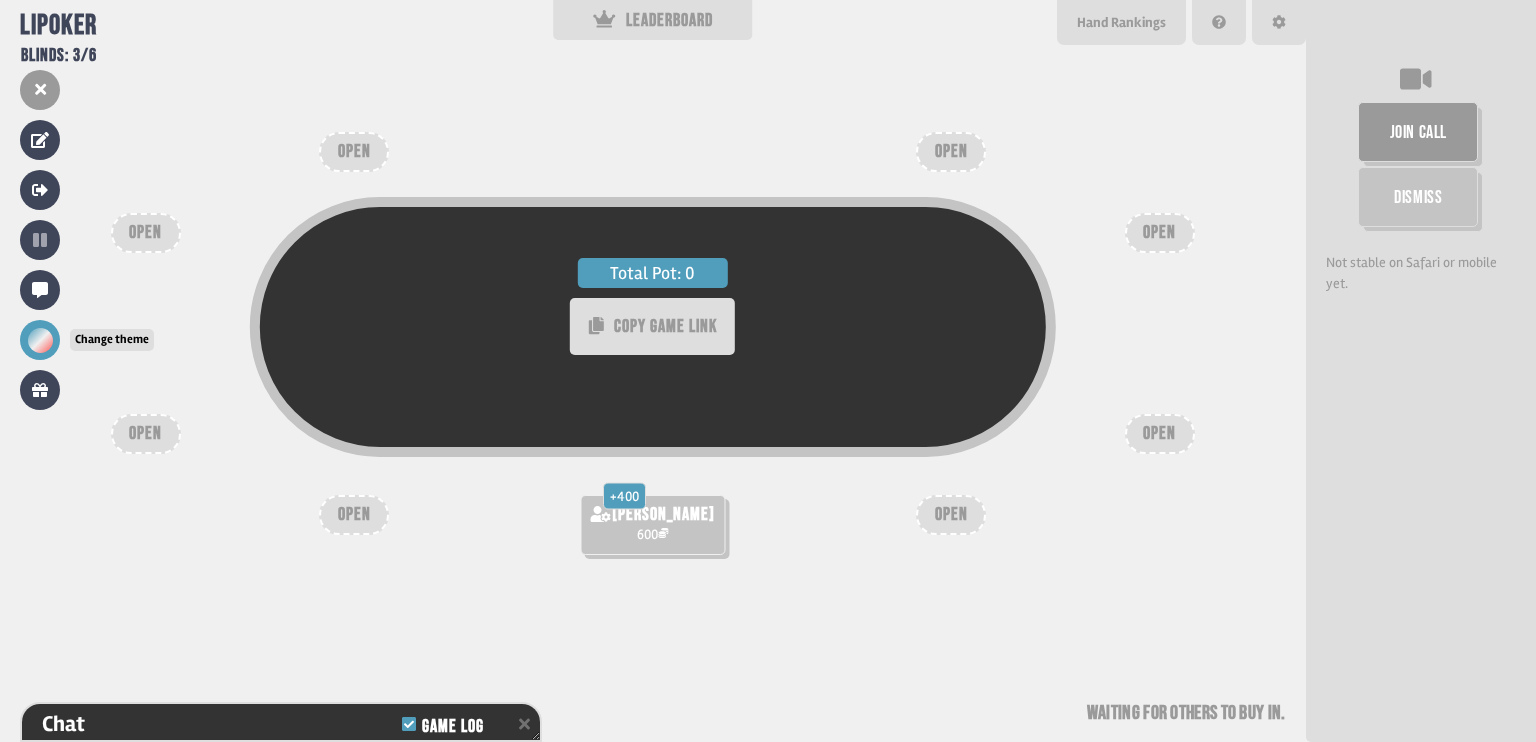 click at bounding box center (40, 340) 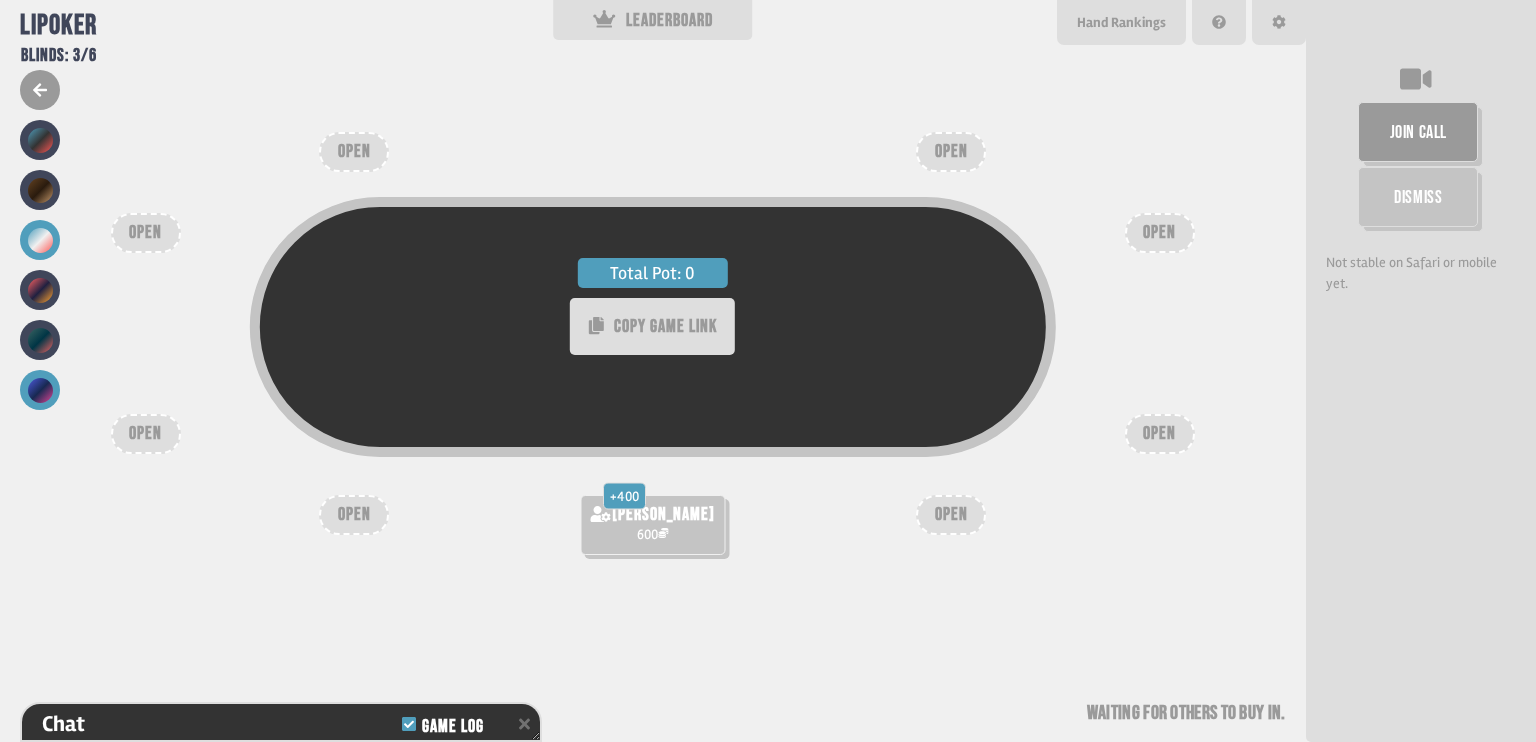click at bounding box center [40, 390] 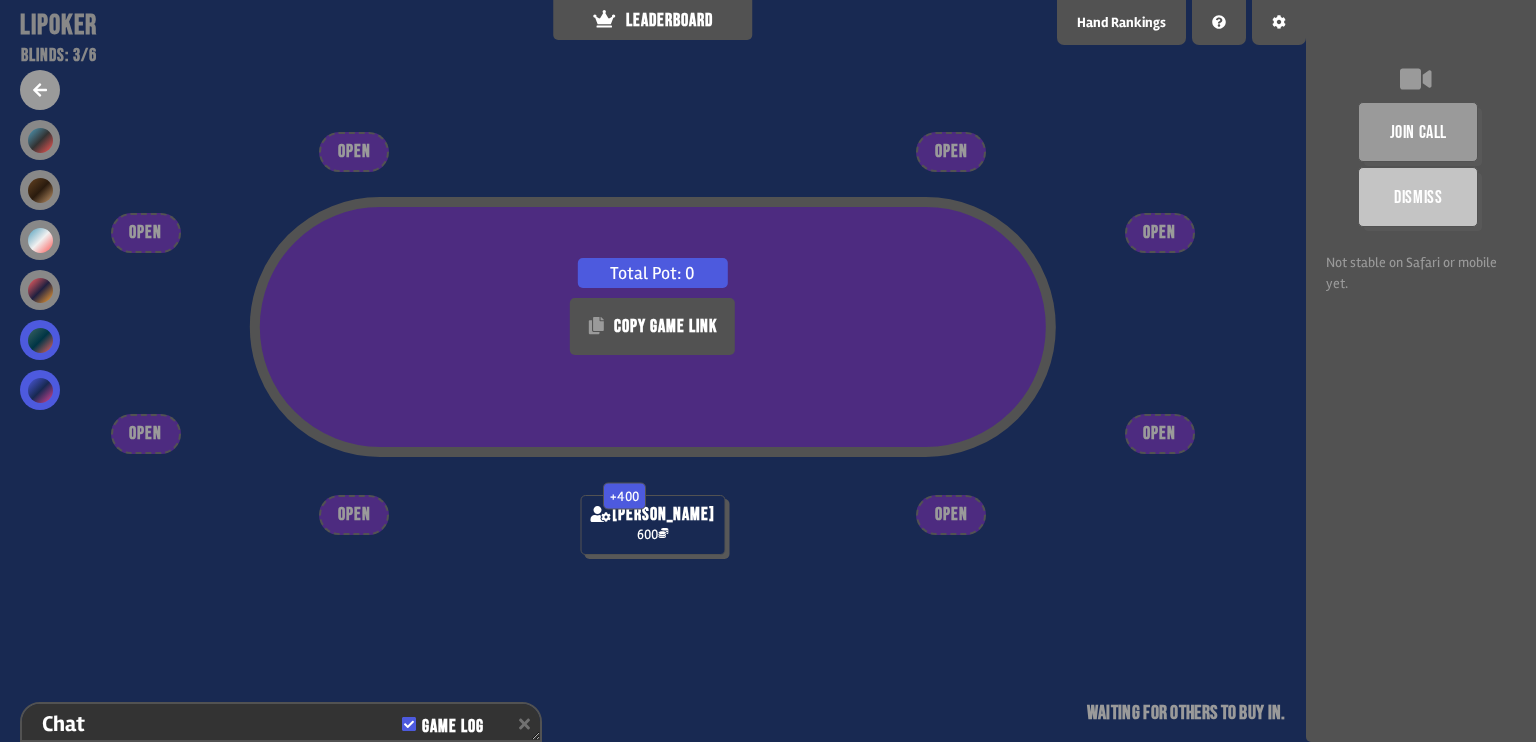 click at bounding box center (40, 340) 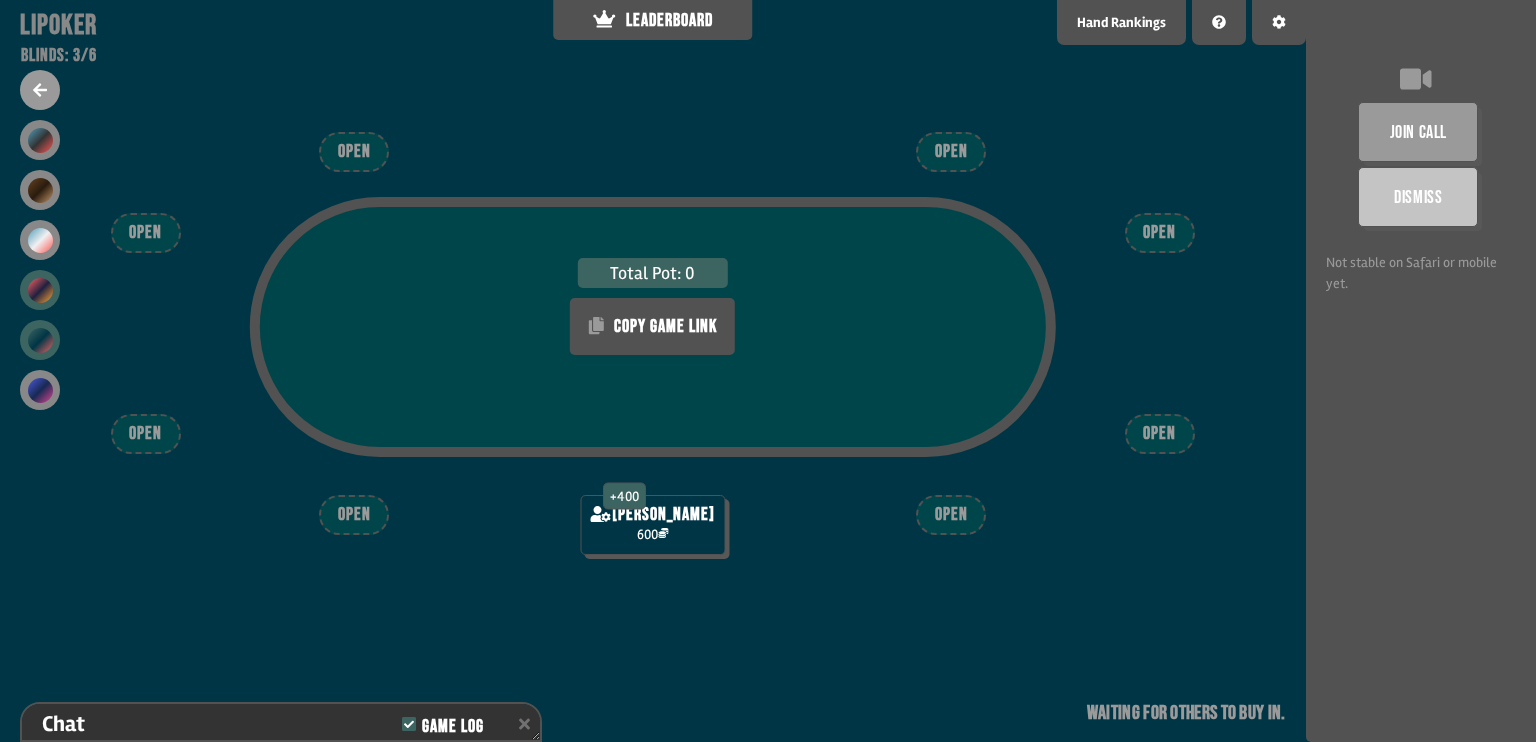 click at bounding box center [40, 290] 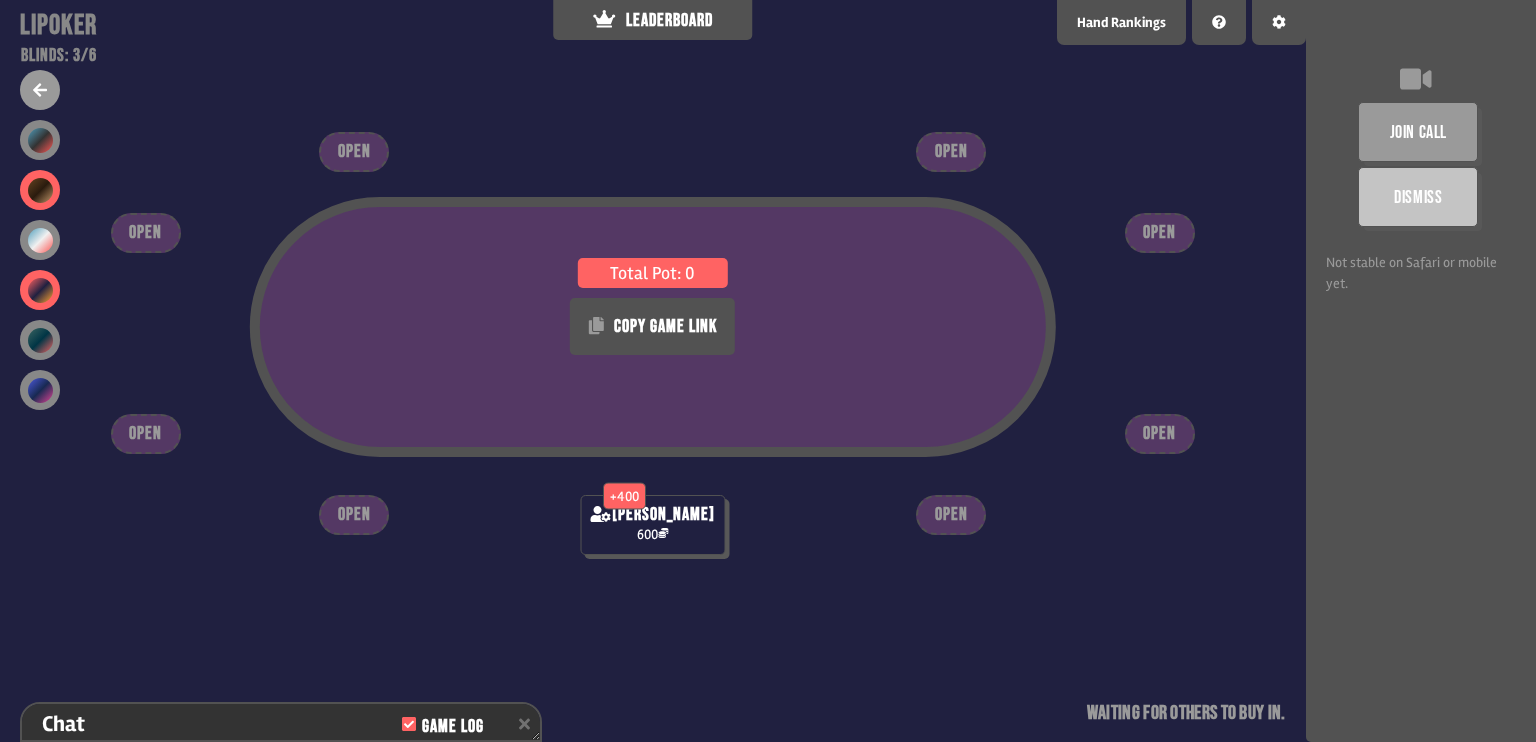 click at bounding box center (40, 190) 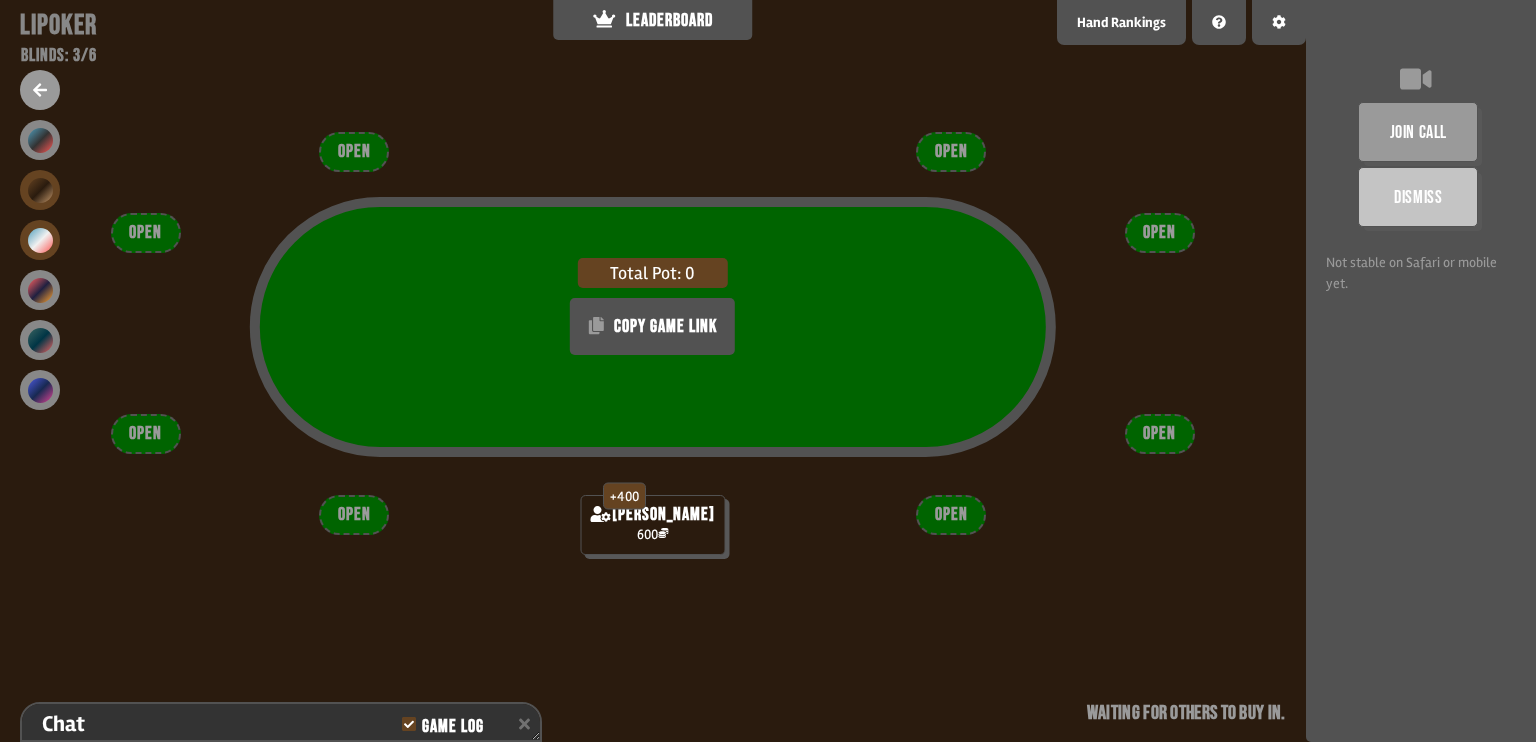 click at bounding box center (40, 240) 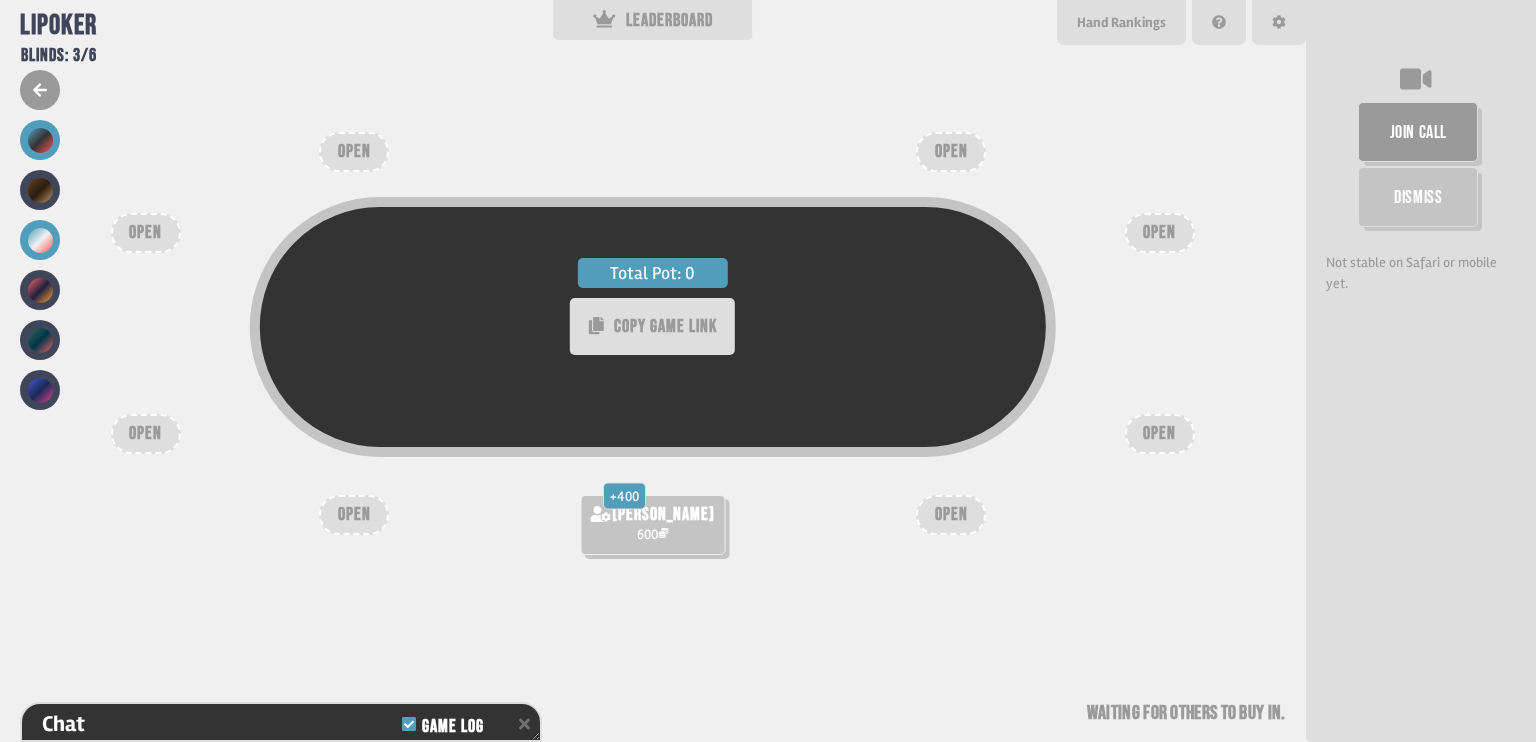 click at bounding box center (40, 140) 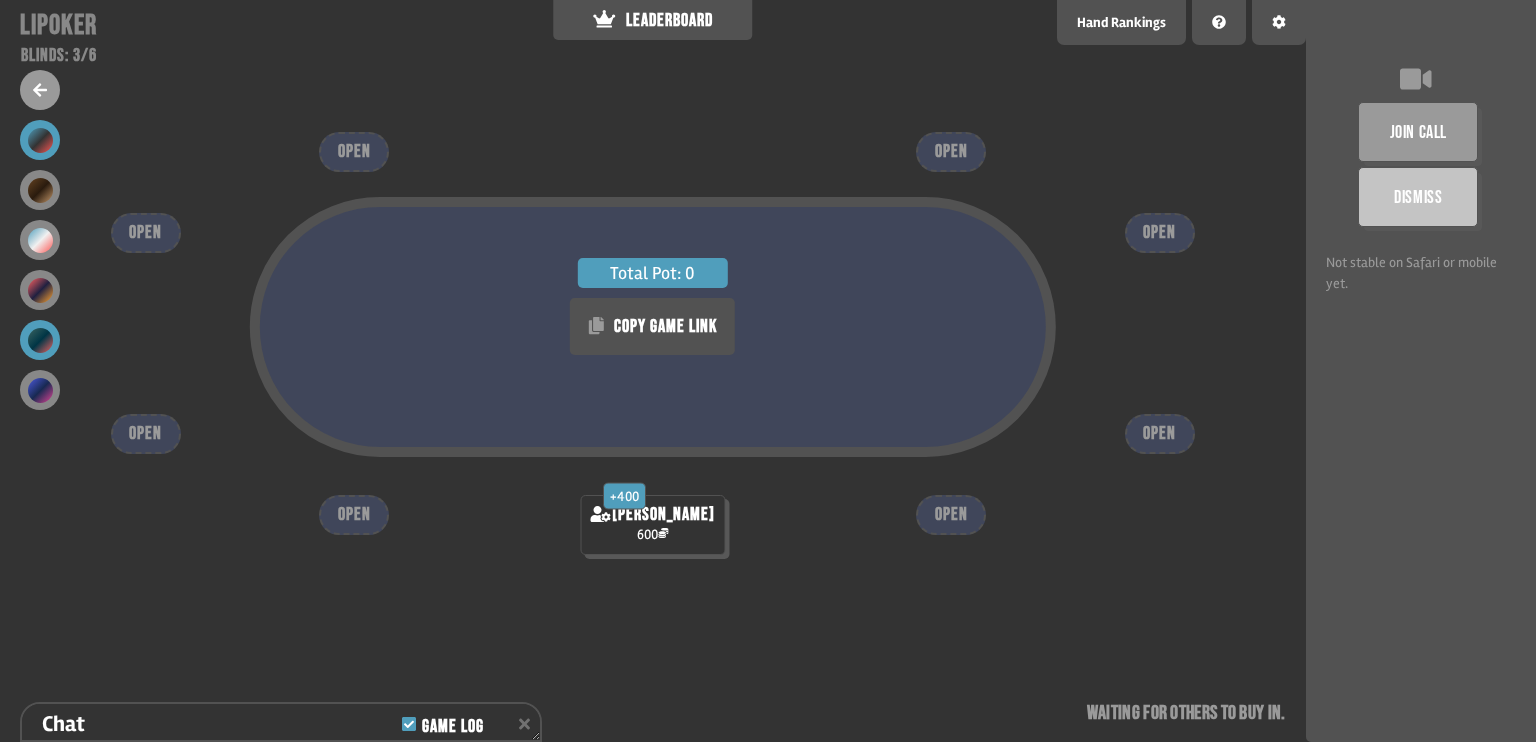 click at bounding box center (40, 340) 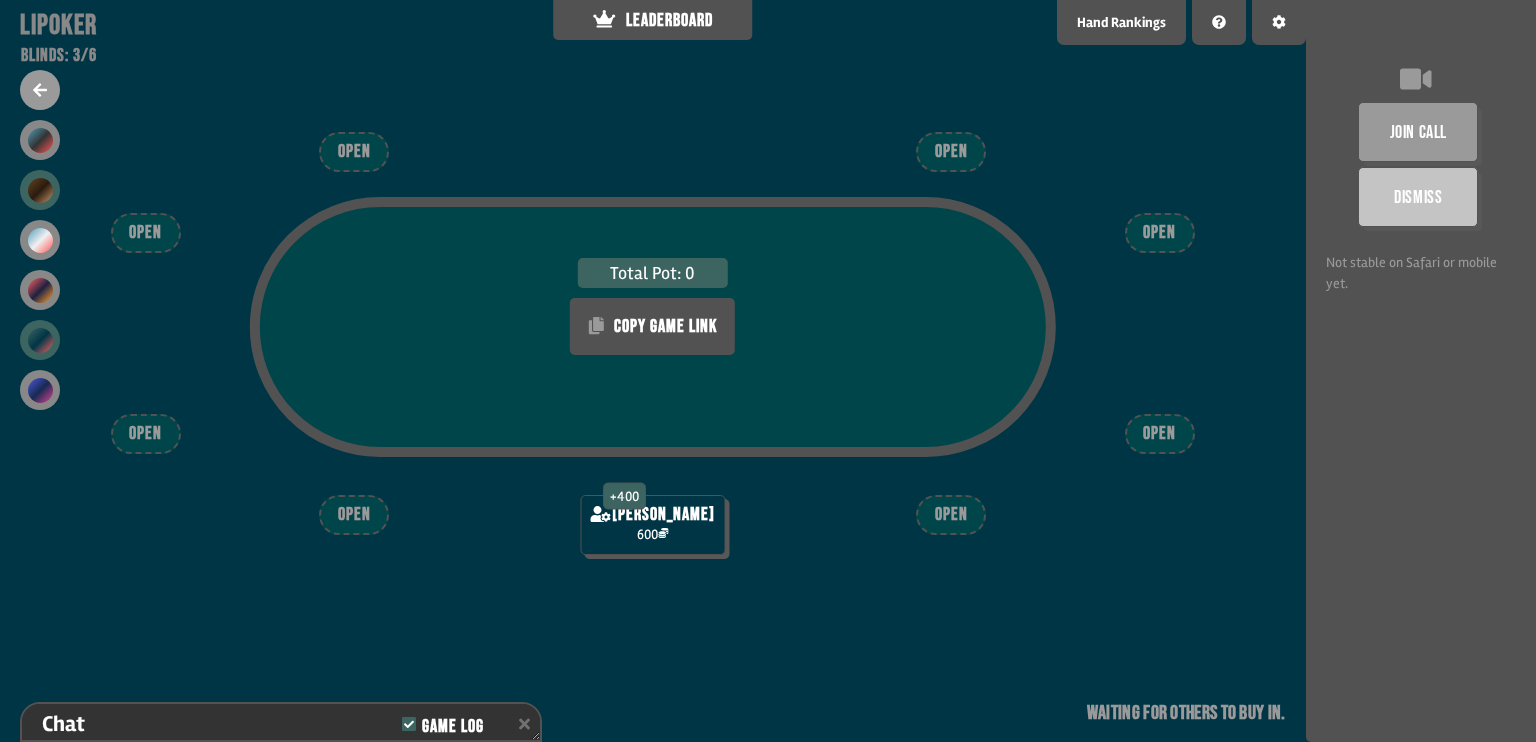 click at bounding box center [40, 190] 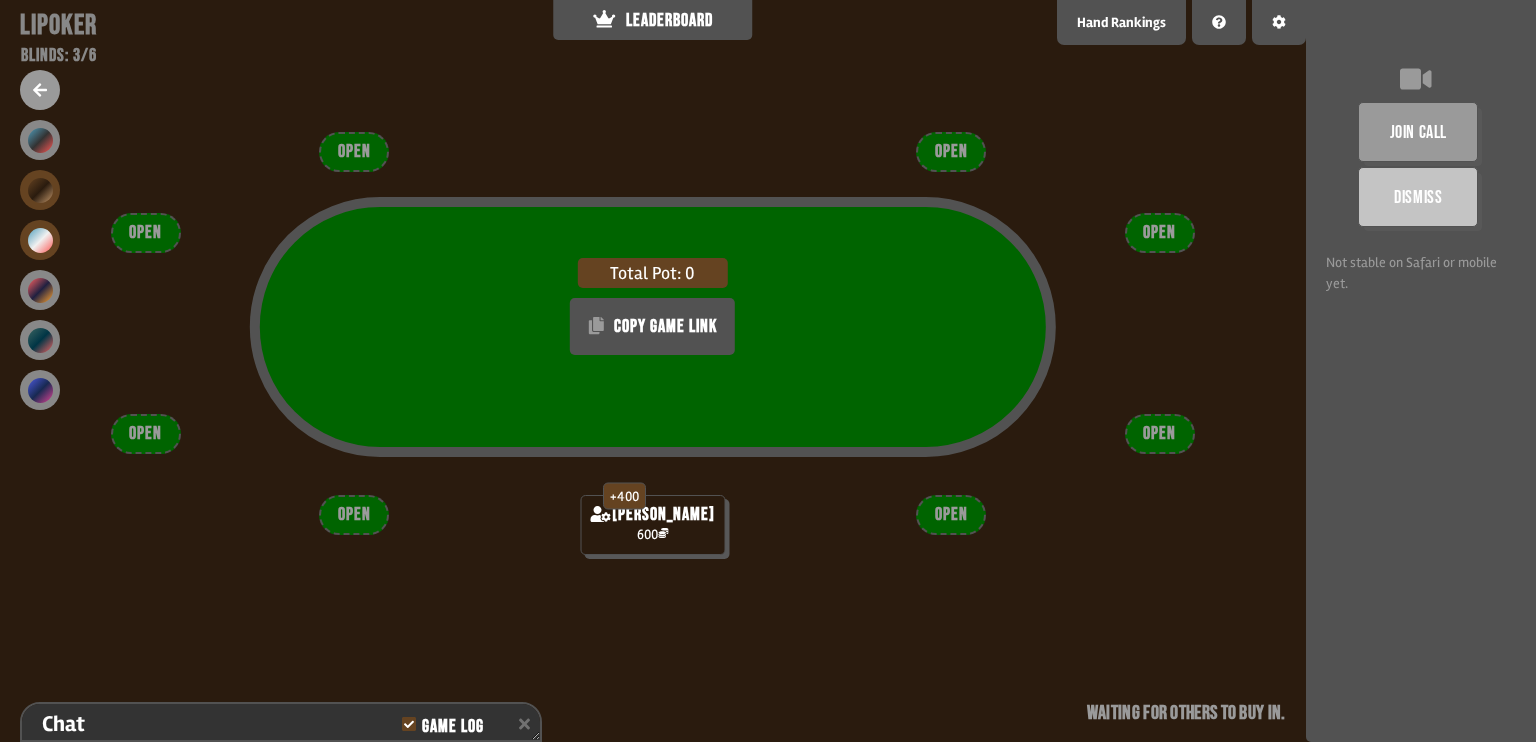 click at bounding box center [40, 240] 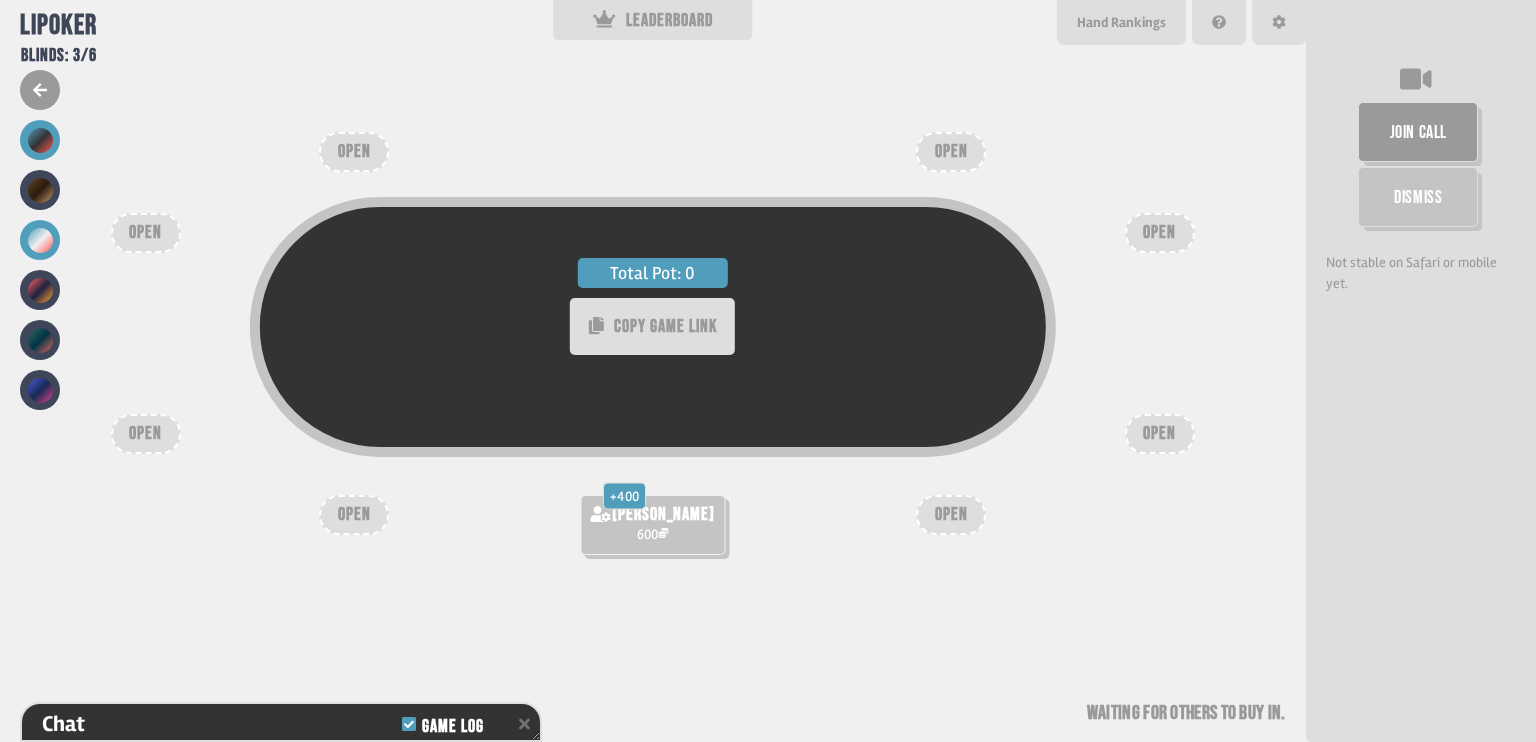 click at bounding box center [40, 140] 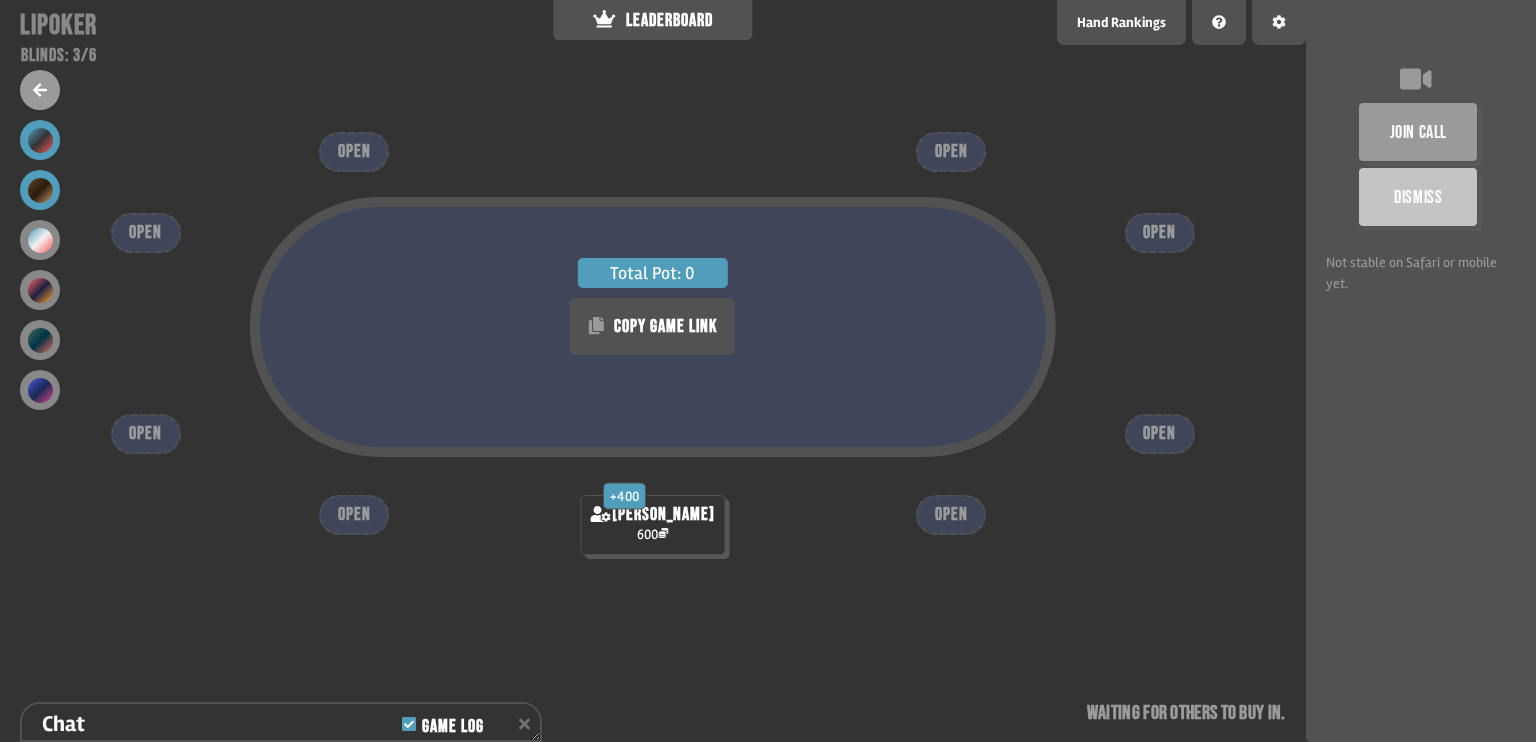 click at bounding box center (40, 190) 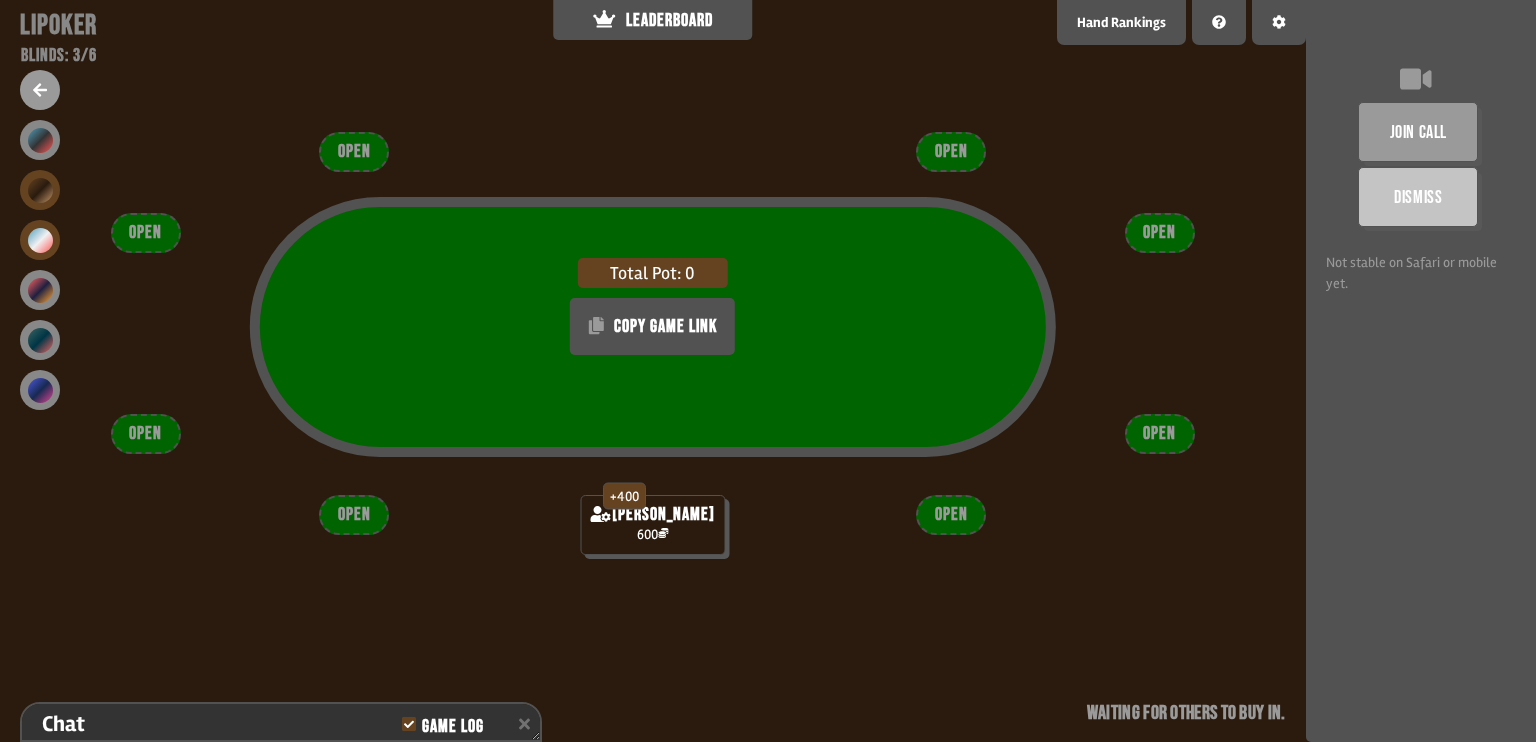 click at bounding box center (40, 240) 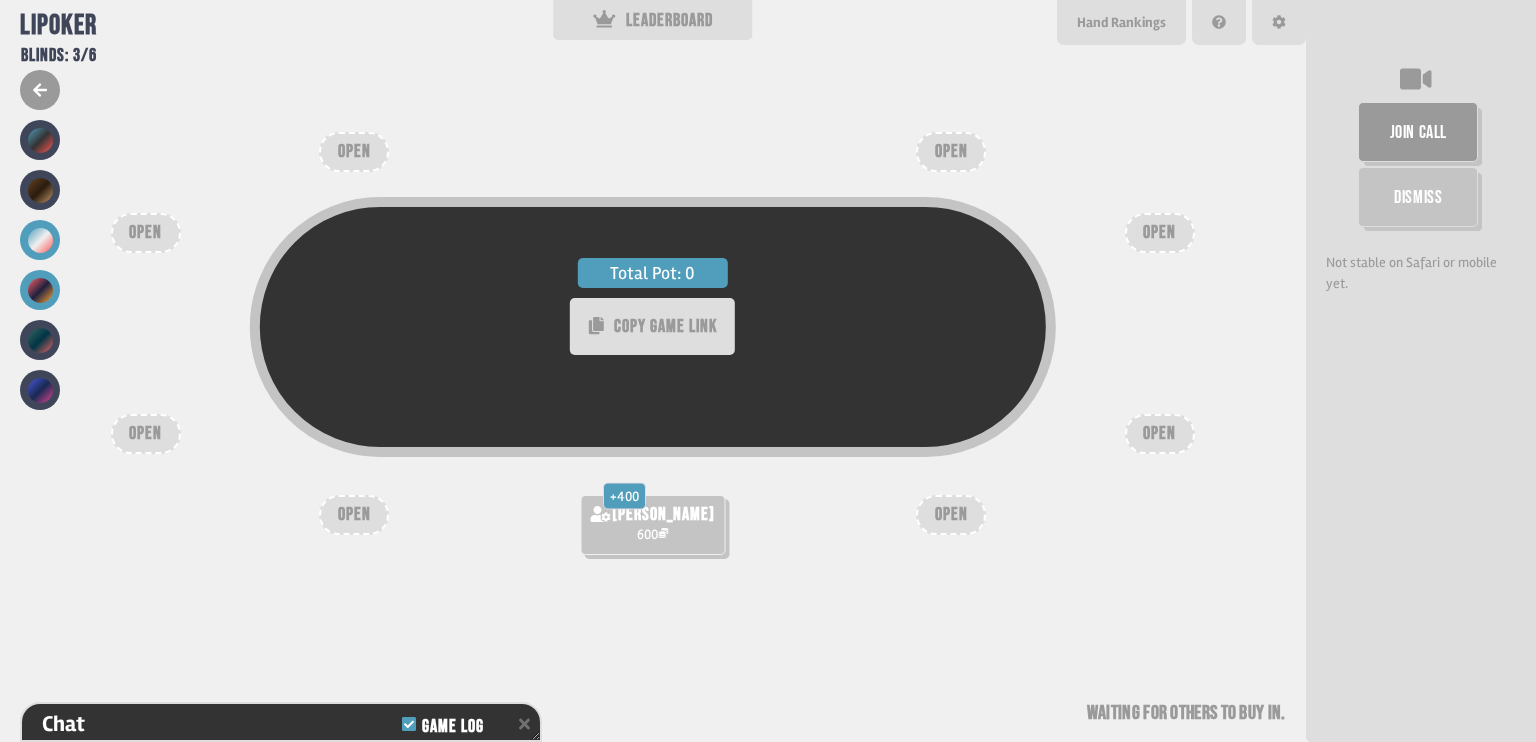 click at bounding box center [40, 290] 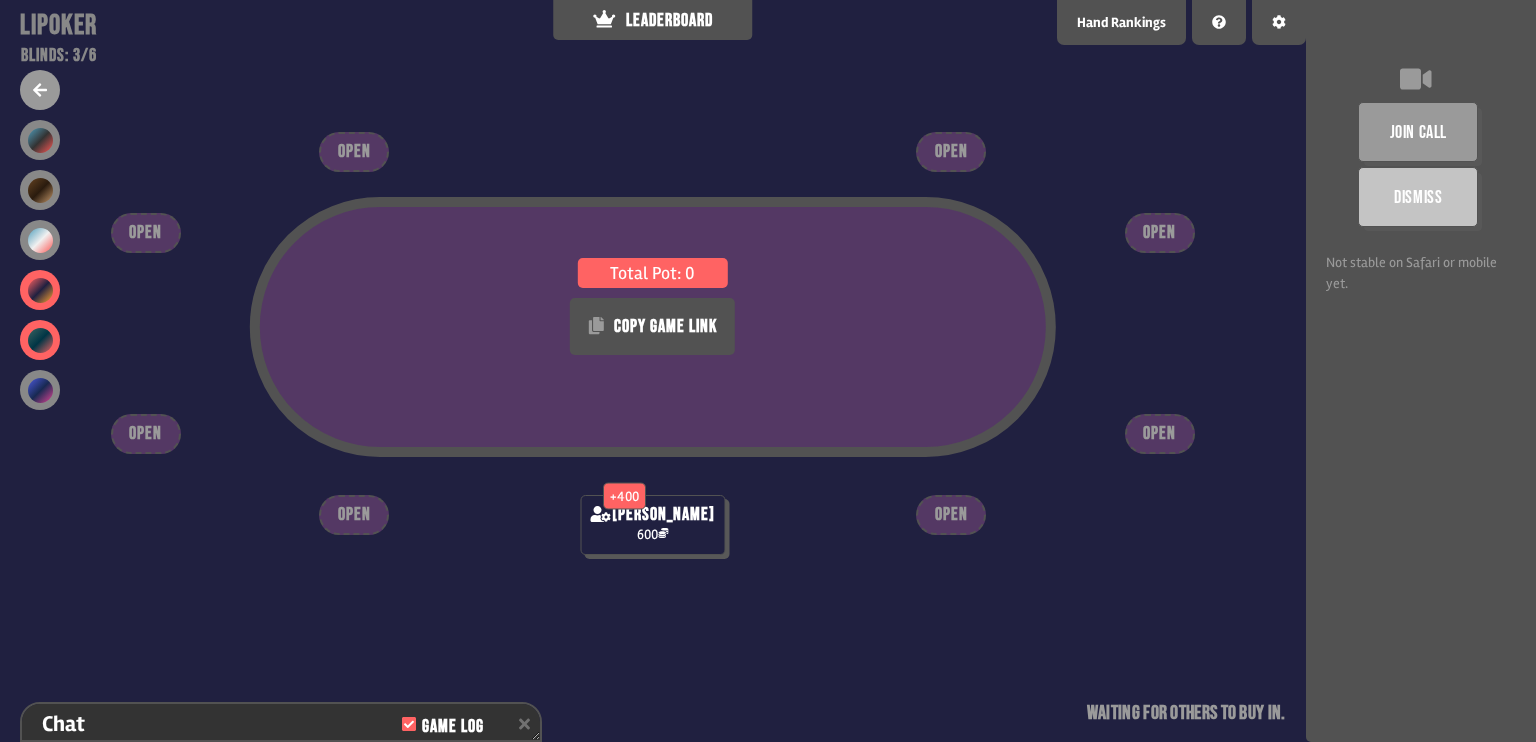 click at bounding box center [40, 340] 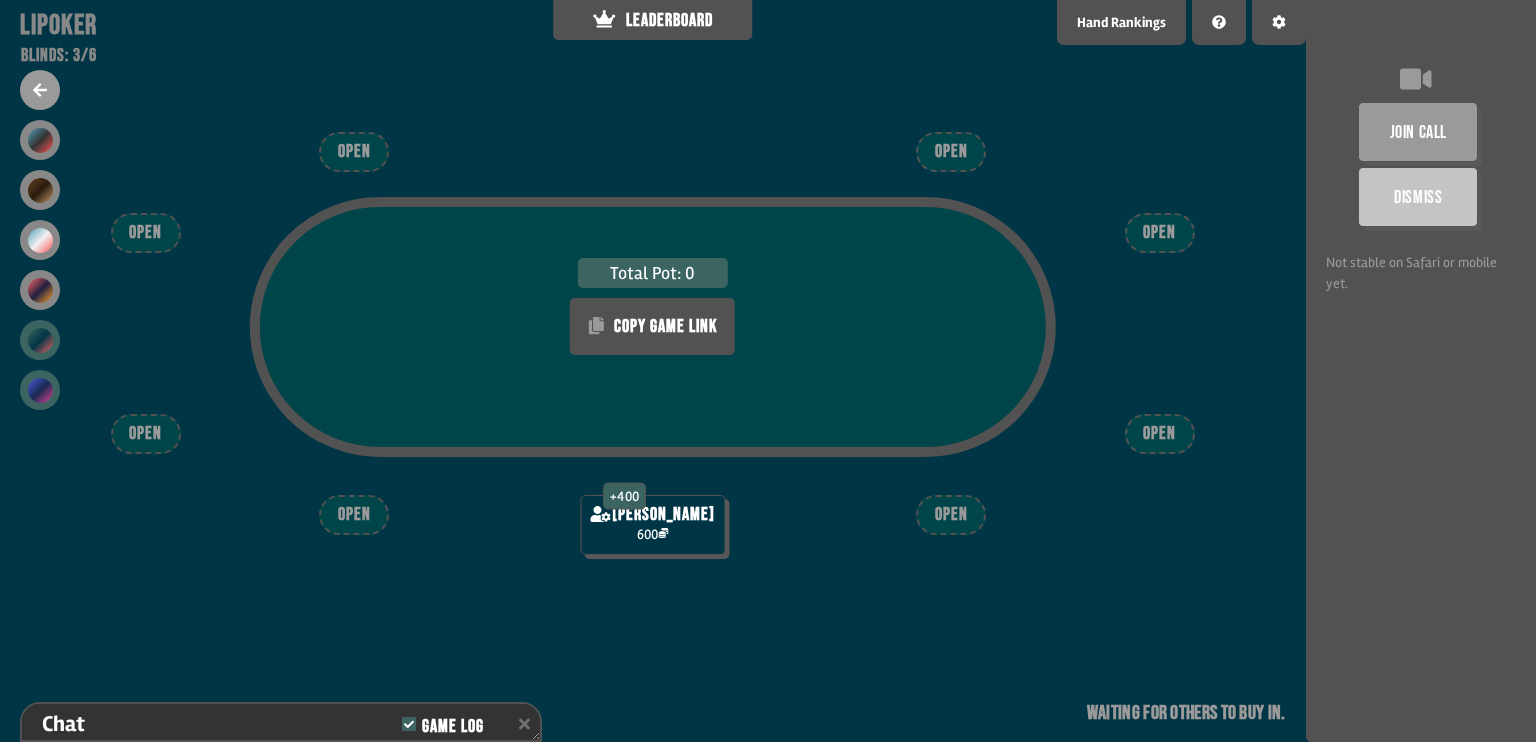 click at bounding box center (40, 390) 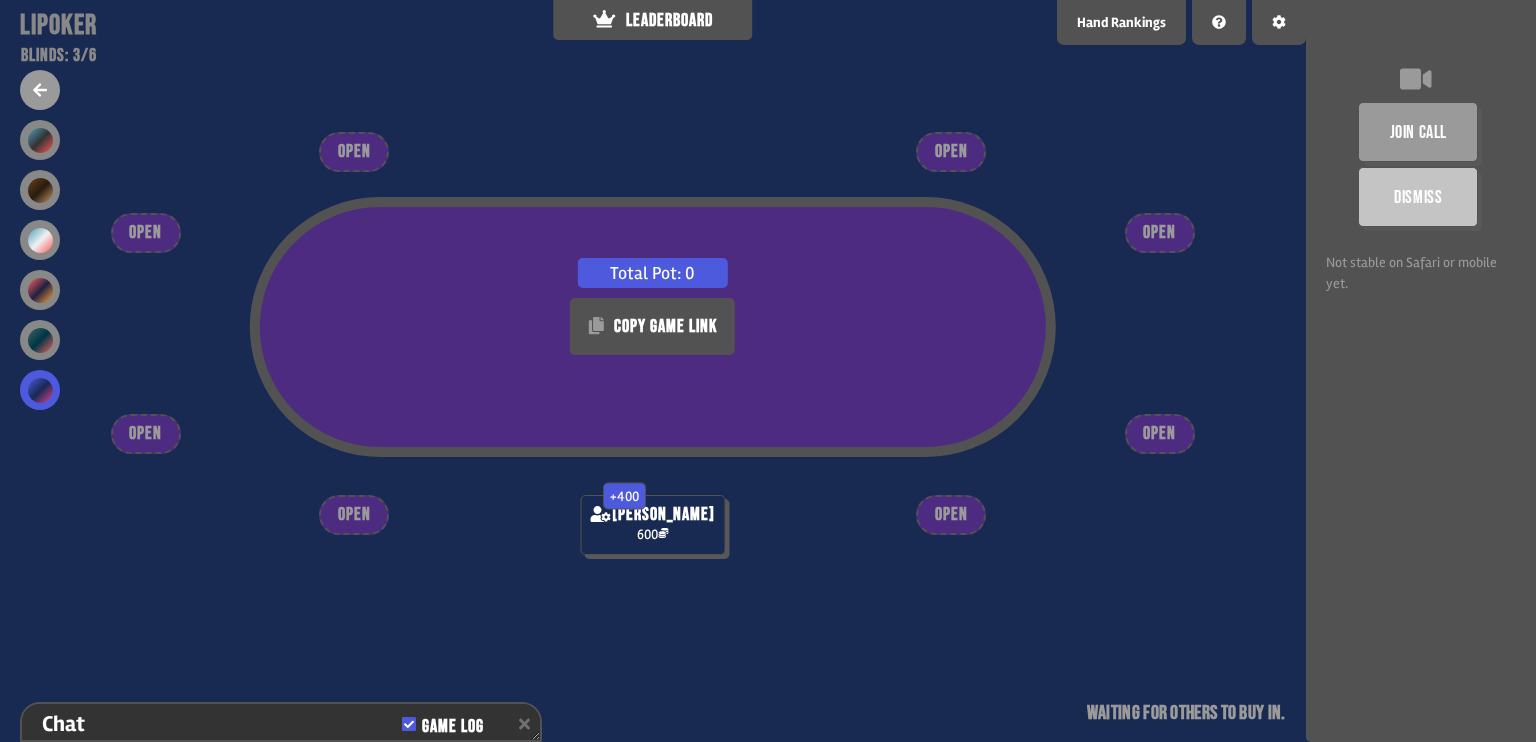 click at bounding box center [40, 265] 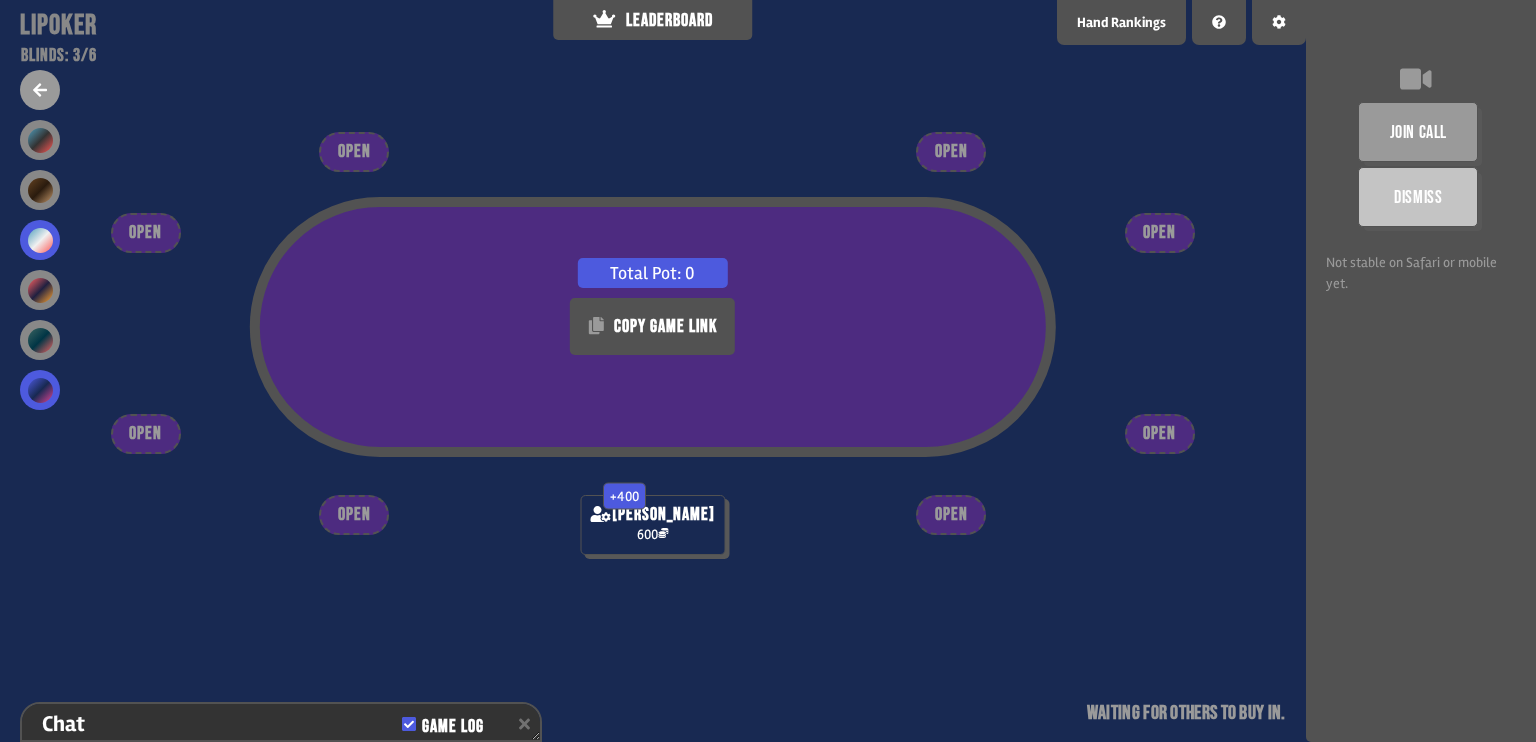 click at bounding box center (40, 240) 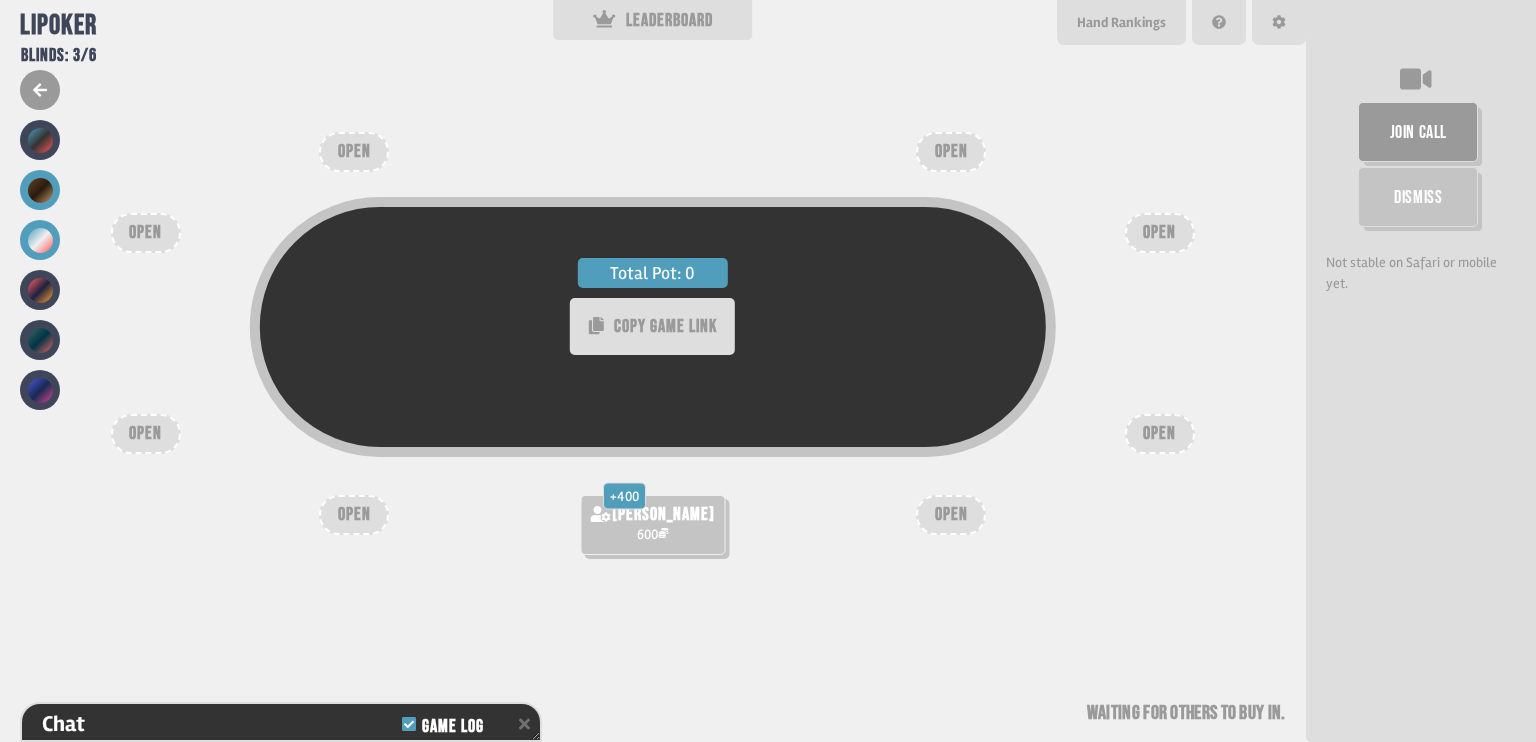 click at bounding box center (40, 190) 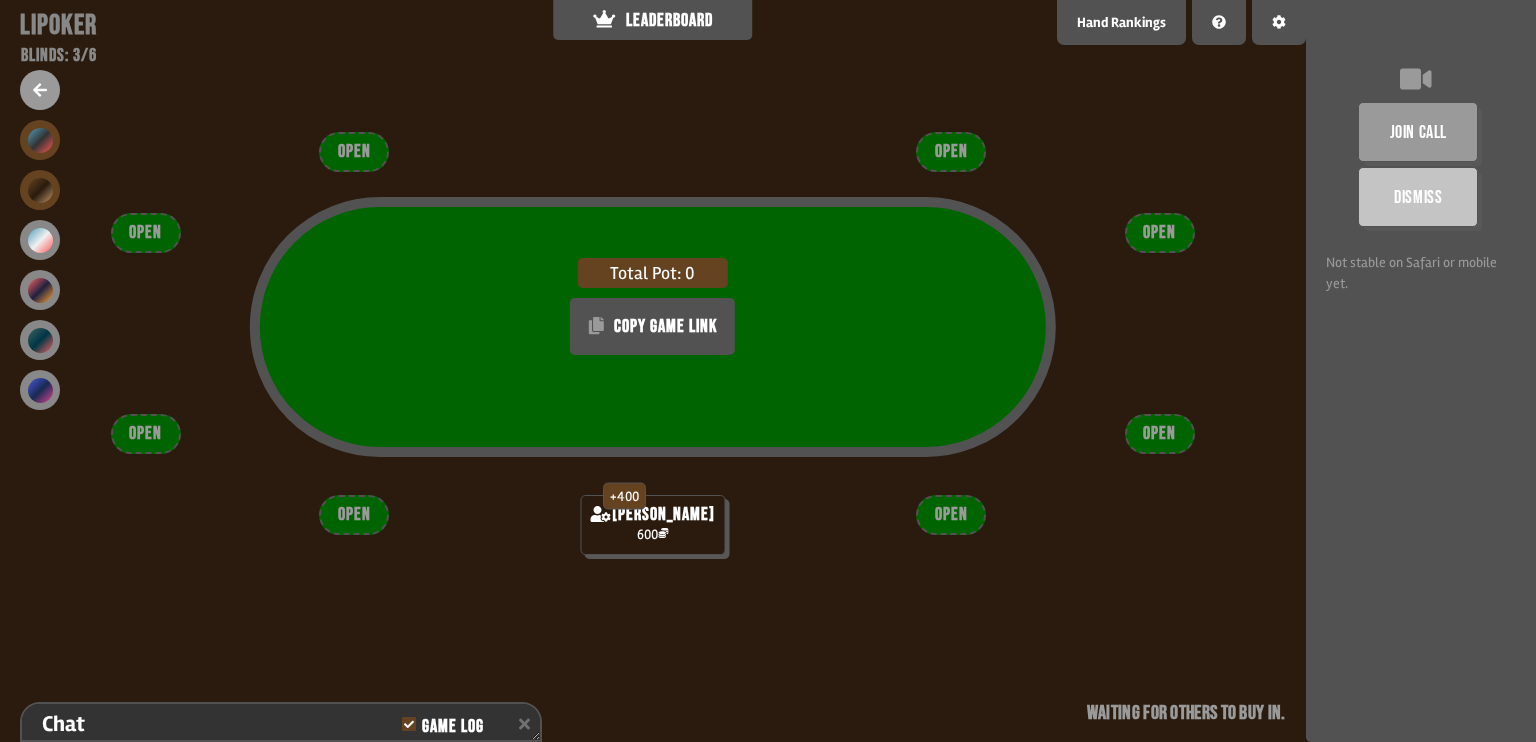 click at bounding box center [40, 140] 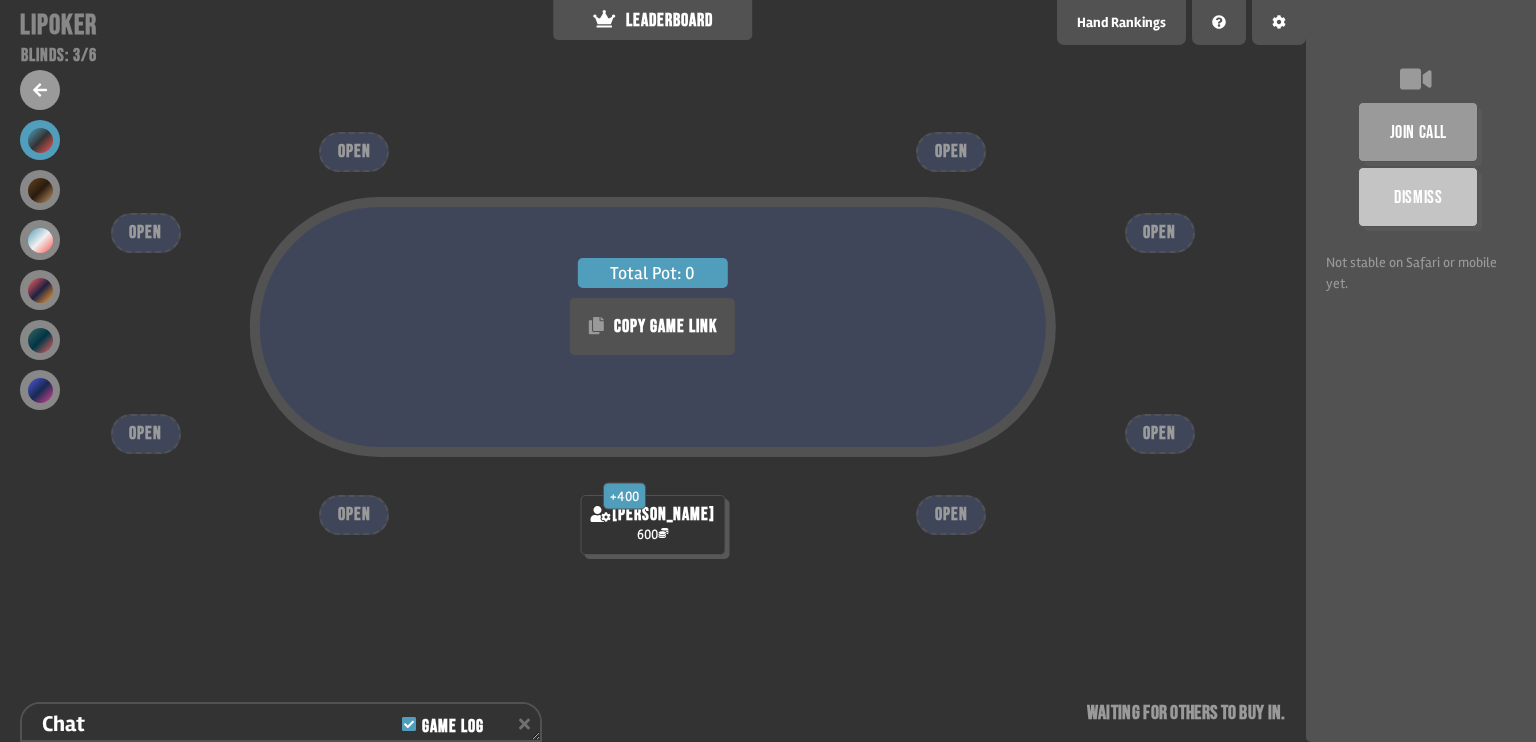 click 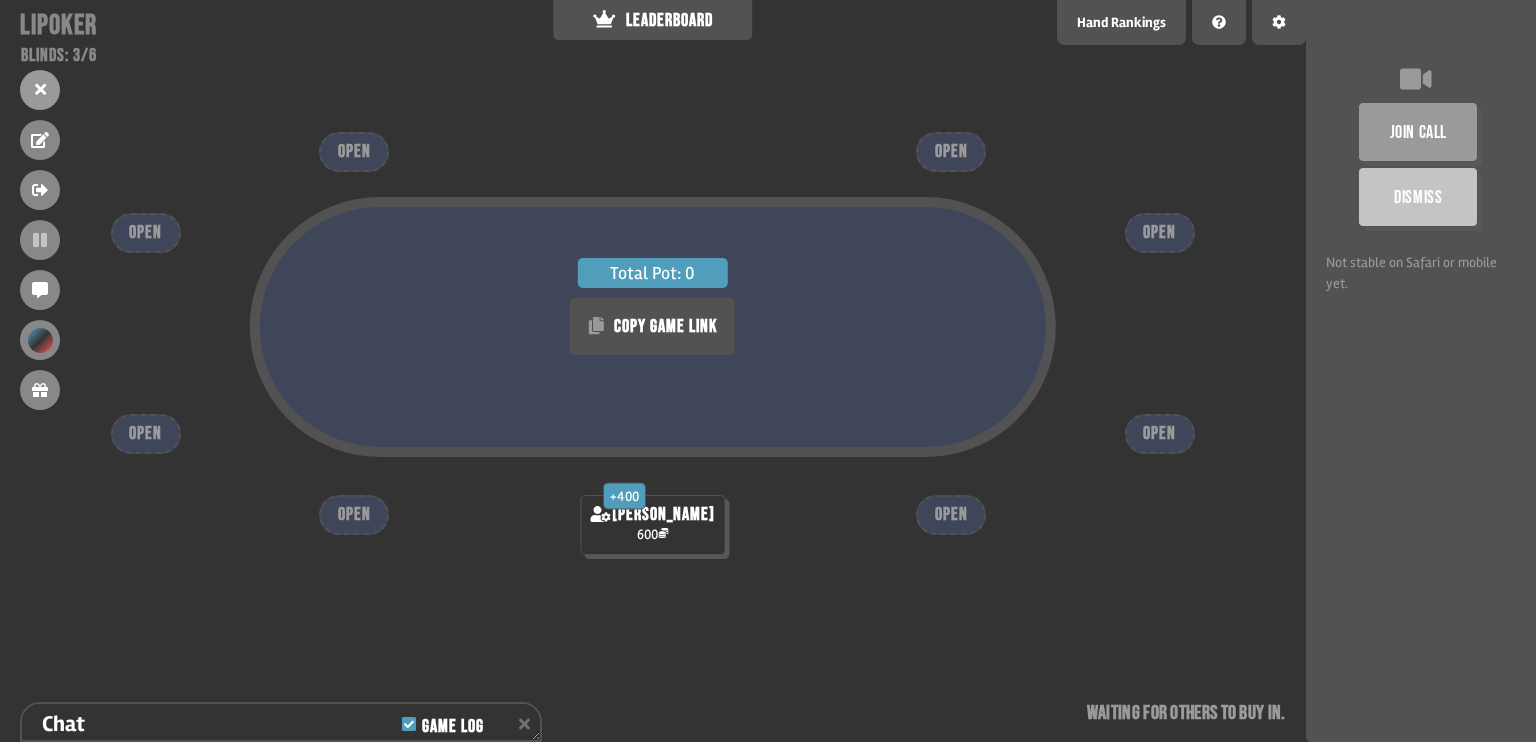 click 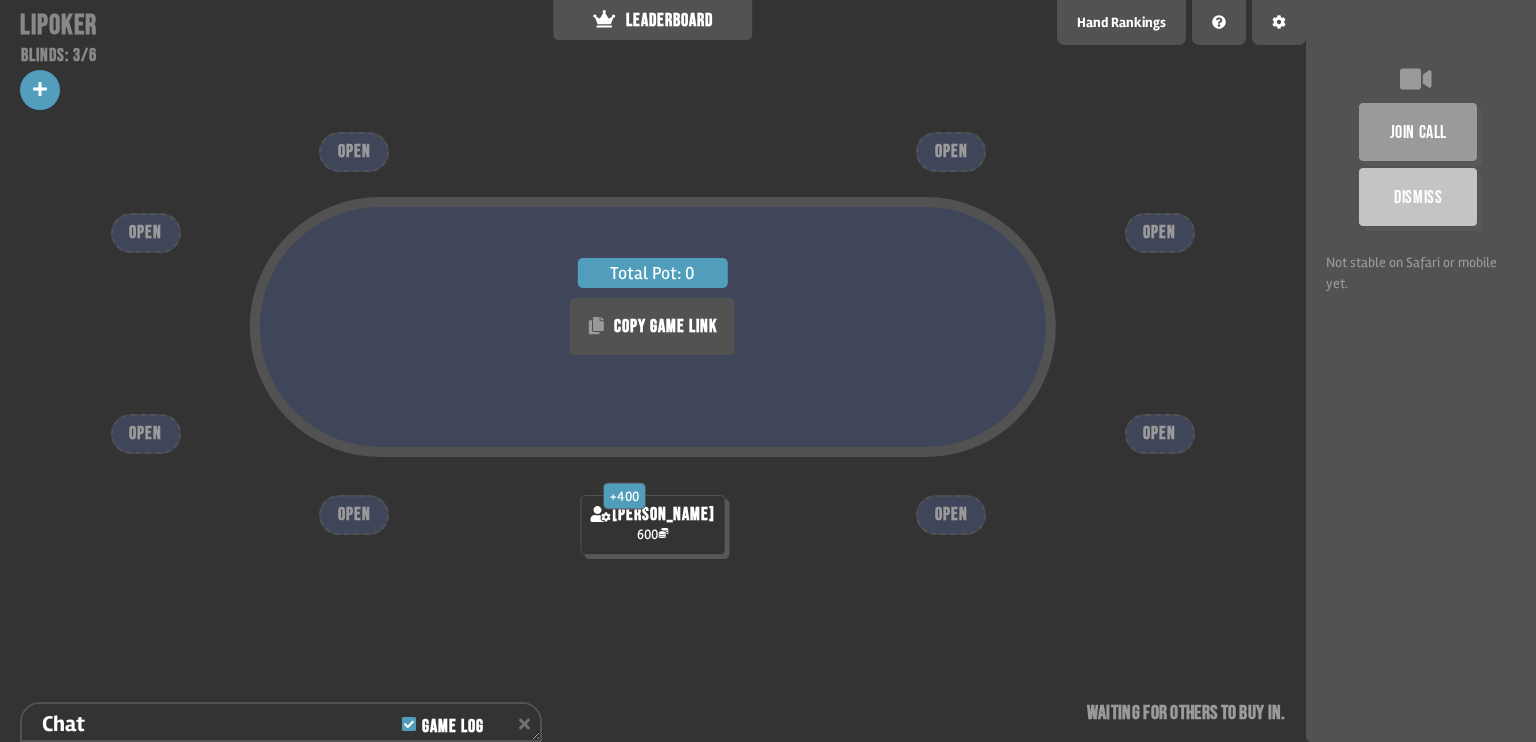 click at bounding box center (40, 90) 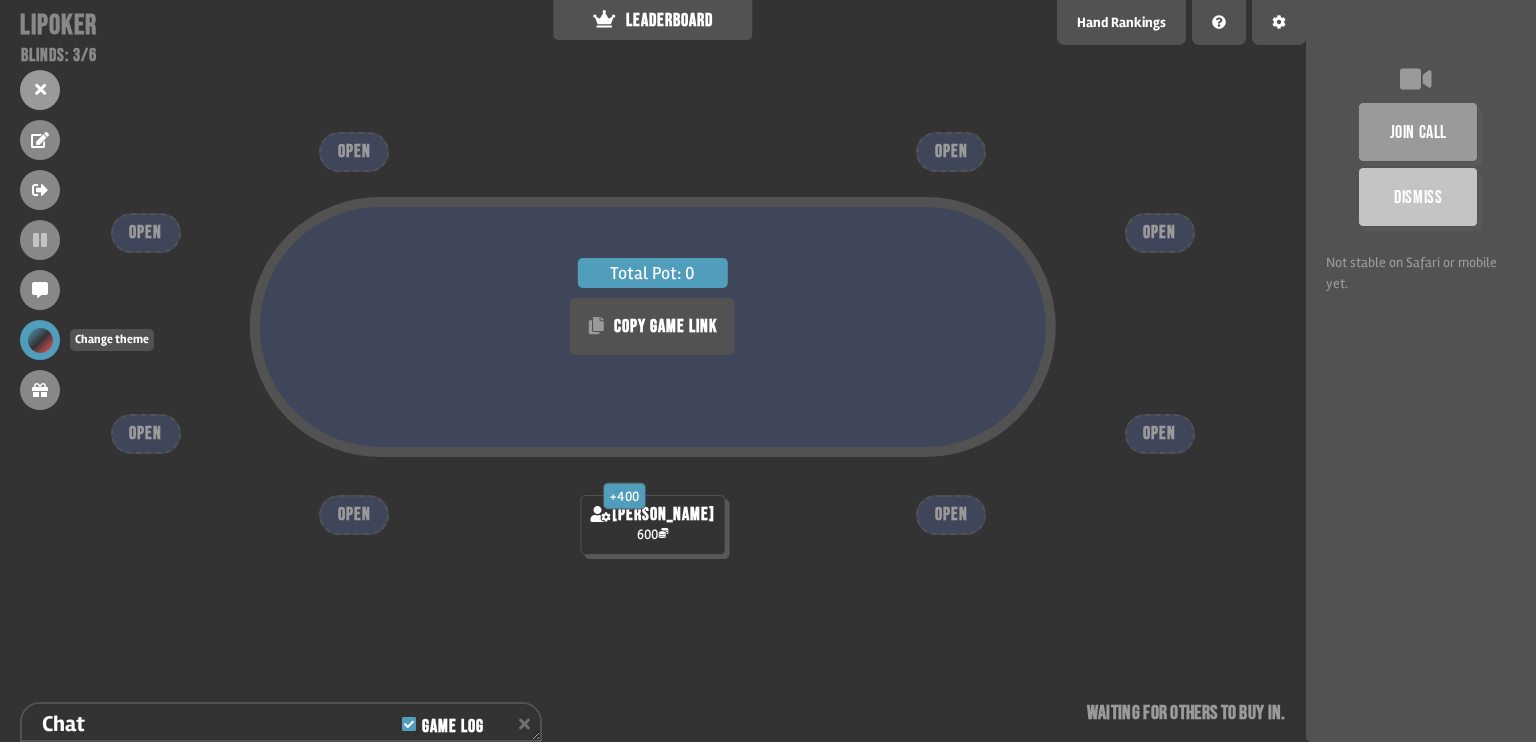 click at bounding box center (40, 340) 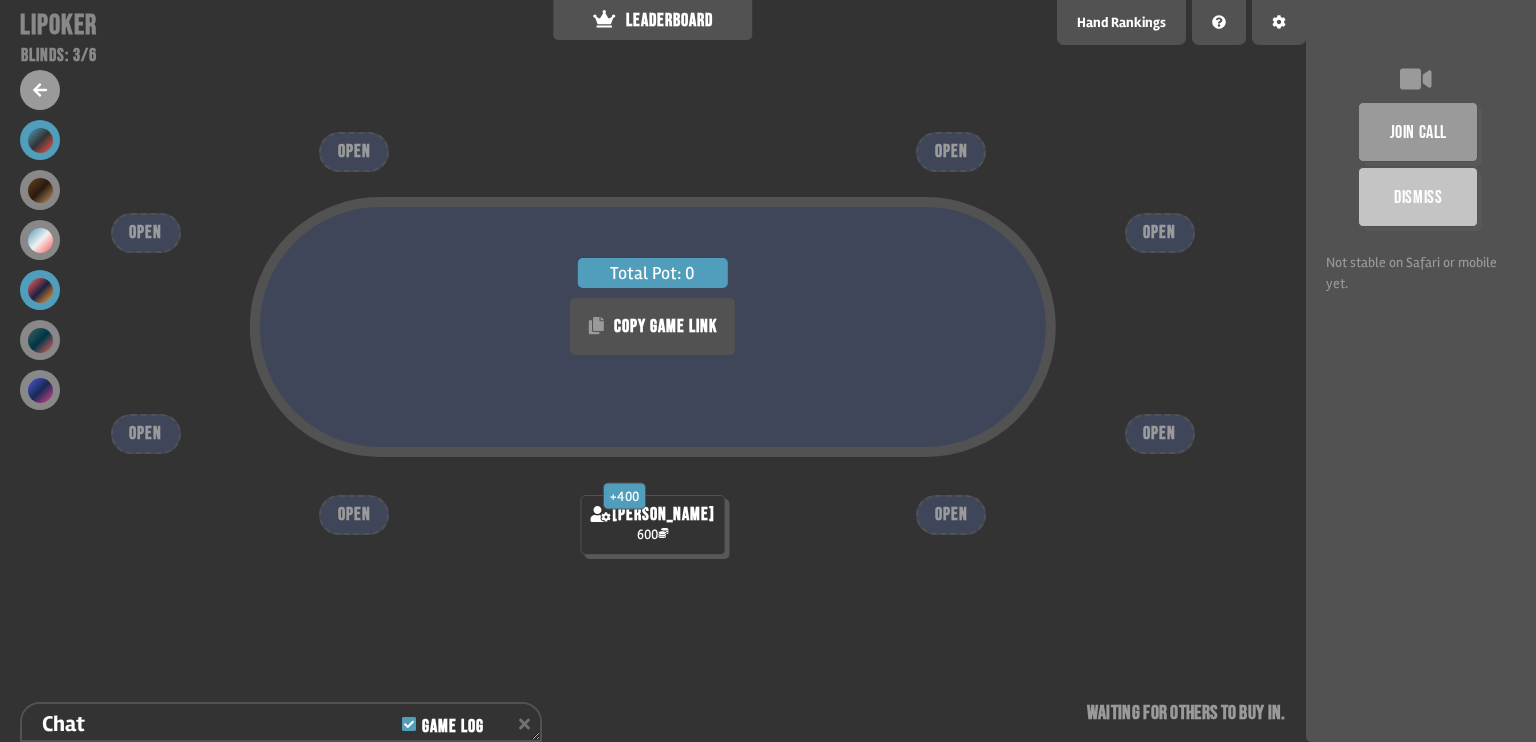 click at bounding box center [40, 290] 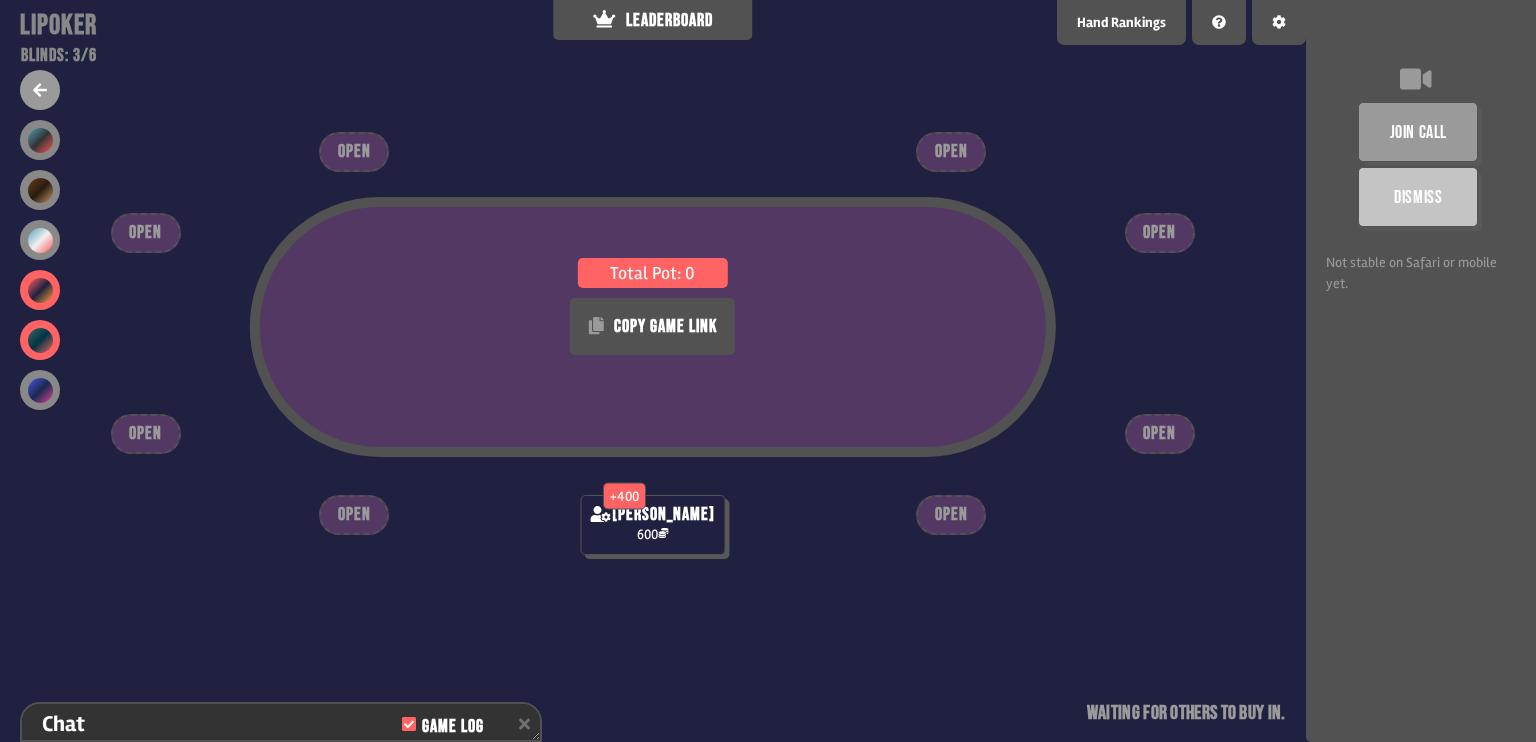 click at bounding box center (40, 340) 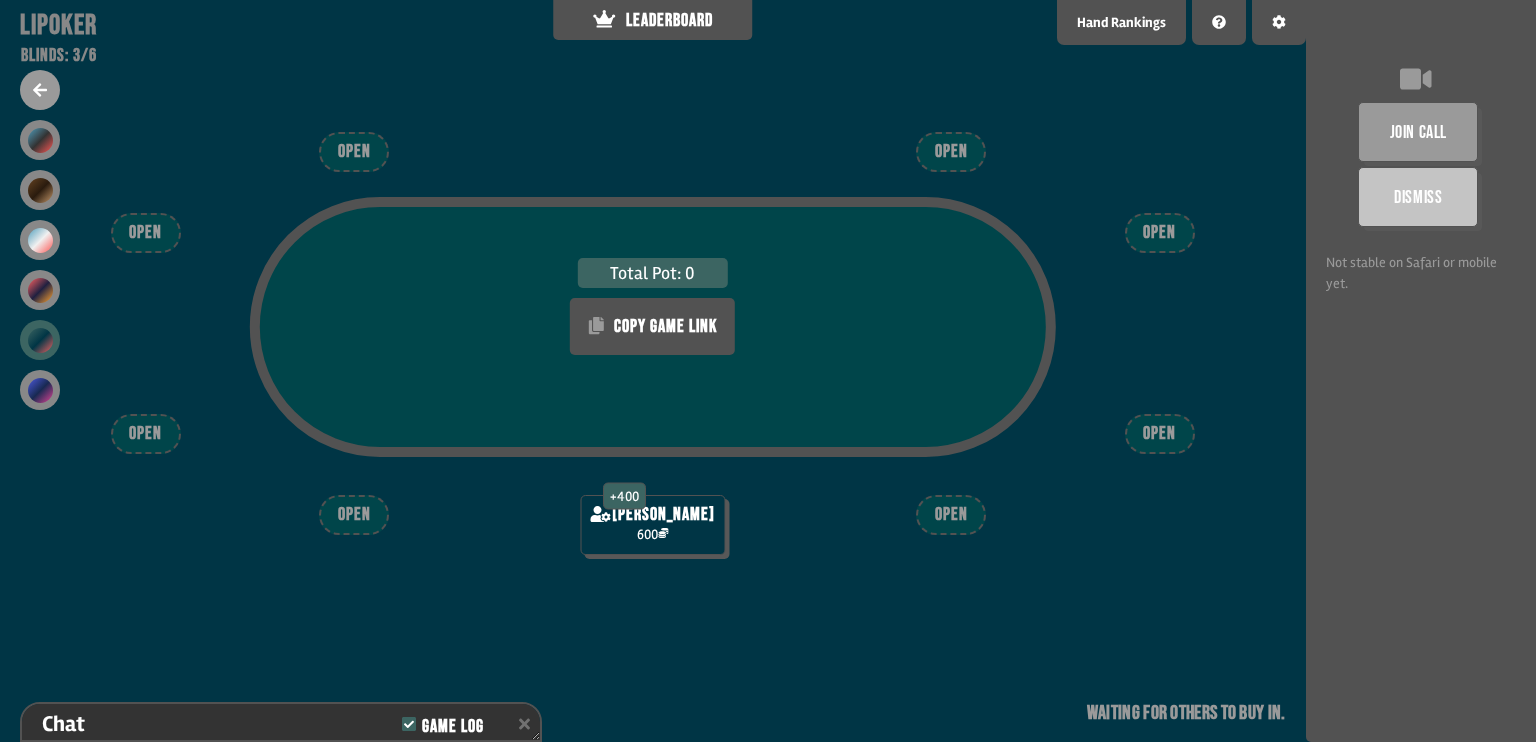 click 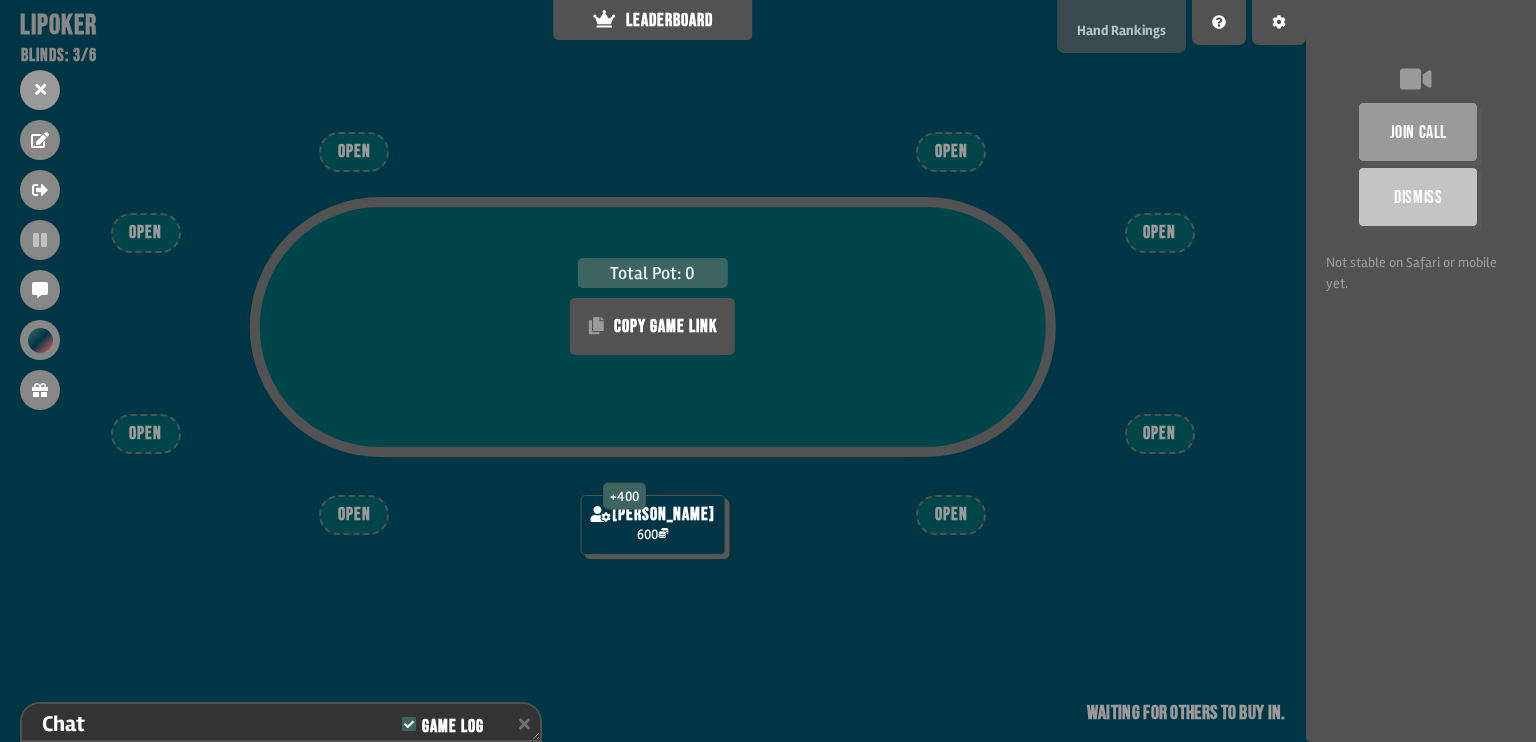 click on "Hand Rankings" at bounding box center (1121, 26) 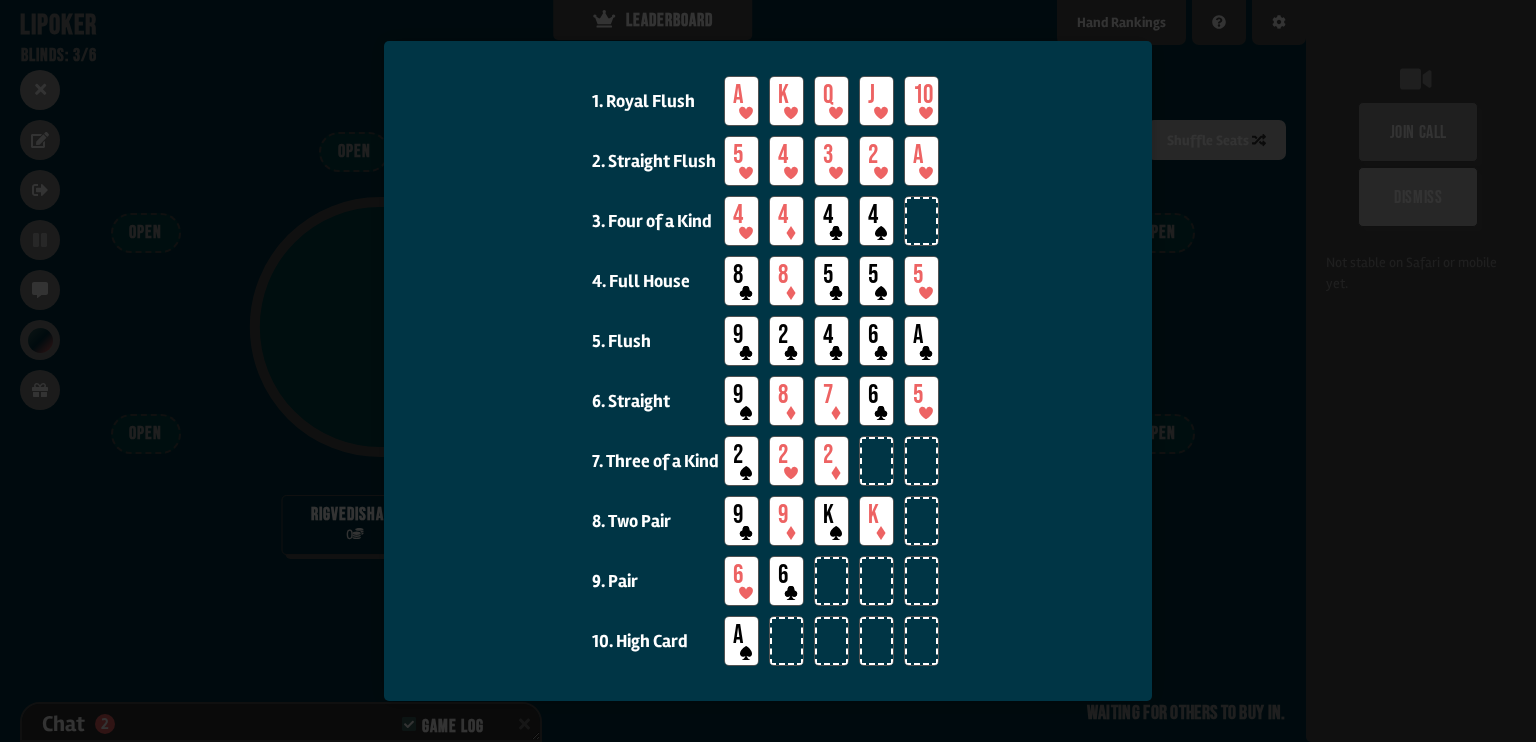 click at bounding box center (768, 371) 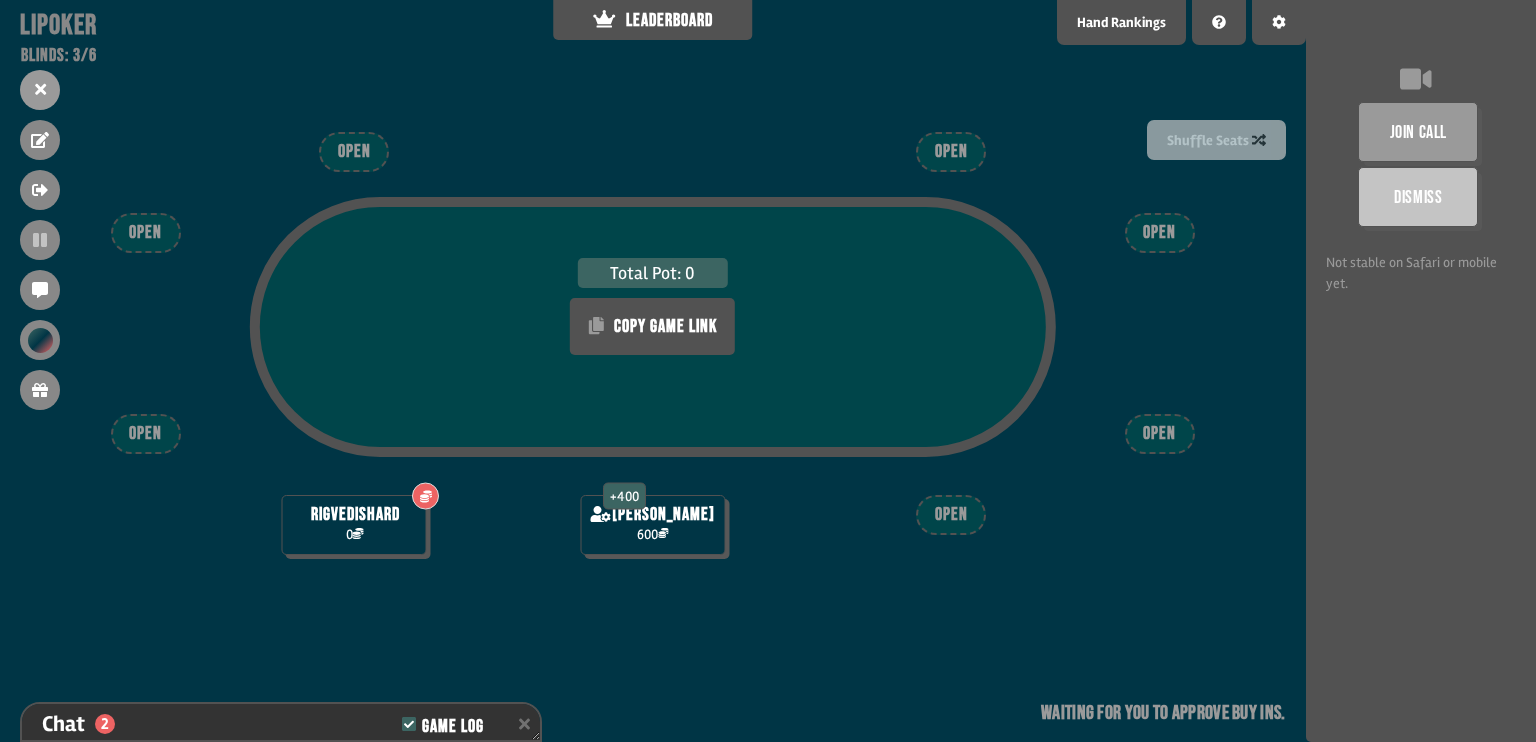 click on "Shuffle Seats" at bounding box center [1216, 139] 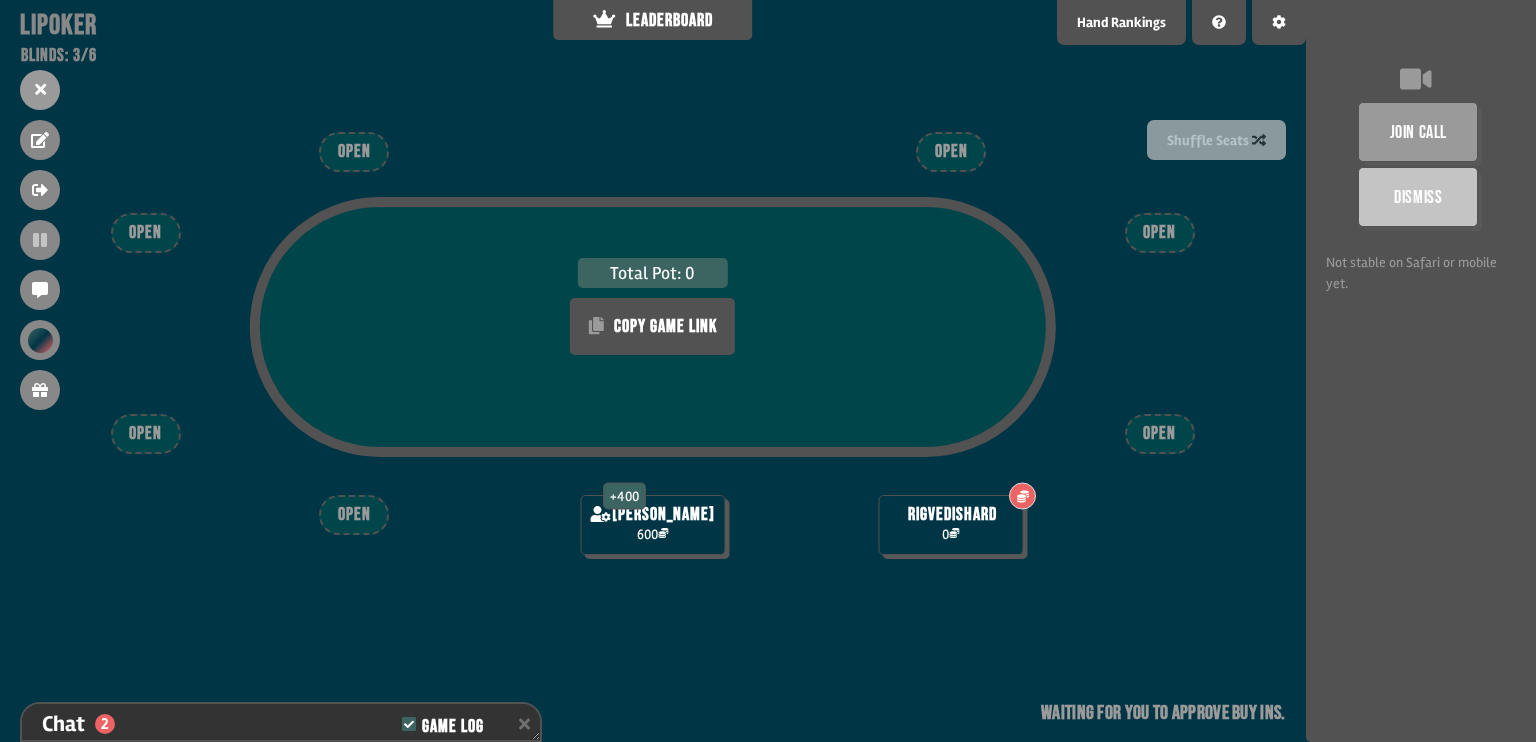 click on "Shuffle Seats" at bounding box center (1216, 139) 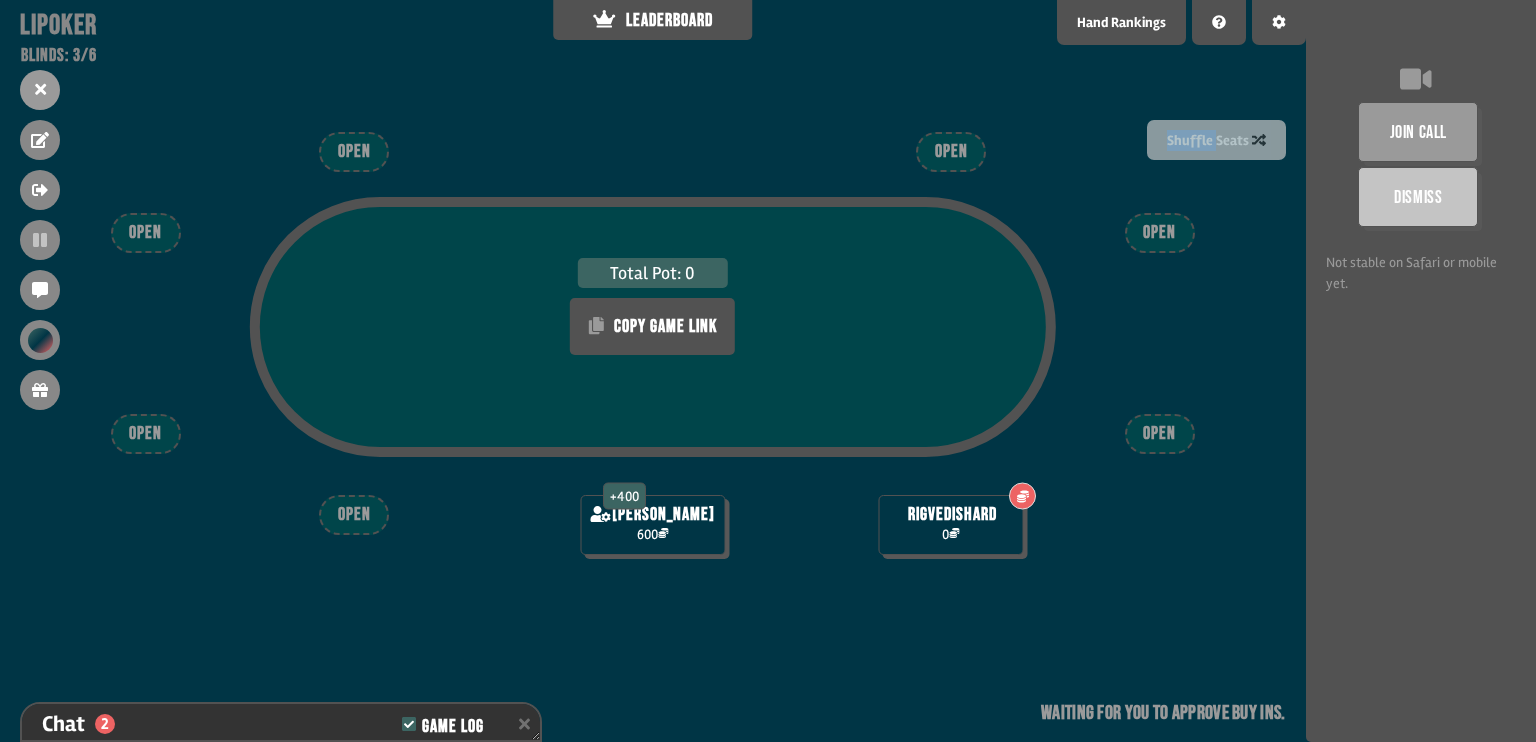click on "Shuffle Seats" at bounding box center [1216, 139] 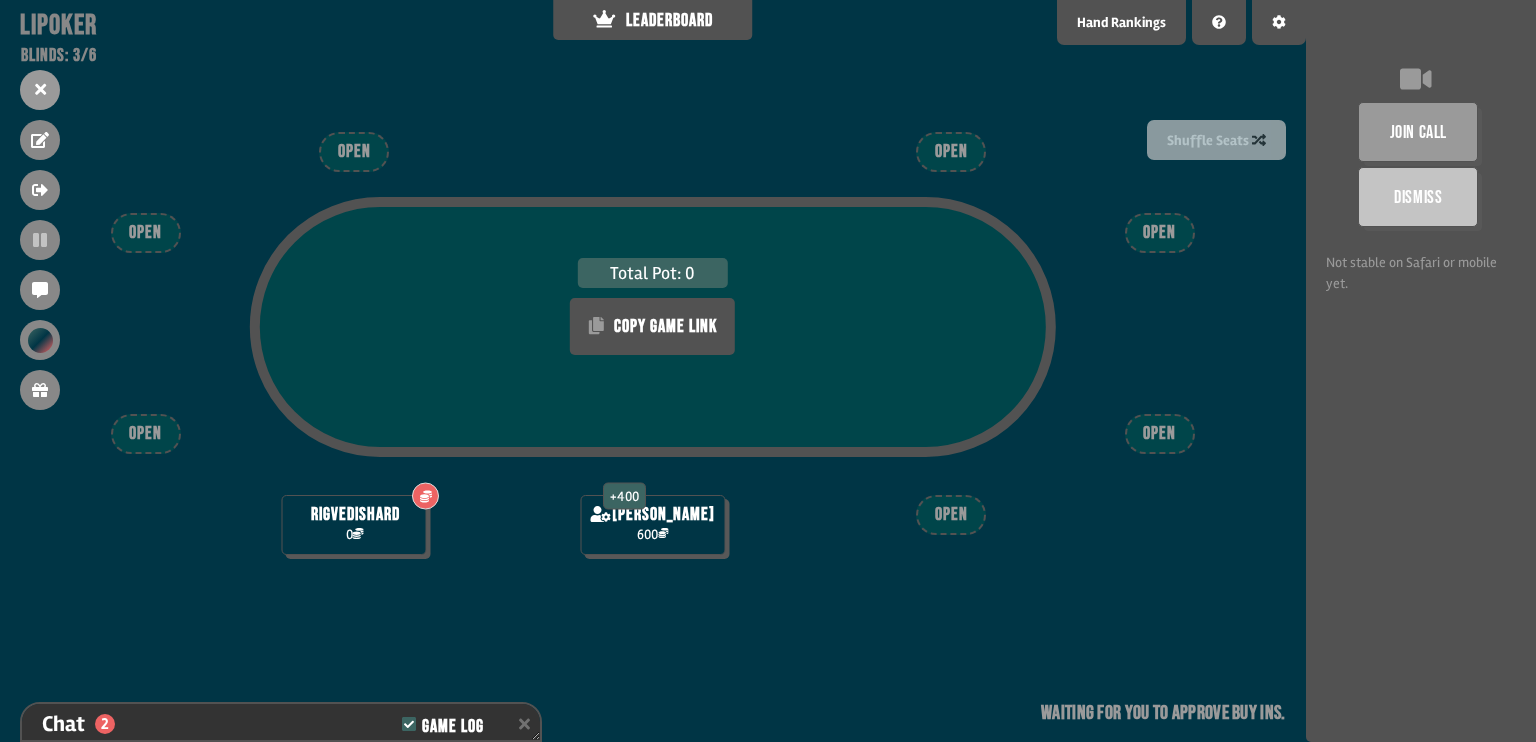 click on "Shuffle Seats" at bounding box center (1216, 140) 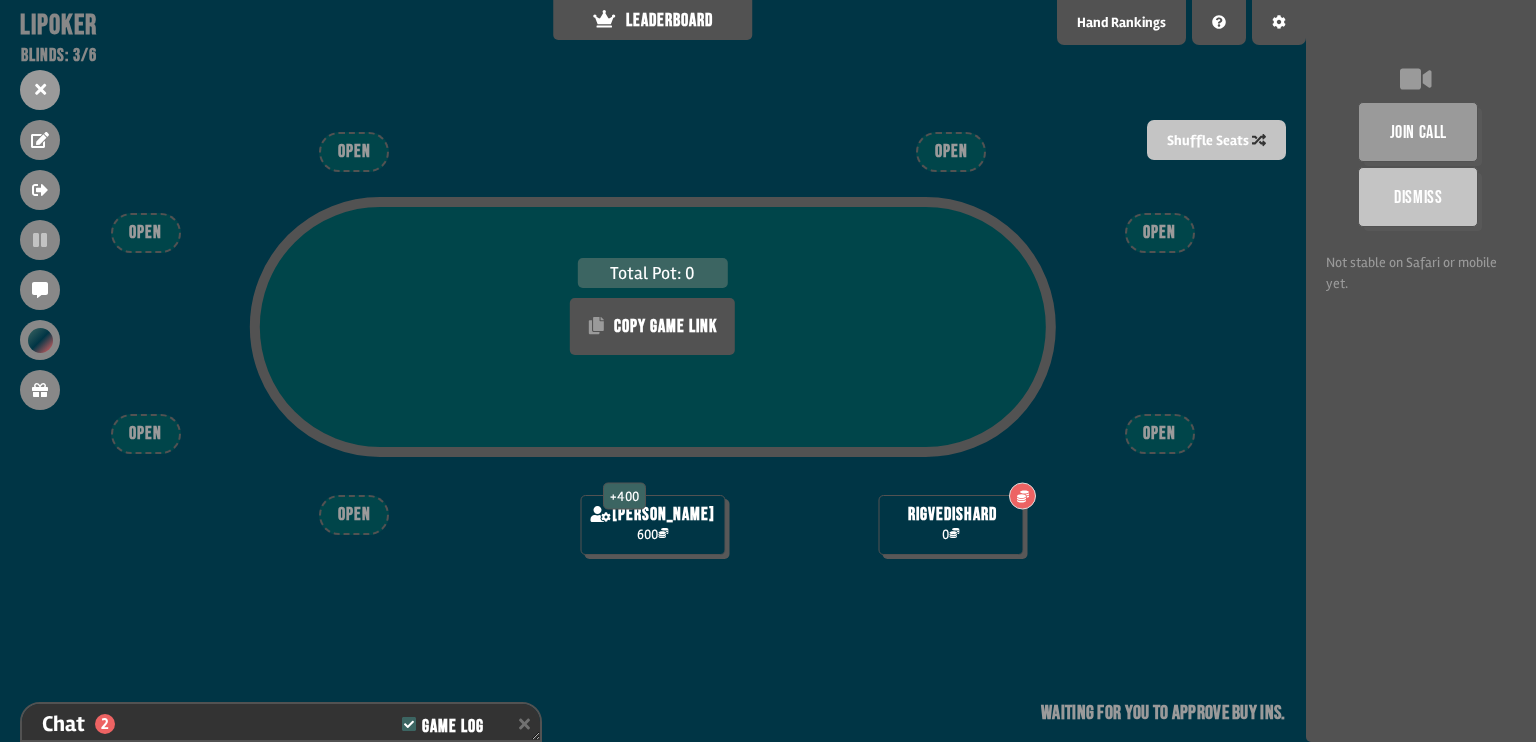 click on "Total Pot: 0   COPY GAME LINK" at bounding box center (653, 363) 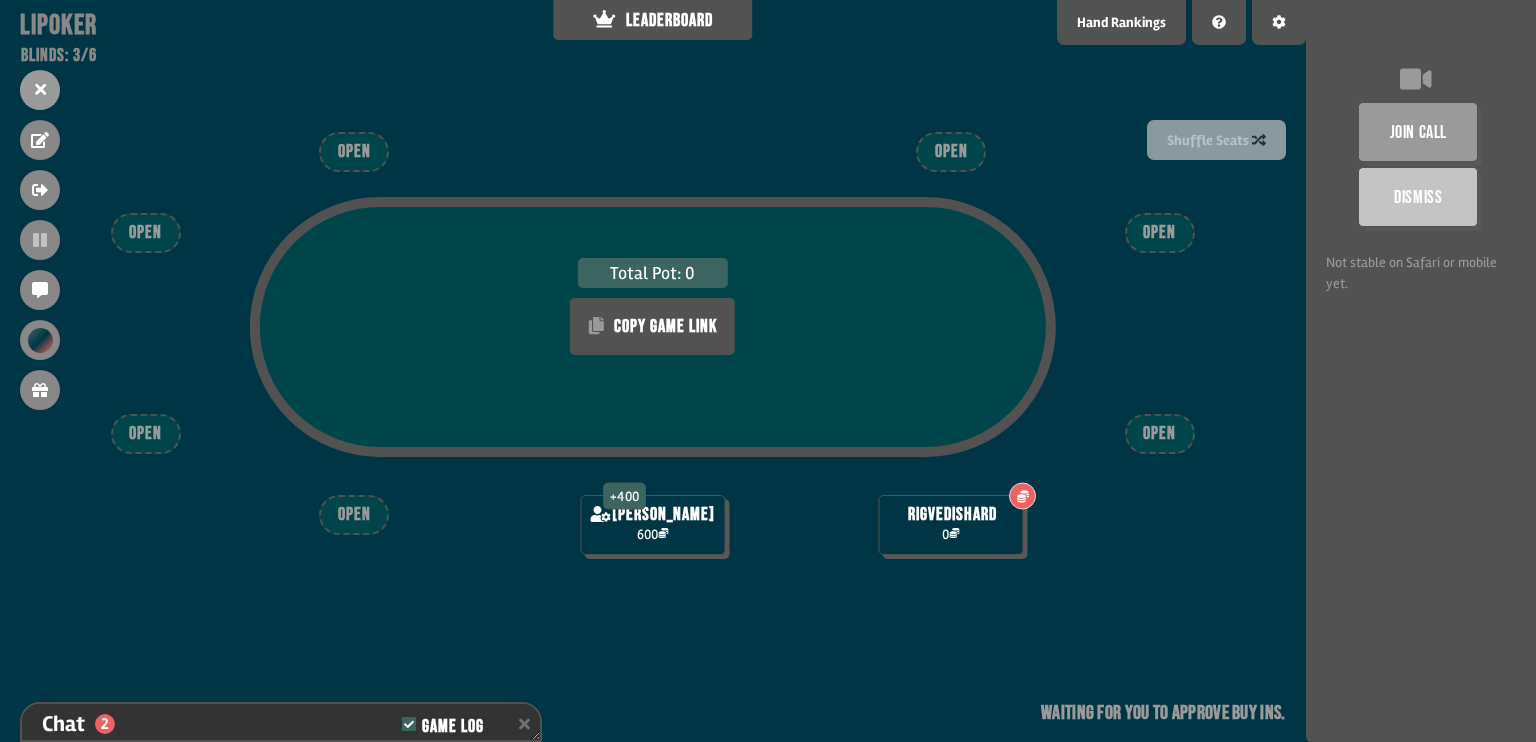 click on "Shuffle Seats" at bounding box center [1216, 139] 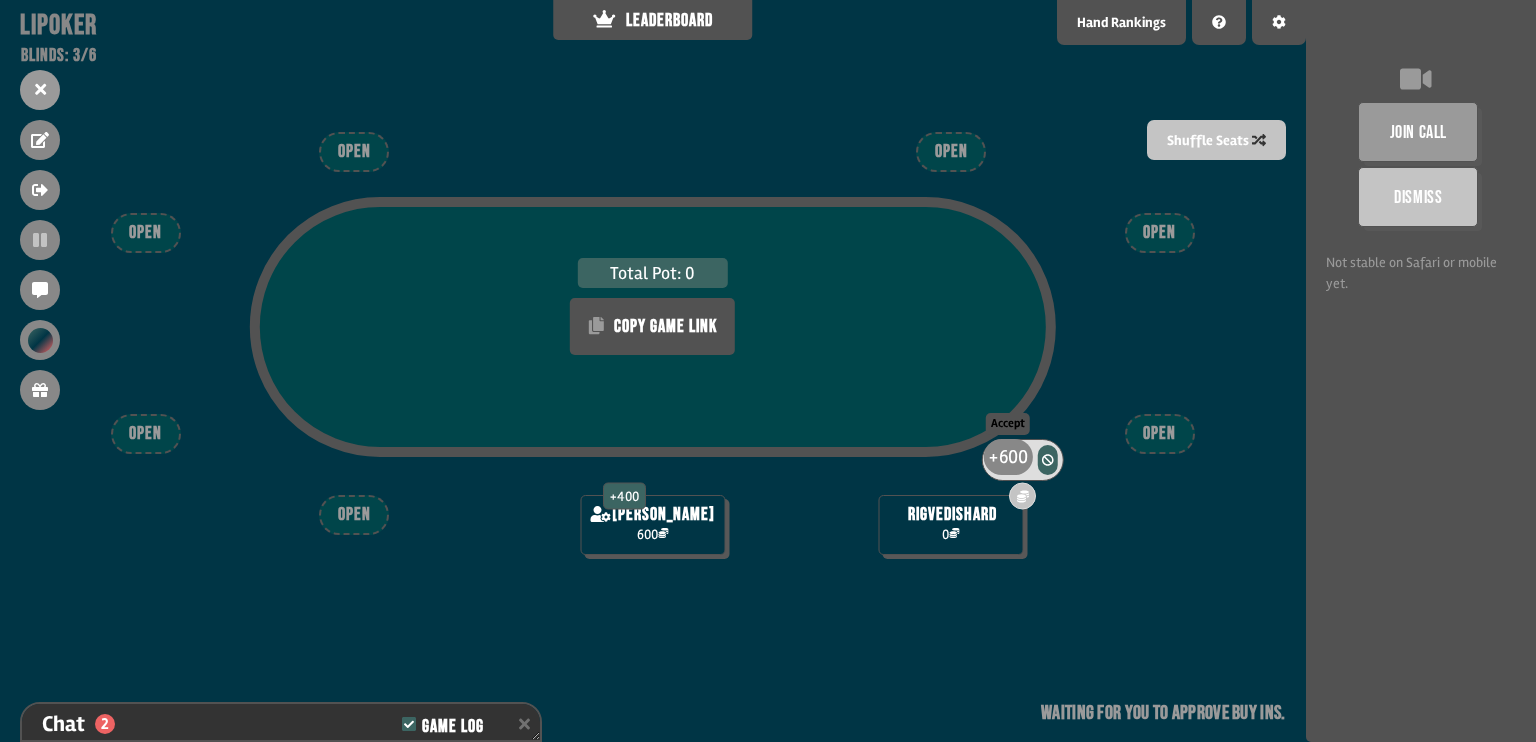 click on "+ 600" at bounding box center [1007, 457] 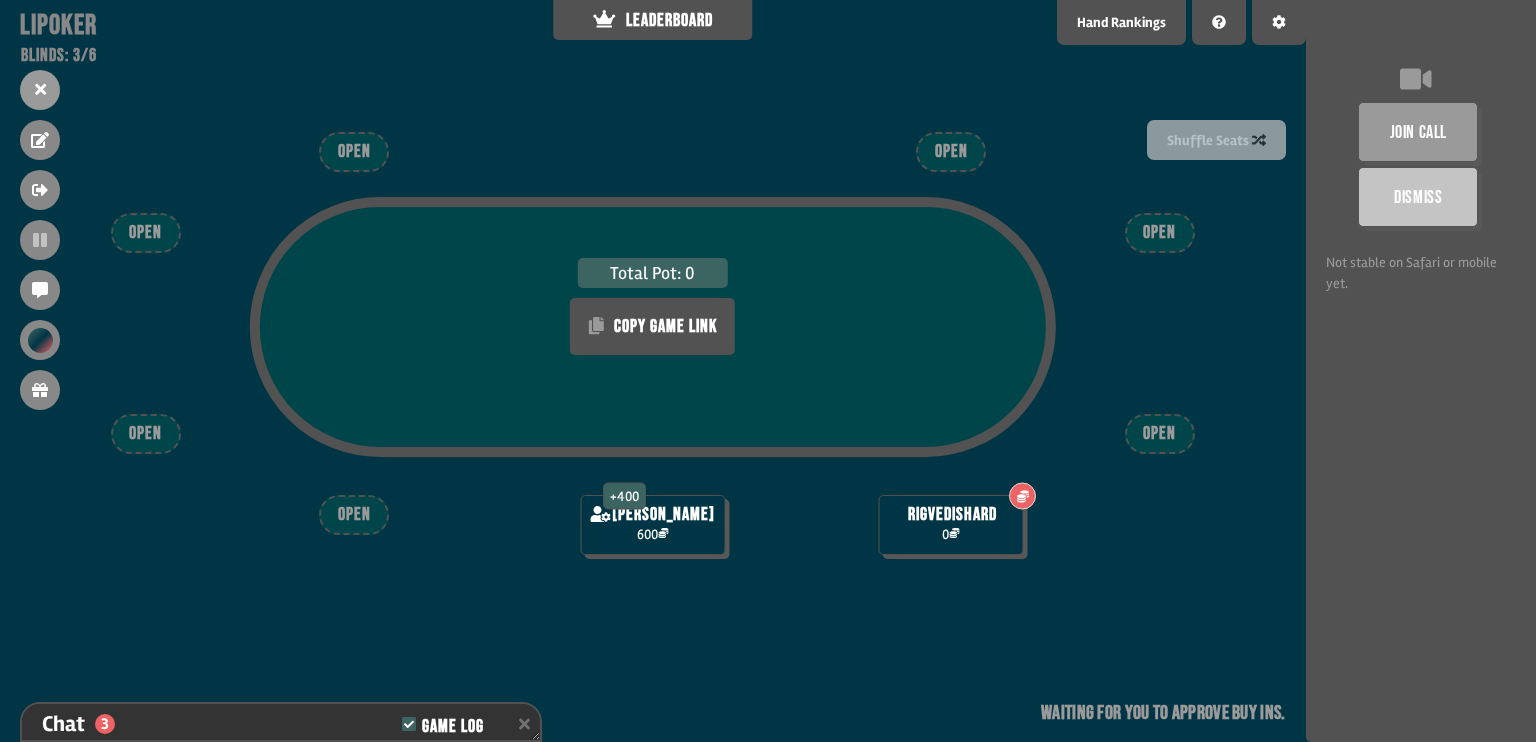 click on "Shuffle Seats" at bounding box center (1216, 139) 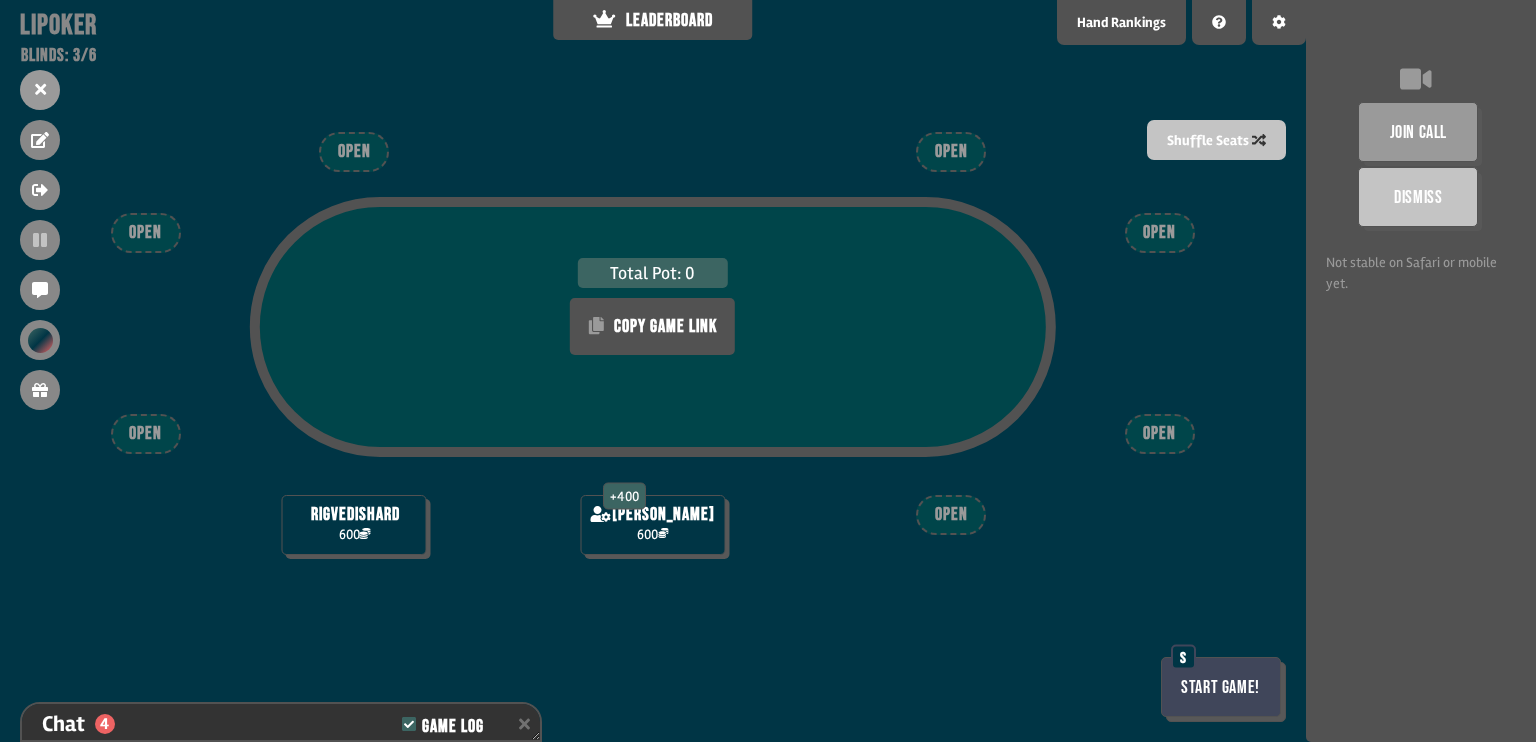 click on "Start Game!" at bounding box center [1221, 687] 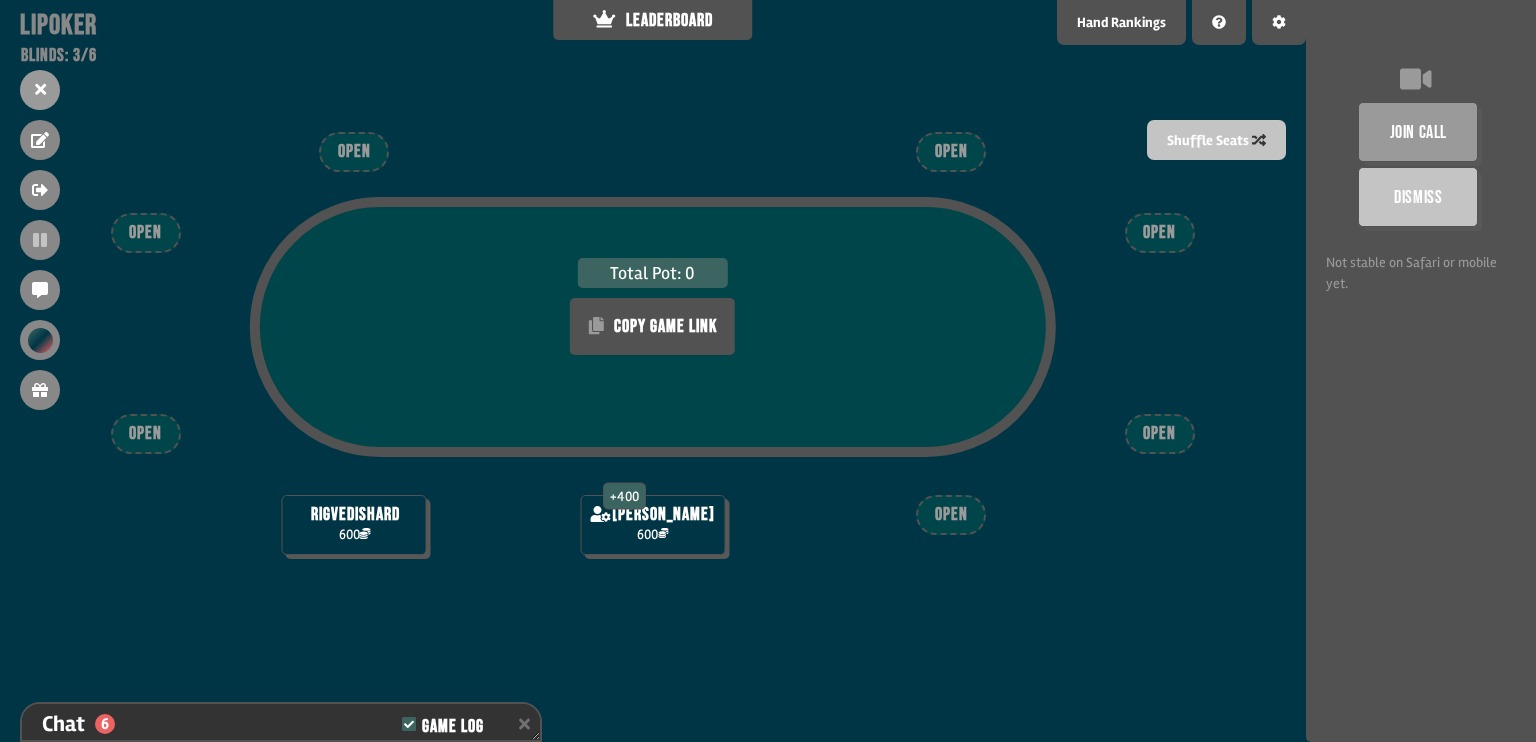 click on "rigvedishard 600" at bounding box center [354, 525] 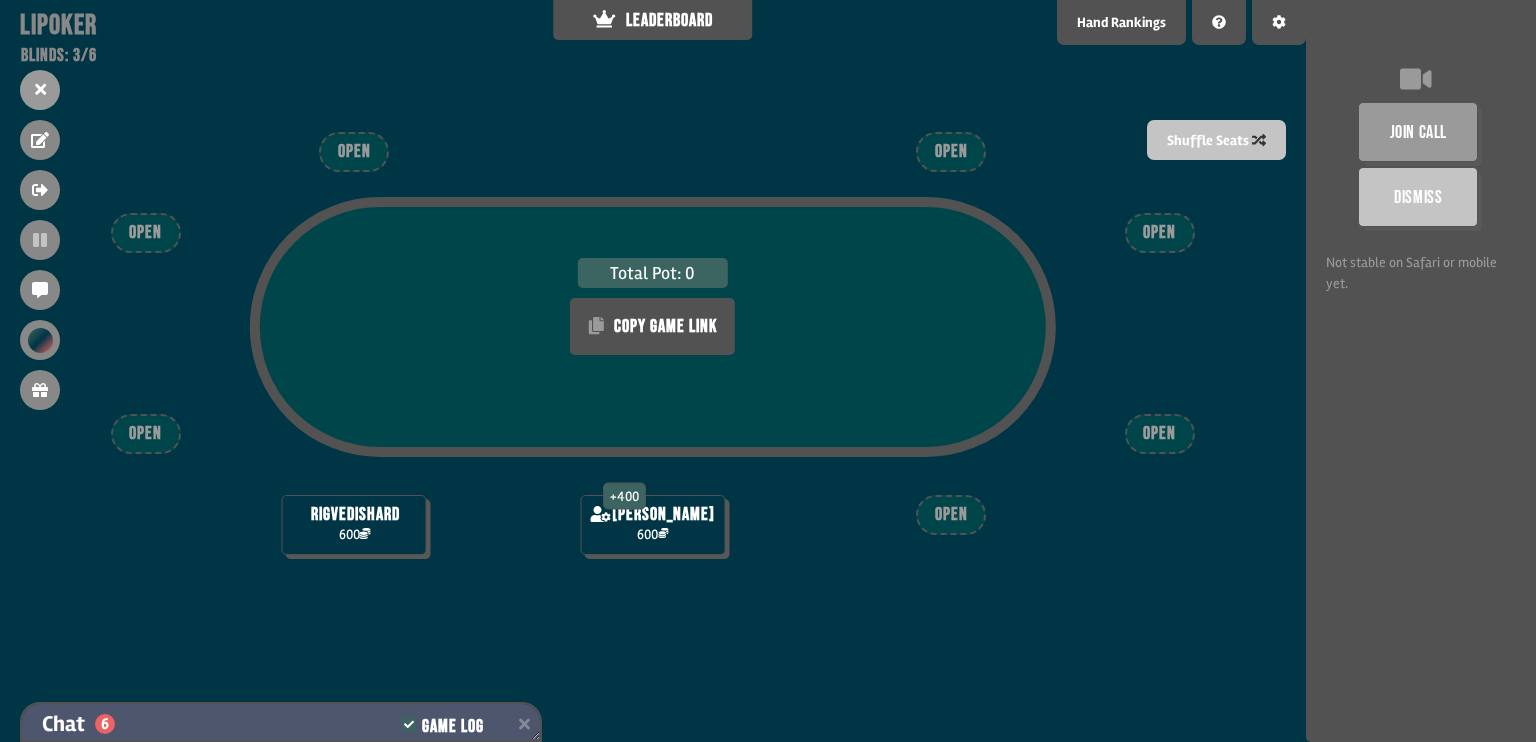 click on "Chat   6 Game Log" at bounding box center (281, 724) 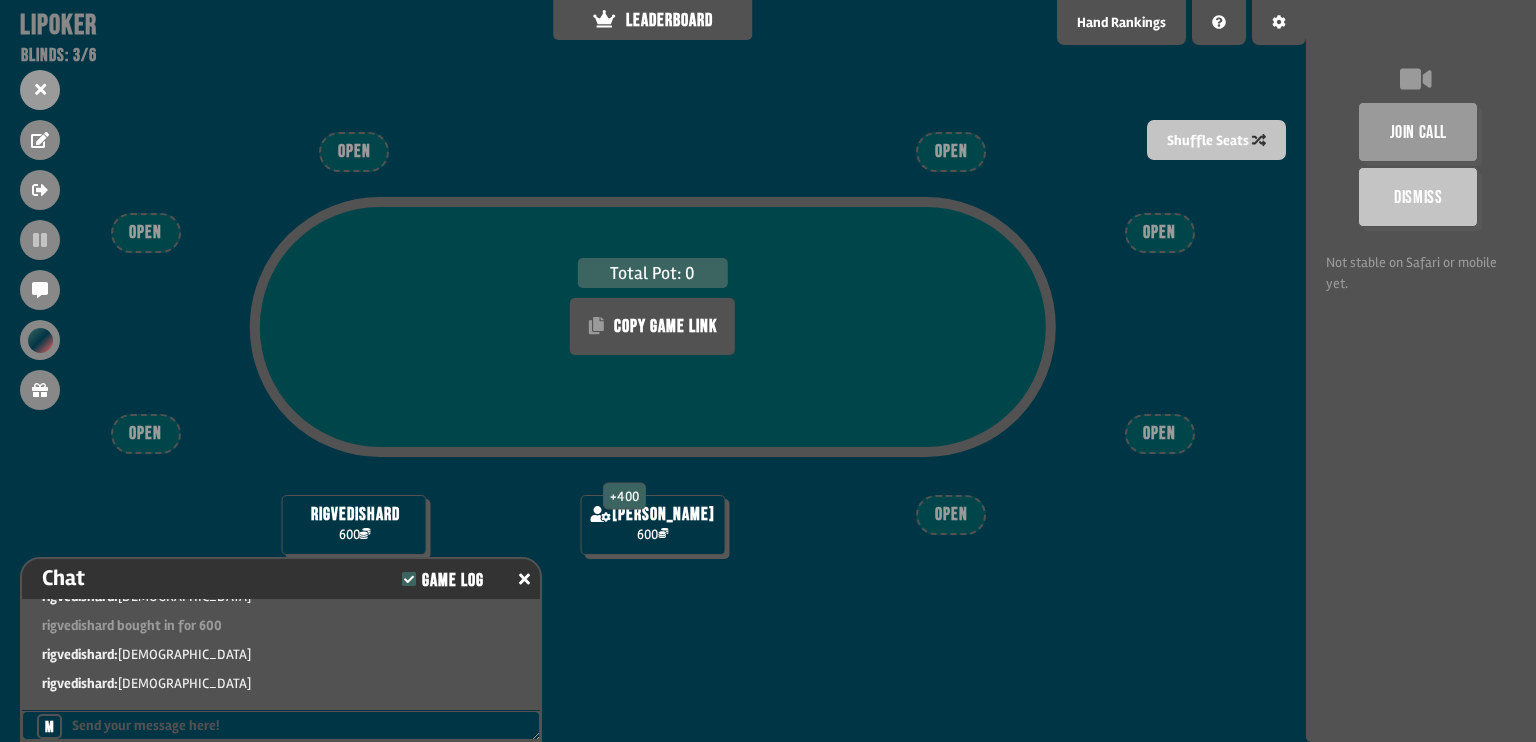 click on "Total Pot: 0   COPY GAME LINK + 400 [PERSON_NAME] 600  rigvedishard 600  OPEN OPEN OPEN OPEN OPEN OPEN OPEN" at bounding box center [653, 371] 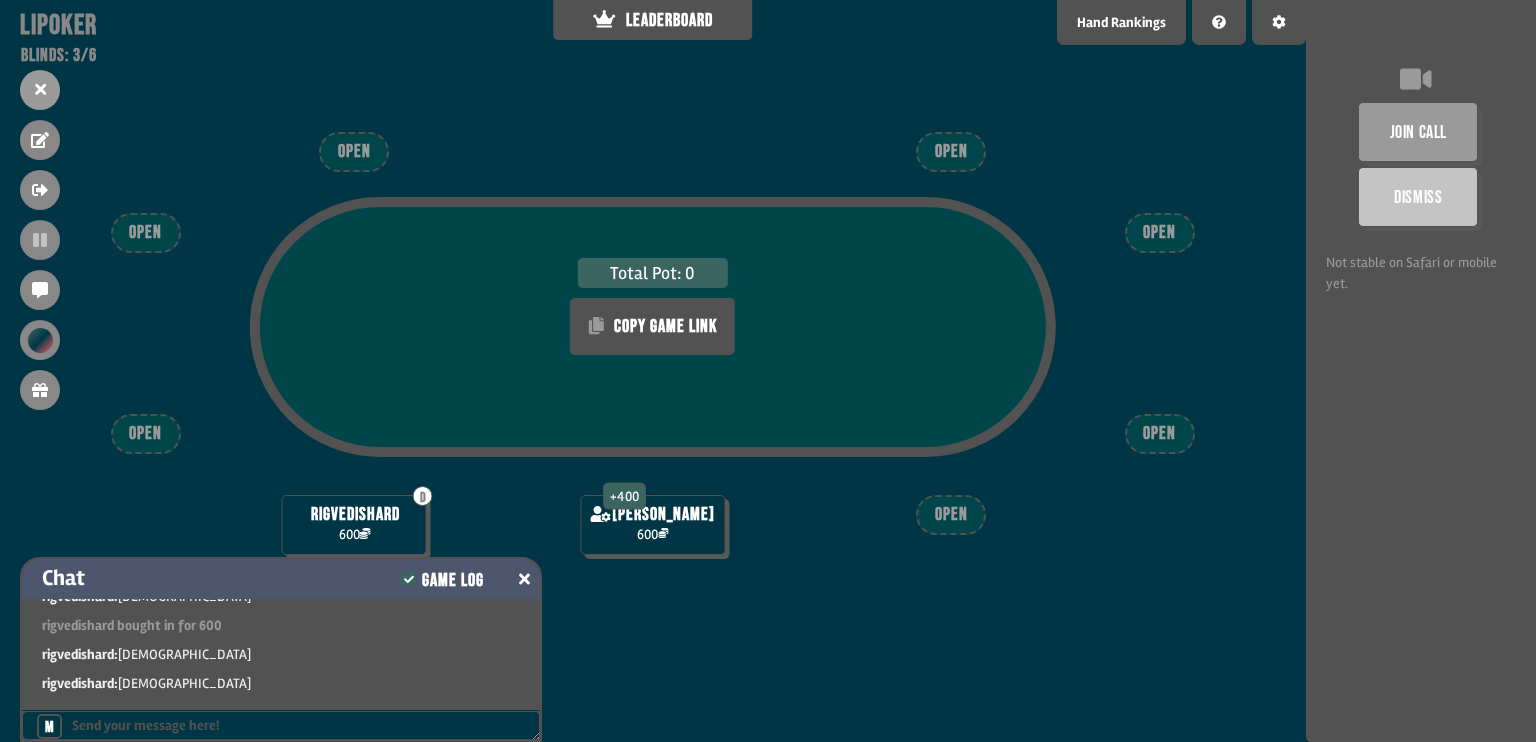 click 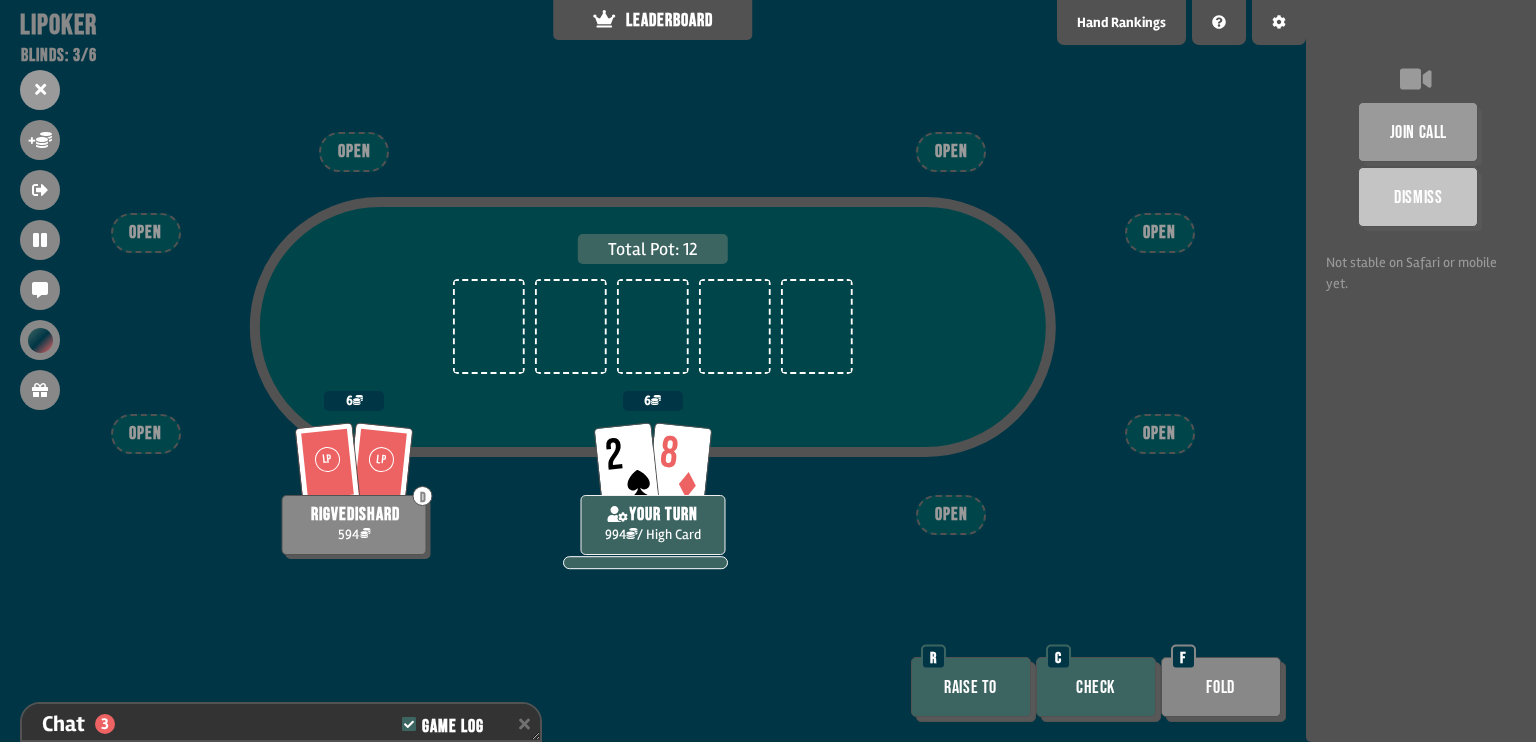 click on "Check" at bounding box center [1096, 687] 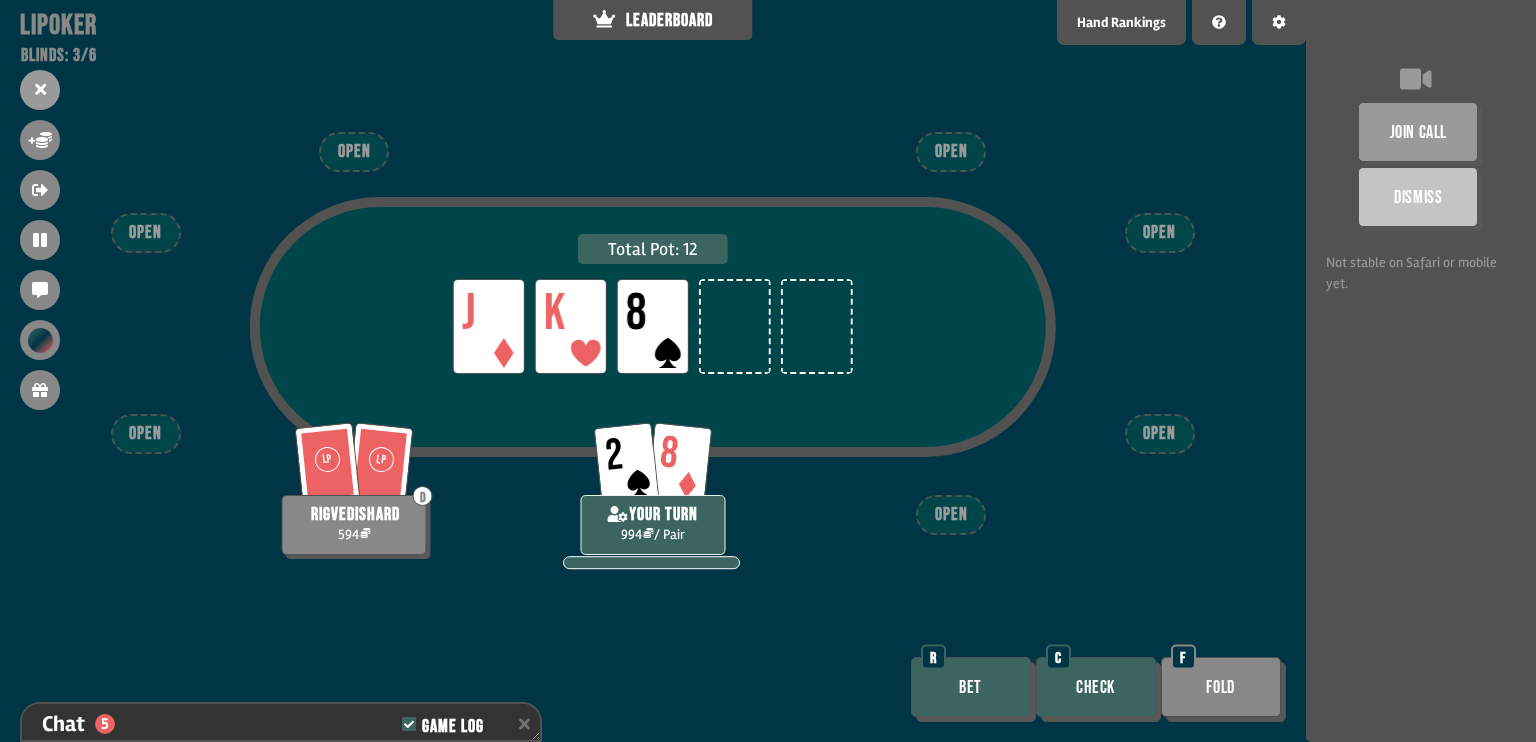 click on "Bet" at bounding box center [971, 687] 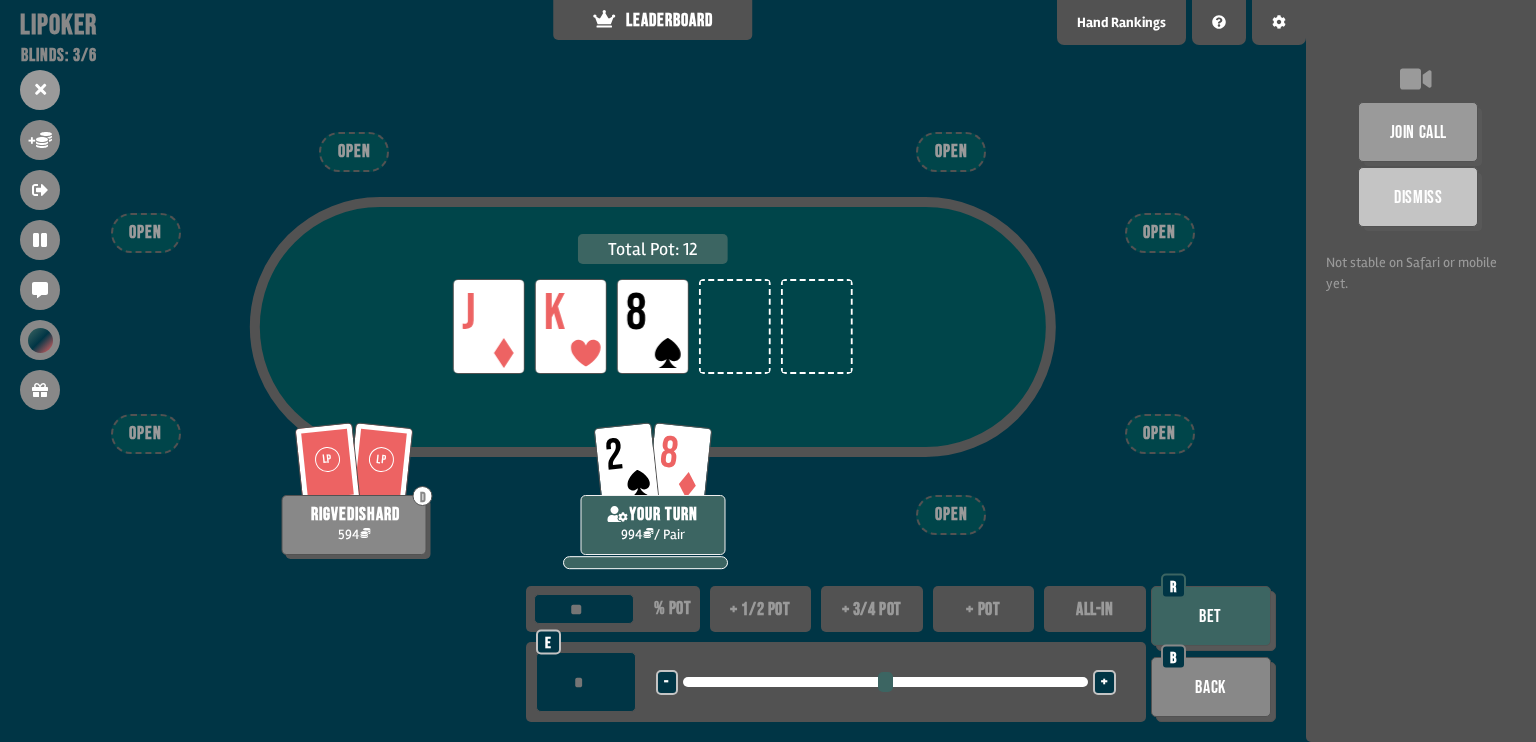 click on "+ 1/2 pot" at bounding box center (761, 609) 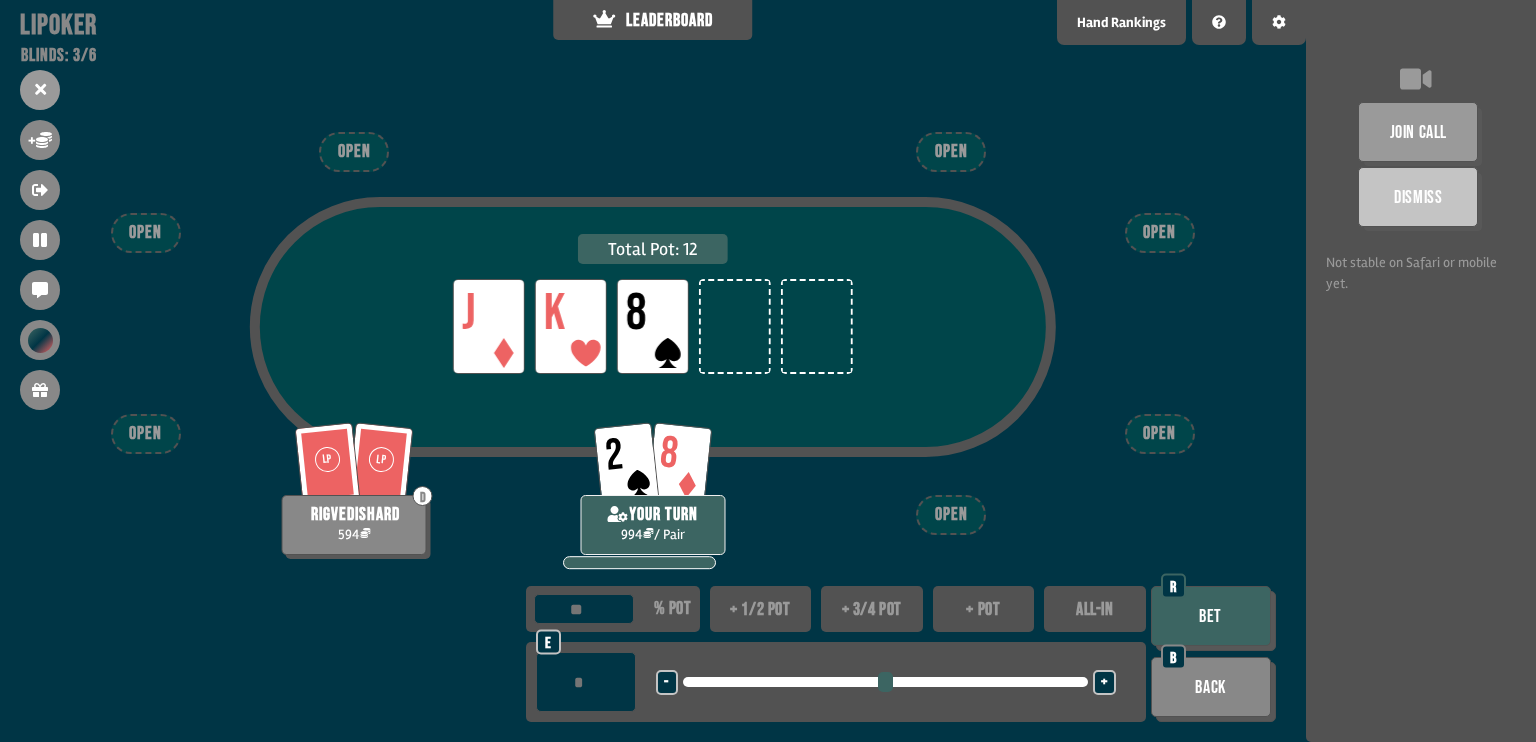 click on "Bet" at bounding box center [1211, 616] 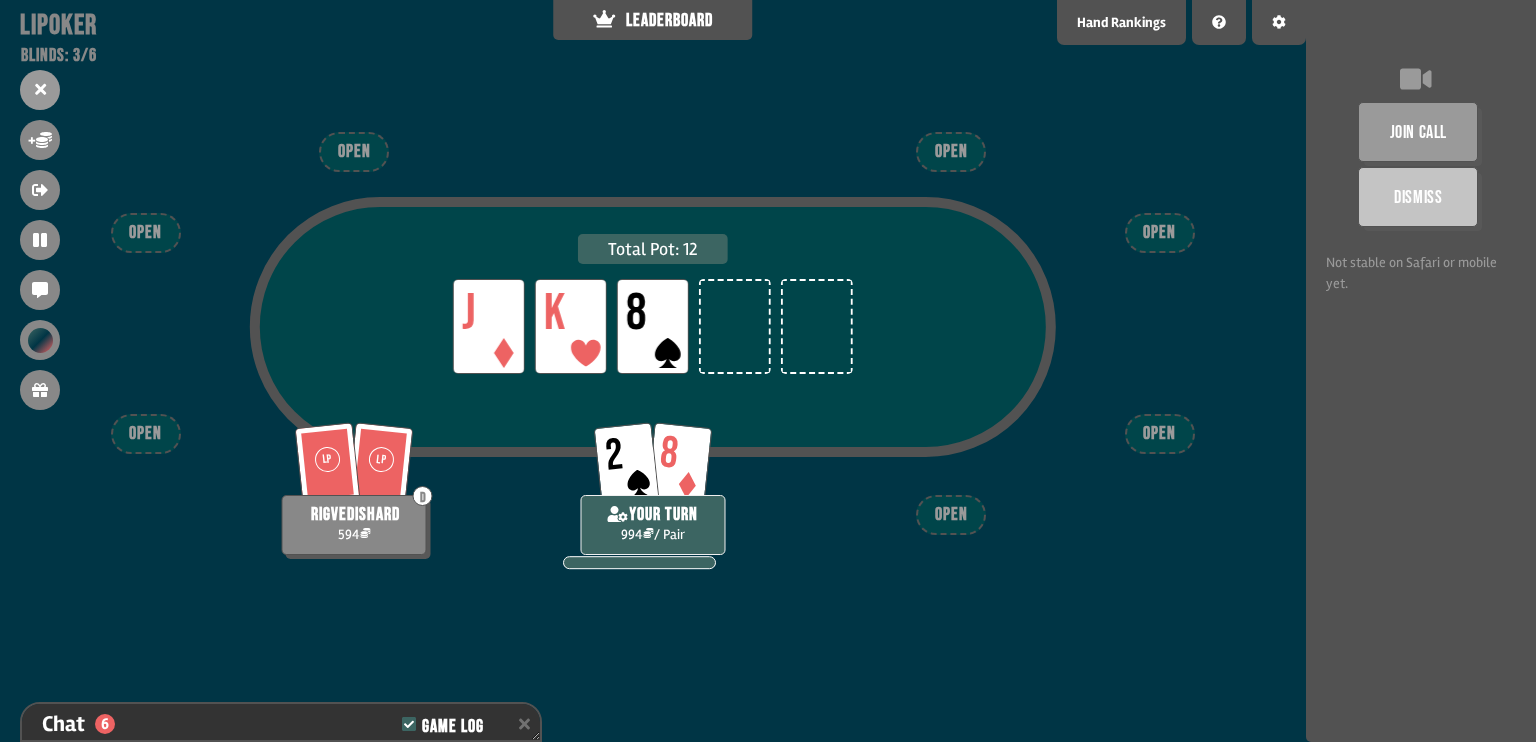 scroll, scrollTop: 584, scrollLeft: 0, axis: vertical 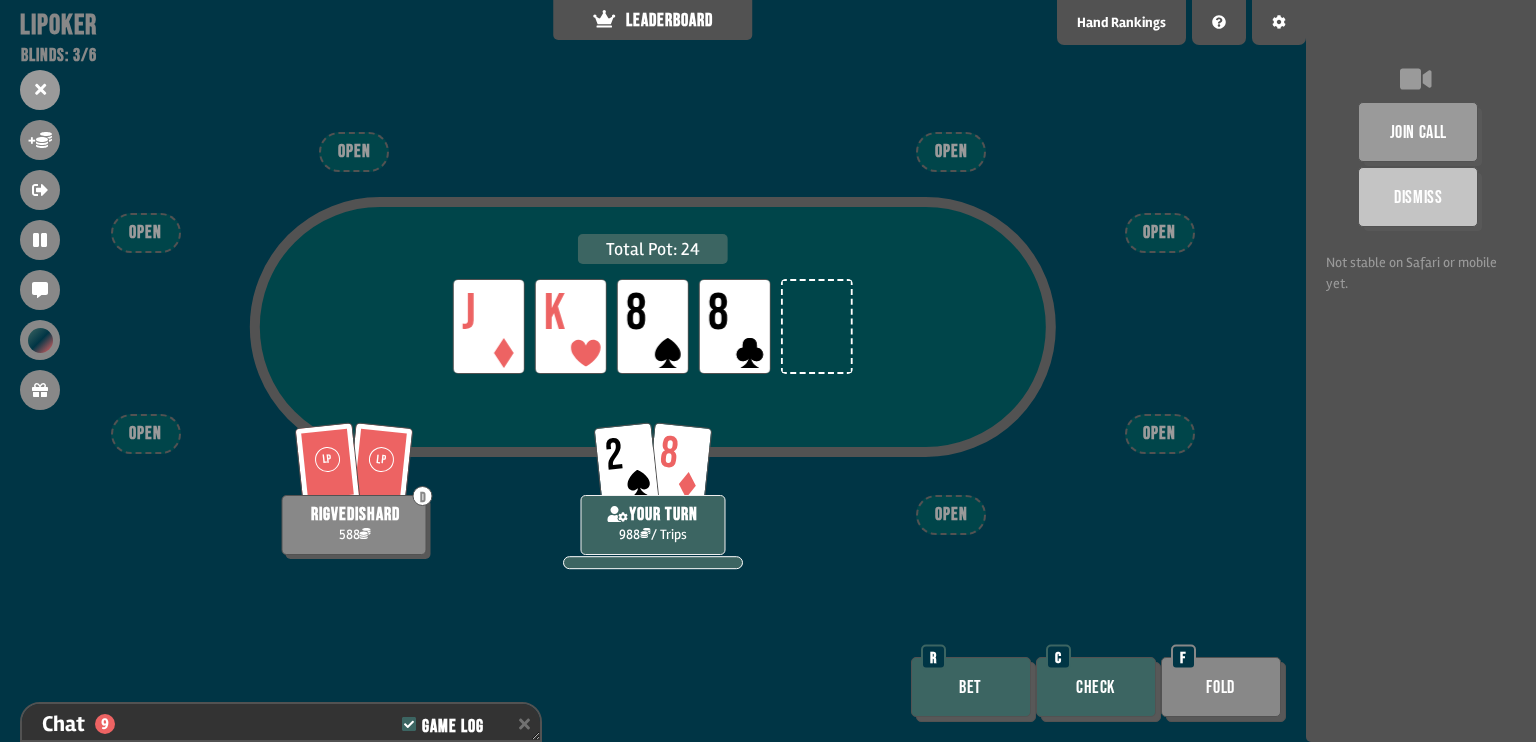 click on "Bet R" at bounding box center (973, 689) 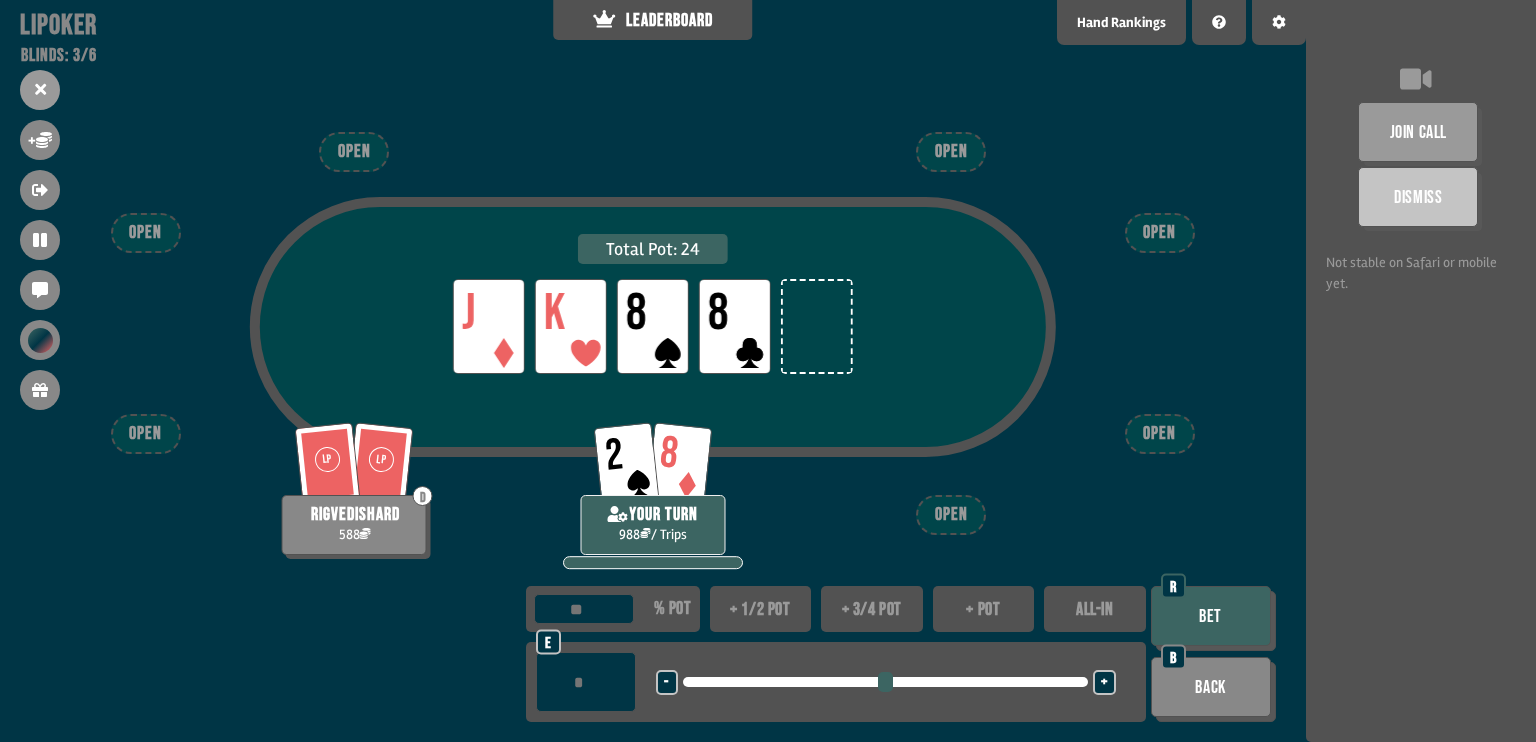 click on "+ pot" at bounding box center (984, 609) 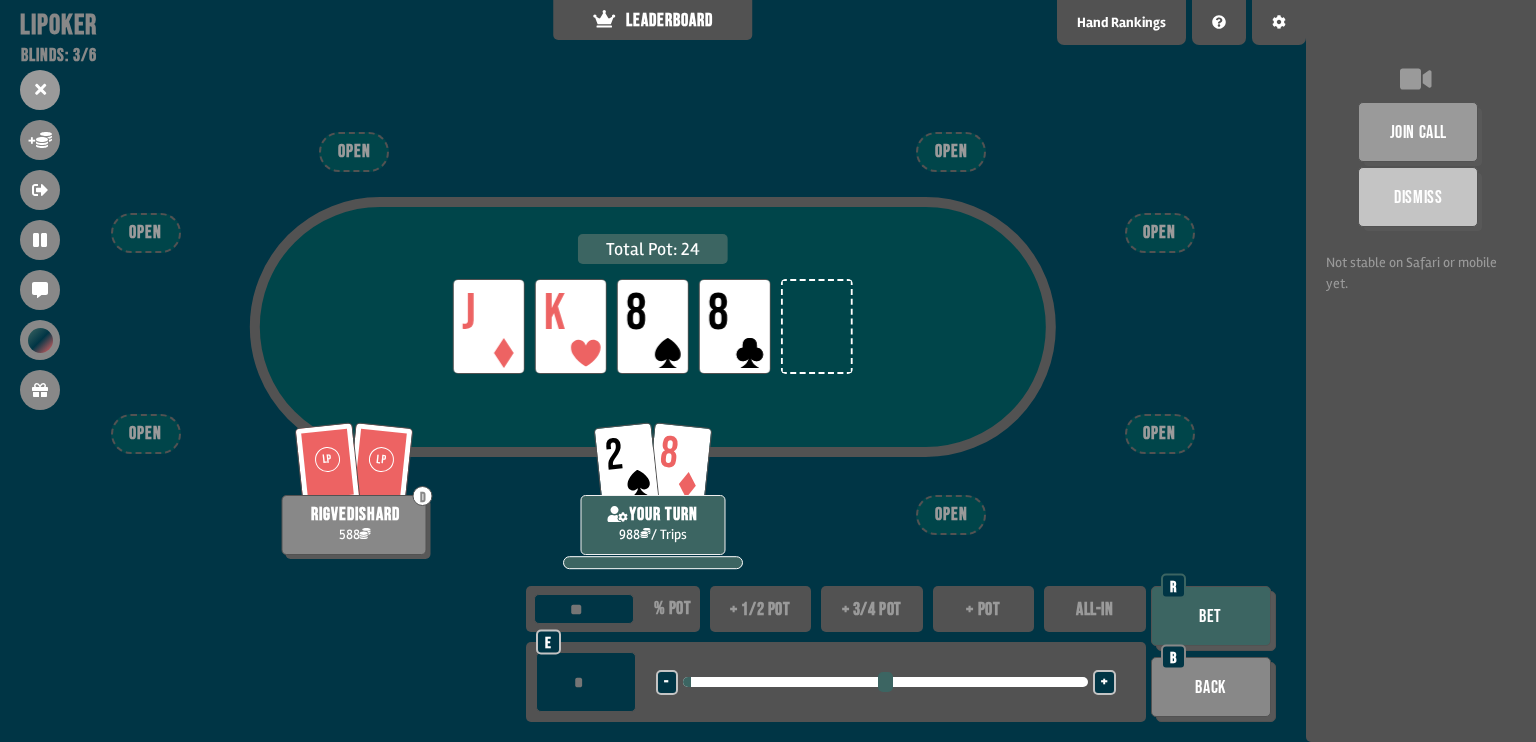 click on "+ 3/4 pot" at bounding box center [872, 609] 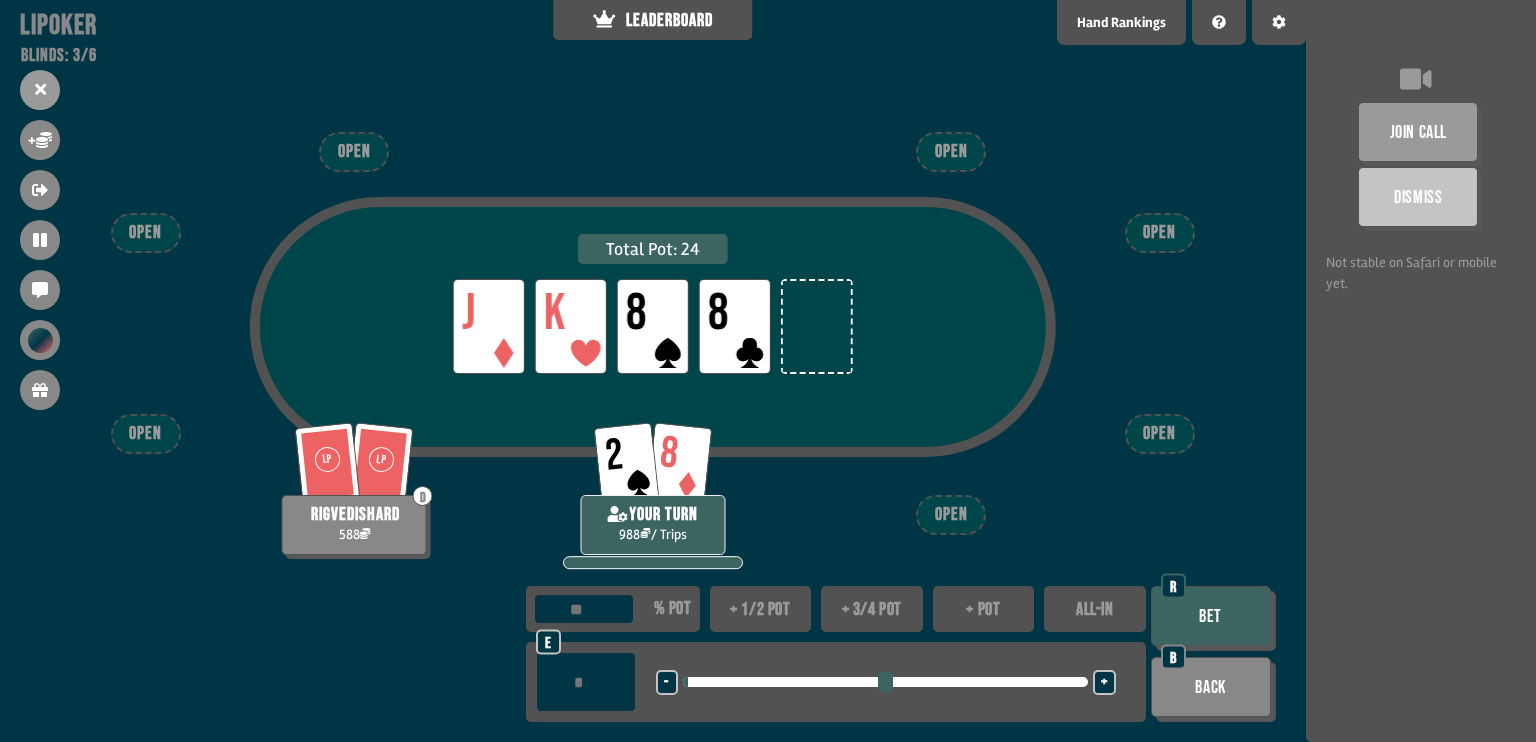 click on "Bet" at bounding box center [1211, 616] 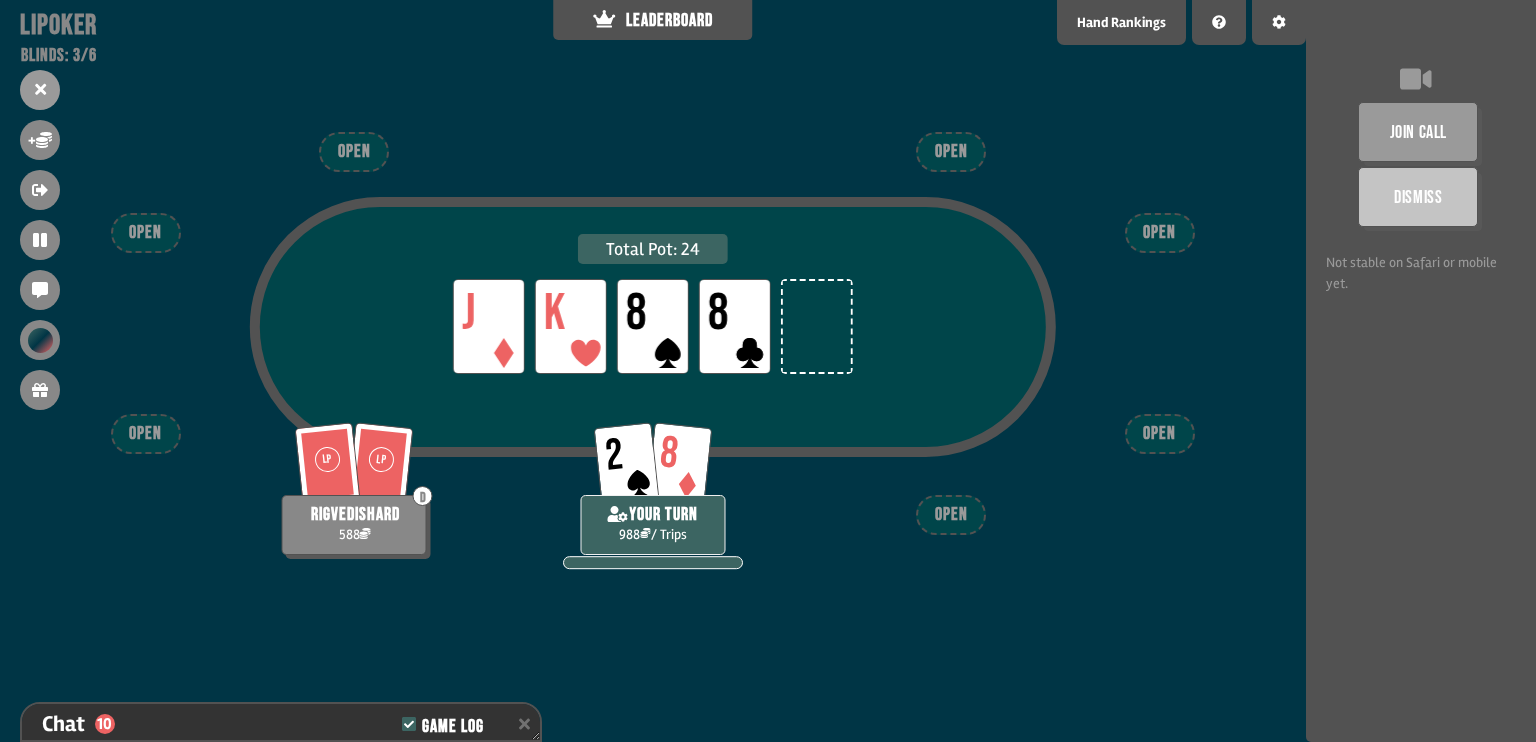 scroll, scrollTop: 700, scrollLeft: 0, axis: vertical 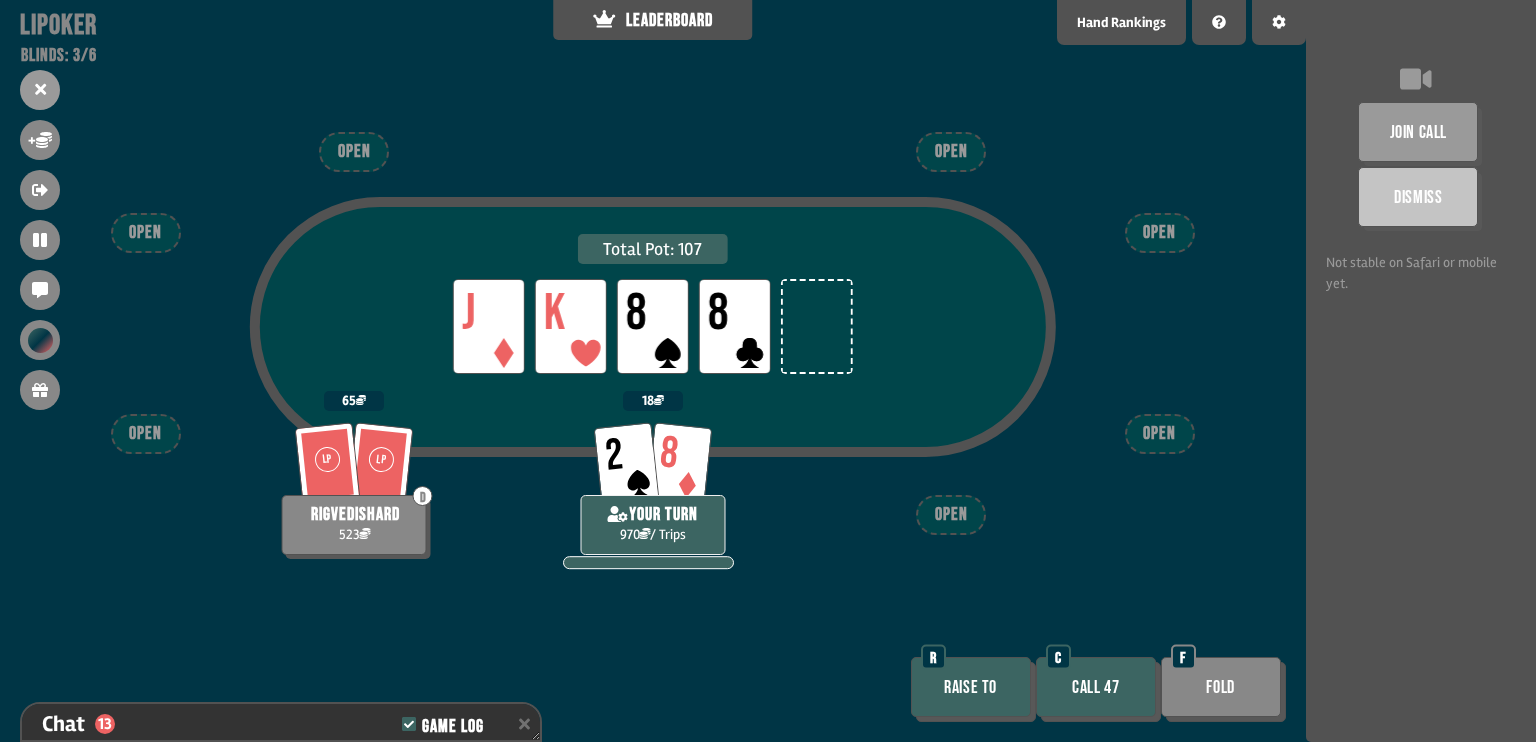 click on "Call 47" at bounding box center [1096, 687] 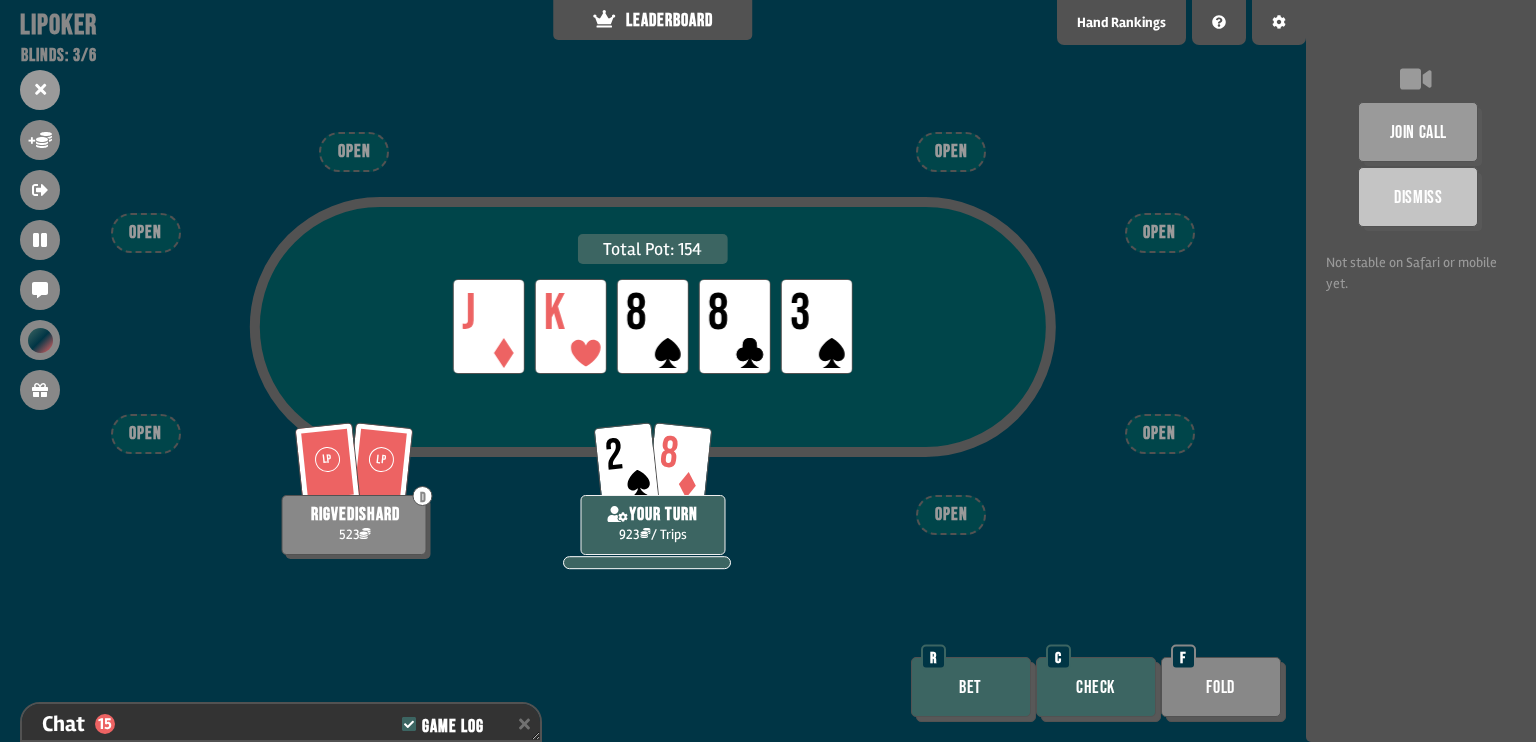 click on "Bet" at bounding box center [971, 687] 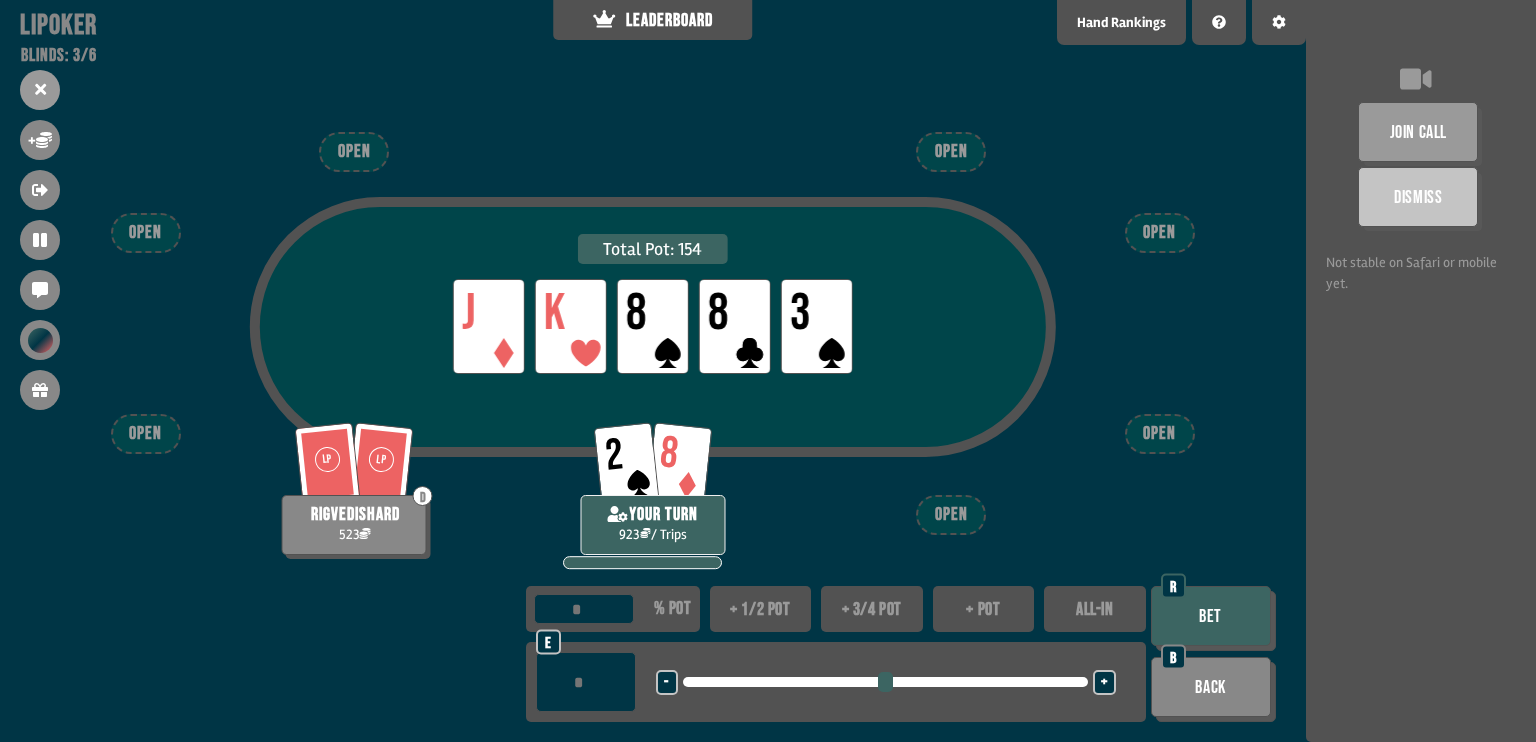click on "Bet" at bounding box center [1211, 616] 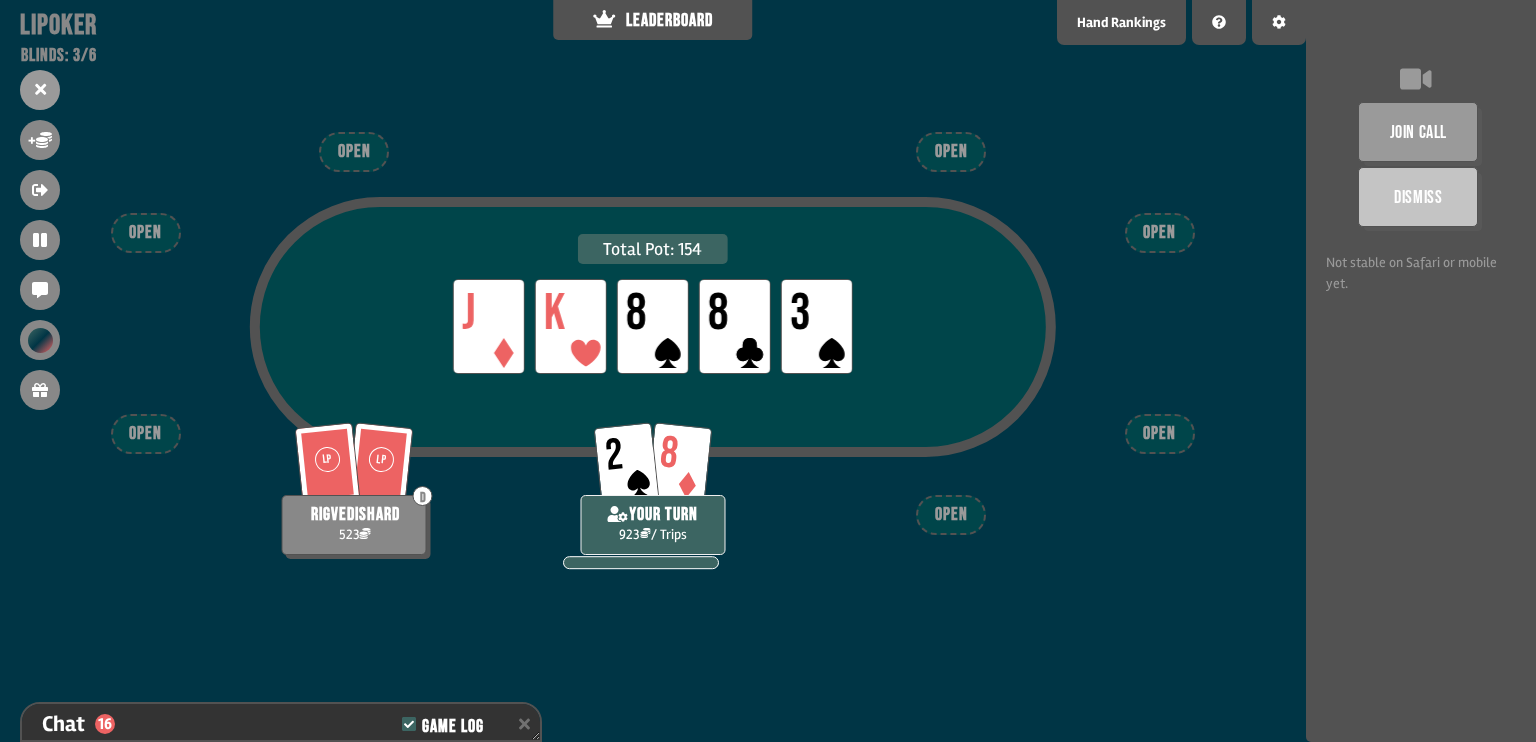 scroll, scrollTop: 875, scrollLeft: 0, axis: vertical 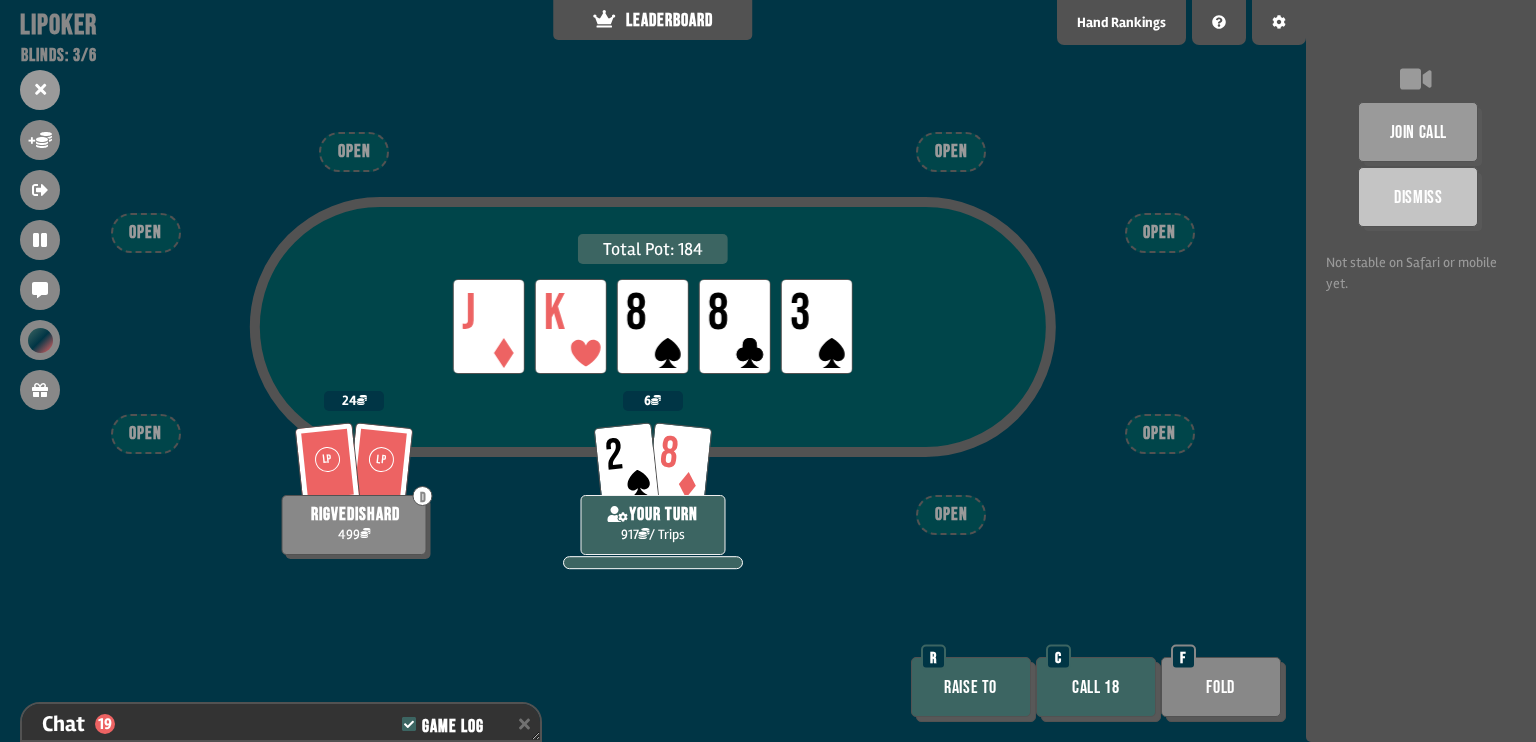 click on "Call 18" at bounding box center [1096, 687] 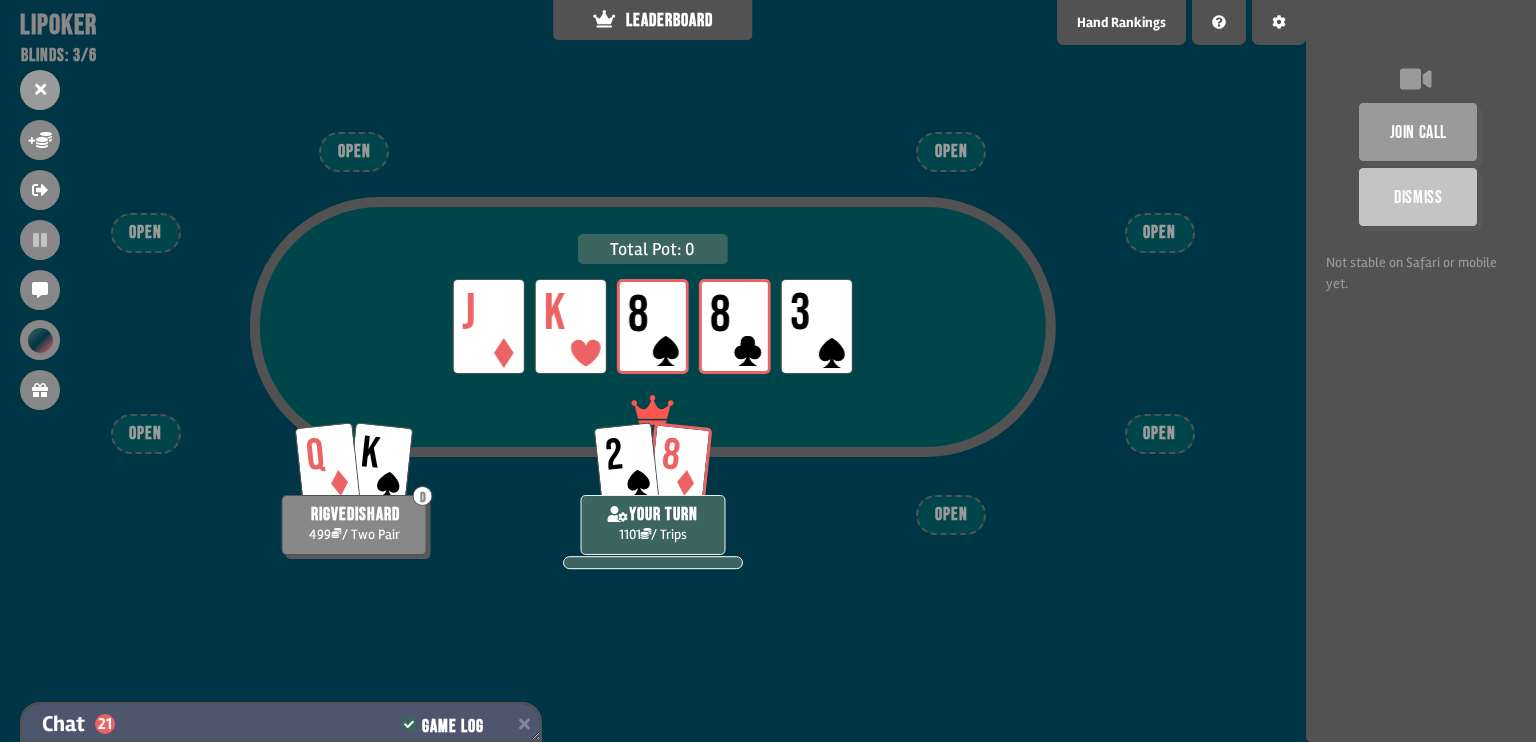 click on "Game Log" at bounding box center (452, 727) 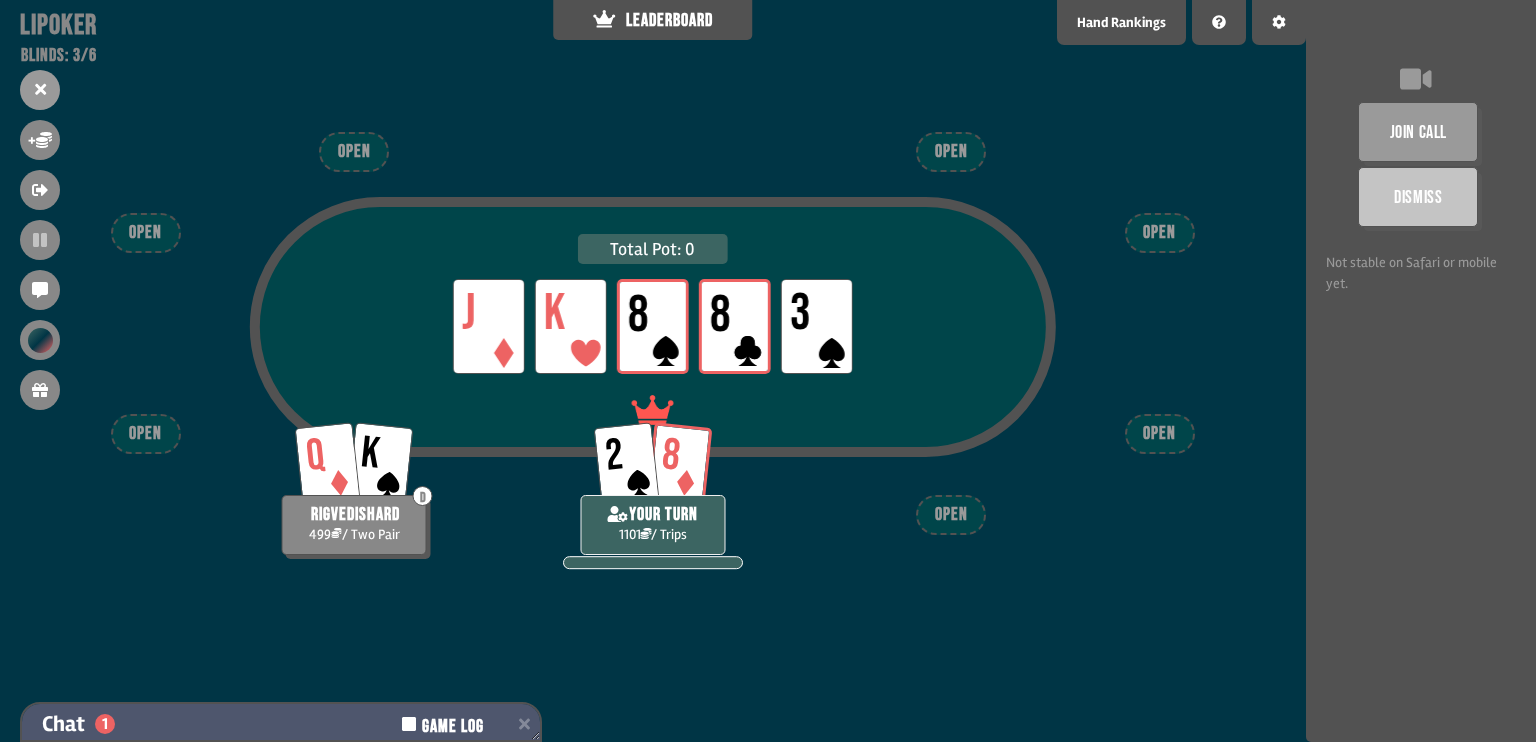 scroll, scrollTop: 124, scrollLeft: 0, axis: vertical 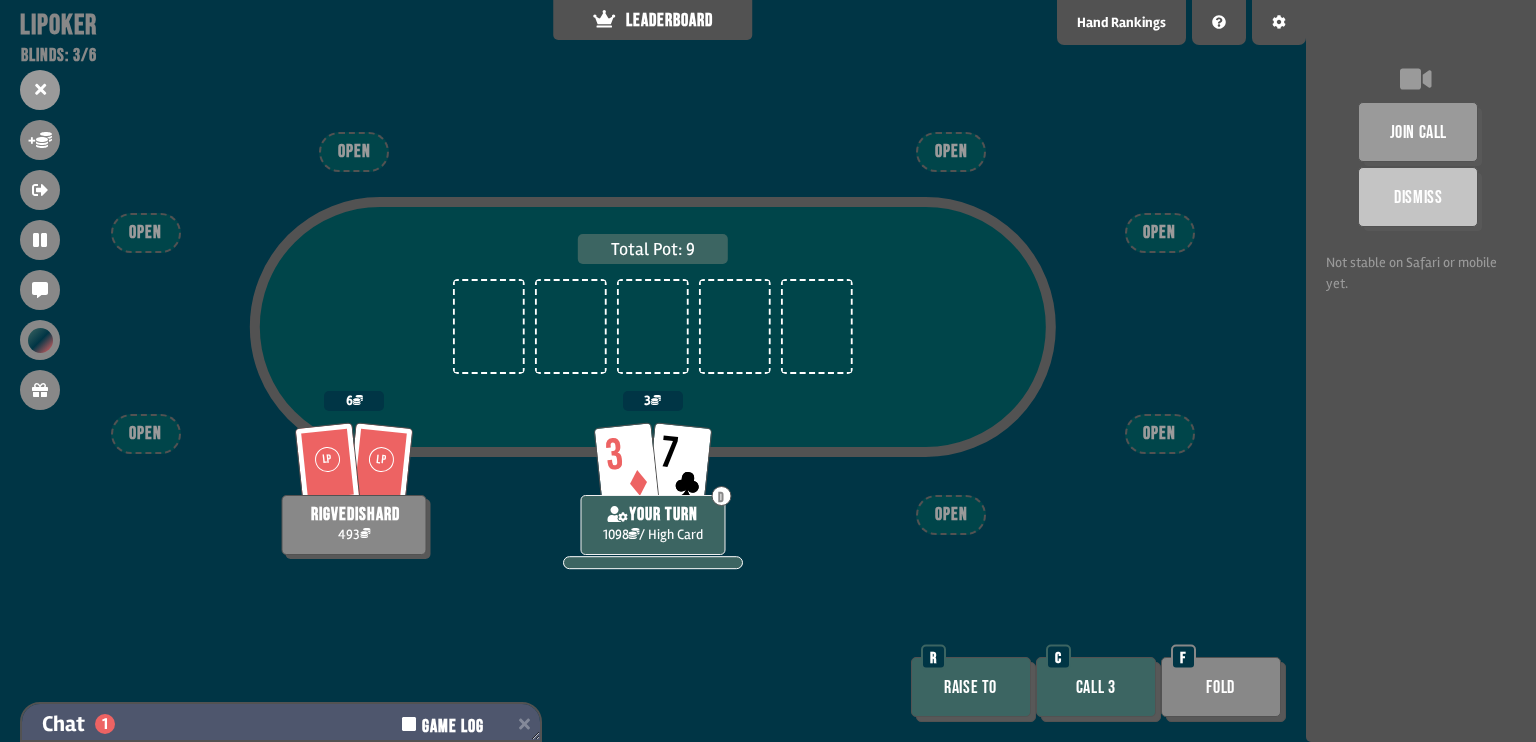click on "Chat   1 Game Log" at bounding box center (281, 724) 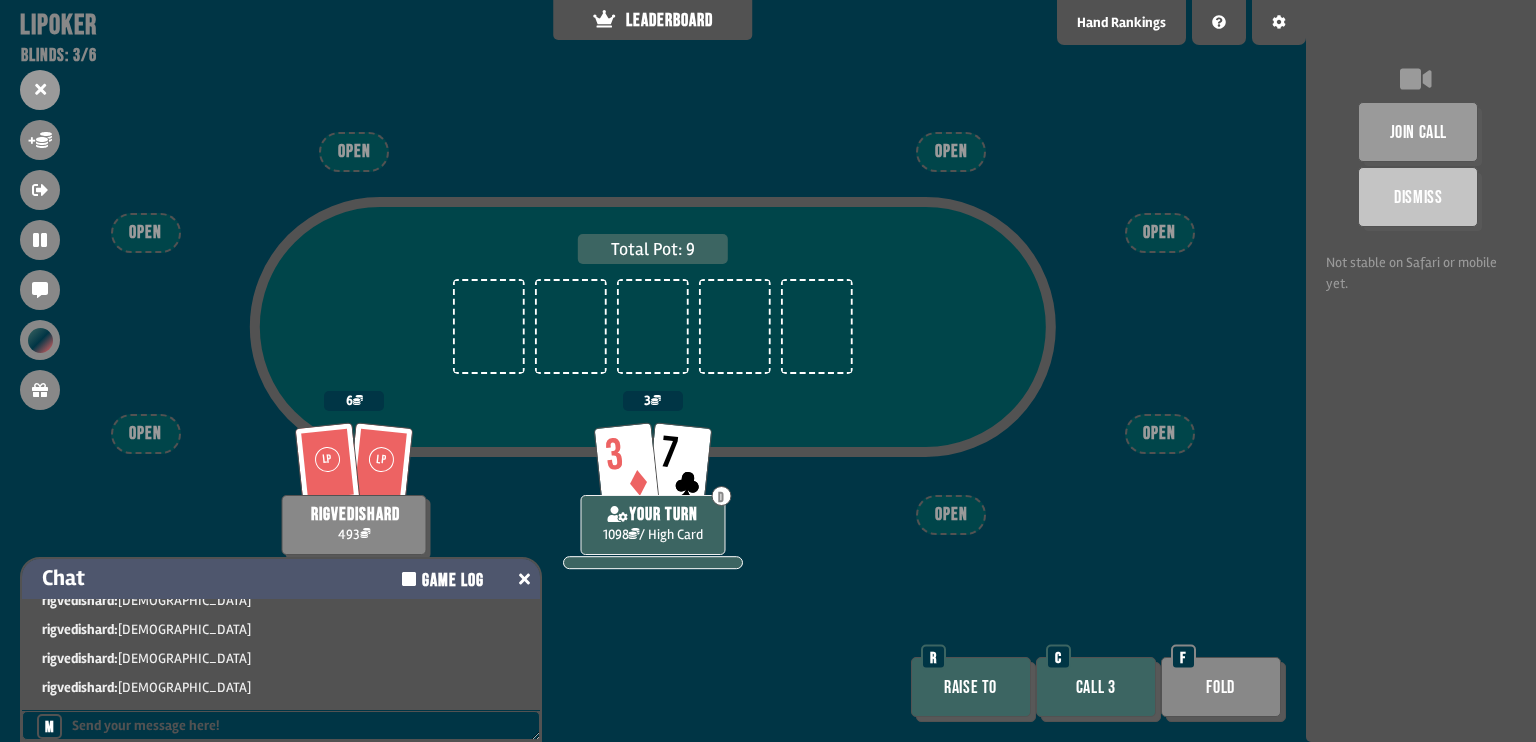 scroll, scrollTop: 16, scrollLeft: 0, axis: vertical 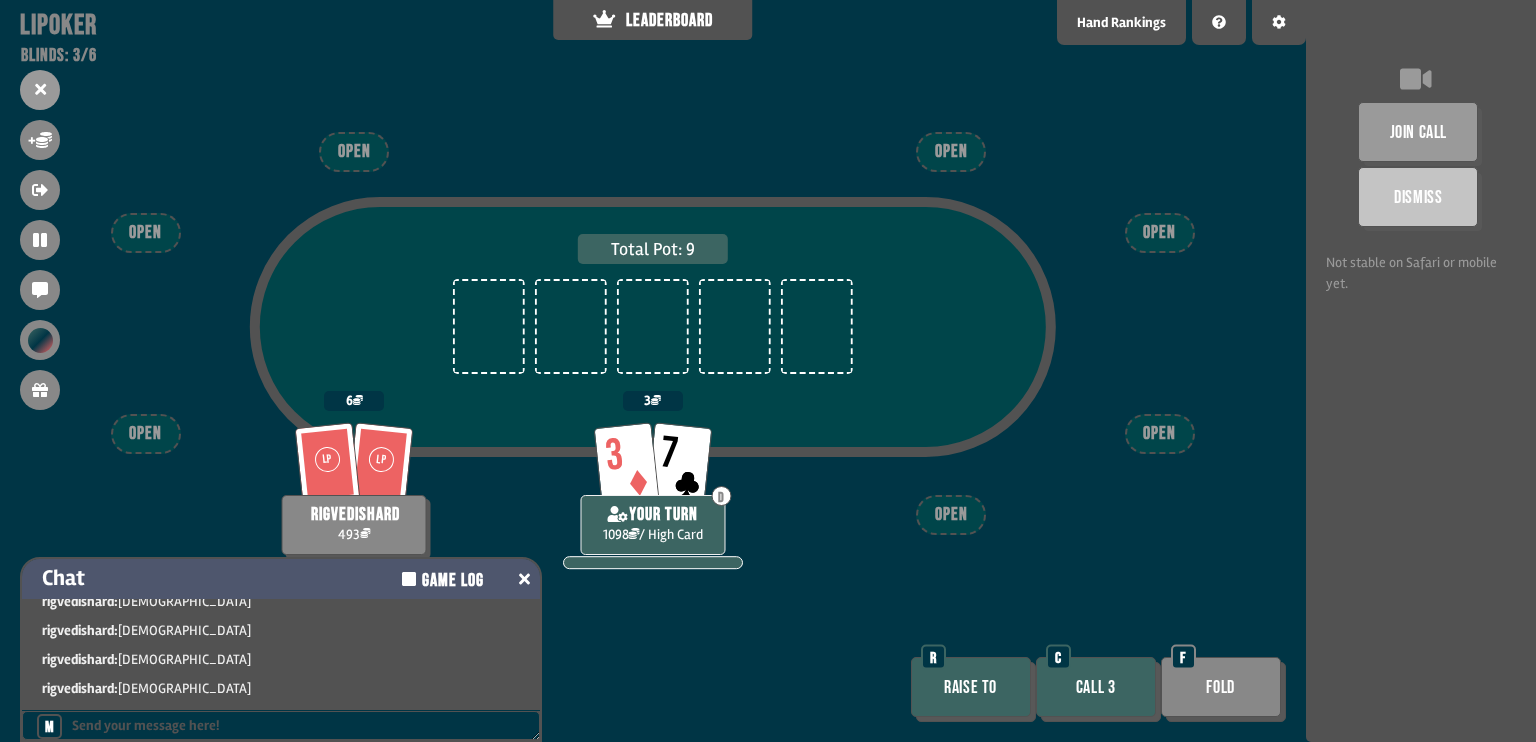 click 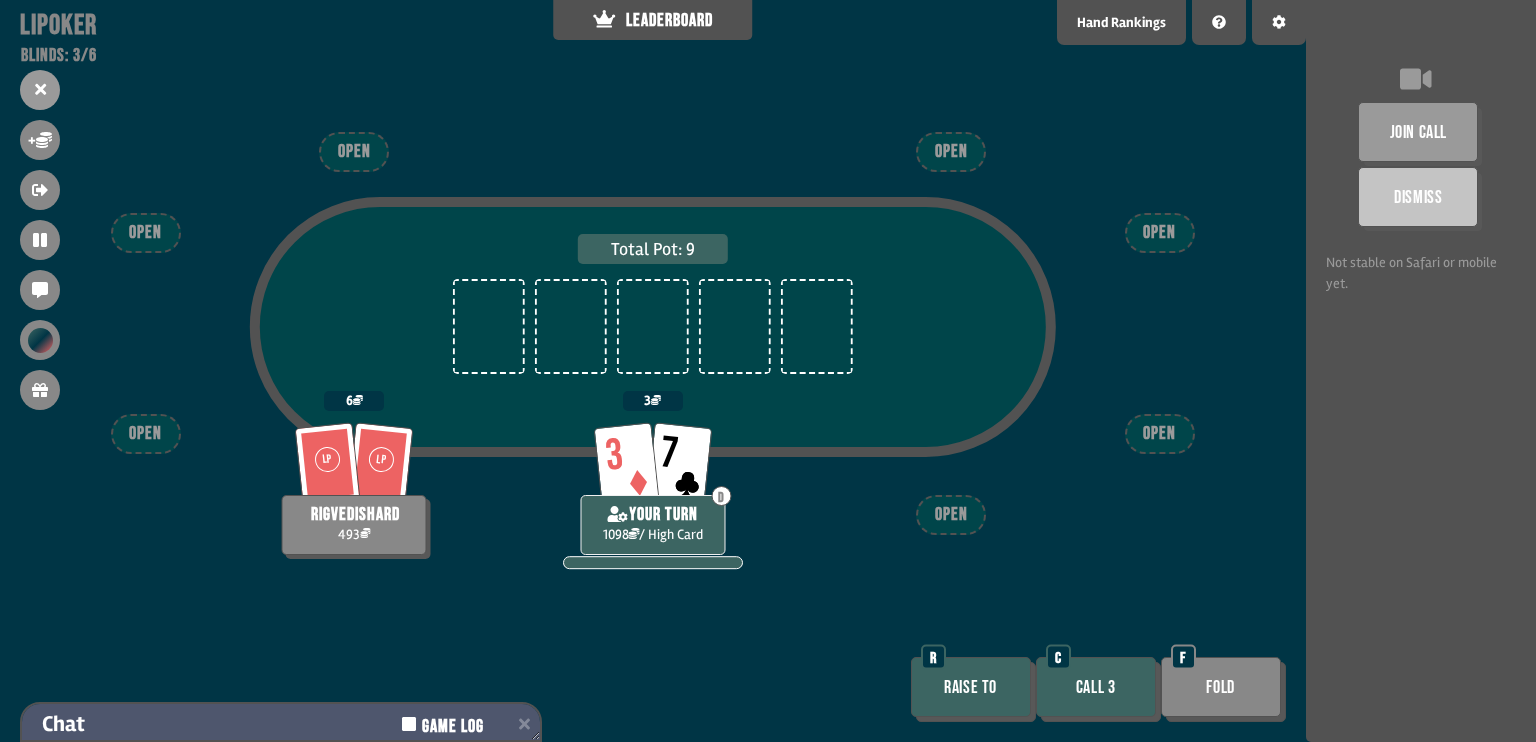 scroll, scrollTop: 112, scrollLeft: 0, axis: vertical 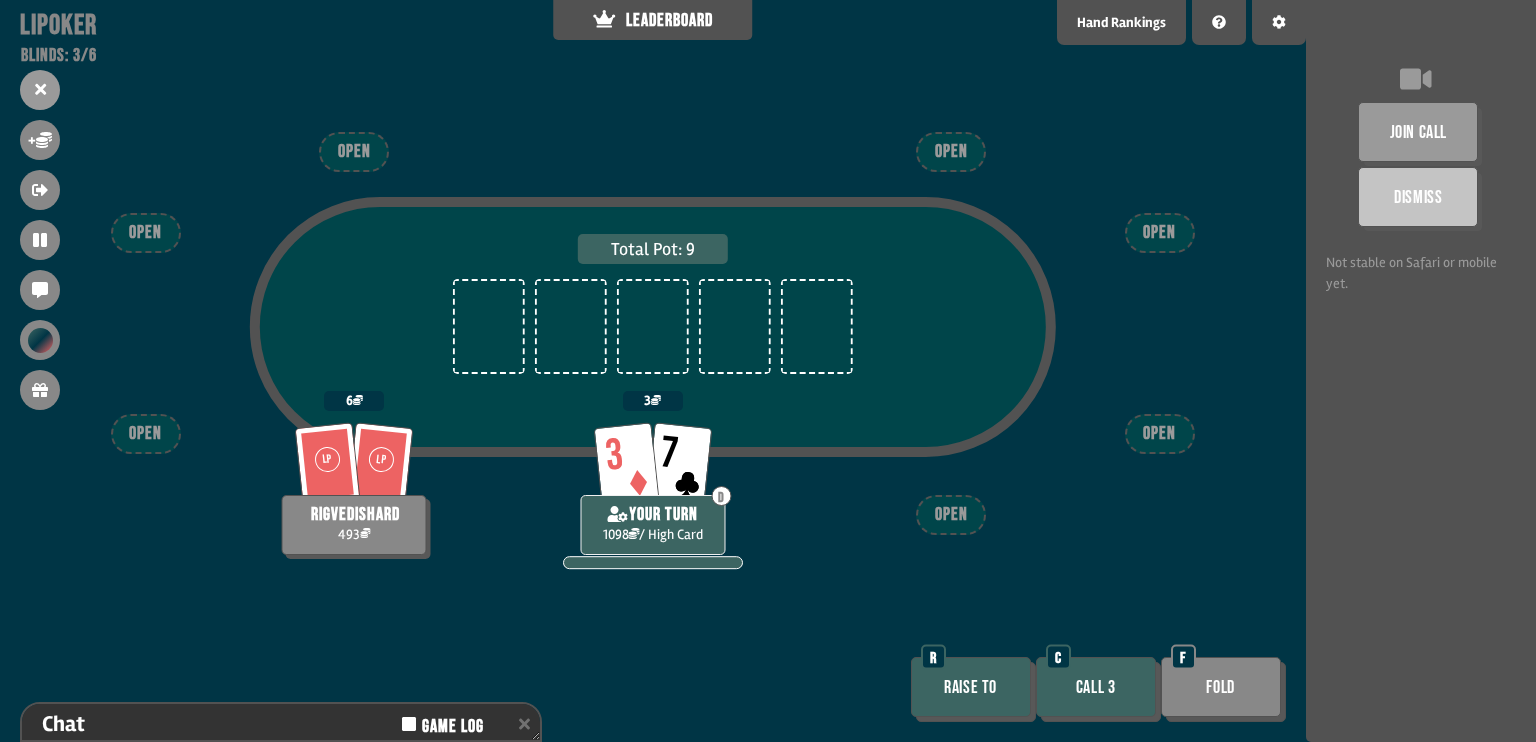click on "Call 3" at bounding box center [1096, 687] 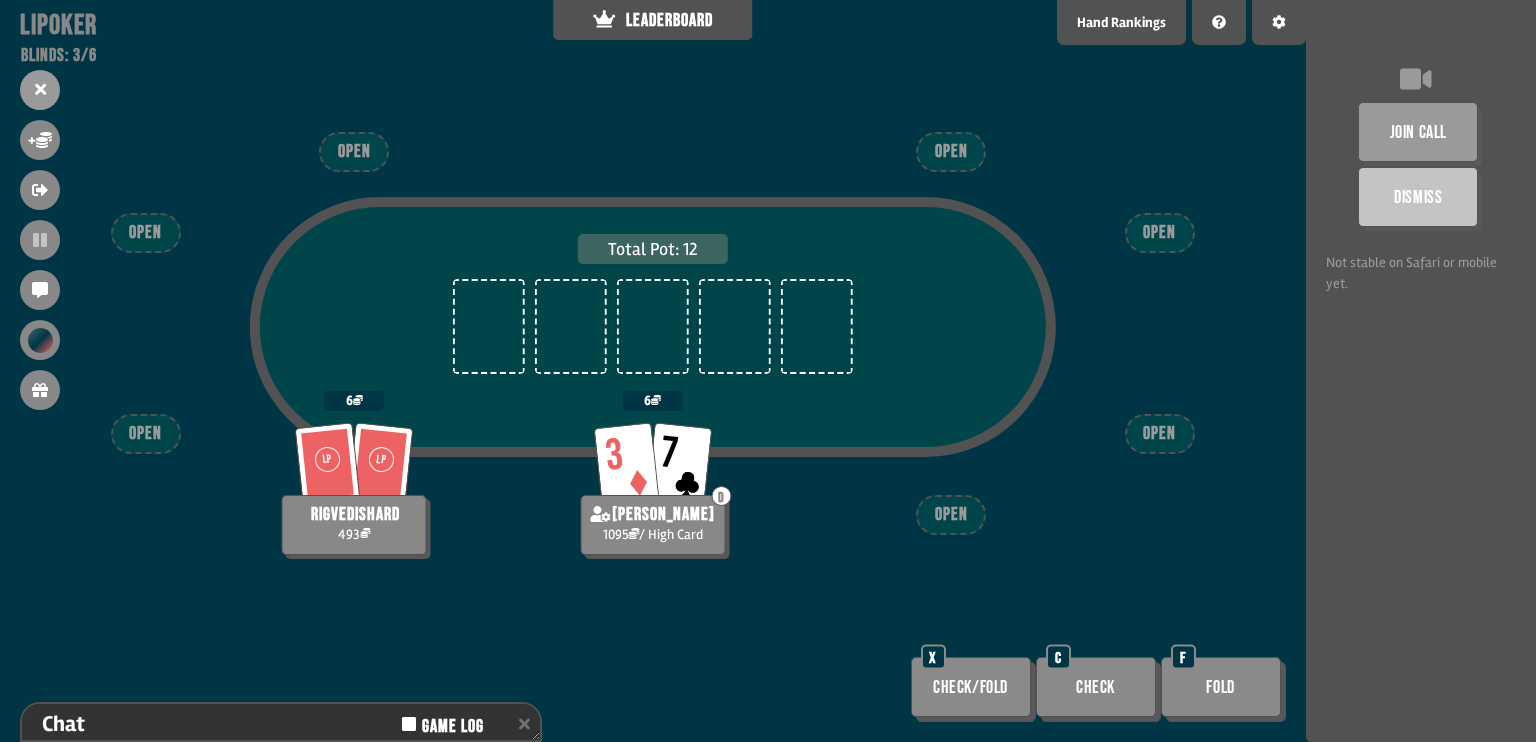 click on "Check" at bounding box center (1096, 687) 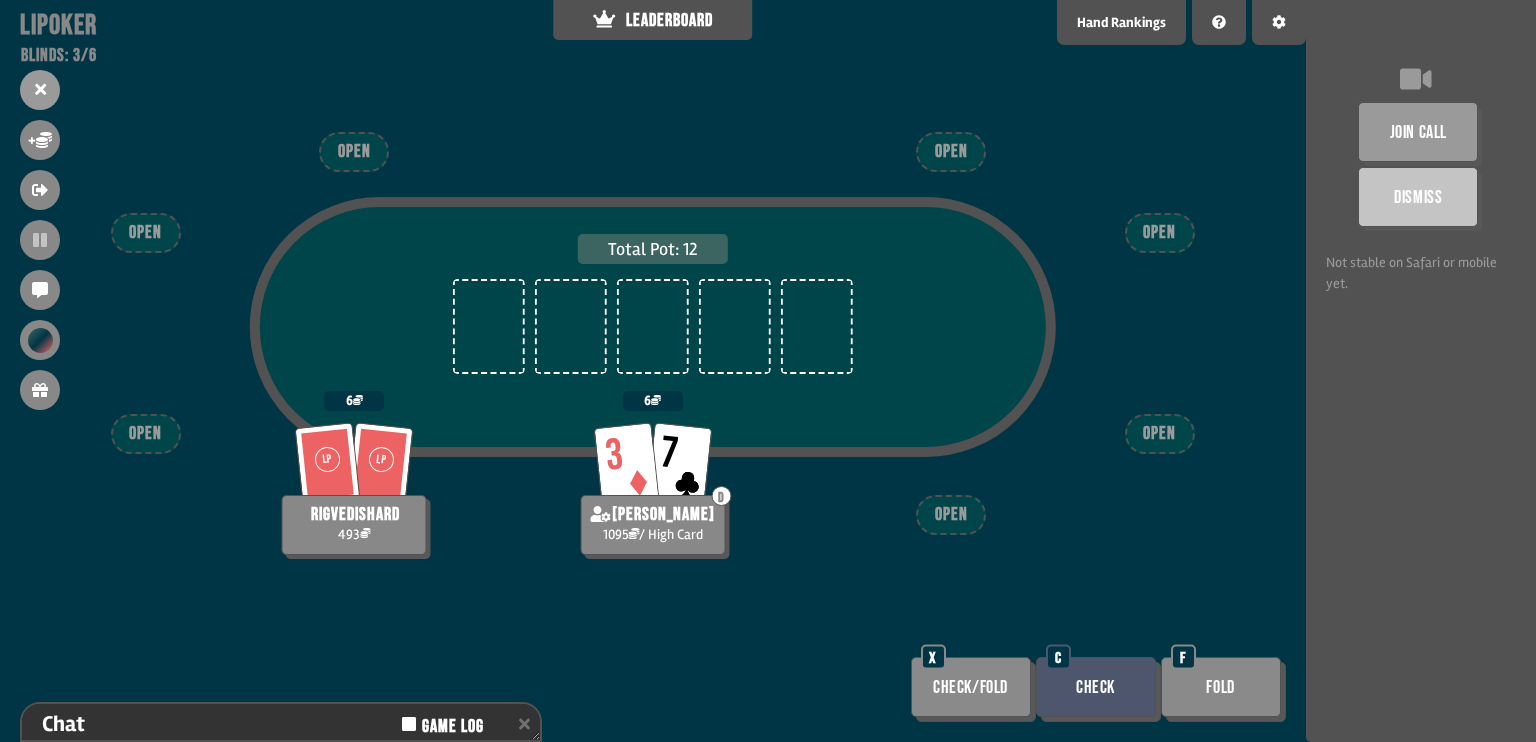 type 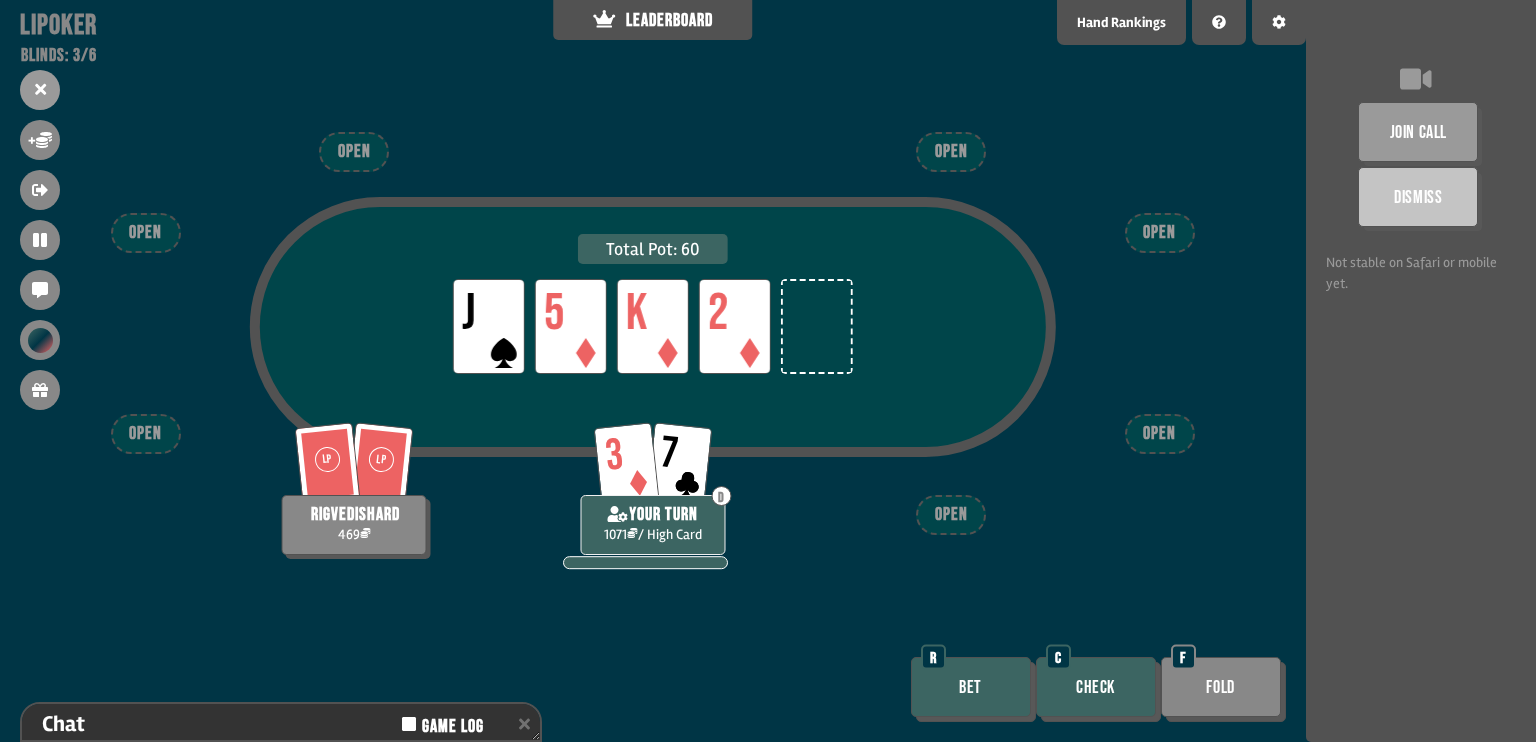 click on "Fold" at bounding box center (1221, 687) 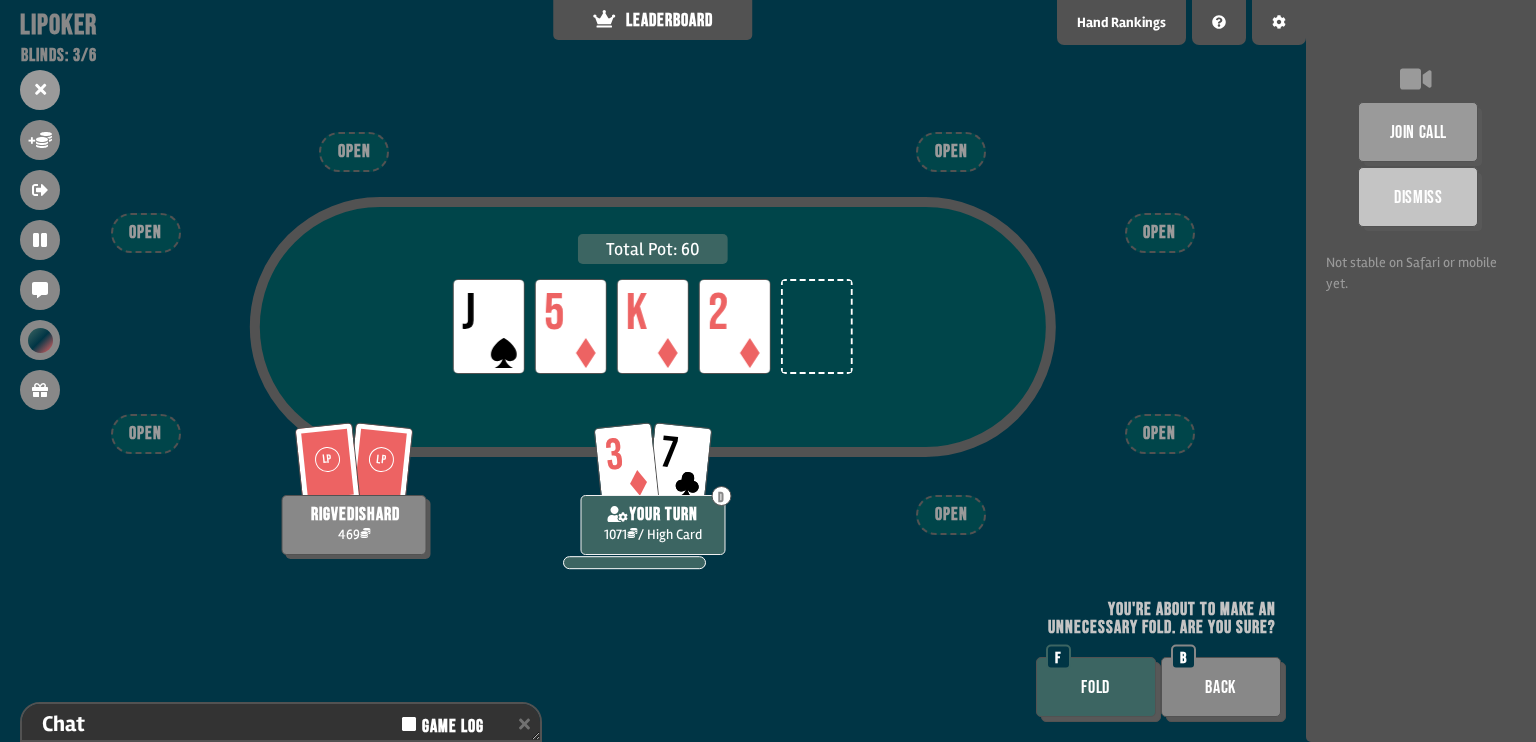 click on "FOLD" at bounding box center [1096, 687] 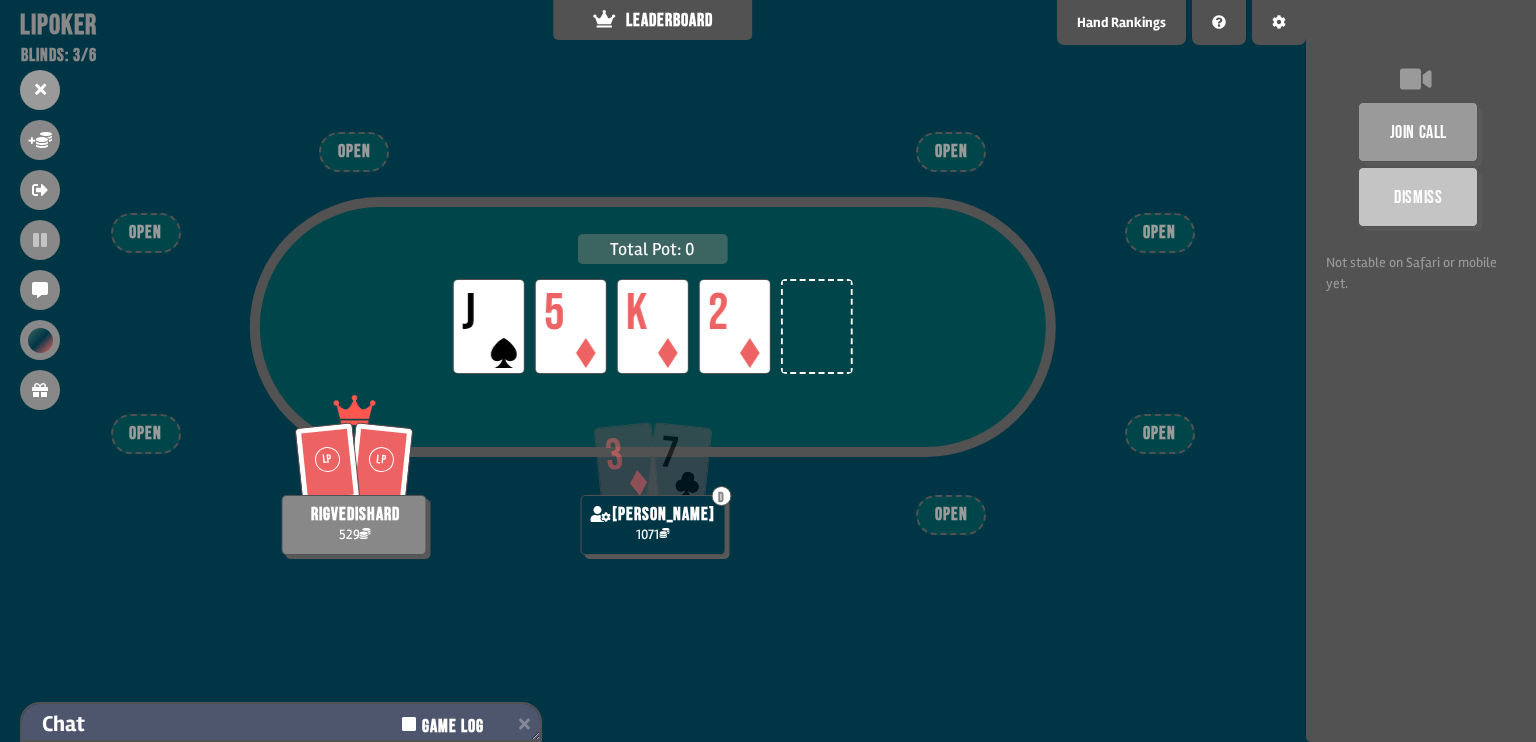 click on "Game Log" at bounding box center [452, 727] 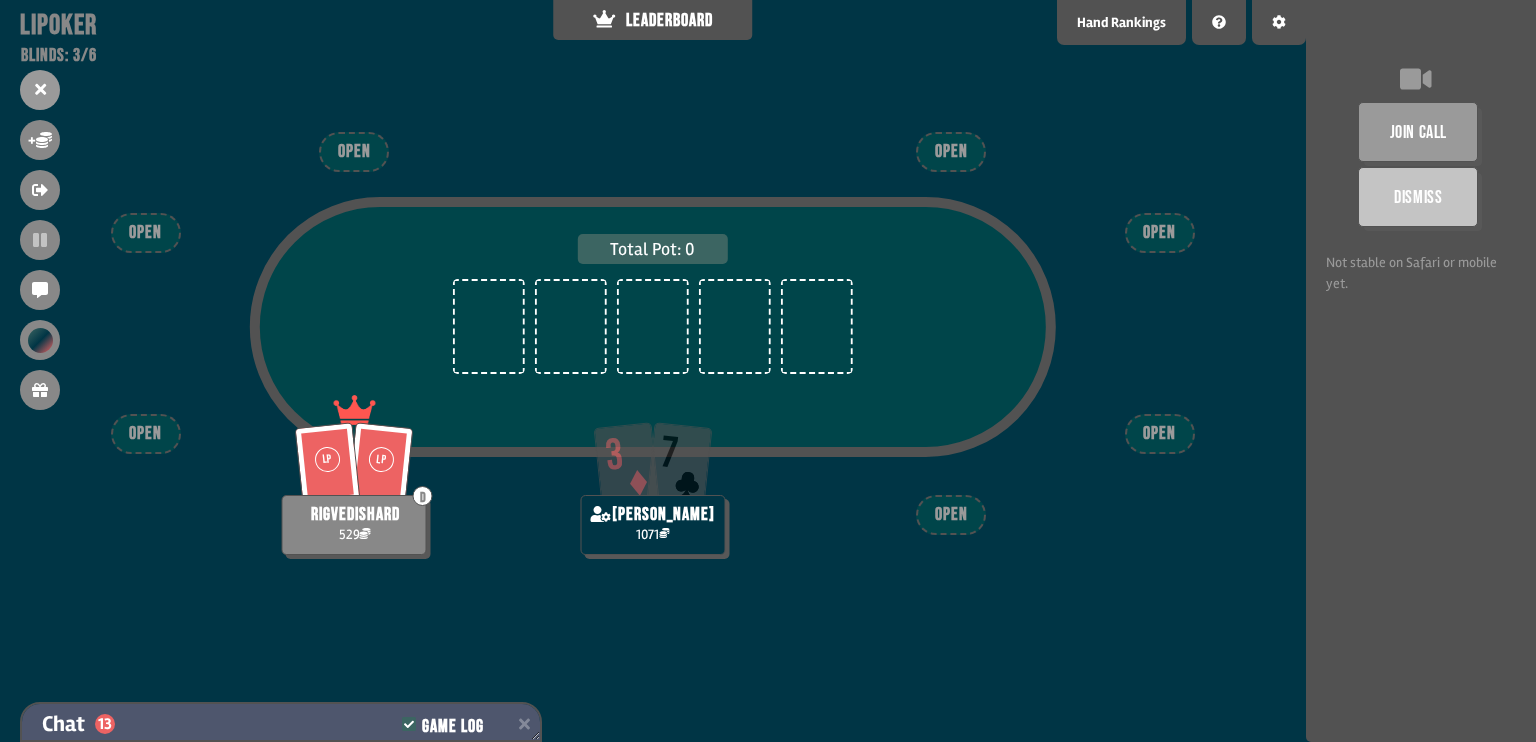 click on "Chat   13 Game Log" at bounding box center (281, 724) 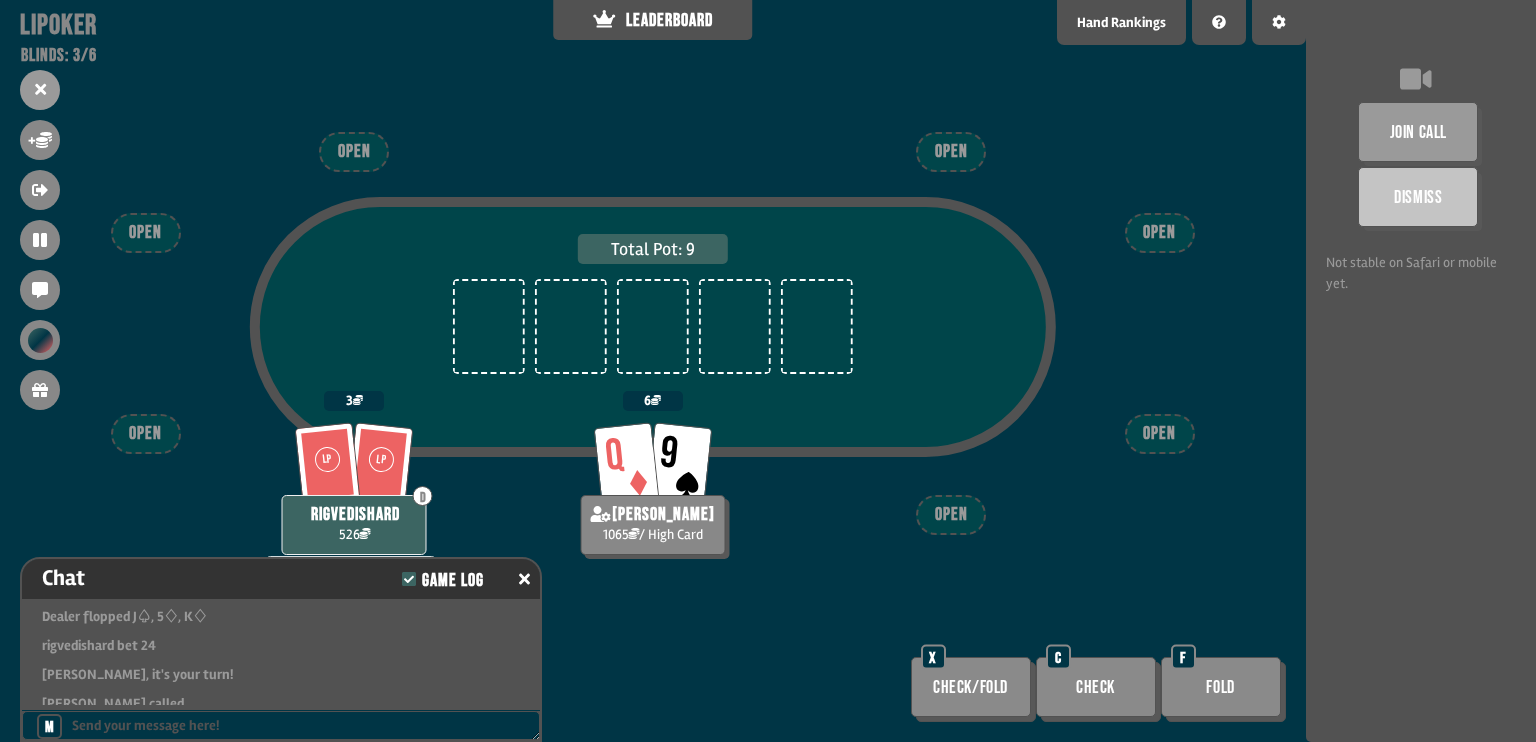 scroll, scrollTop: 1376, scrollLeft: 0, axis: vertical 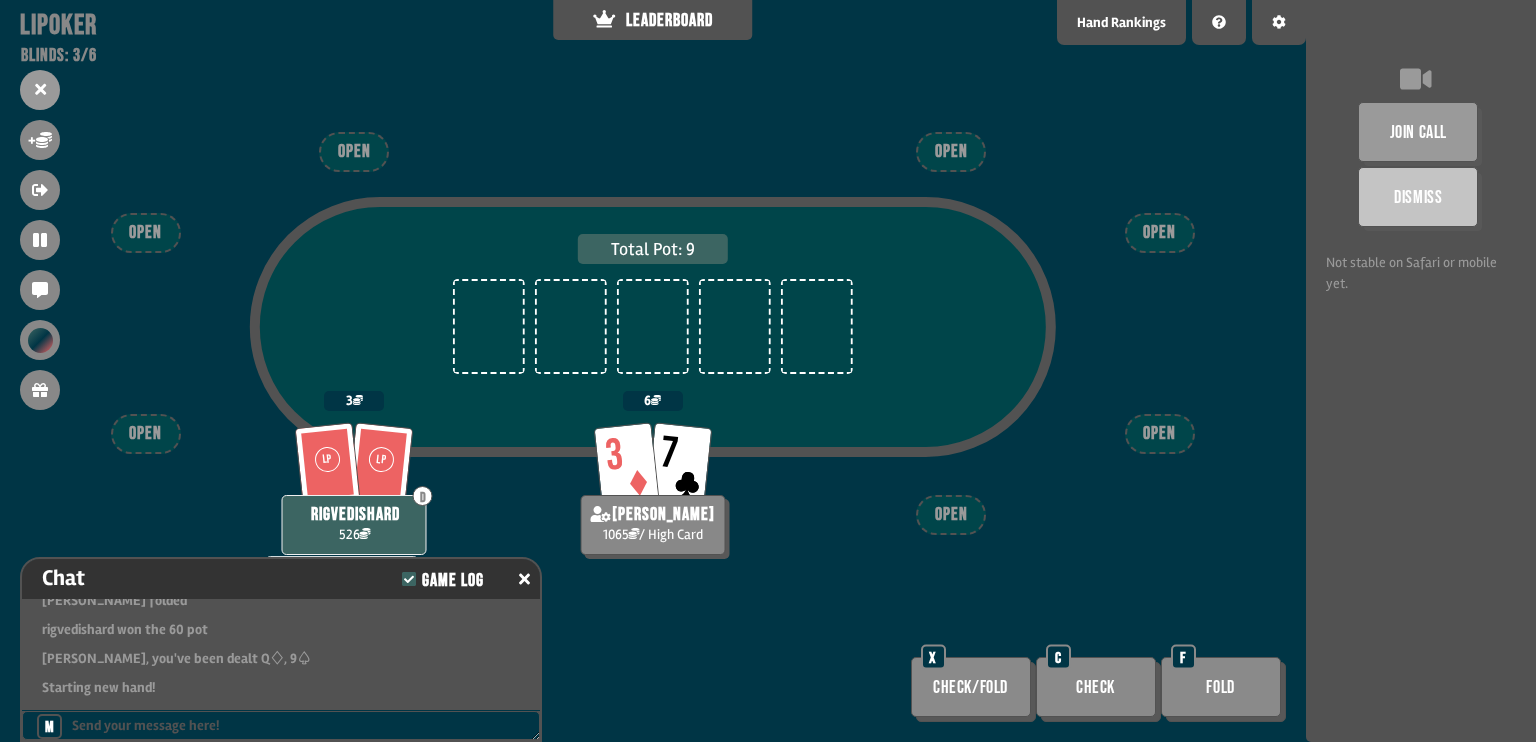 click at bounding box center (281, 725) 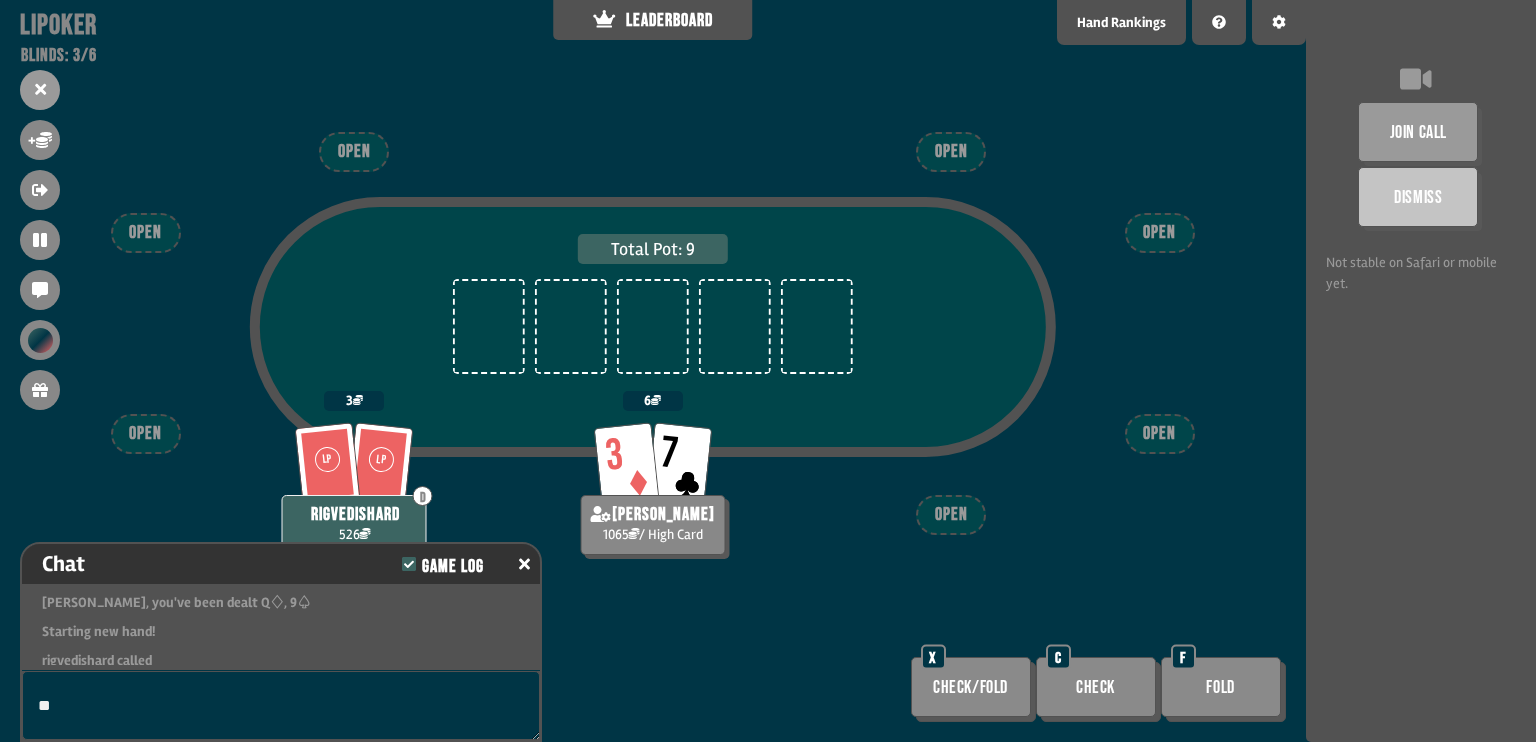 type on "*" 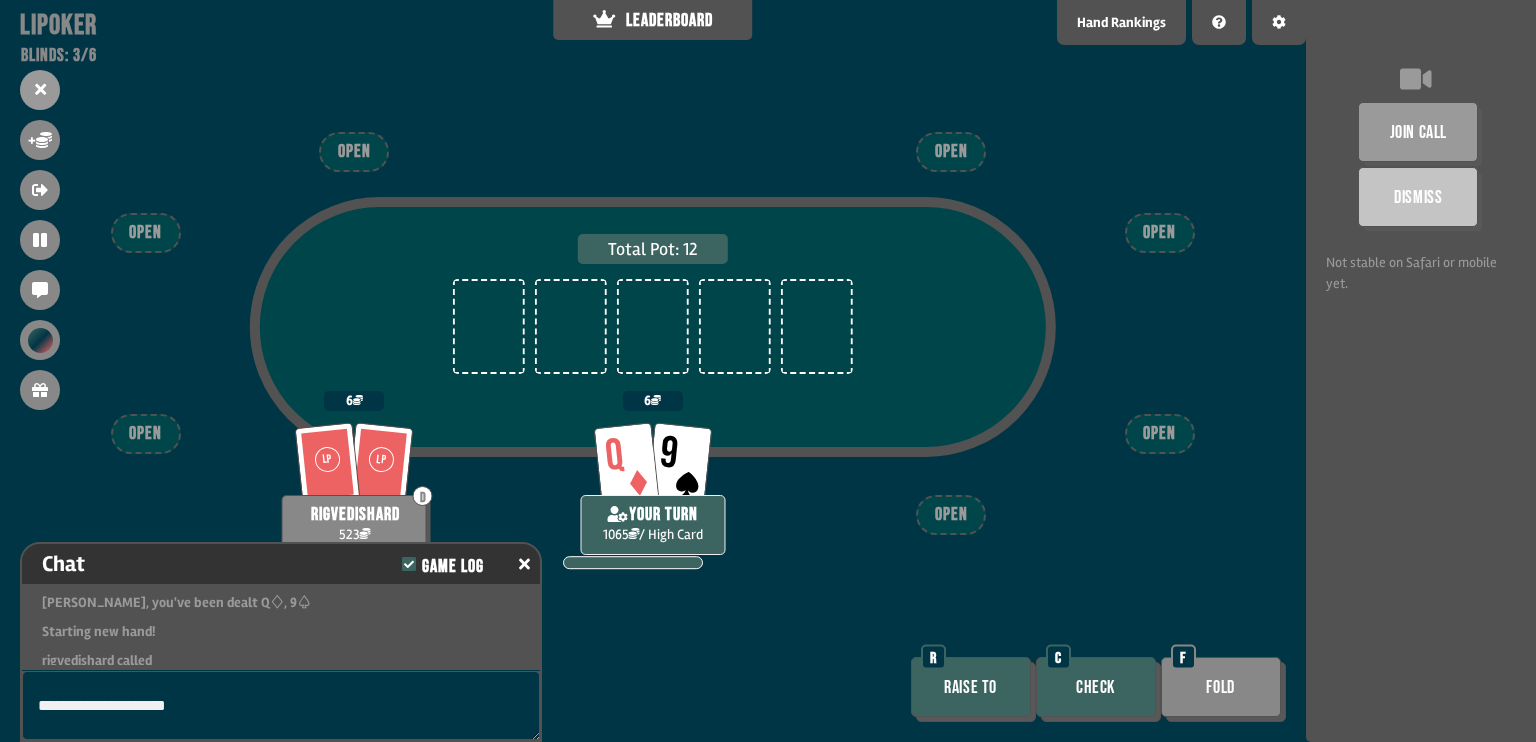 type on "**********" 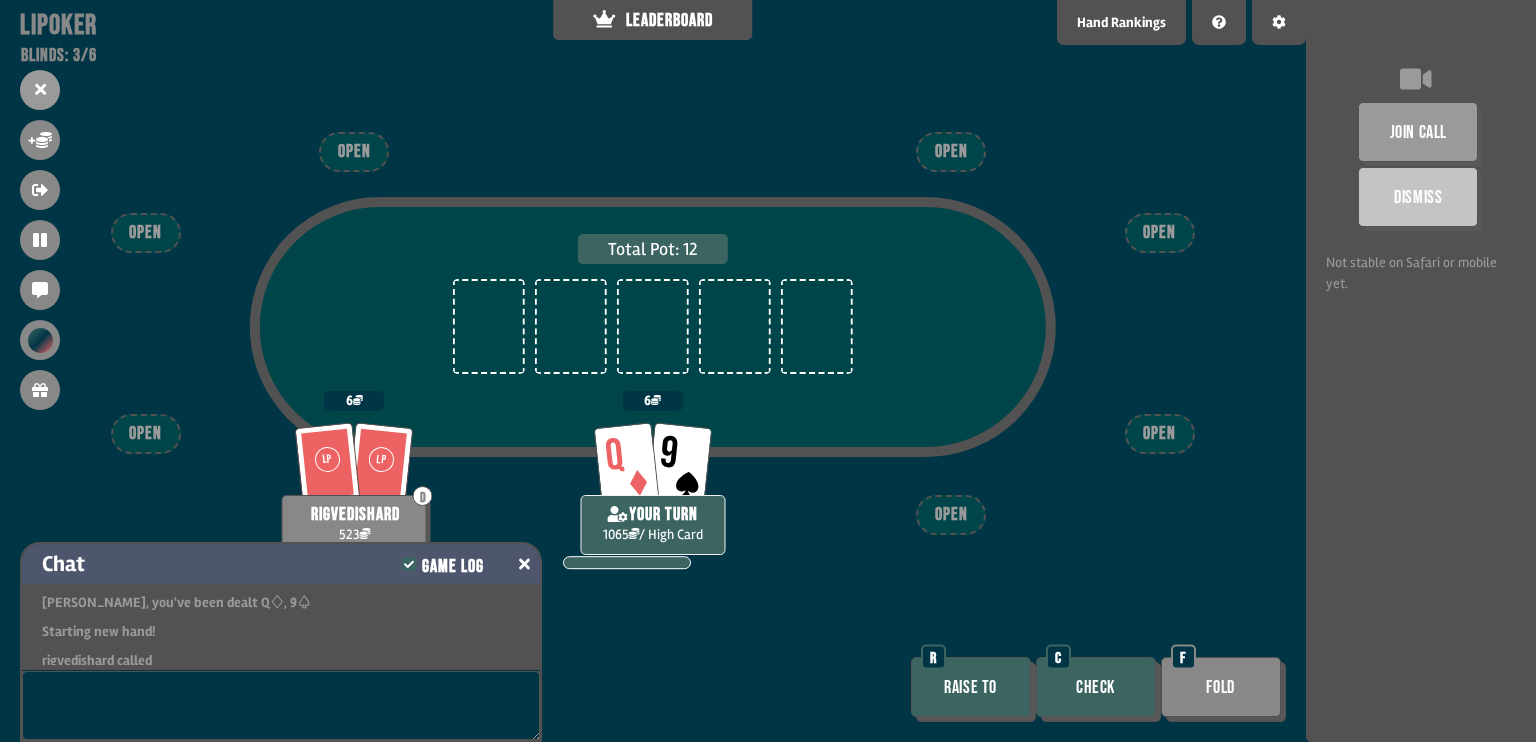click 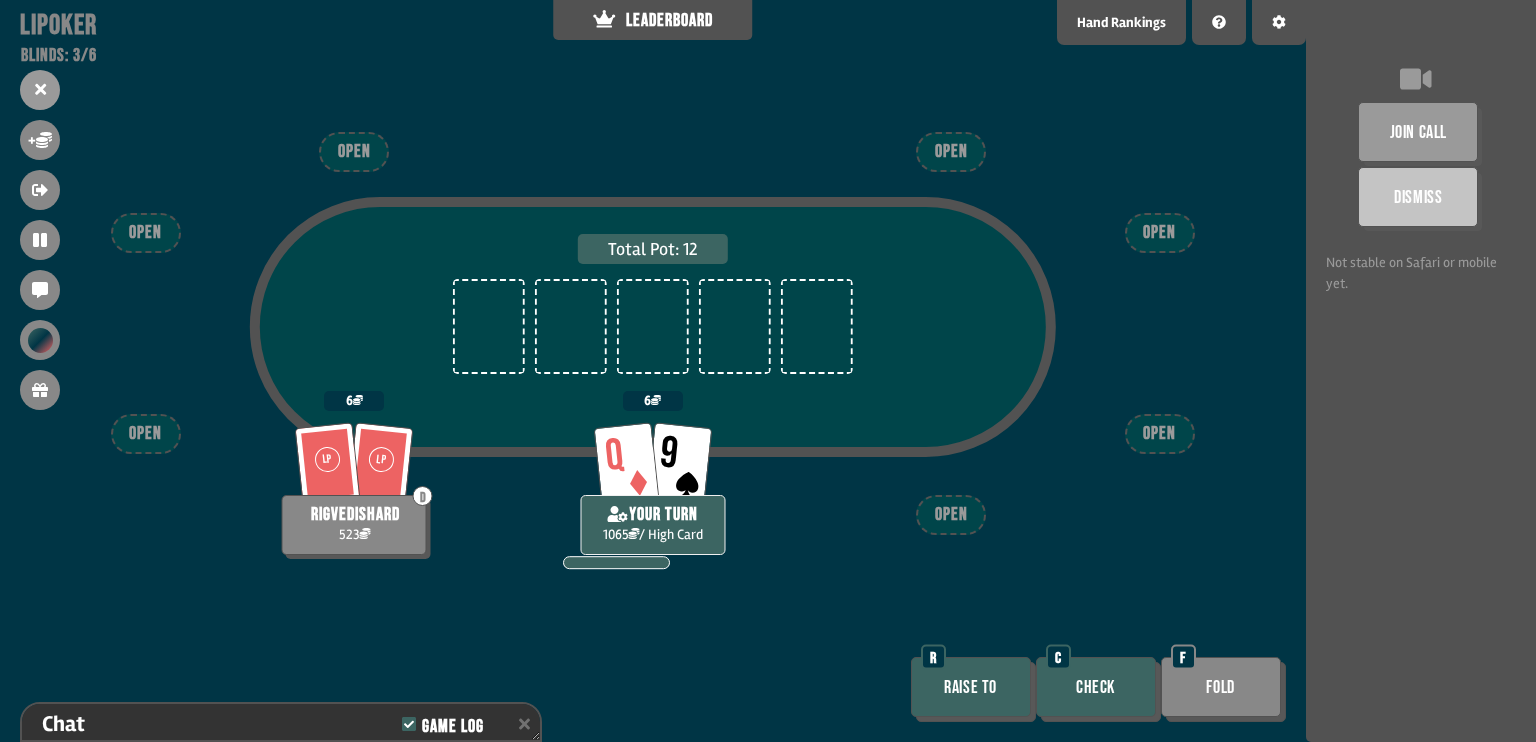 click on "Raise to" at bounding box center (971, 687) 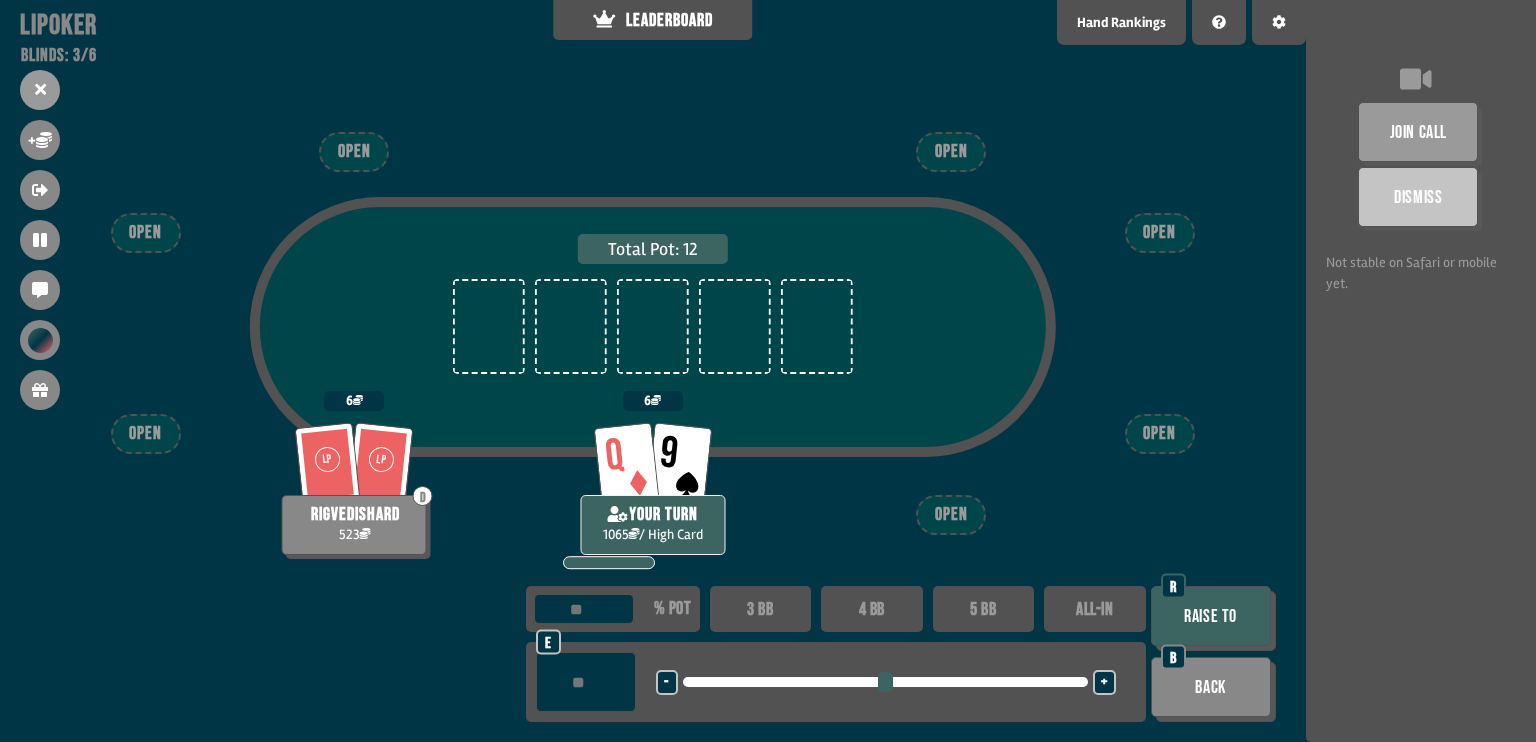 click on "Raise to" at bounding box center (1211, 616) 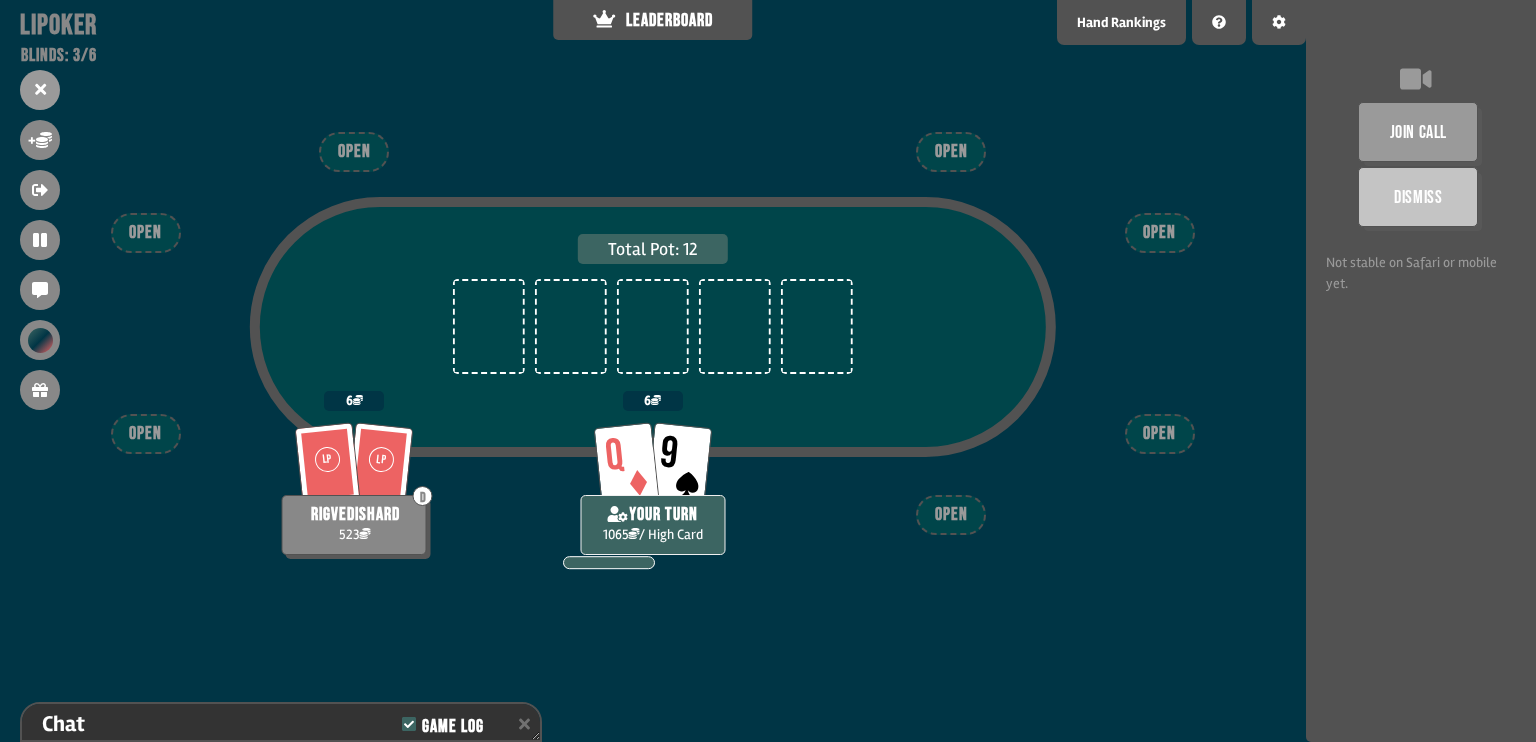 scroll, scrollTop: 1571, scrollLeft: 0, axis: vertical 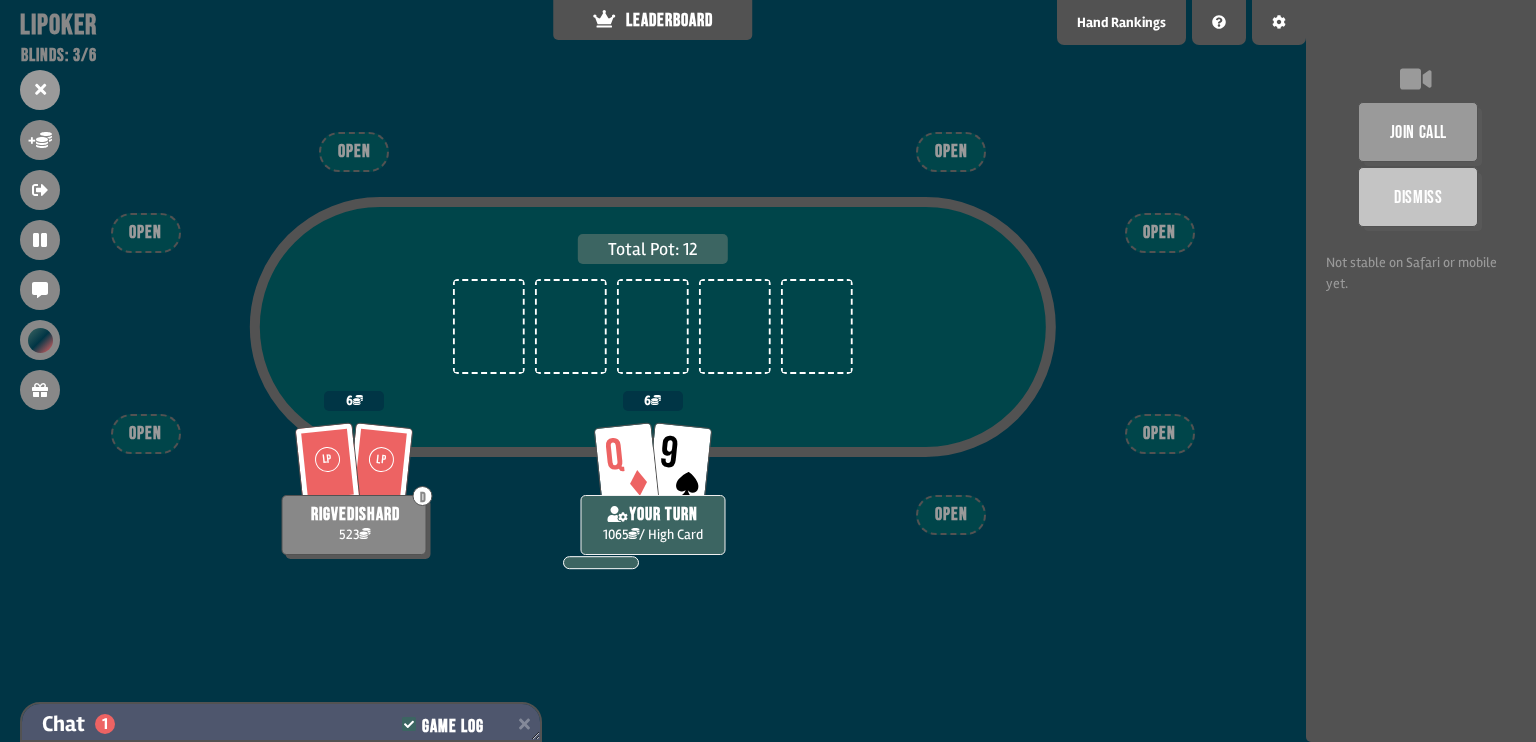 click 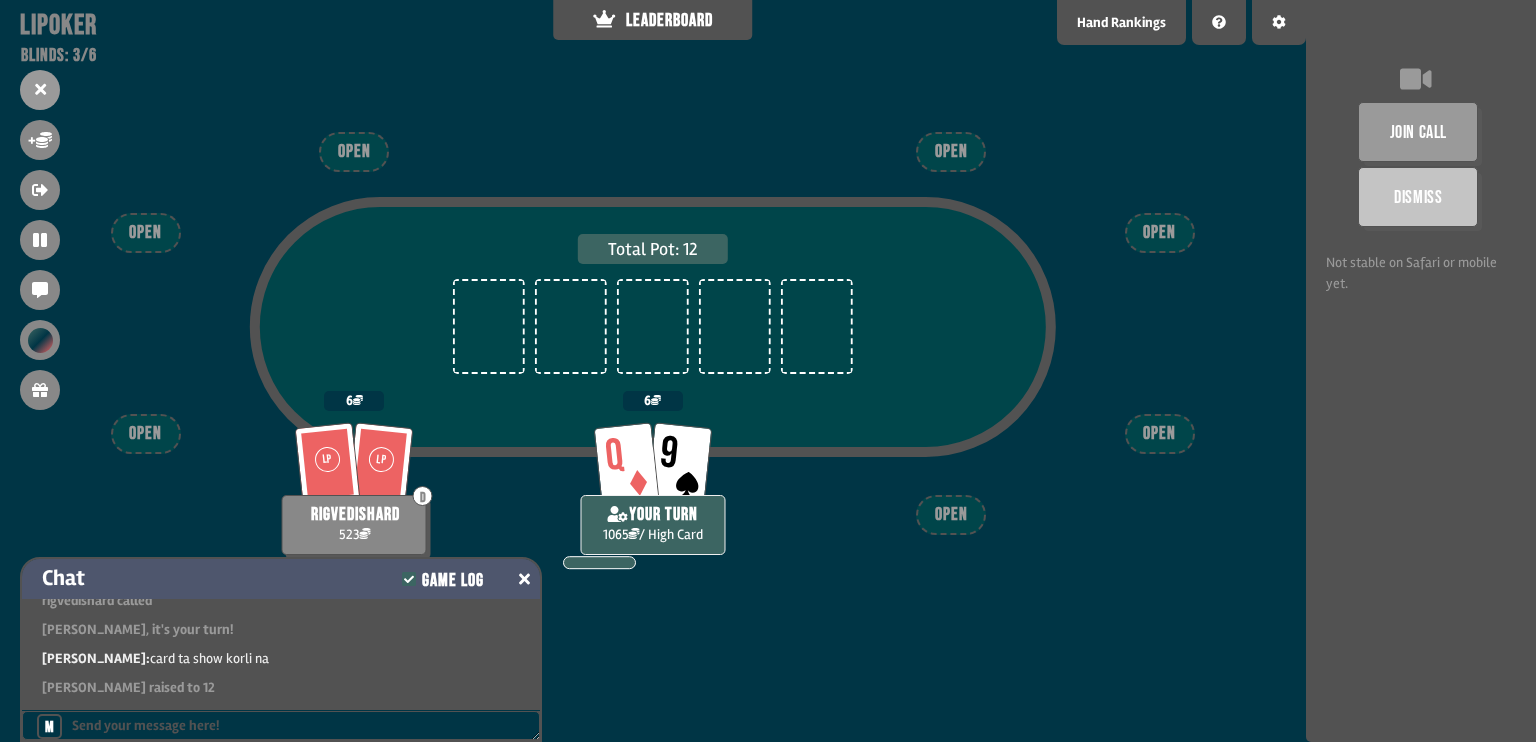 scroll, scrollTop: 1492, scrollLeft: 0, axis: vertical 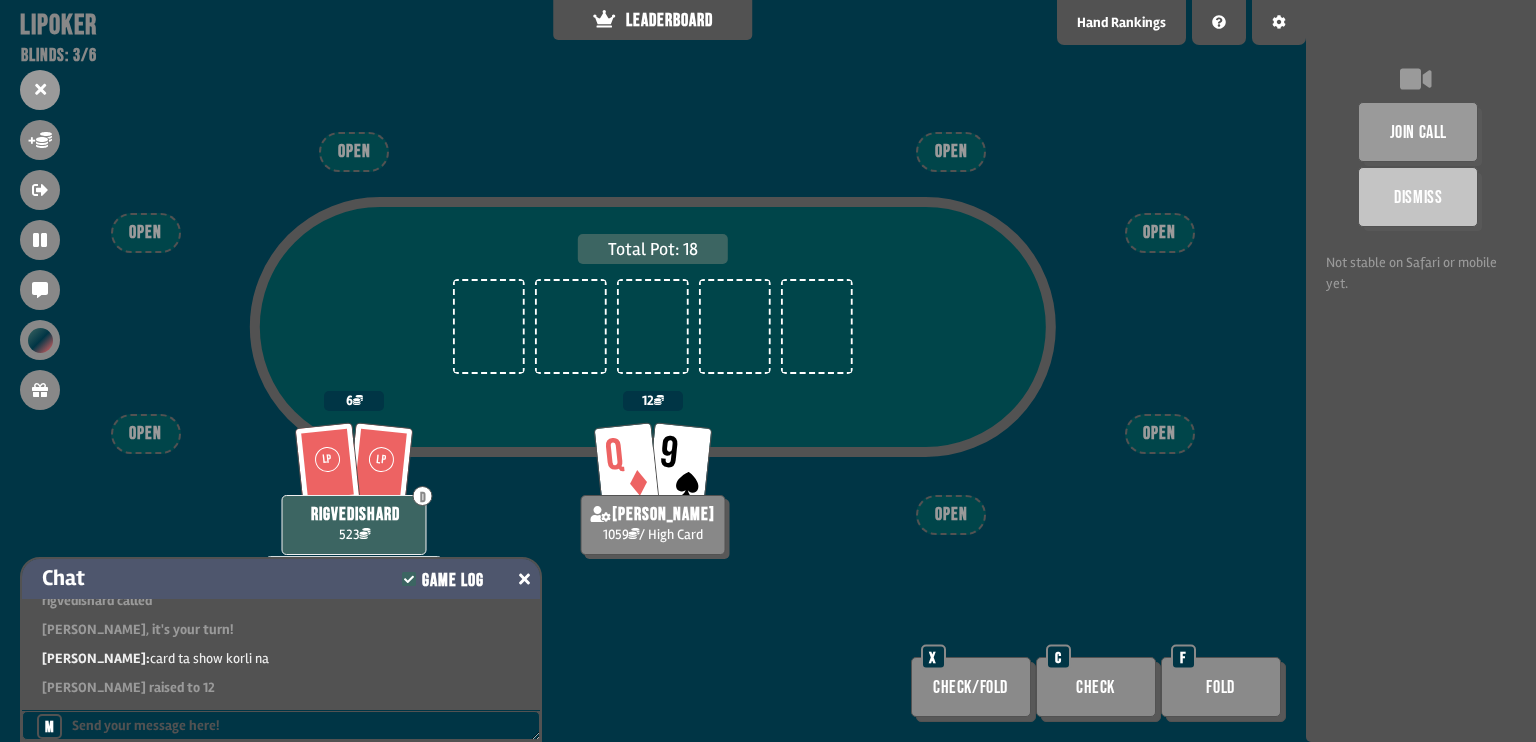click 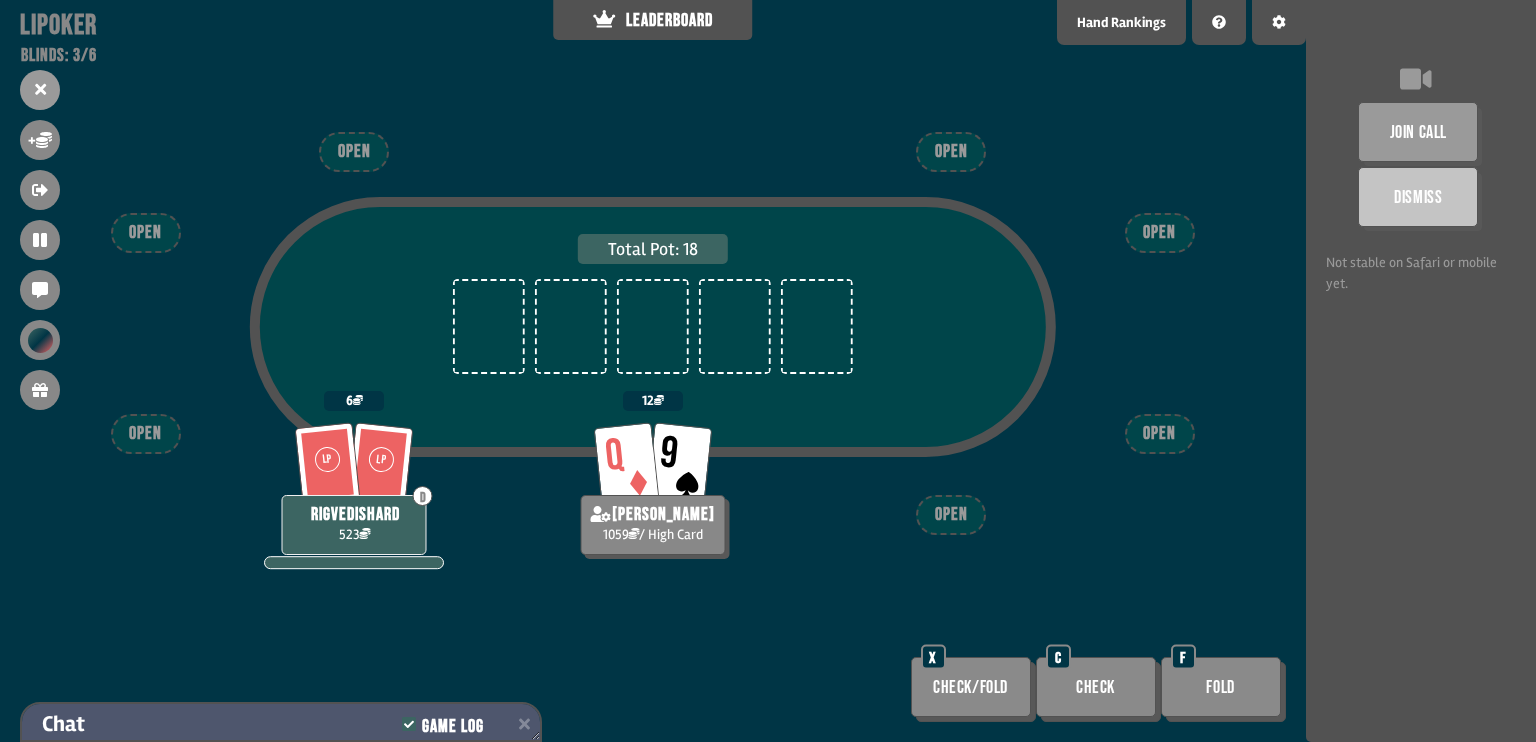 scroll, scrollTop: 1571, scrollLeft: 0, axis: vertical 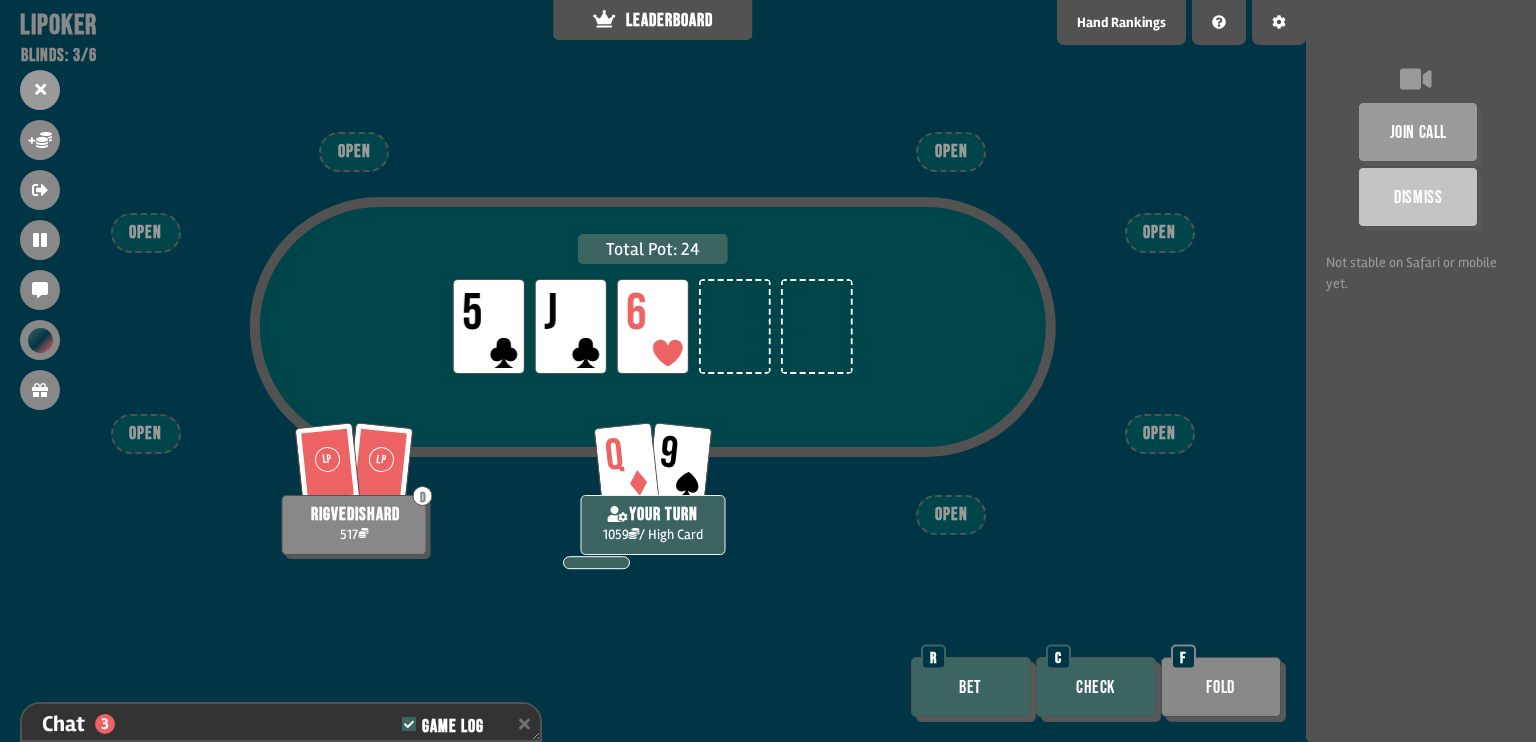 click on "Bet" at bounding box center [971, 687] 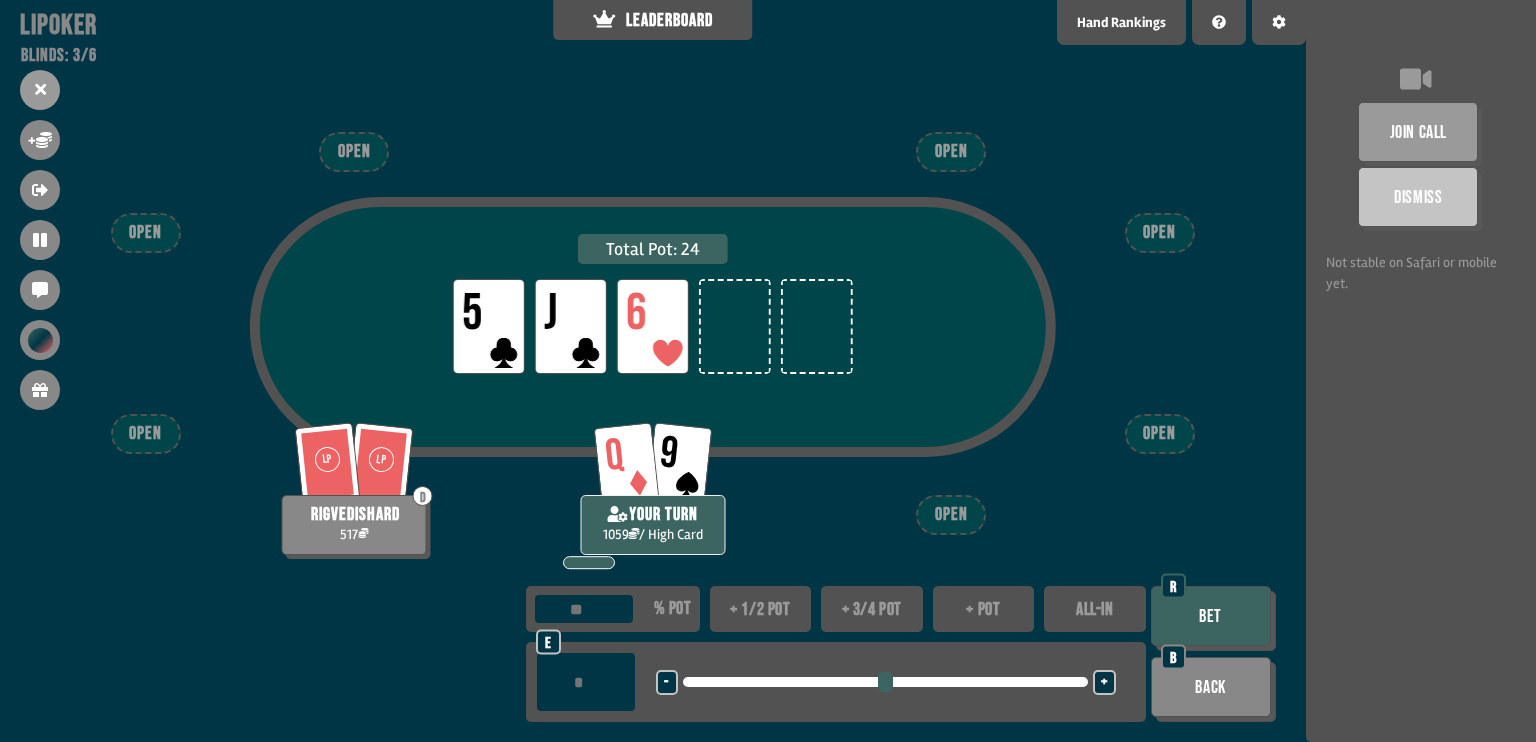 click on "+ 1/2 pot" at bounding box center [761, 609] 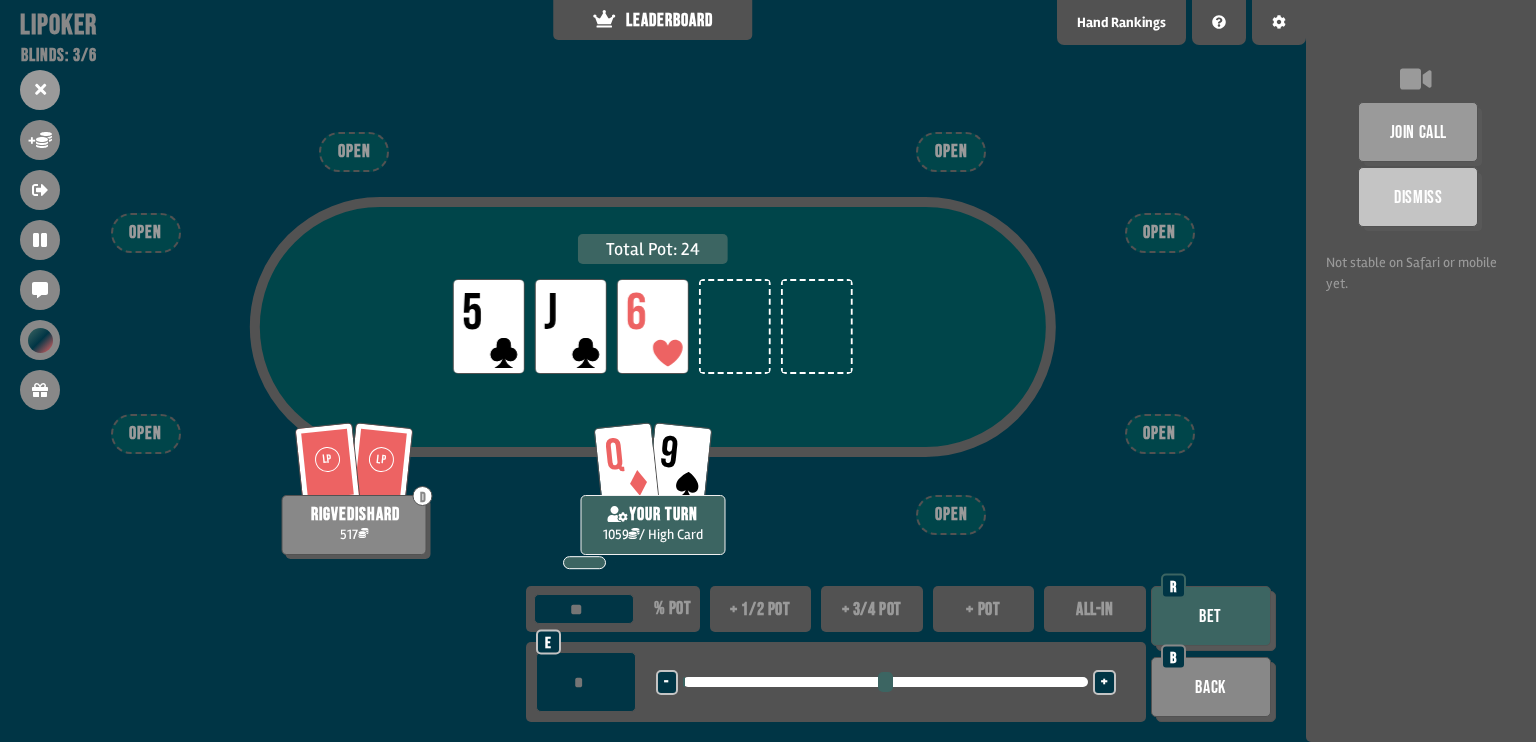 click on "Bet" at bounding box center [1211, 616] 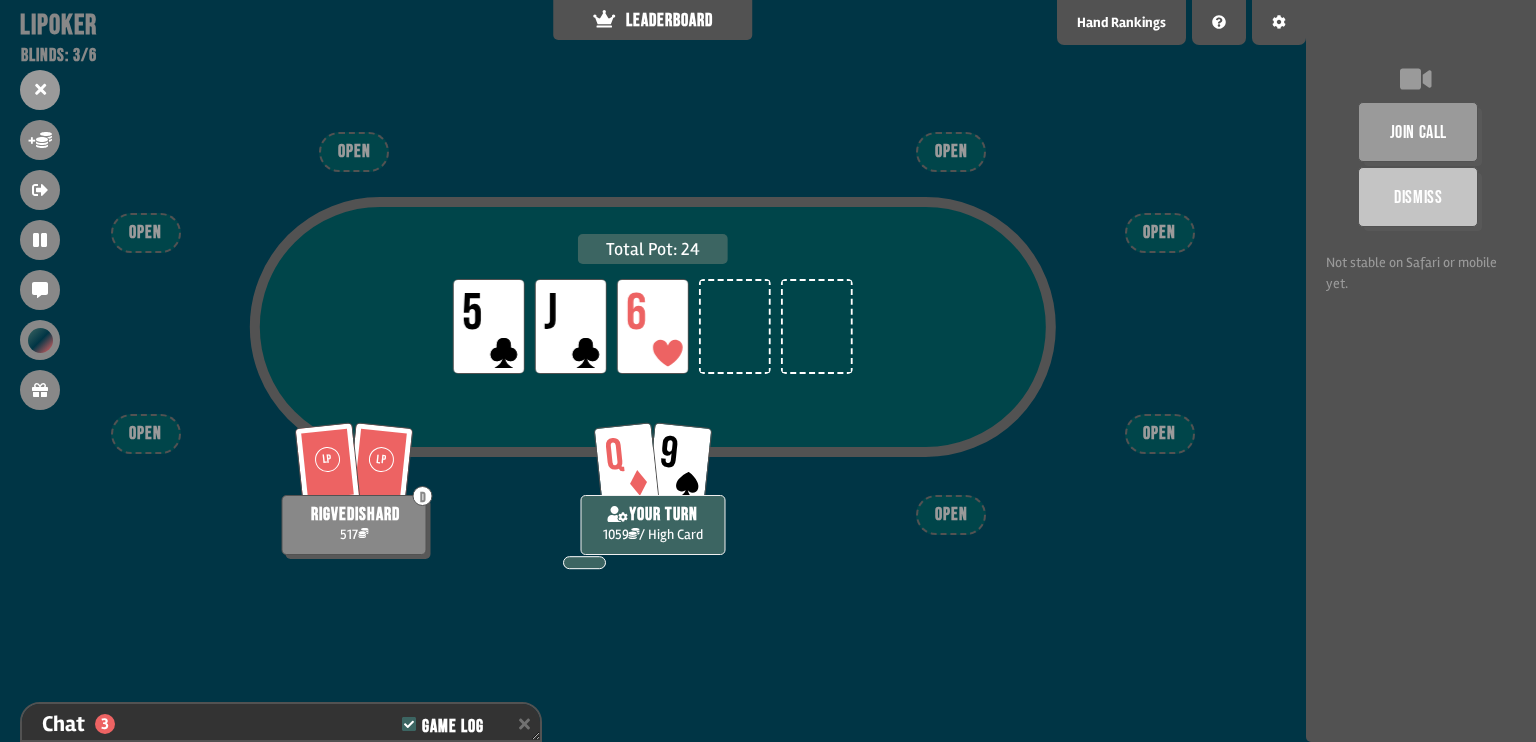 scroll, scrollTop: 1687, scrollLeft: 0, axis: vertical 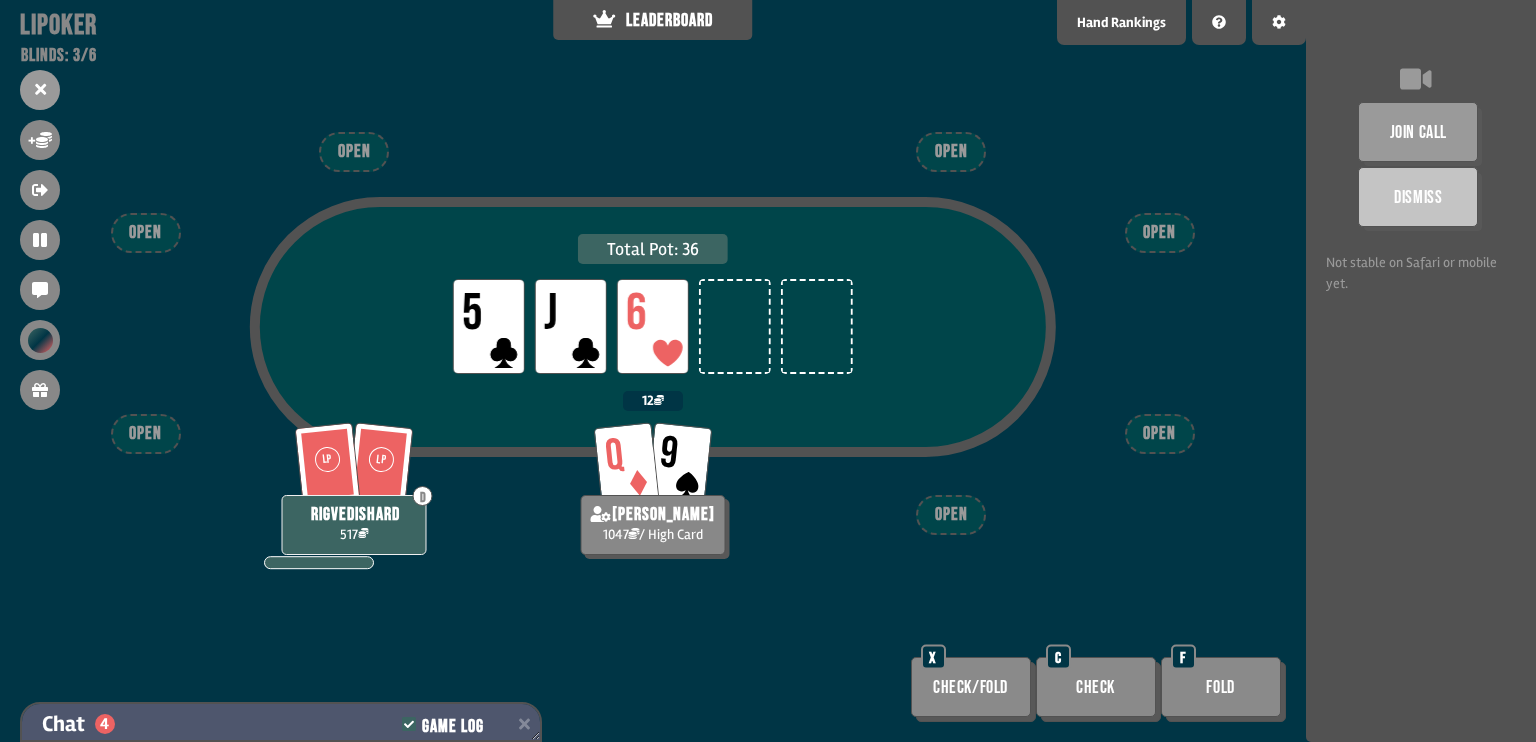 click on "Chat   4 Game Log" at bounding box center (281, 724) 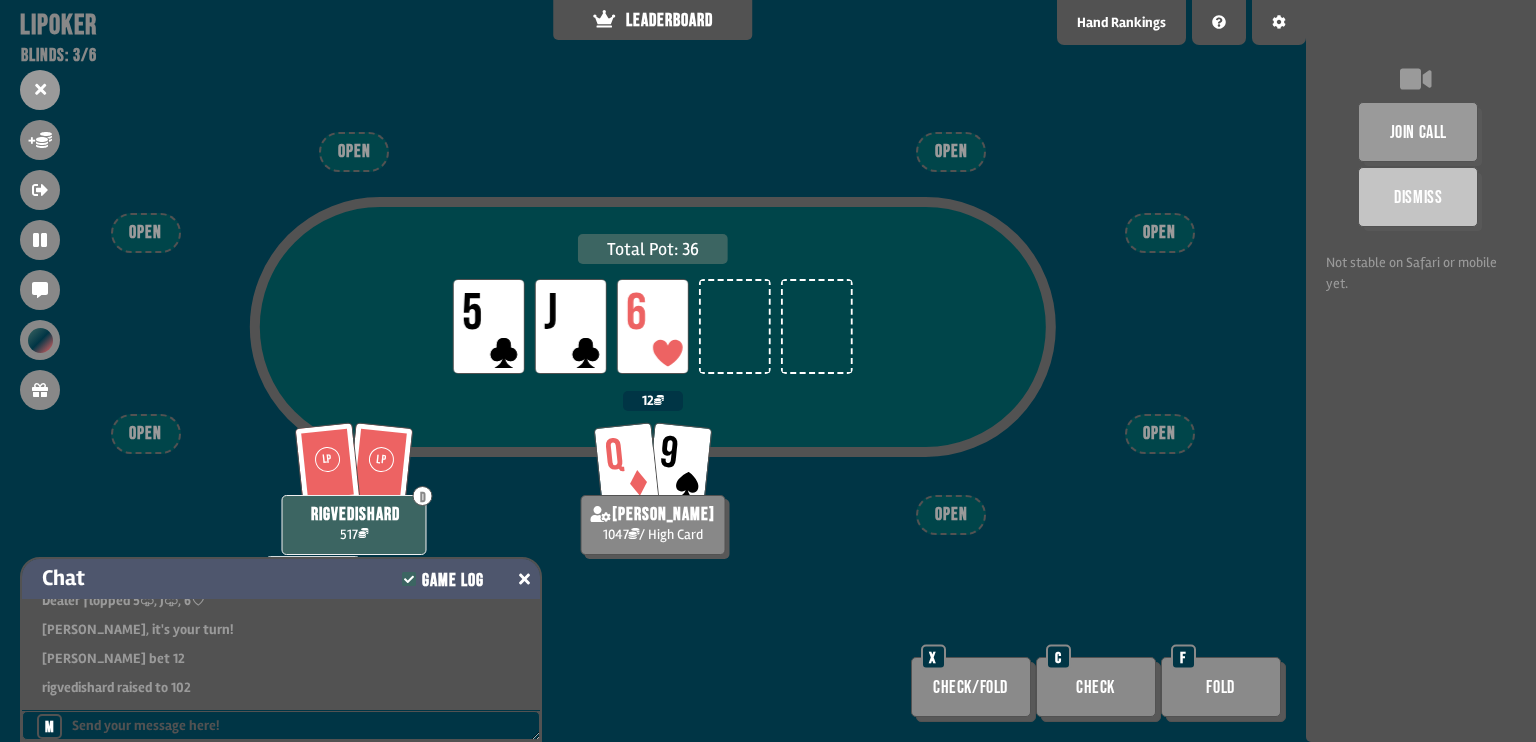 scroll, scrollTop: 1637, scrollLeft: 0, axis: vertical 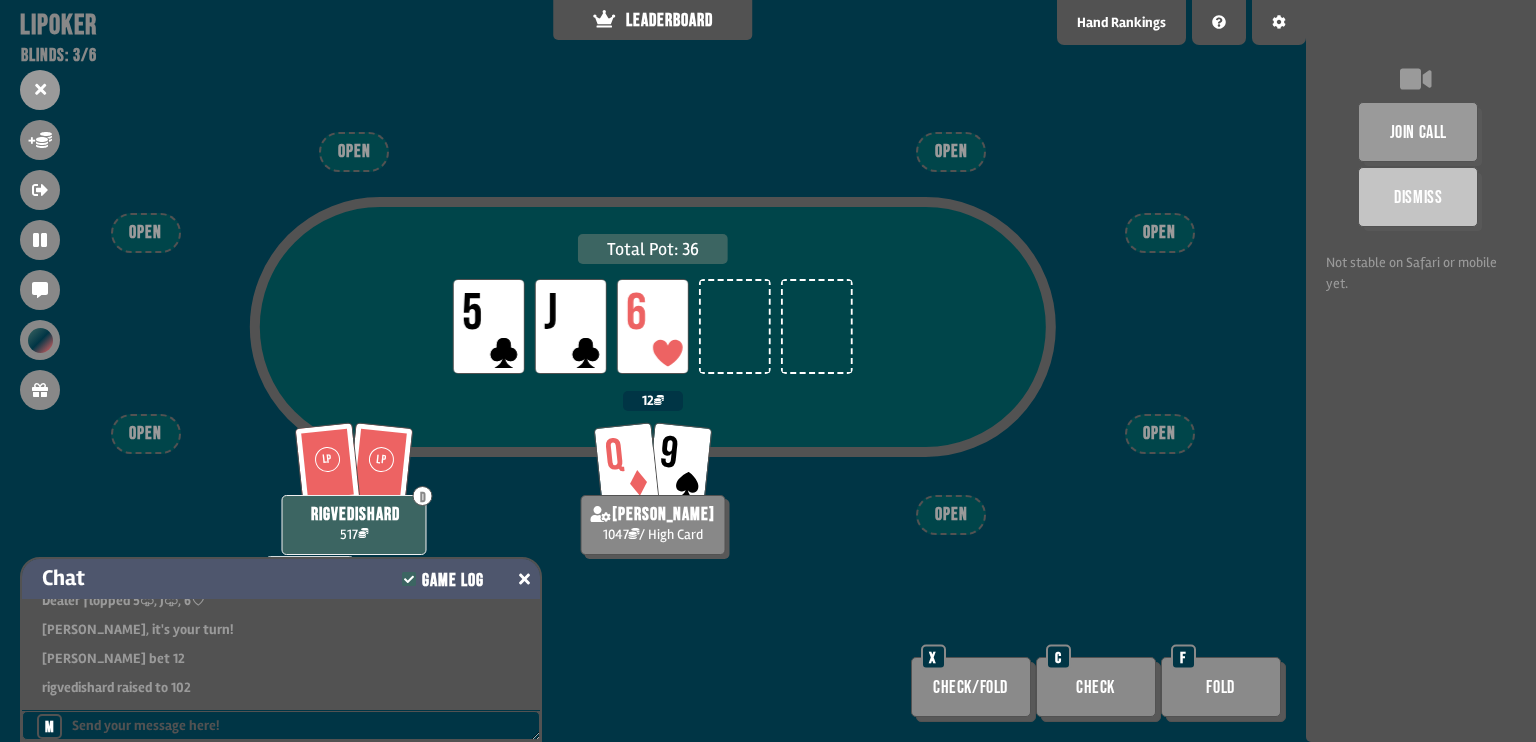 click at bounding box center [524, 579] 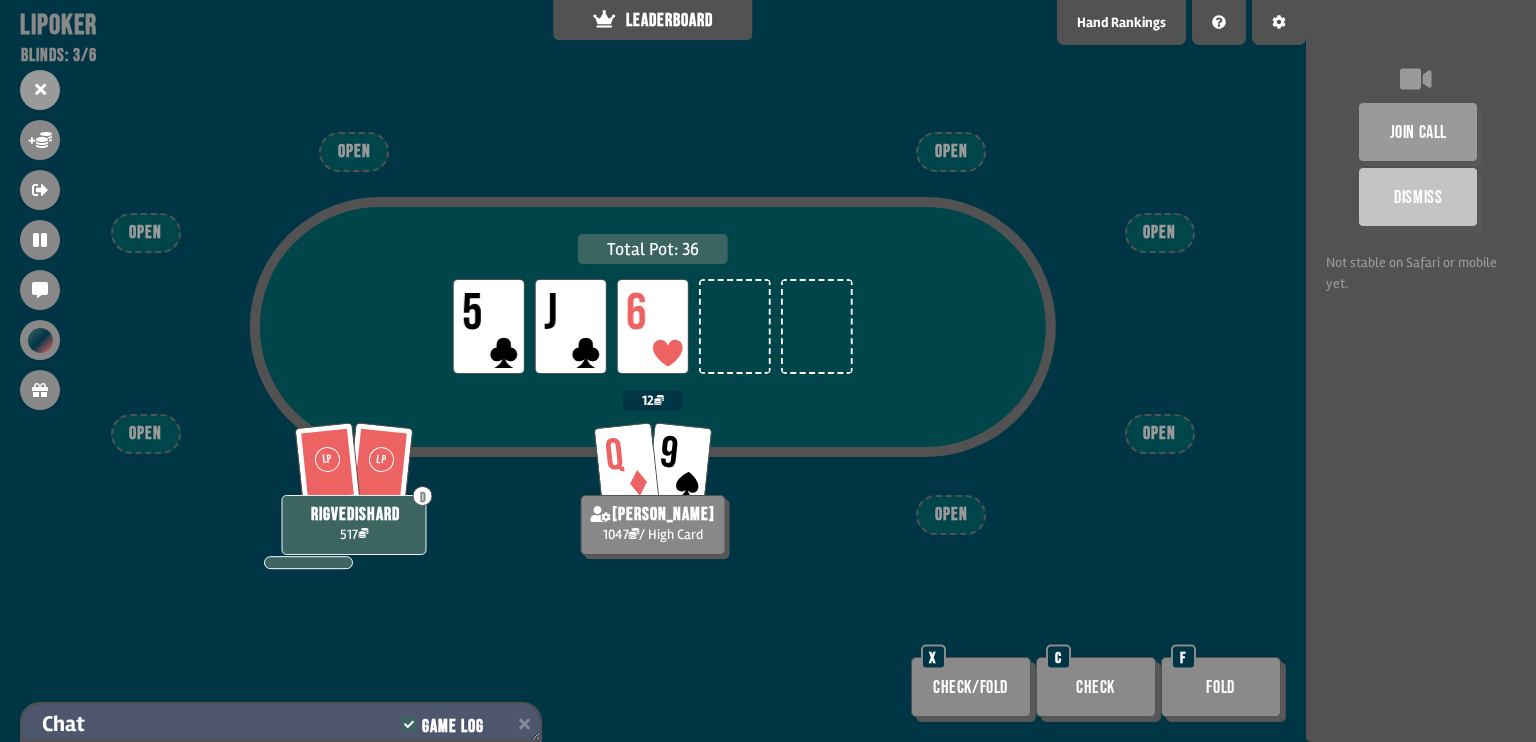scroll, scrollTop: 1687, scrollLeft: 0, axis: vertical 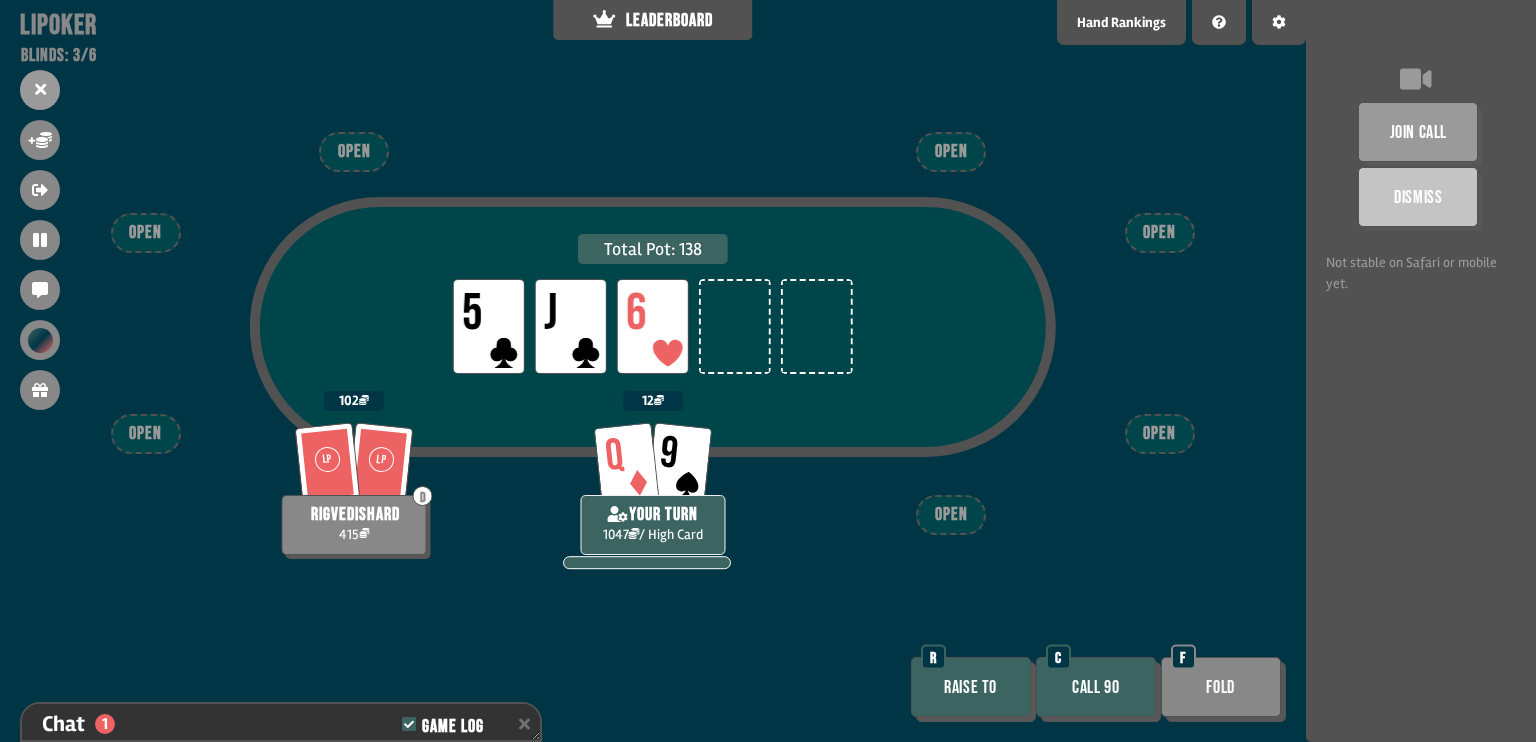 click on "Call 90" at bounding box center [1096, 687] 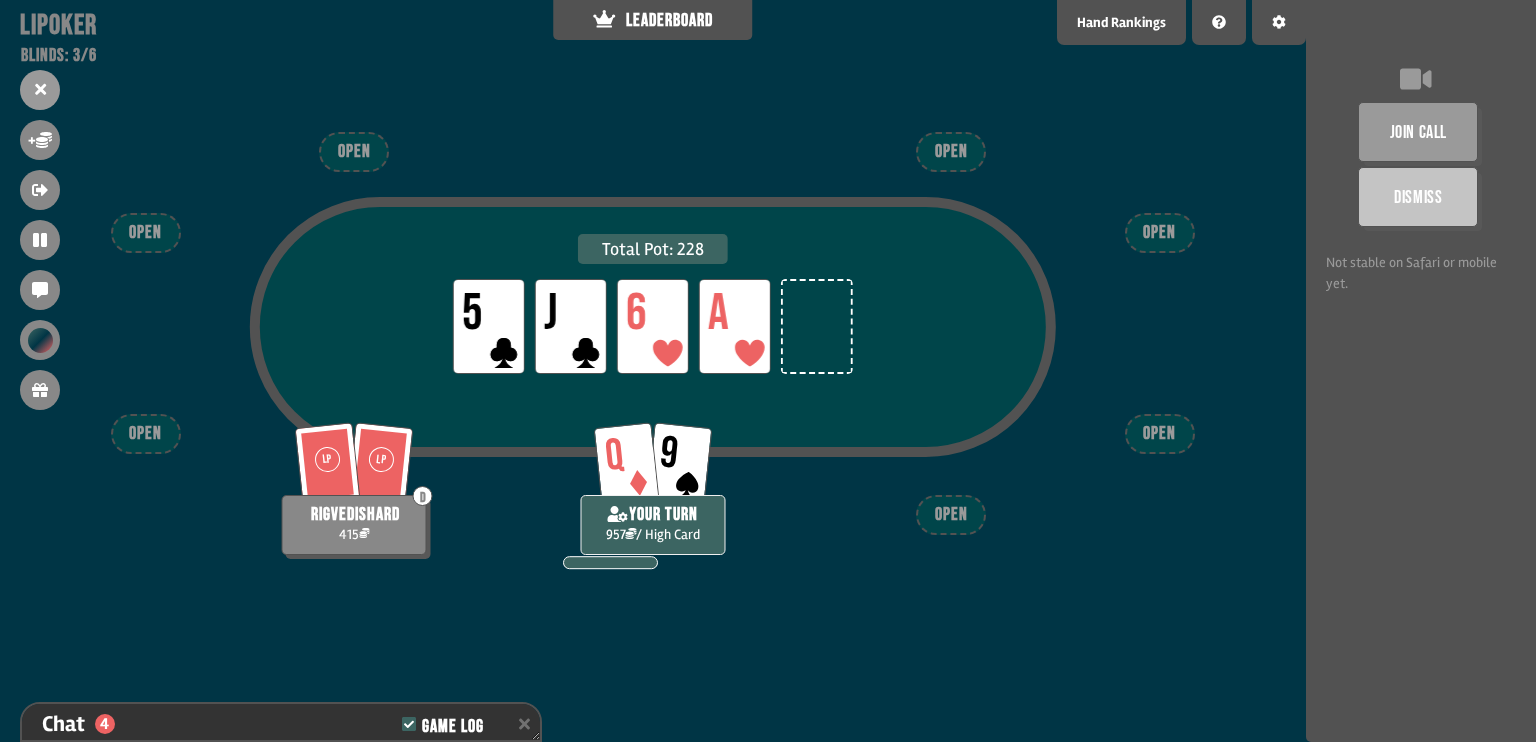 scroll, scrollTop: 1860, scrollLeft: 0, axis: vertical 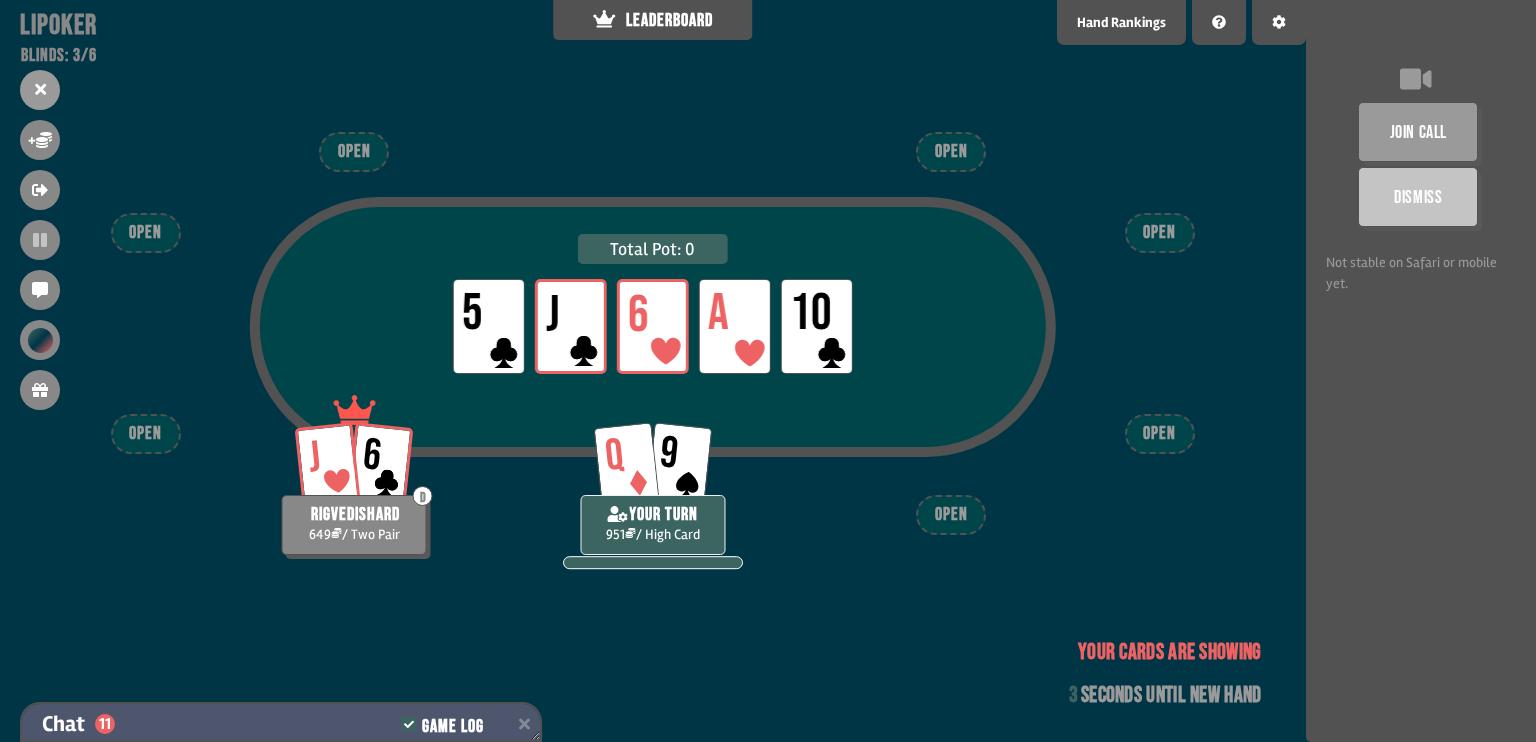 click on "Chat   11 Game Log" at bounding box center (281, 724) 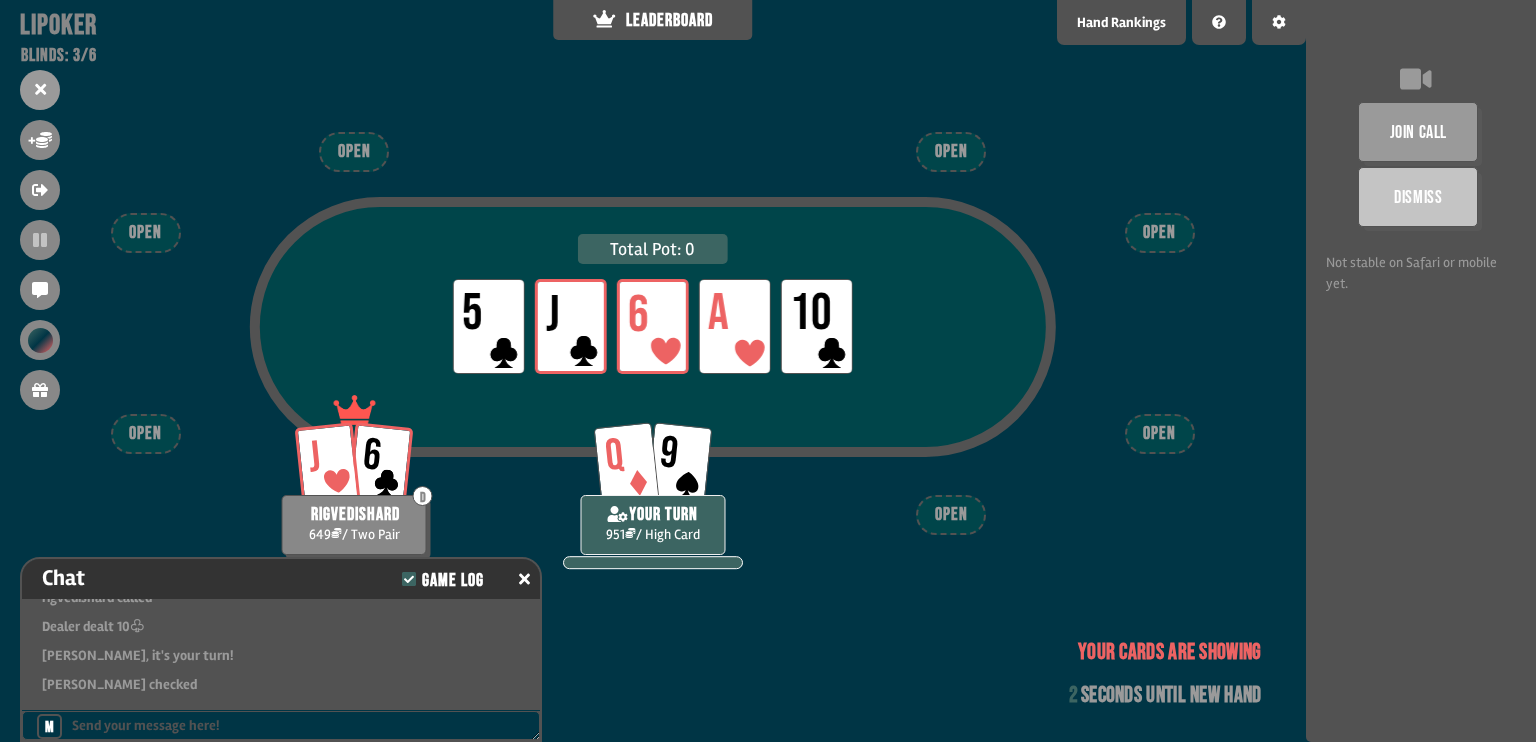 scroll, scrollTop: 1956, scrollLeft: 0, axis: vertical 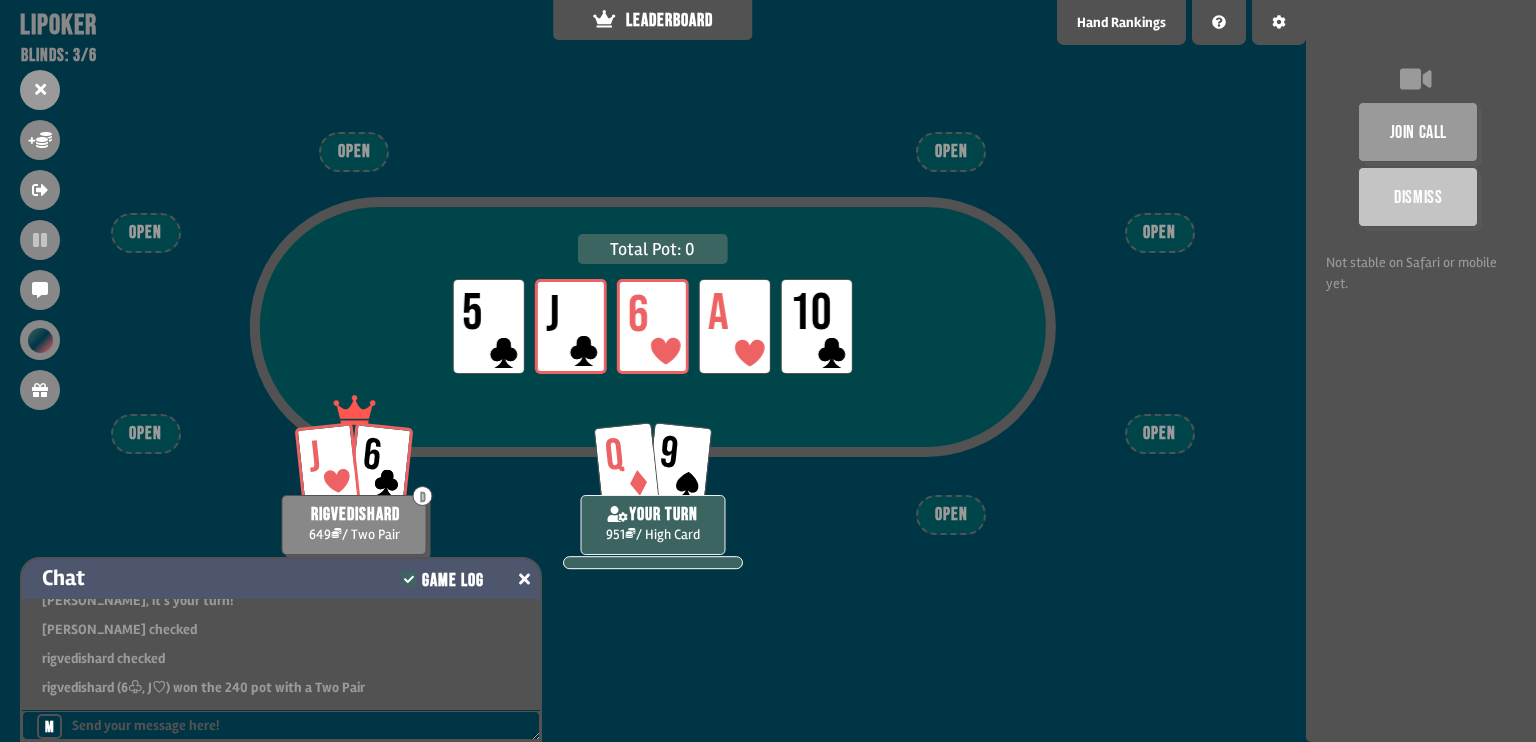 click 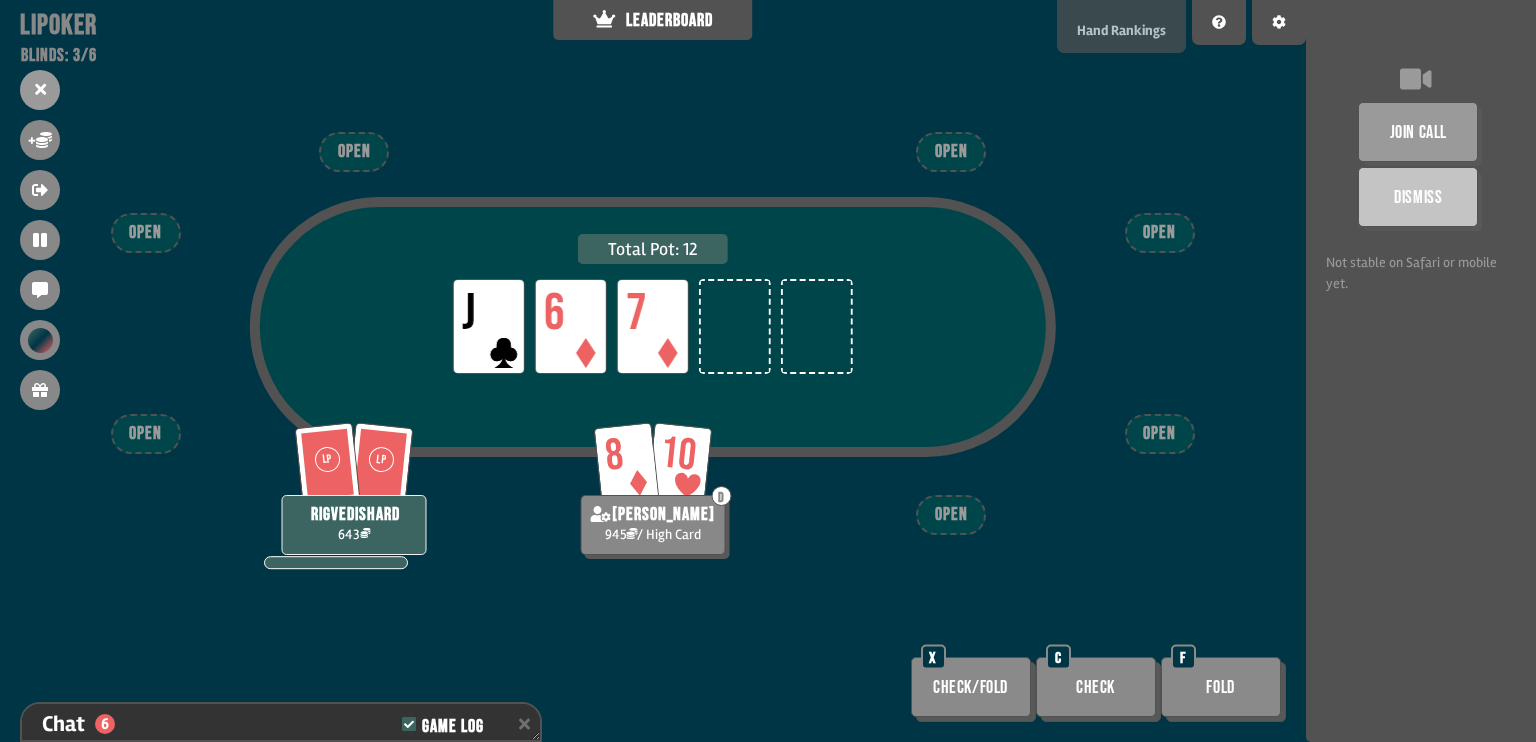 click on "Hand Rankings" at bounding box center [1121, 30] 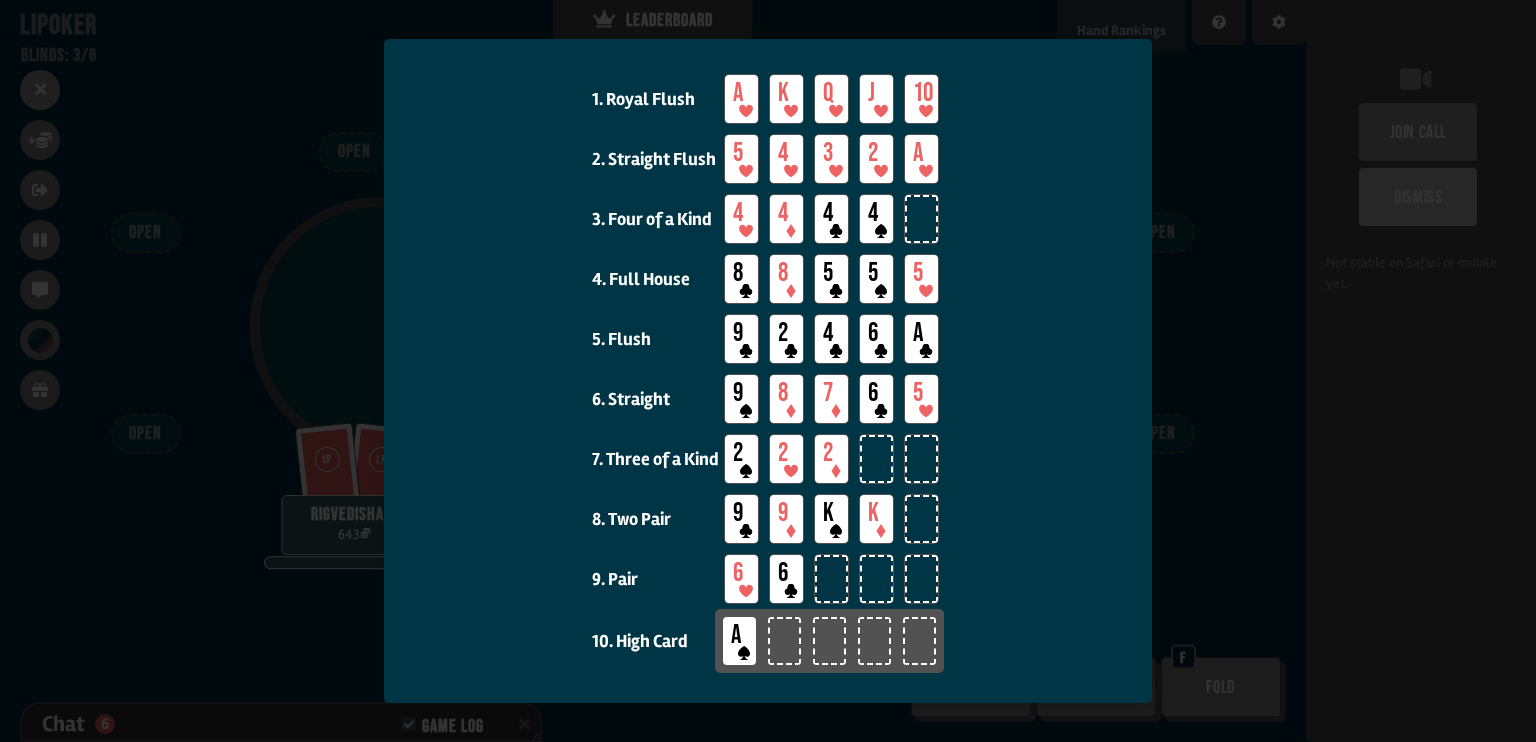 click at bounding box center [768, 371] 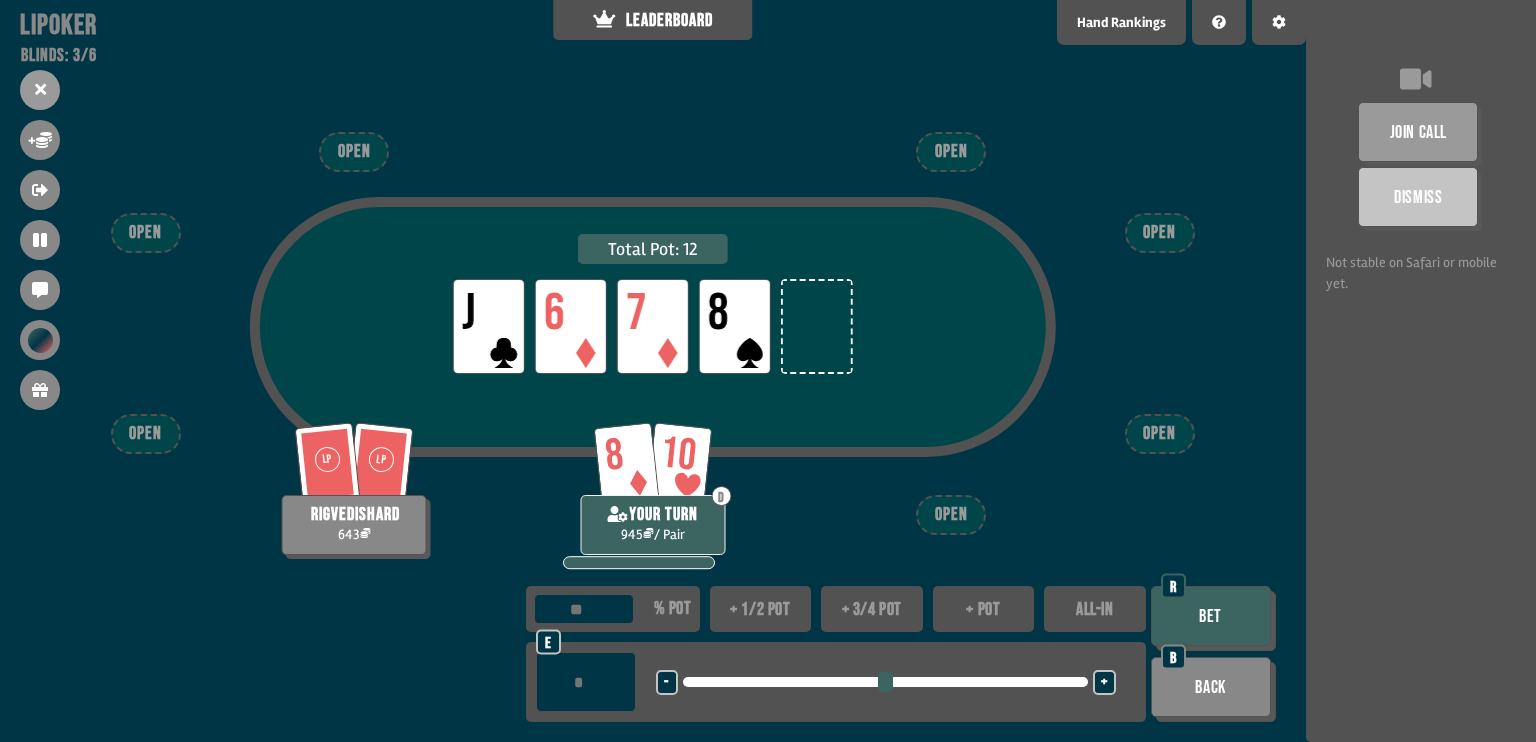 click on "ALL-IN" at bounding box center [1095, 609] 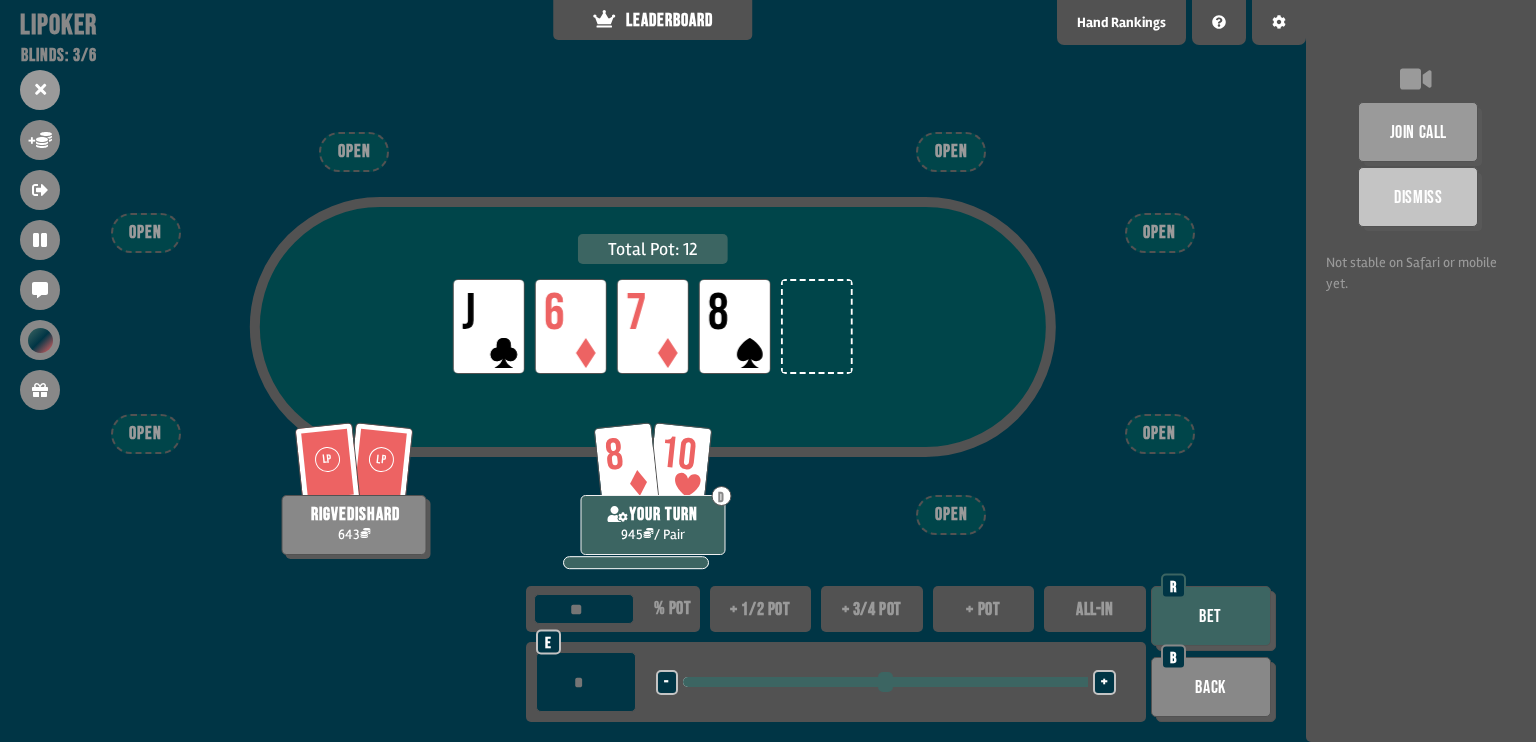 type 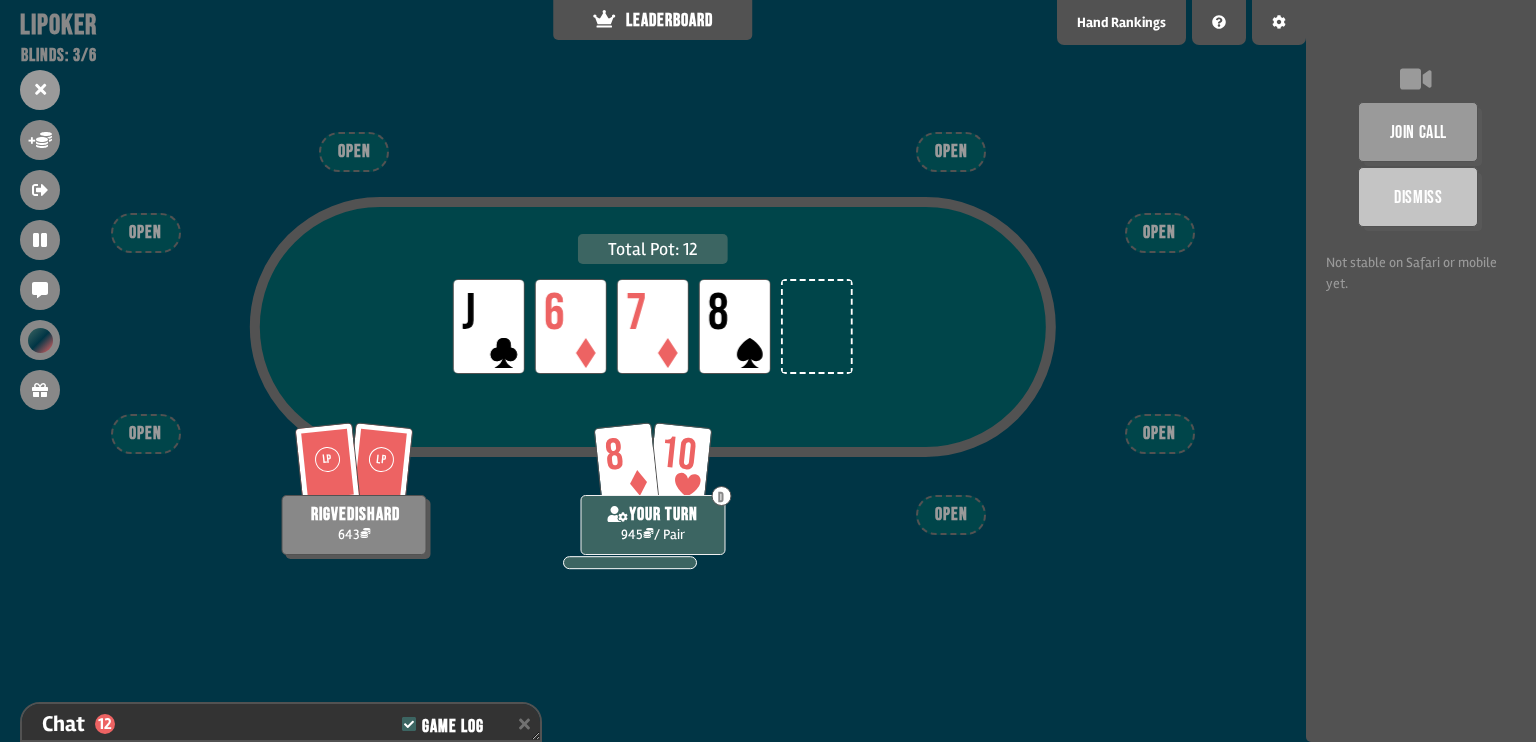 scroll, scrollTop: 2440, scrollLeft: 0, axis: vertical 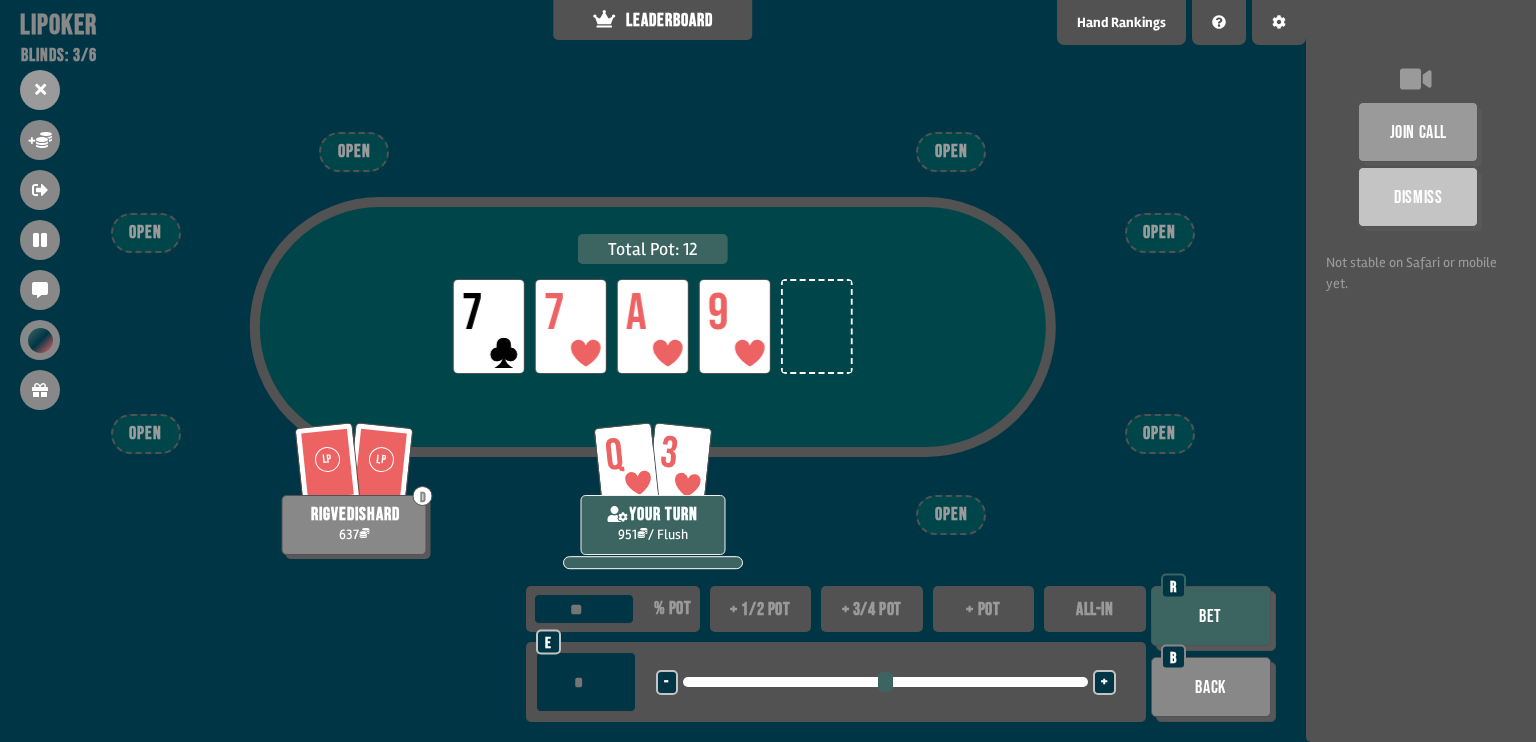 click on "+ 3/4 pot" at bounding box center (872, 609) 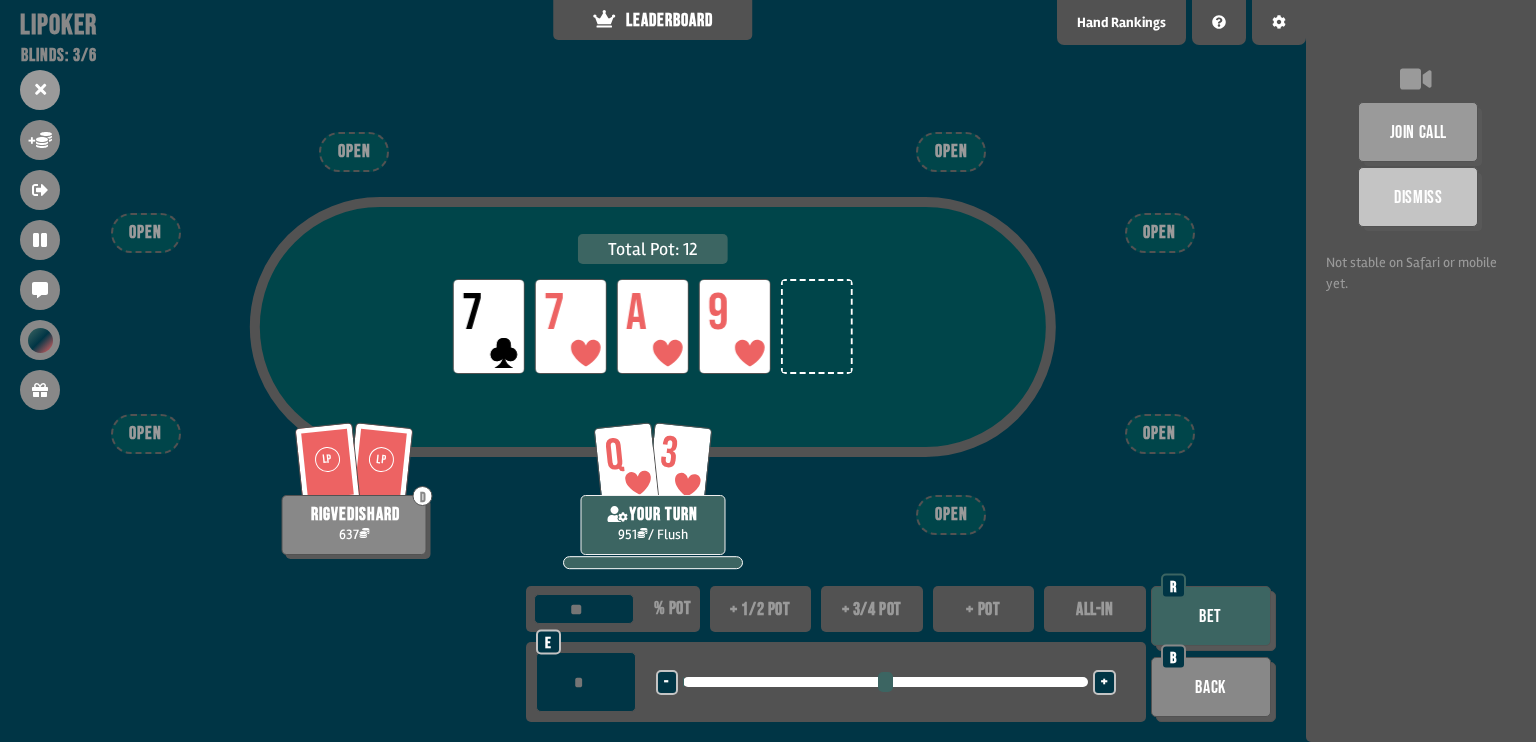 type 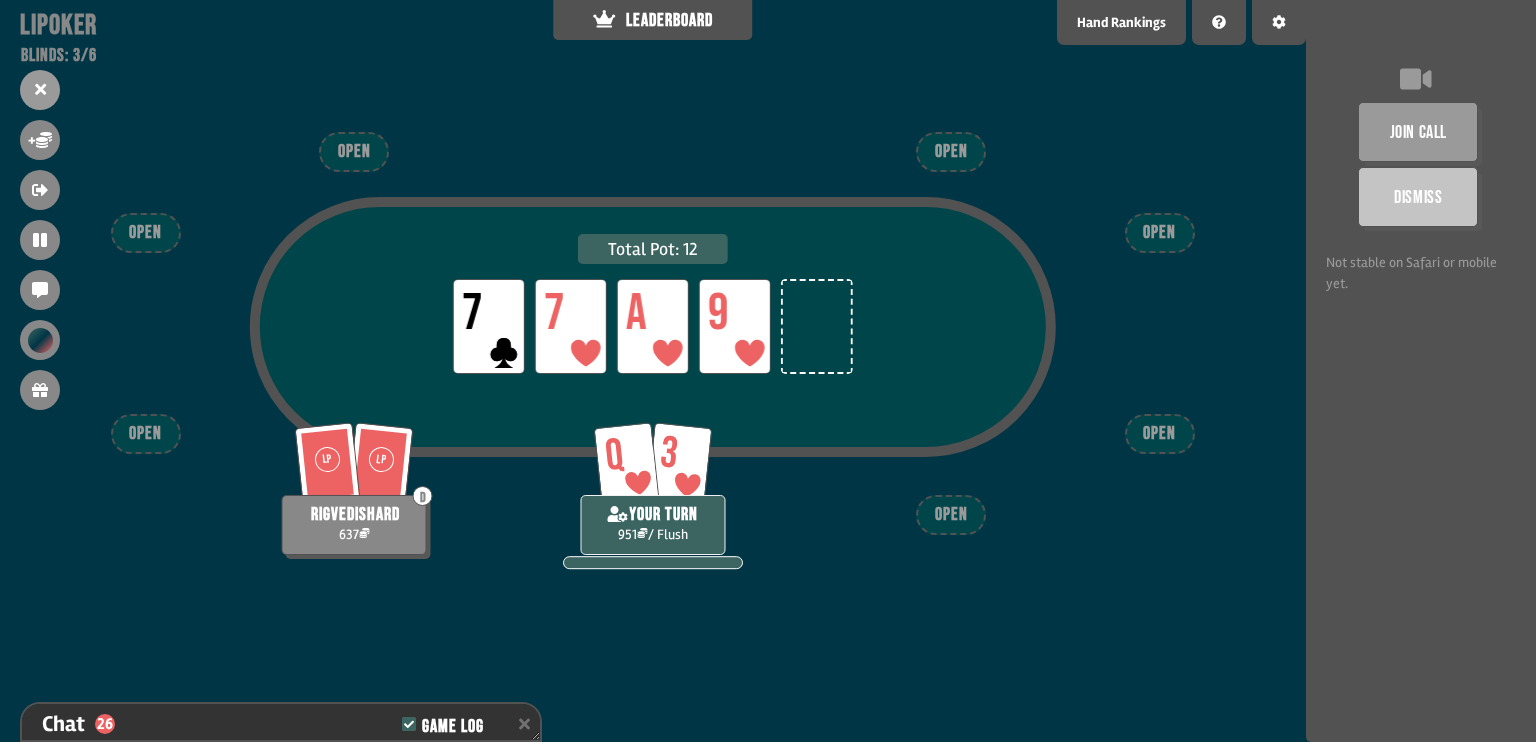 scroll, scrollTop: 2818, scrollLeft: 0, axis: vertical 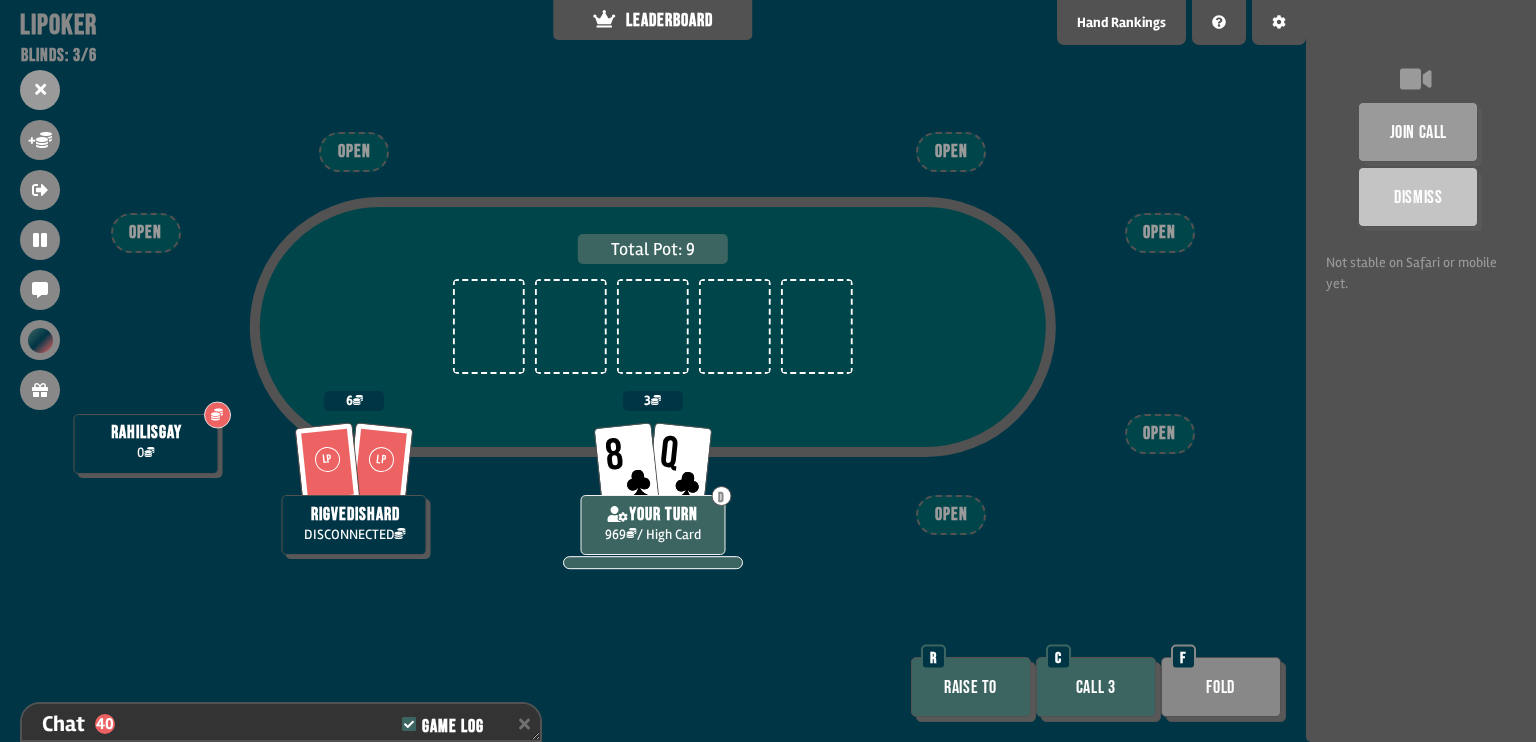 click on "LP" at bounding box center [328, 463] 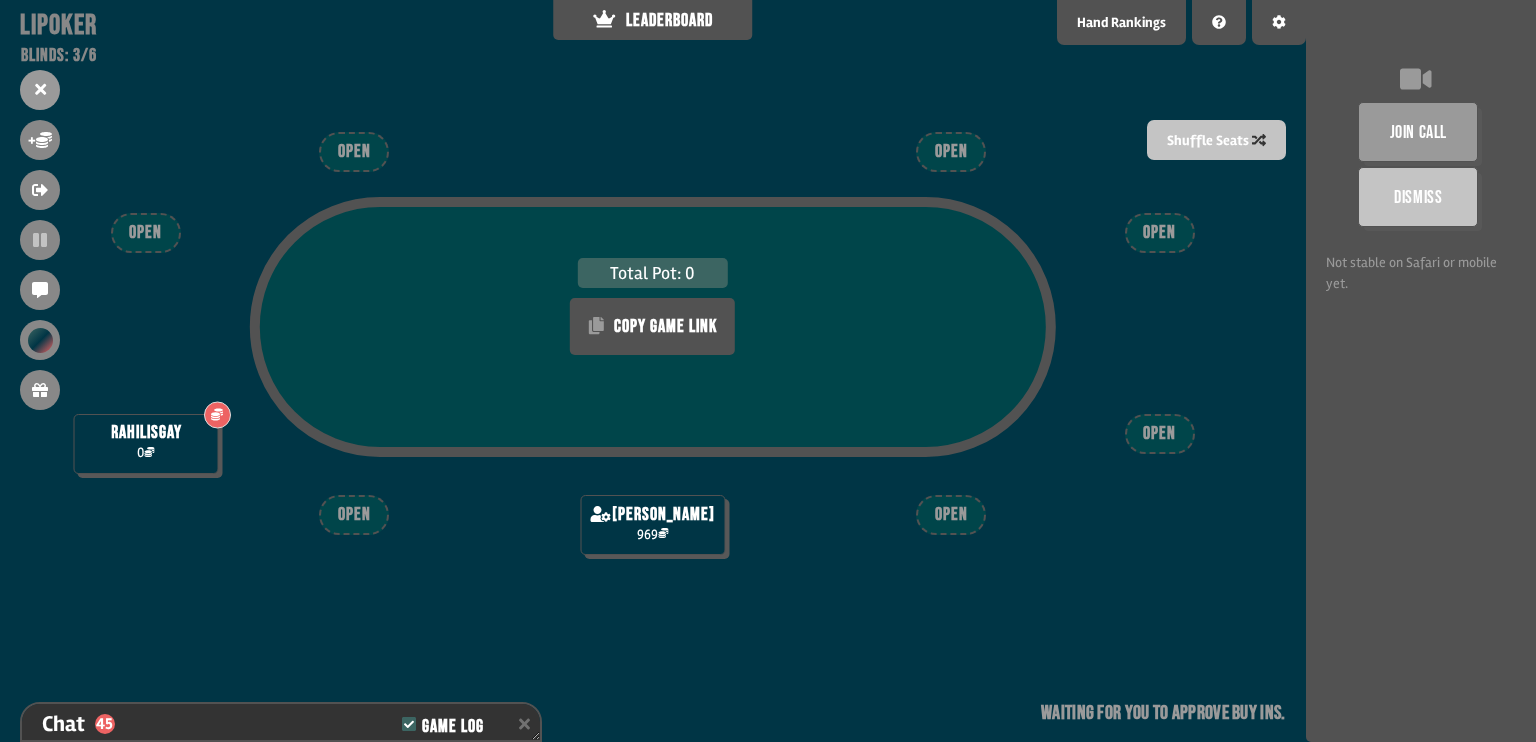 drag, startPoint x: 334, startPoint y: 471, endPoint x: 528, endPoint y: 580, distance: 222.52415 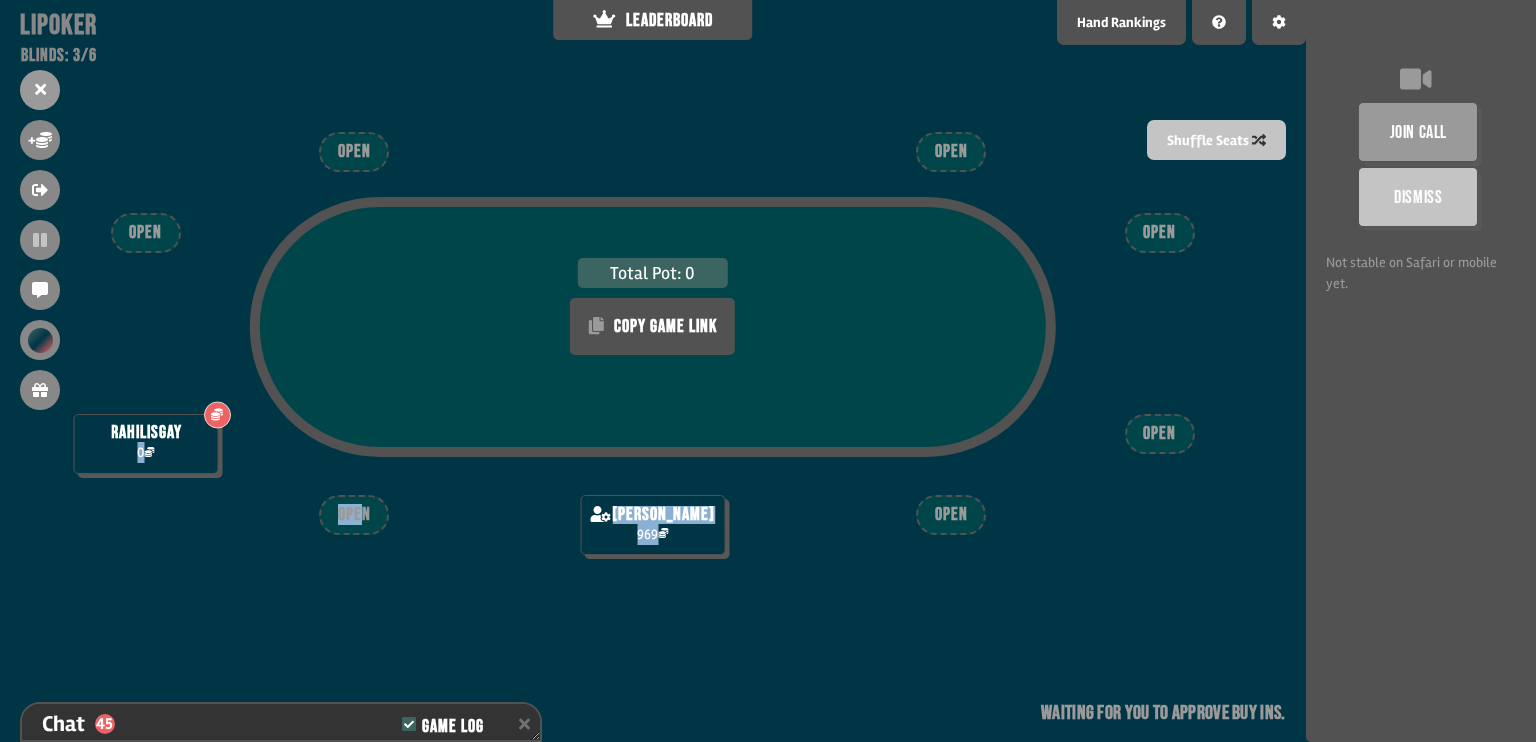 drag, startPoint x: 189, startPoint y: 449, endPoint x: 361, endPoint y: 503, distance: 180.27756 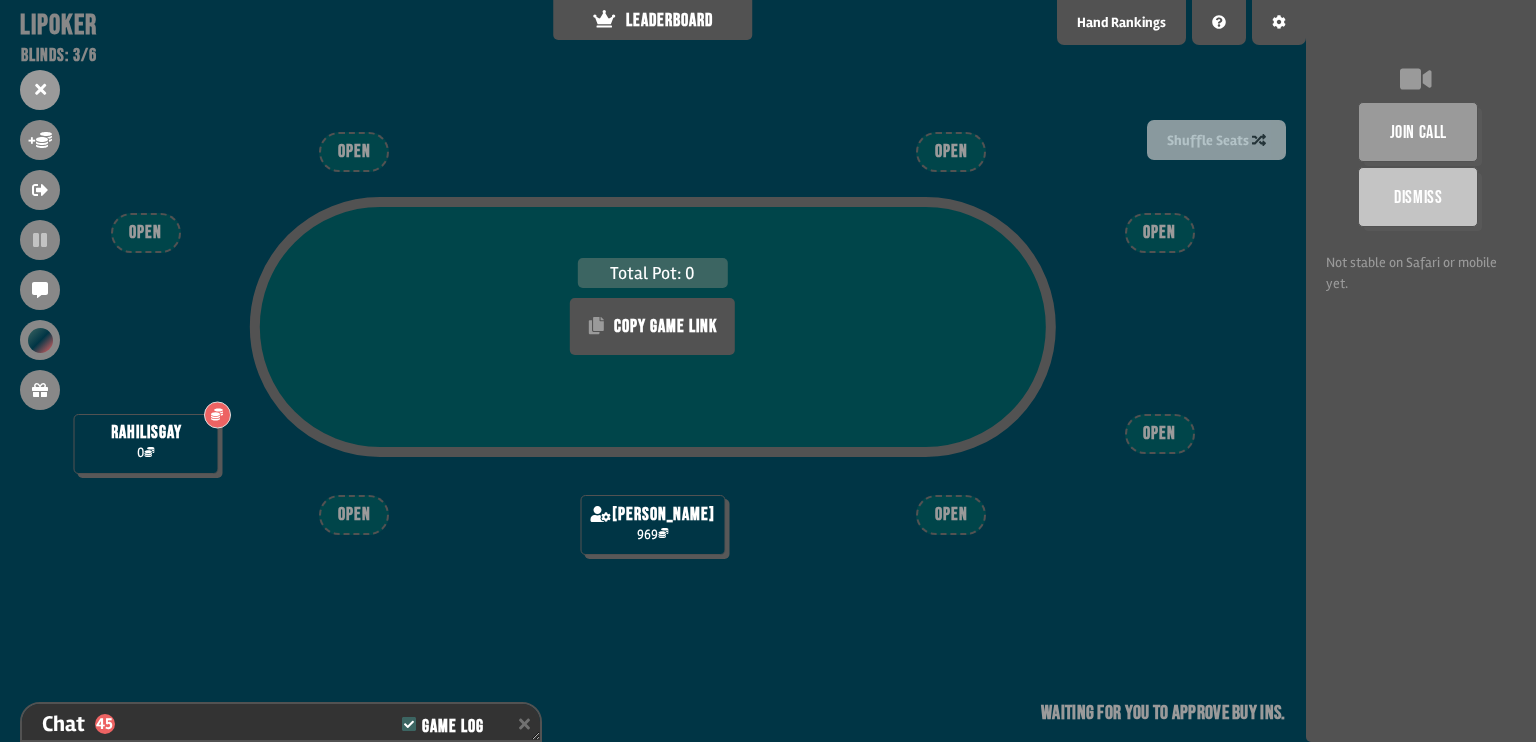 click on "Shuffle Seats" at bounding box center [1216, 139] 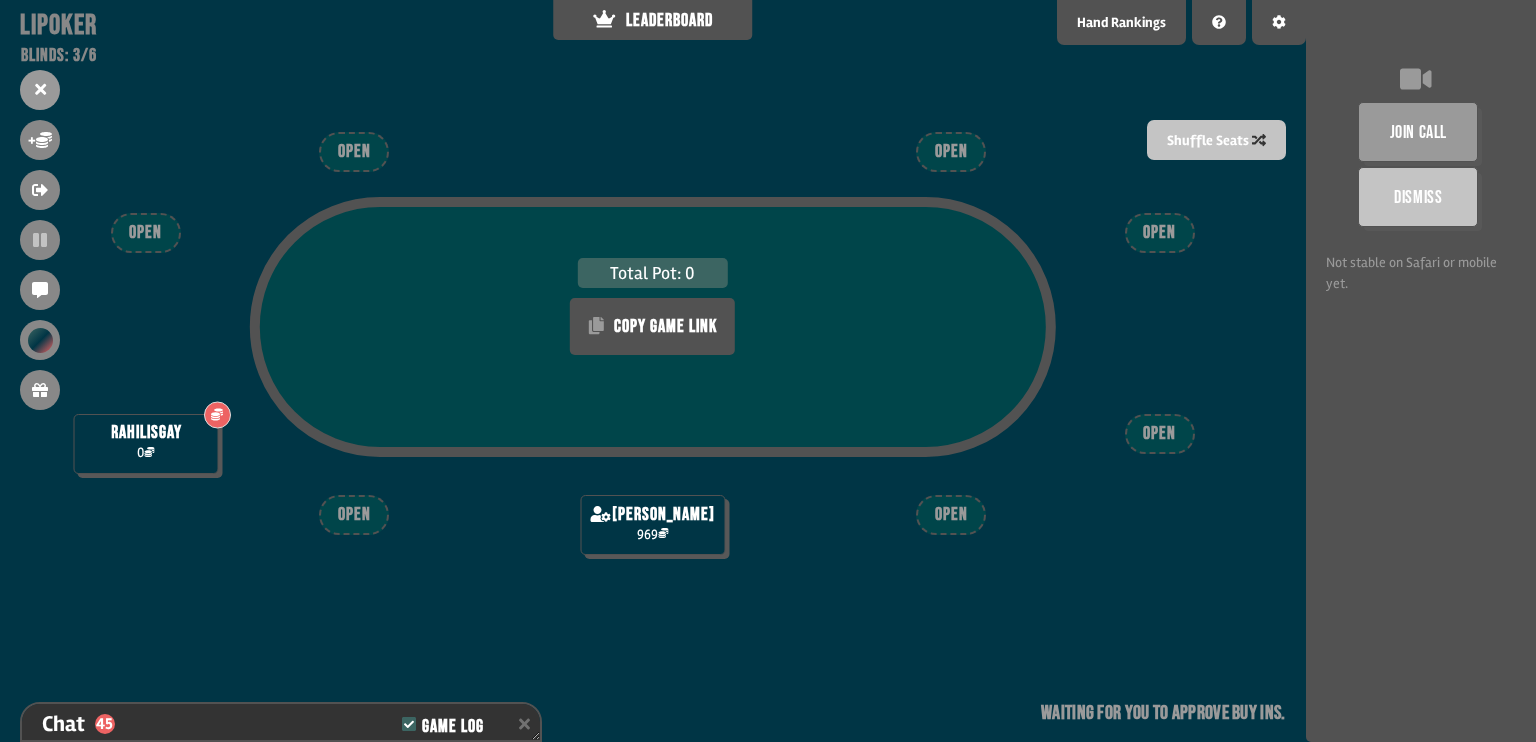 click on "Total Pot: 0   COPY GAME LINK Accept + 600 Decline rahilisgay 0  [PERSON_NAME] 969  OPEN OPEN OPEN OPEN OPEN OPEN OPEN Waiting for you to approve buy ins" at bounding box center (653, 371) 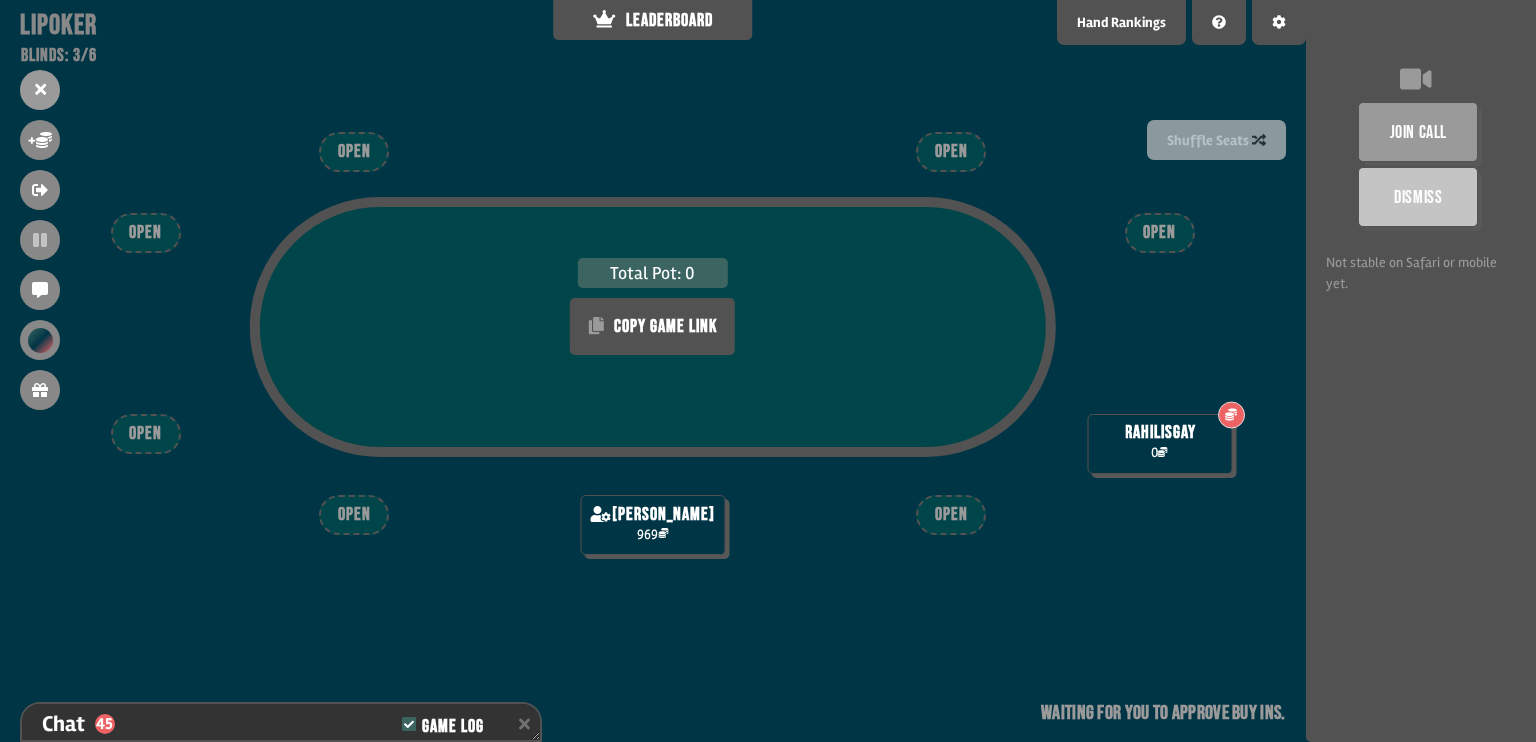 click on "Shuffle Seats" at bounding box center (1216, 139) 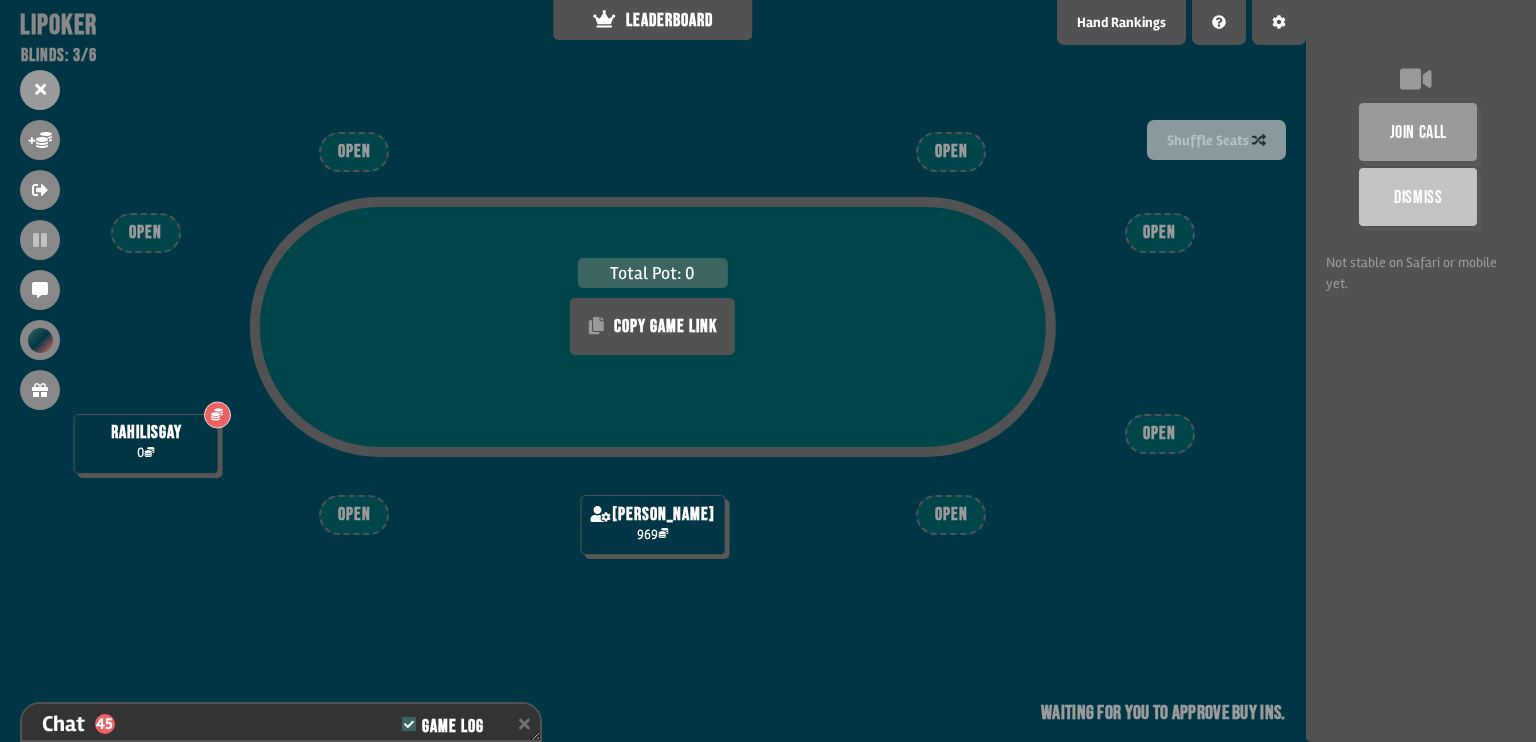 click on "Shuffle Seats" at bounding box center [1216, 139] 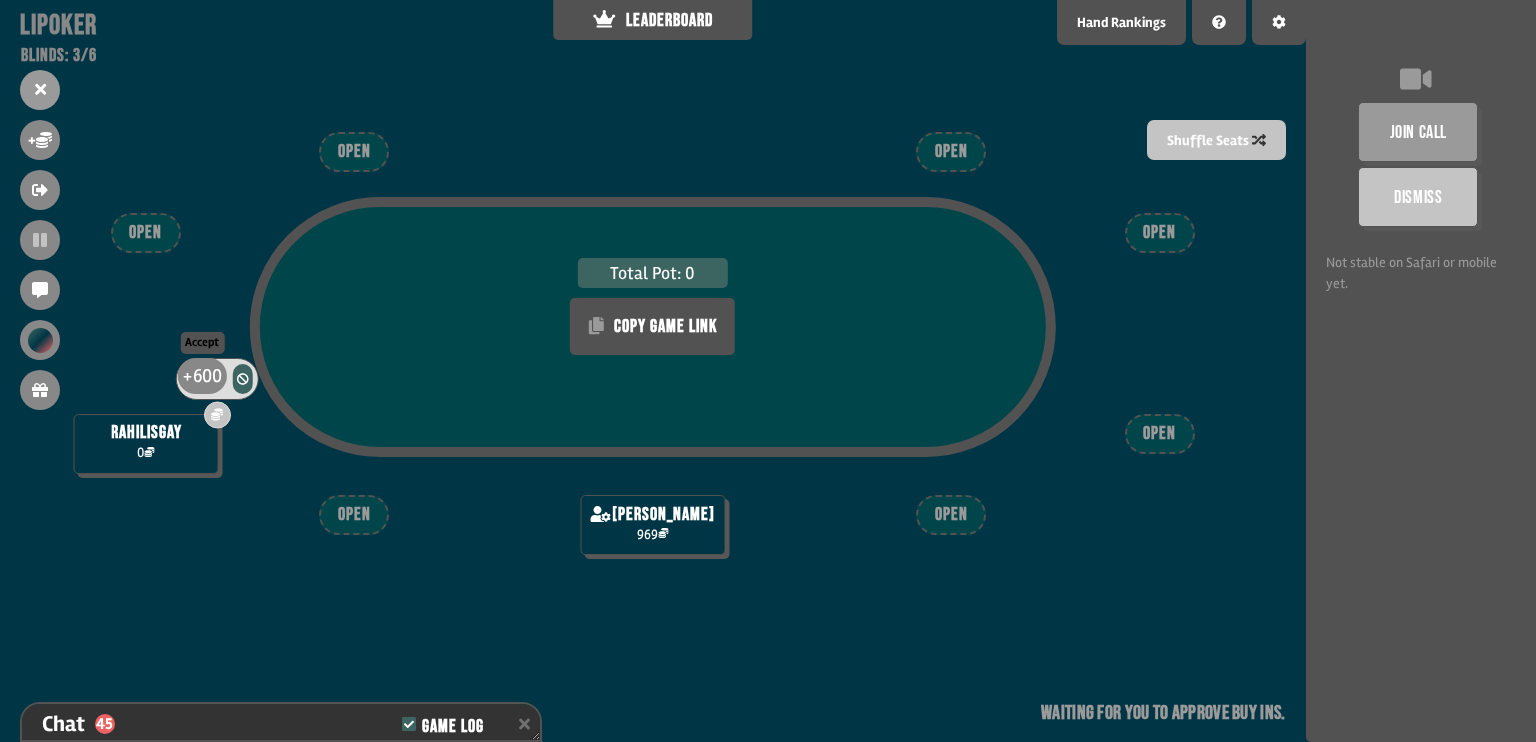 click on "600" at bounding box center (207, 375) 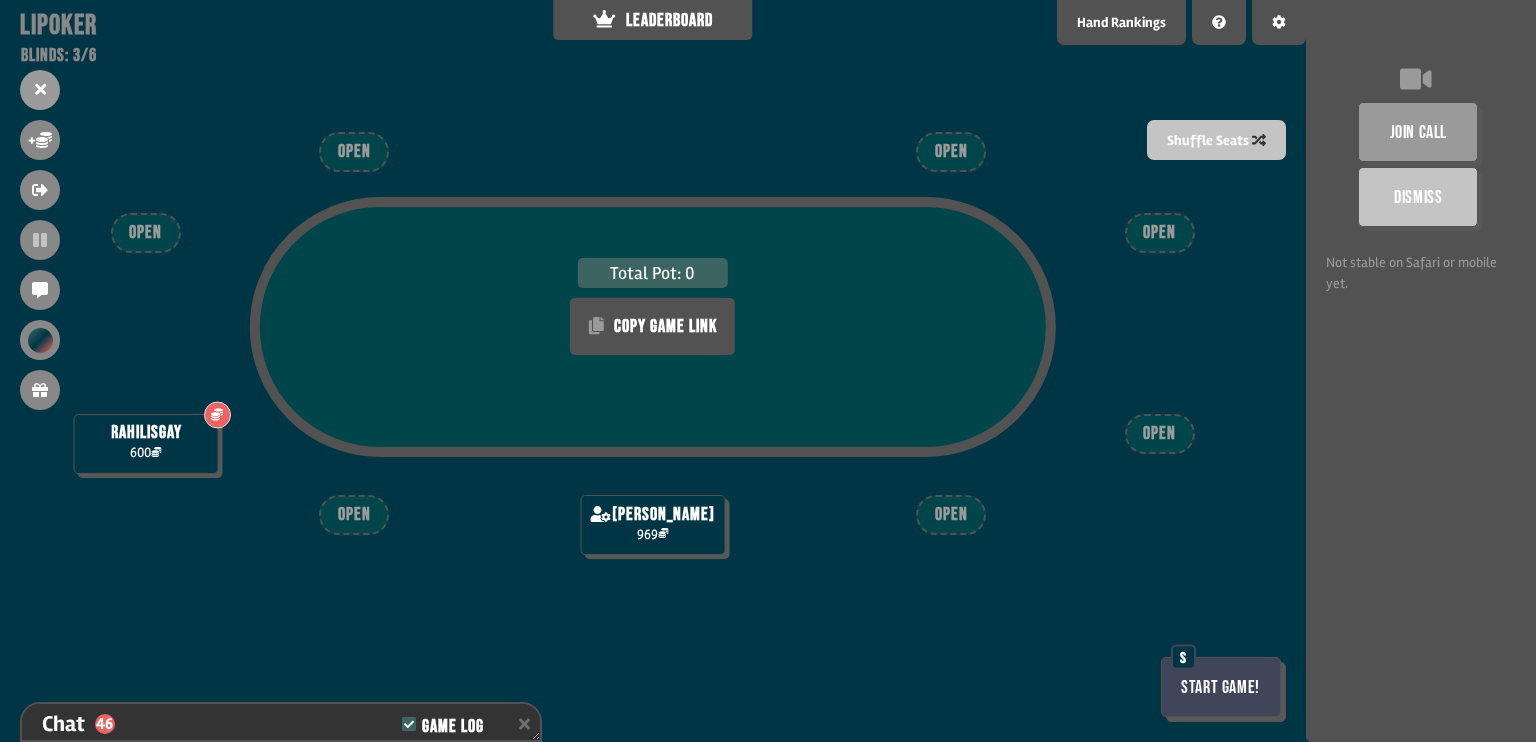click on "Start Game!" at bounding box center [1221, 687] 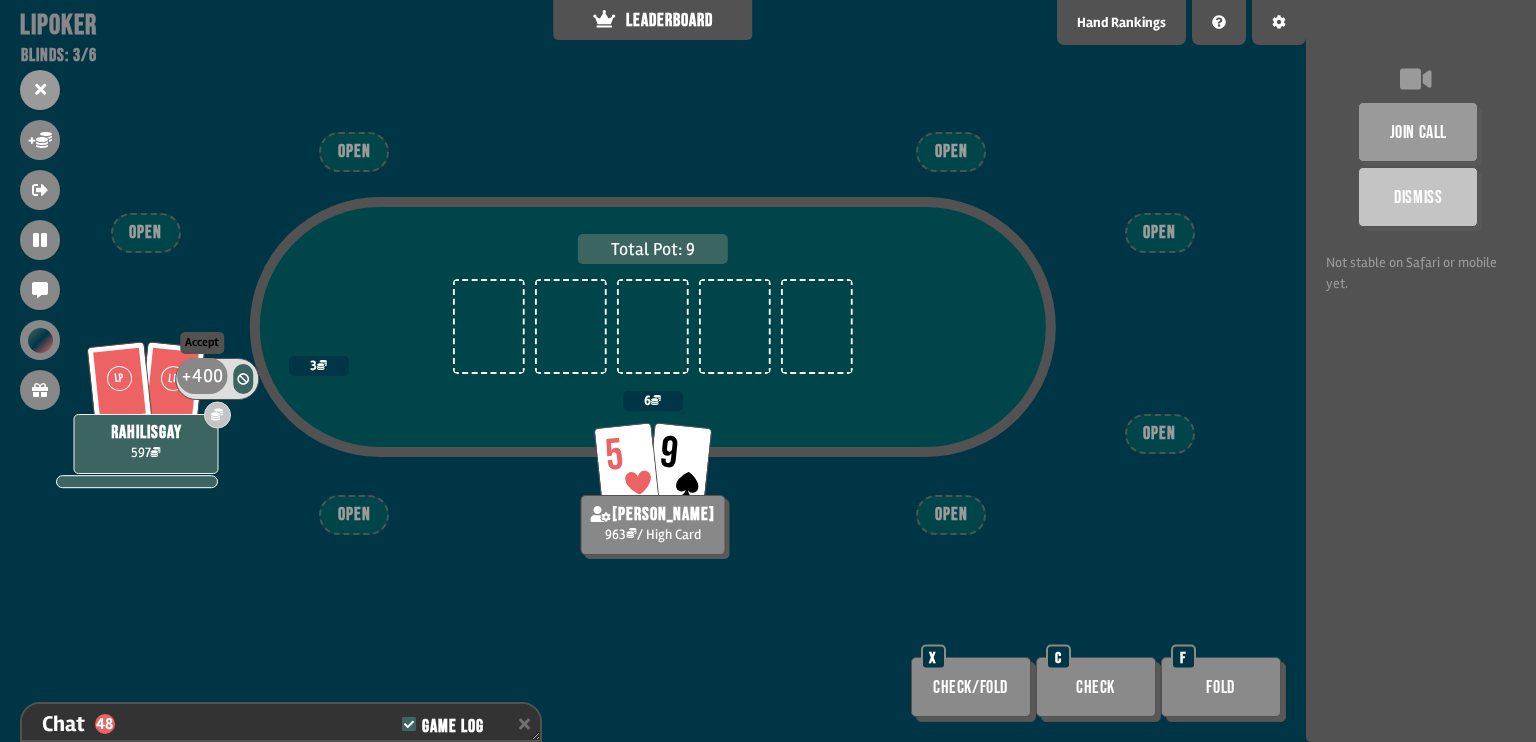 click on "400" at bounding box center [208, 375] 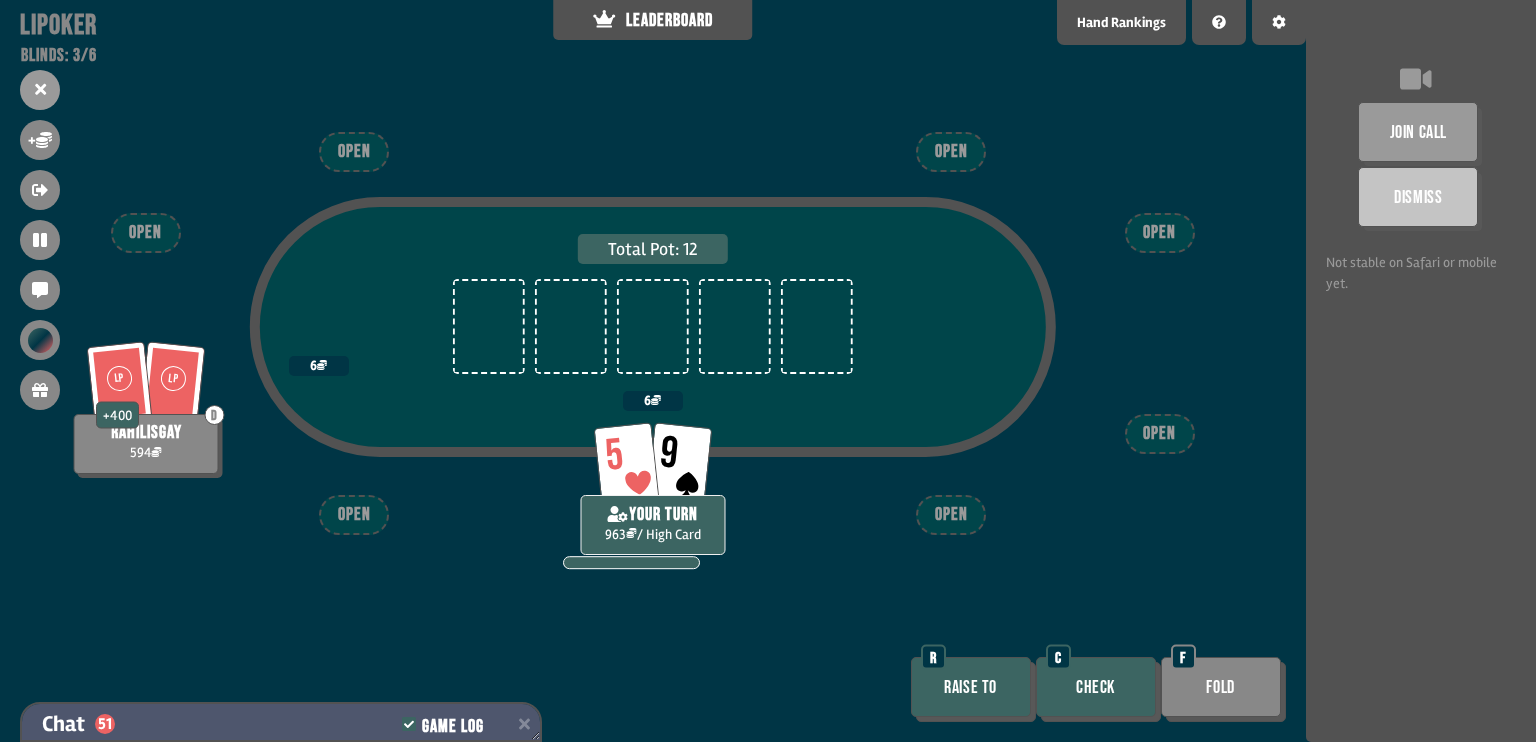 click on "Chat   51 Game Log" at bounding box center [281, 724] 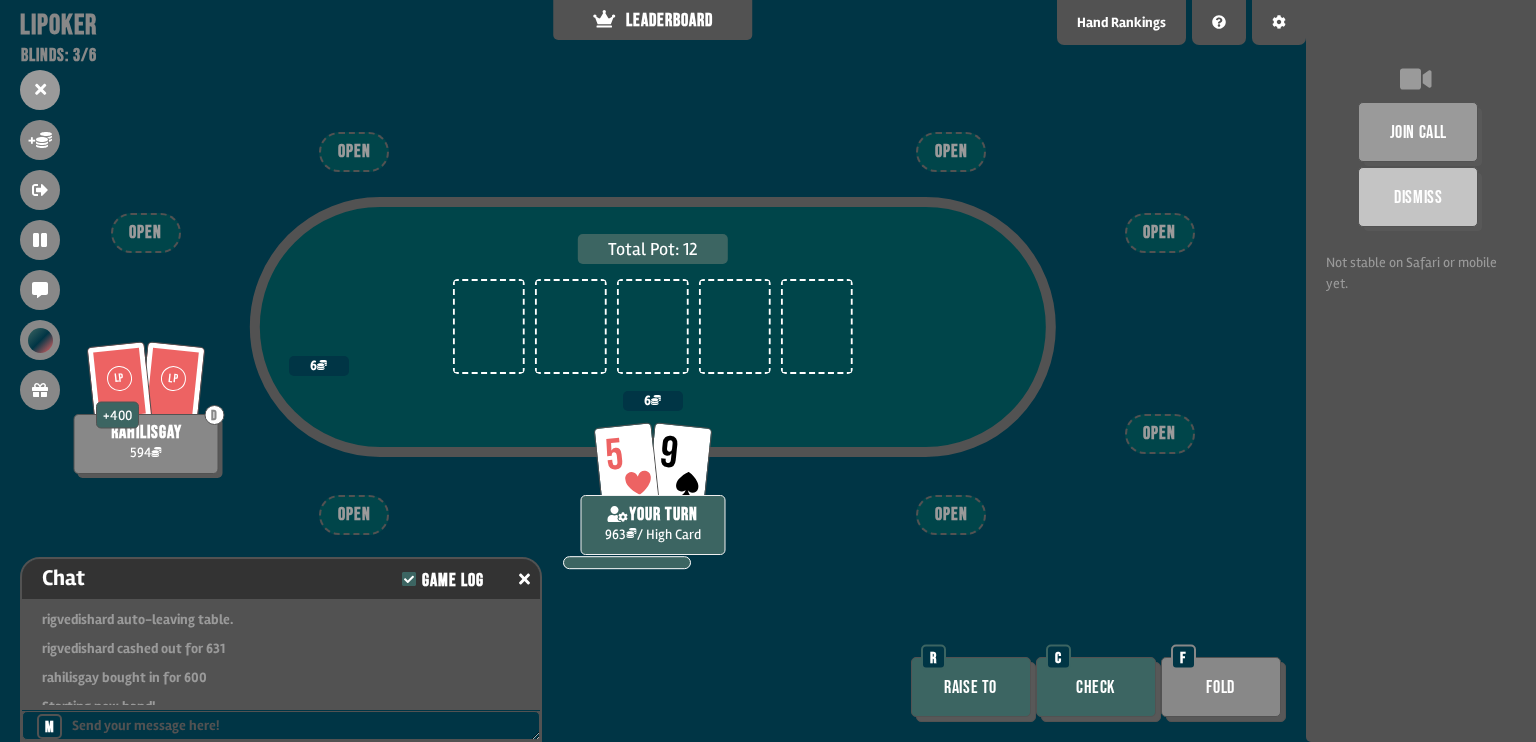 scroll, scrollTop: 3436, scrollLeft: 0, axis: vertical 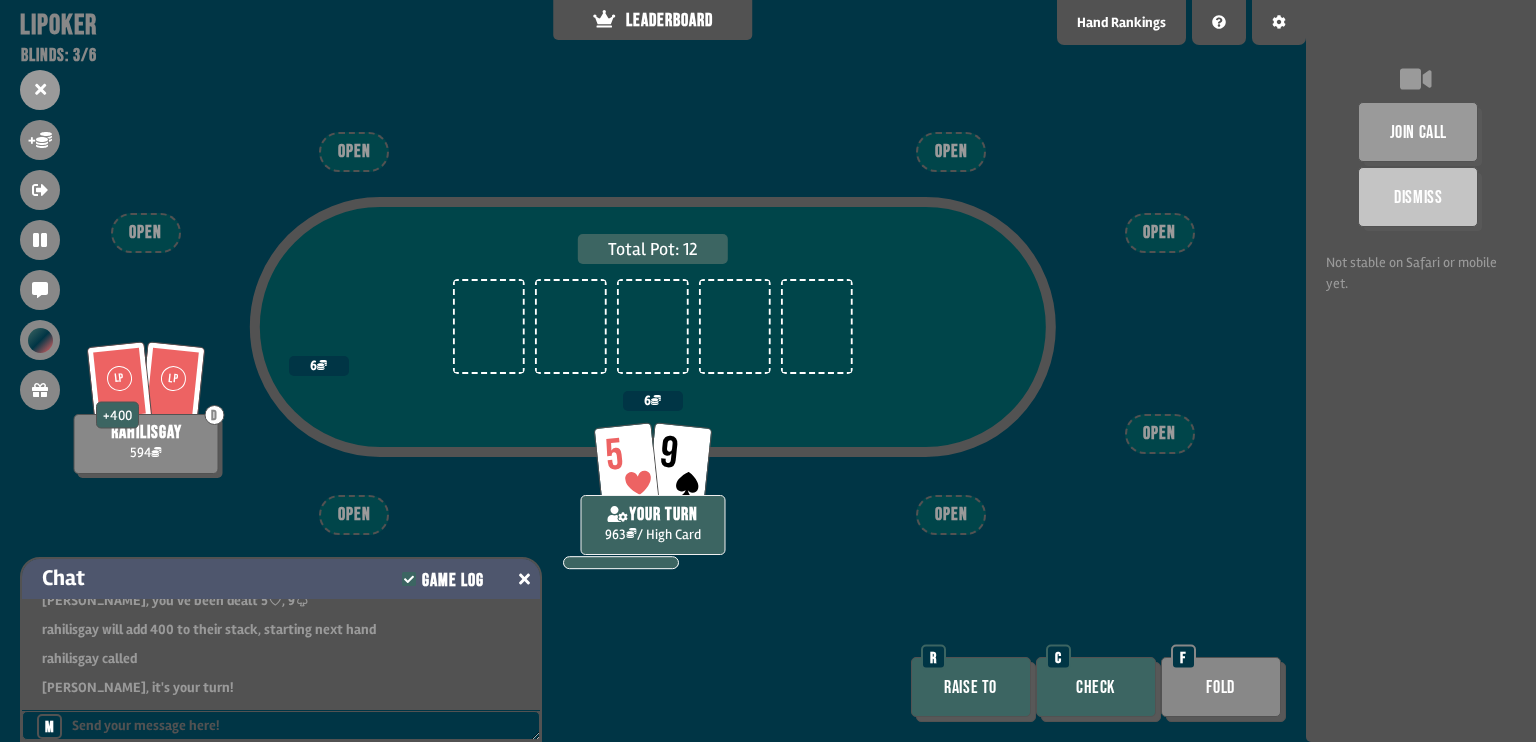 click at bounding box center [524, 579] 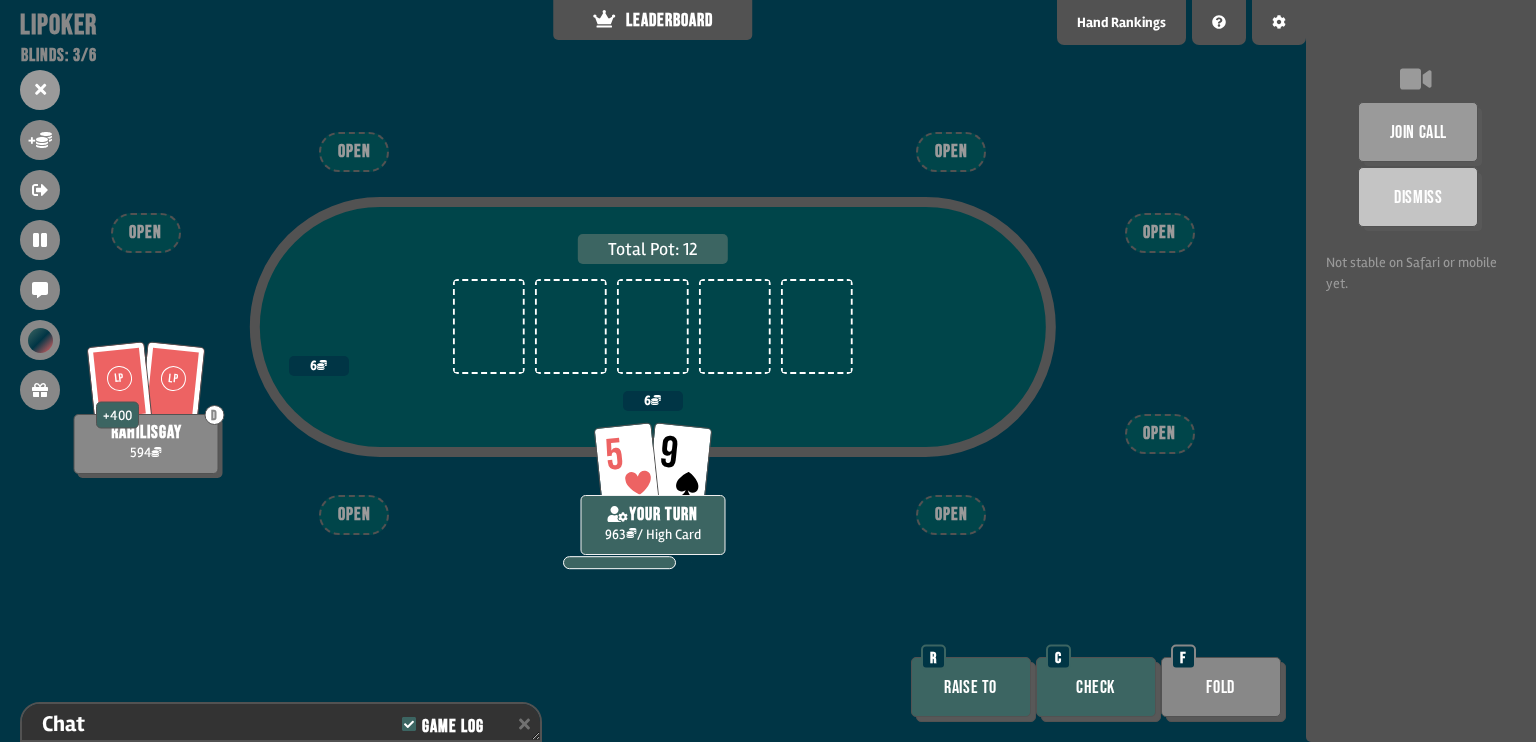 scroll, scrollTop: 3543, scrollLeft: 0, axis: vertical 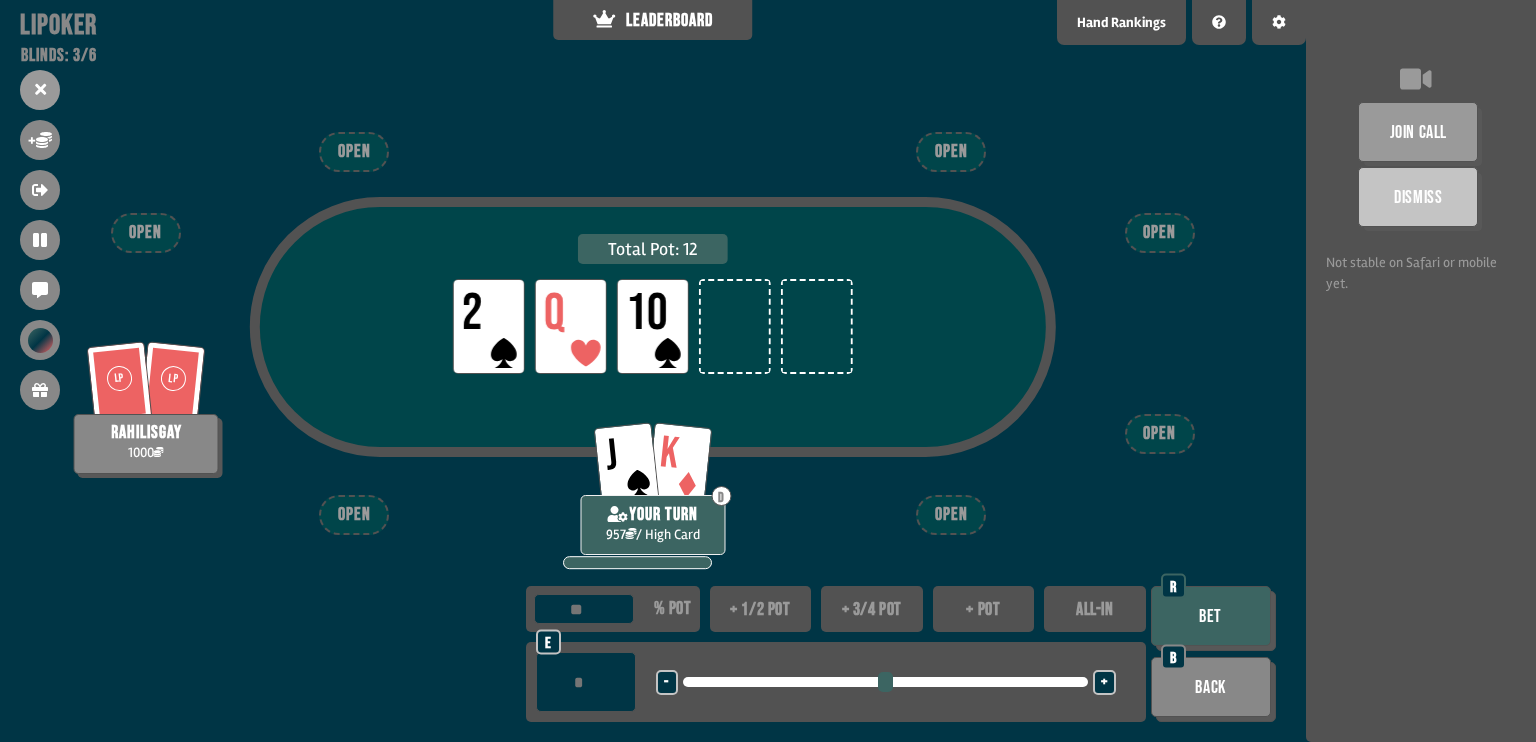 click on "+ 3/4 pot" at bounding box center [872, 609] 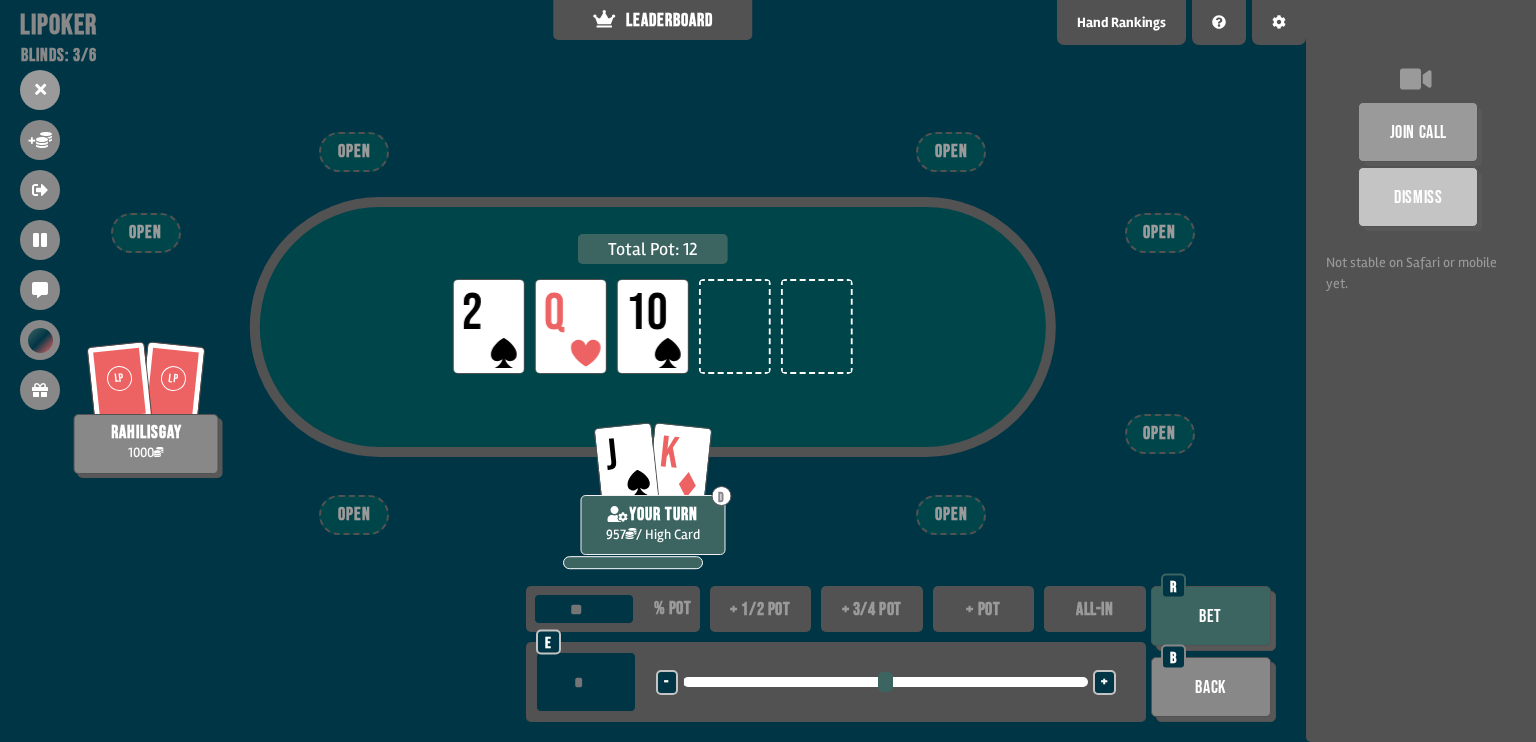 type 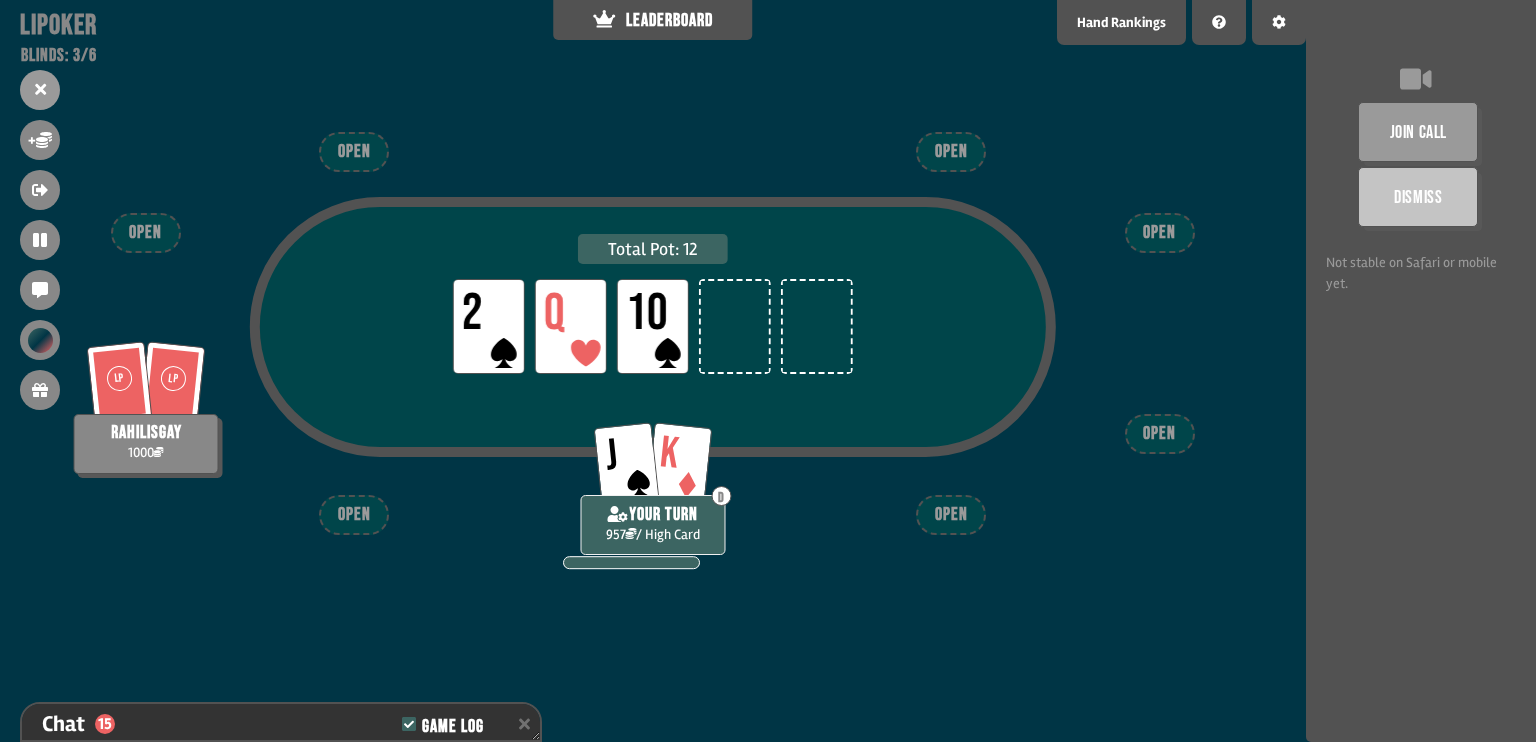 scroll, scrollTop: 3978, scrollLeft: 0, axis: vertical 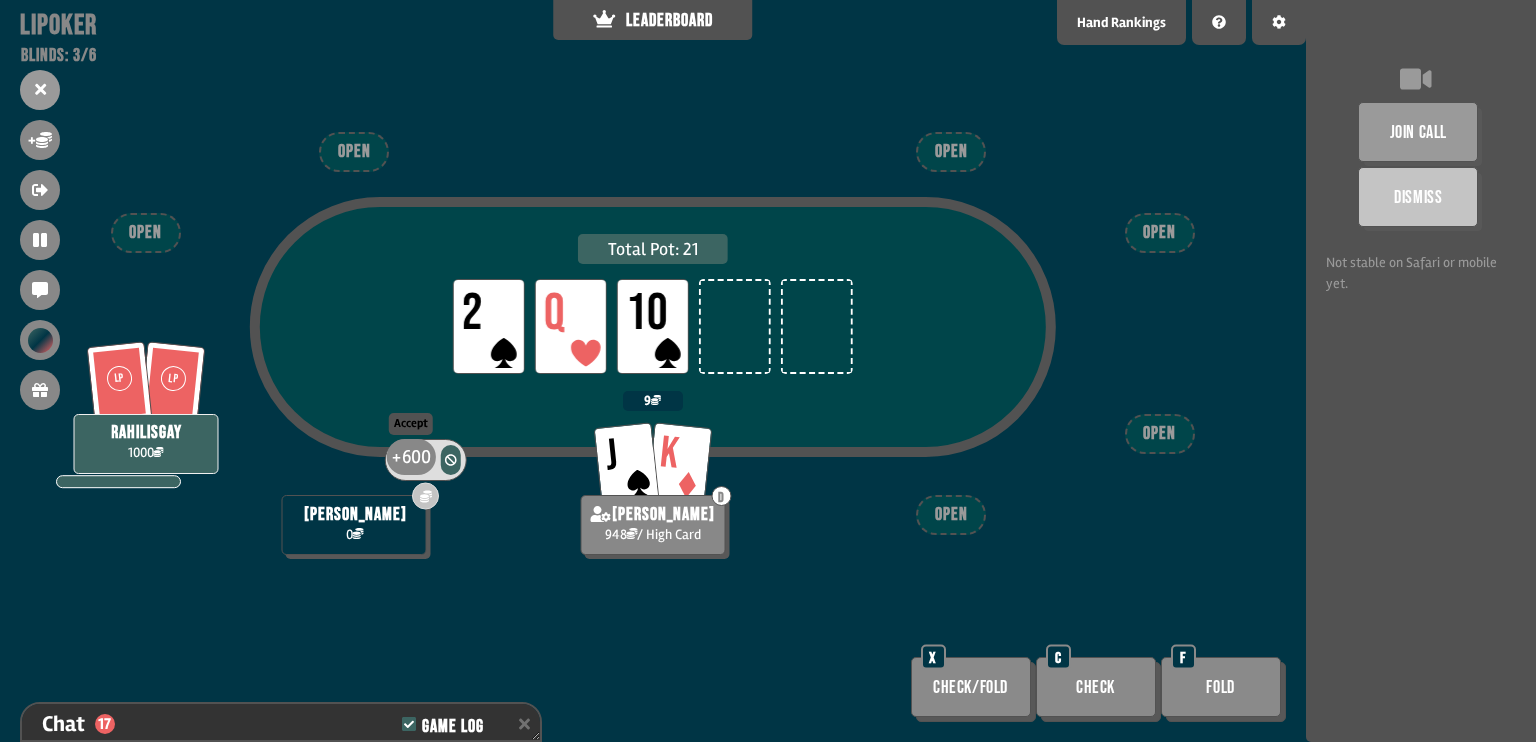click on "600" at bounding box center [416, 457] 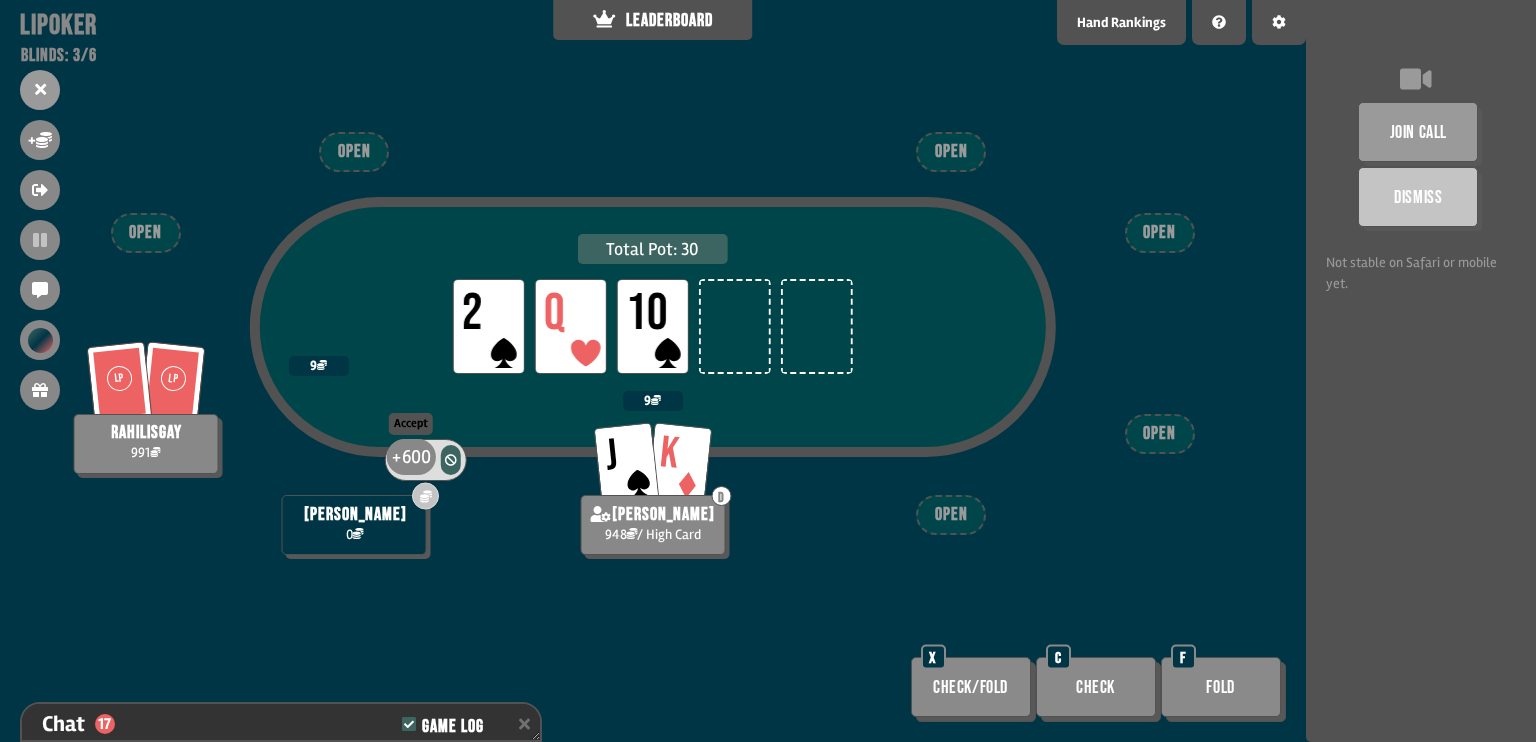 click on "600" at bounding box center (416, 457) 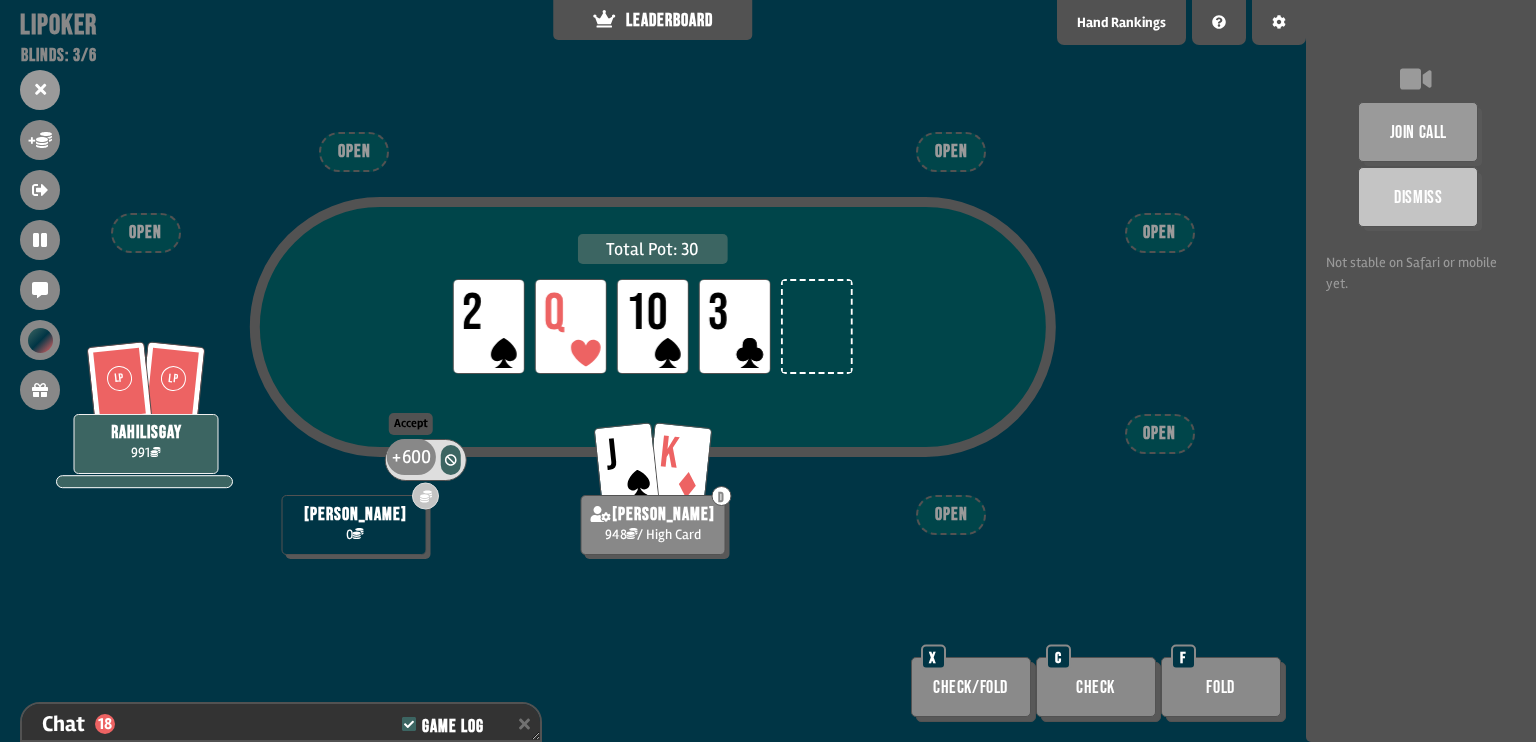 click on "600" at bounding box center (416, 457) 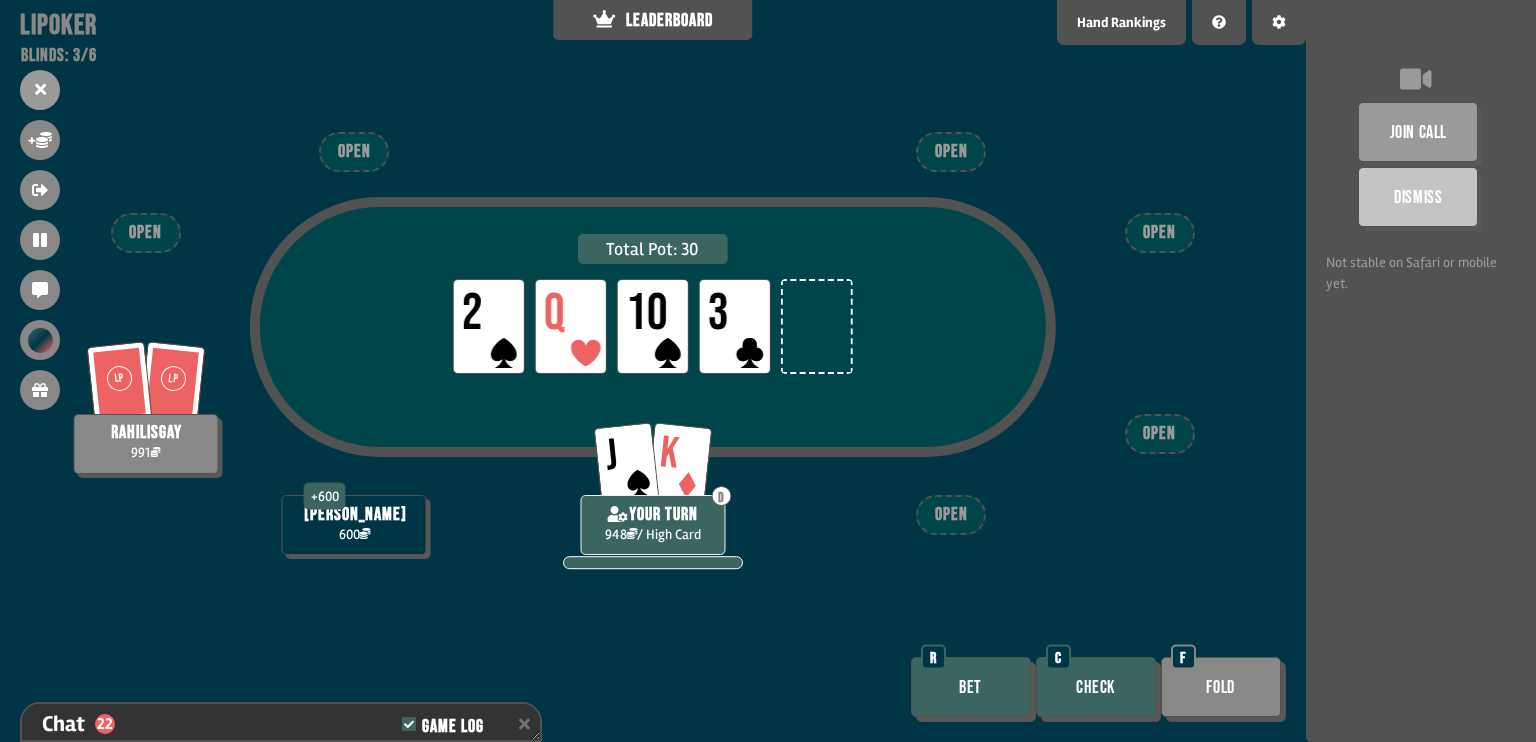 click on "Bet" at bounding box center (971, 687) 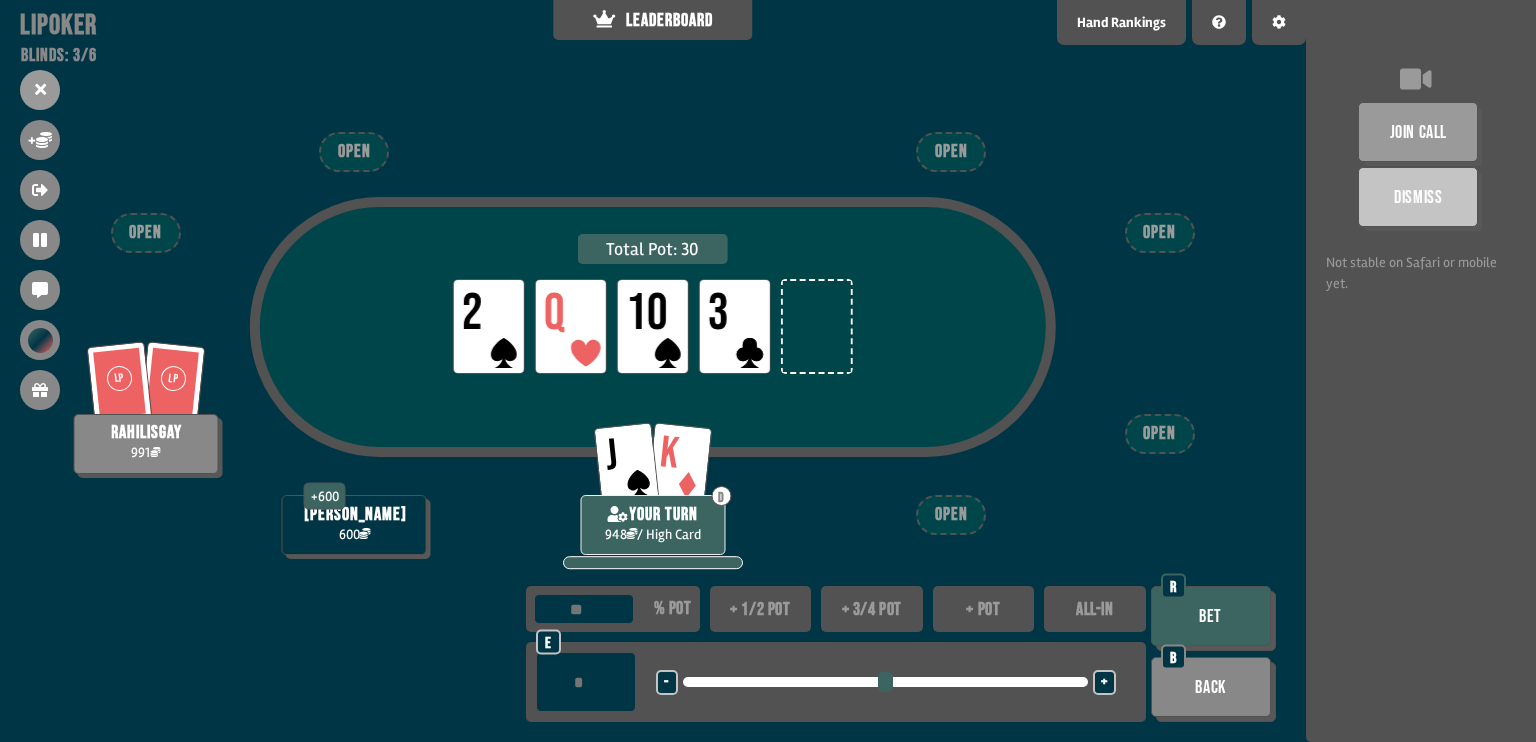 click on "ALL-IN" at bounding box center (1095, 609) 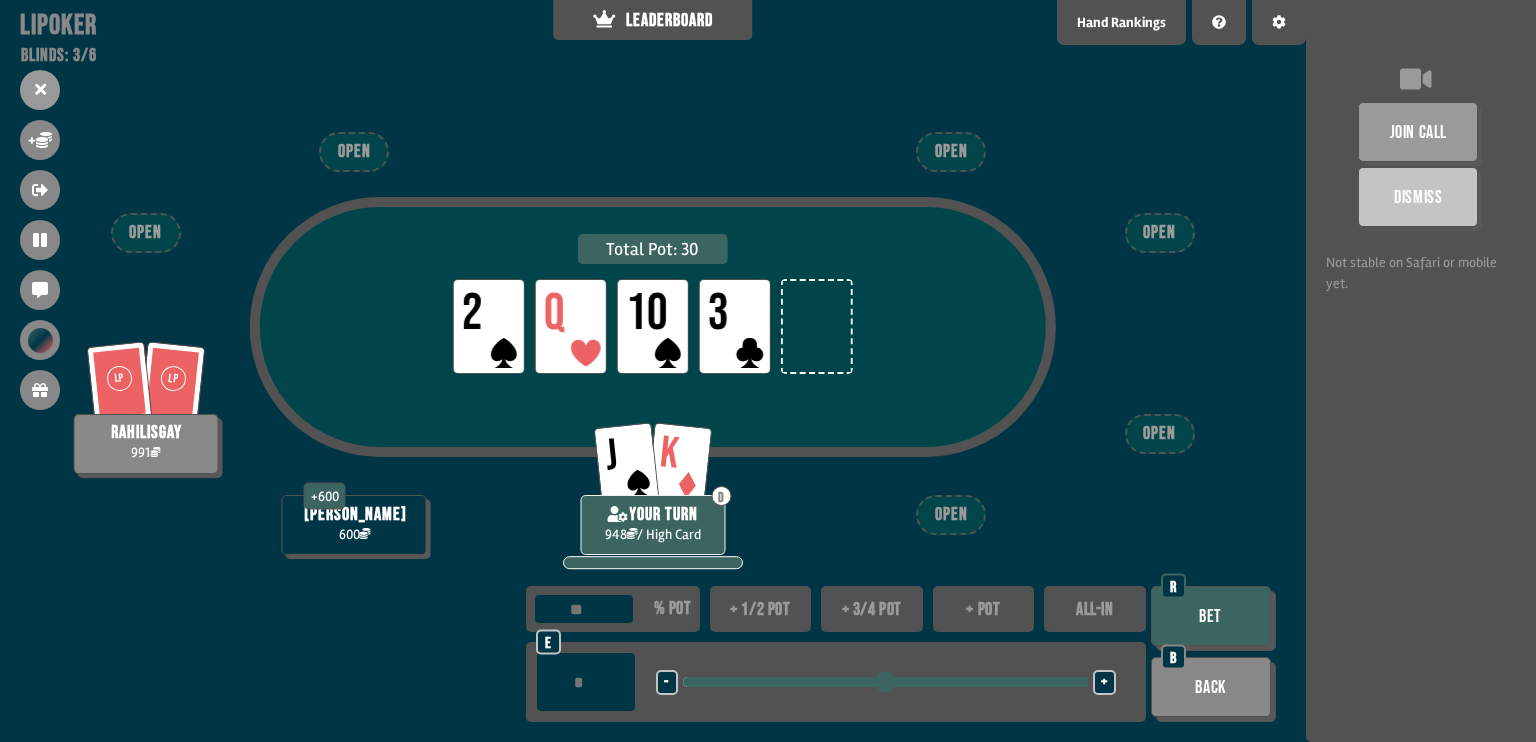 click on "ALL-IN" at bounding box center (1095, 609) 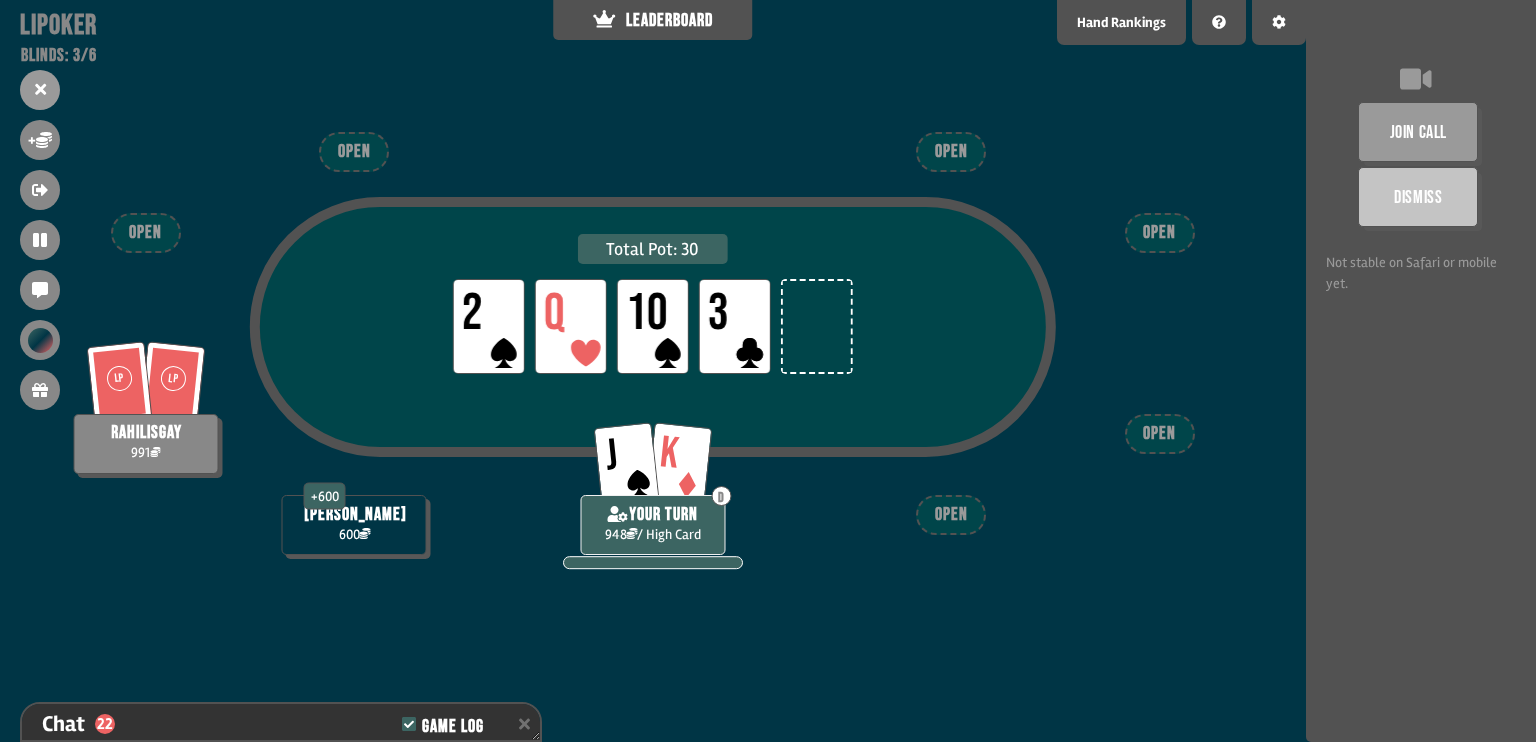 scroll, scrollTop: 4180, scrollLeft: 0, axis: vertical 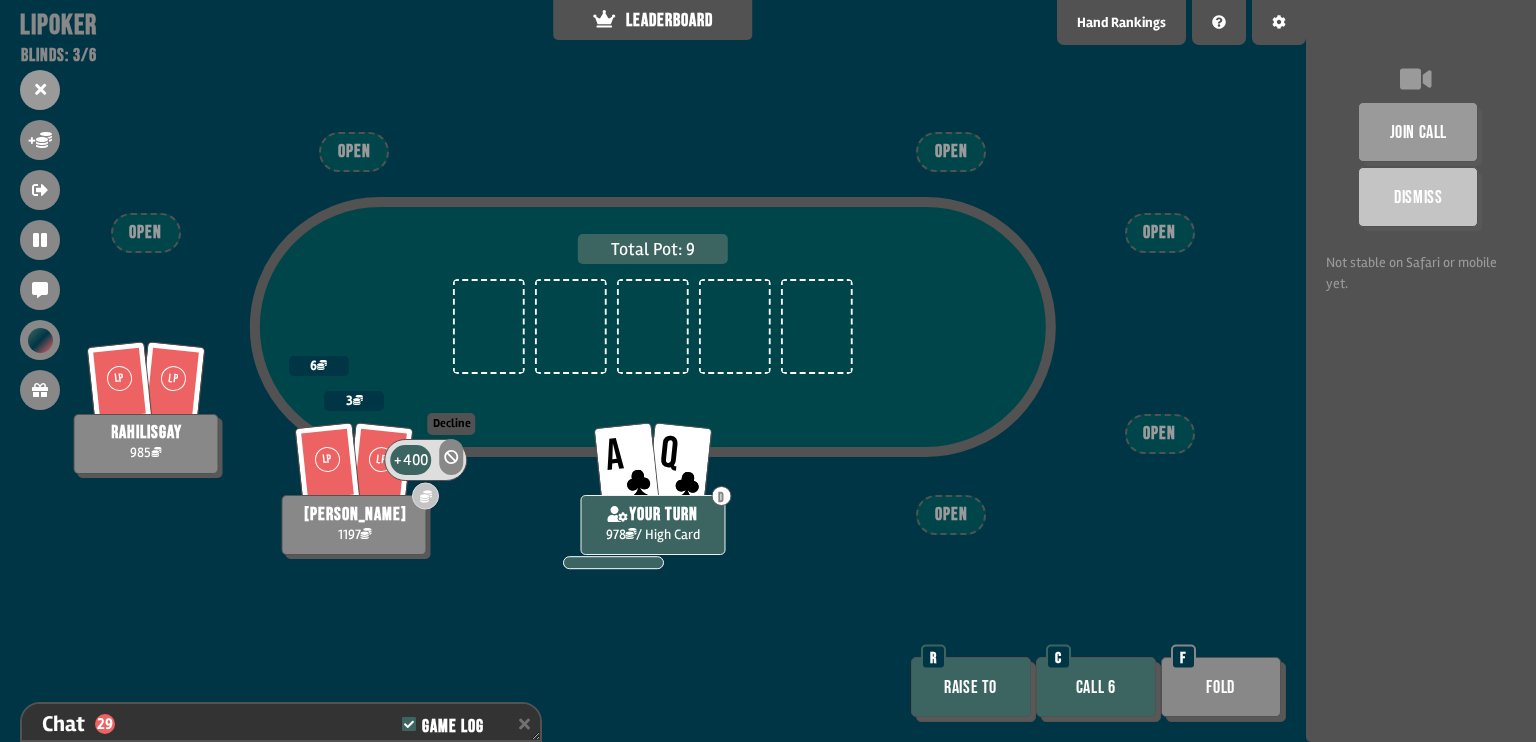 click 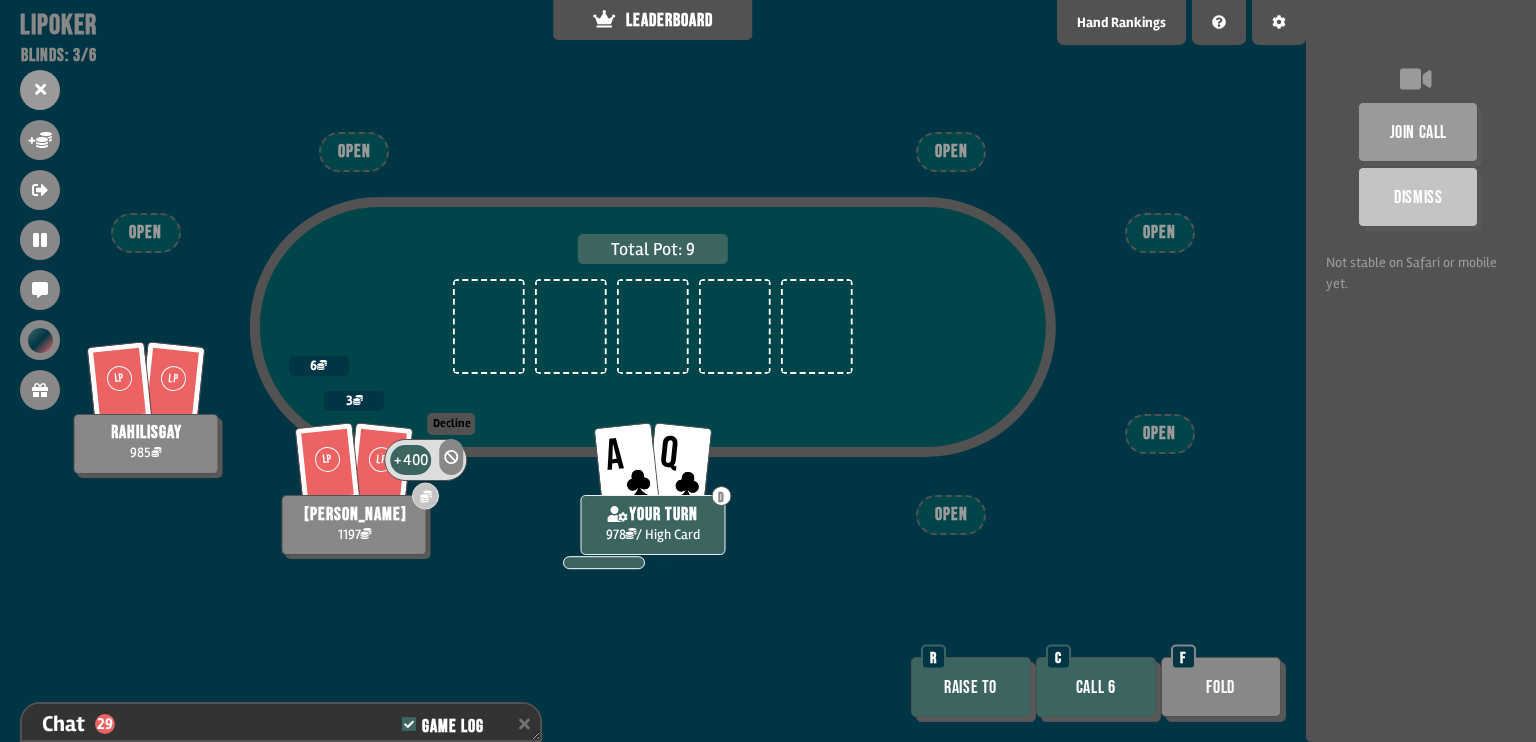 click 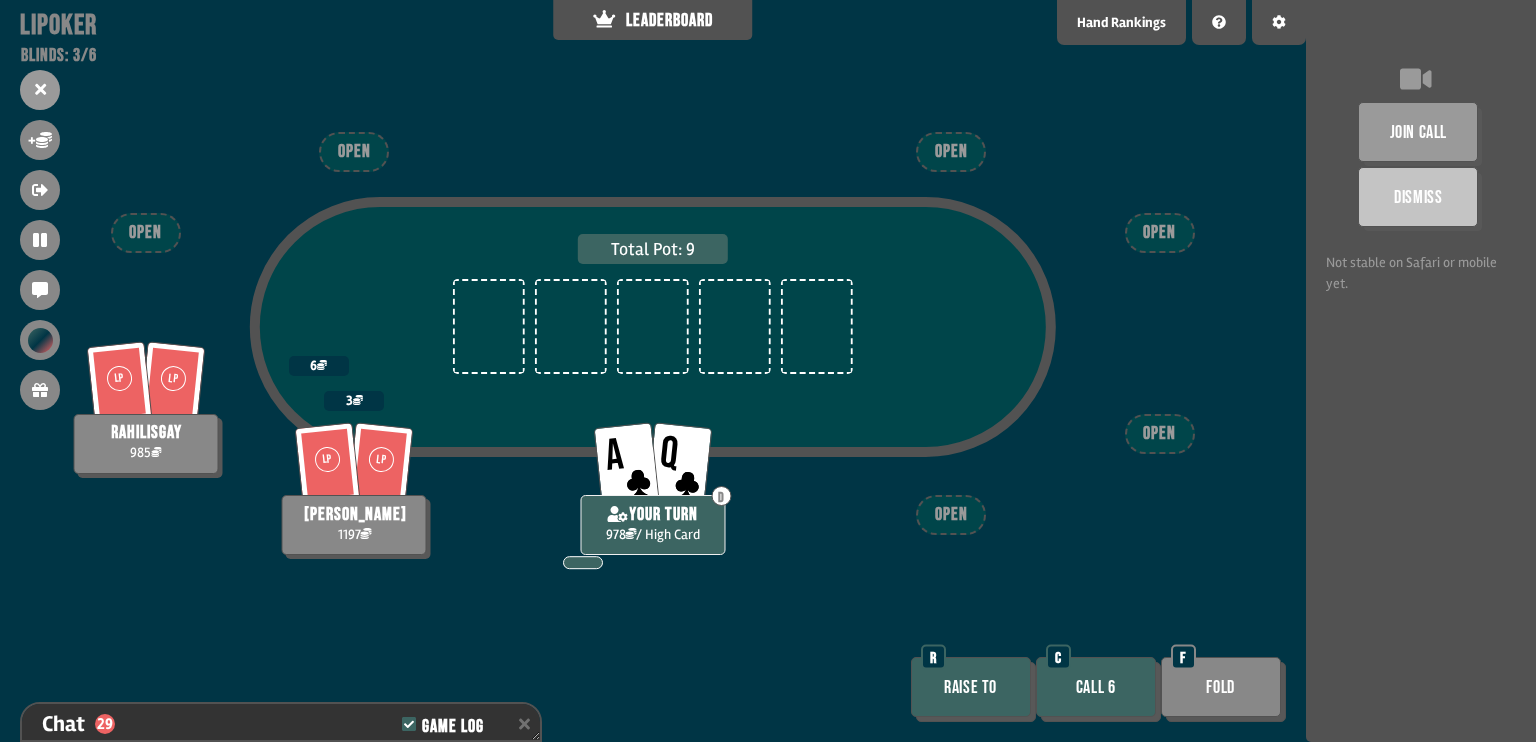 click on "R" at bounding box center [933, 657] 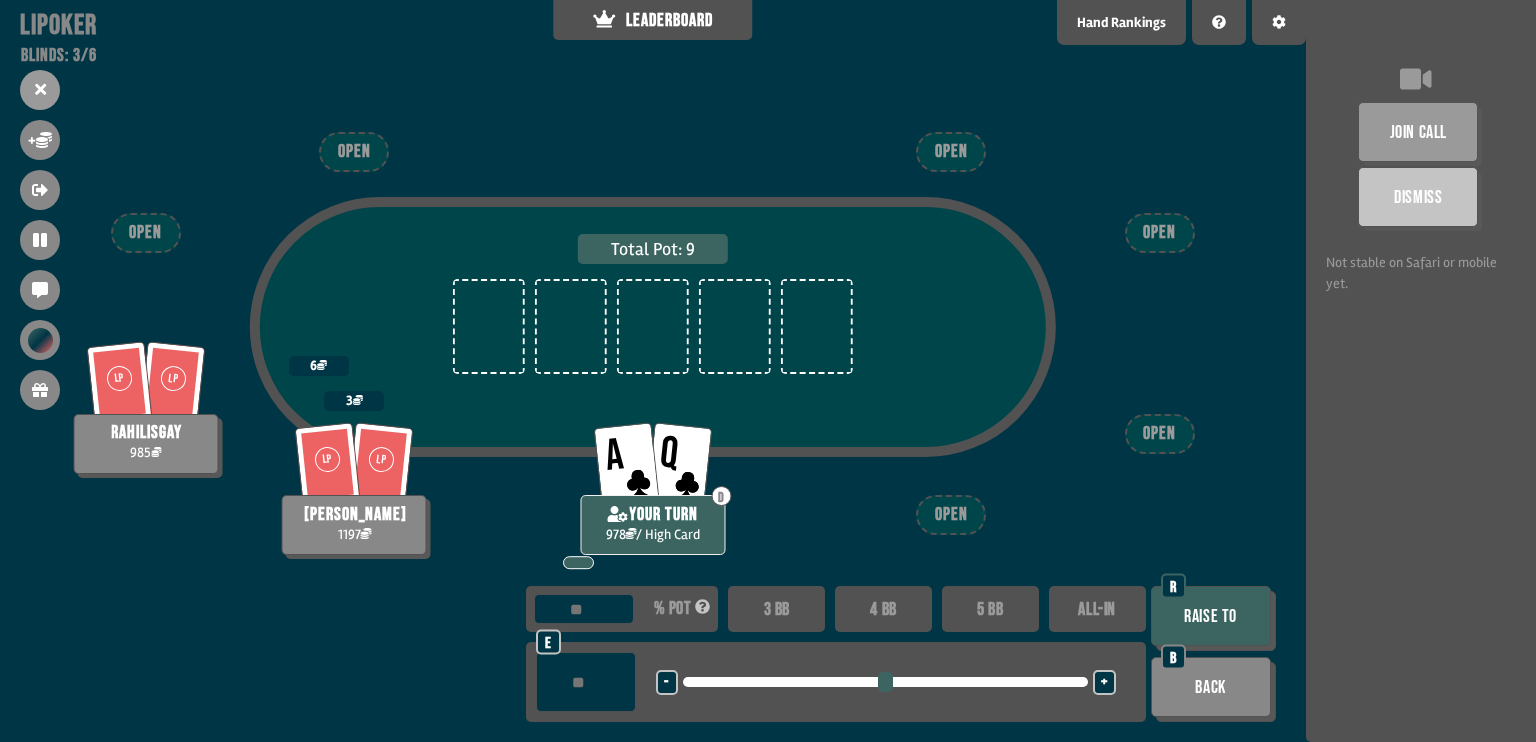 click on "Raise to" at bounding box center [1211, 616] 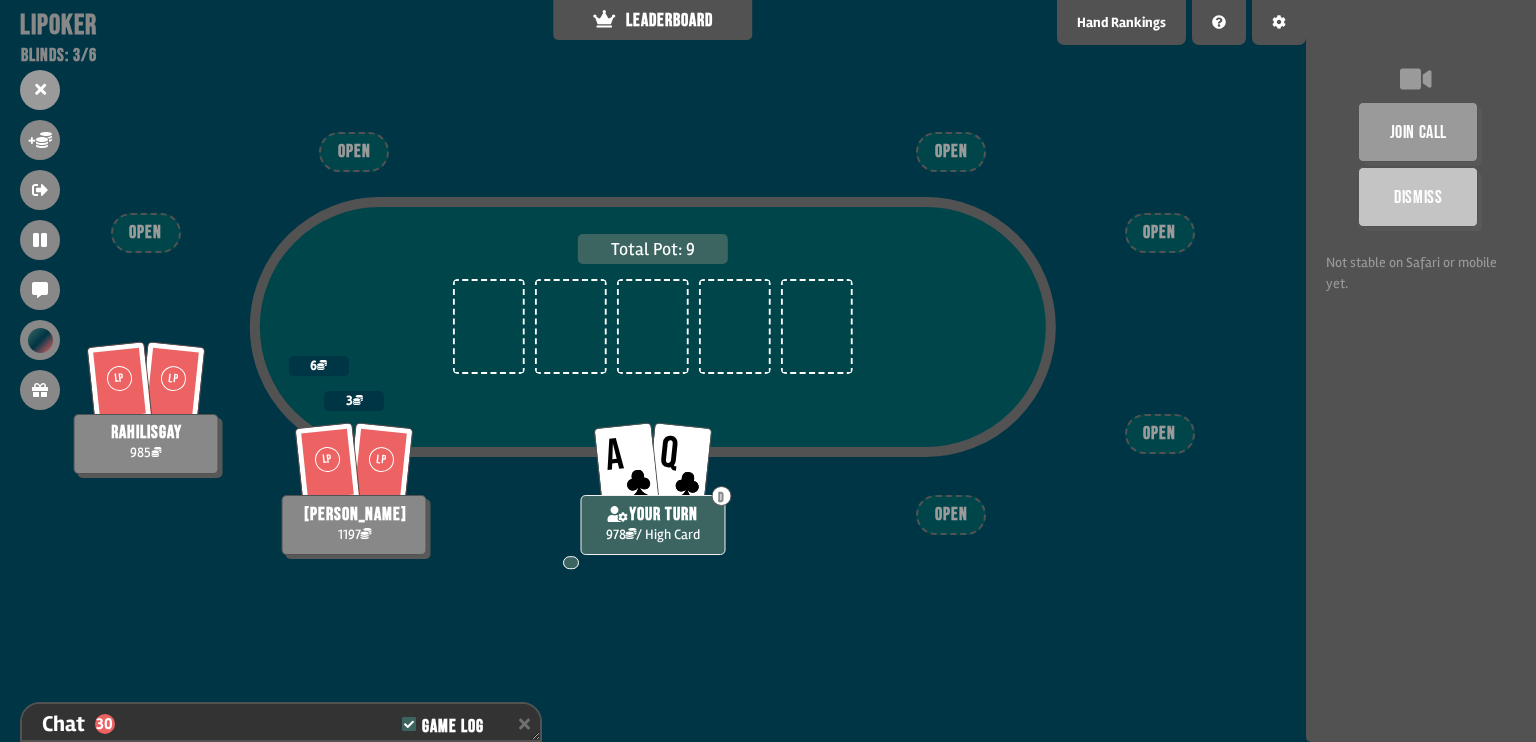 scroll, scrollTop: 4412, scrollLeft: 0, axis: vertical 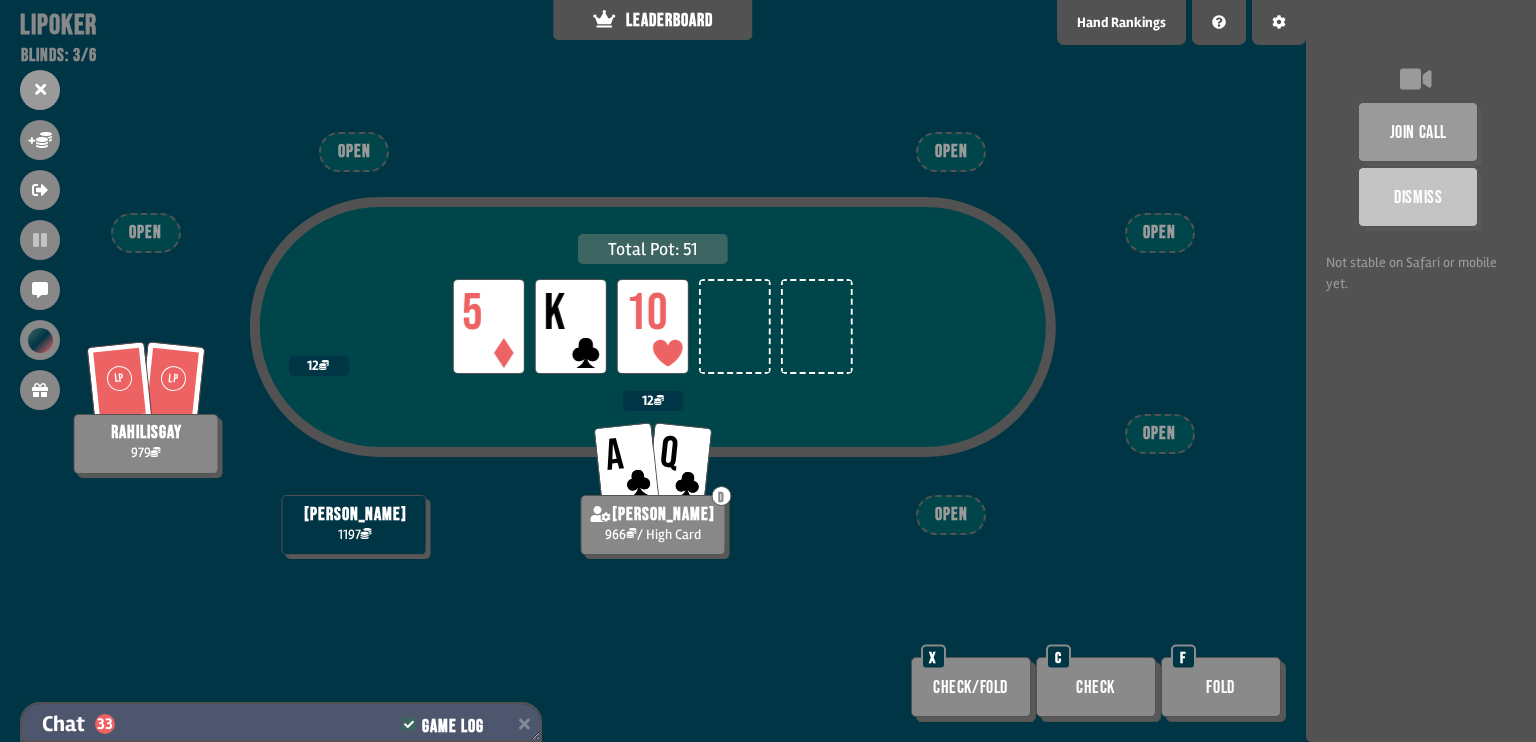 click on "Chat   33 Game Log" at bounding box center (281, 724) 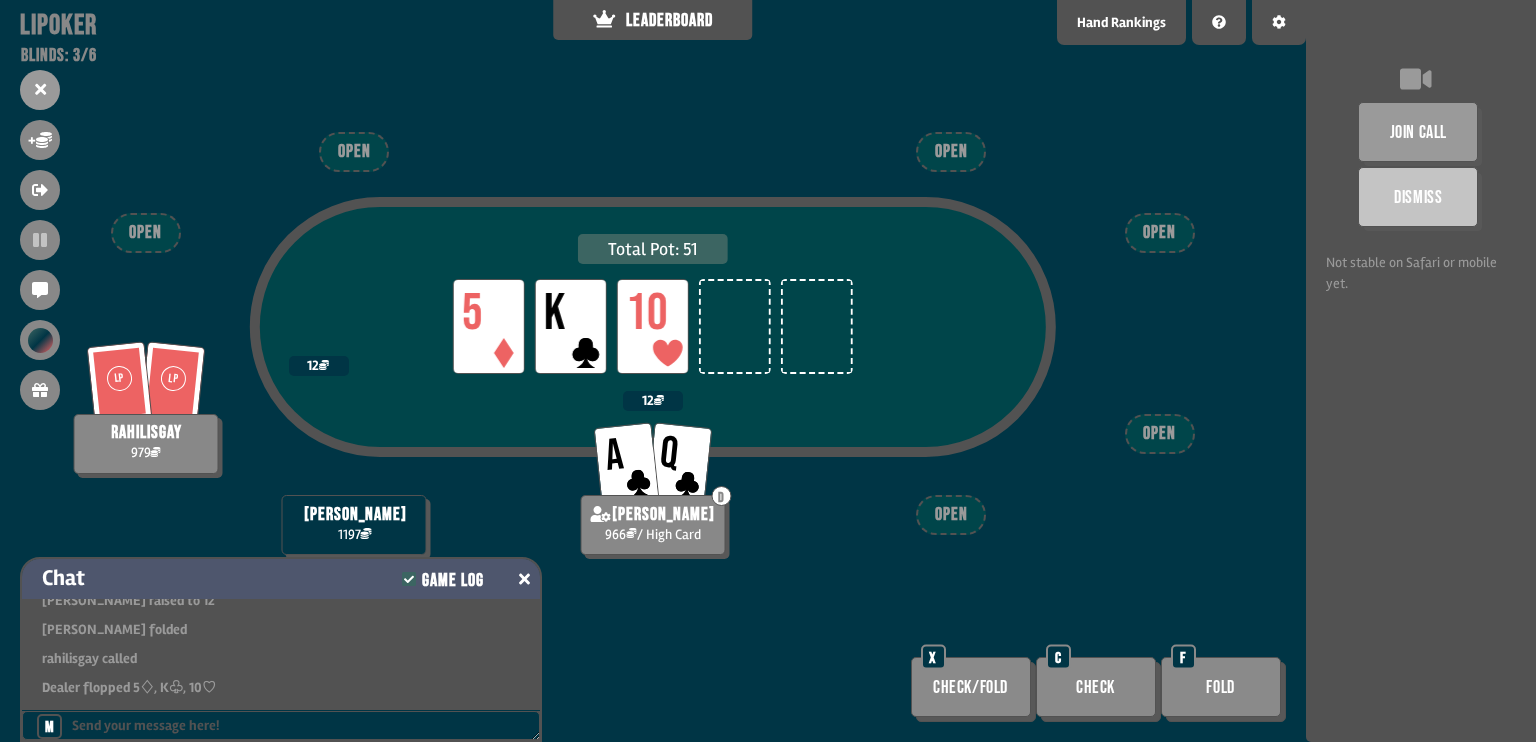 scroll, scrollTop: 4392, scrollLeft: 0, axis: vertical 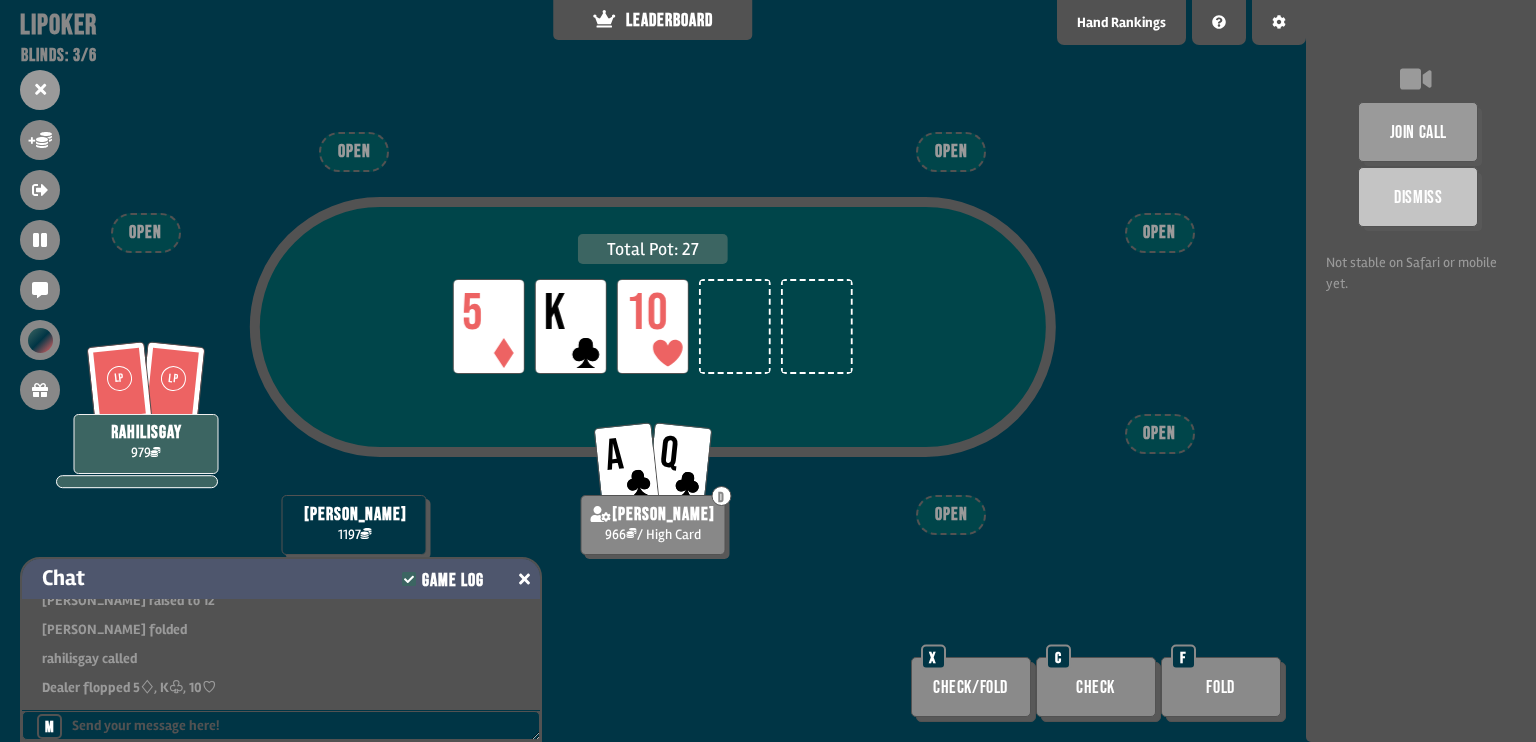 click 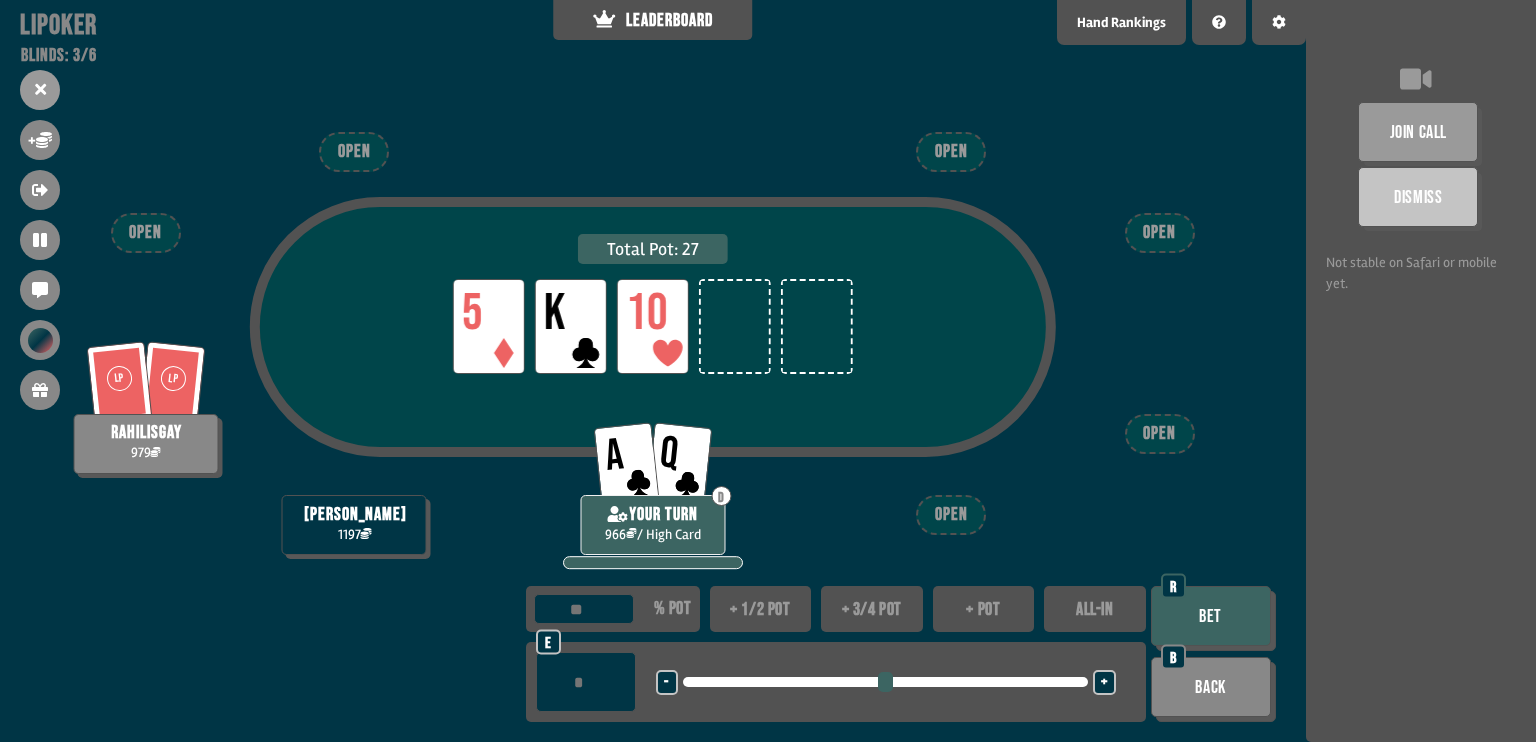 click on "+ pot" at bounding box center [984, 609] 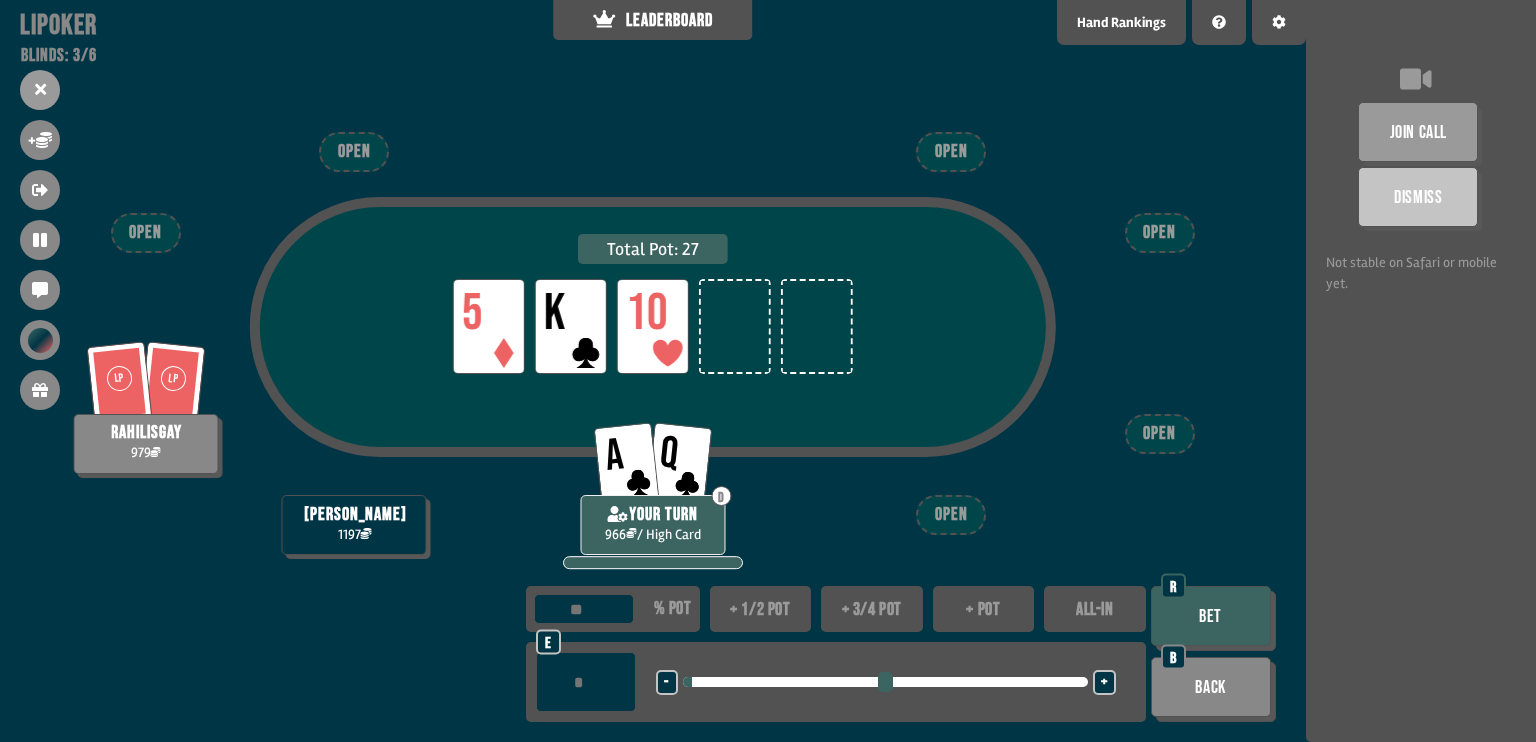 click on "Bet" at bounding box center (1211, 616) 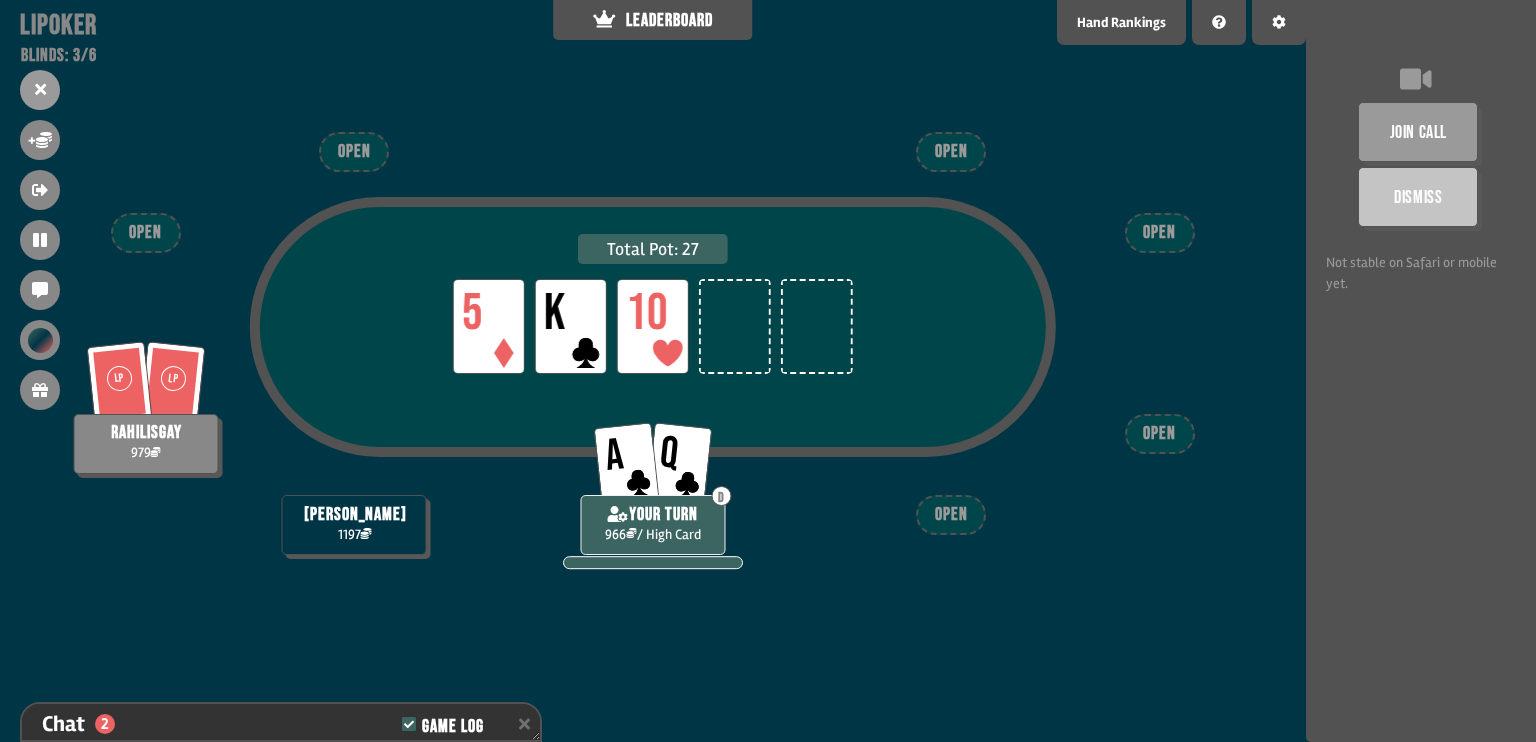 scroll, scrollTop: 4558, scrollLeft: 0, axis: vertical 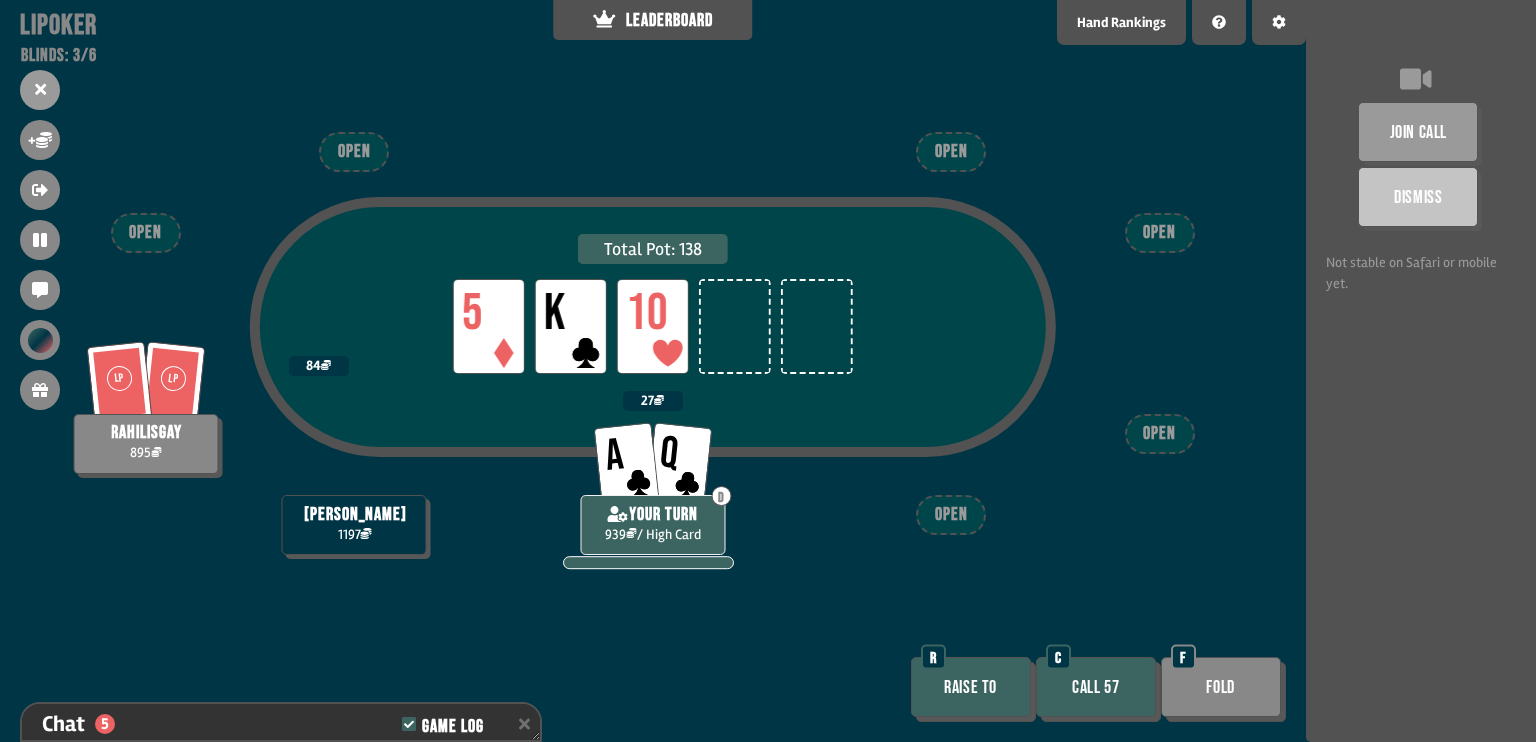 click on "Raise to" at bounding box center [971, 687] 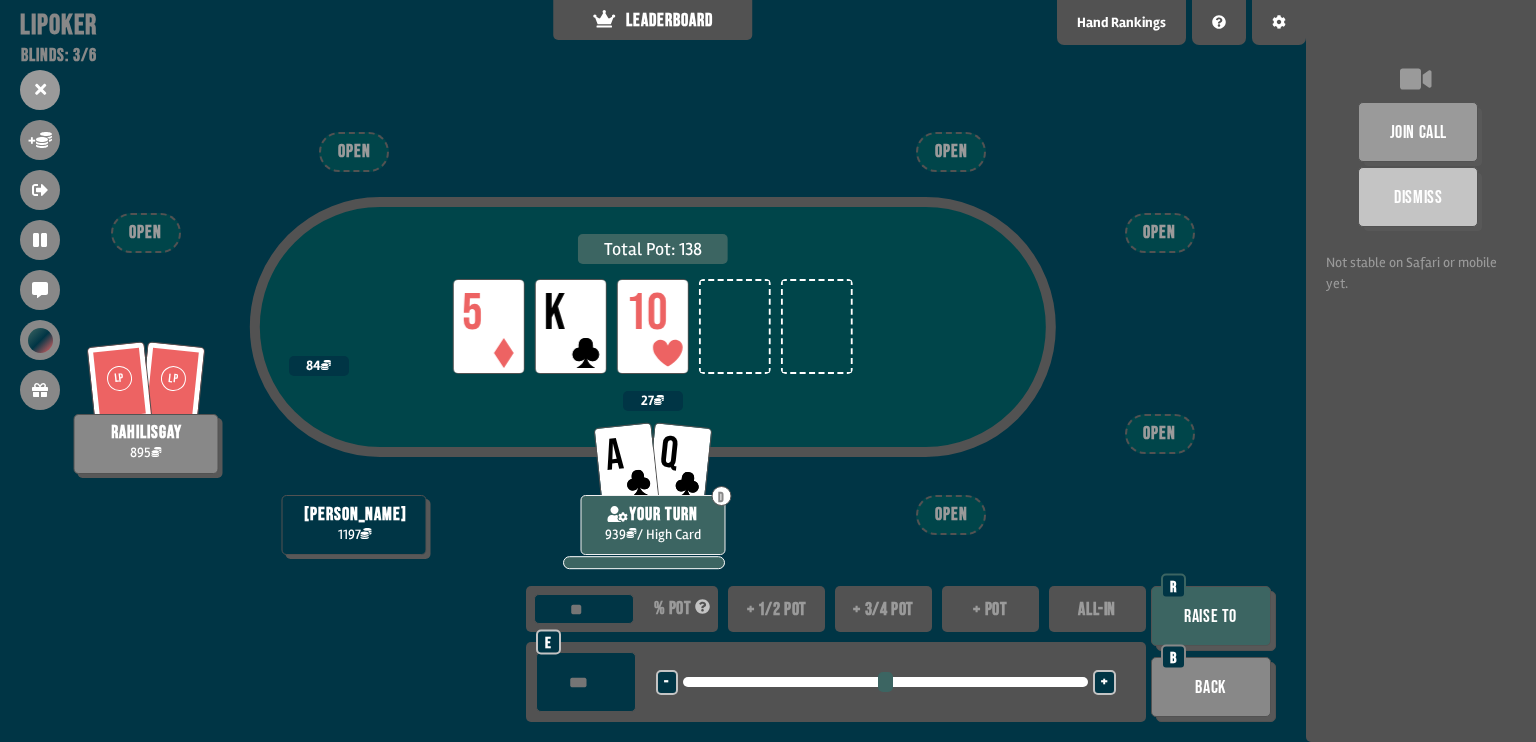 click on "+ pot" at bounding box center [990, 609] 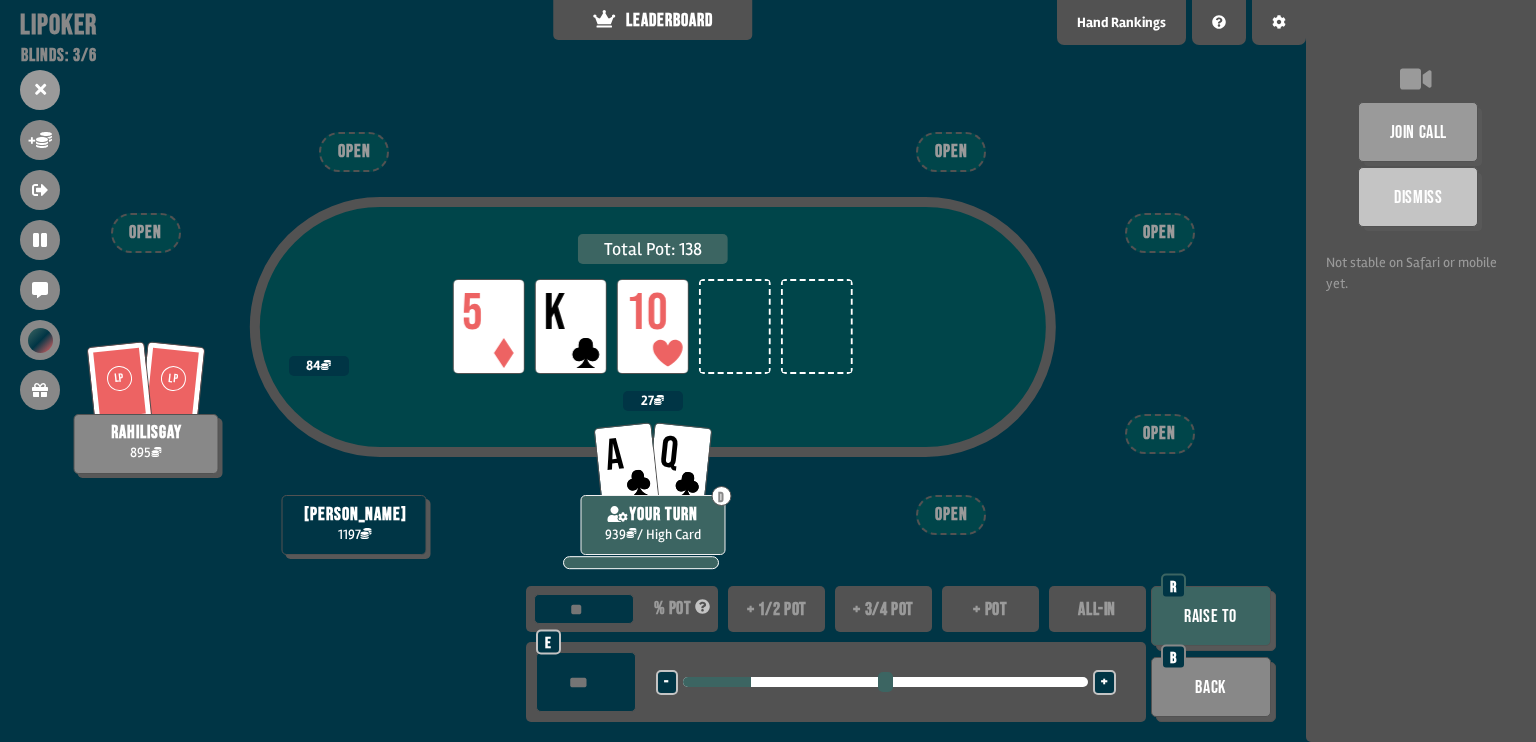 type on "**" 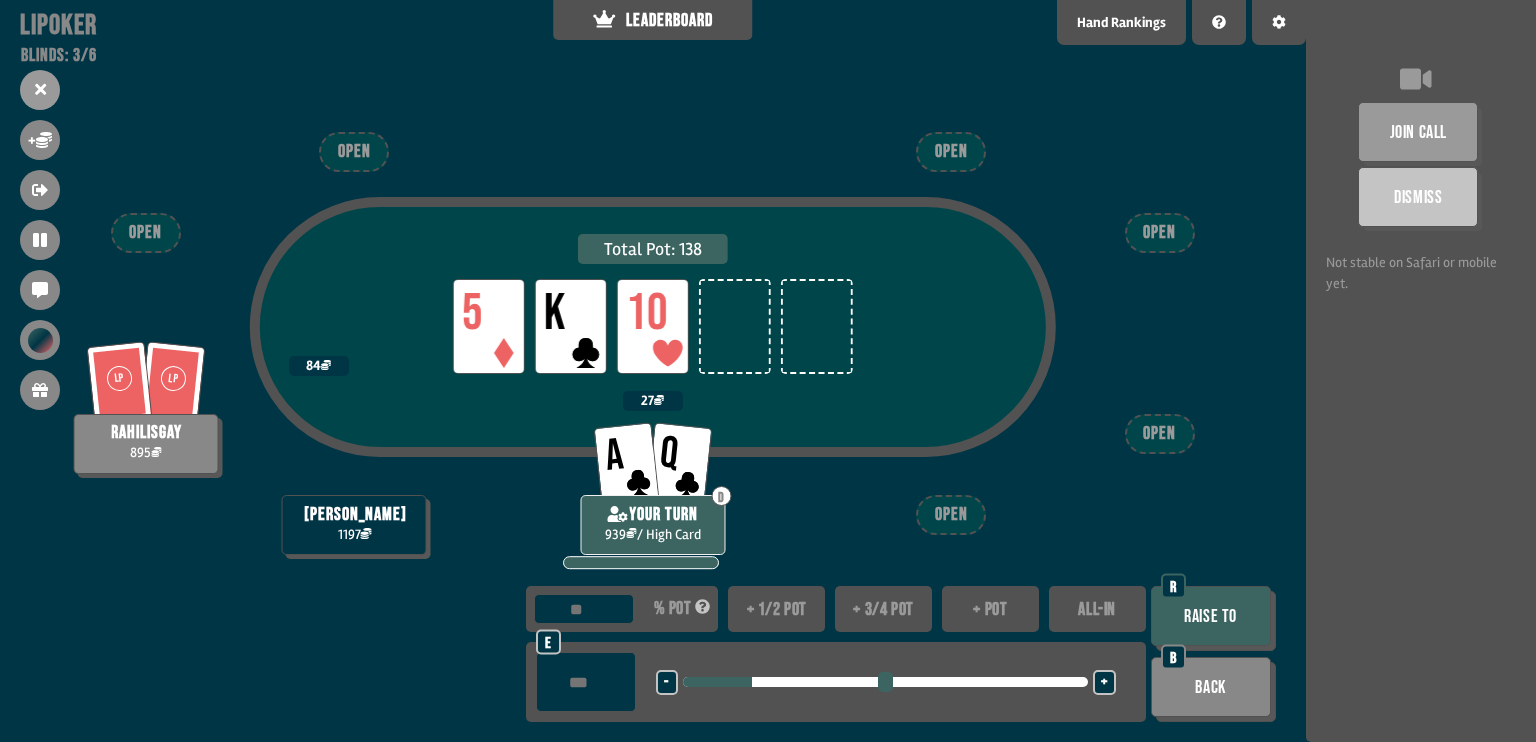 type on "***" 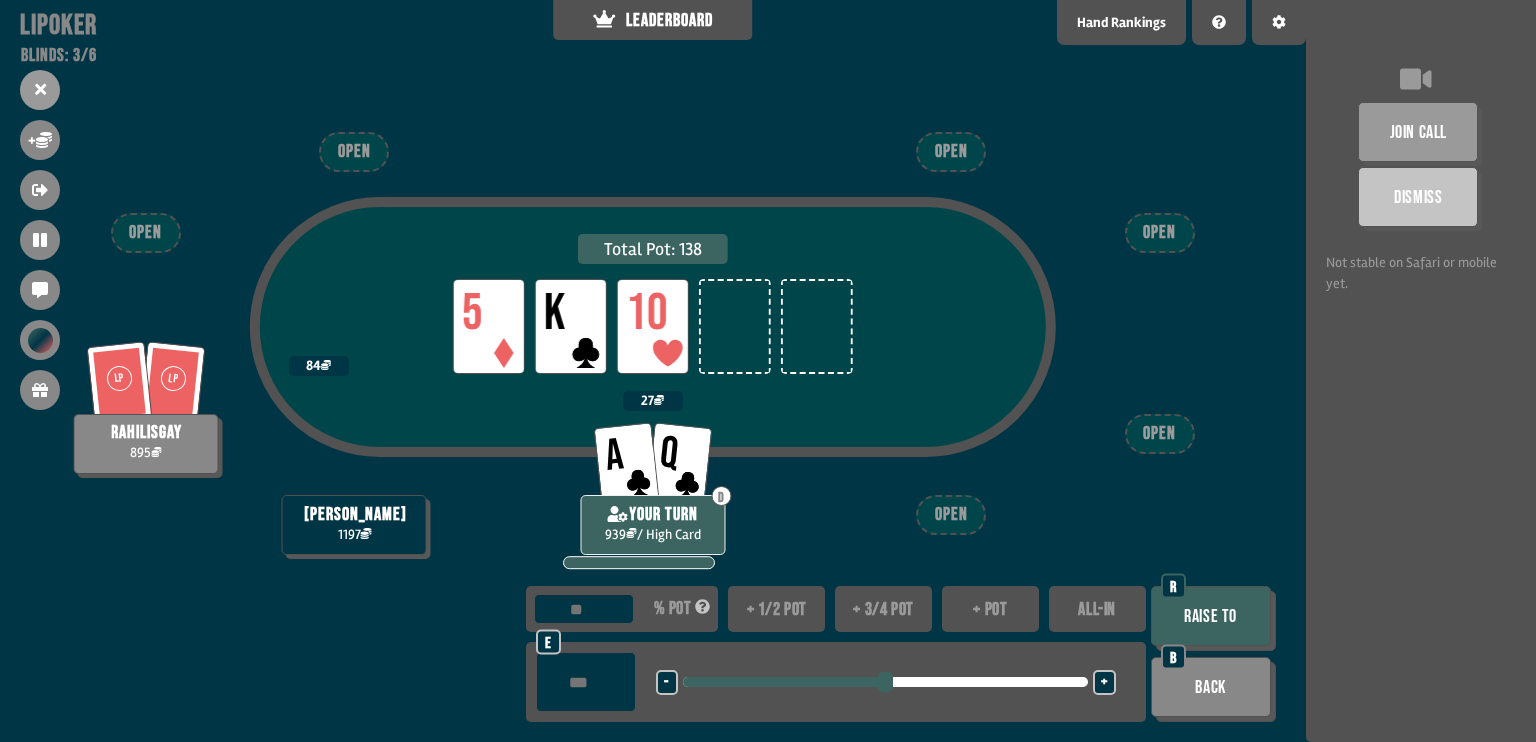 type on "***" 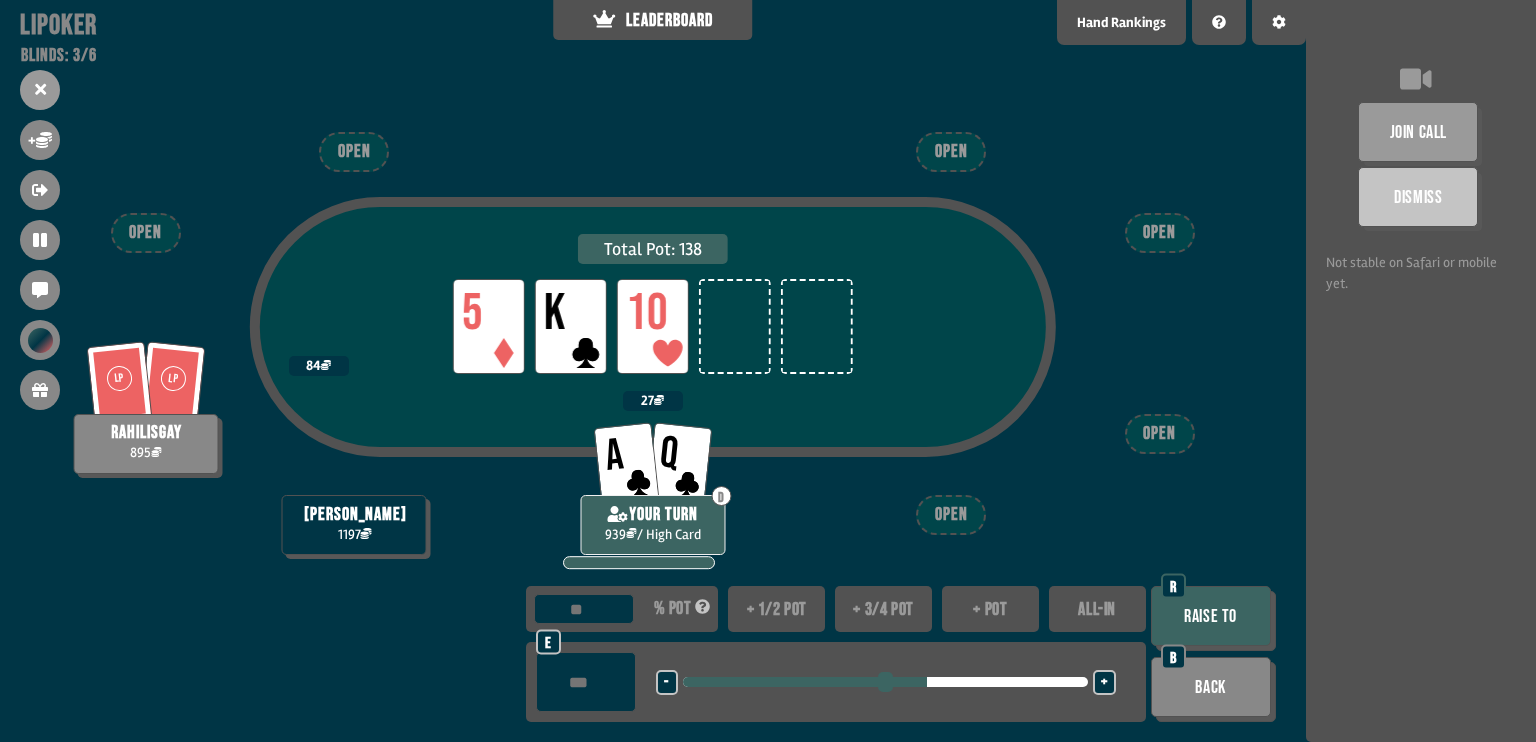drag, startPoint x: 751, startPoint y: 686, endPoint x: 932, endPoint y: 669, distance: 181.79659 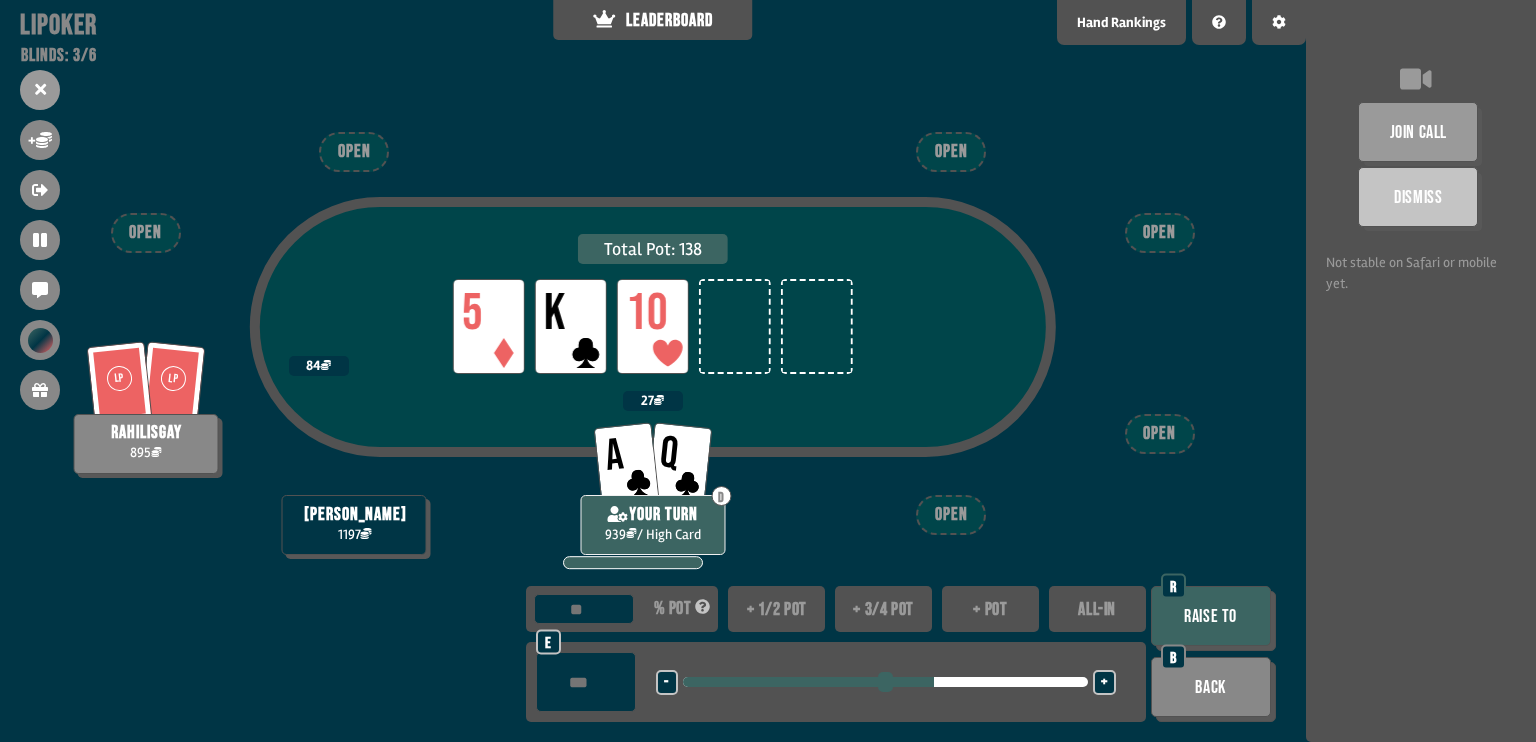 click on "Raise to" at bounding box center [1211, 616] 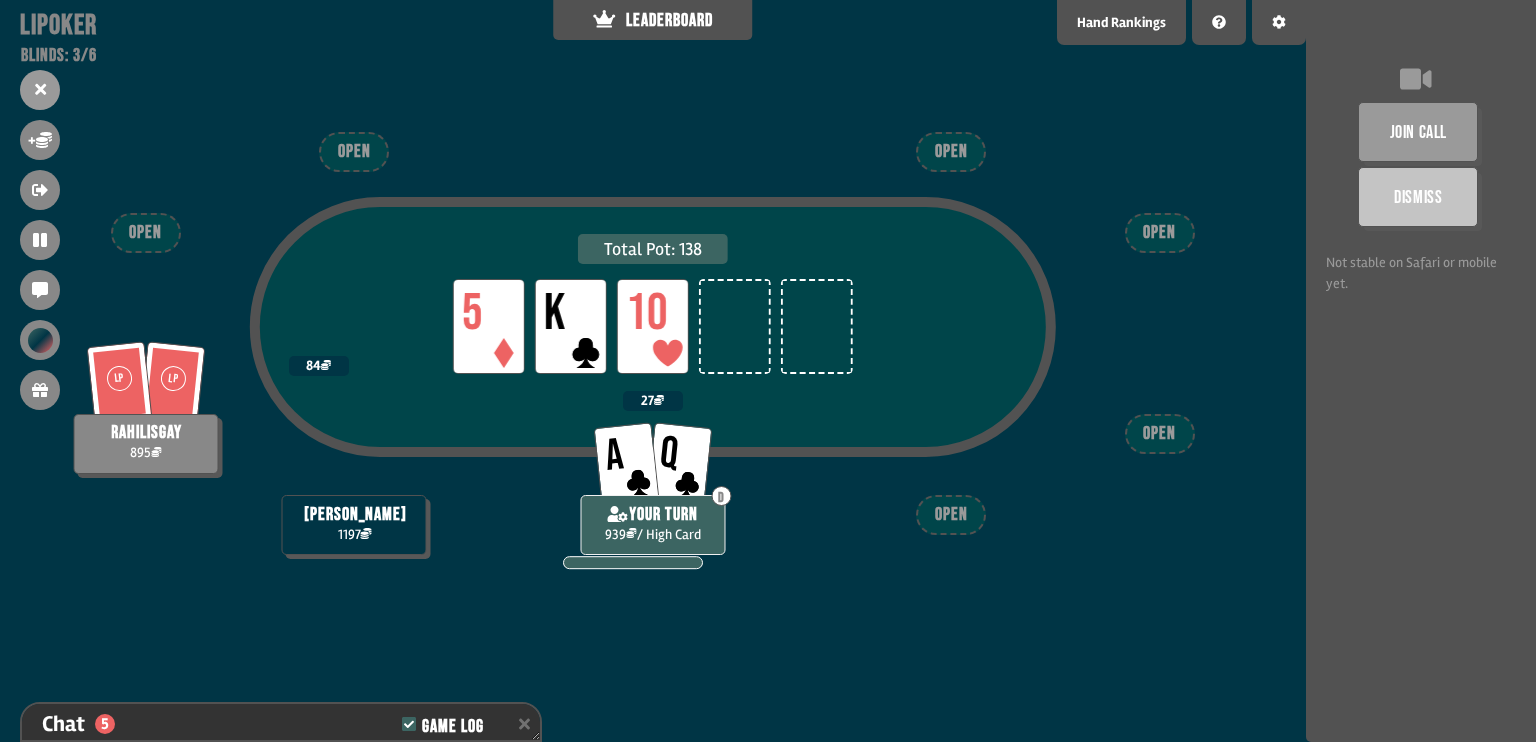 scroll, scrollTop: 4644, scrollLeft: 0, axis: vertical 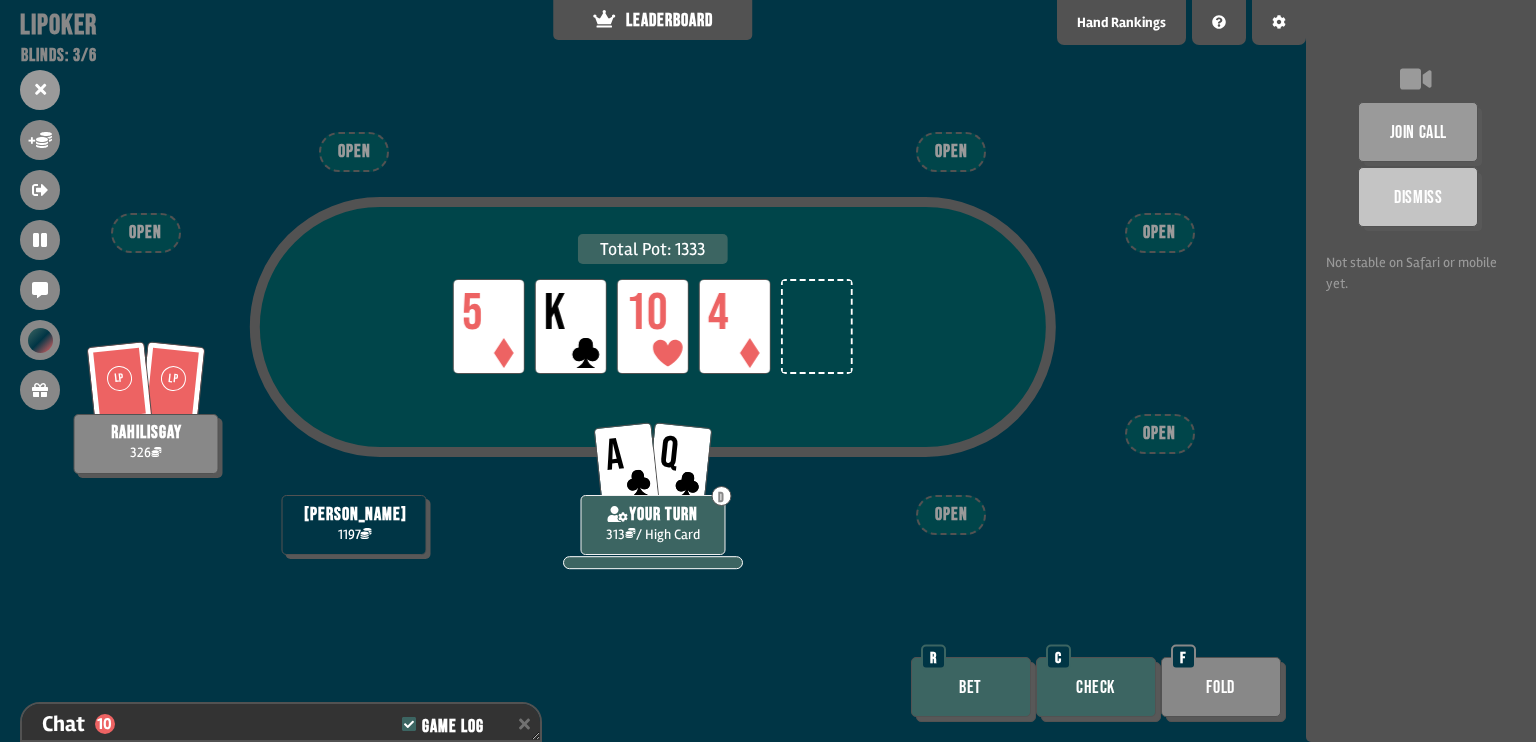 click on "Bet" at bounding box center (971, 687) 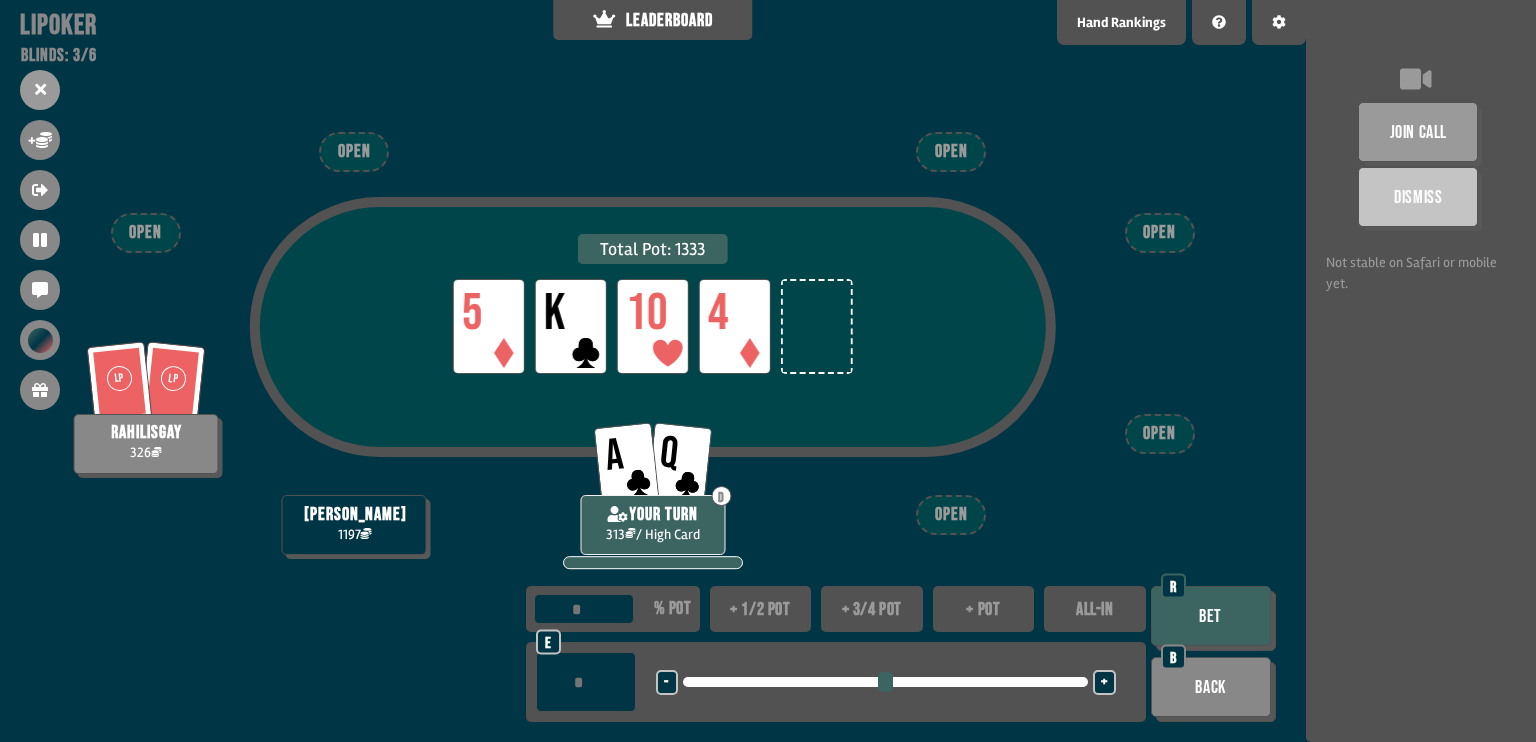 click on "Bet" at bounding box center [1211, 616] 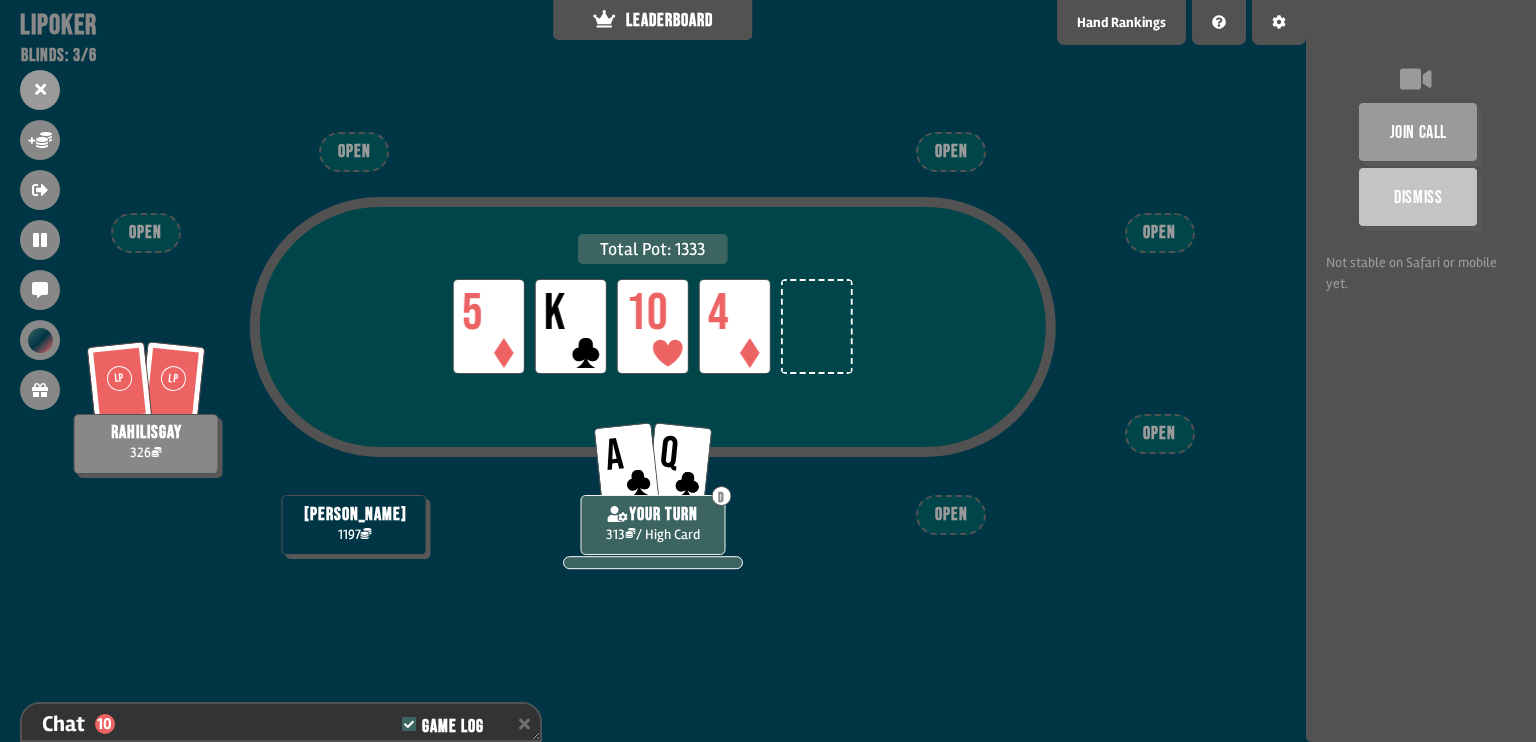 scroll, scrollTop: 4790, scrollLeft: 0, axis: vertical 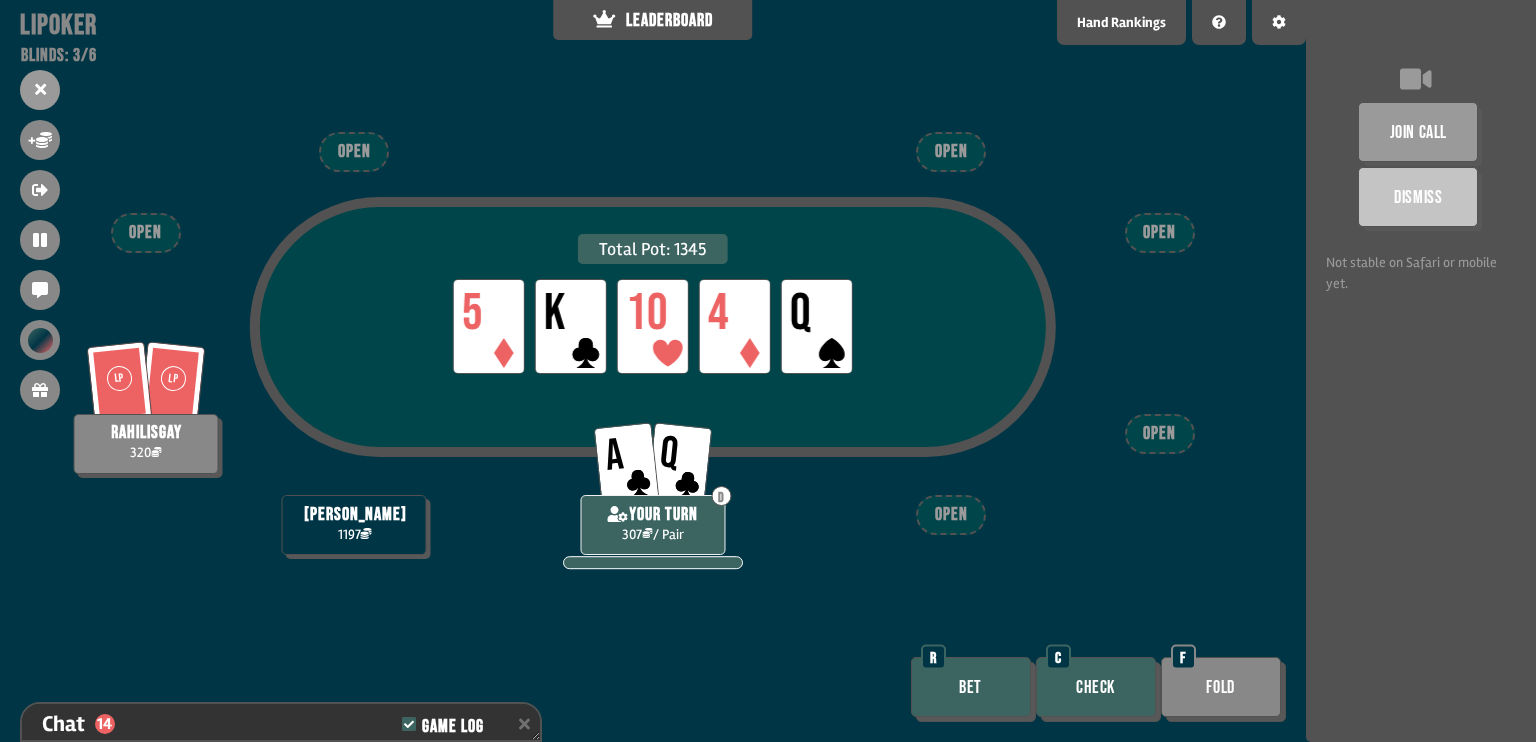 click on "Bet" at bounding box center (971, 687) 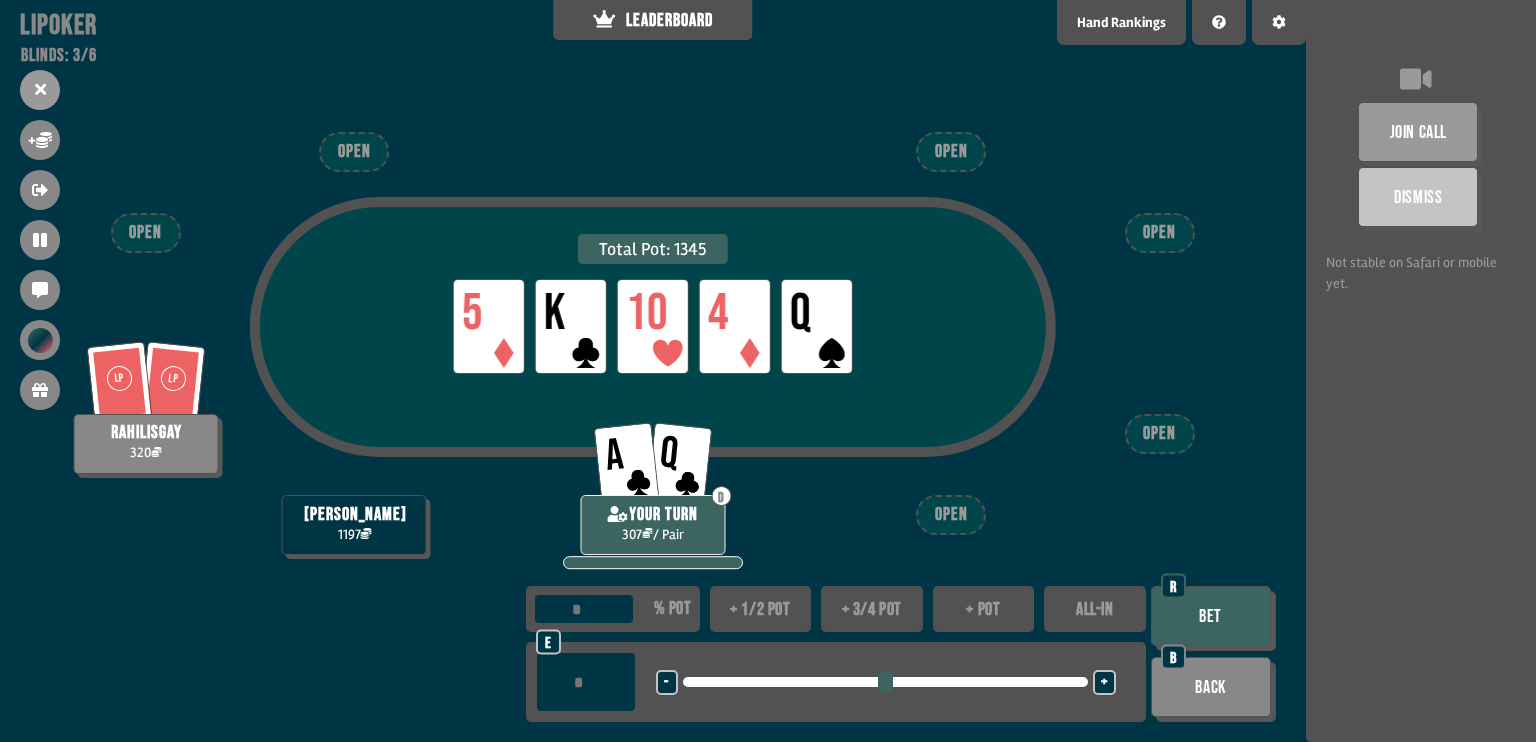 click on "+ 1/2 pot" at bounding box center [761, 609] 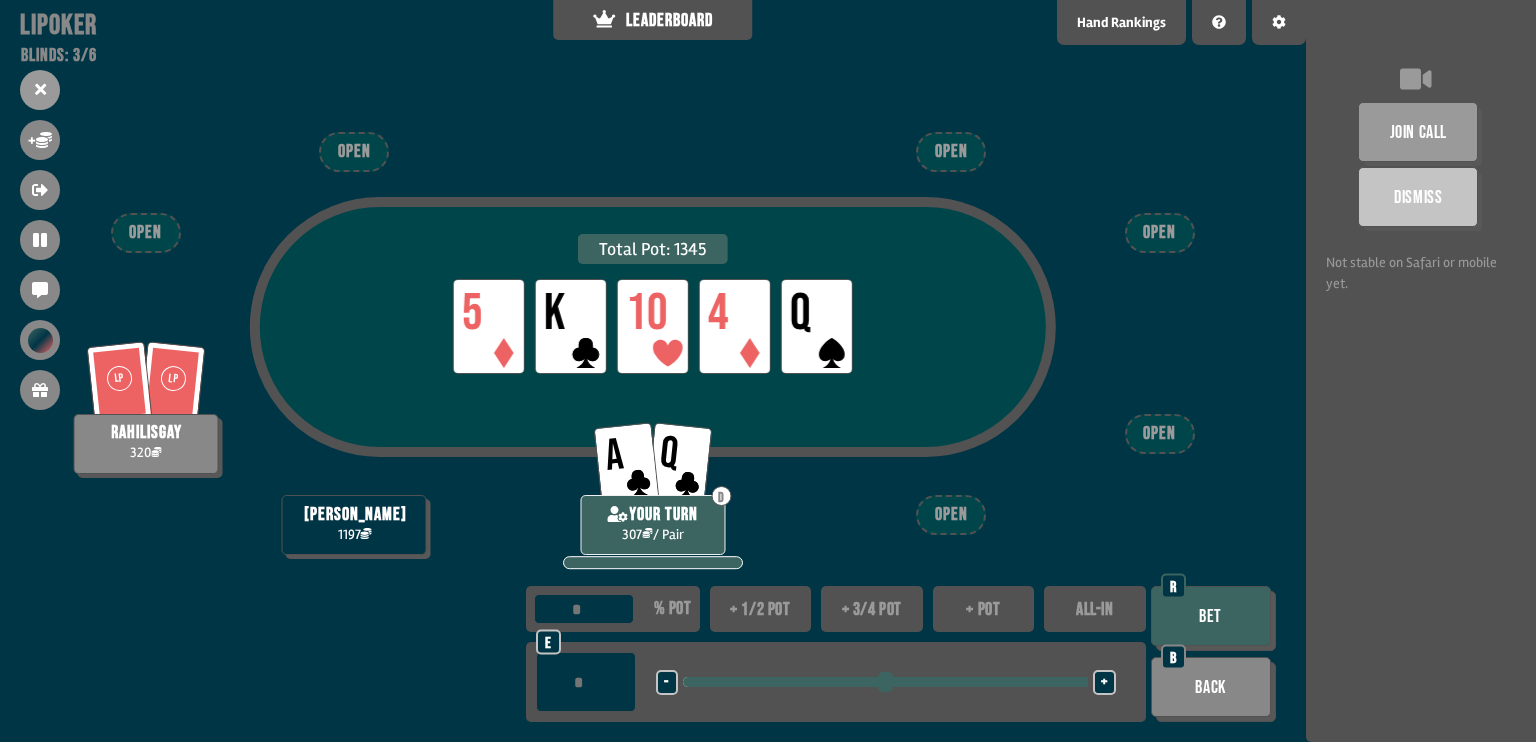 click on "Bet" at bounding box center [1211, 616] 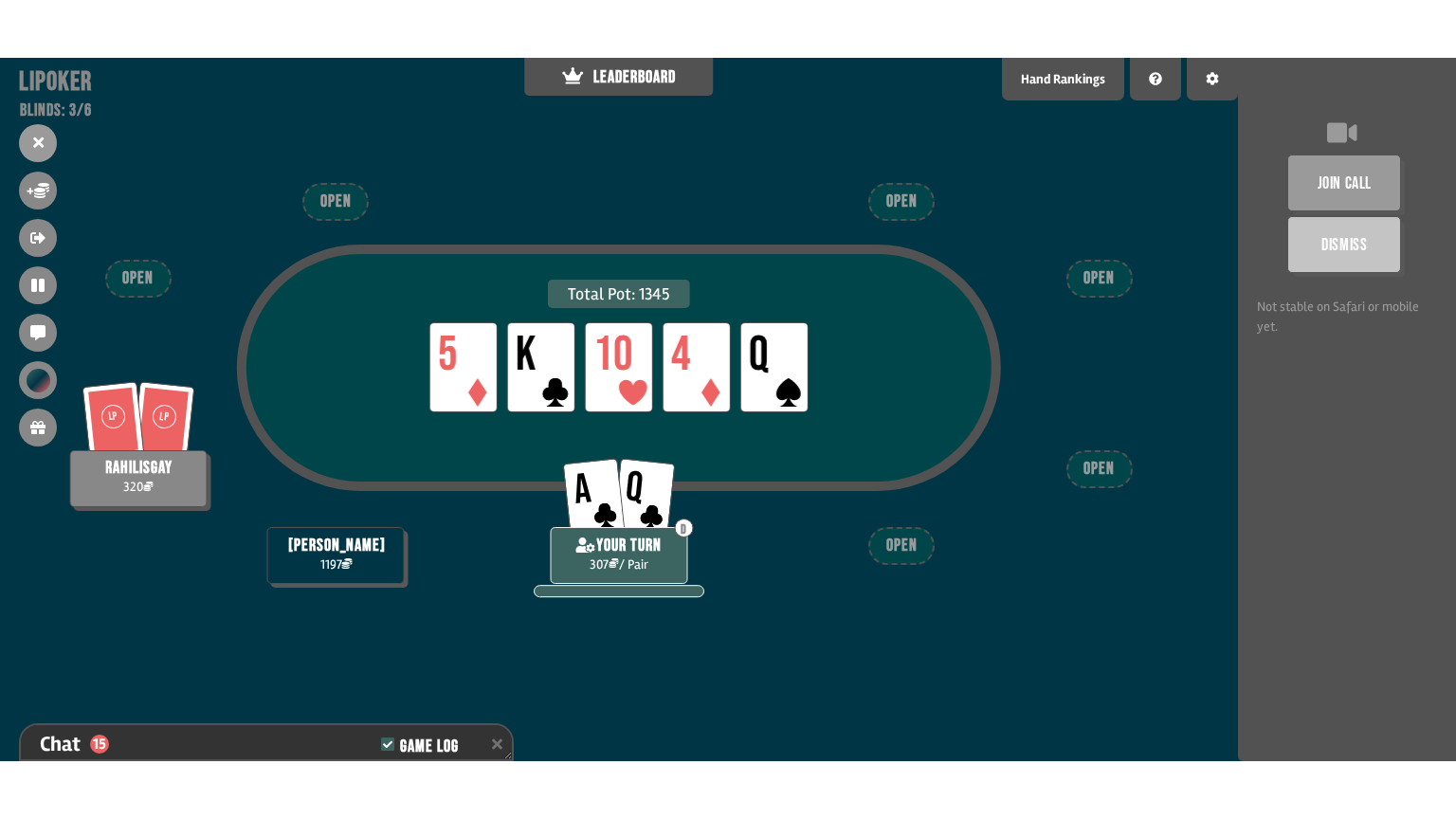 scroll, scrollTop: 4678, scrollLeft: 0, axis: vertical 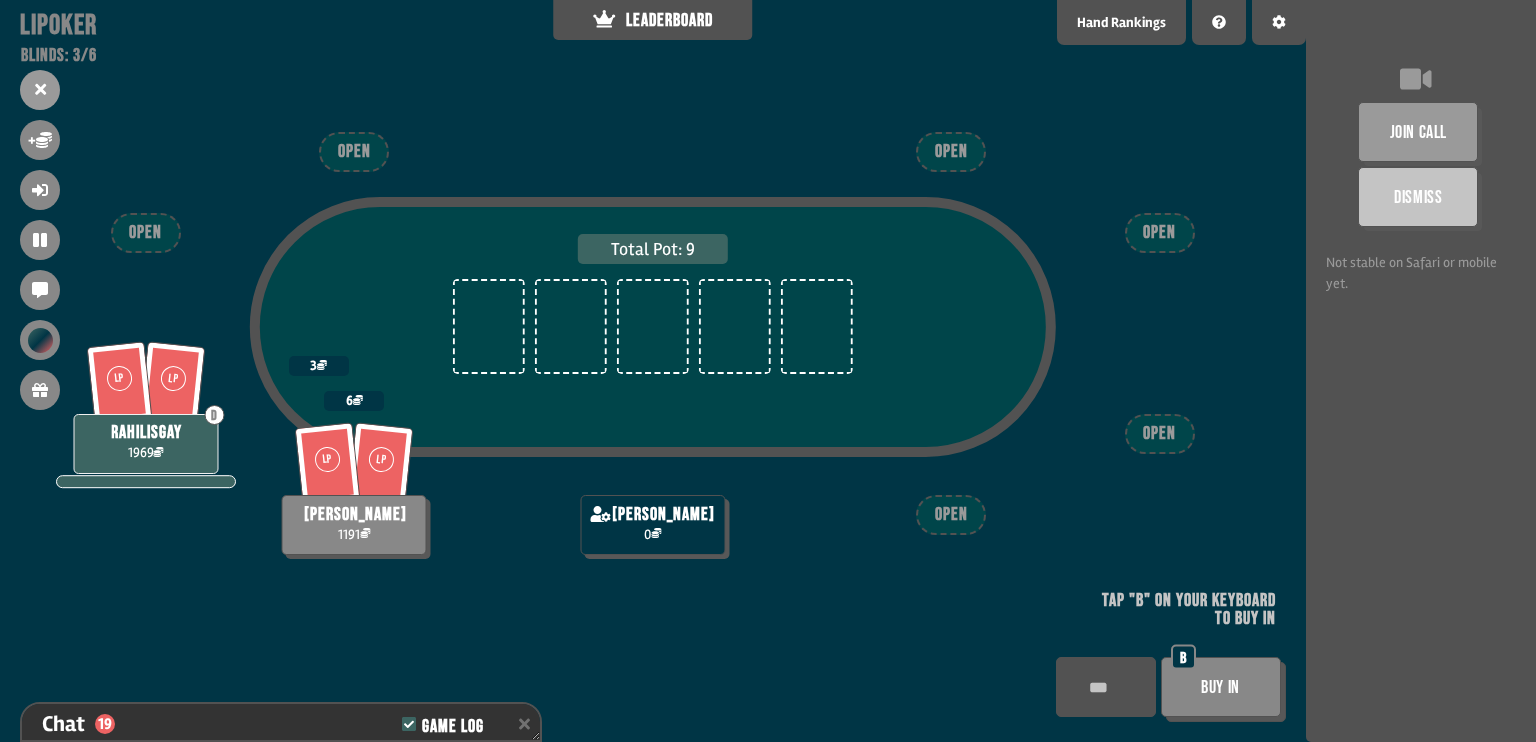 click on "Buy In" at bounding box center [1221, 687] 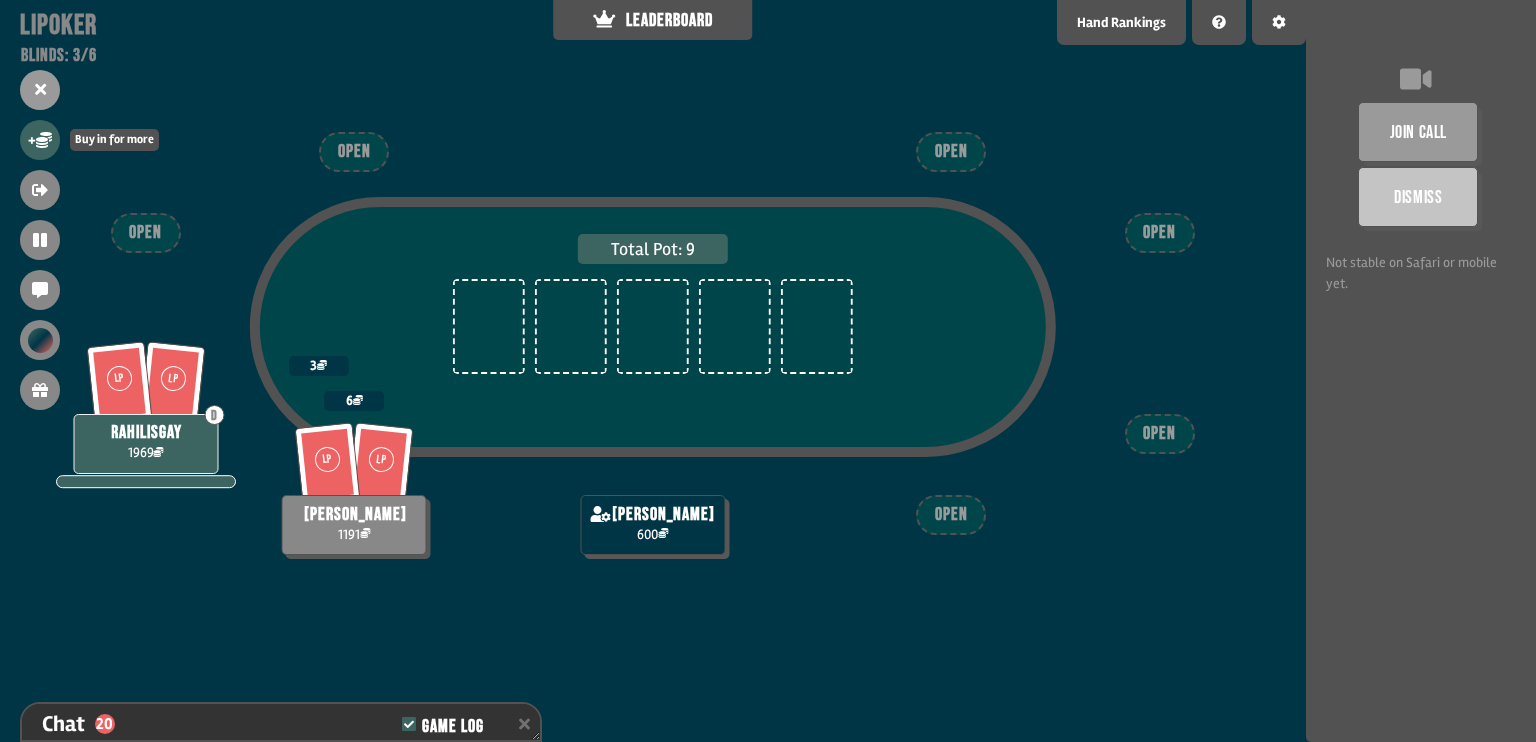 click 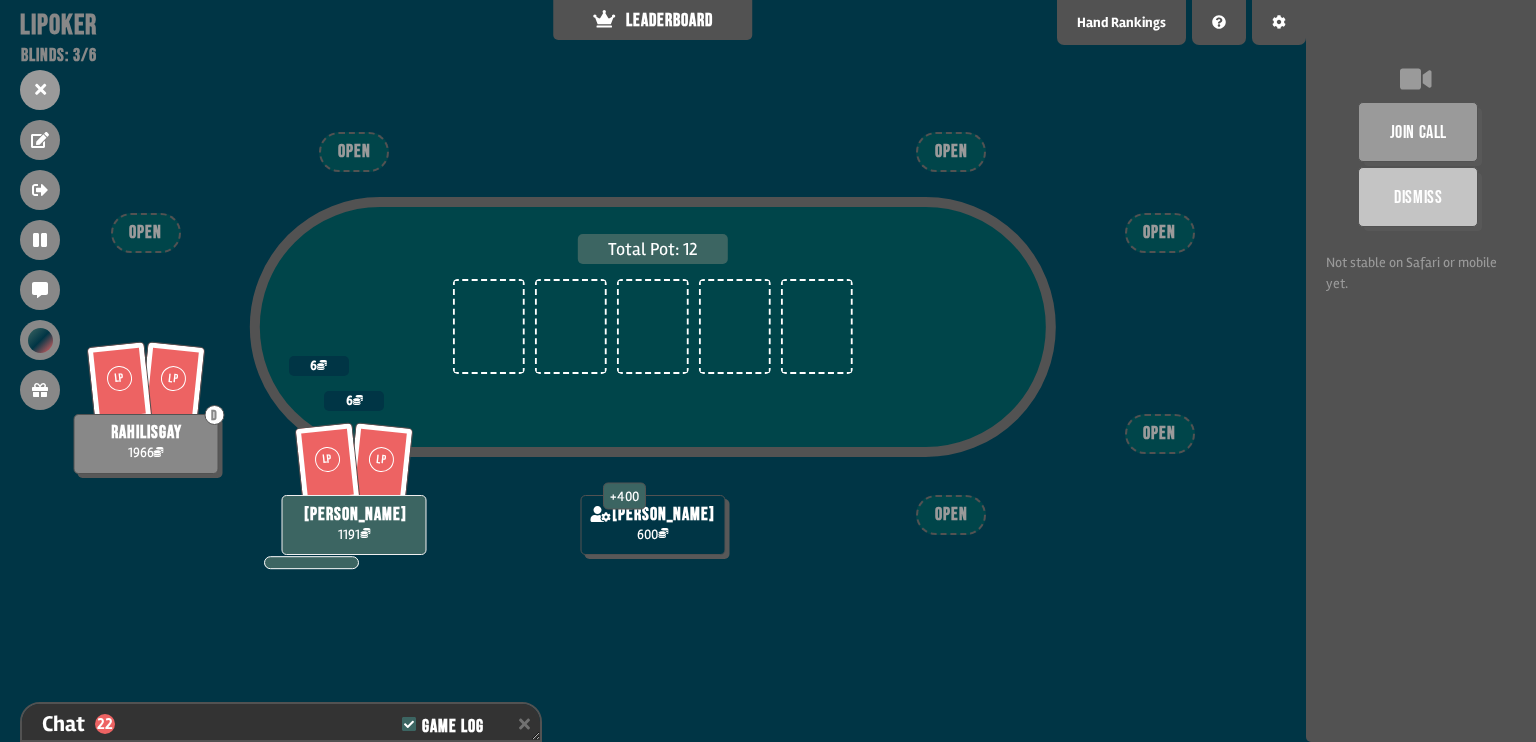 click on "LP" at bounding box center (328, 463) 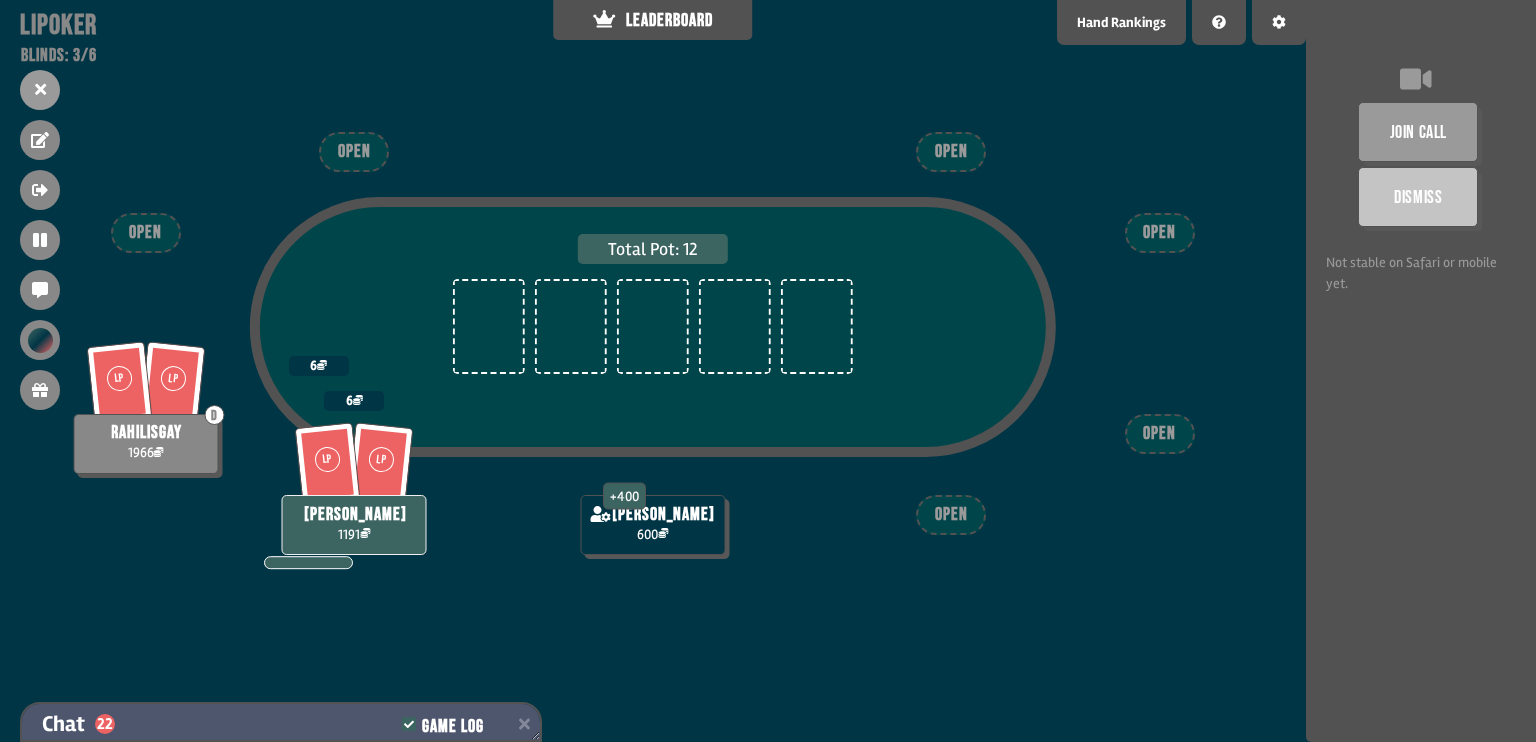 click on "Chat   22 Game Log" at bounding box center (281, 724) 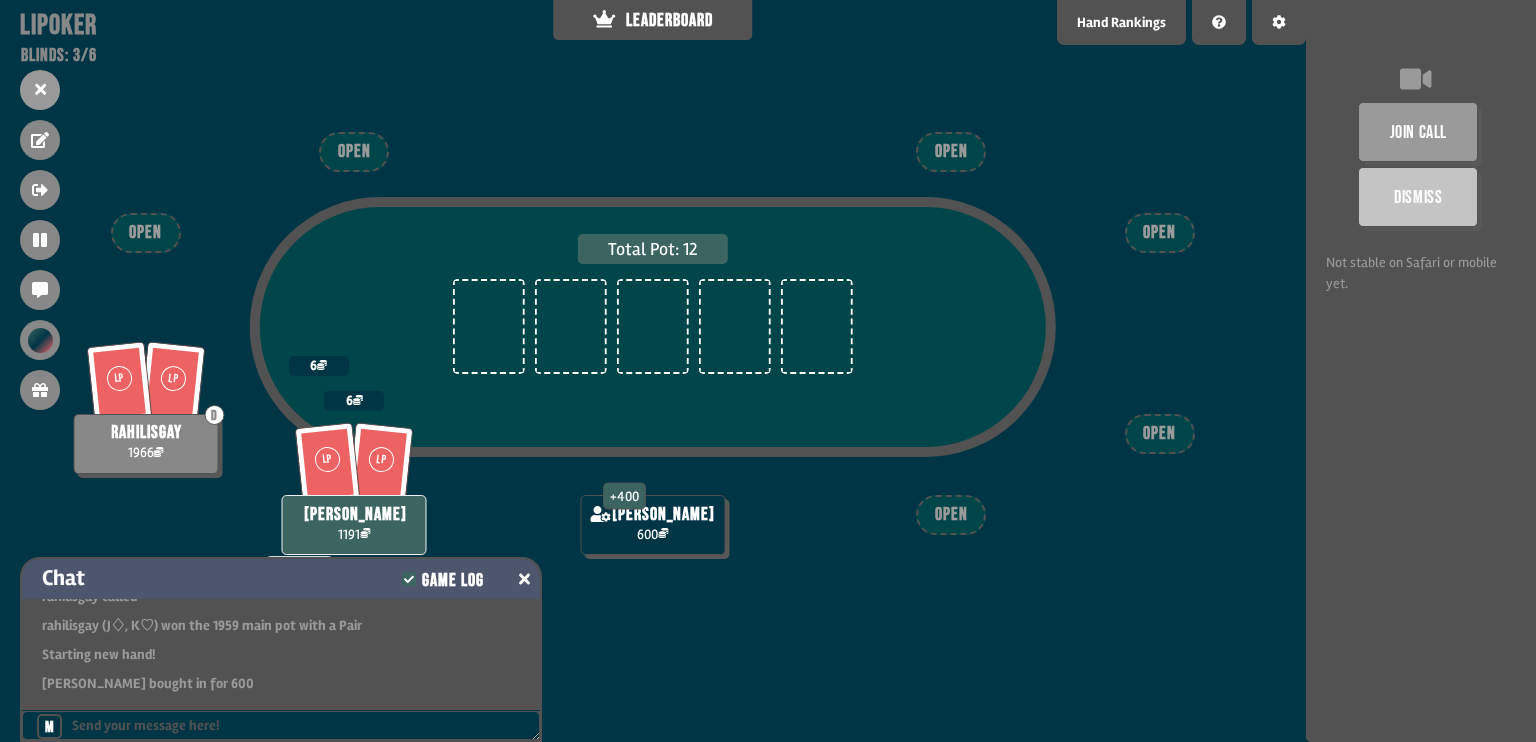 click at bounding box center (524, 579) 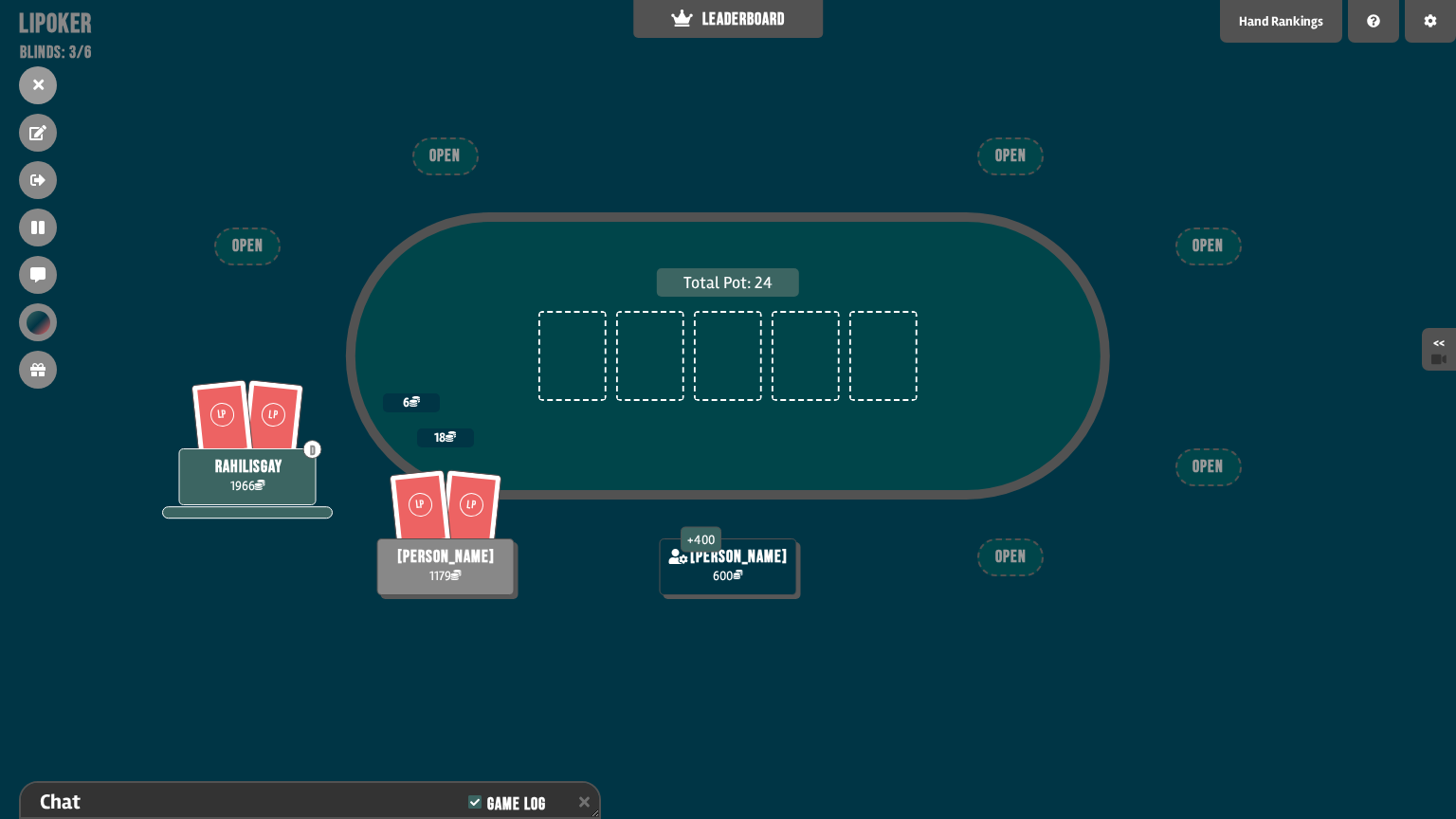 scroll, scrollTop: 4857, scrollLeft: 0, axis: vertical 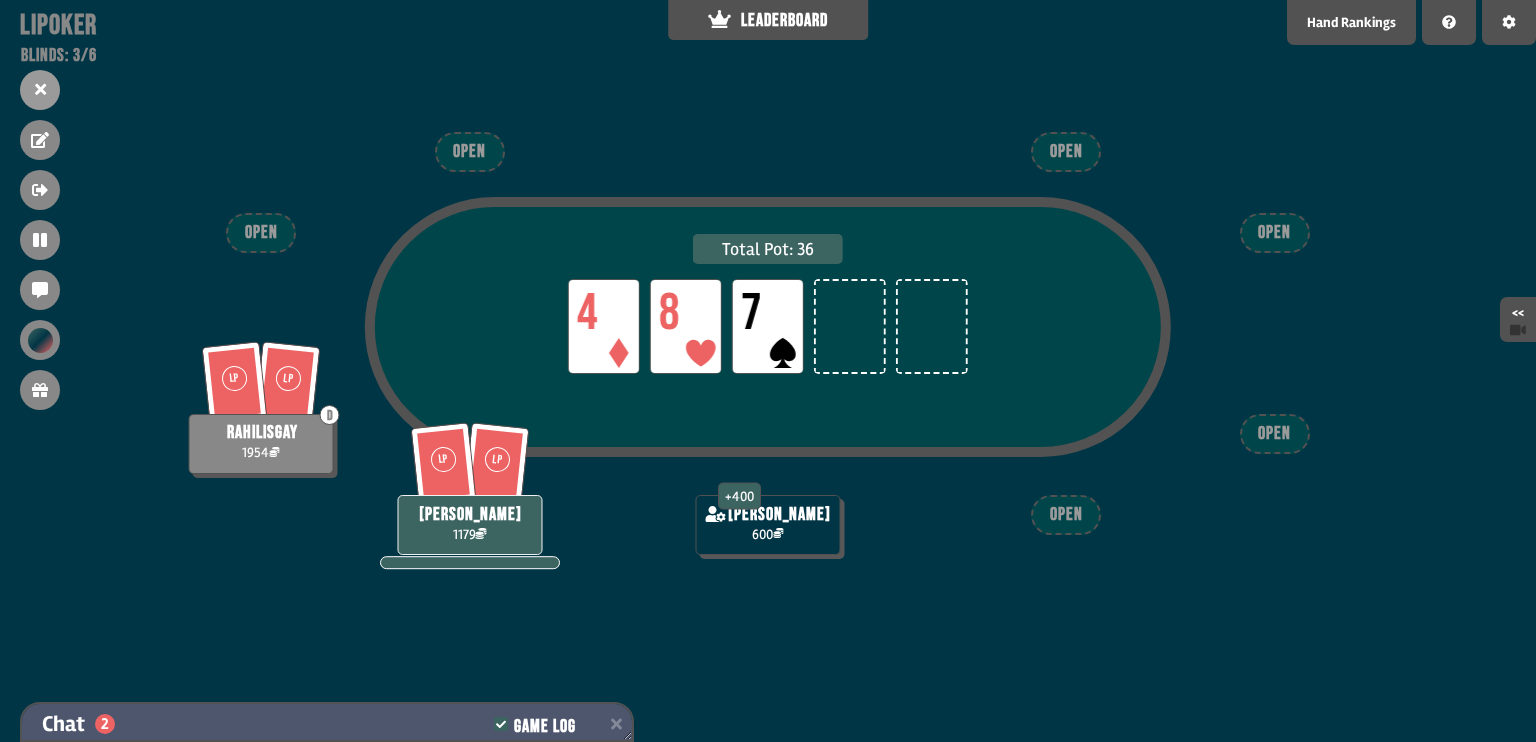 click at bounding box center (616, 724) 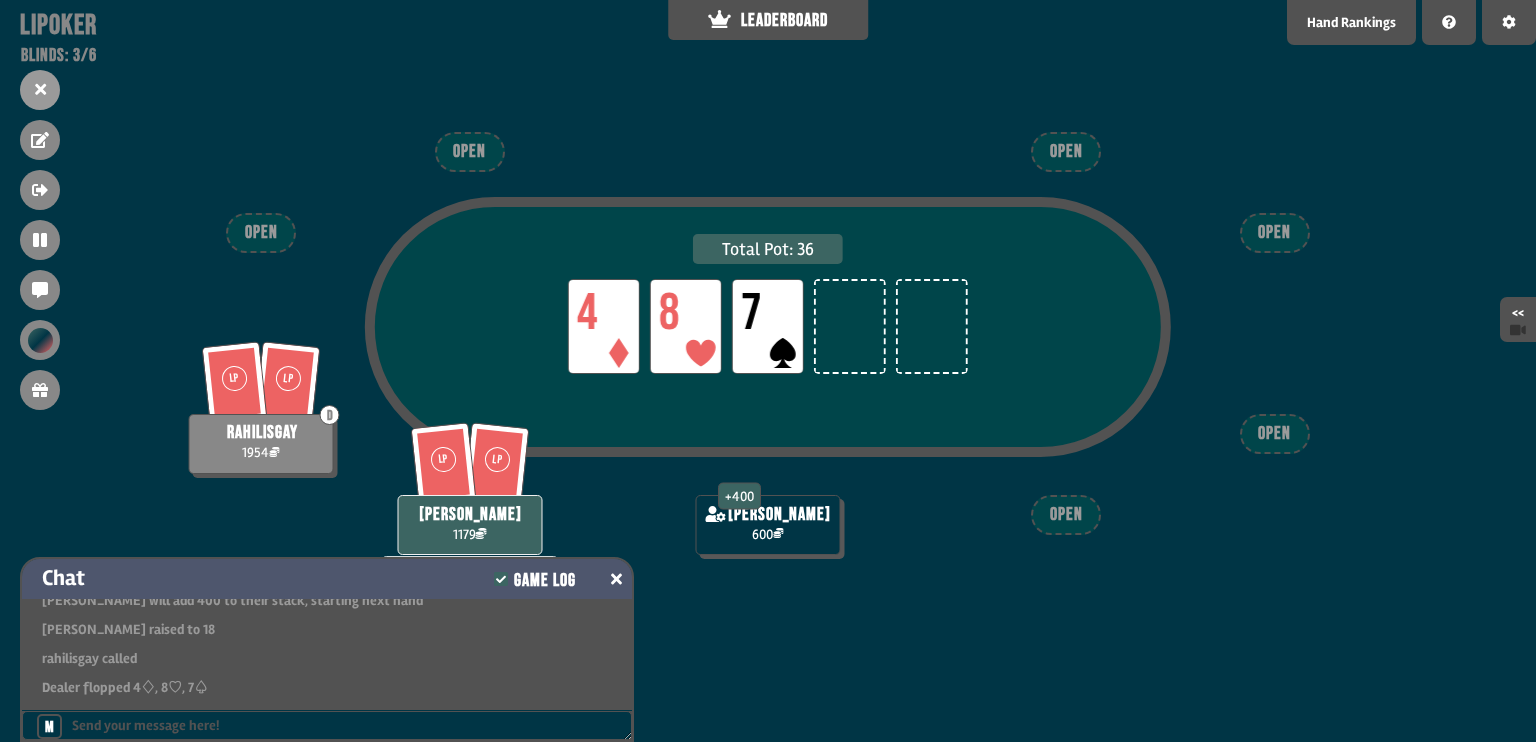 scroll, scrollTop: 5076, scrollLeft: 0, axis: vertical 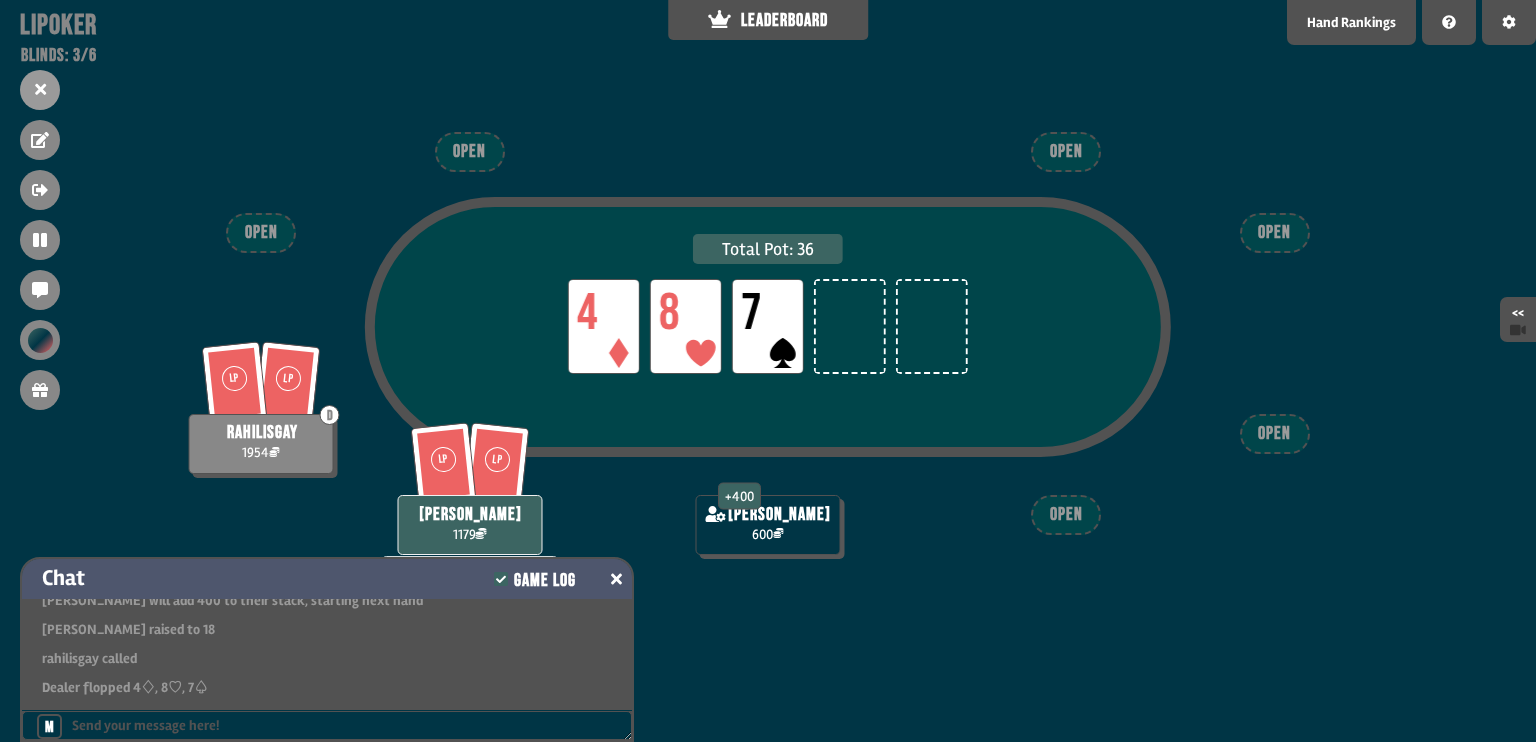 click 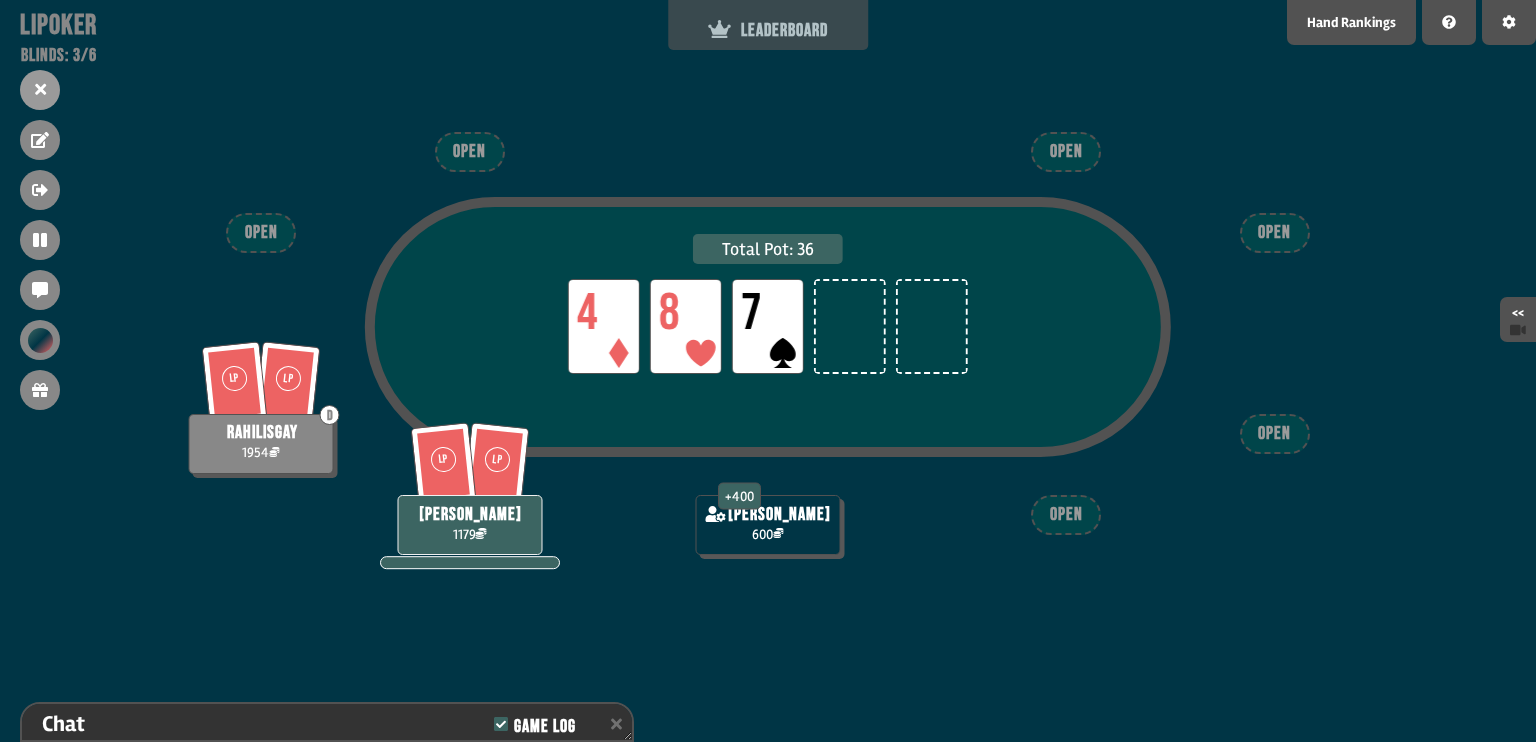 click on "LEADERBOARD" at bounding box center [768, 25] 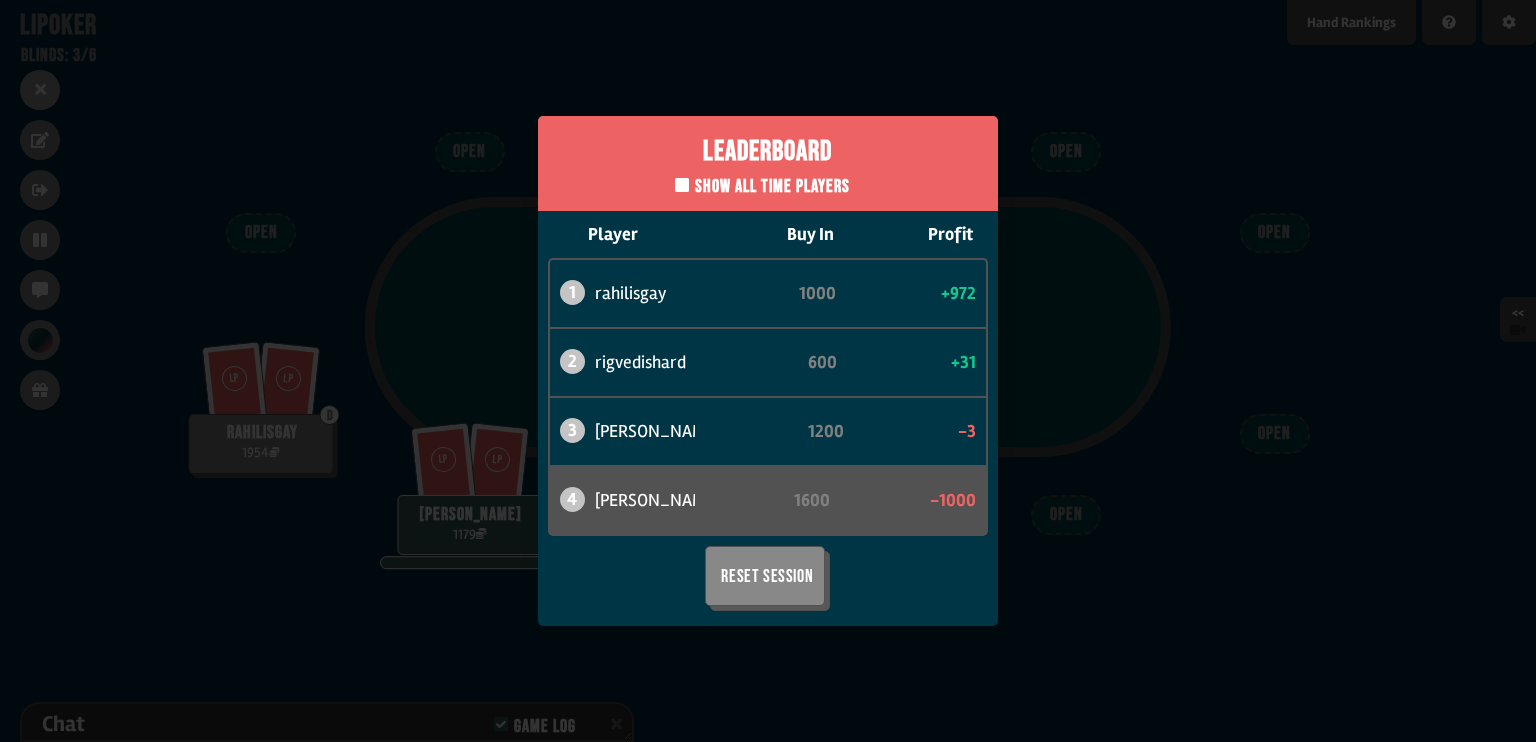 click on "Leaderboard   Show all time players Player Buy In Profit 1 rahilisgay 1000 +972 2 rigvedishard 600 +31 3 [PERSON_NAME] 1200 -3 4 [PERSON_NAME] 1600 -1000 Reset Session" at bounding box center (768, 371) 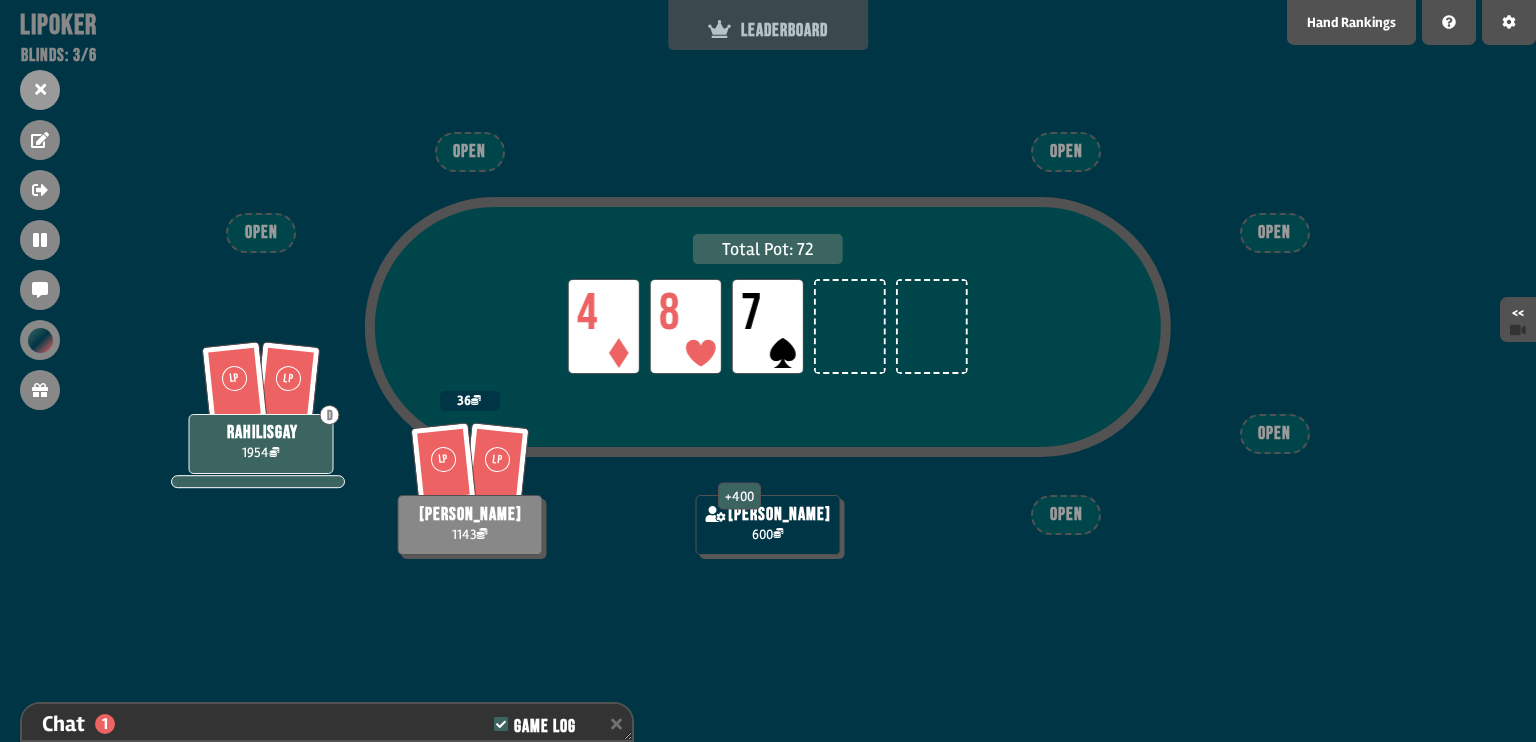 click on "LEADERBOARD" at bounding box center (768, 30) 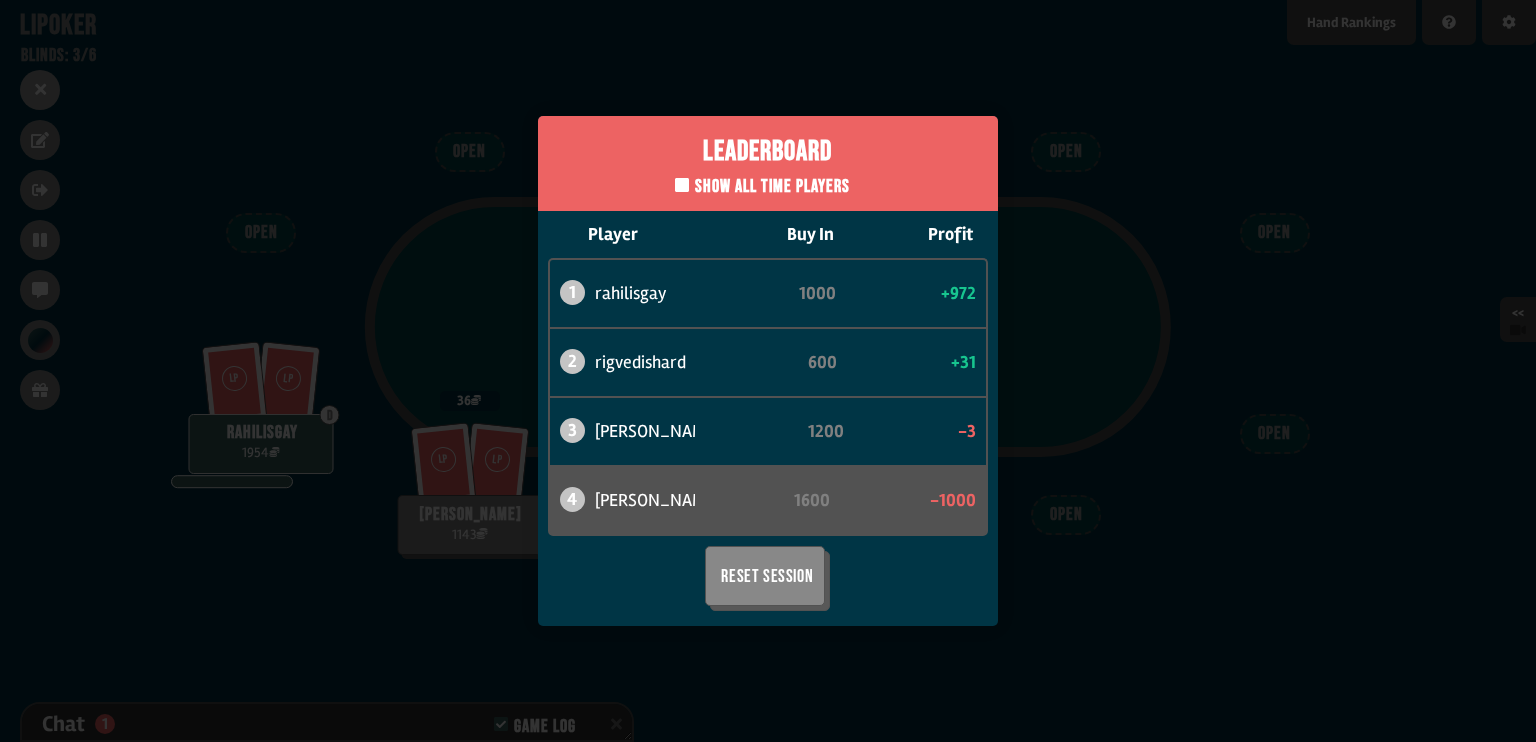 drag, startPoint x: 1096, startPoint y: 283, endPoint x: 1280, endPoint y: 91, distance: 265.9323 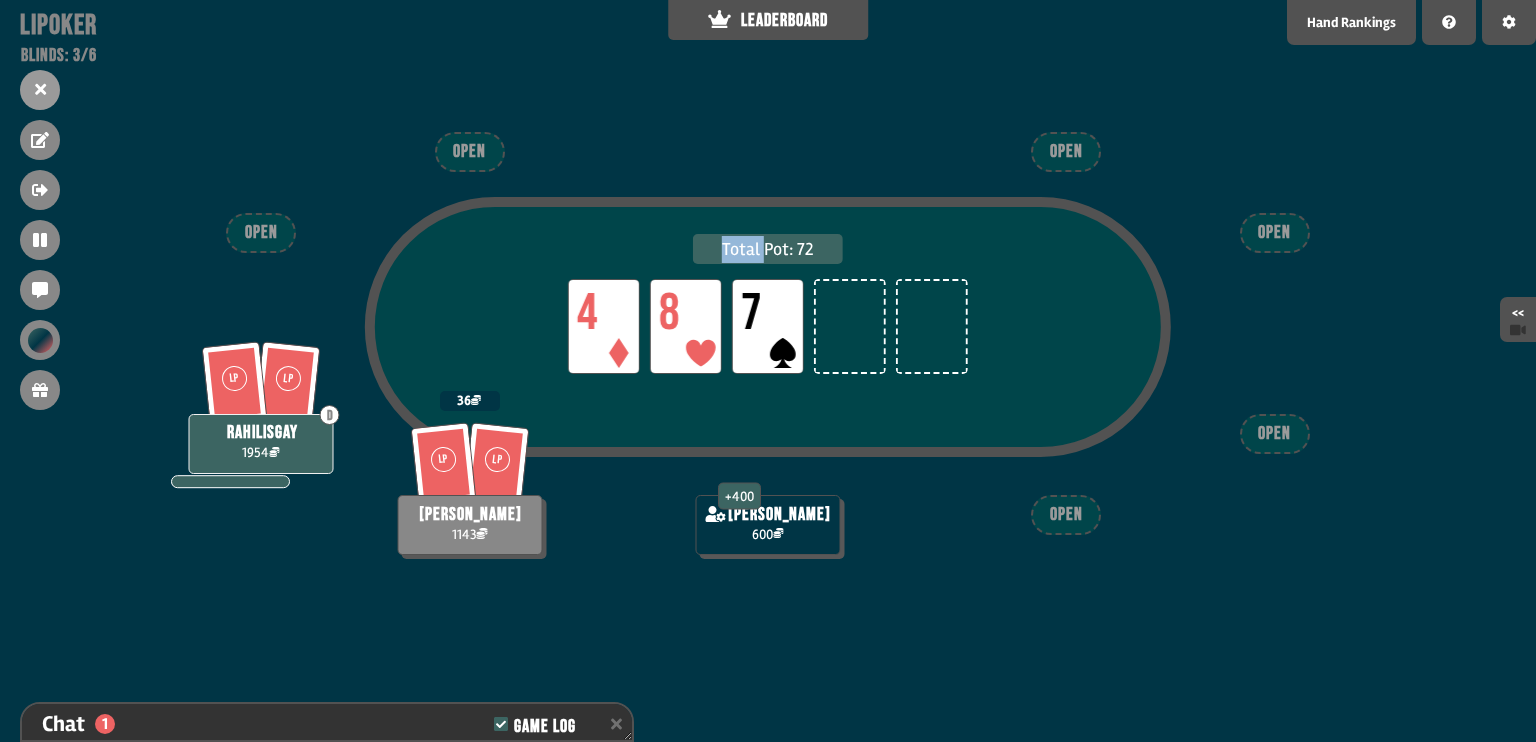 click on "Total Pot: 72   LP 4 LP 8 LP 7 LP LP [PERSON_NAME] 1143  36  LP LP D rahilisgay 1954  + 400 [PERSON_NAME] 600  OPEN OPEN OPEN OPEN OPEN OPEN" at bounding box center [768, 371] 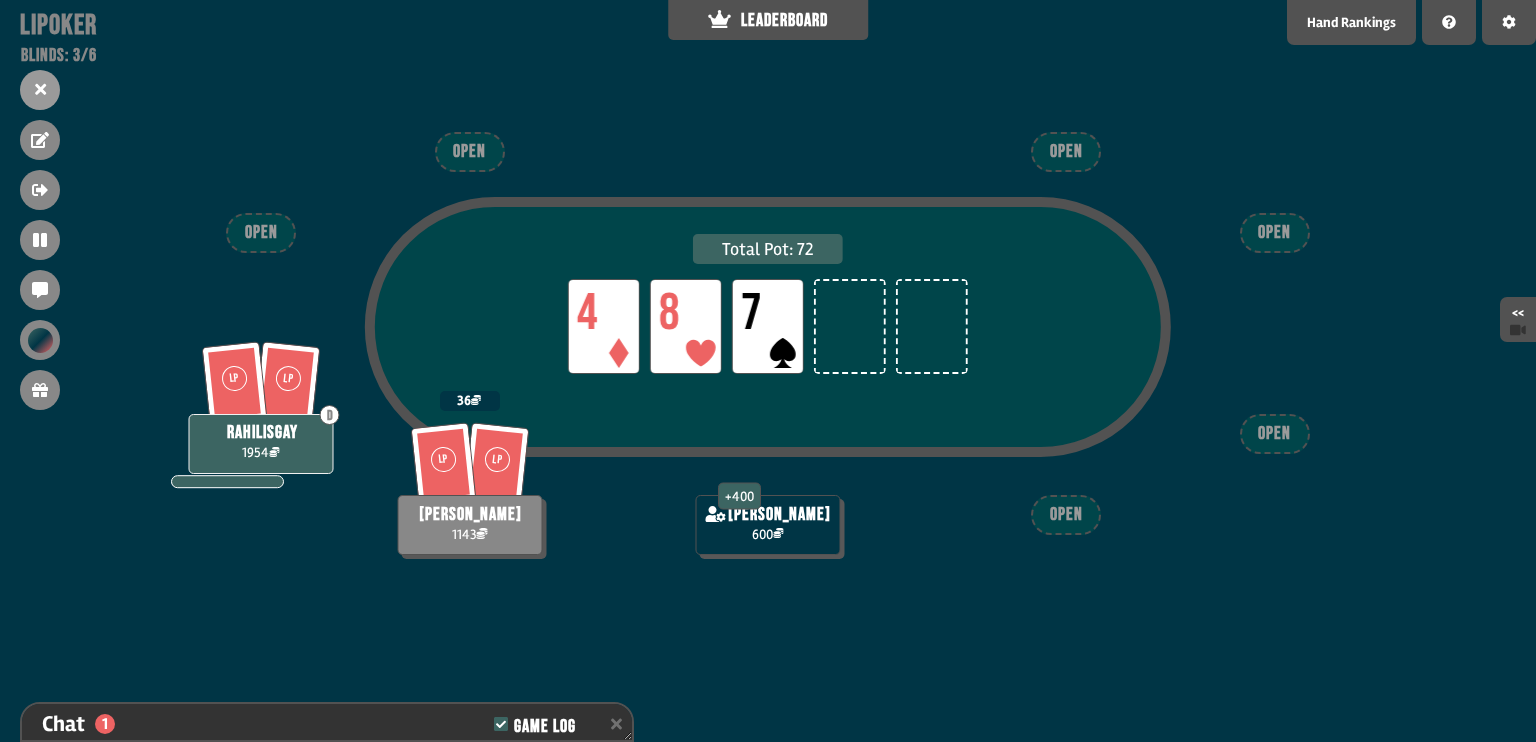 click on "Total Pot: 72   LP 4 LP 8 LP 7 LP LP [PERSON_NAME] 1143  36  LP LP D rahilisgay 1954  + 400 [PERSON_NAME] 600  OPEN OPEN OPEN OPEN OPEN OPEN" at bounding box center [768, 371] 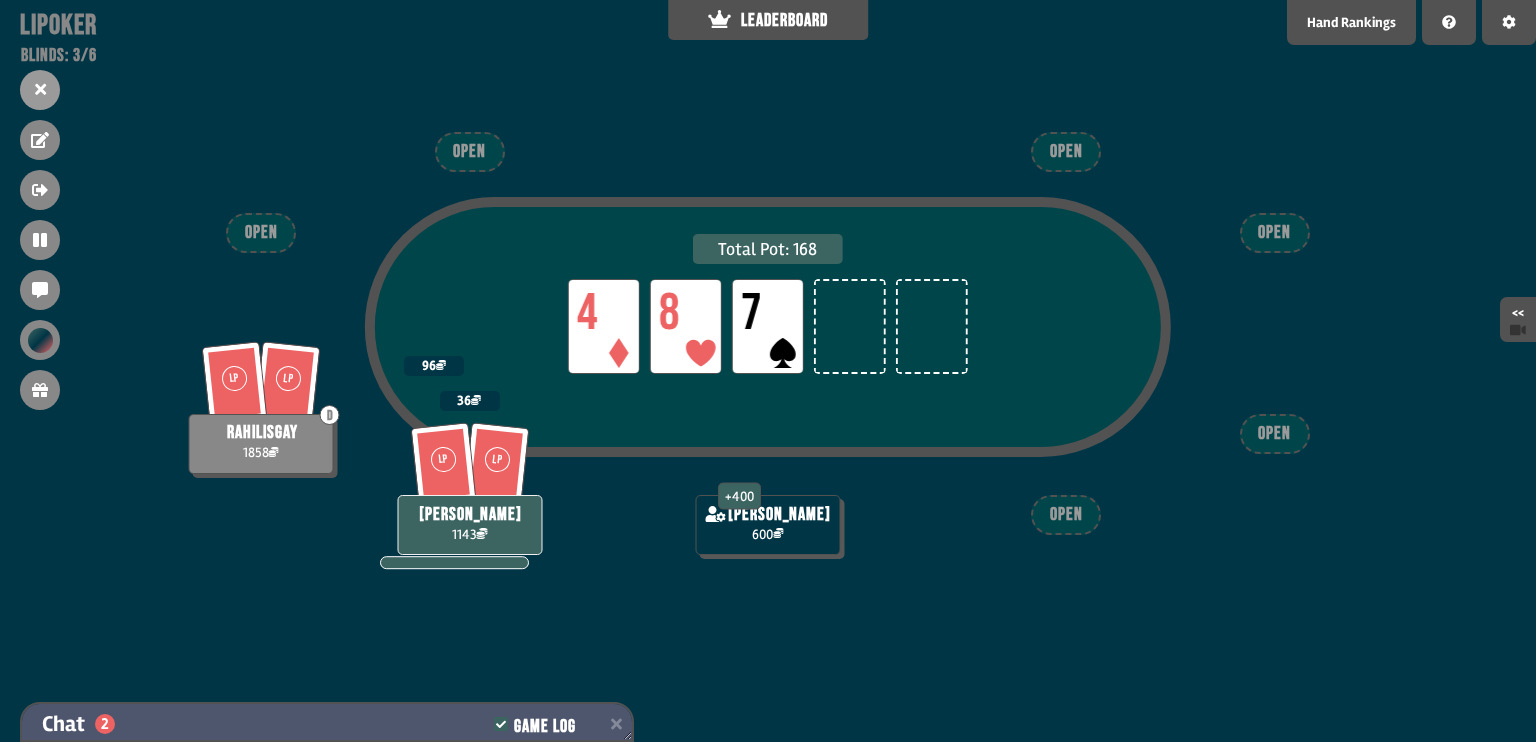click on "Chat   2 Game Log" at bounding box center [327, 724] 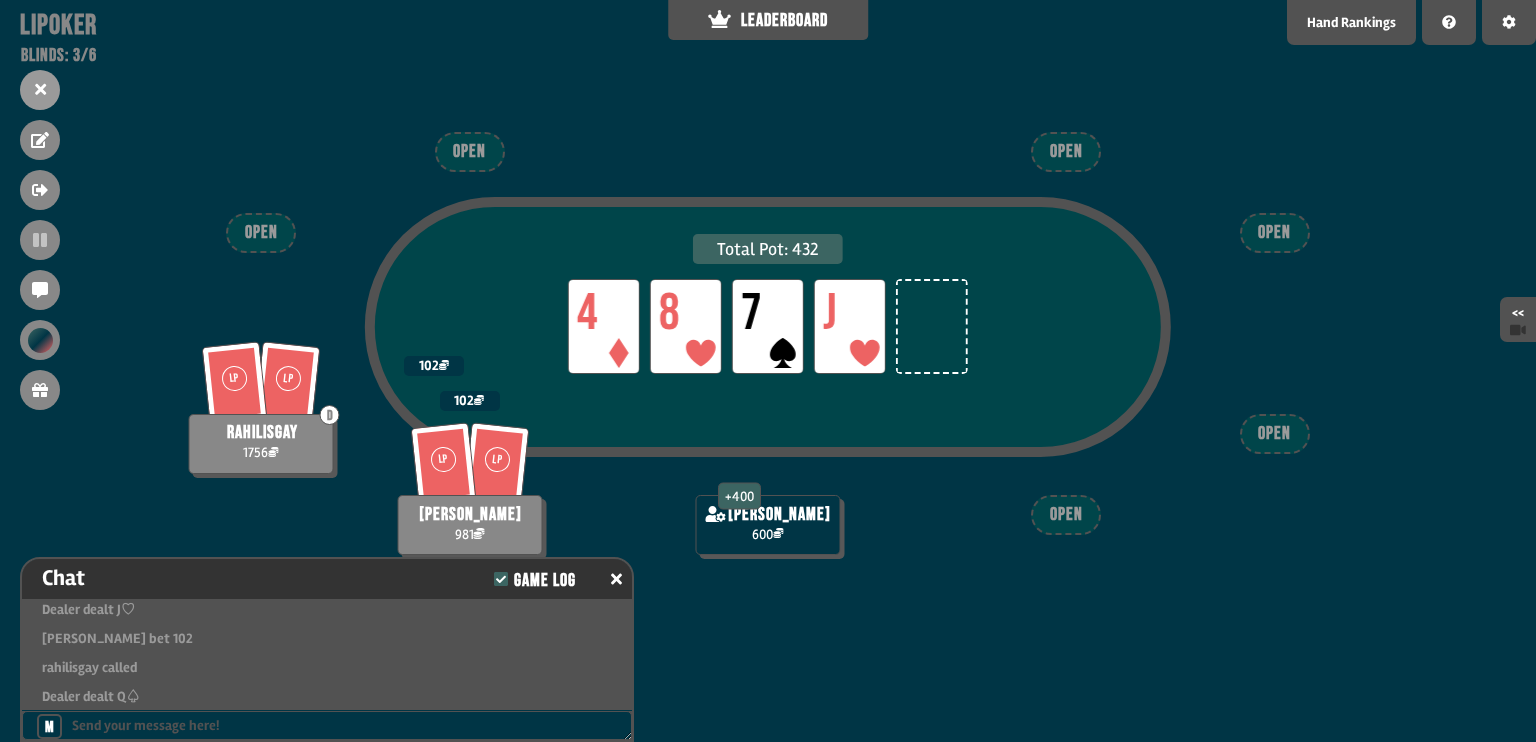 scroll, scrollTop: 5279, scrollLeft: 0, axis: vertical 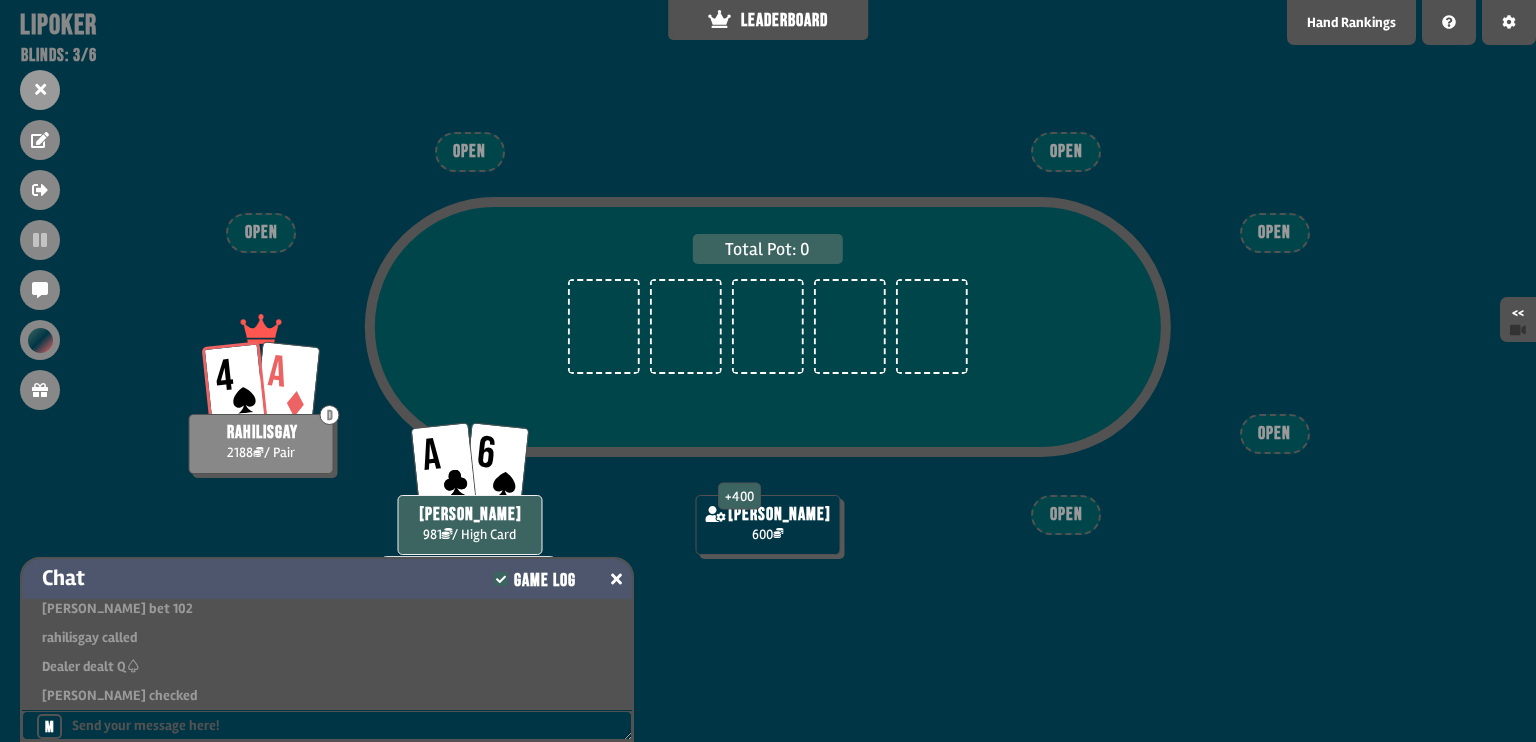 click at bounding box center (616, 579) 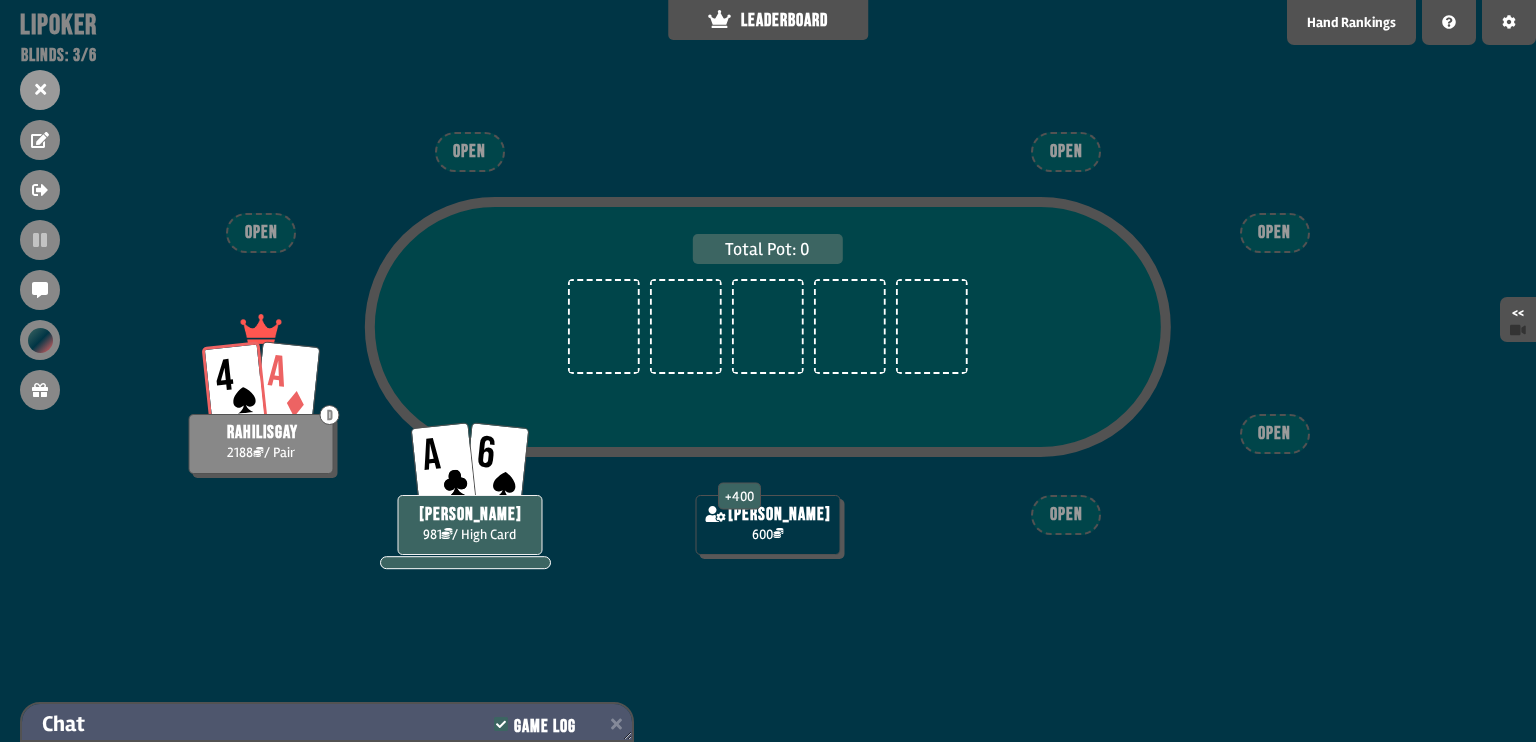 click on "Total Pot: 0   A 6 [PERSON_NAME] 981   / High Card [DATE] rahilisgay 2188   / Pair + 400 [PERSON_NAME] 600  OPEN OPEN OPEN OPEN OPEN OPEN" at bounding box center (768, 371) 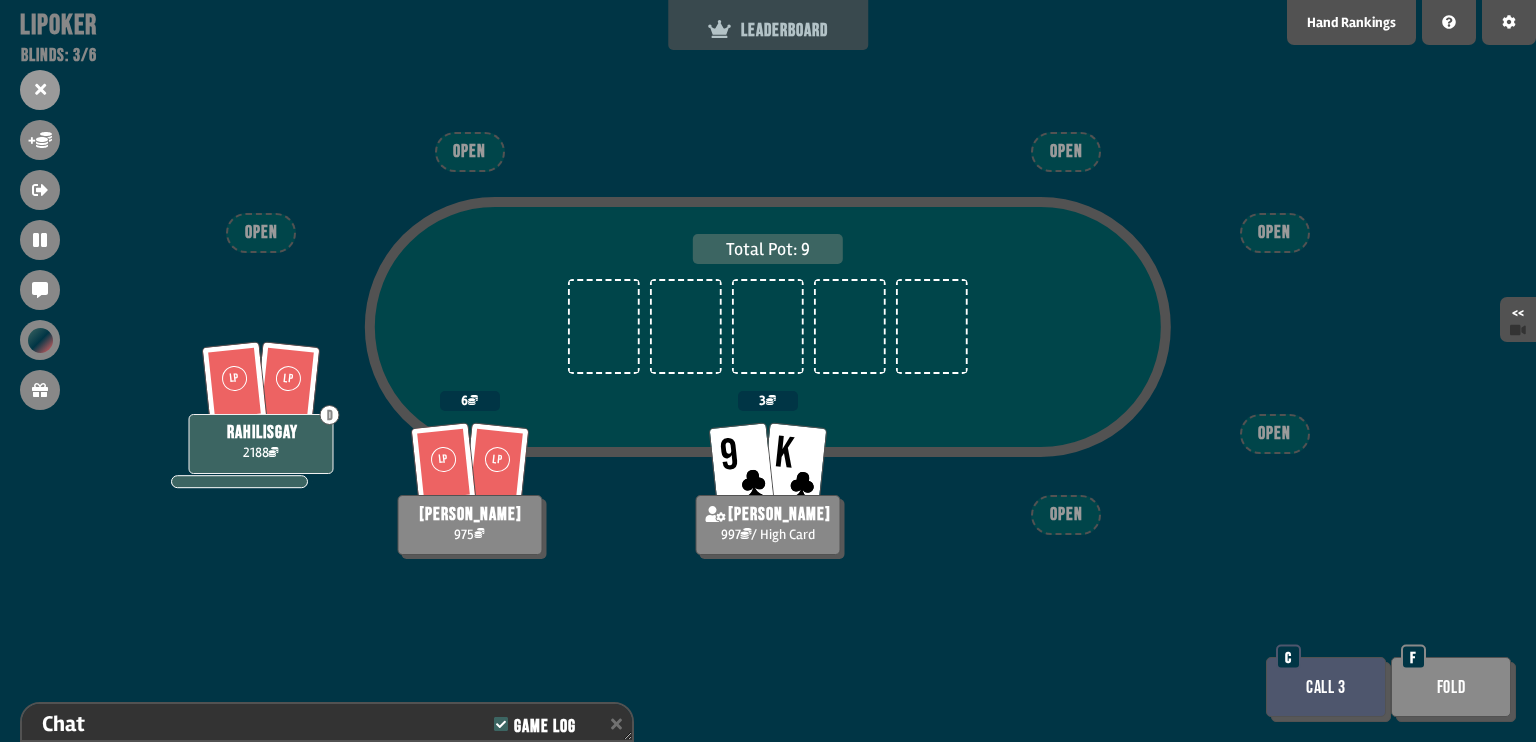click on "LEADERBOARD" at bounding box center (768, 25) 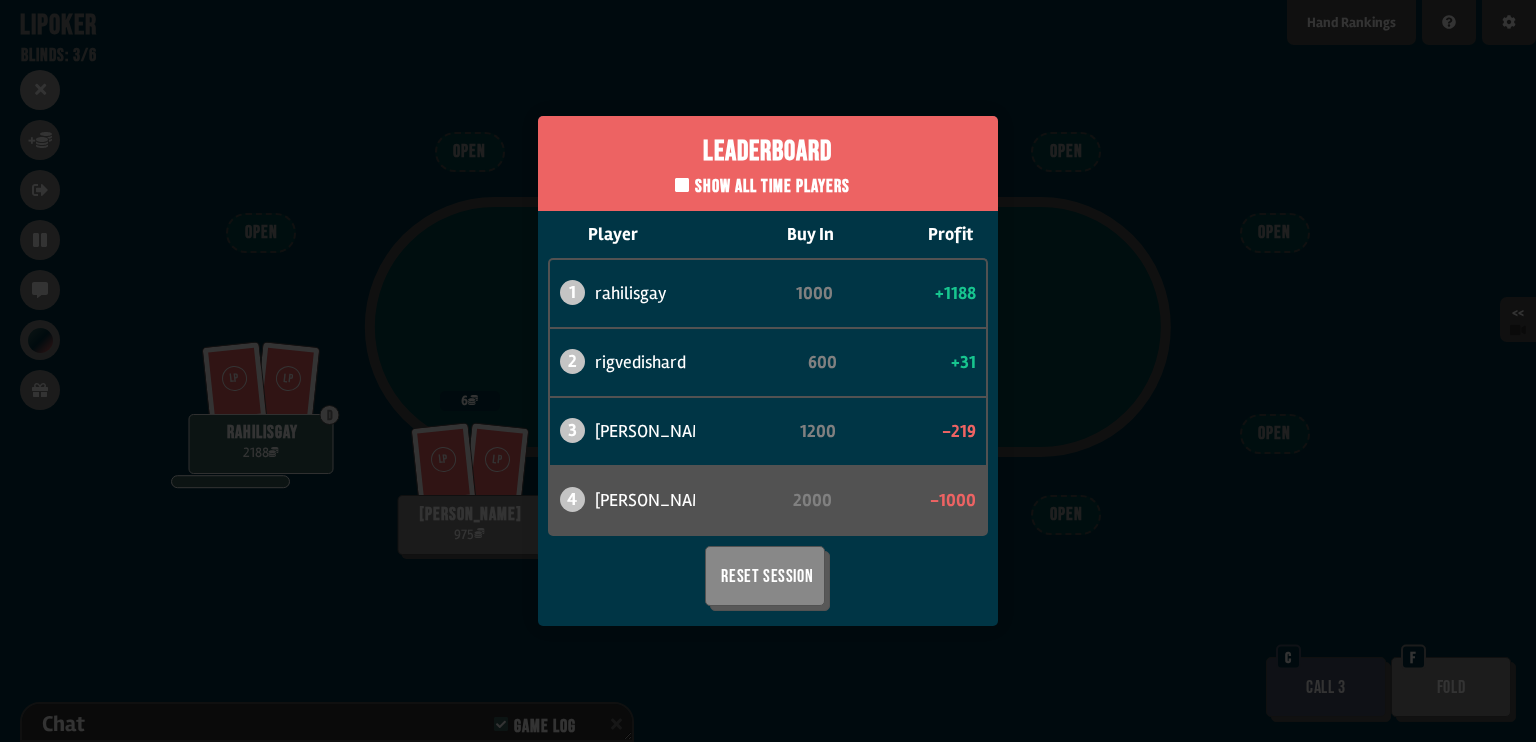 click on "Leaderboard   Show all time players Player Buy In Profit 1 rahilisgay 1000 +1188 2 rigvedishard 600 +31 3 [PERSON_NAME] 1200 -219 4 [PERSON_NAME] 2000 -1000 Reset Session" at bounding box center (768, 371) 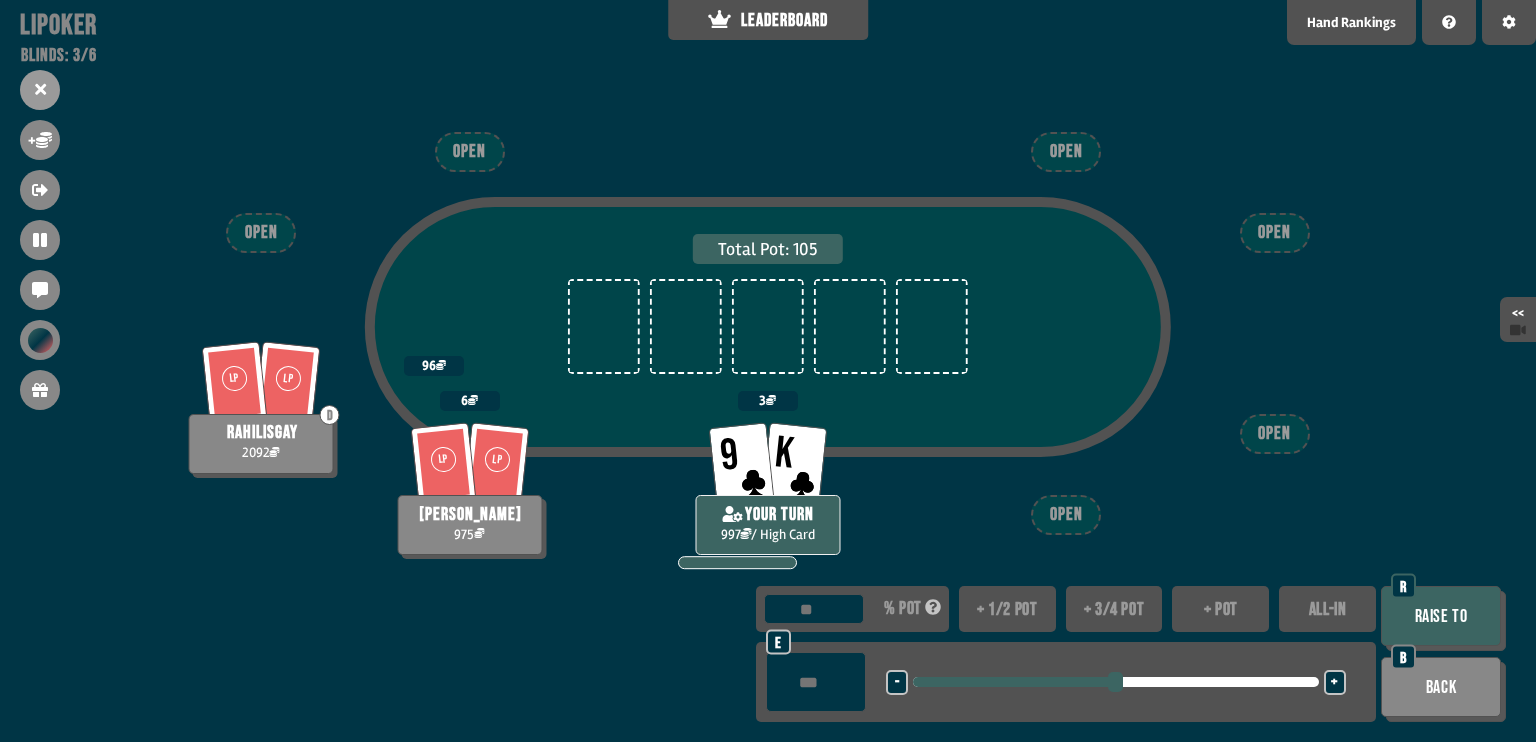 drag, startPoint x: 923, startPoint y: 679, endPoint x: 1111, endPoint y: 692, distance: 188.44893 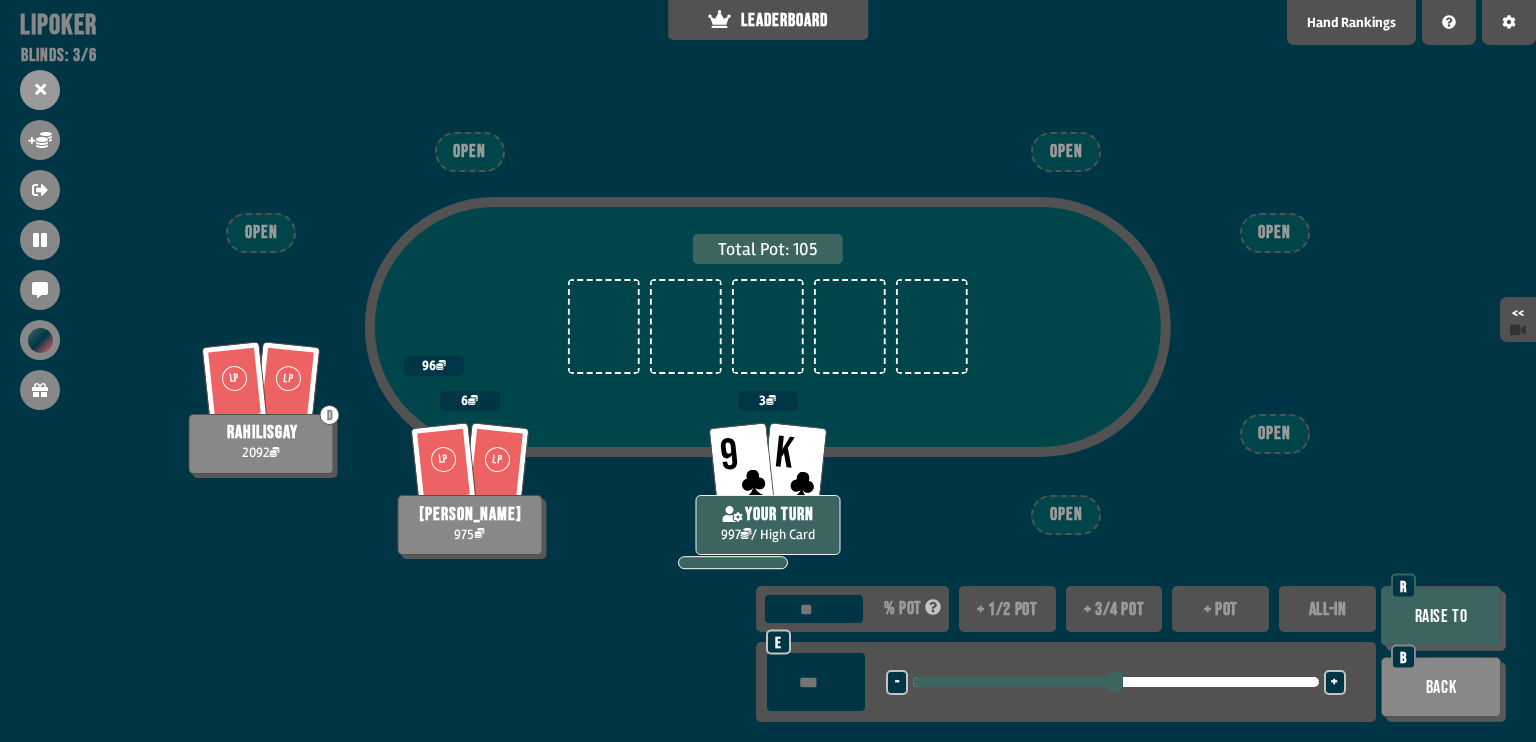 click on "Raise to" at bounding box center (1441, 616) 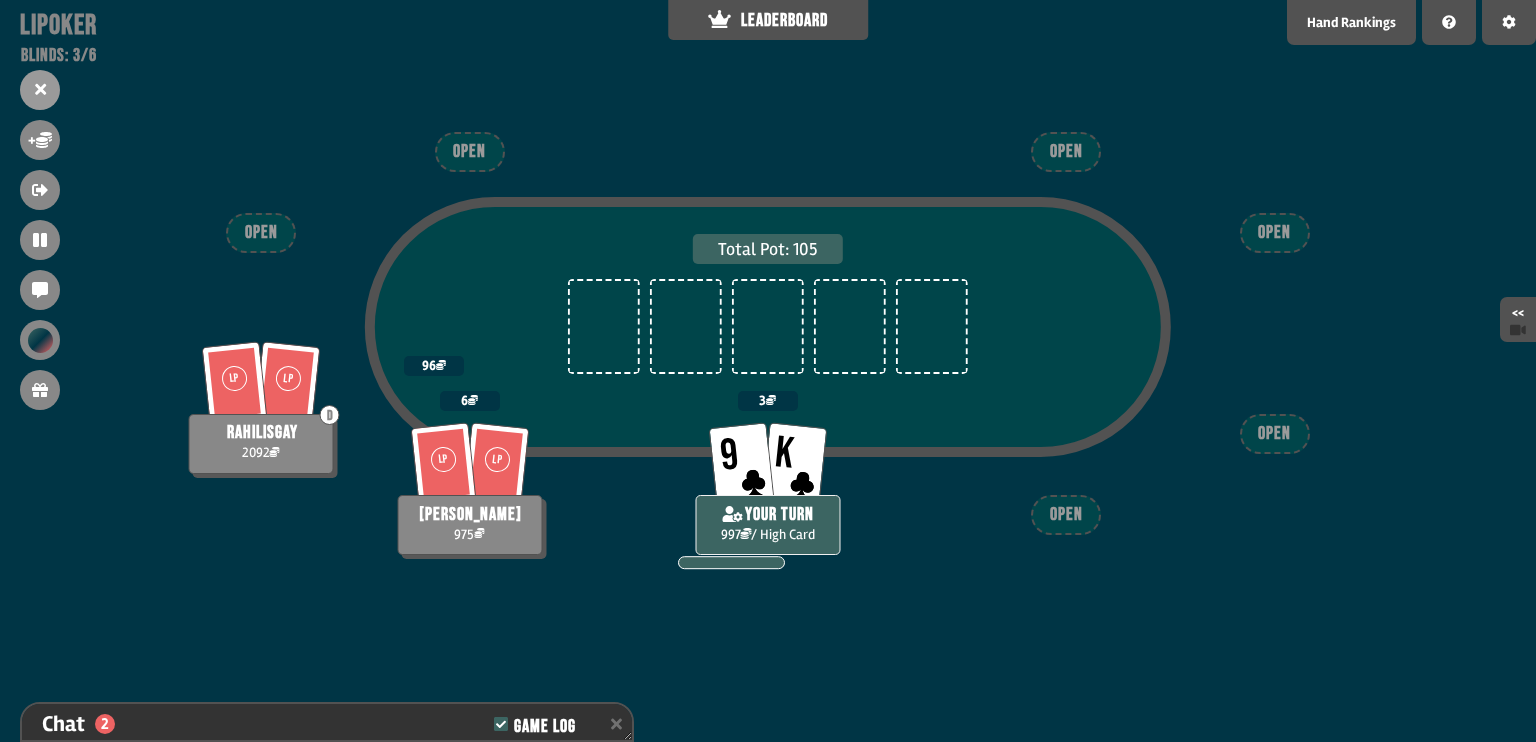 scroll, scrollTop: 5618, scrollLeft: 0, axis: vertical 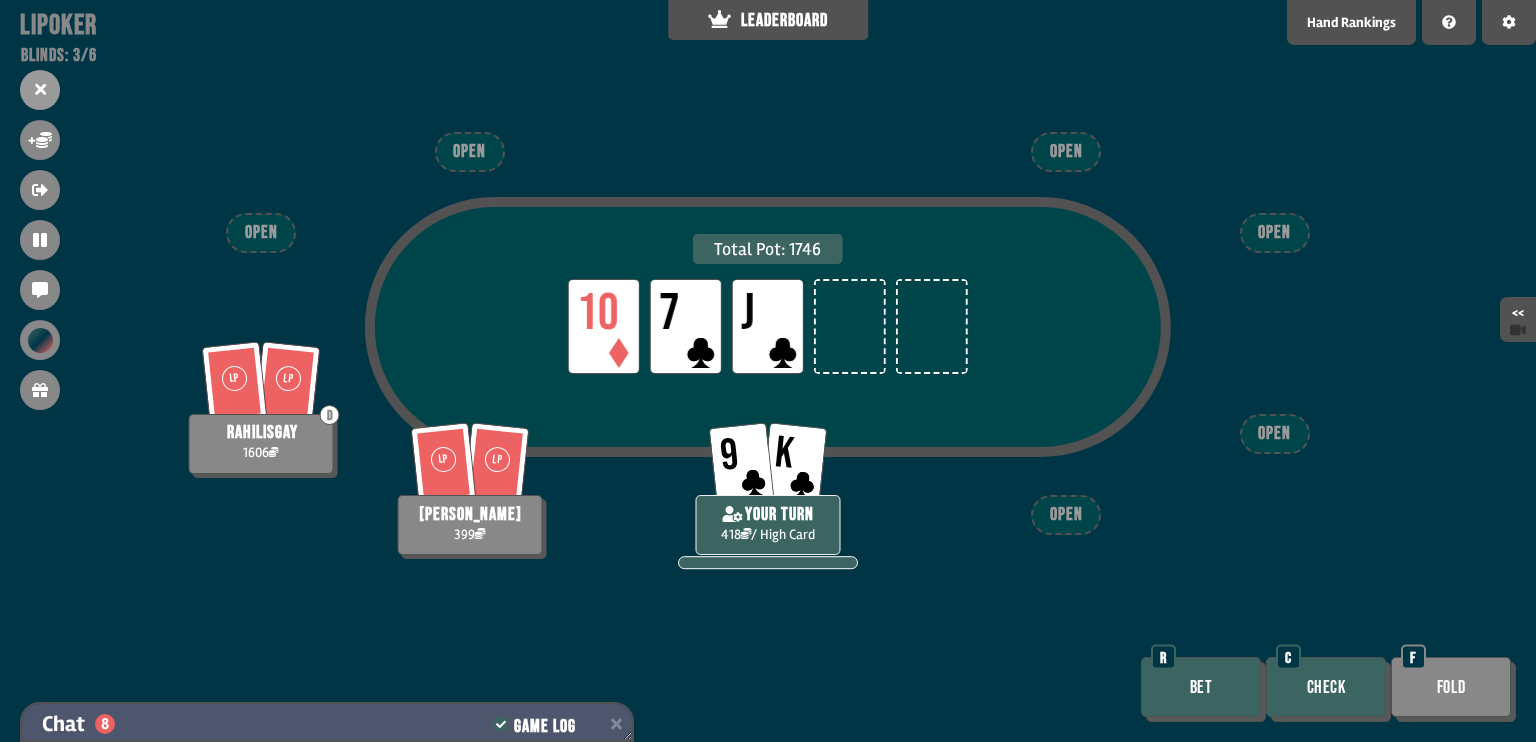 click on "Game Log" at bounding box center [544, 727] 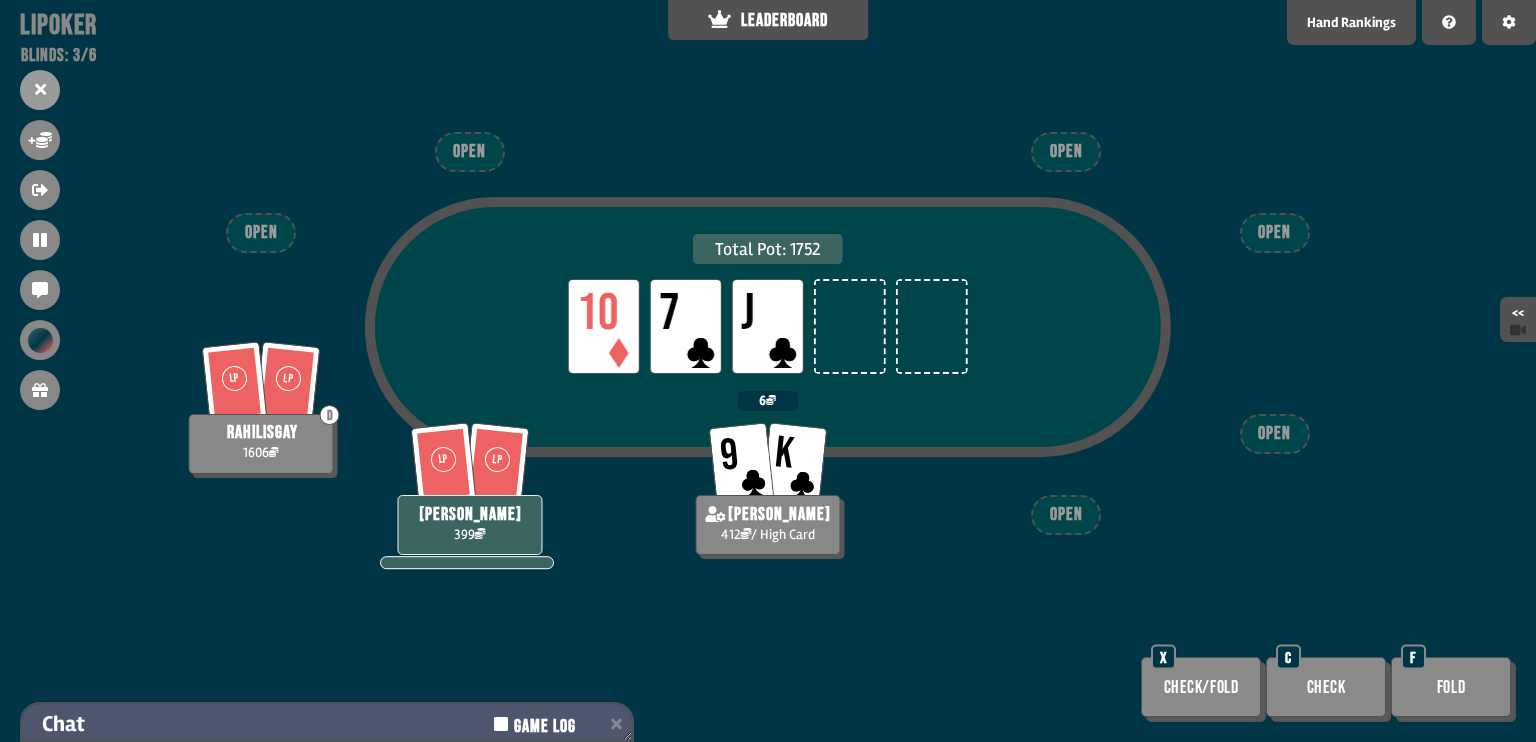 click on "Chat   Game Log" at bounding box center (327, 724) 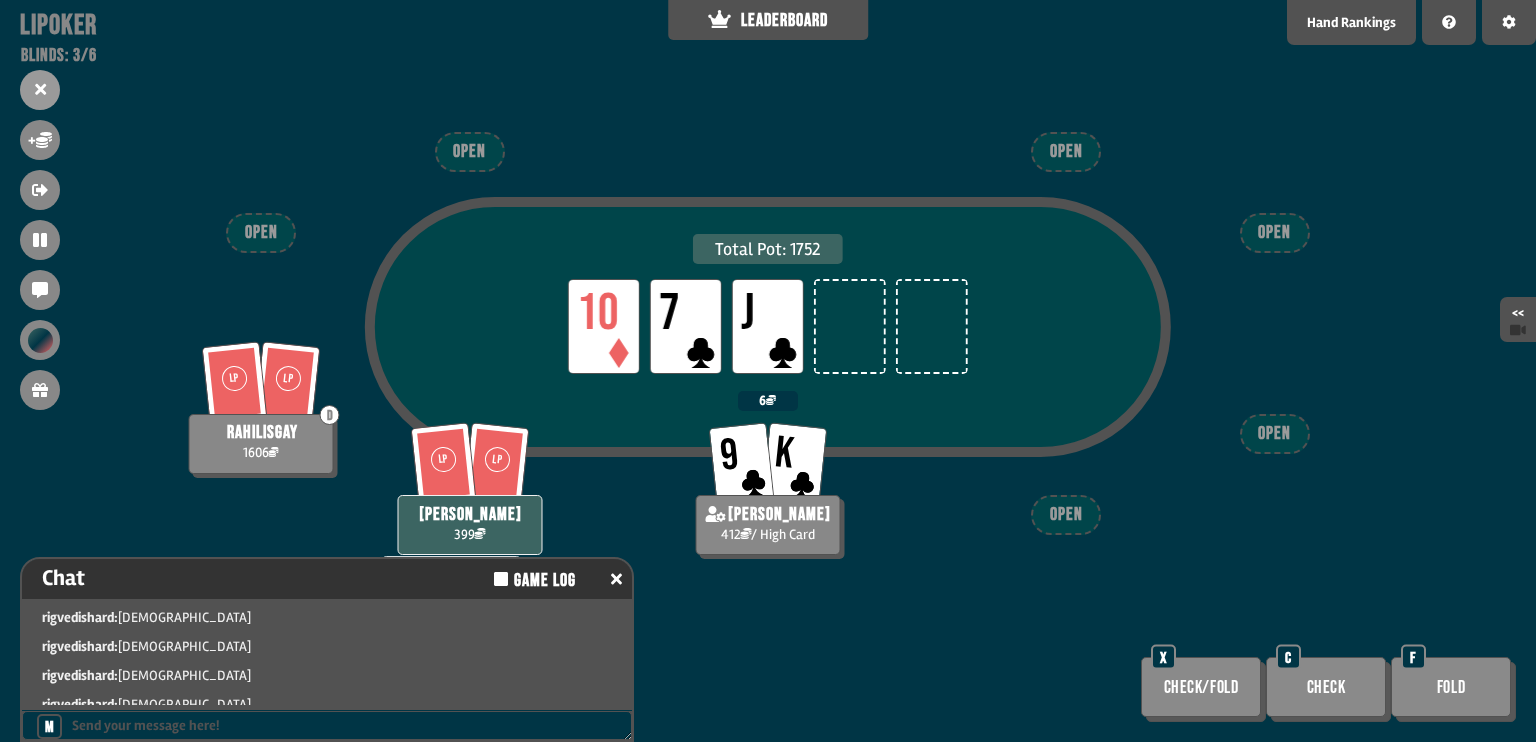 scroll, scrollTop: 45, scrollLeft: 0, axis: vertical 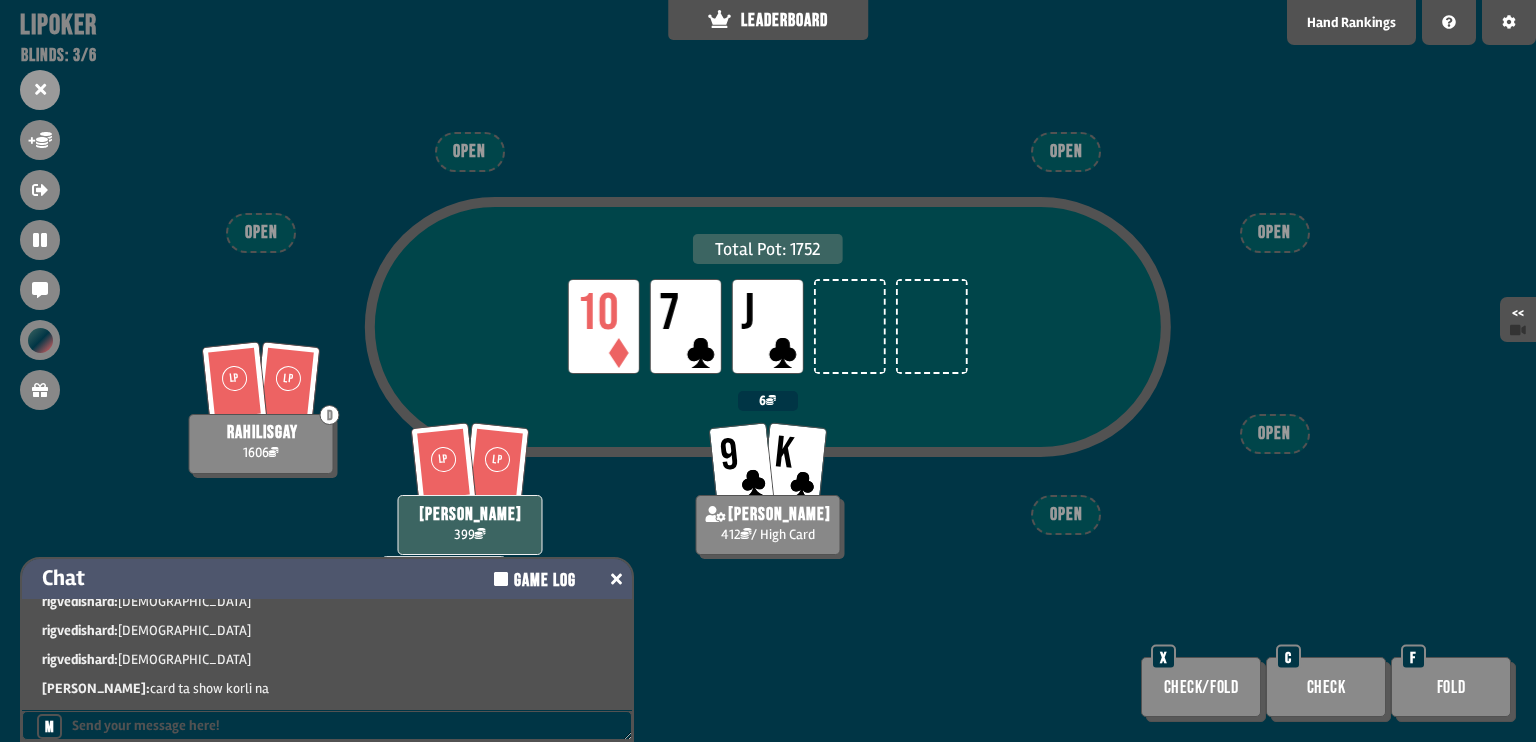 click 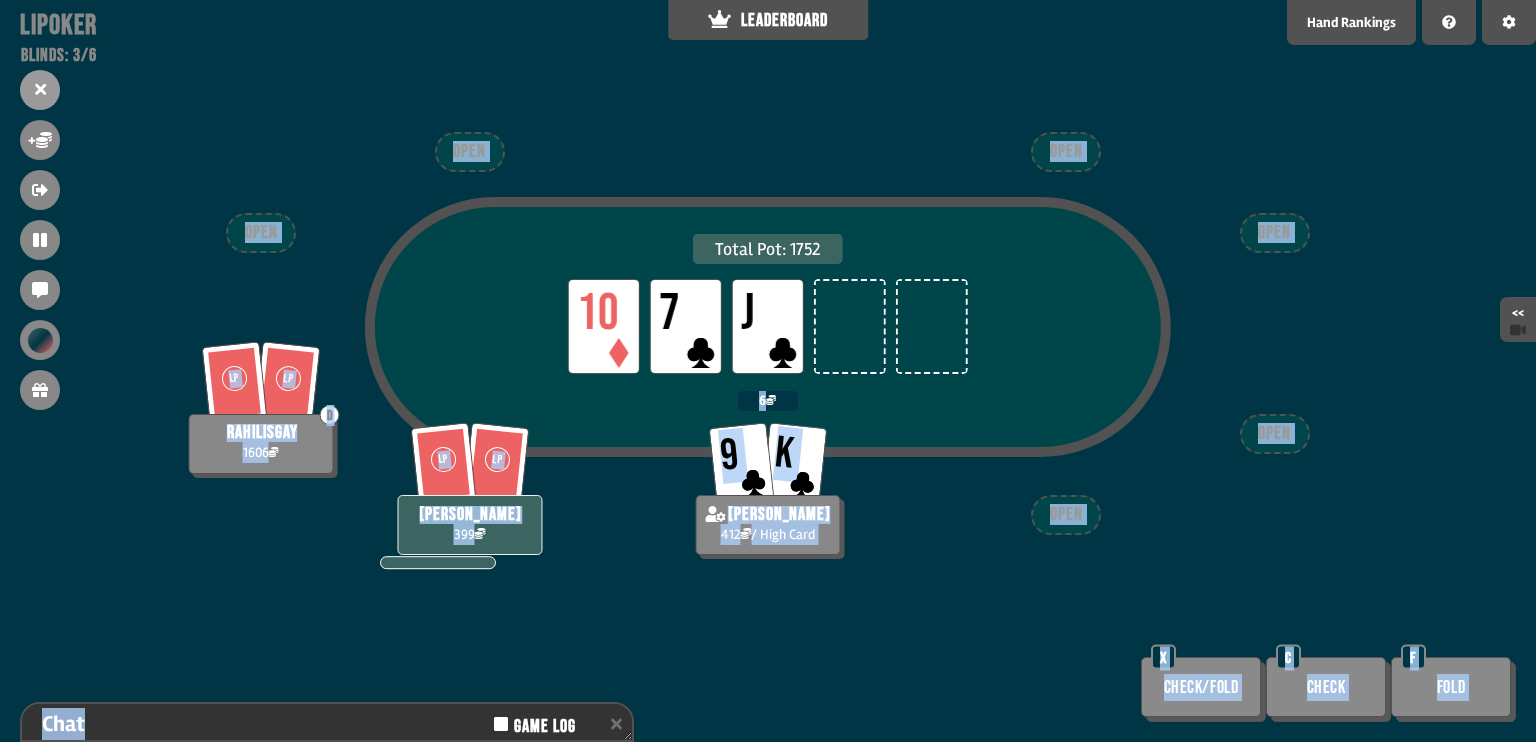 drag, startPoint x: 425, startPoint y: 716, endPoint x: 428, endPoint y: 466, distance: 250.018 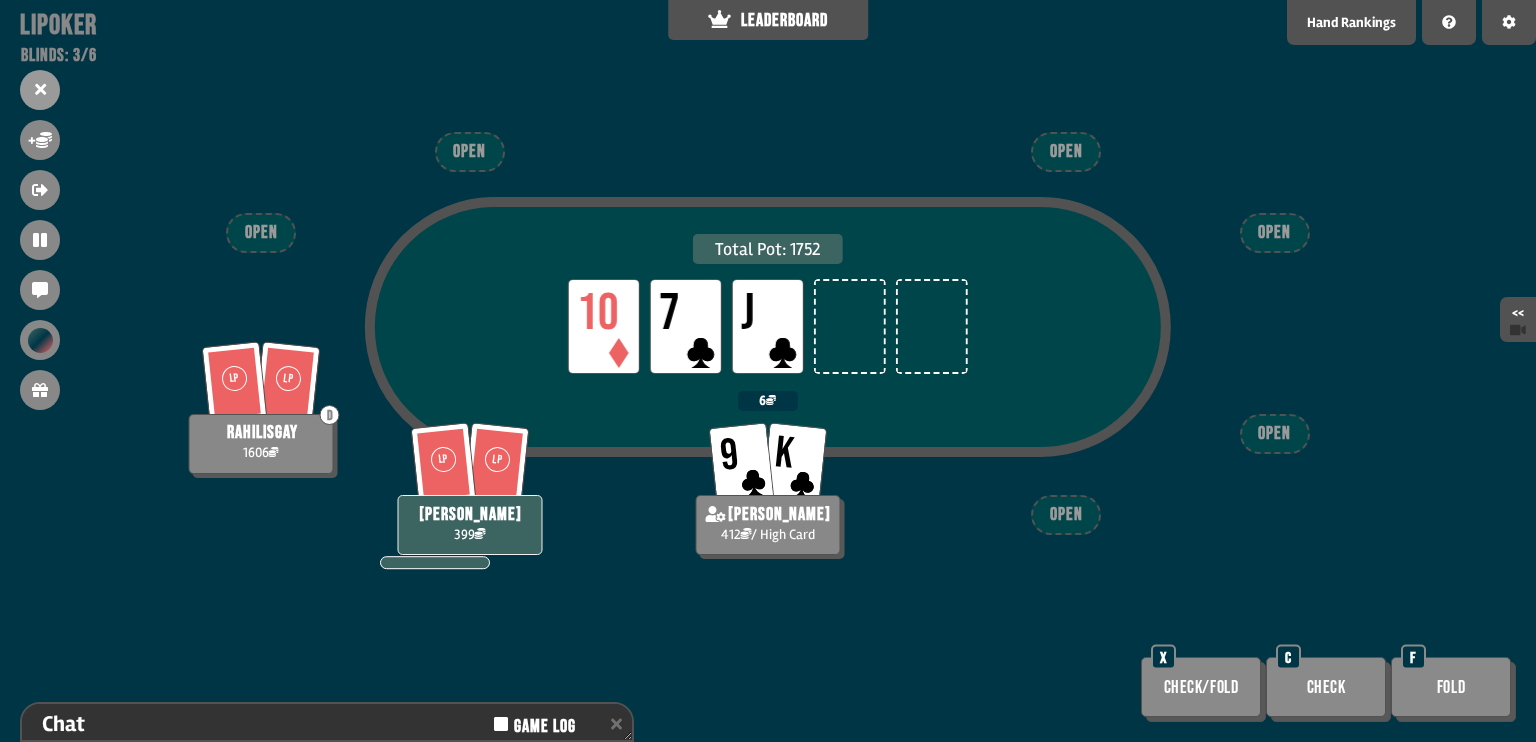 click on "Total Pot: 1752   LP 10 LP 7 LP J LP LP [PERSON_NAME] 399  LP LP D rahilisgay 1606  9 K [PERSON_NAME] 412   / High Card 6  OPEN OPEN OPEN OPEN OPEN OPEN Check/Fold X Check C Fold F" at bounding box center (768, 371) 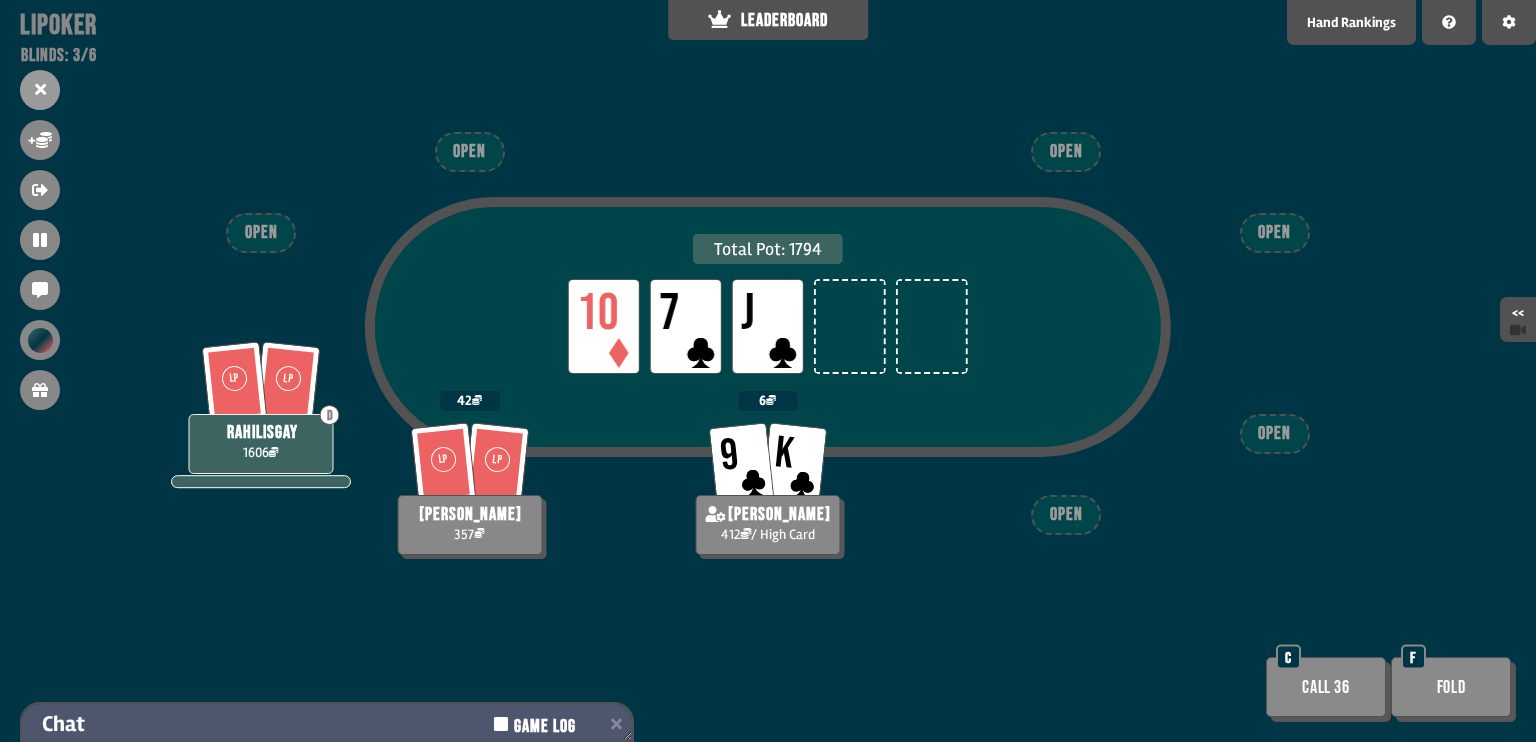 click on "Chat   Game Log" at bounding box center [327, 724] 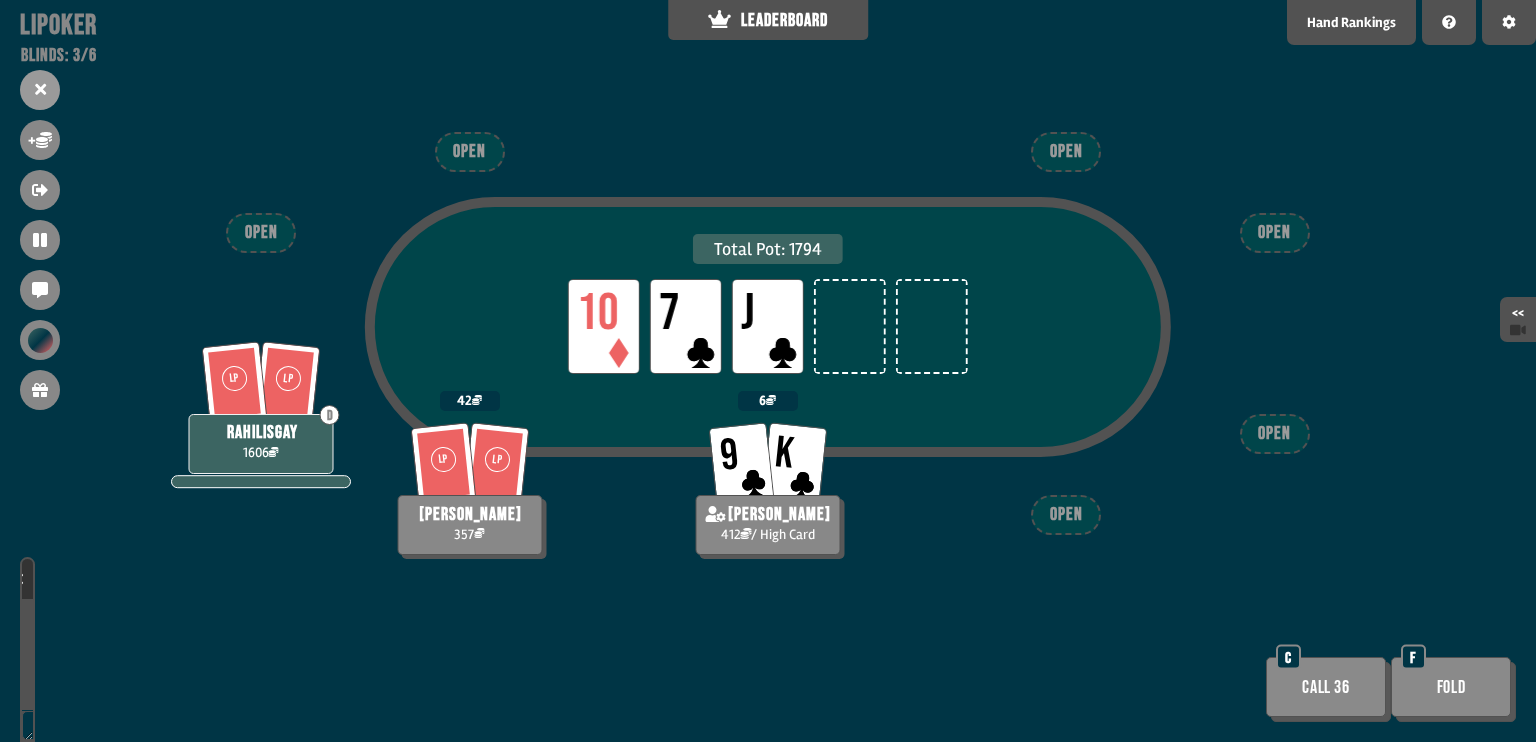 scroll, scrollTop: 360, scrollLeft: 0, axis: vertical 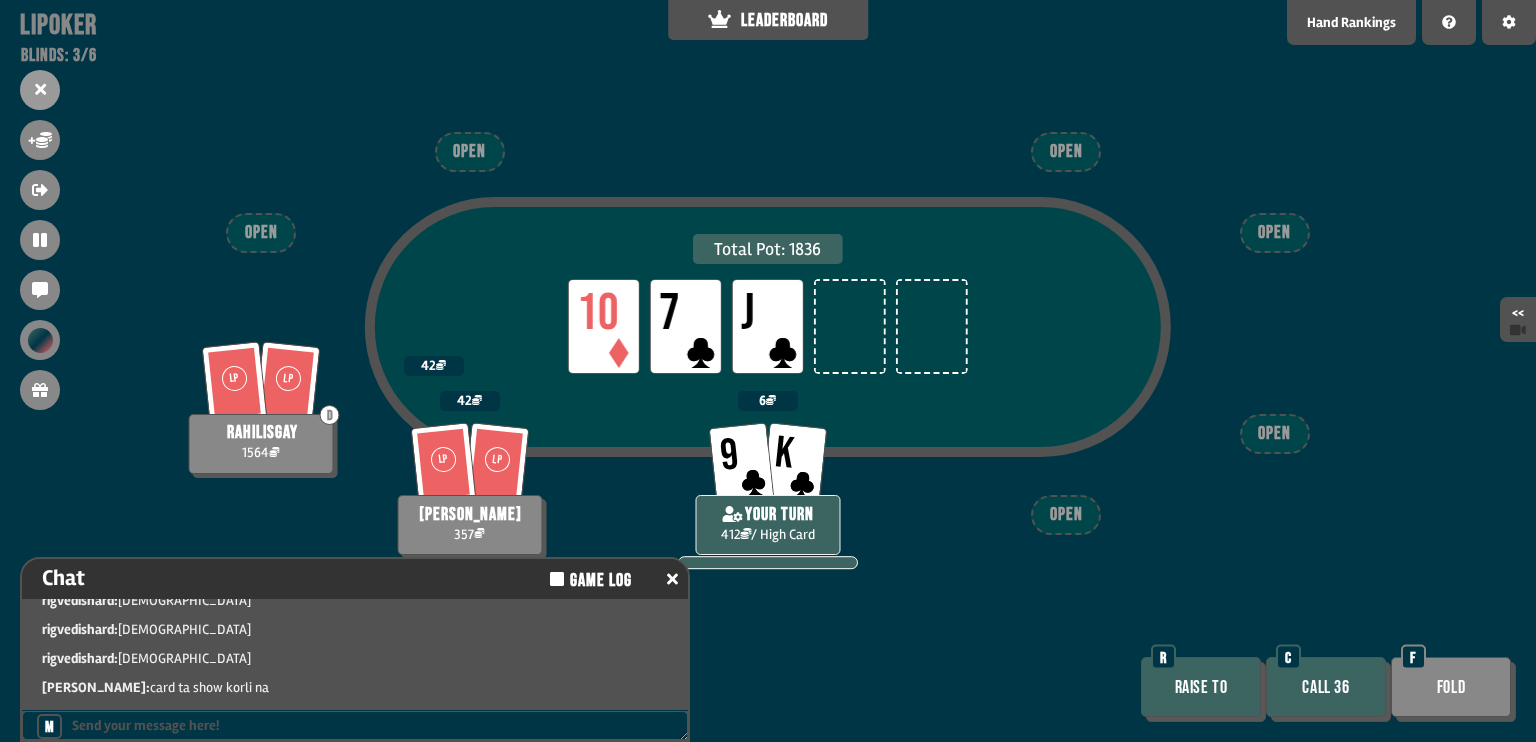 drag, startPoint x: 628, startPoint y: 735, endPoint x: 722, endPoint y: 711, distance: 97.015465 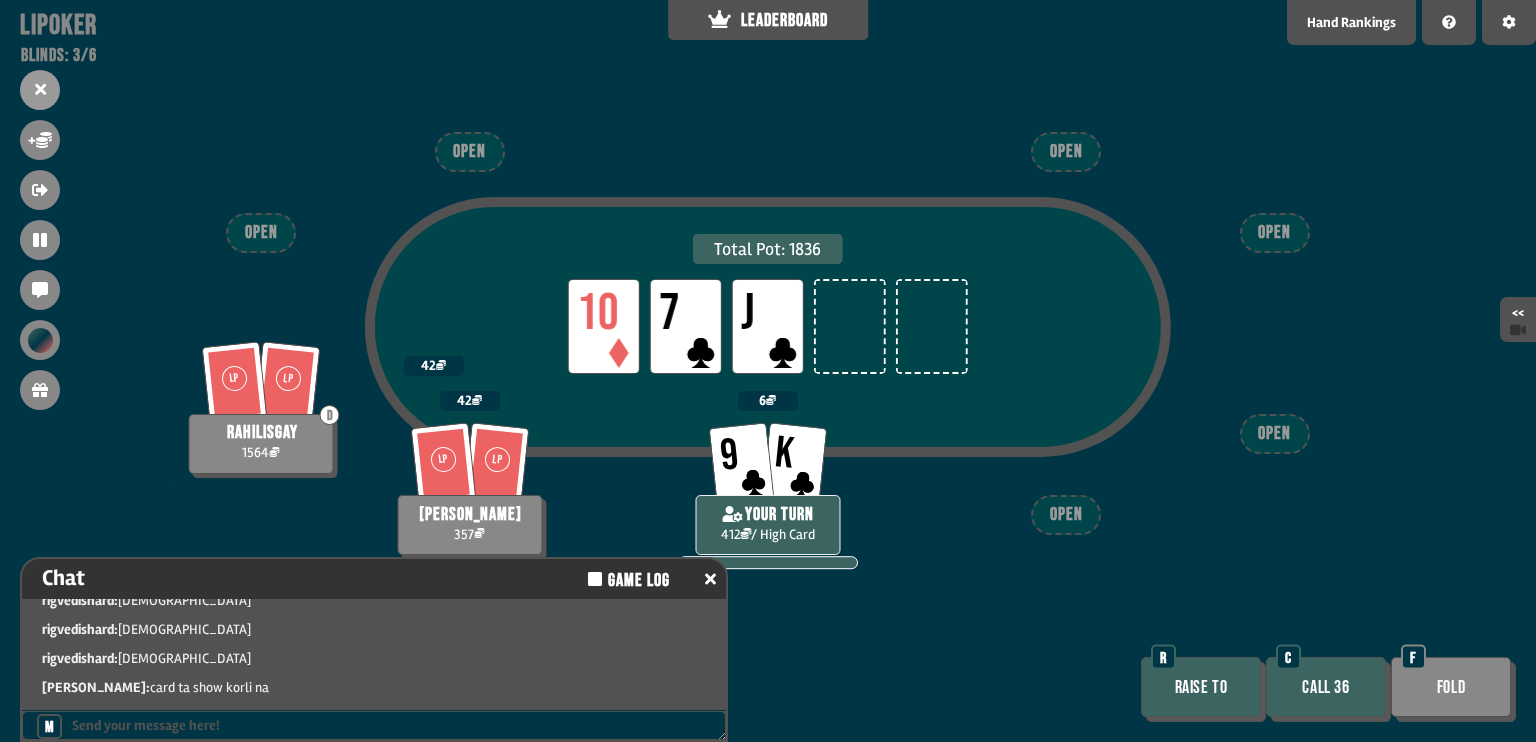 scroll, scrollTop: 45, scrollLeft: 0, axis: vertical 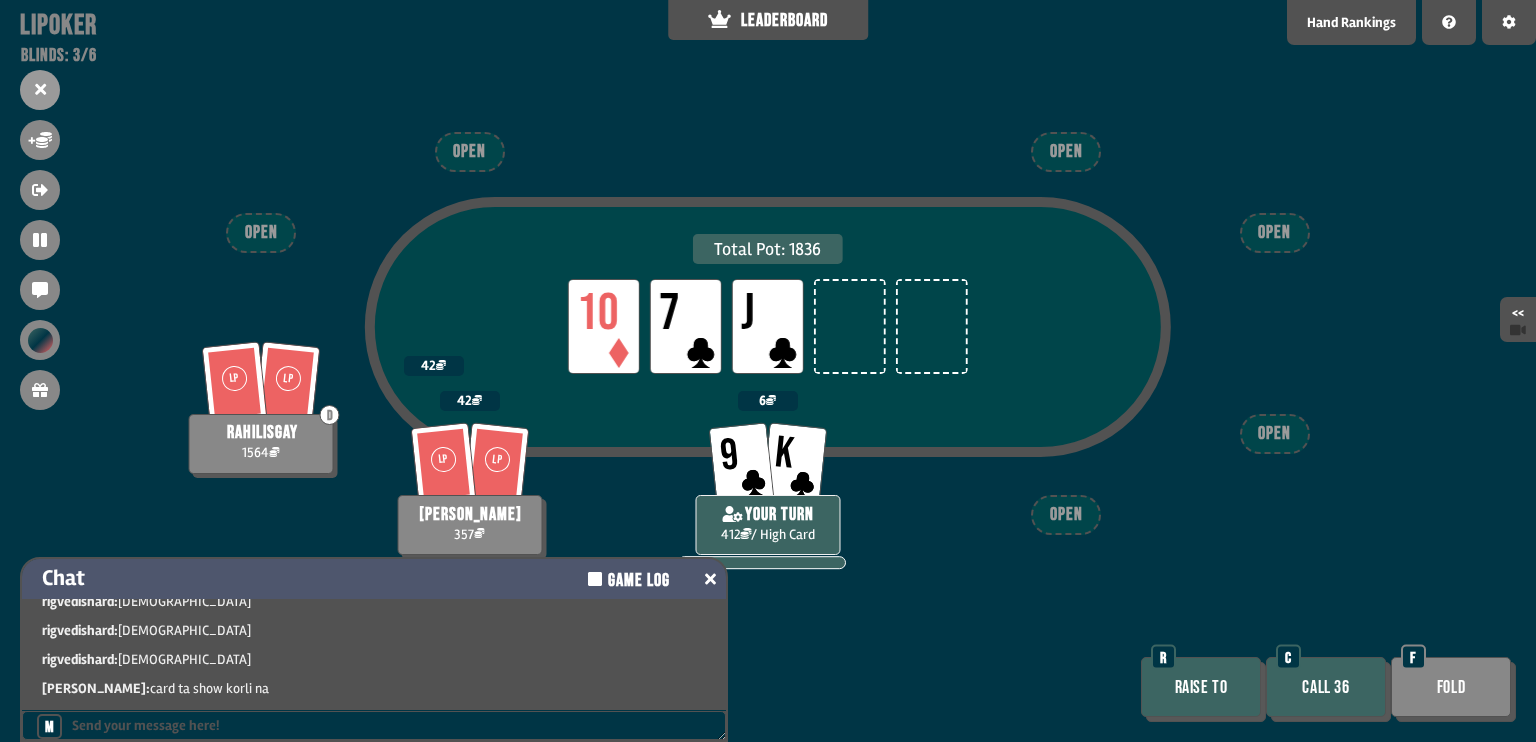 click at bounding box center [710, 579] 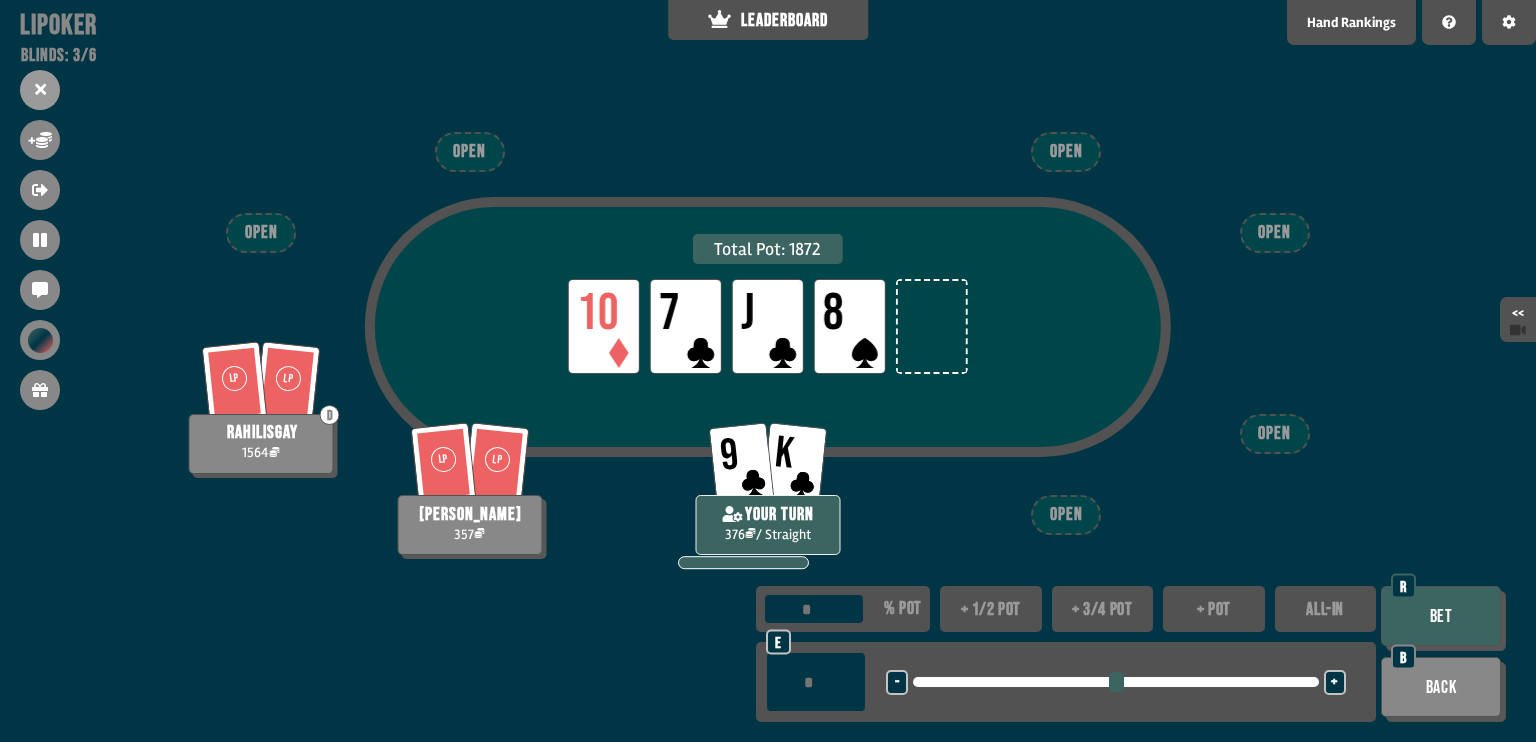 click on "ALL-IN" at bounding box center [1326, 609] 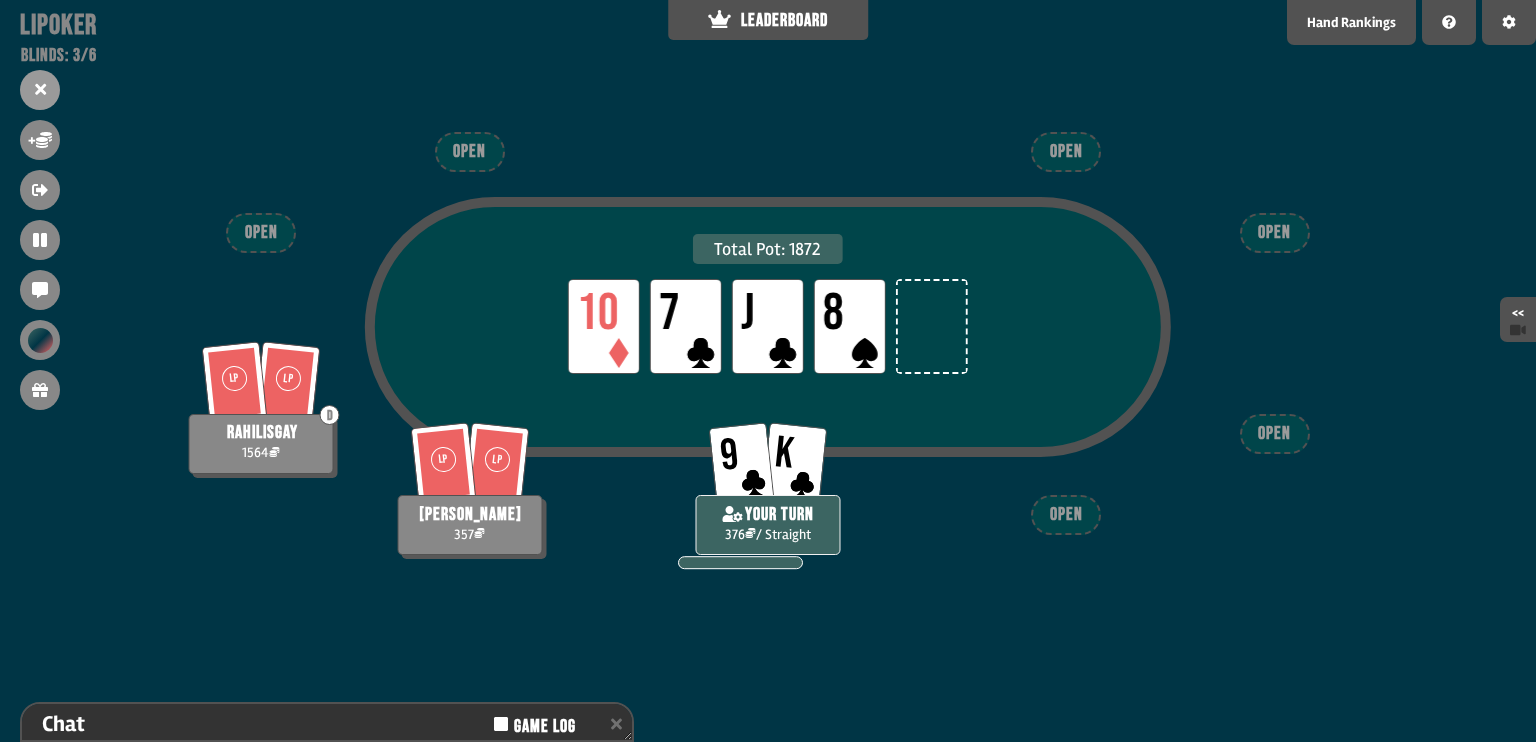 scroll, scrollTop: 152, scrollLeft: 0, axis: vertical 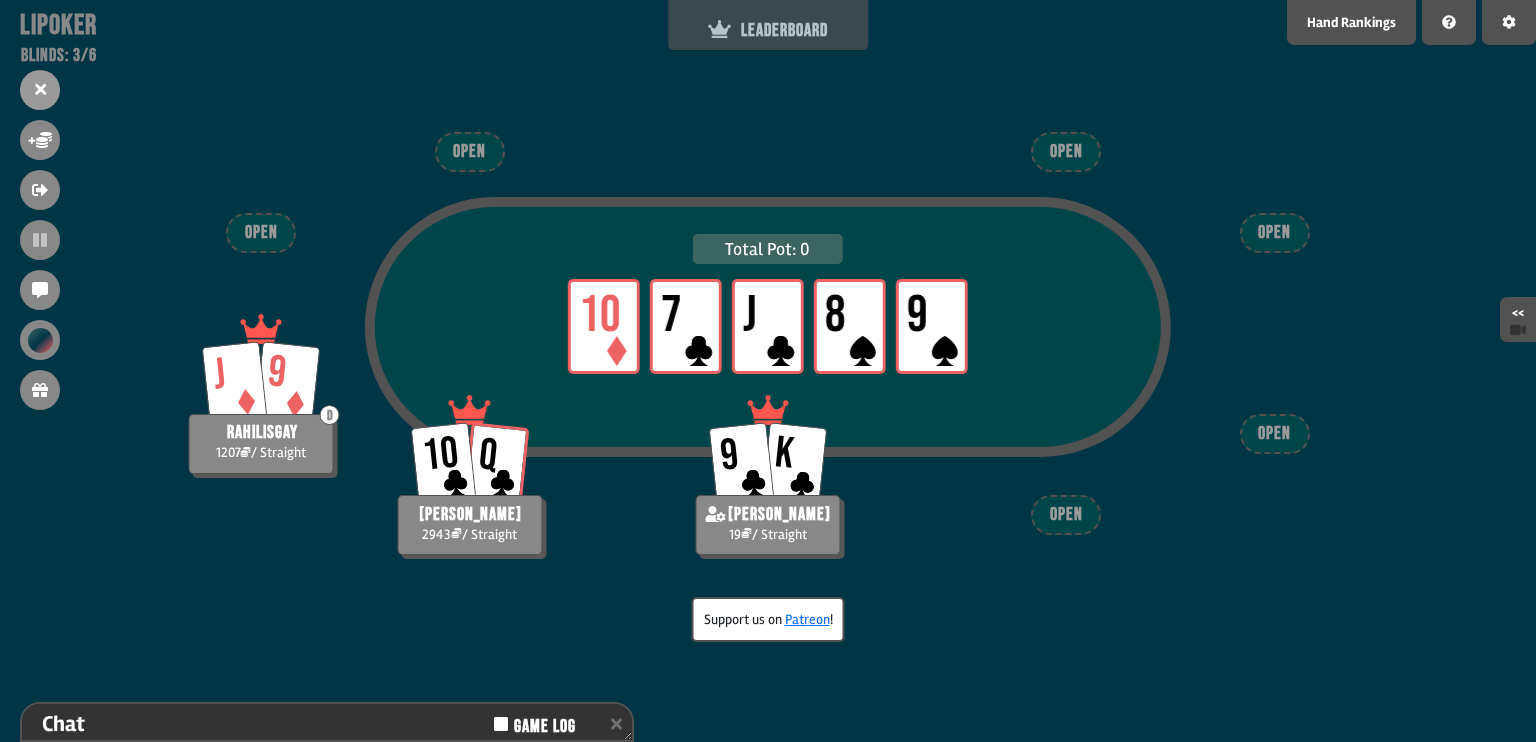 click on "LEADERBOARD" at bounding box center (768, 25) 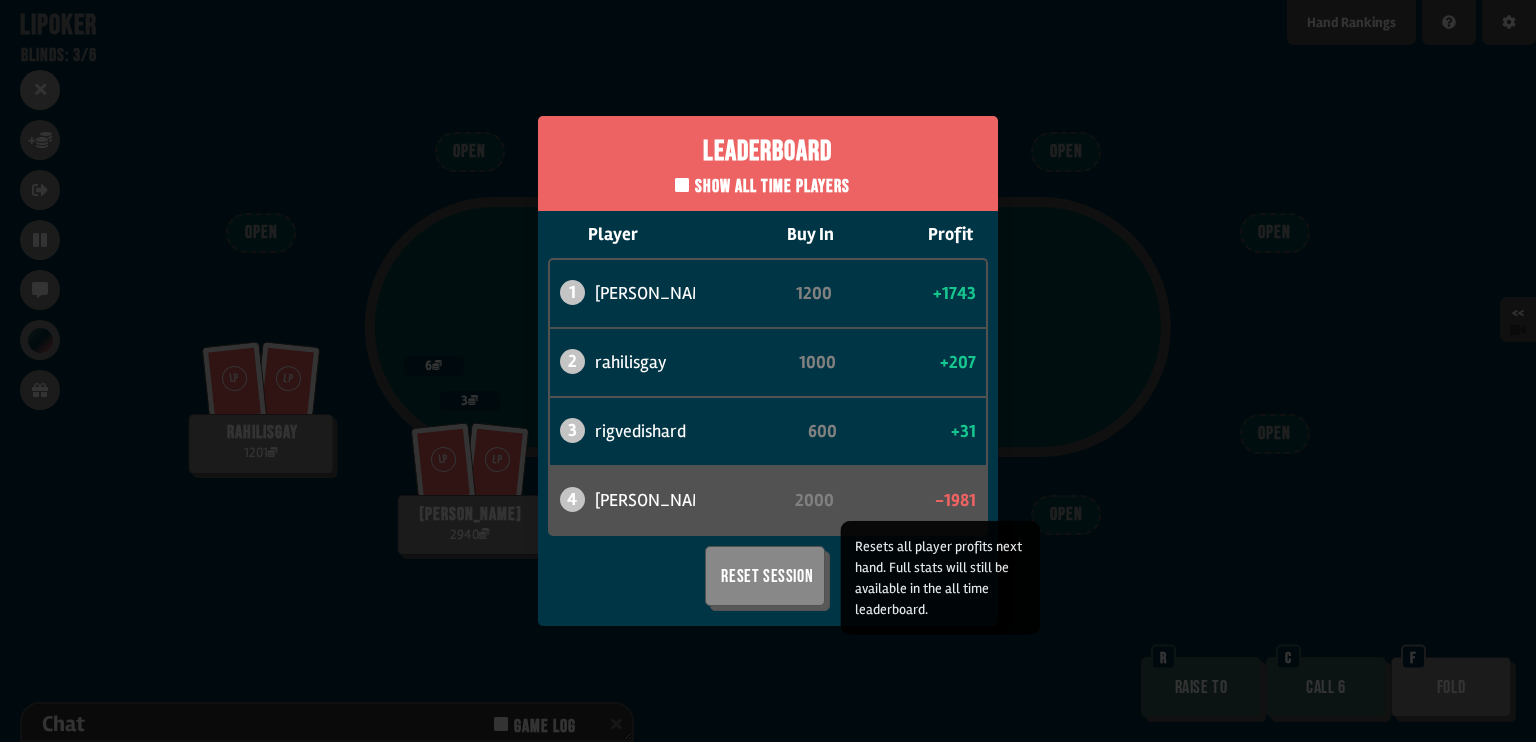 click on "Reset Session" at bounding box center [765, 576] 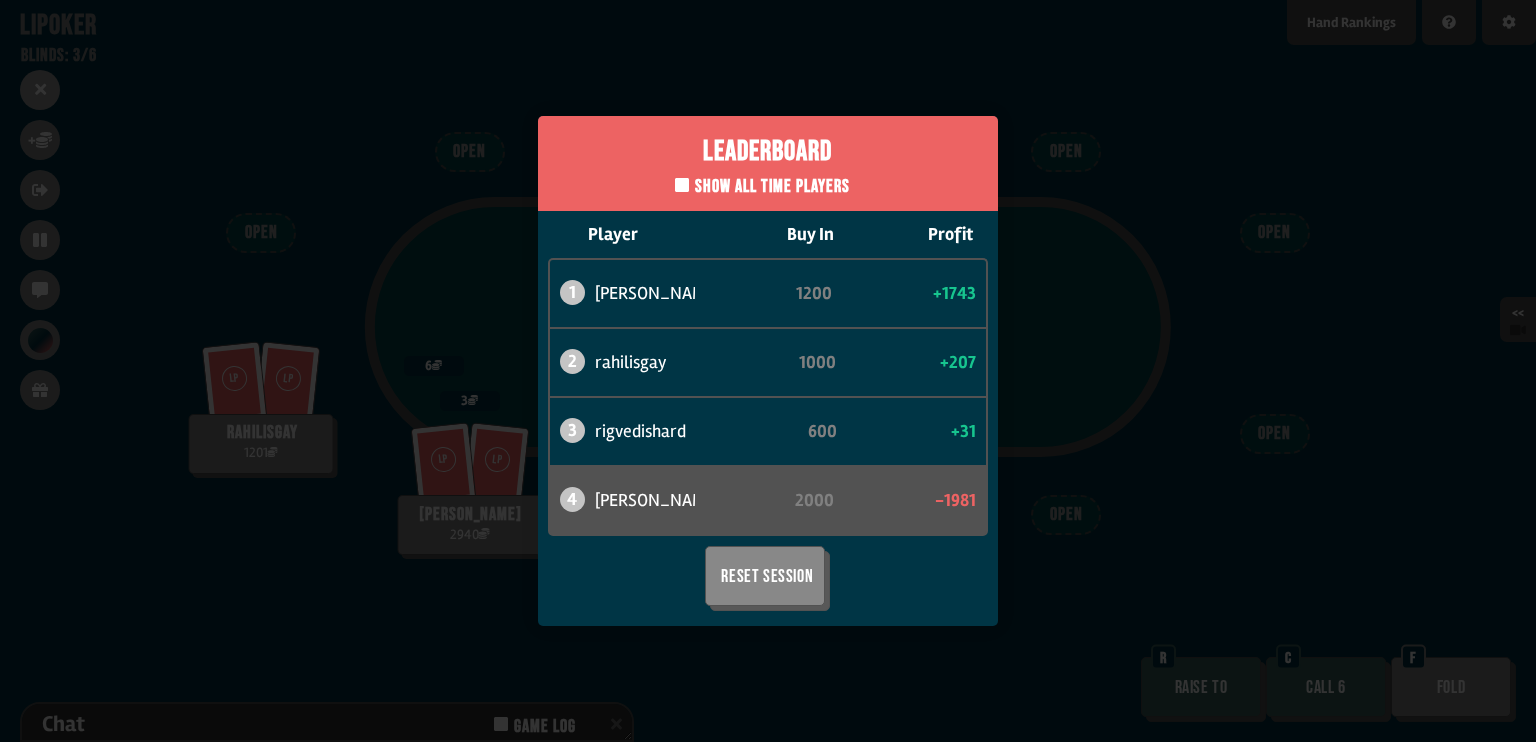 click on "Leaderboard   Show all time players Player Buy In Profit 1 [PERSON_NAME] 1200 +1743 2 rahilisgay 1000 +207 3 rigvedishard 600 +31 4 [PERSON_NAME] 2000 -1981 Reset Session" at bounding box center (768, 371) 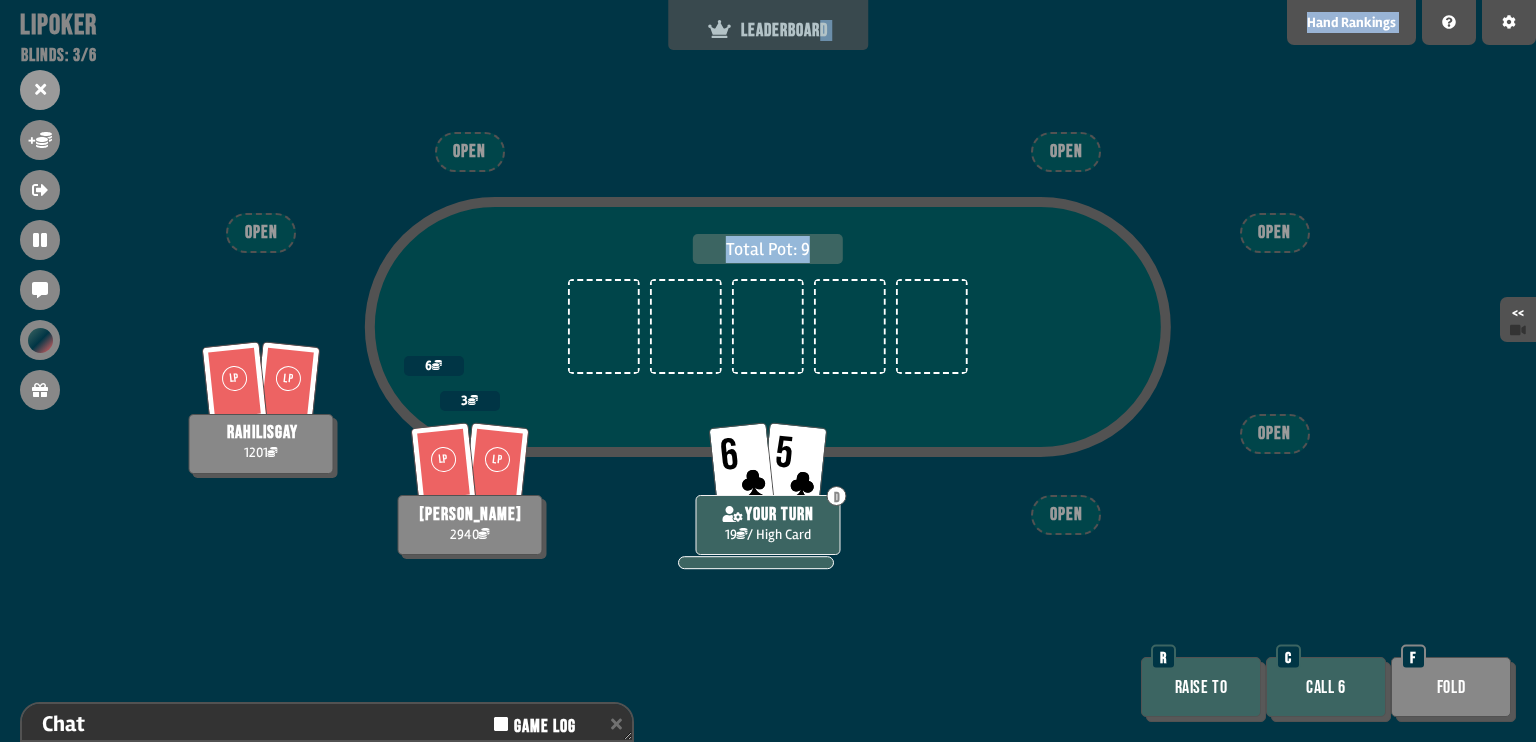drag, startPoint x: 1035, startPoint y: 247, endPoint x: 815, endPoint y: 14, distance: 320.45123 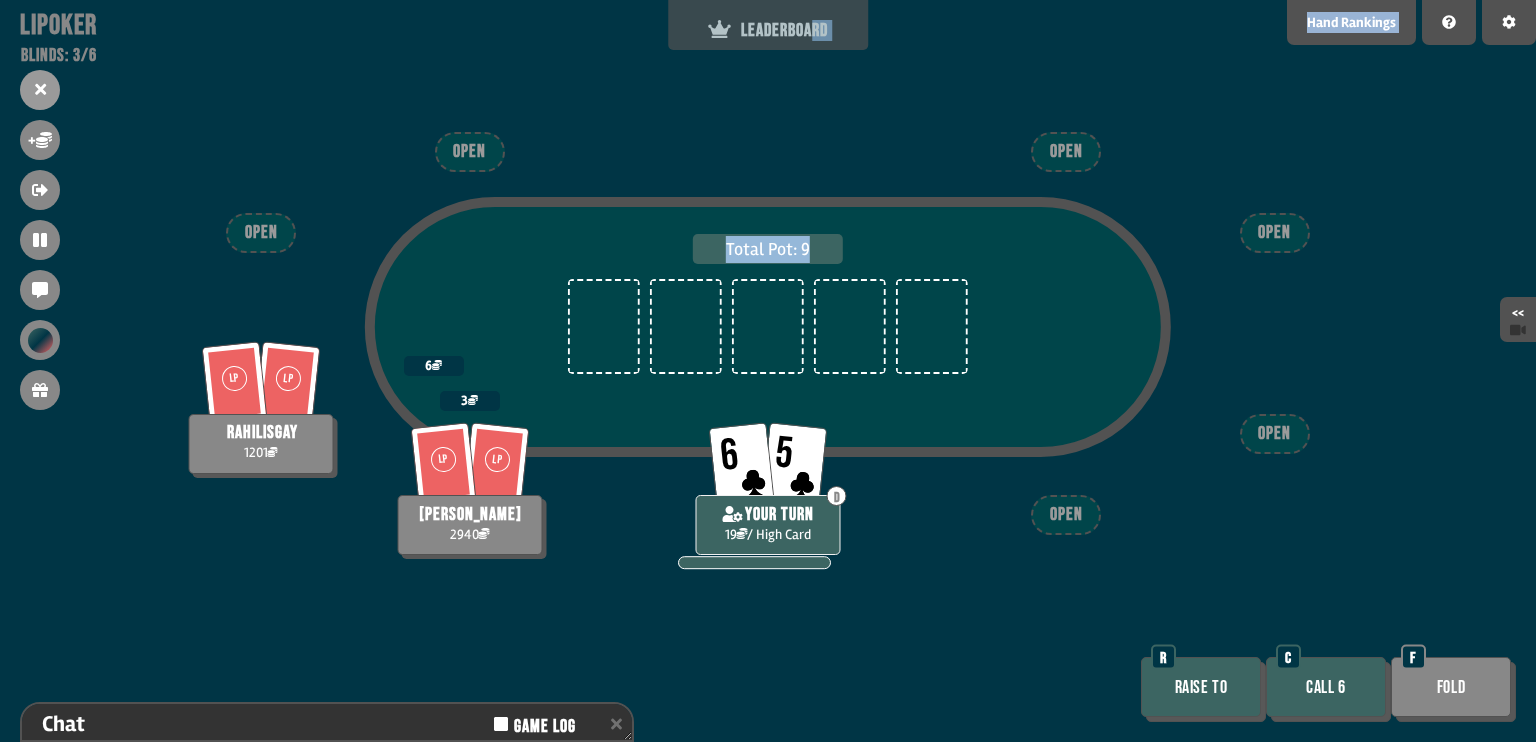 click on "LEADERBOARD" at bounding box center [768, 25] 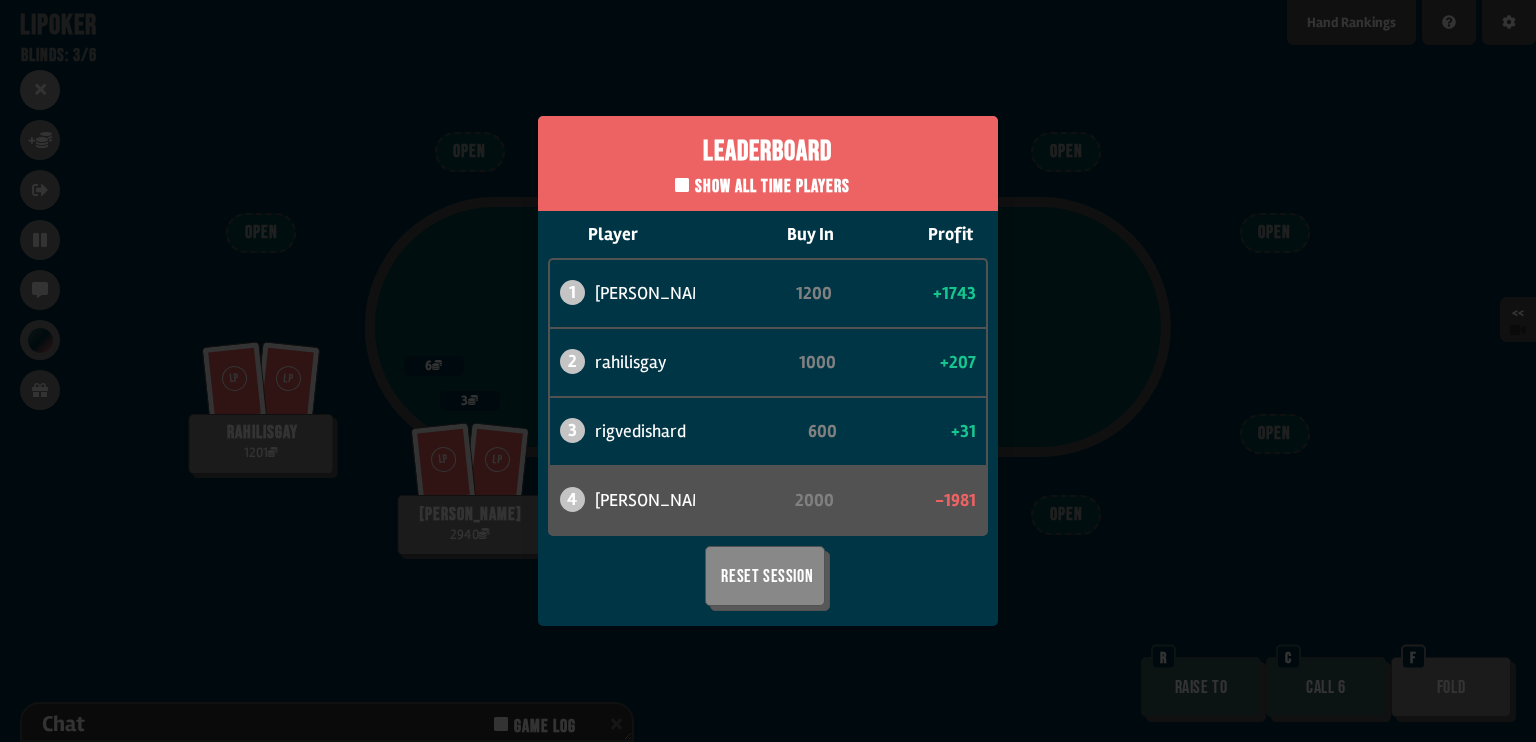 click on "Leaderboard   Show all time players Player Buy In Profit 1 [PERSON_NAME] 1200 +1743 2 rahilisgay 1000 +207 3 rigvedishard 600 +31 4 [PERSON_NAME] 2000 -1981 Reset Session" at bounding box center [768, 371] 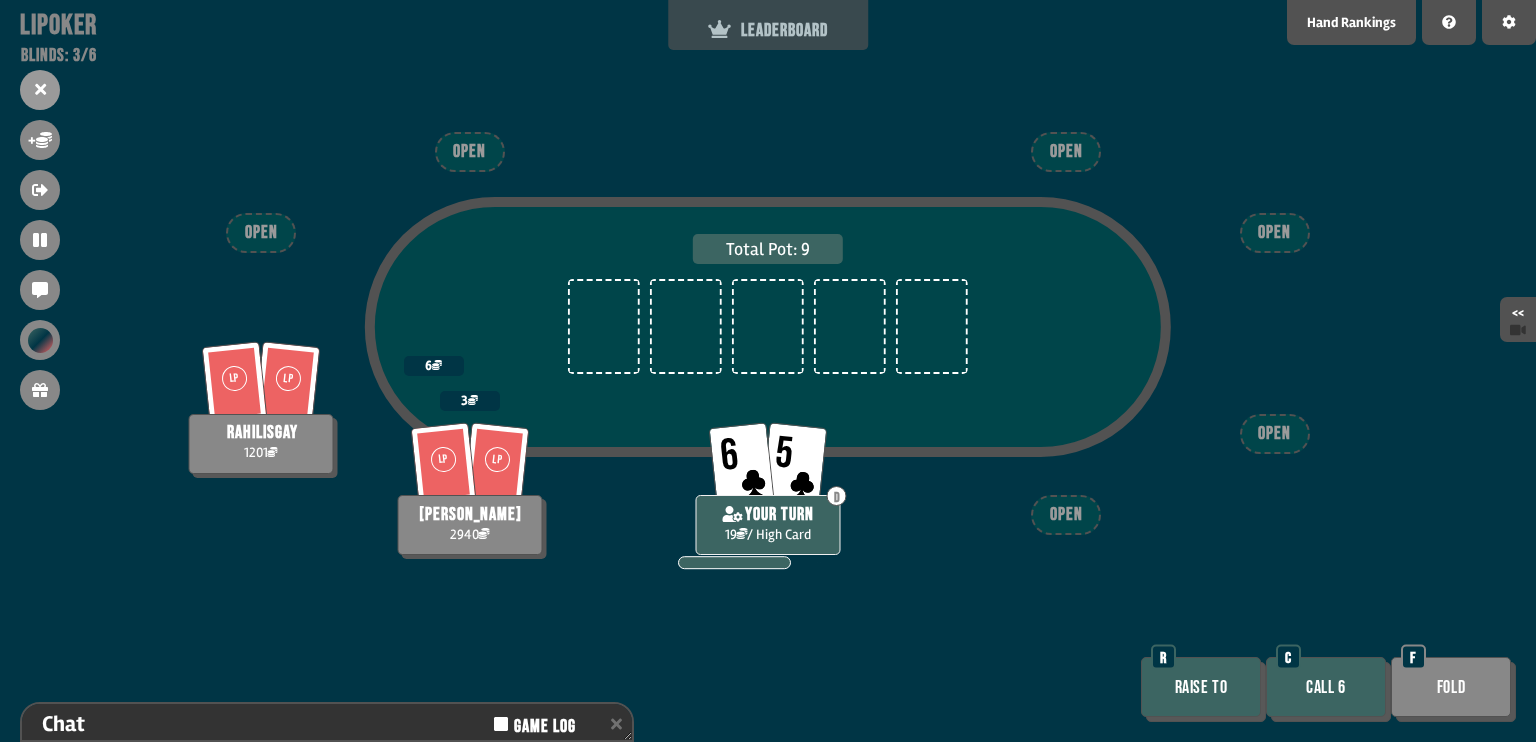 click on "LEADERBOARD" at bounding box center (768, 30) 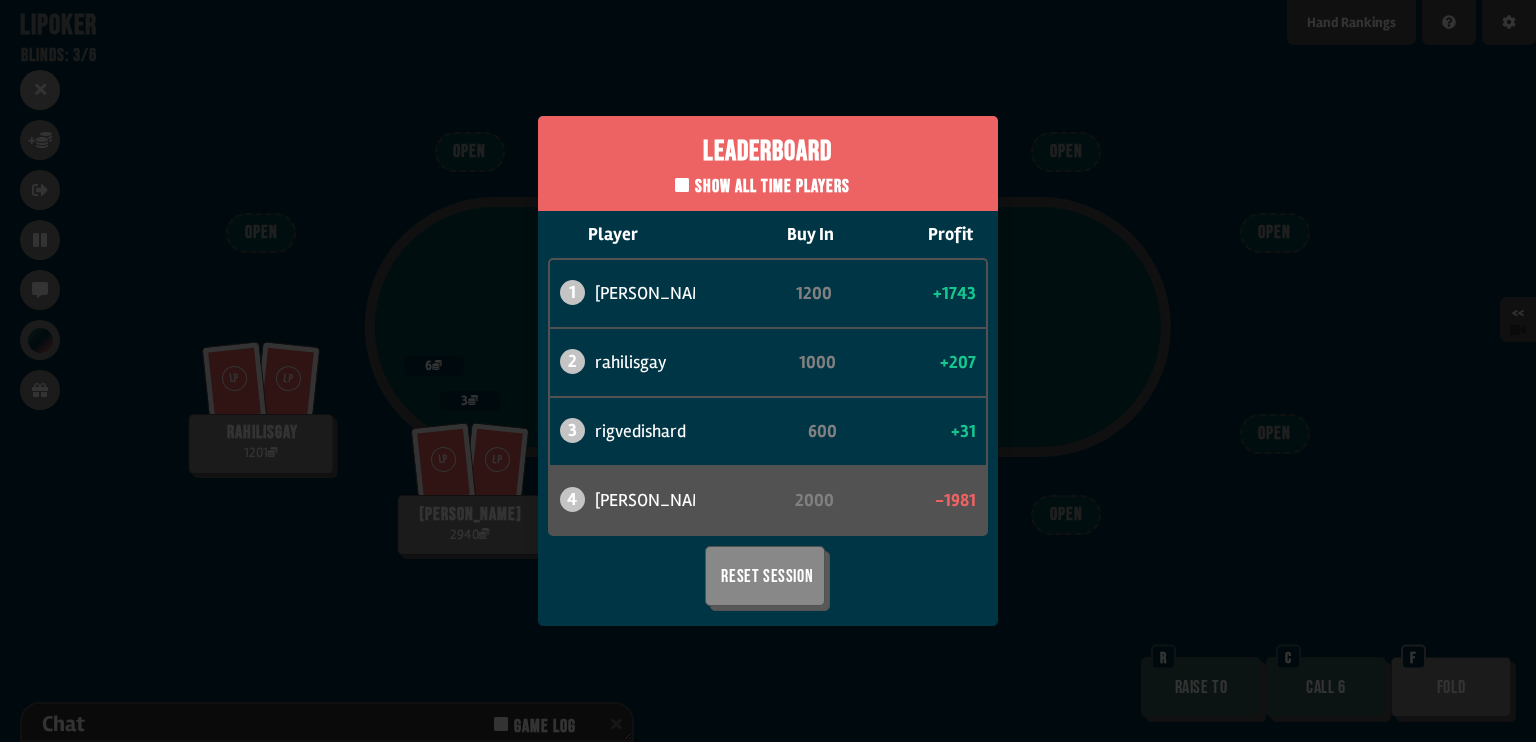 click on "Leaderboard   Show all time players Player Buy In Profit 1 [PERSON_NAME] 1200 +1743 2 rahilisgay 1000 +207 3 rigvedishard 600 +31 4 [PERSON_NAME] 2000 -1981 Reset Session" at bounding box center (768, 371) 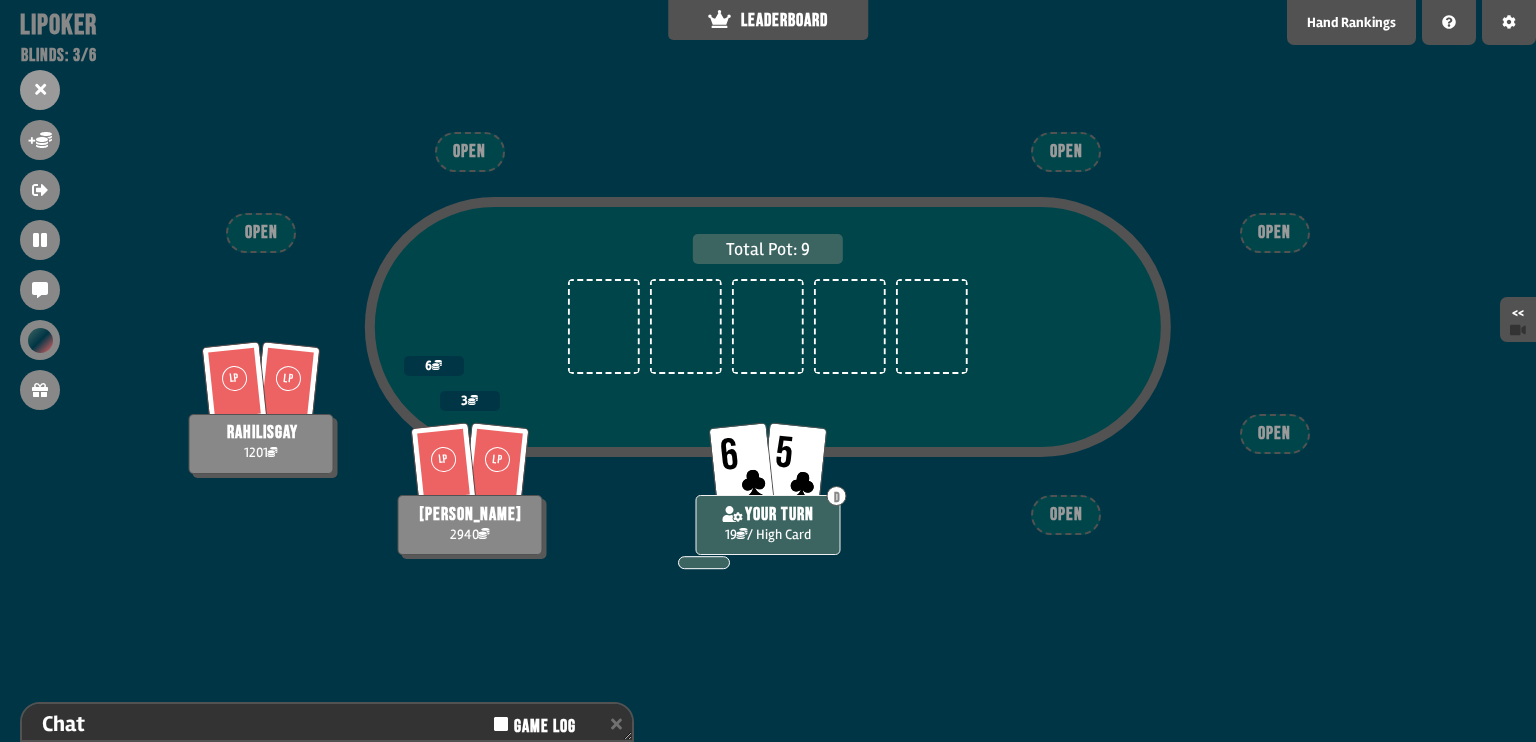 scroll, scrollTop: 152, scrollLeft: 0, axis: vertical 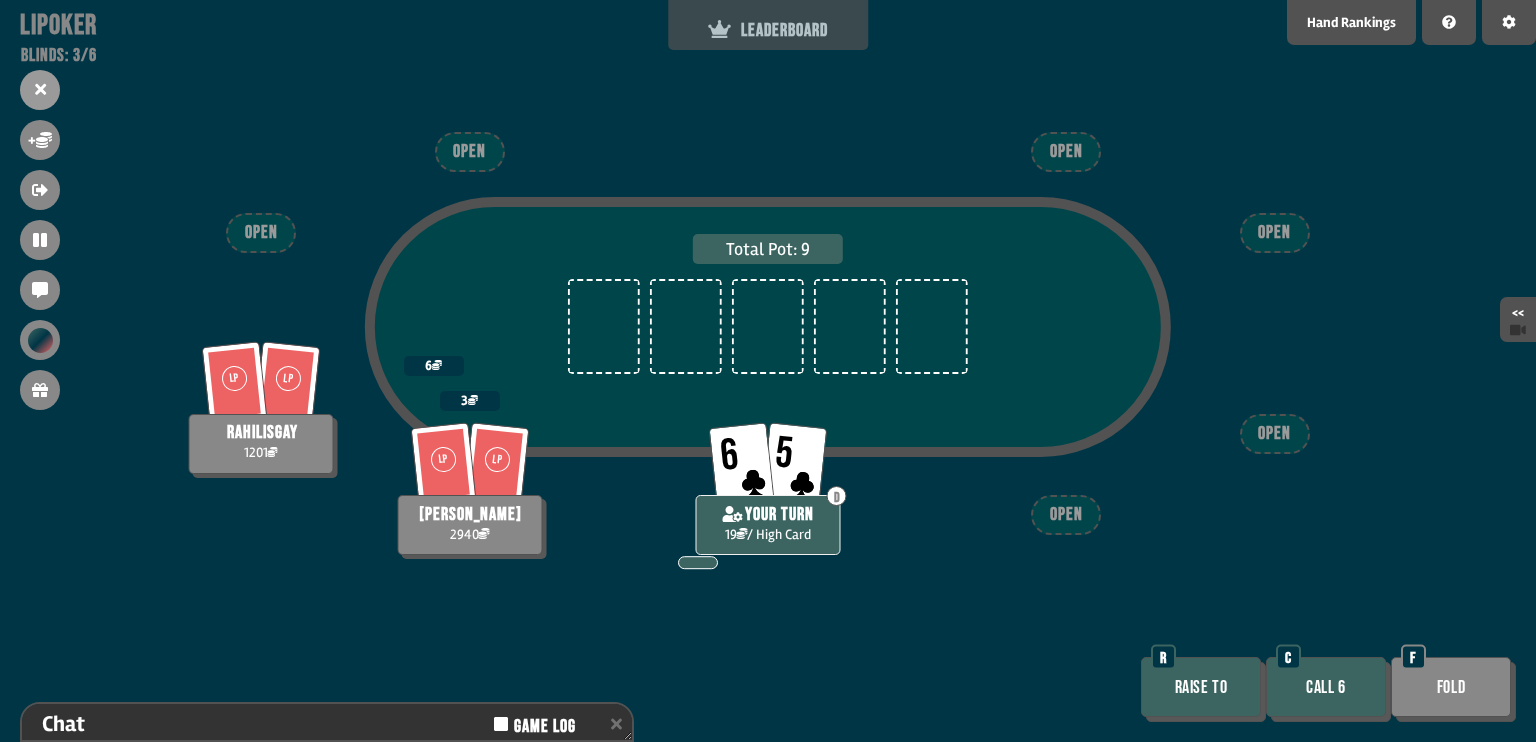 click on "LEADERBOARD" at bounding box center (768, 30) 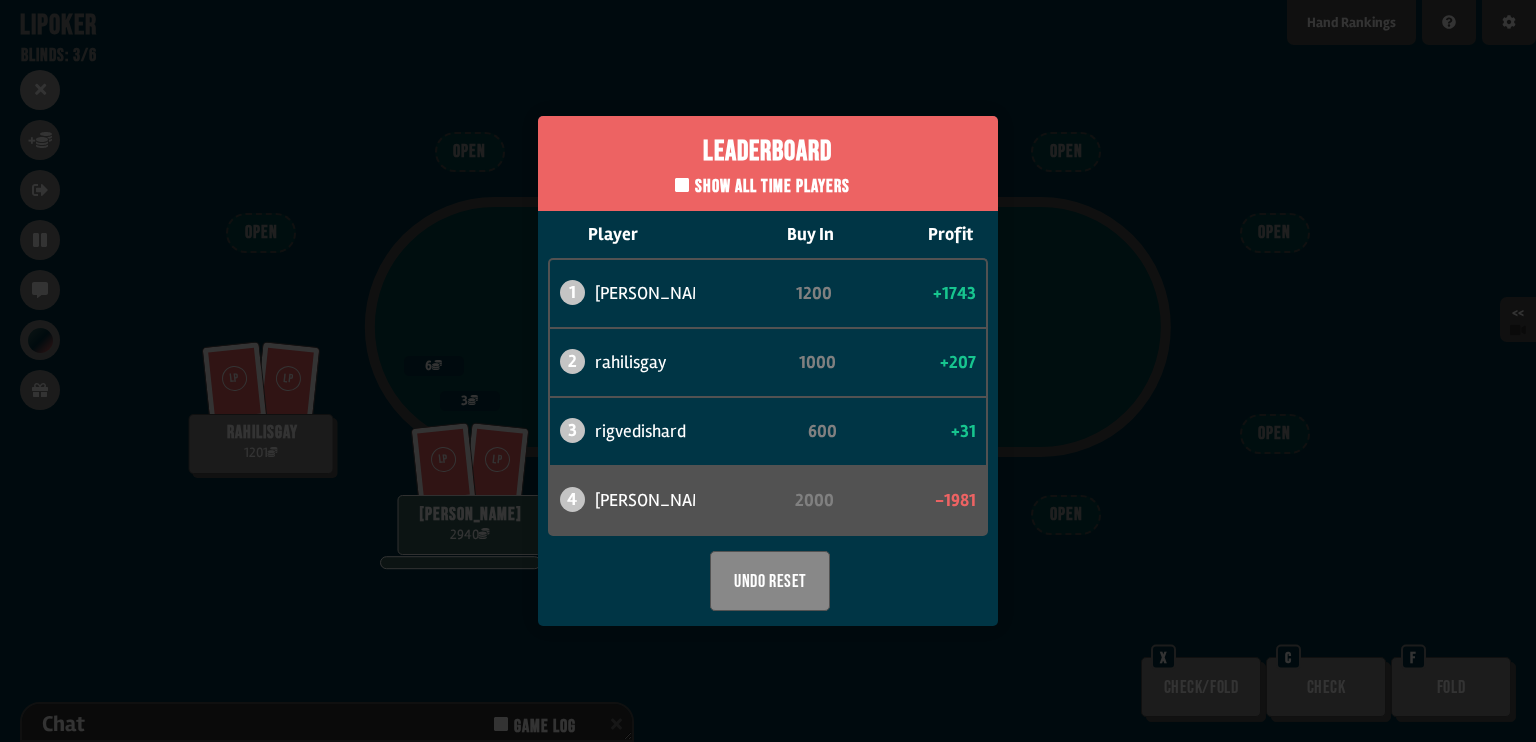 click 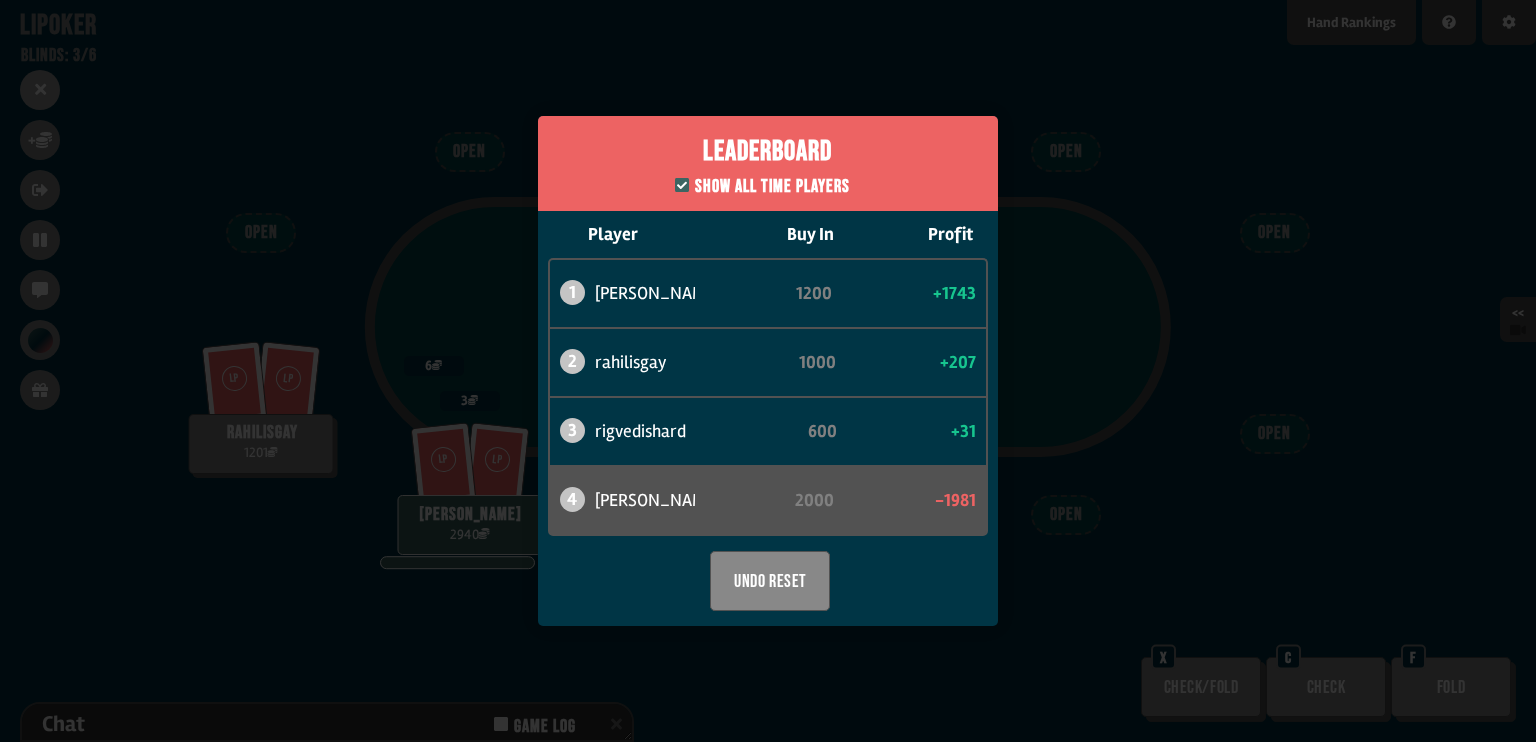click 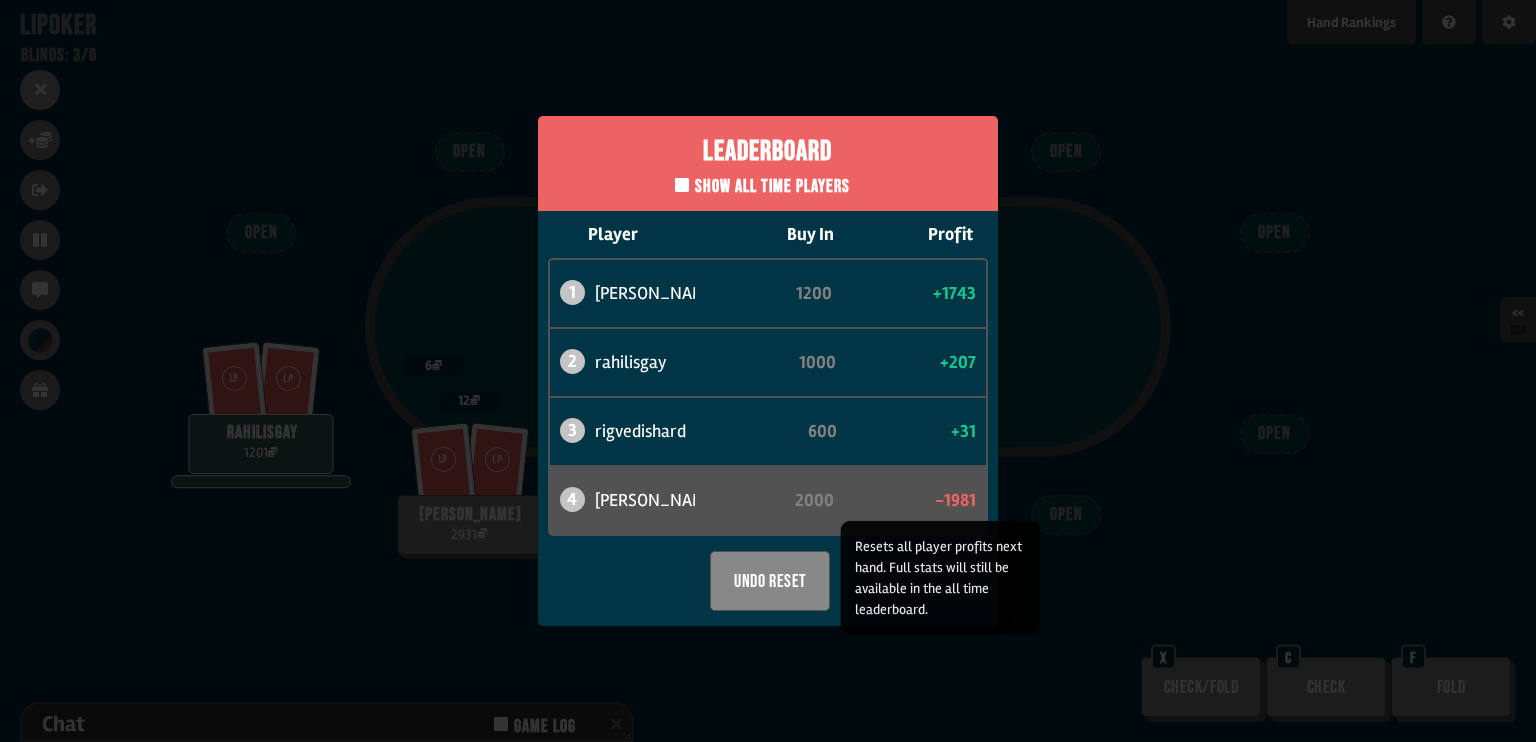 click on "Undo Reset" at bounding box center [770, 581] 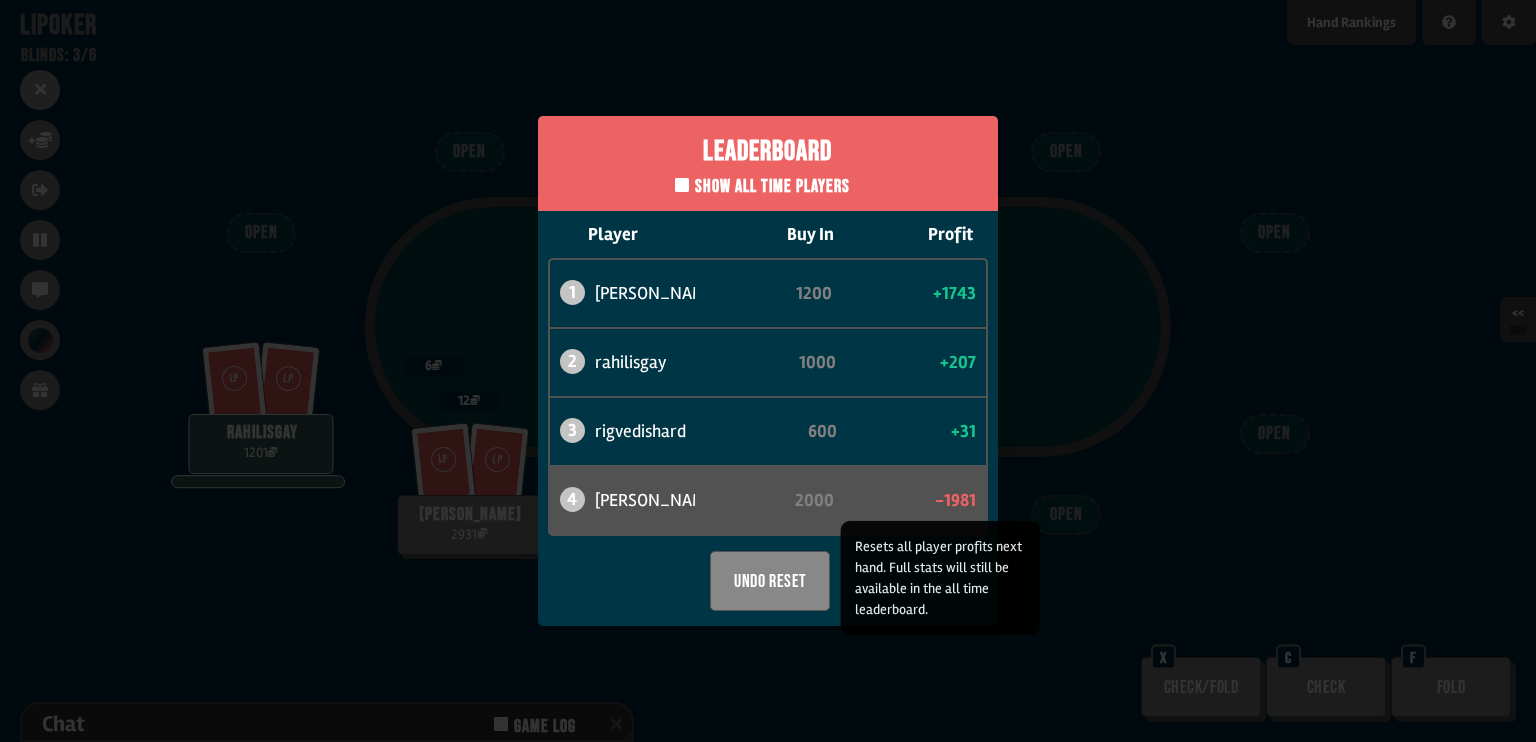 click on "Undo Reset" at bounding box center [770, 581] 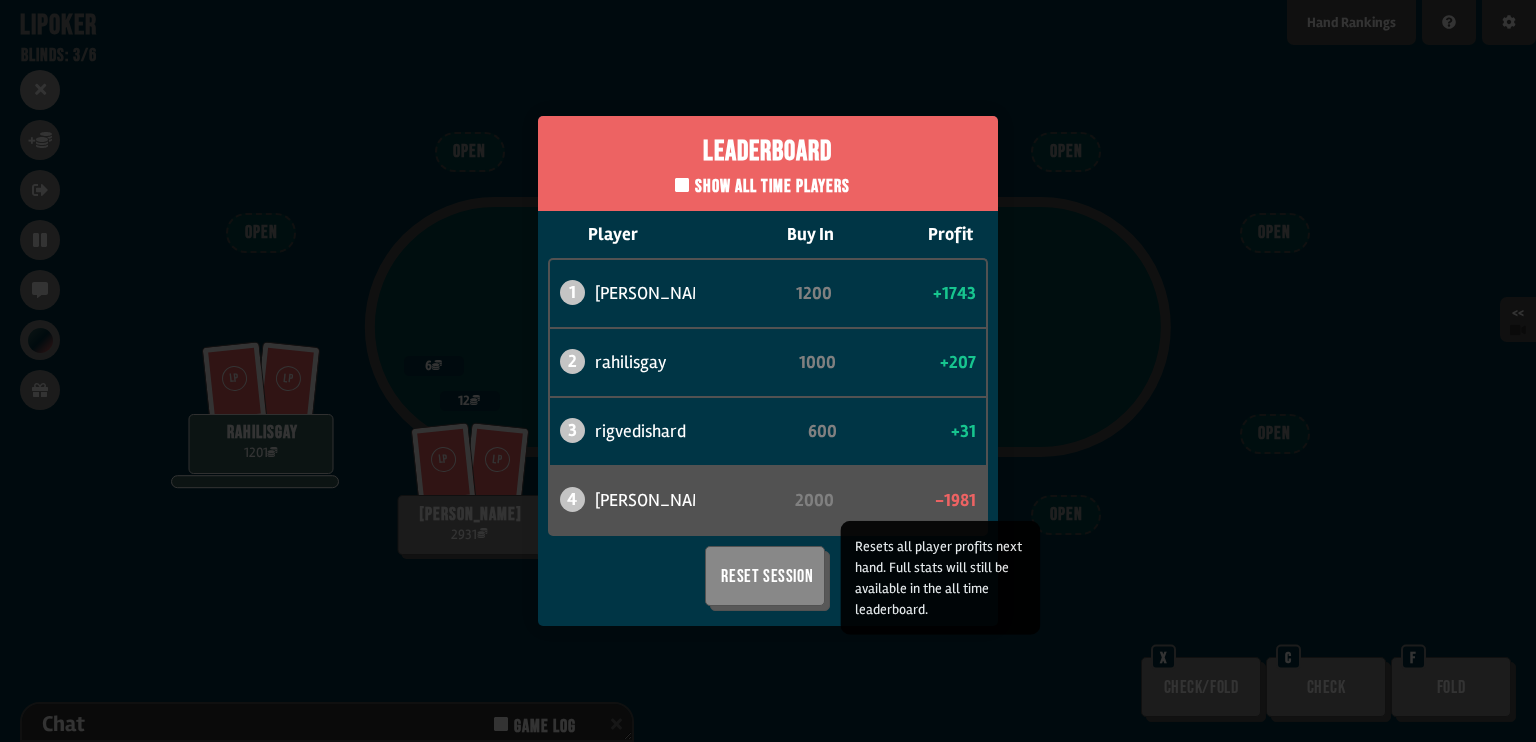 click on "Reset Session" at bounding box center (765, 576) 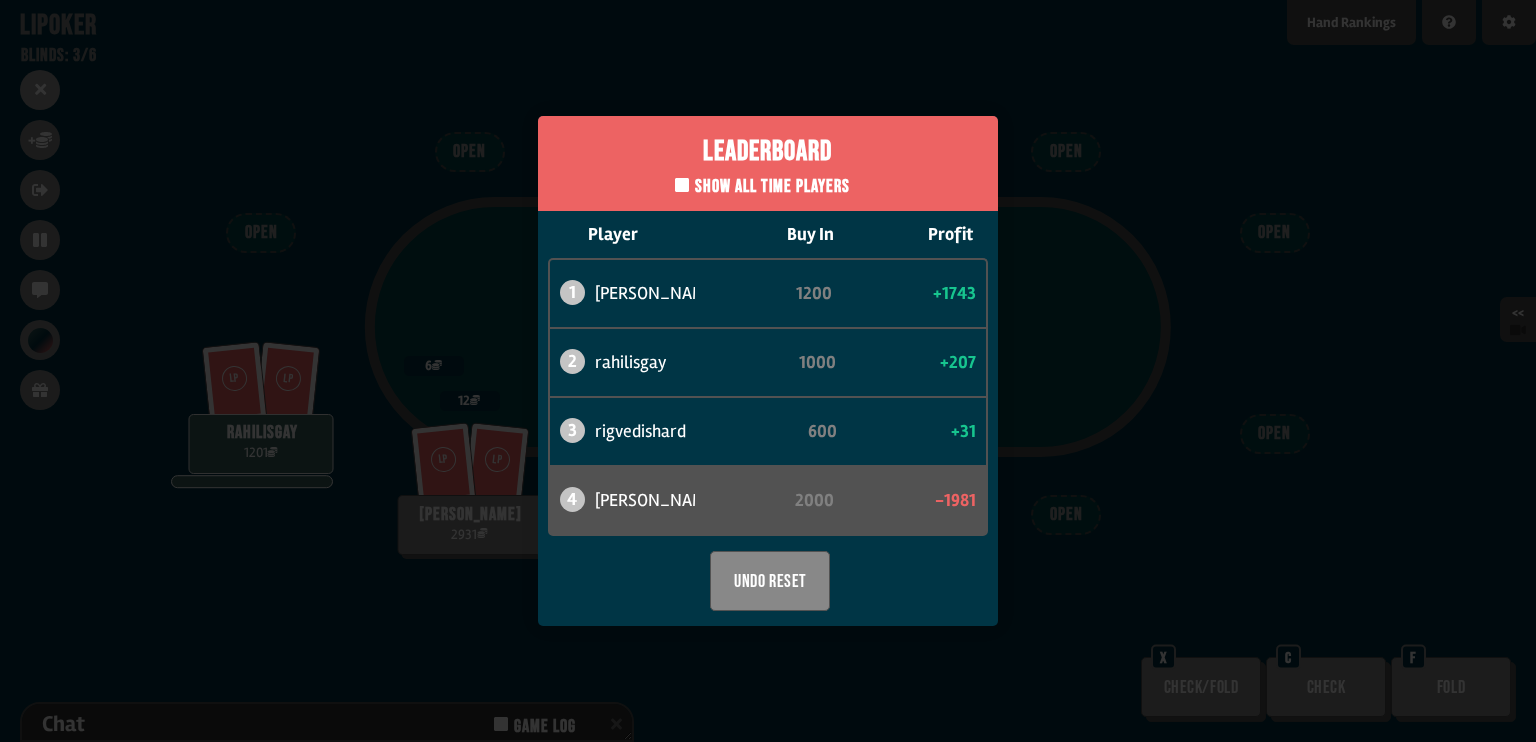 click on "Leaderboard   Show all time players Player Buy In Profit 1 [PERSON_NAME] 1200 +1743 2 rahilisgay 1000 +207 3 rigvedishard 600 +31 4 [PERSON_NAME] 2000 -1981 Undo Reset" at bounding box center (768, 371) 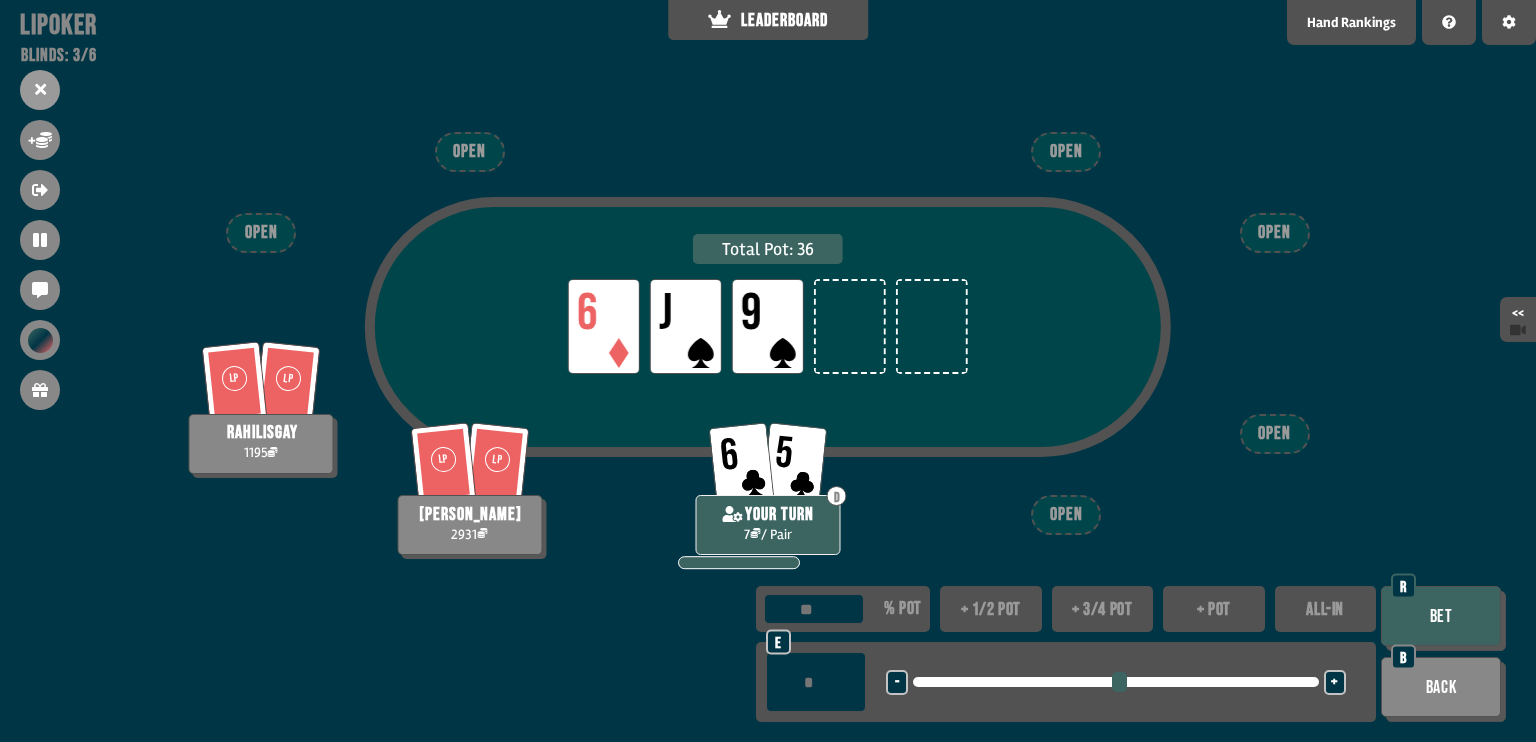 click at bounding box center [1115, 682] 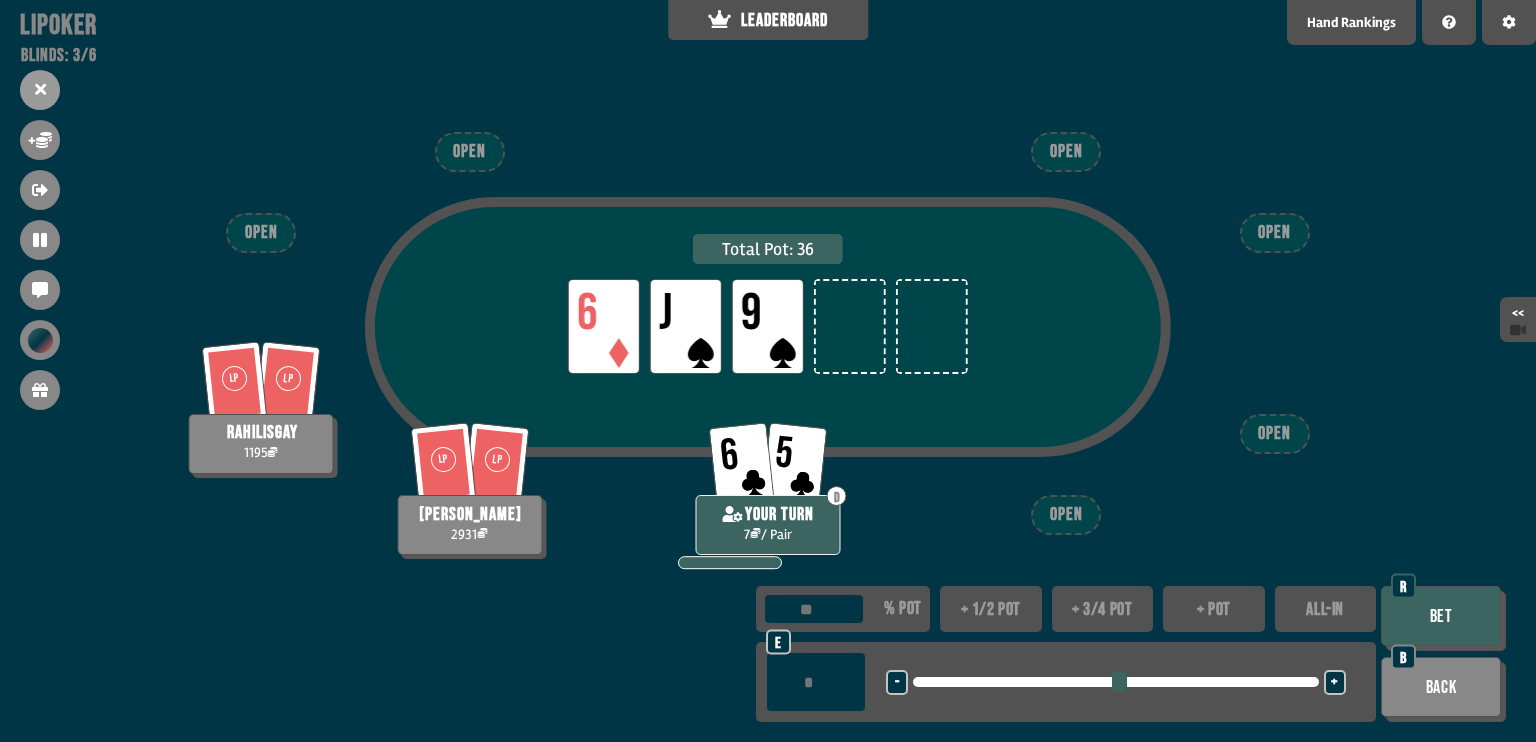 drag, startPoint x: 923, startPoint y: 678, endPoint x: 964, endPoint y: 688, distance: 42.201897 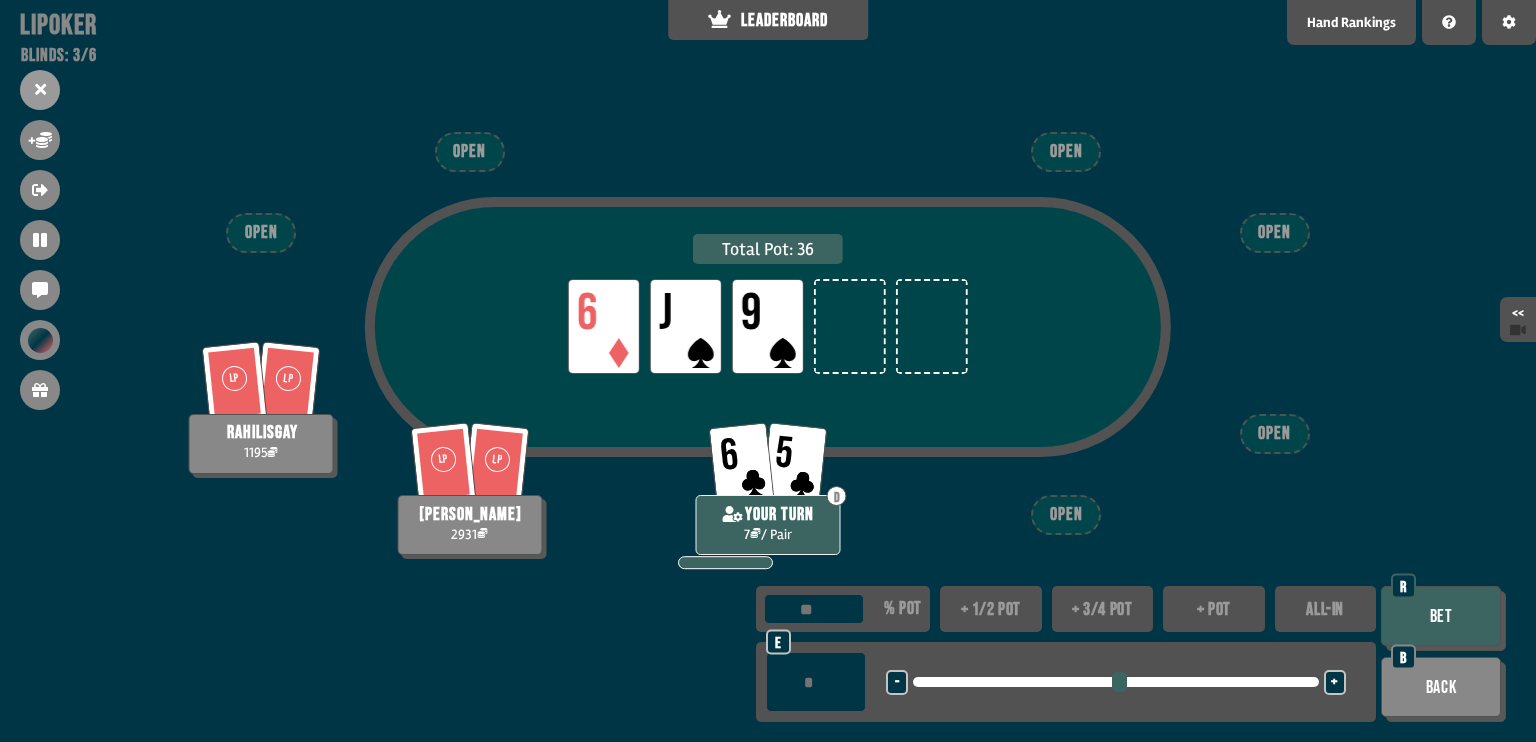 drag, startPoint x: 920, startPoint y: 684, endPoint x: 981, endPoint y: 687, distance: 61.073727 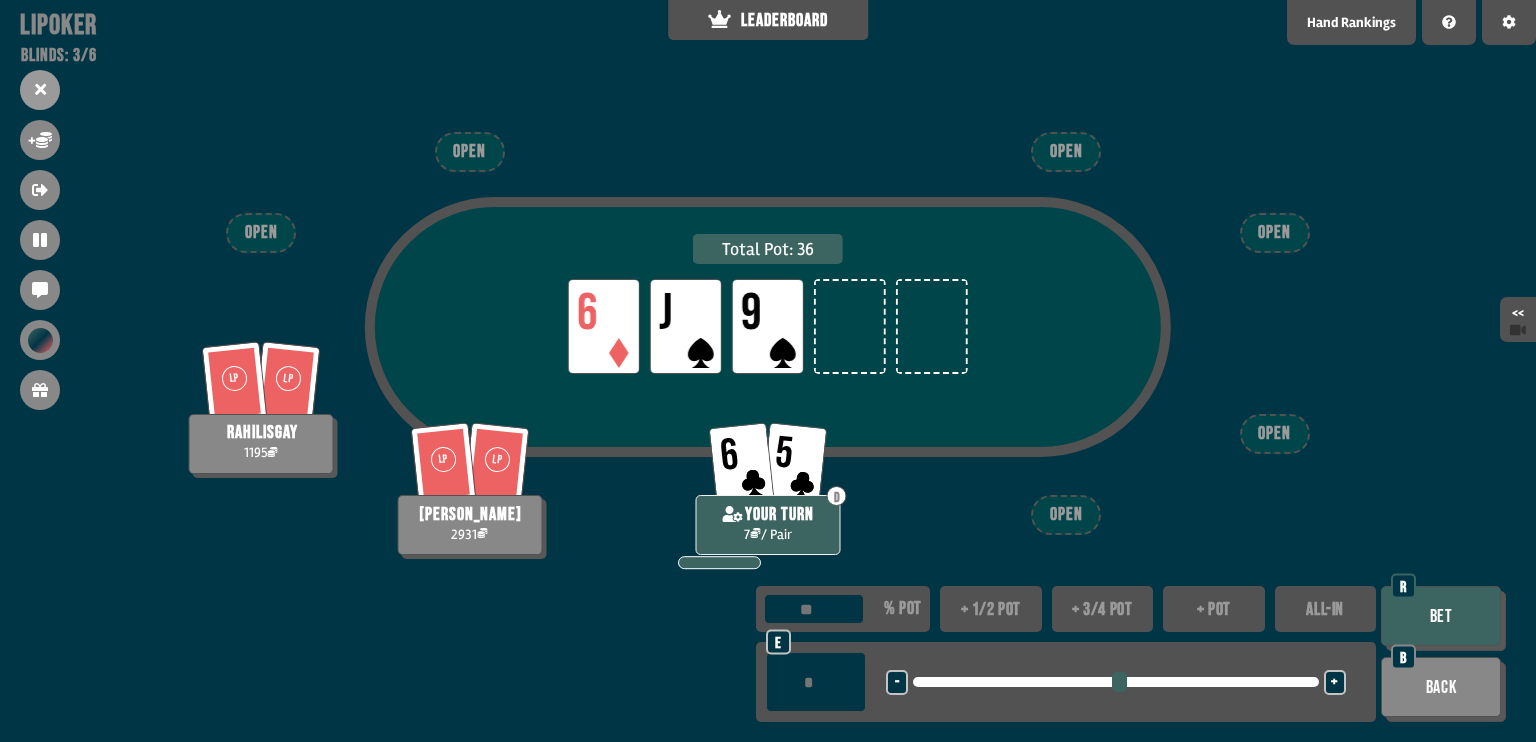 click on "+" at bounding box center (1335, 682) 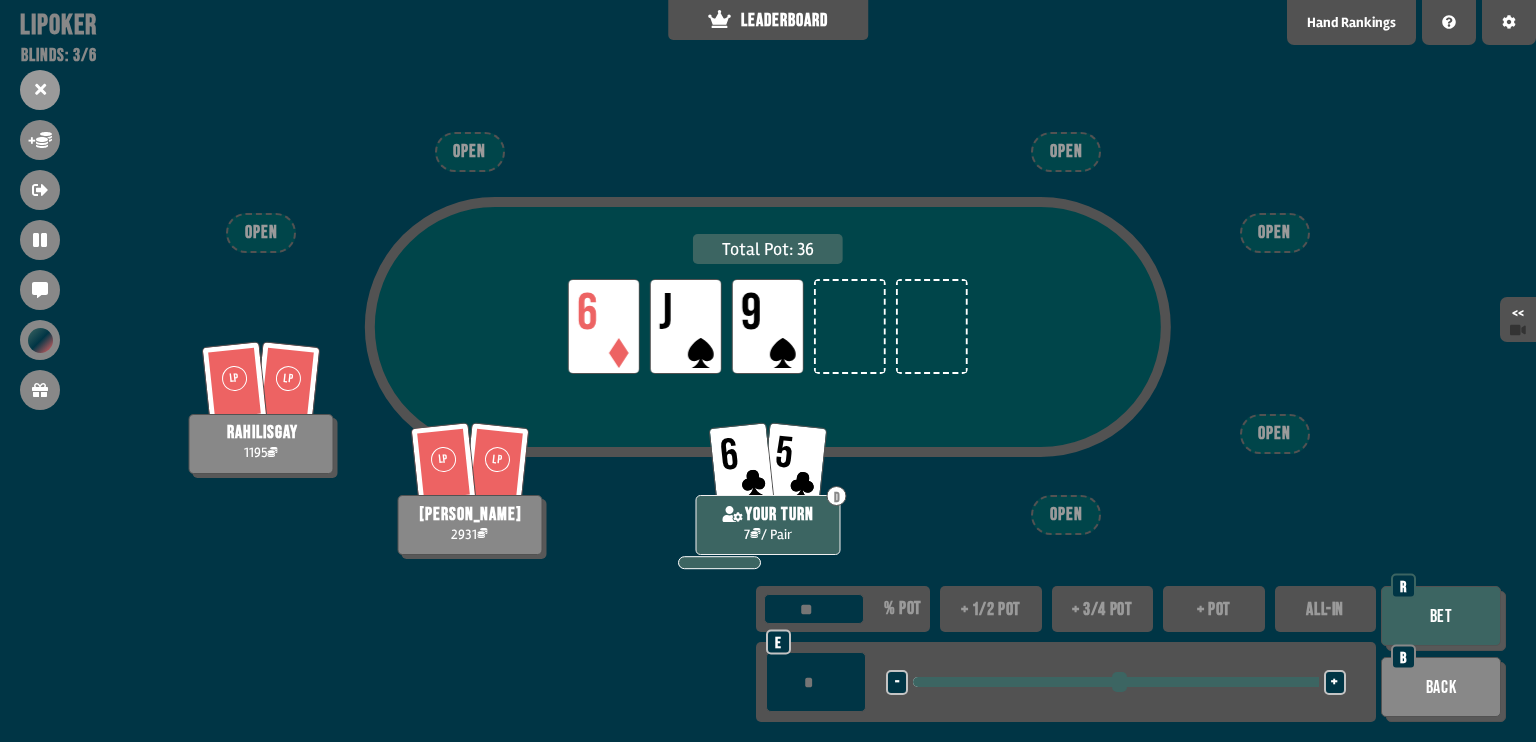 click on "+" at bounding box center (1335, 682) 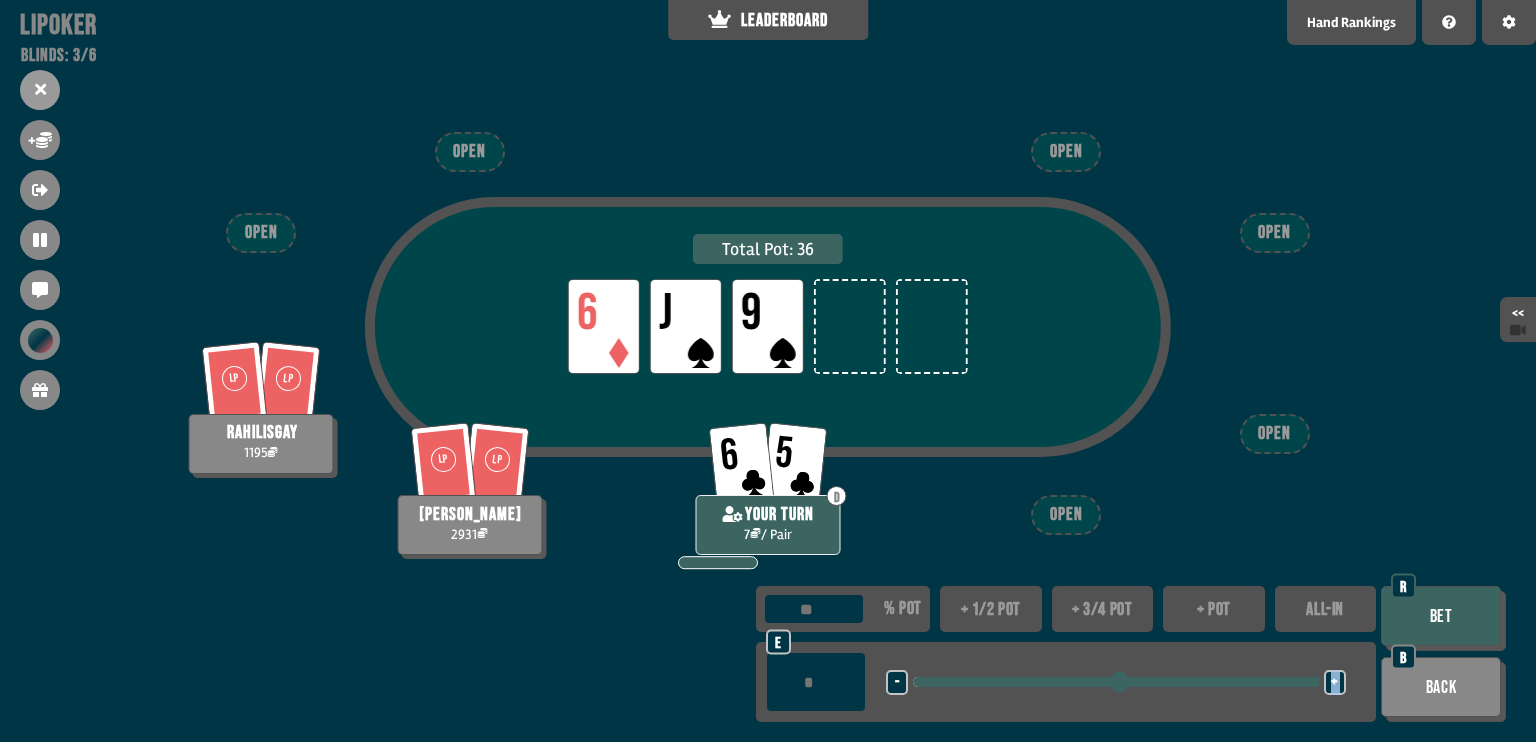 click on "+" at bounding box center [1335, 682] 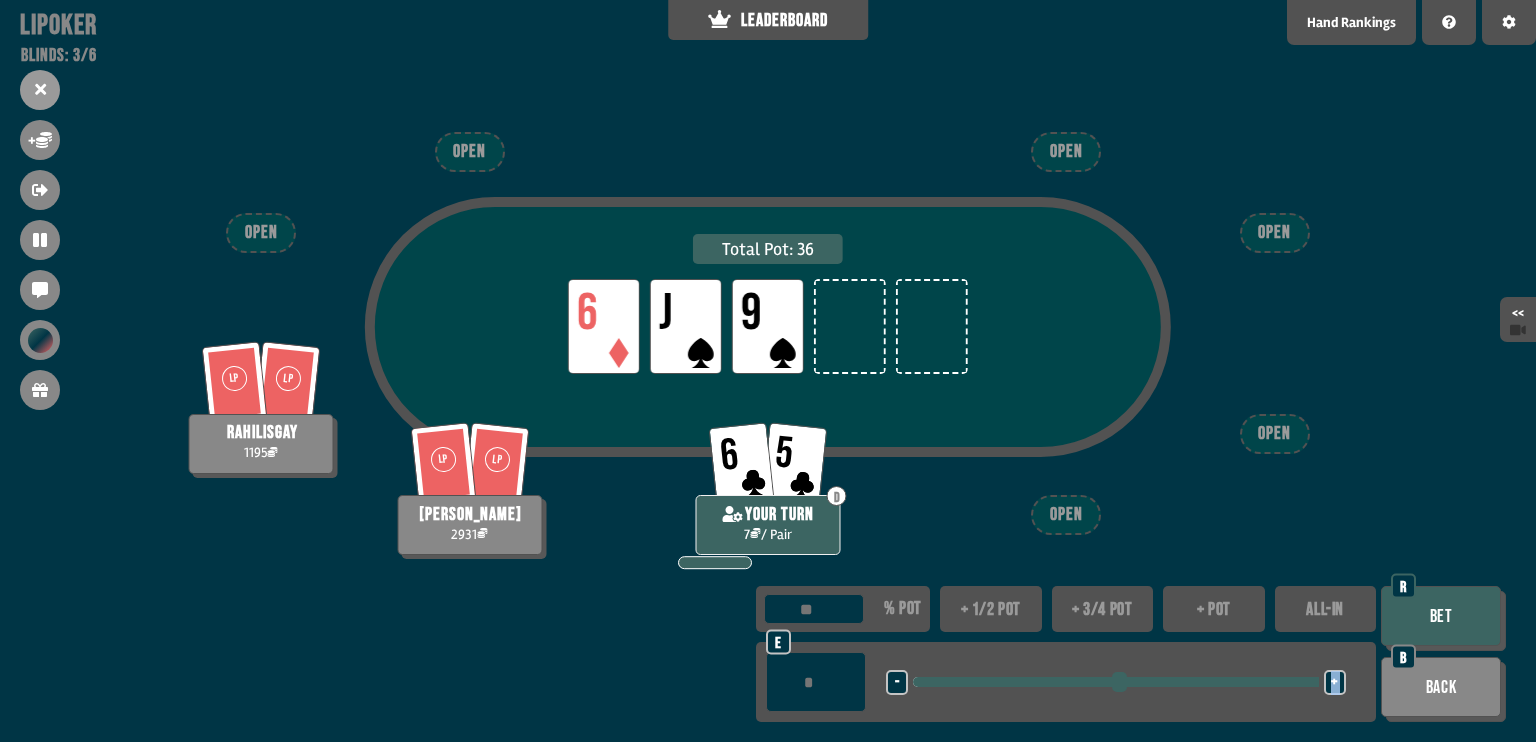 click on "Bet" at bounding box center (1441, 616) 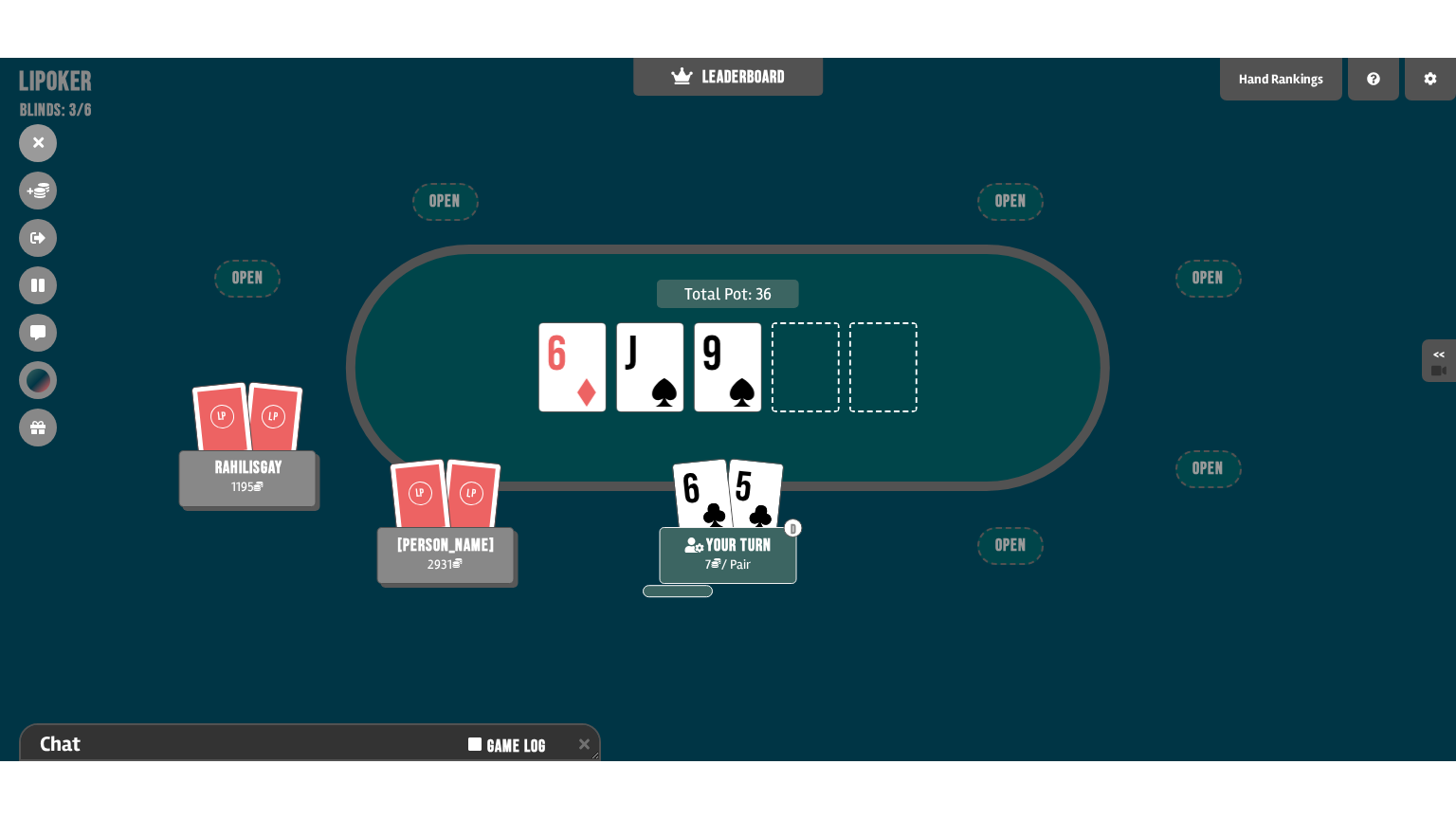 scroll, scrollTop: 144, scrollLeft: 0, axis: vertical 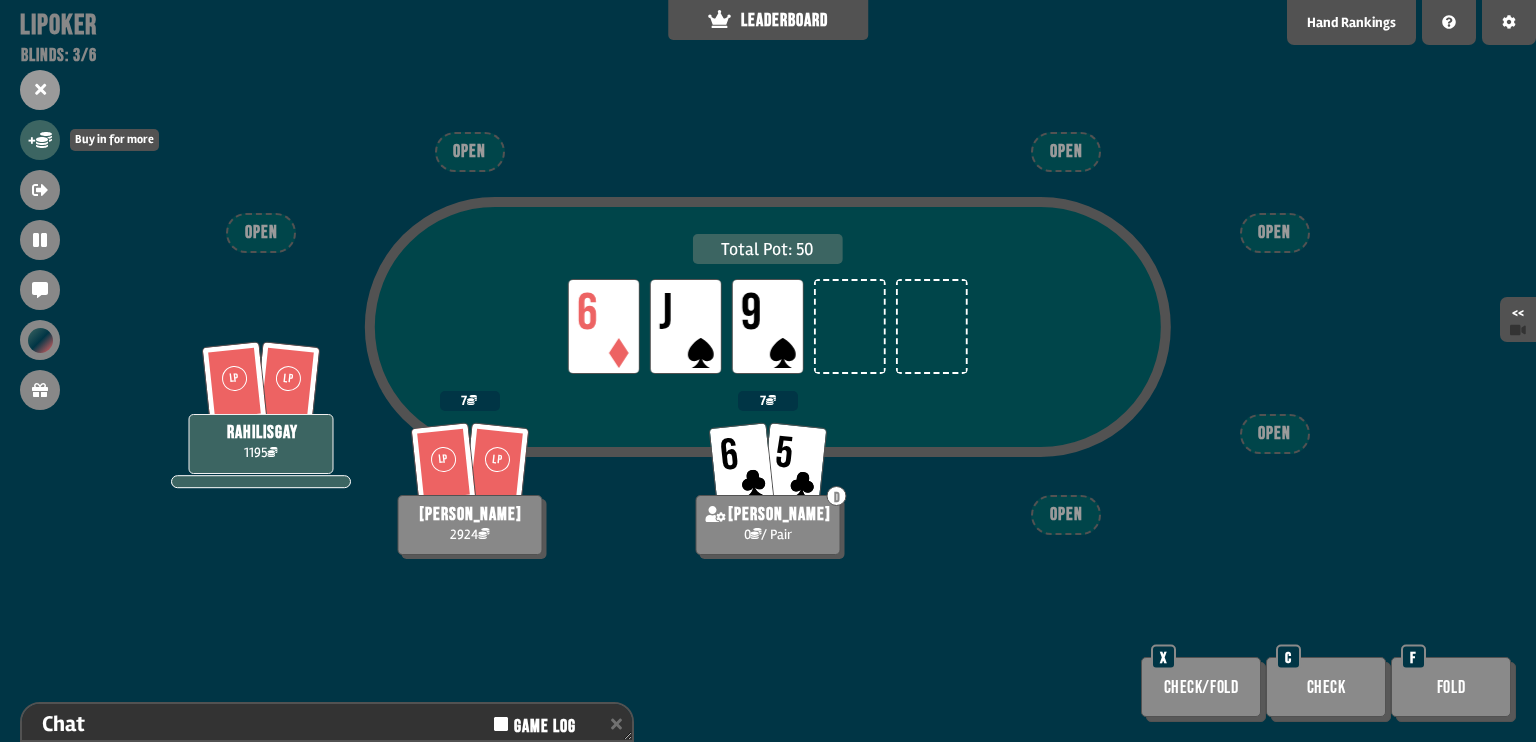 click on "+" at bounding box center (40, 140) 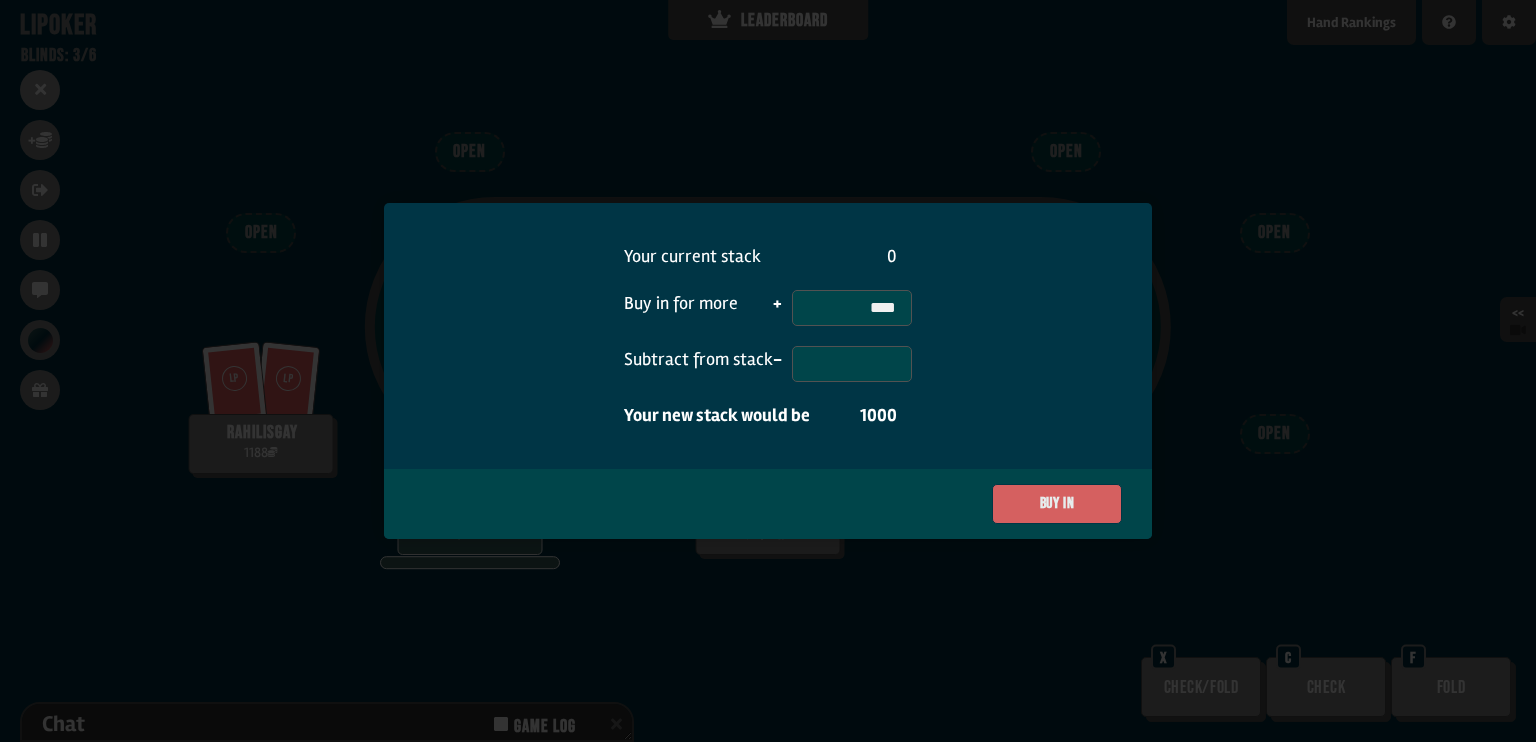 click on "Buy in" at bounding box center [1057, 504] 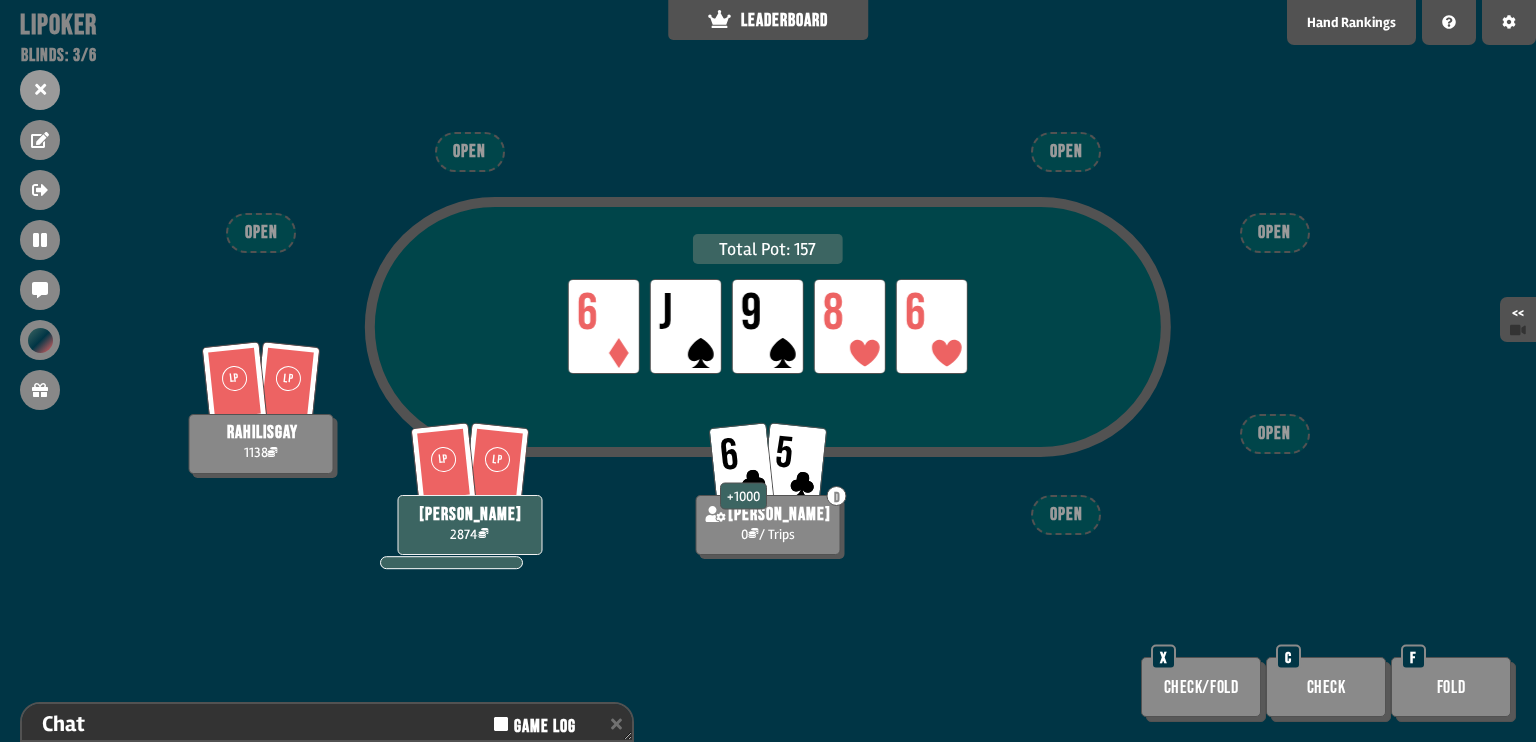 click on "Check" at bounding box center [1326, 687] 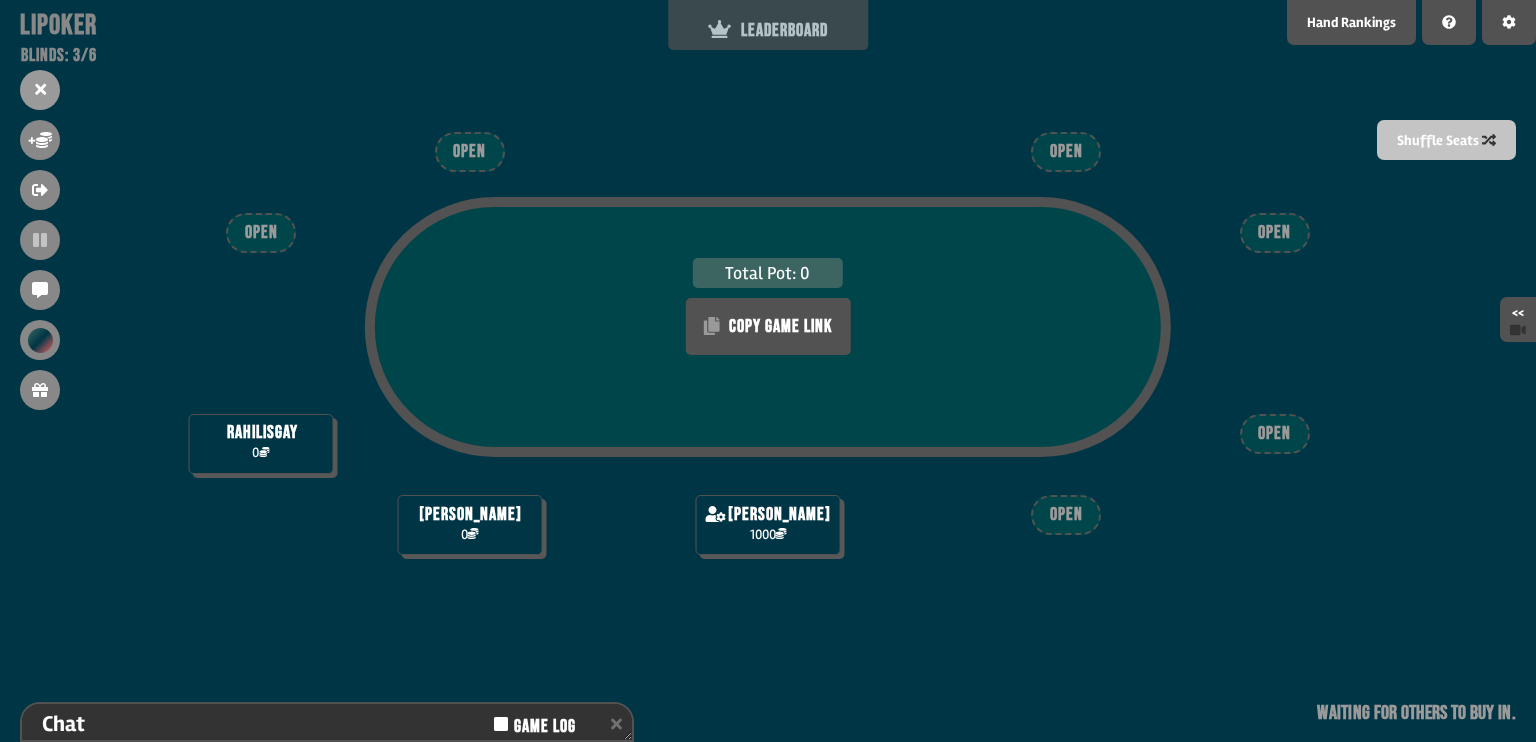 click on "LEADERBOARD" at bounding box center [768, 25] 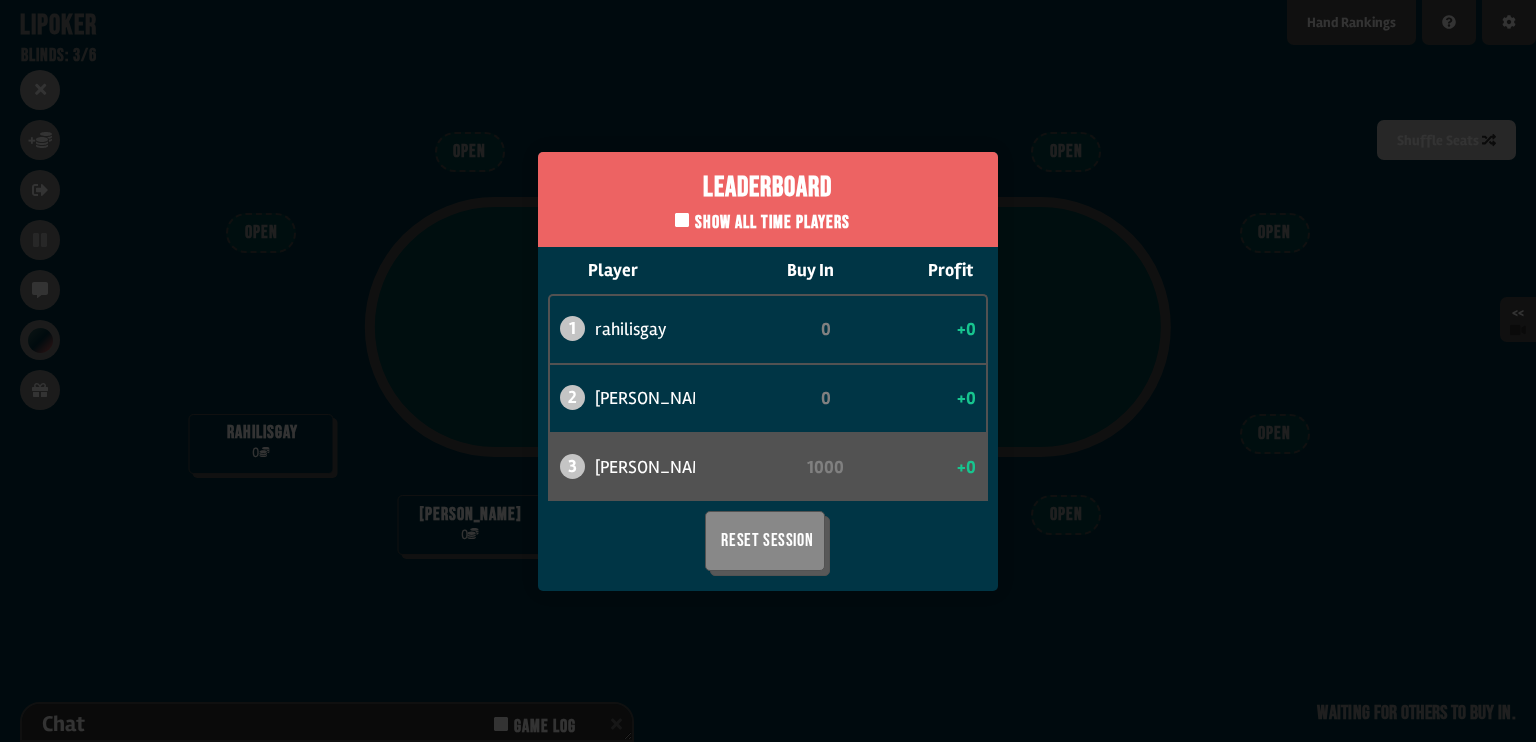 click on "Leaderboard   Show all time players Player Buy In Profit 1 rahilisgay 0 +0 2 [PERSON_NAME] 0 +0 3 [PERSON_NAME] 1000 +0 Reset Session" at bounding box center [768, 371] 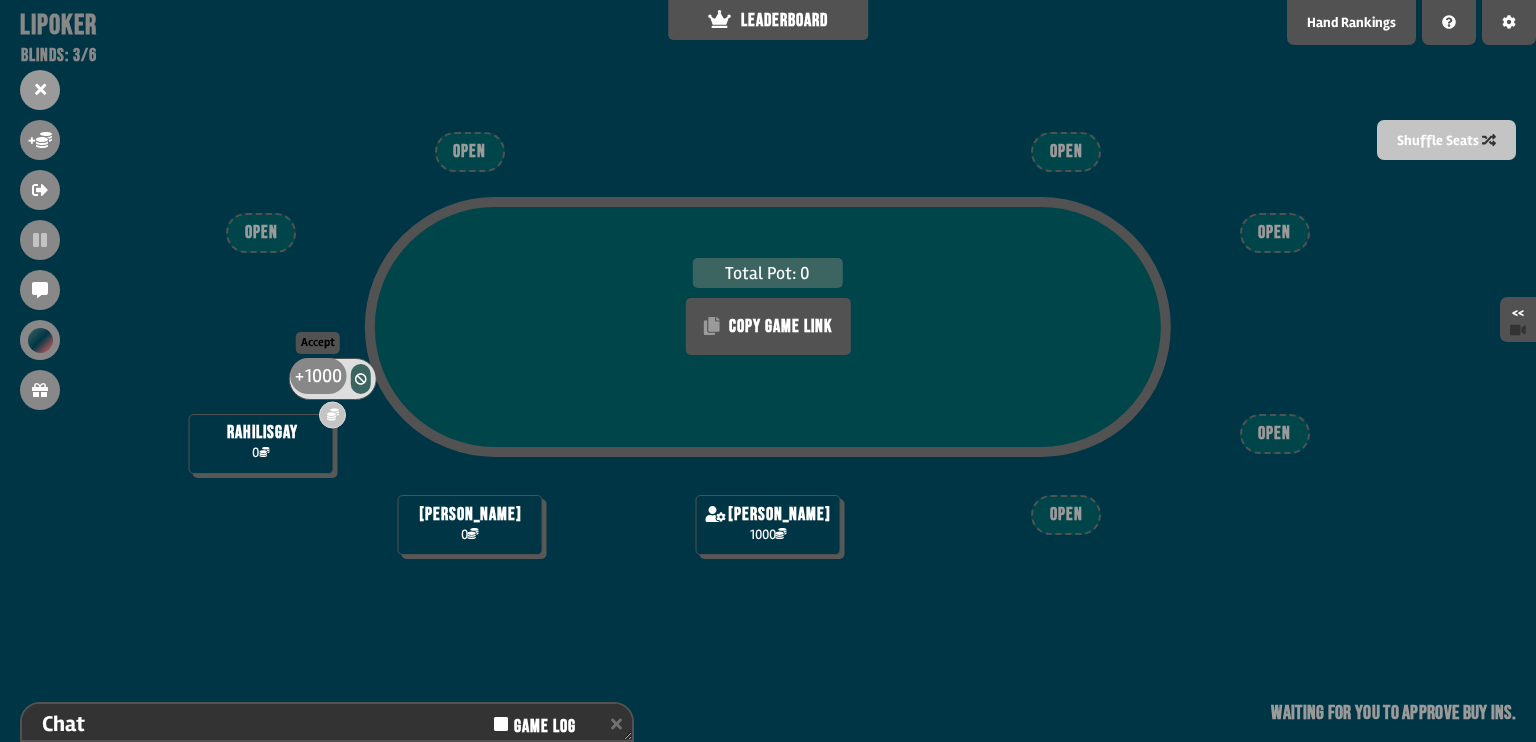 click on "1000" at bounding box center [323, 375] 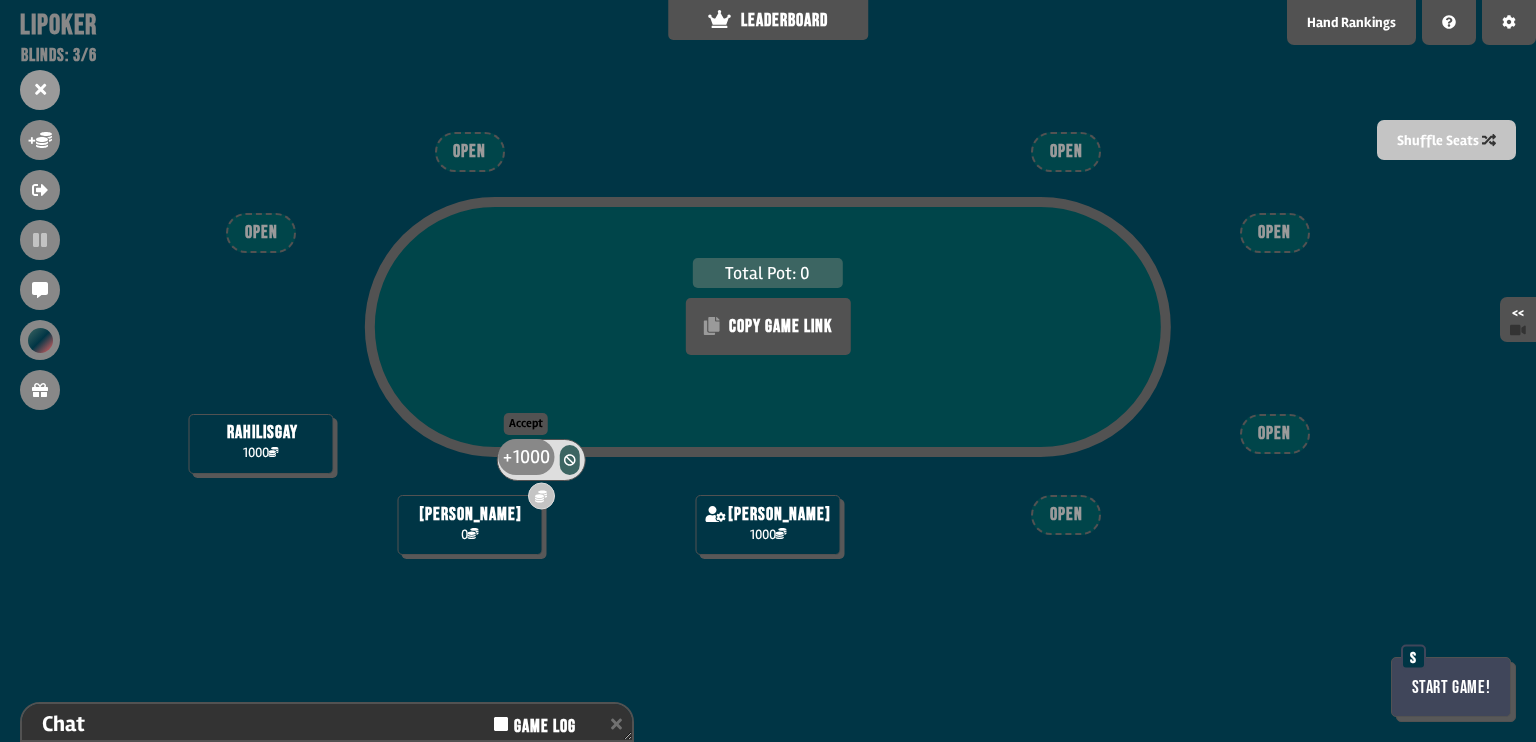 click on "1000" at bounding box center (531, 457) 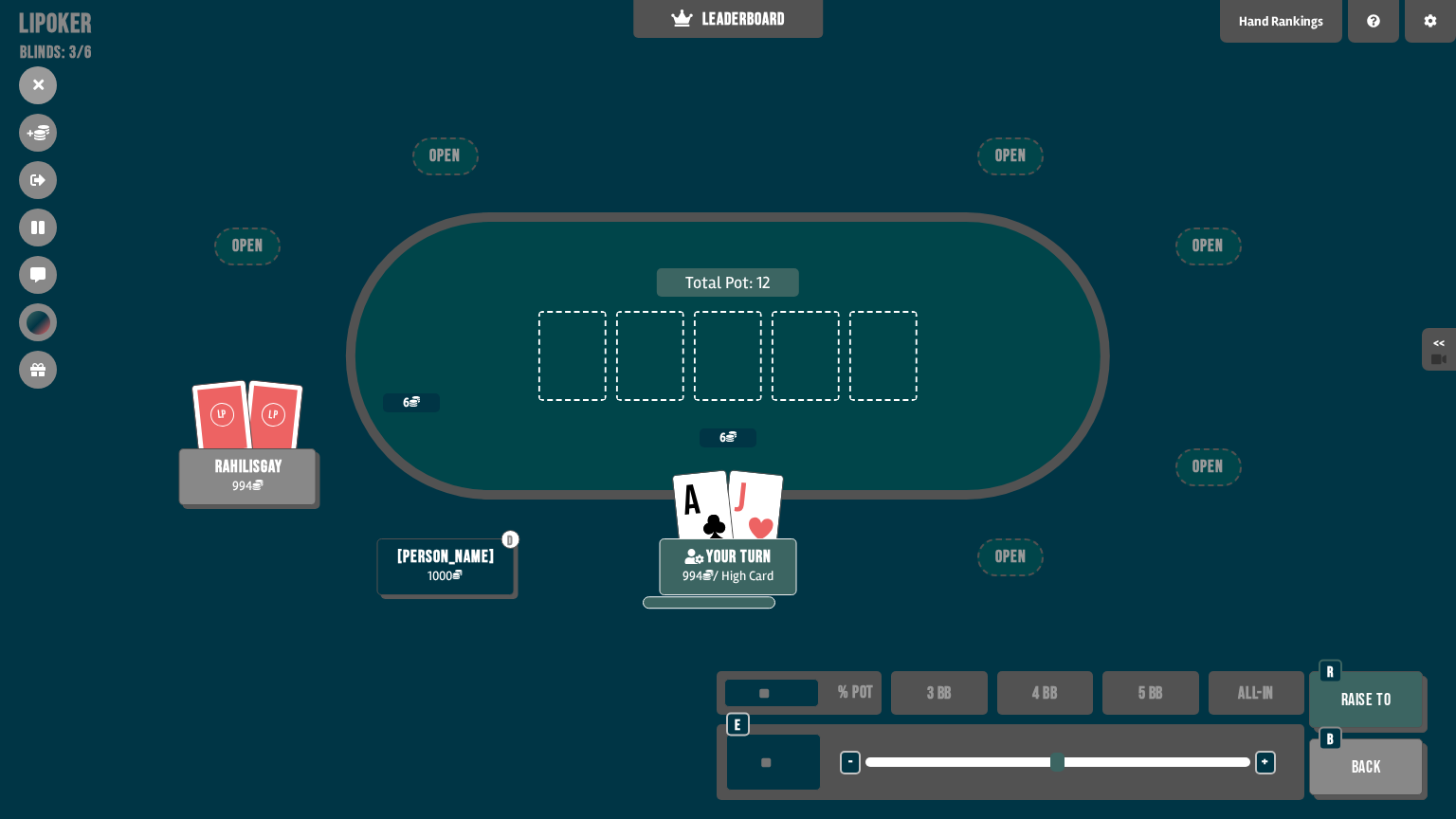 click on "3 BB" at bounding box center [939, 693] 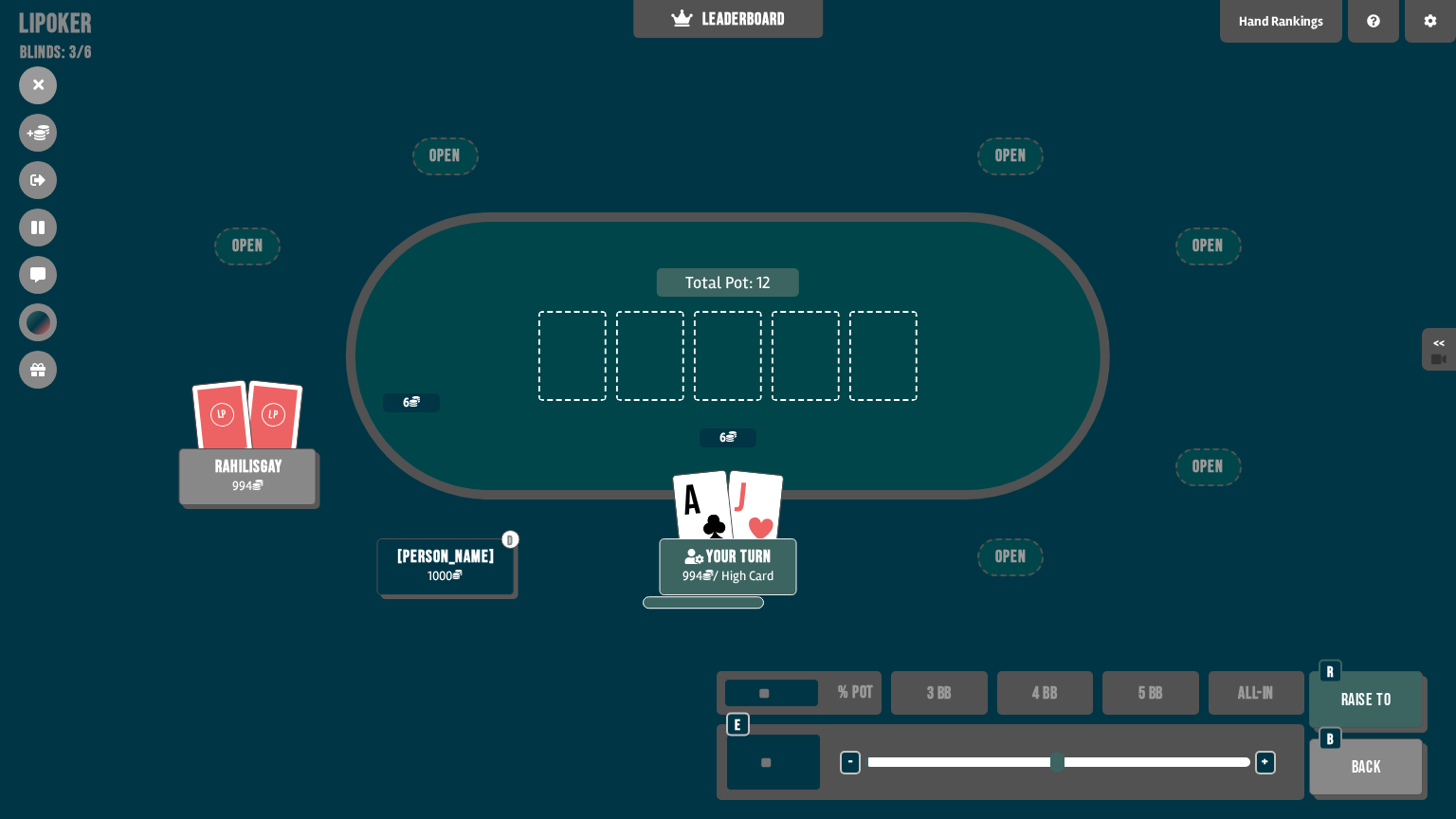 click on "Raise to" at bounding box center [1366, 700] 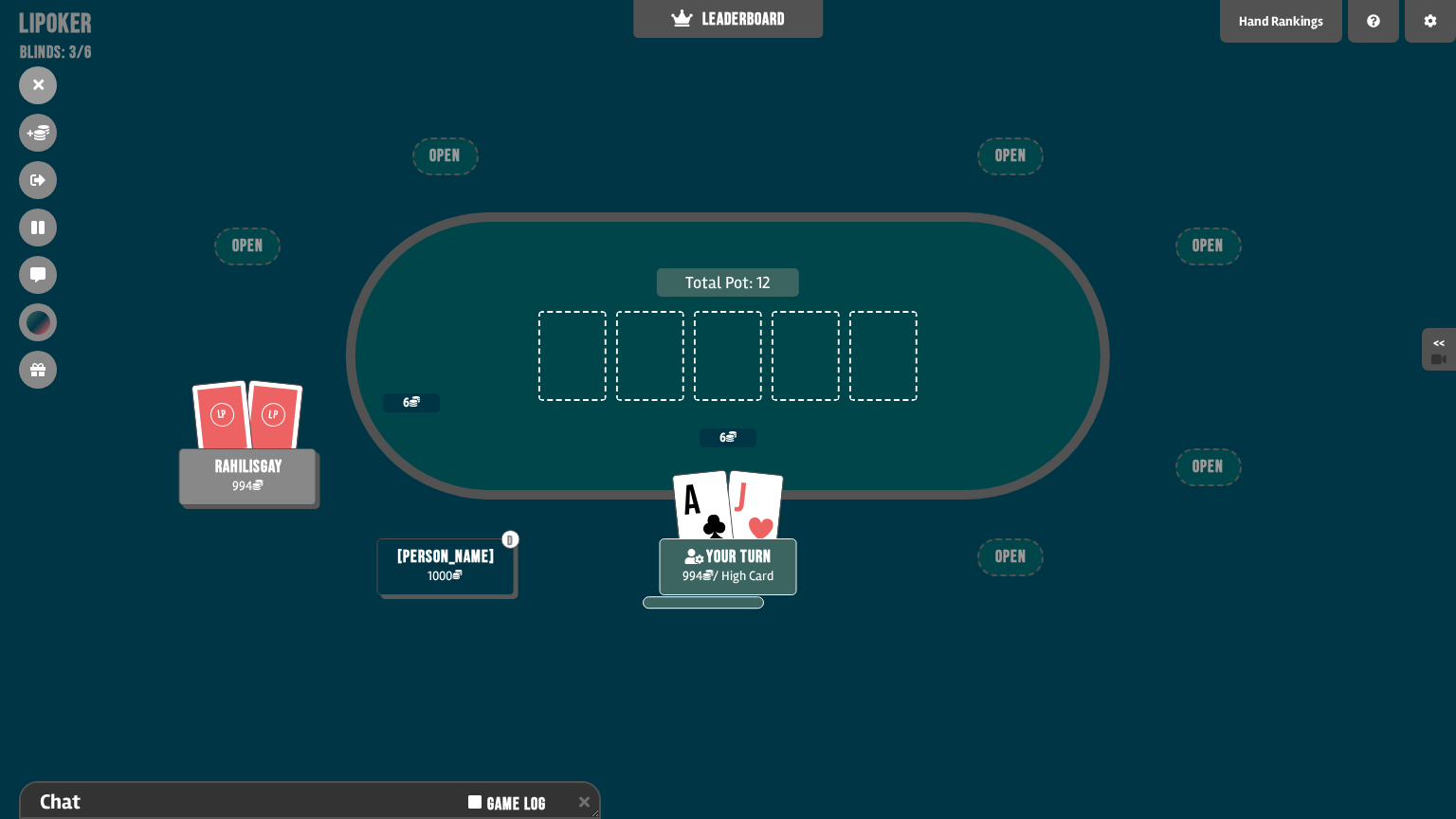 scroll, scrollTop: 144, scrollLeft: 0, axis: vertical 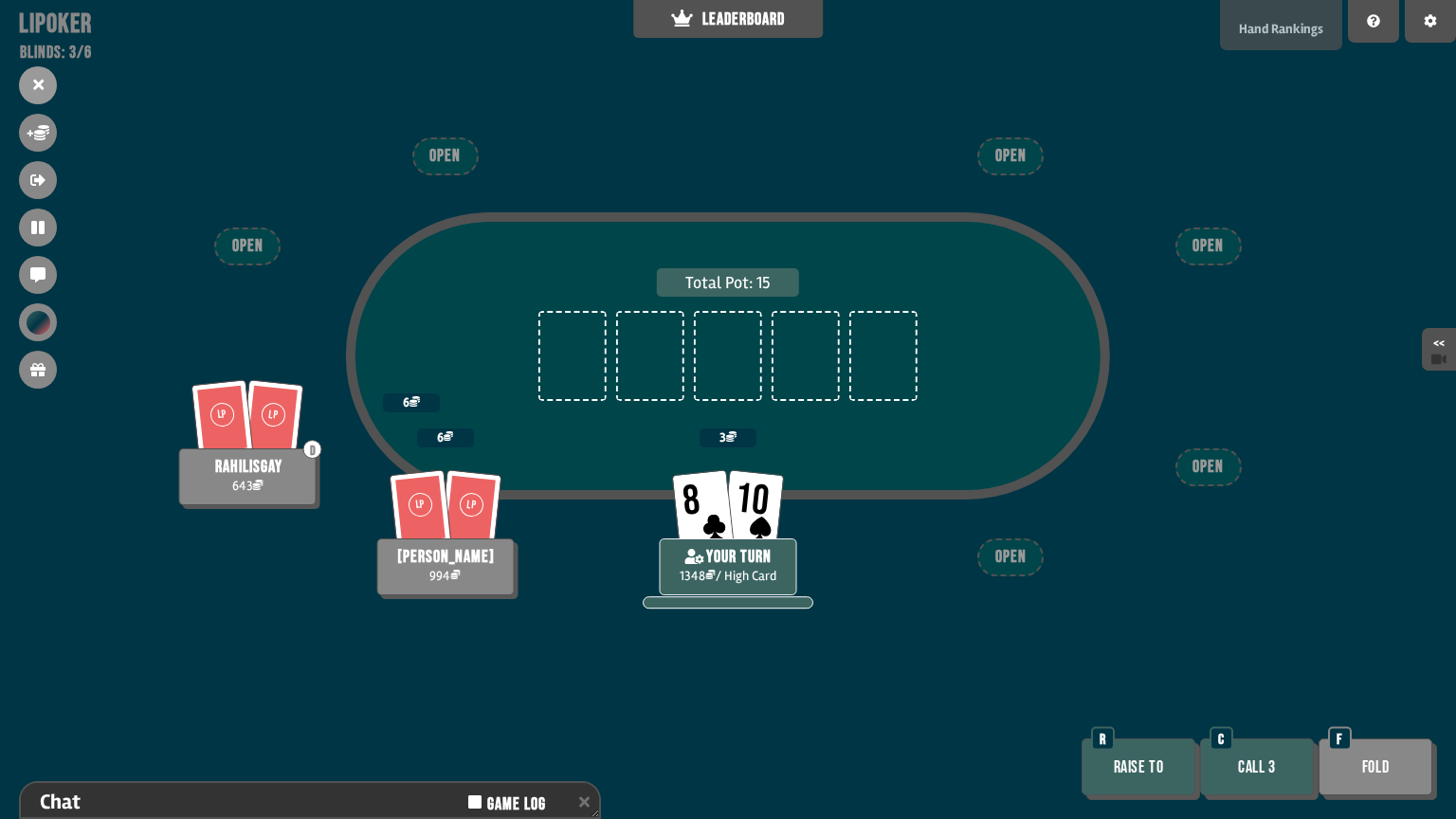 click on "Hand Rankings" at bounding box center [1281, 28] 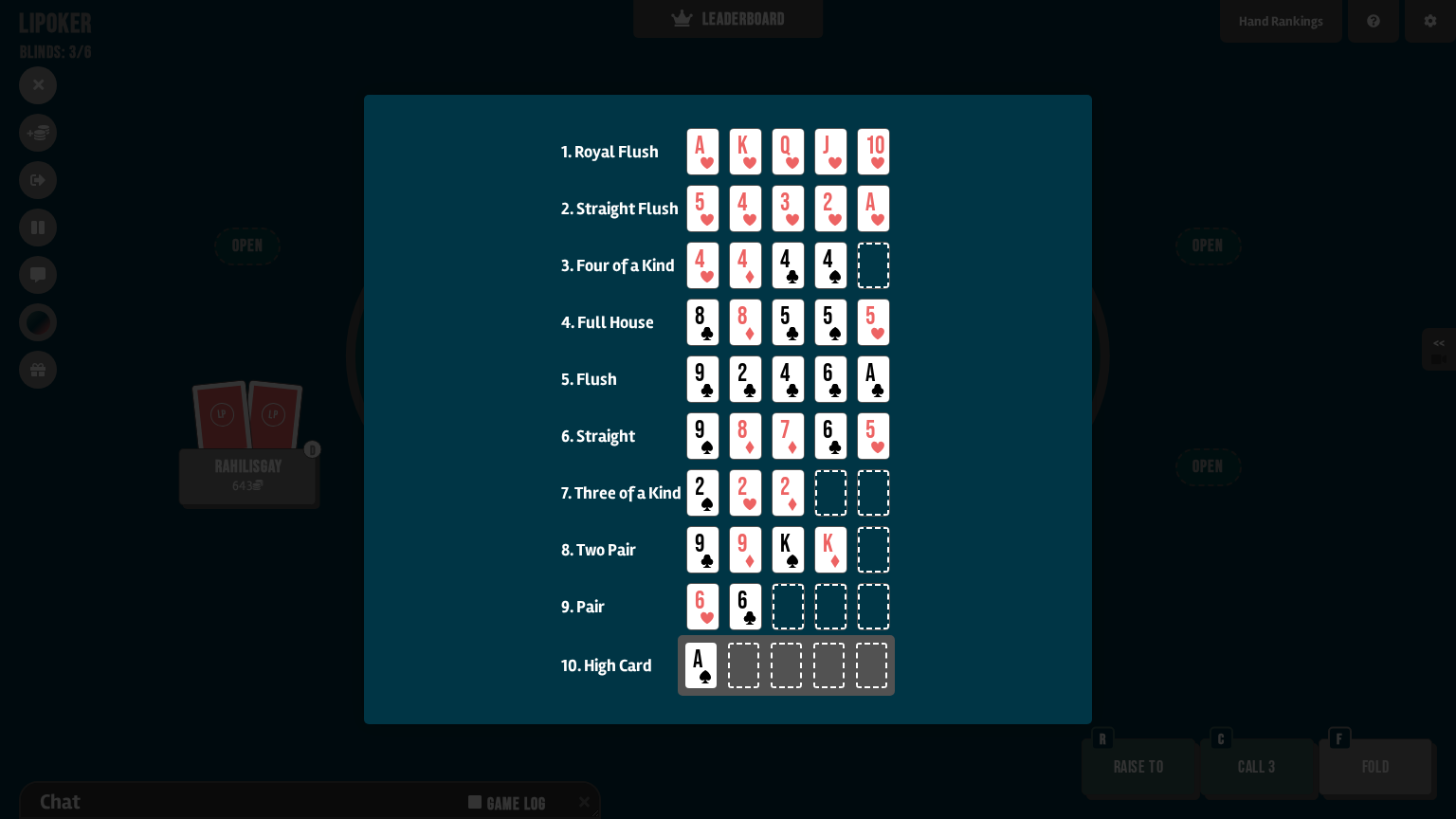 click at bounding box center [728, 410] 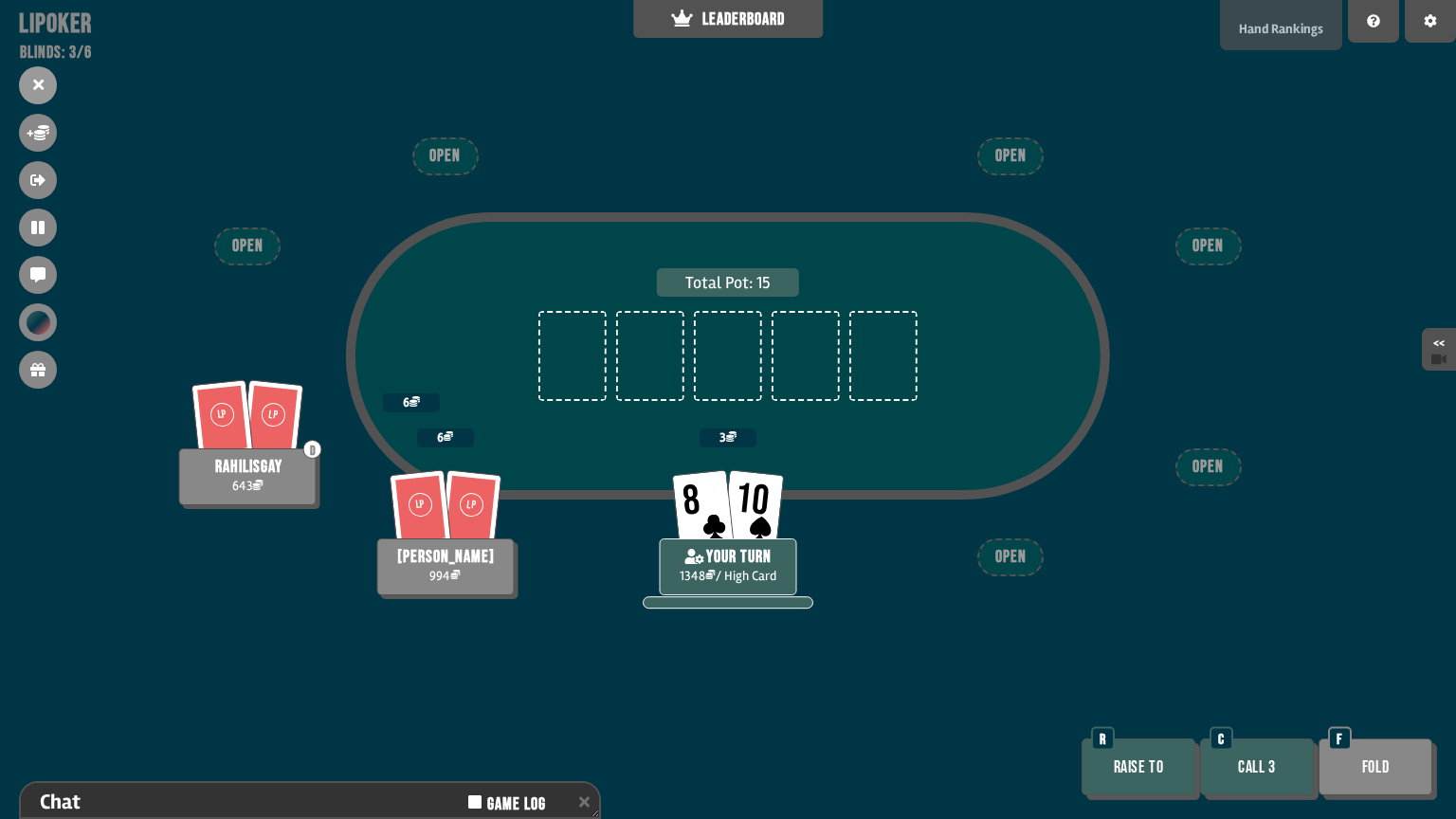 click on "Hand Rankings" at bounding box center (1281, 25) 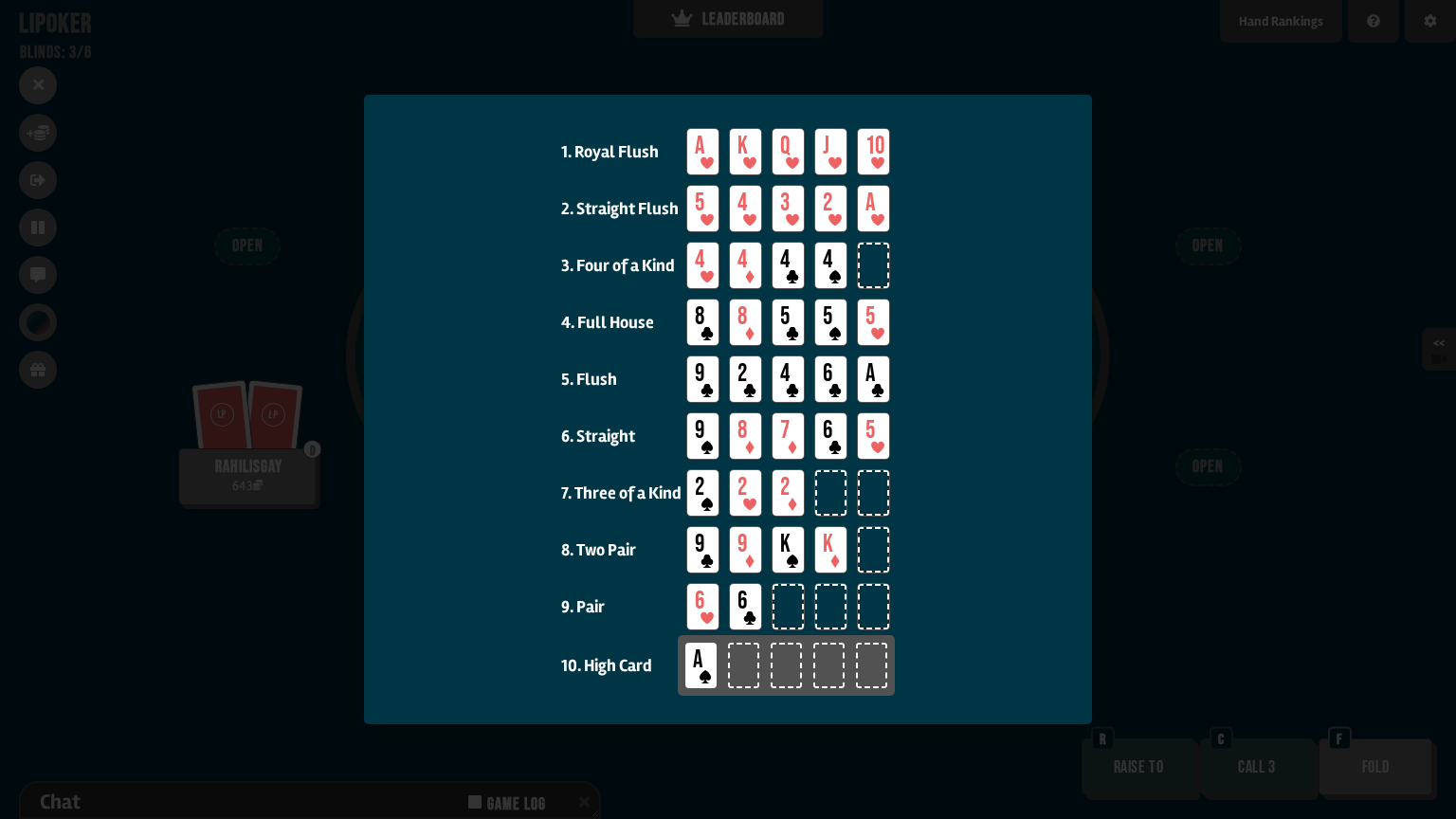 click at bounding box center [728, 410] 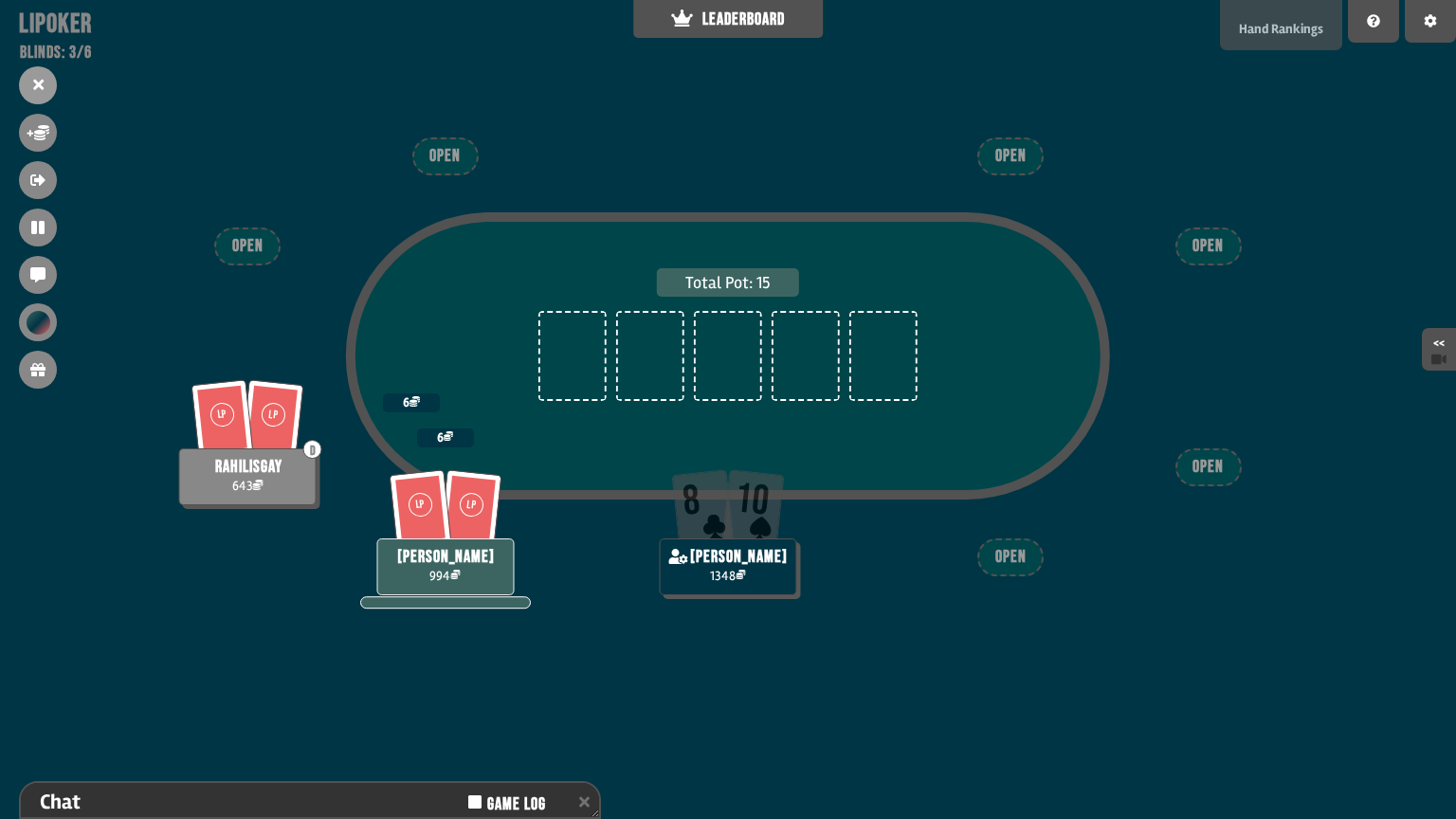 click on "Hand Rankings" at bounding box center (1281, 25) 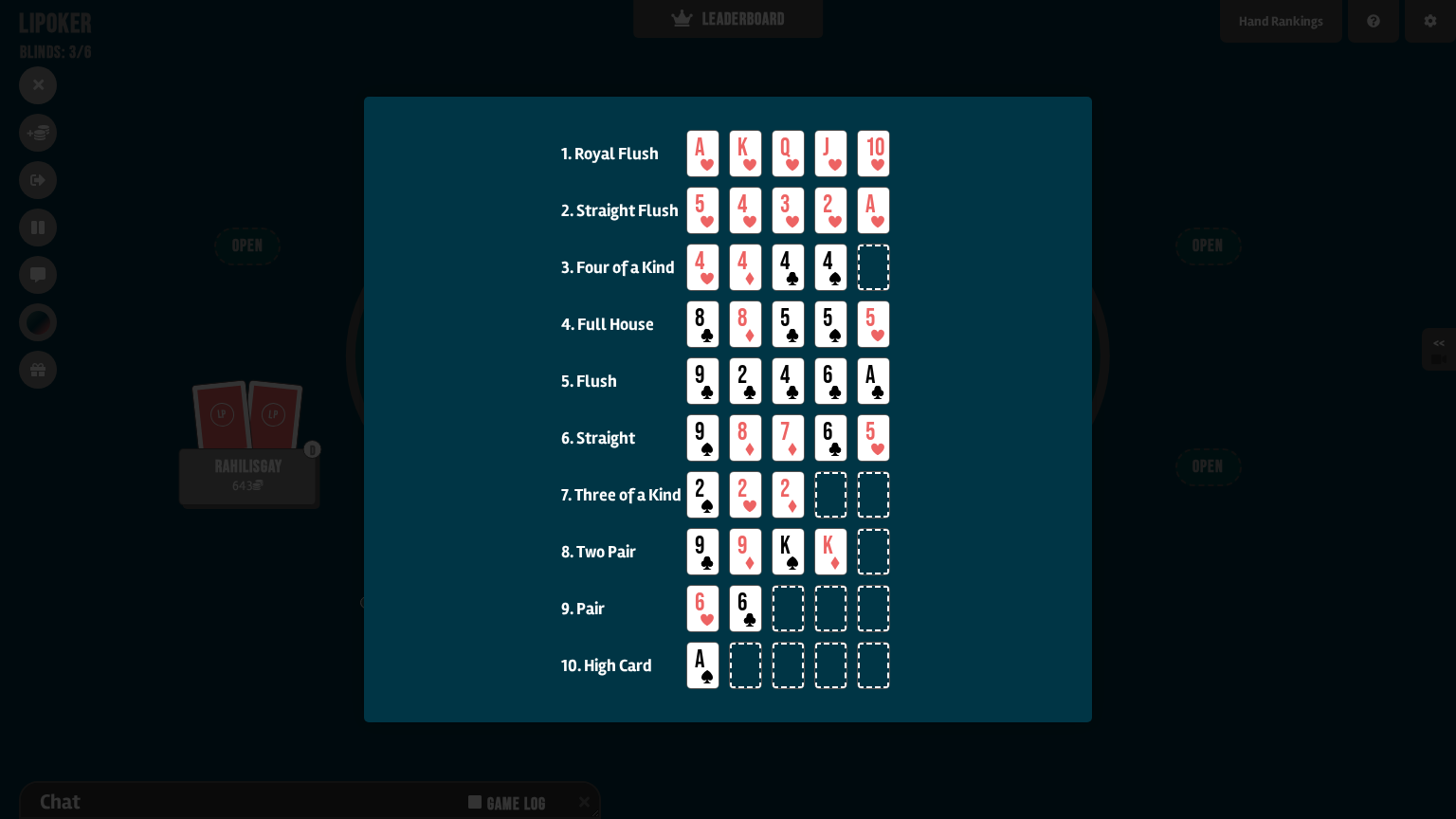 click at bounding box center [728, 410] 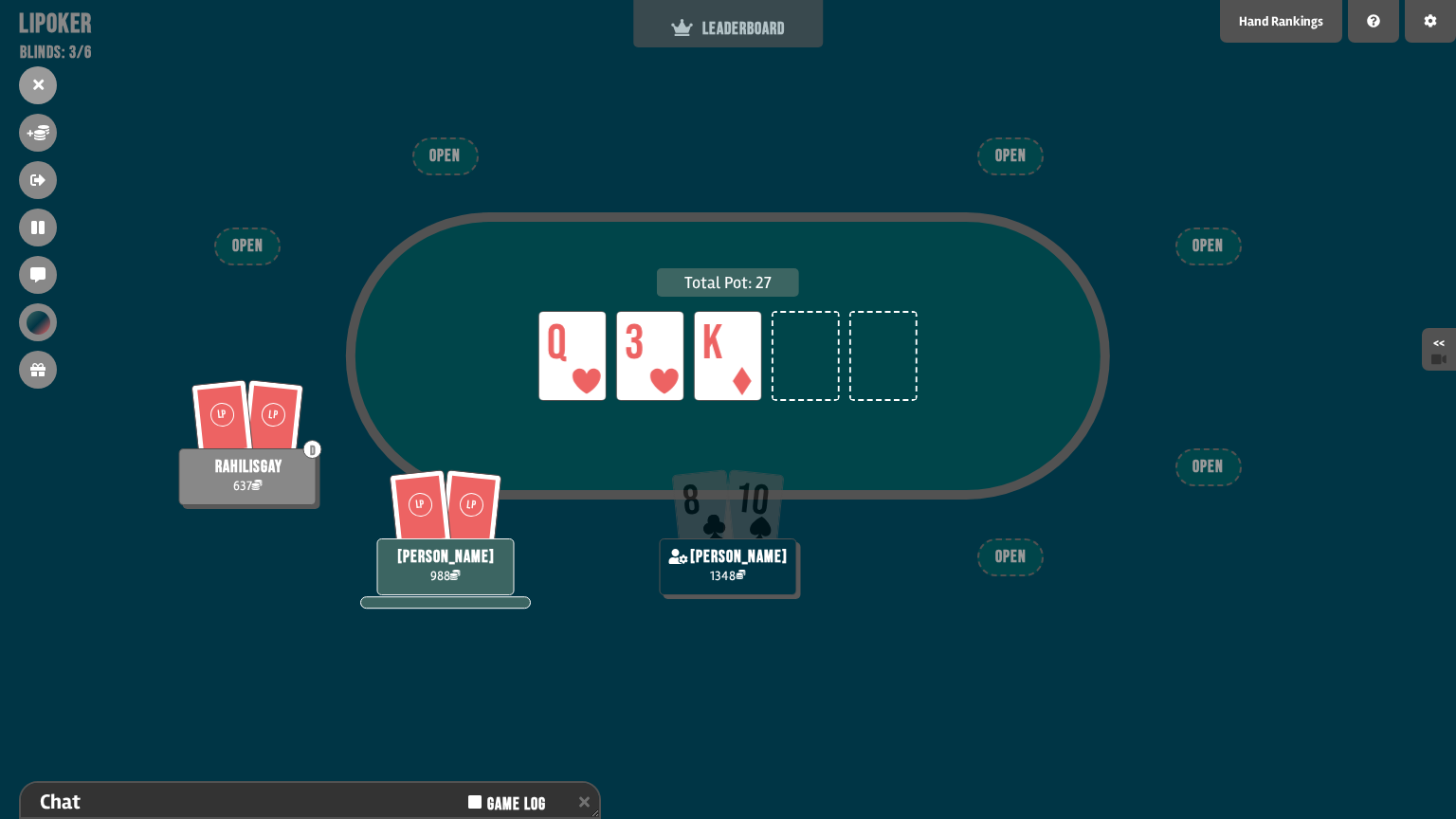 click on "LEADERBOARD" at bounding box center (728, 24) 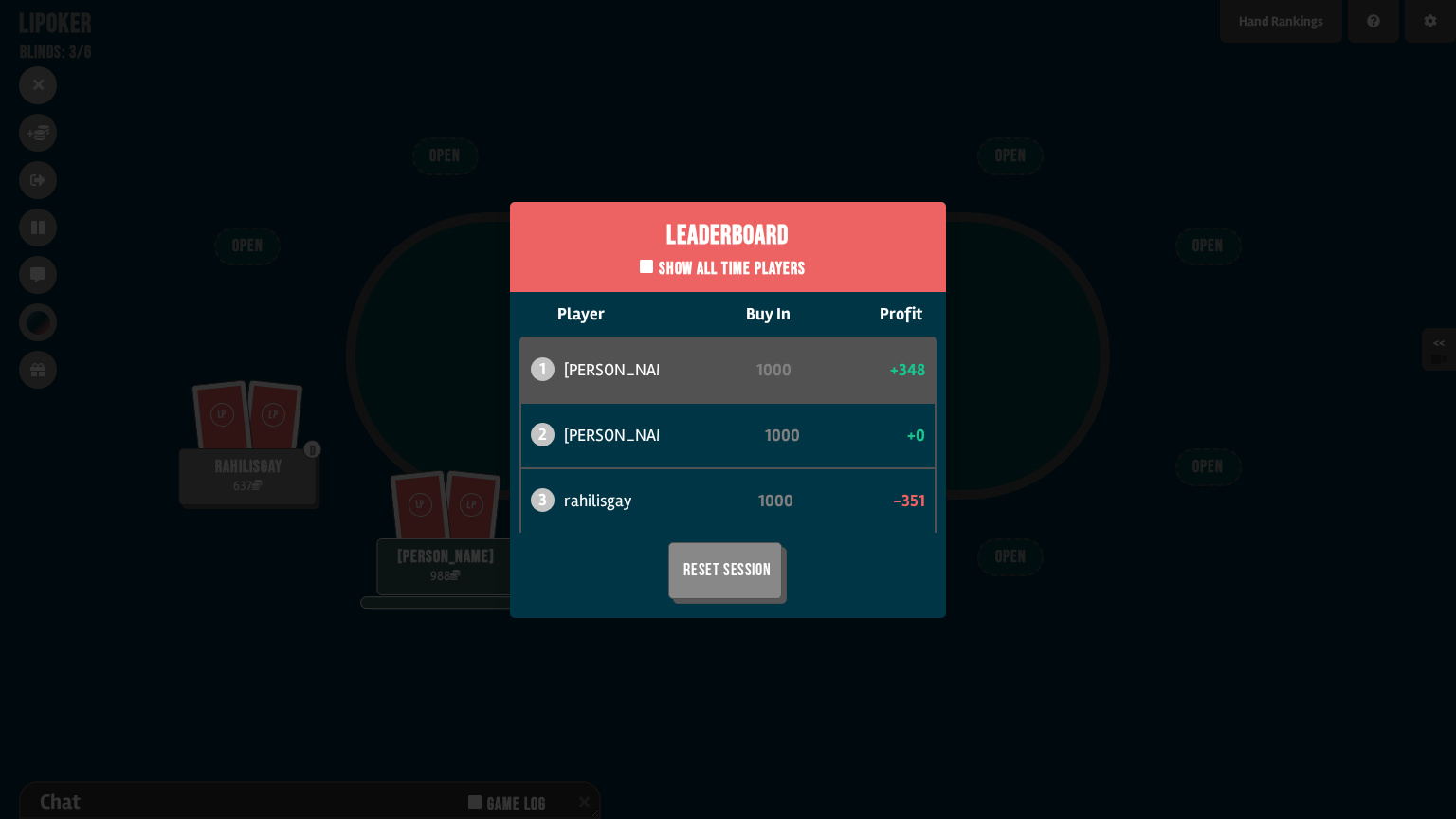 click on "Leaderboard   Show all time players Player Buy In Profit 1 [PERSON_NAME] 1000 +348 2 [PERSON_NAME] 1000 +0 3 rahilisgay 1000 -351 Reset Session" at bounding box center [728, 410] 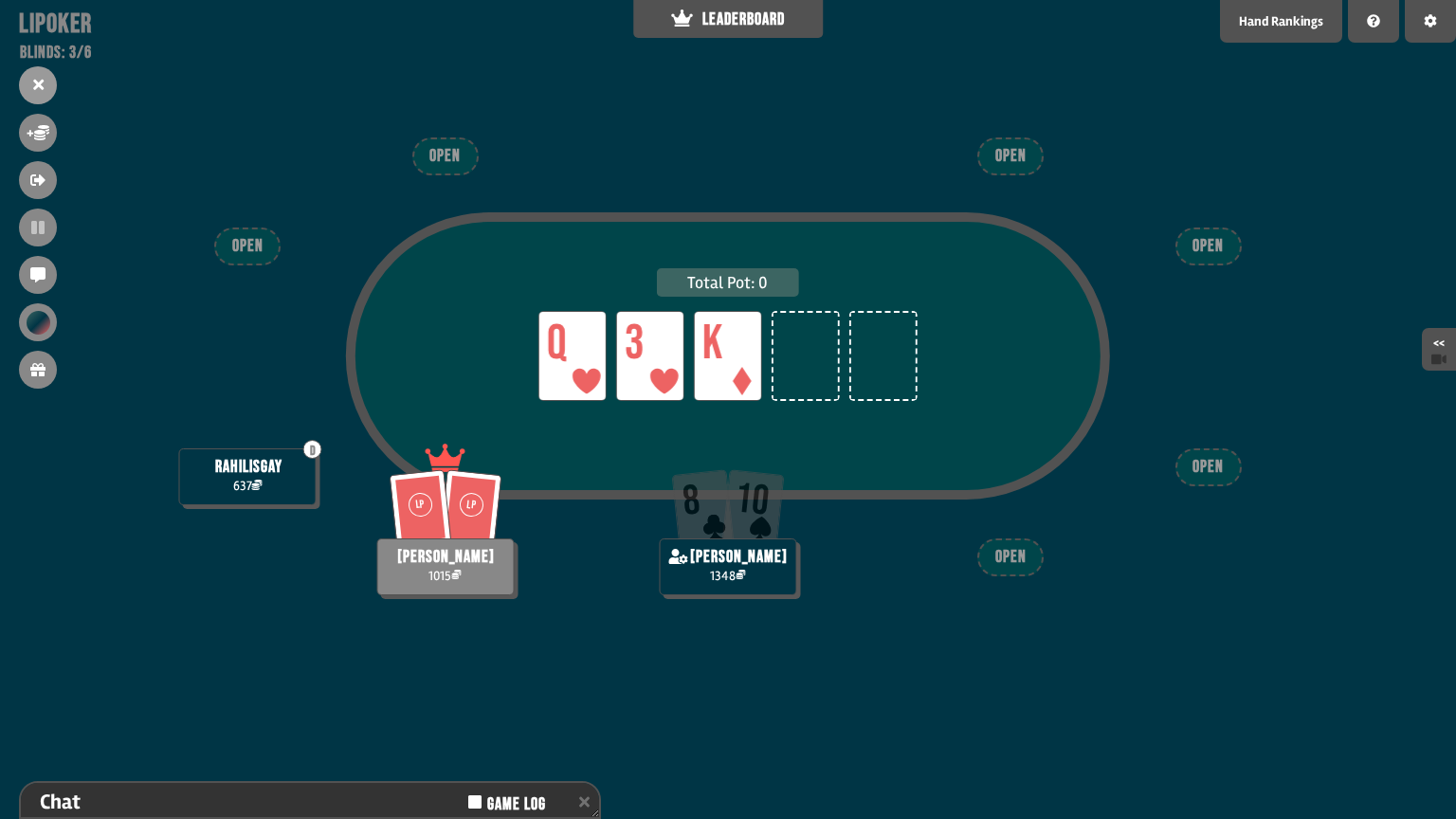 click on "Total Pot: 0   LP Q LP 3 LP K D rahilisgay 637  LP LP [PERSON_NAME] [DATE] [PERSON_NAME] 1348  OPEN OPEN OPEN OPEN OPEN OPEN" at bounding box center (728, 410) 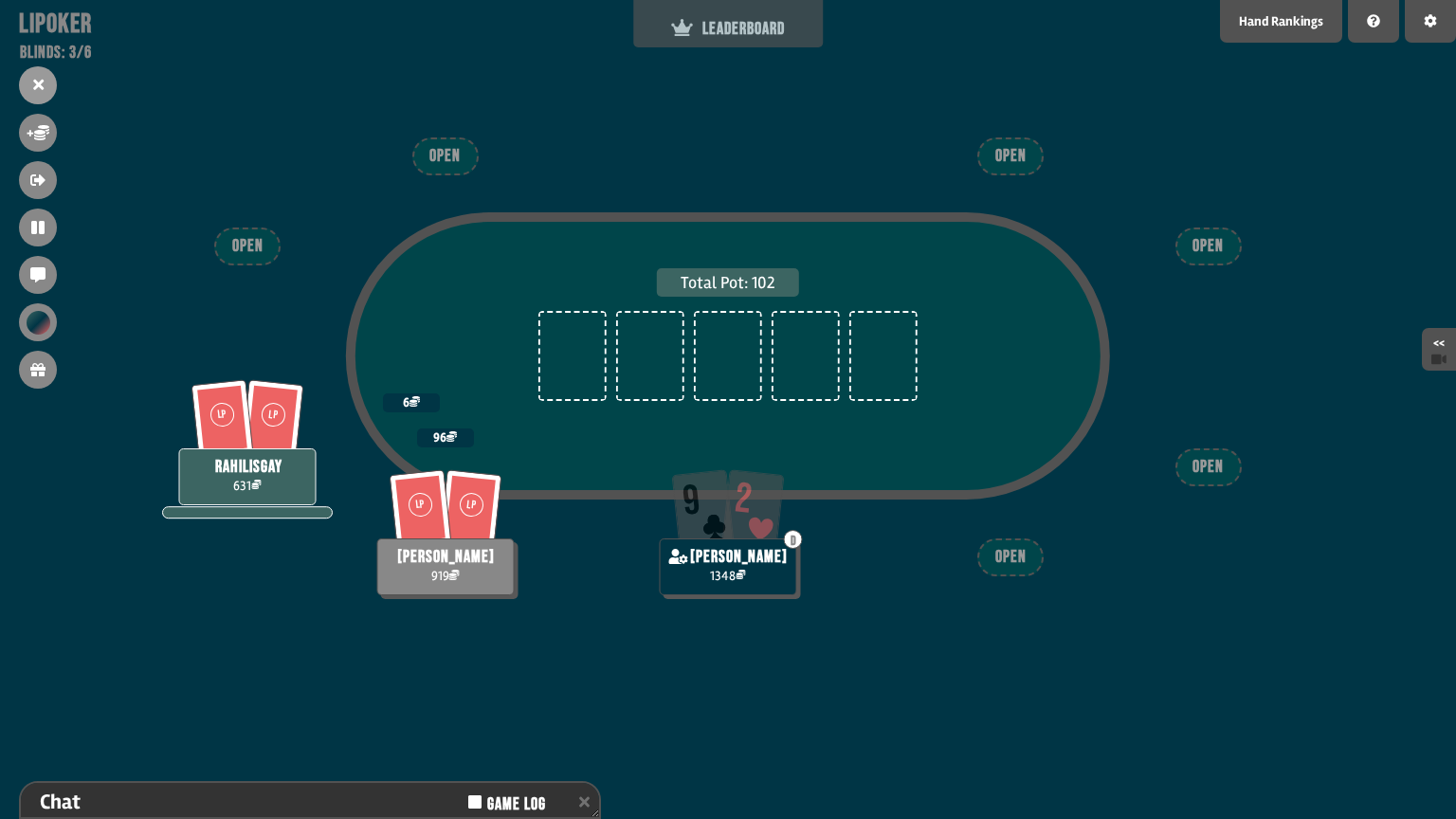 click on "LEADERBOARD" at bounding box center [728, 24] 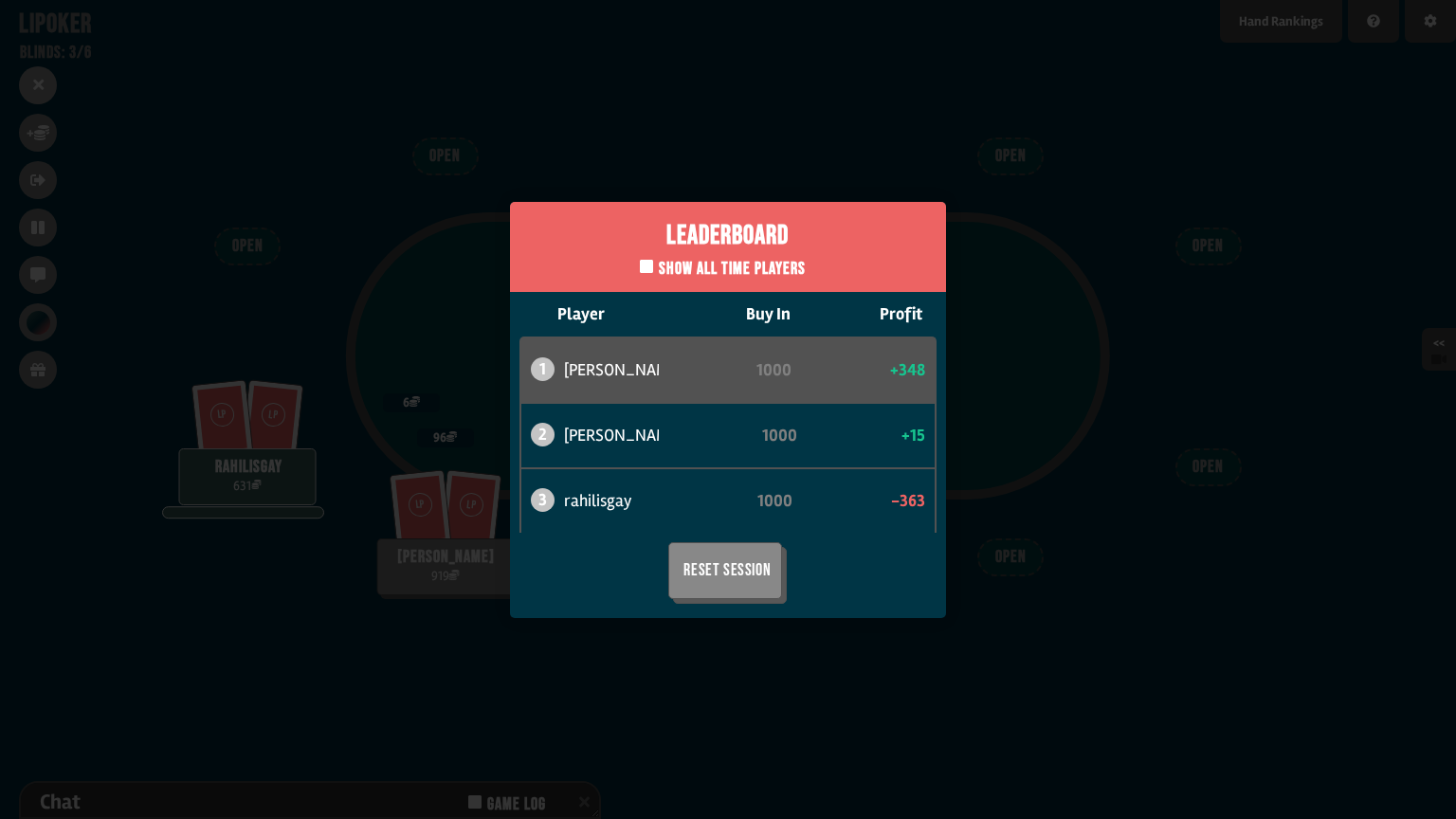 click on "Leaderboard   Show all time players Player Buy In Profit 1 [PERSON_NAME] 1000 +348 2 [PERSON_NAME] 1000 +15 3 rahilisgay 1000 -363 Reset Session" at bounding box center (728, 410) 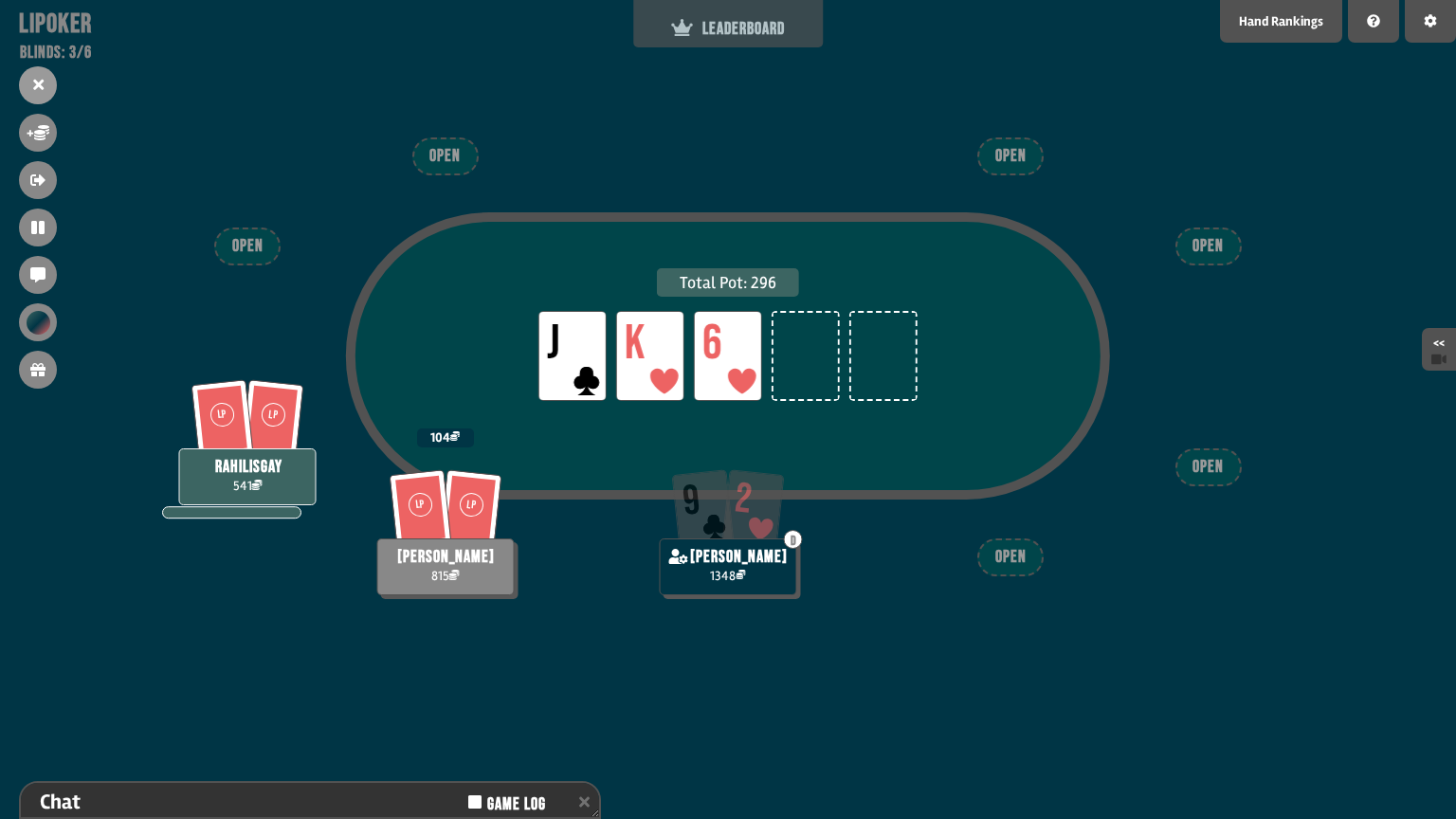 click on "LEADERBOARD" at bounding box center (728, 24) 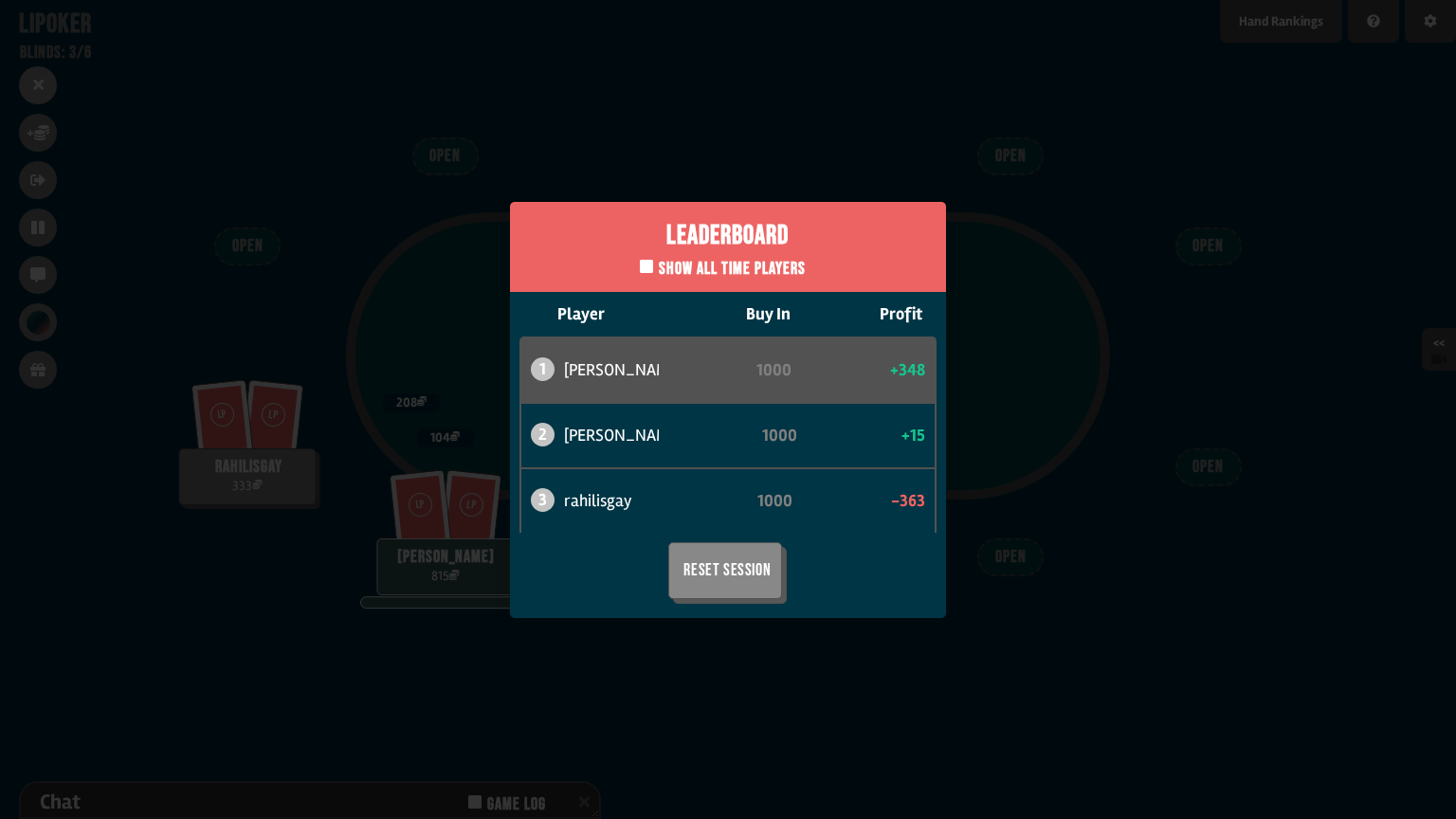 click on "Leaderboard   Show all time players Player Buy In Profit 1 [PERSON_NAME] 1000 +348 2 [PERSON_NAME] 1000 +15 3 rahilisgay 1000 -363 Reset Session" at bounding box center [728, 410] 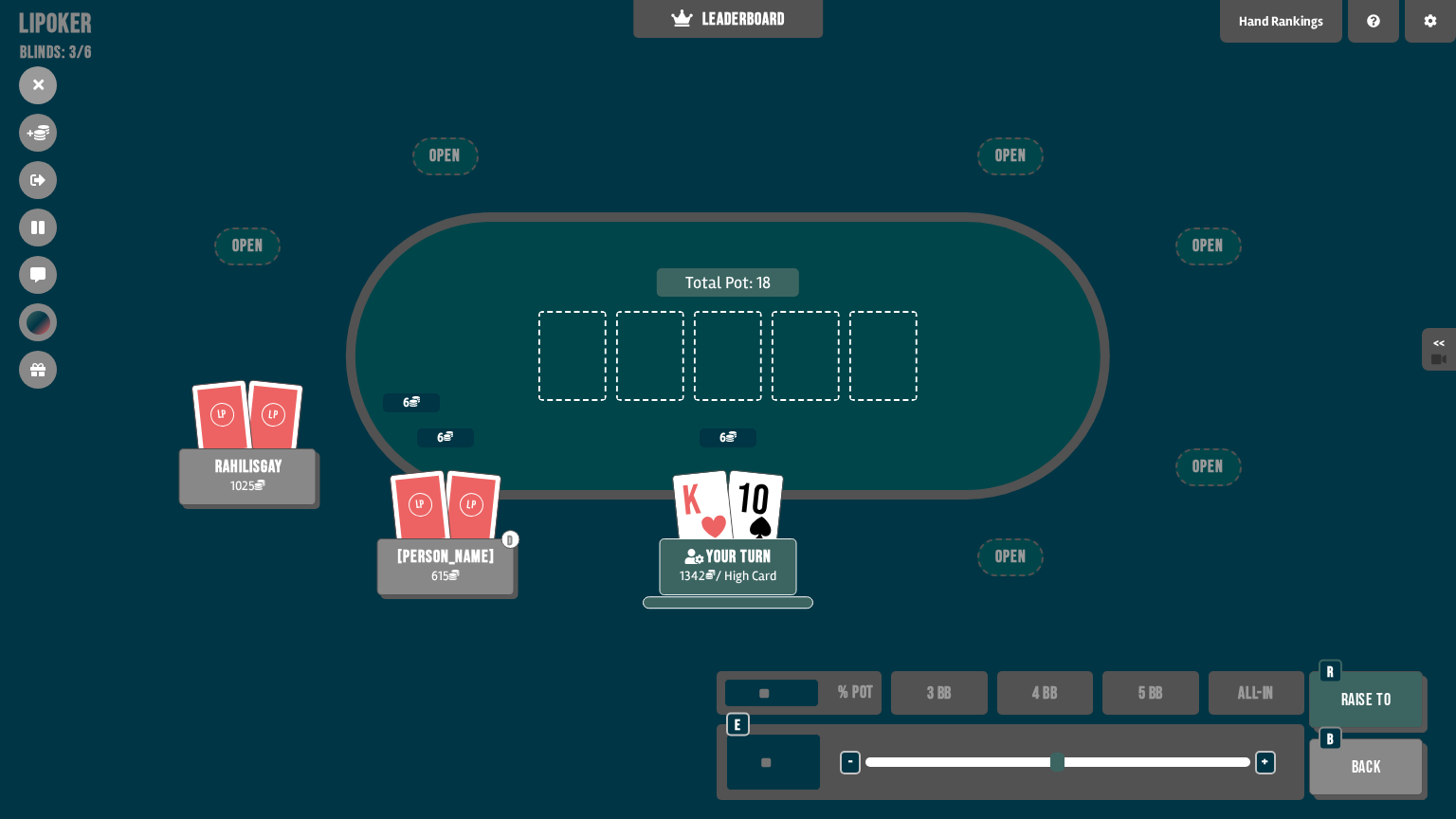 click on "4 BB" at bounding box center (1046, 693) 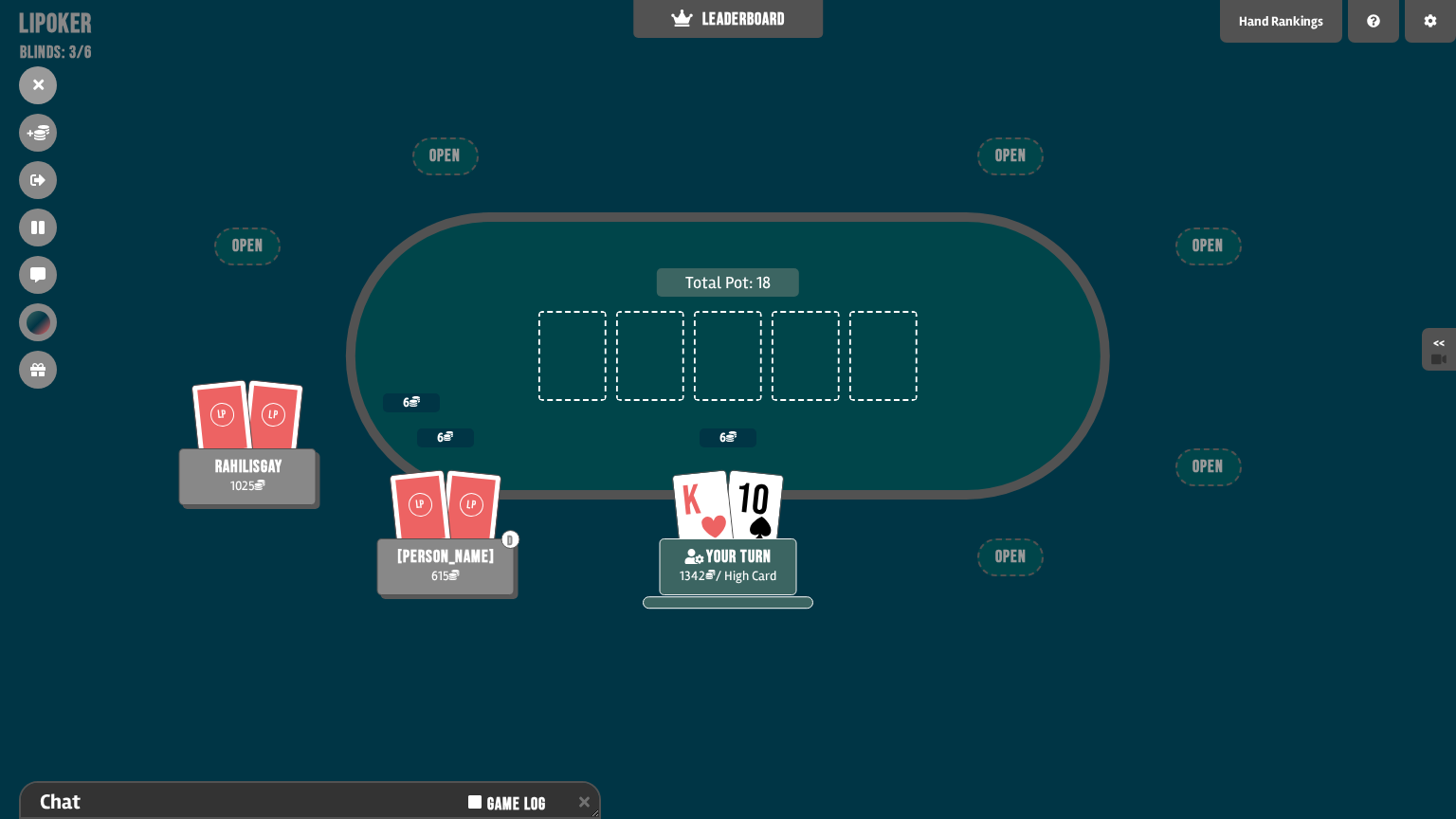 scroll, scrollTop: 144, scrollLeft: 0, axis: vertical 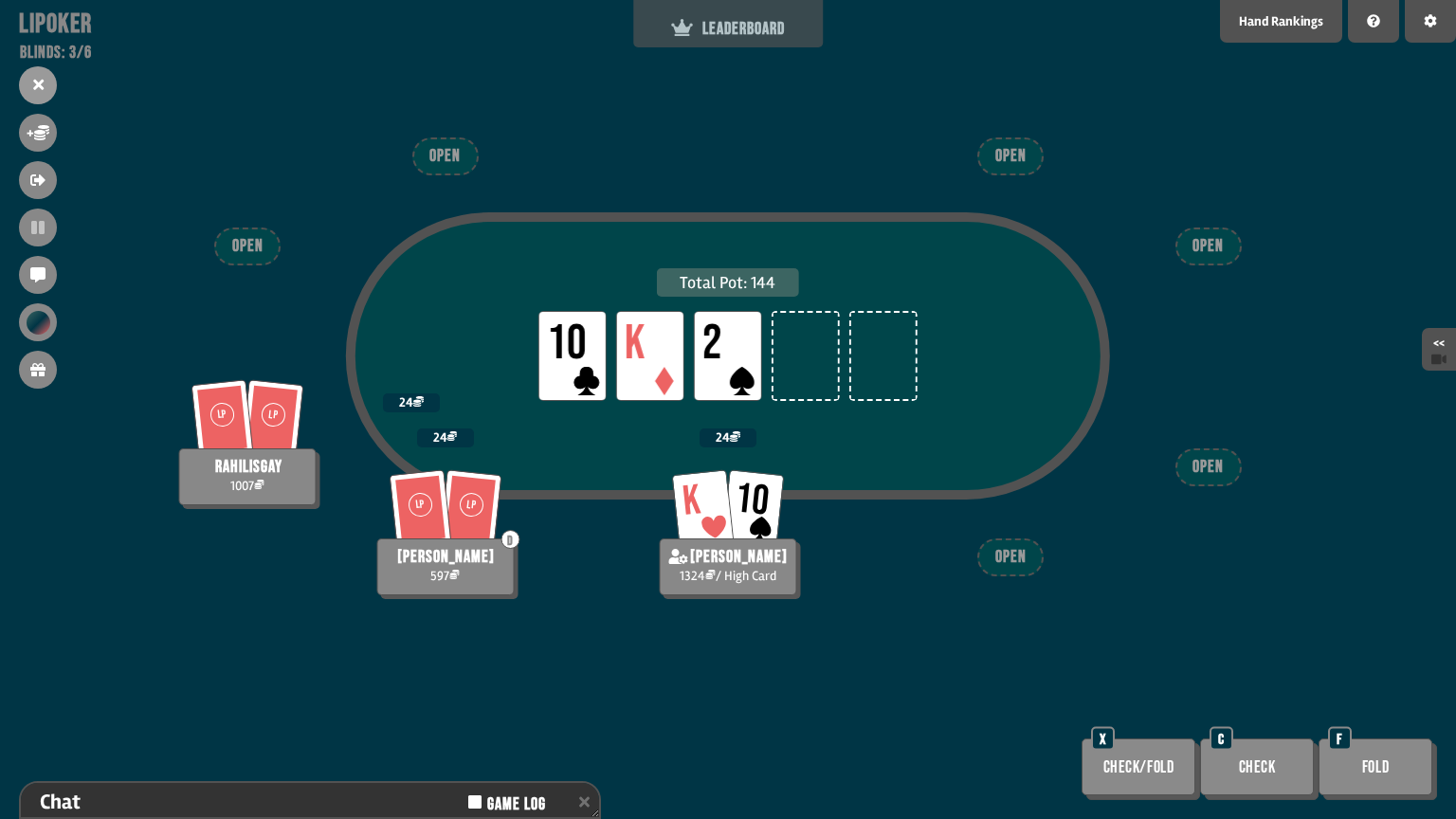 click on "LEADERBOARD" at bounding box center (728, 24) 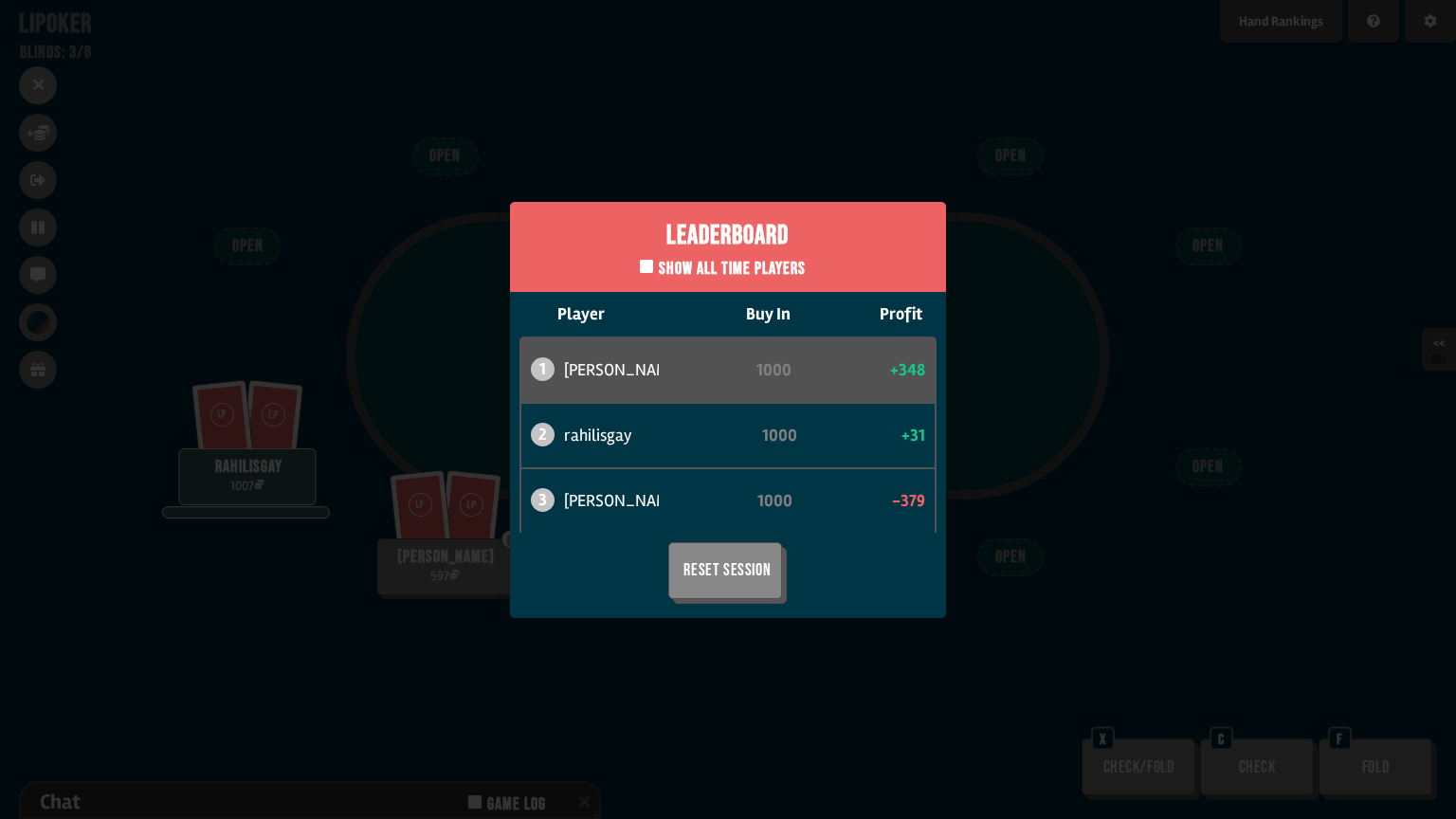 click on "Leaderboard   Show all time players Player Buy In Profit 1 [PERSON_NAME] 1000 +348 2 rahilisgay 1000 +31 3 [PERSON_NAME] 1000 -379 Reset Session" at bounding box center (728, 410) 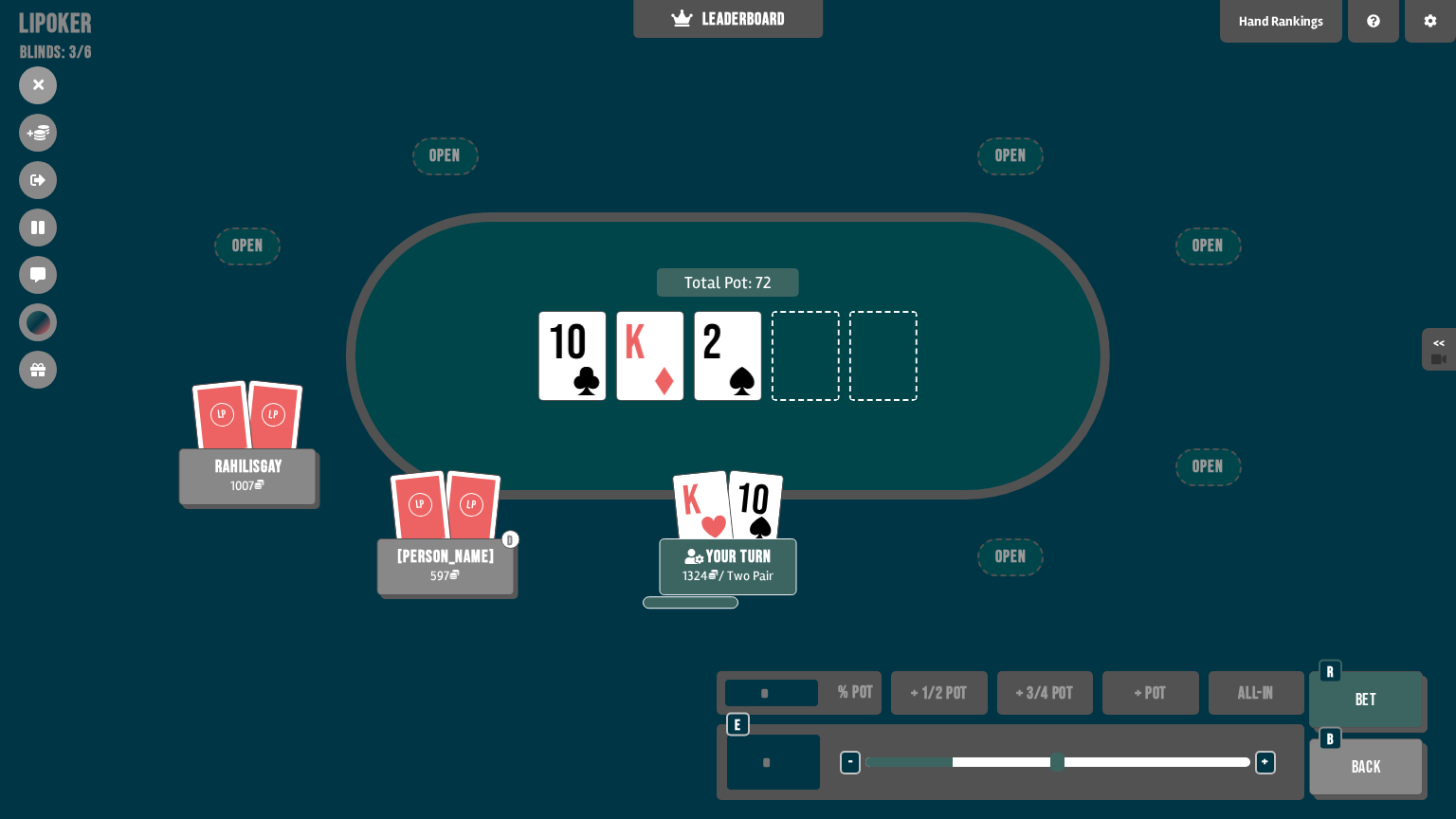 drag, startPoint x: 877, startPoint y: 768, endPoint x: 956, endPoint y: 758, distance: 79.6304 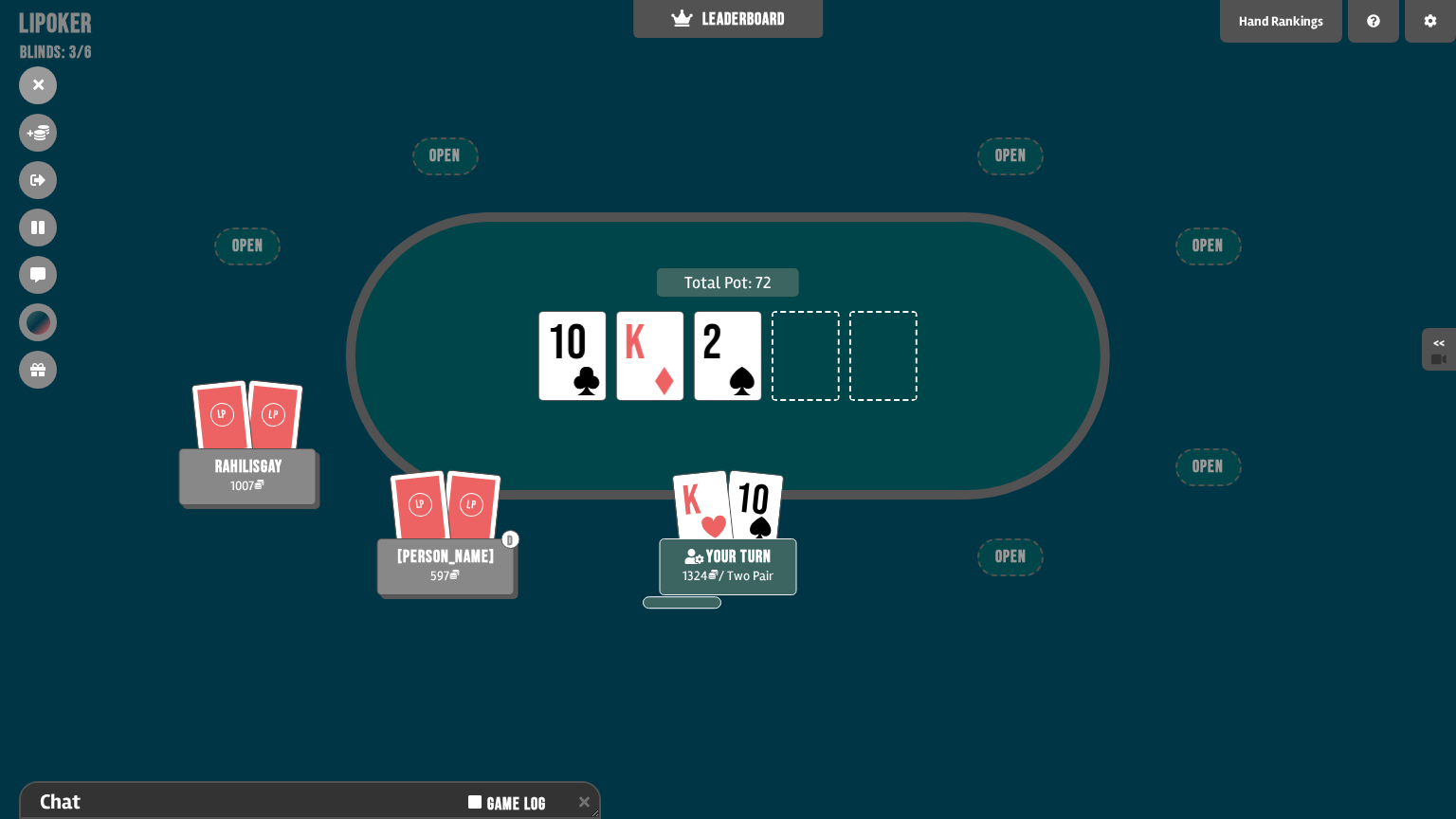 scroll, scrollTop: 144, scrollLeft: 0, axis: vertical 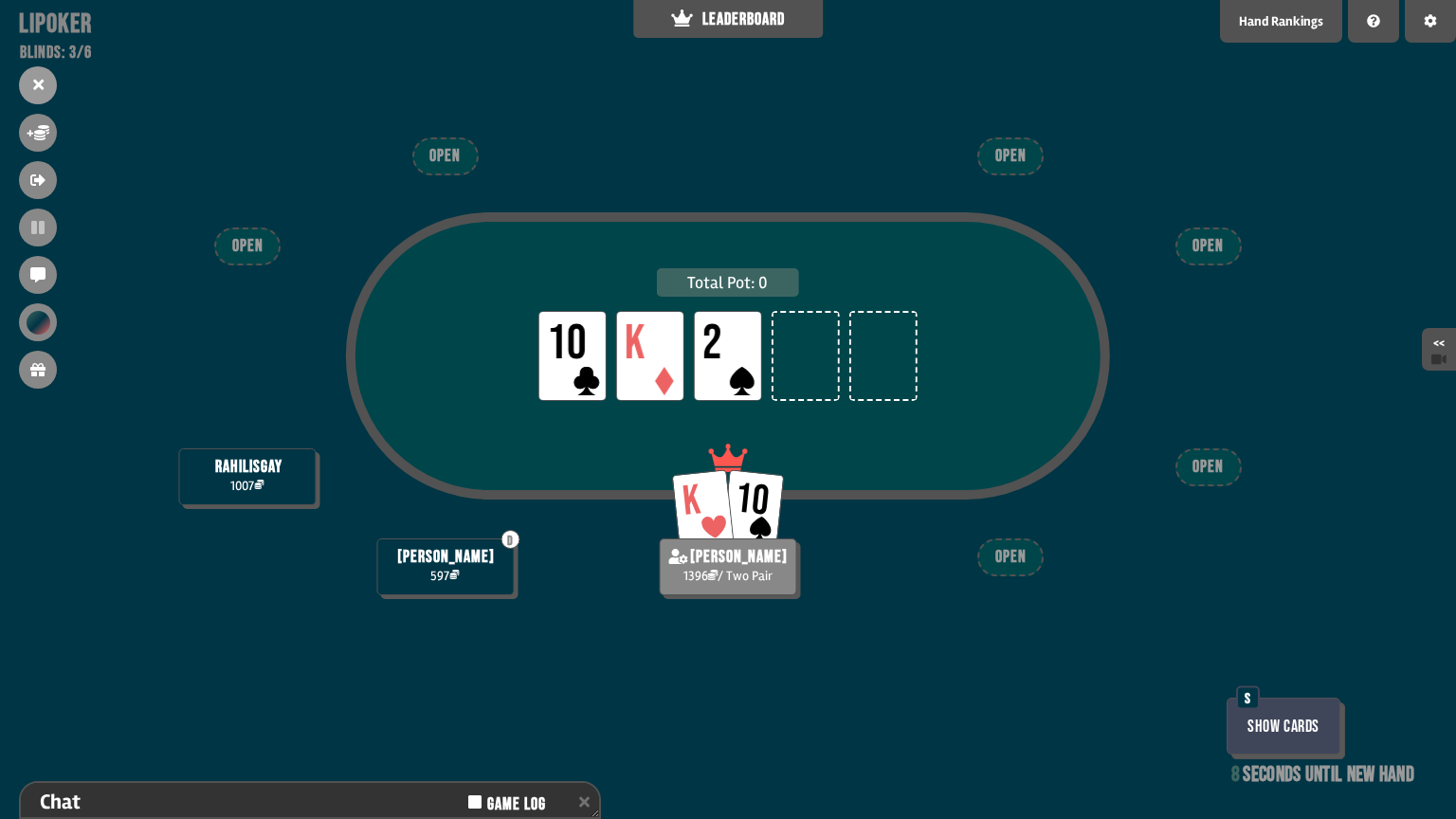 click on "Total Pot: 0   LP 10 LP K LP 2 rahilisgay 1007  D [PERSON_NAME] 597  K 10 [PERSON_NAME] 1396   / Two Pair OPEN OPEN OPEN OPEN OPEN OPEN Show Cards S 8  seconds until new hand" at bounding box center (728, 410) 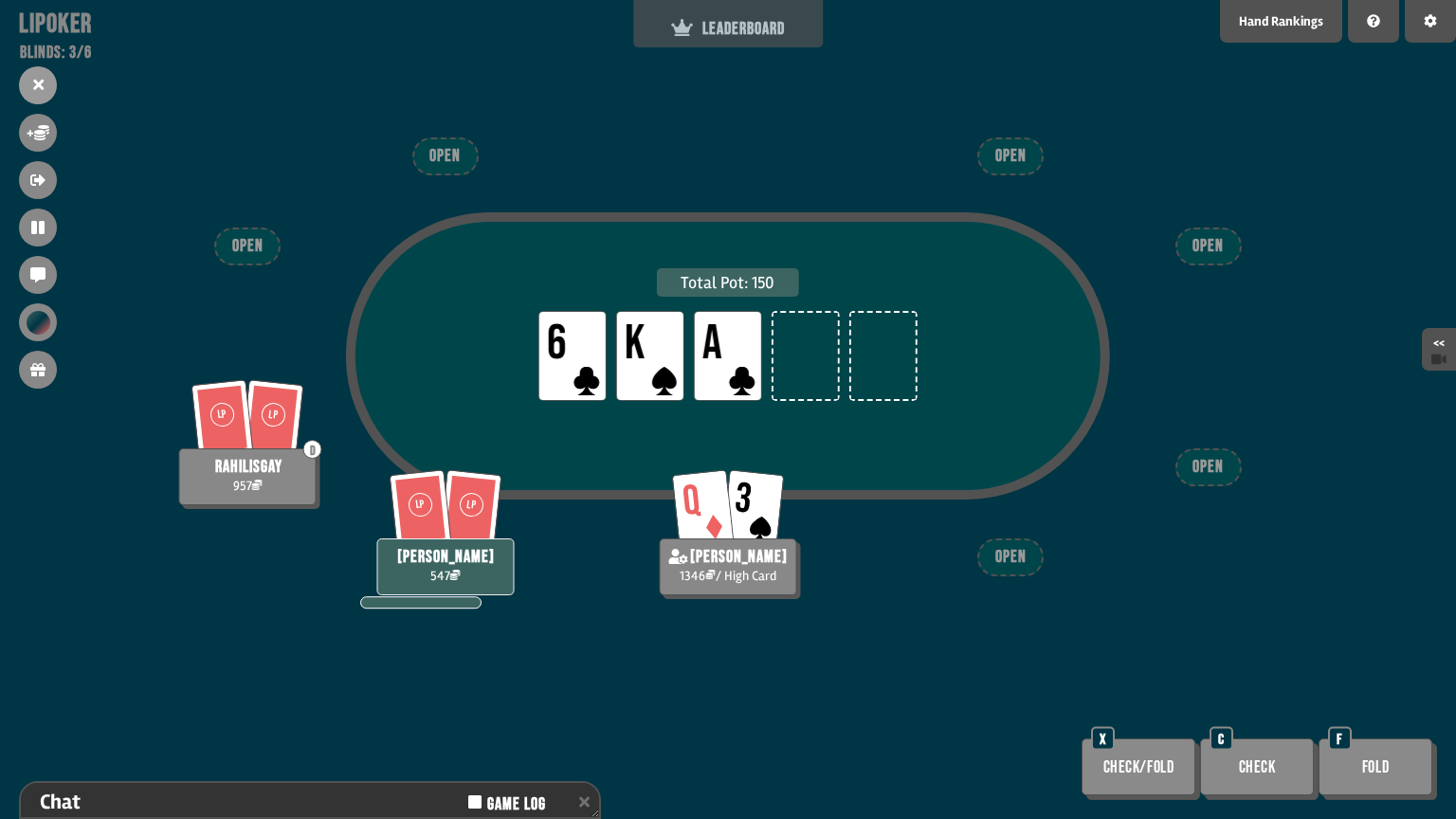 click on "LEADERBOARD" at bounding box center [728, 24] 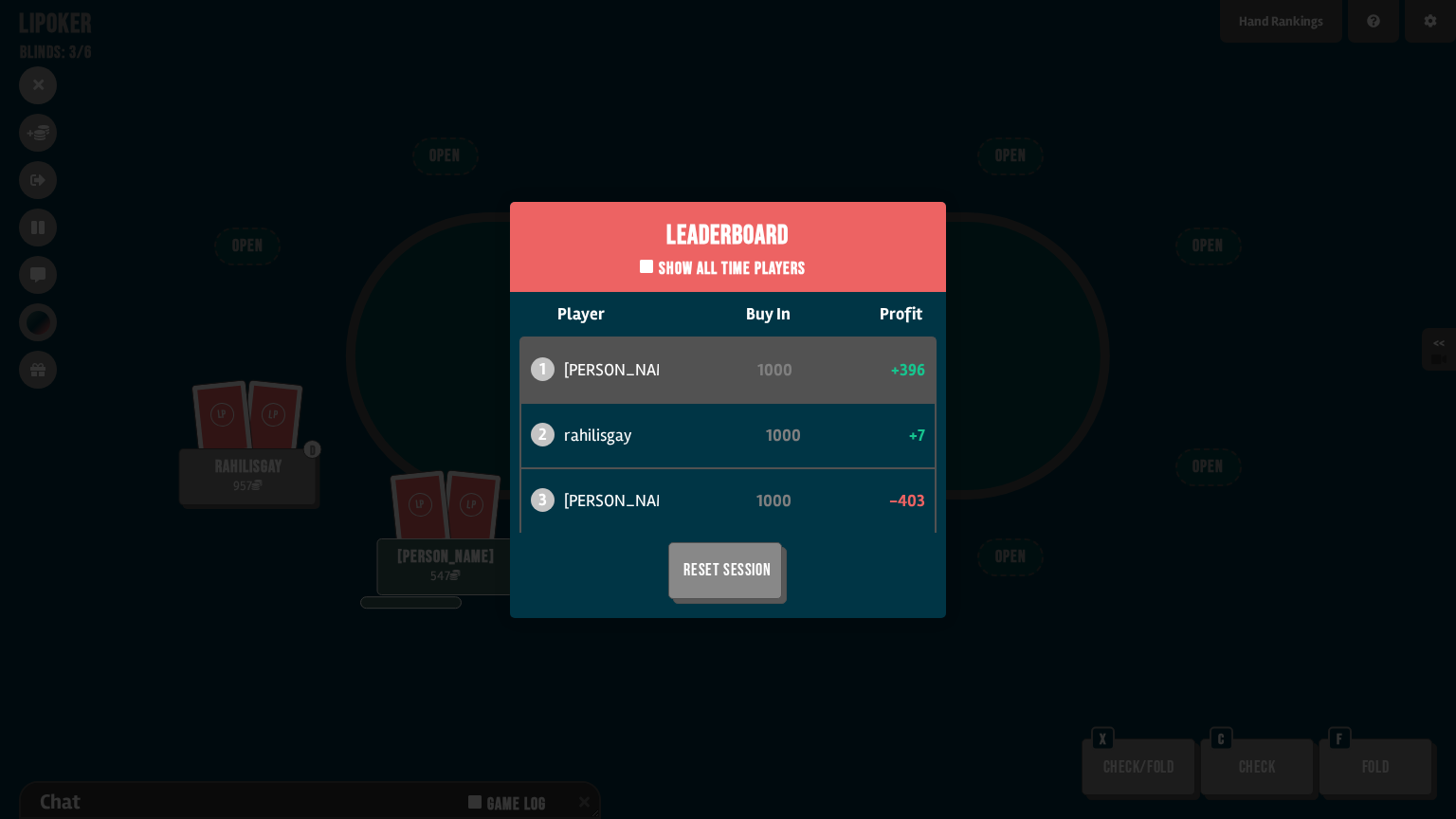 click on "Leaderboard   Show all time players Player Buy In Profit 1 [PERSON_NAME] 1000 +396 2 rahilisgay 1000 +7 3 [PERSON_NAME] 1000 -403 Reset Session" at bounding box center (728, 410) 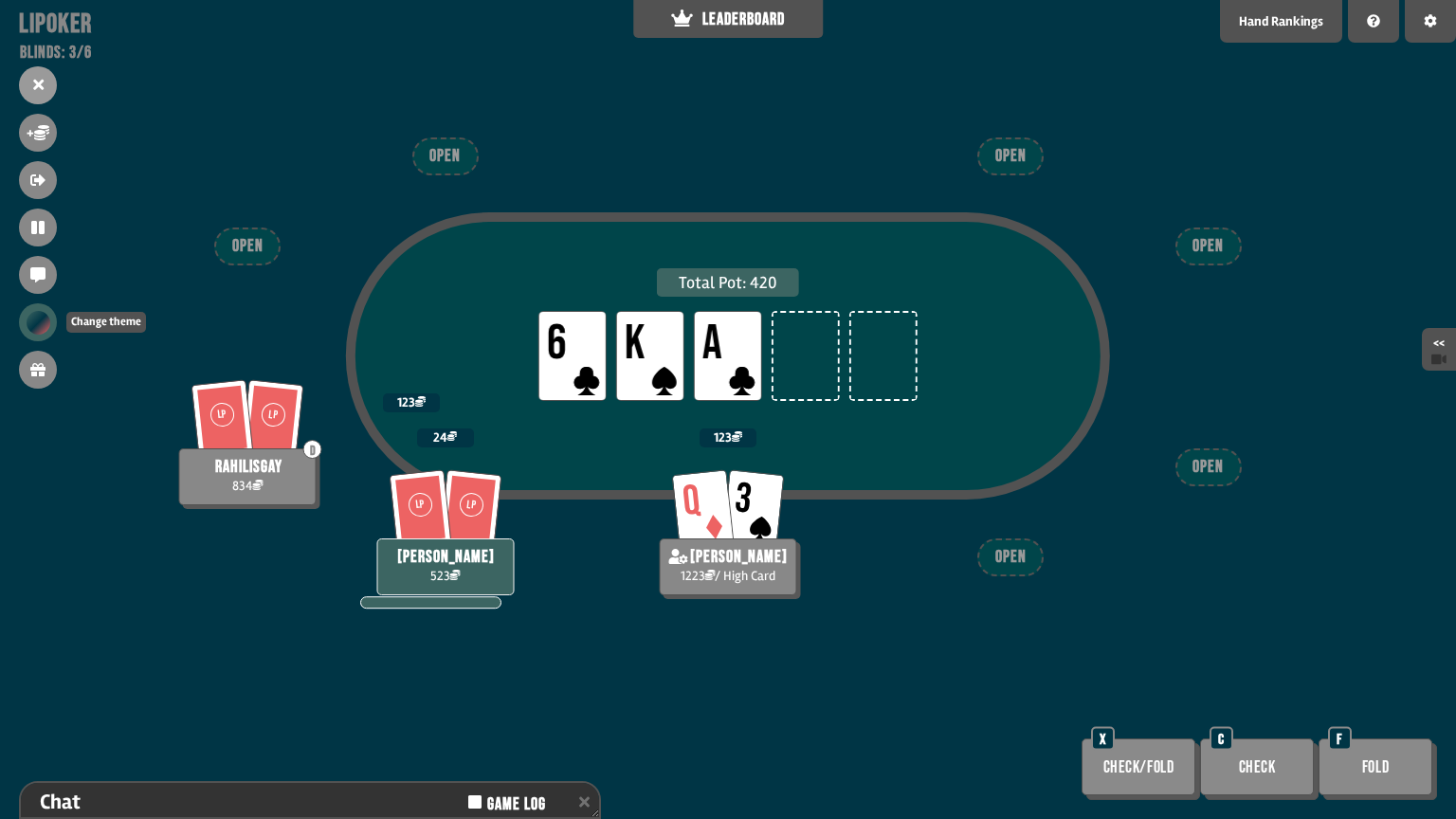 click at bounding box center [38, 322] 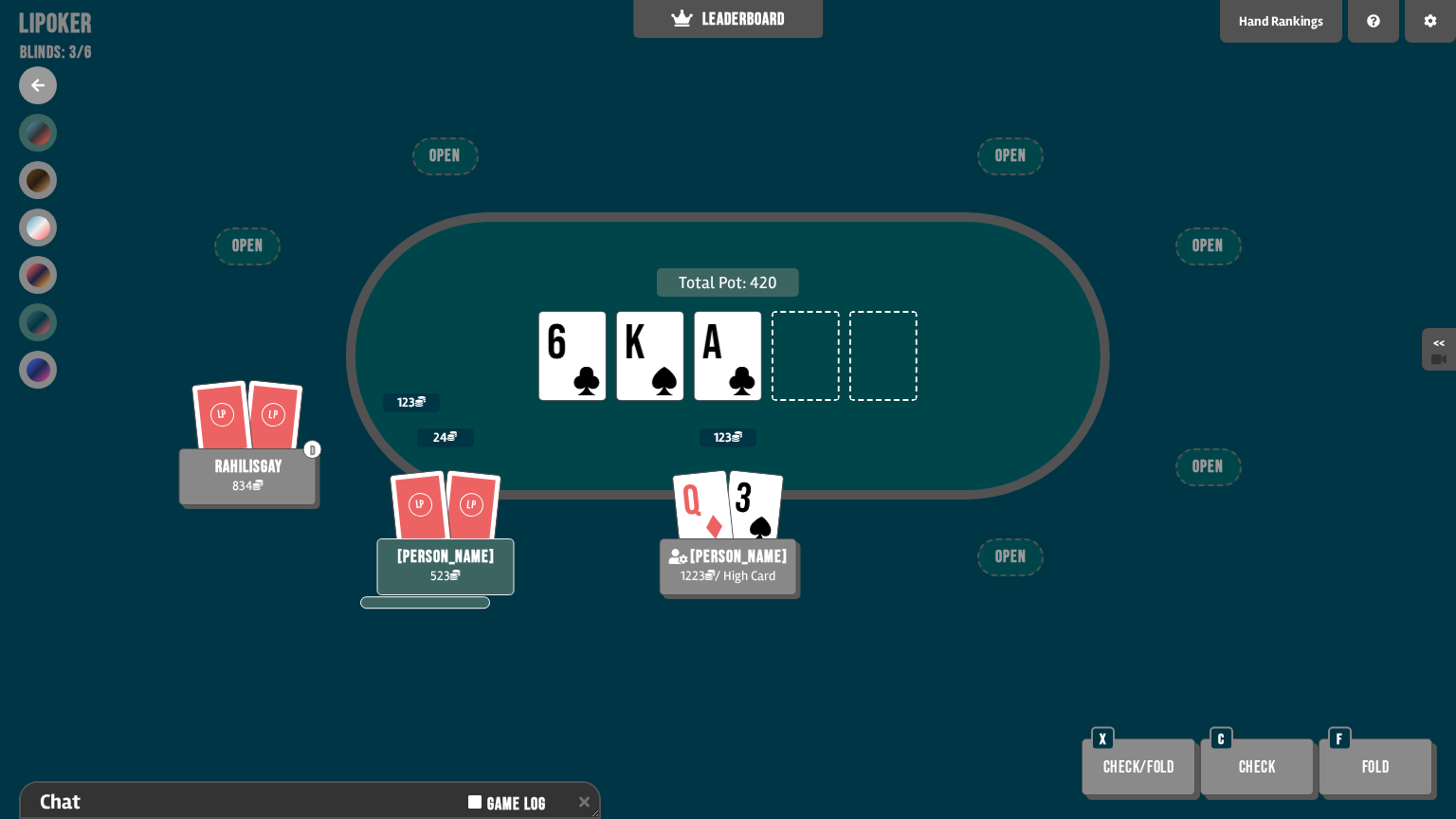 click at bounding box center [38, 133] 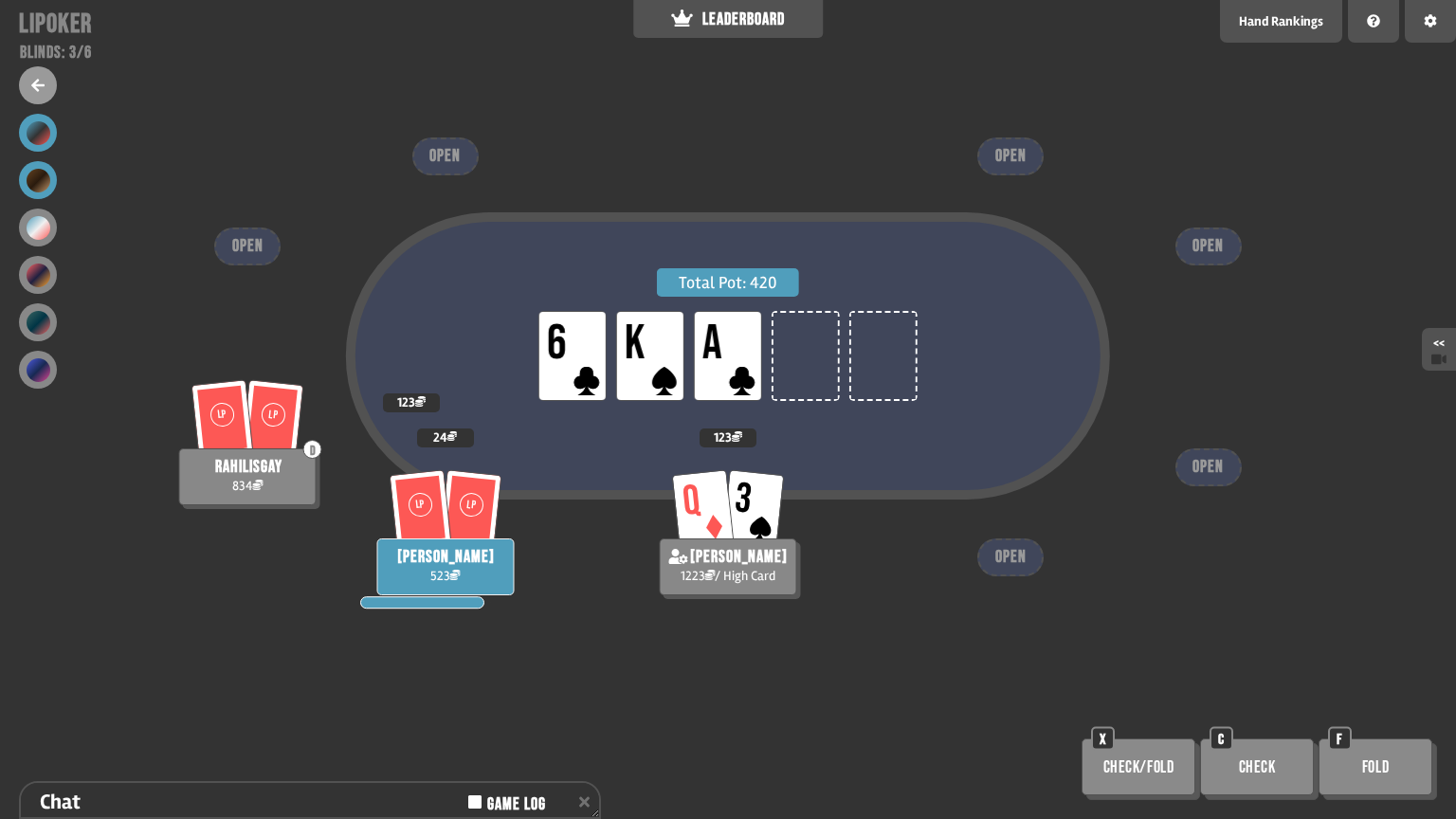 click at bounding box center (38, 180) 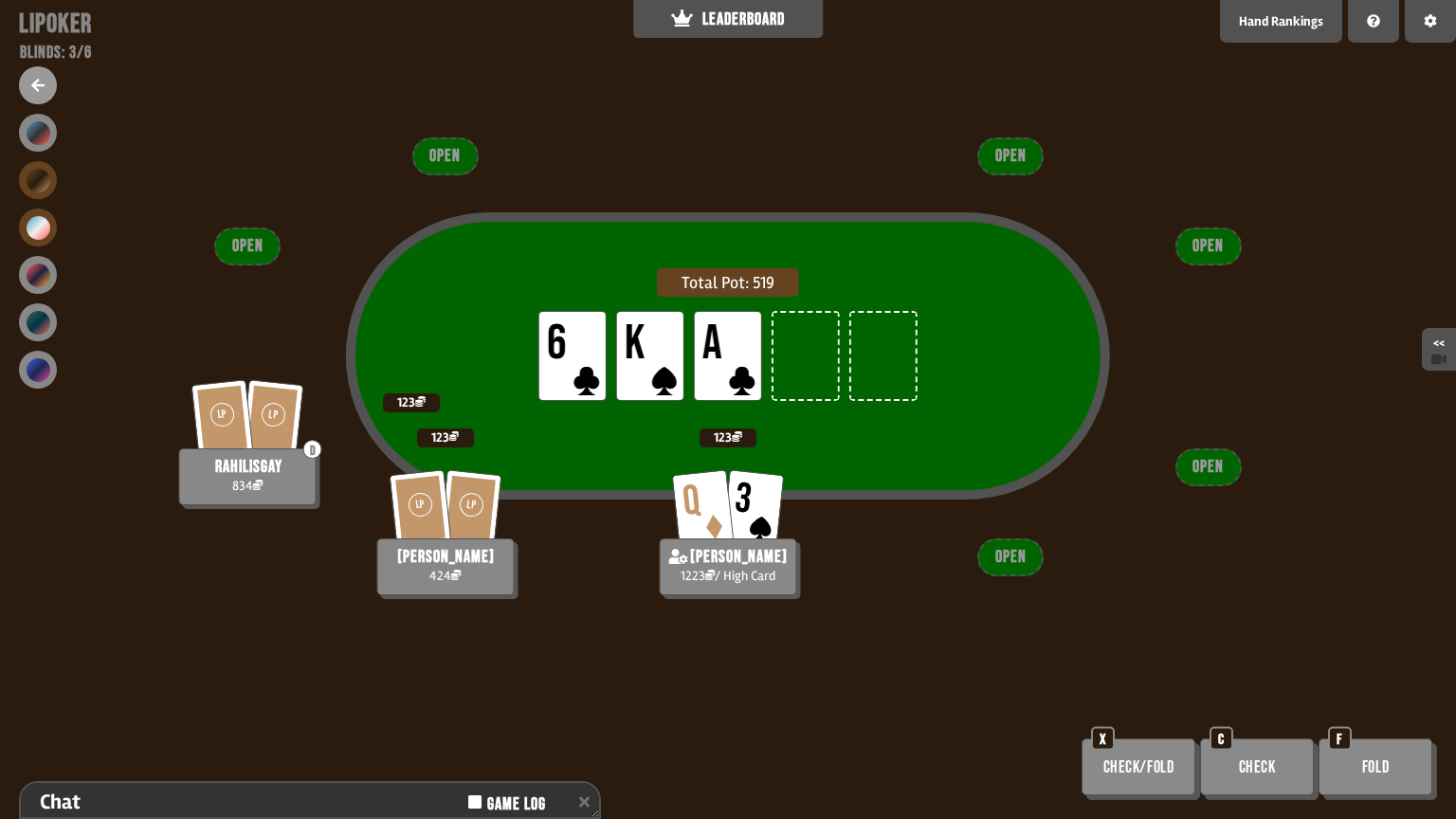 click at bounding box center [38, 228] 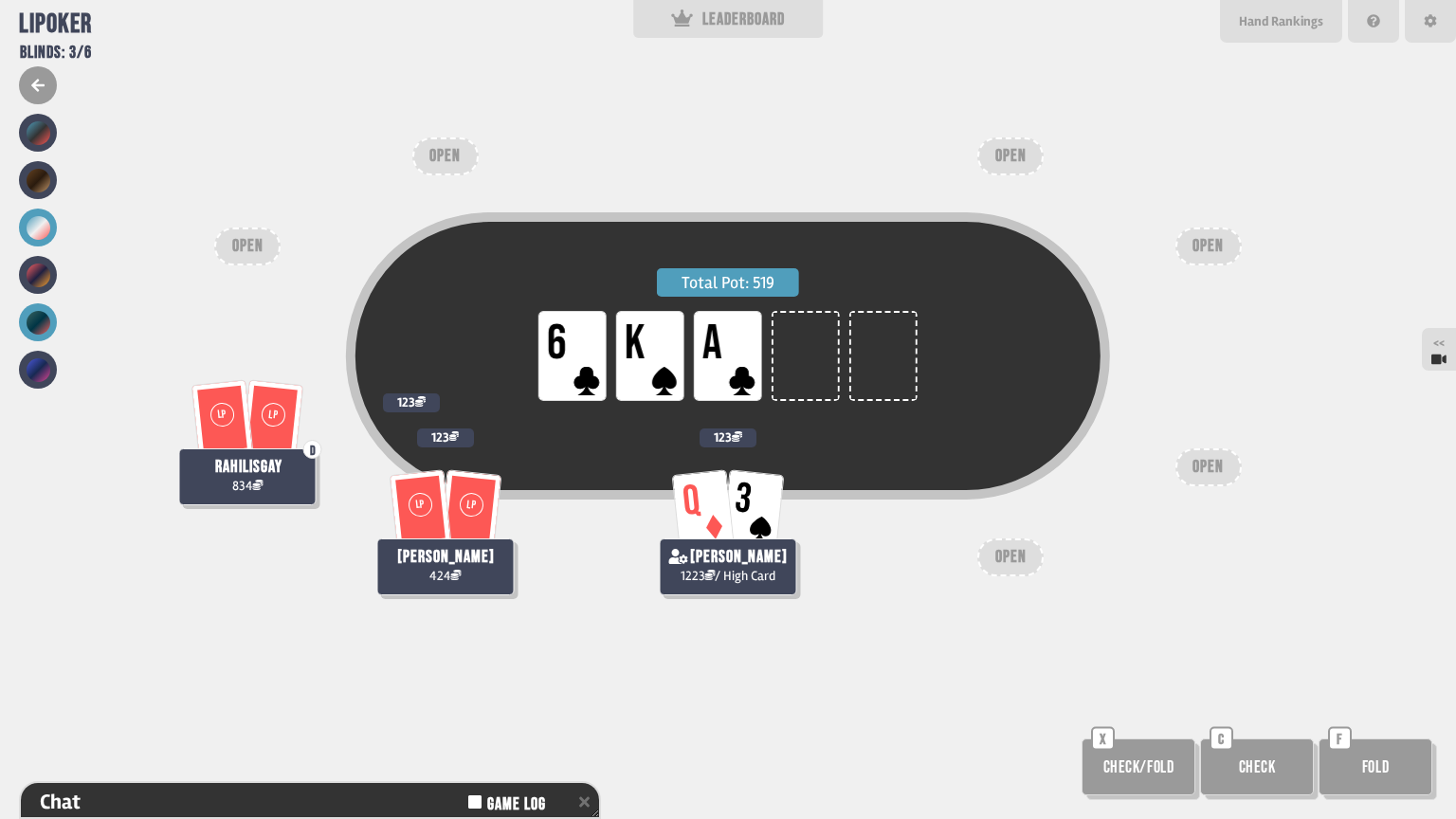 click at bounding box center [38, 322] 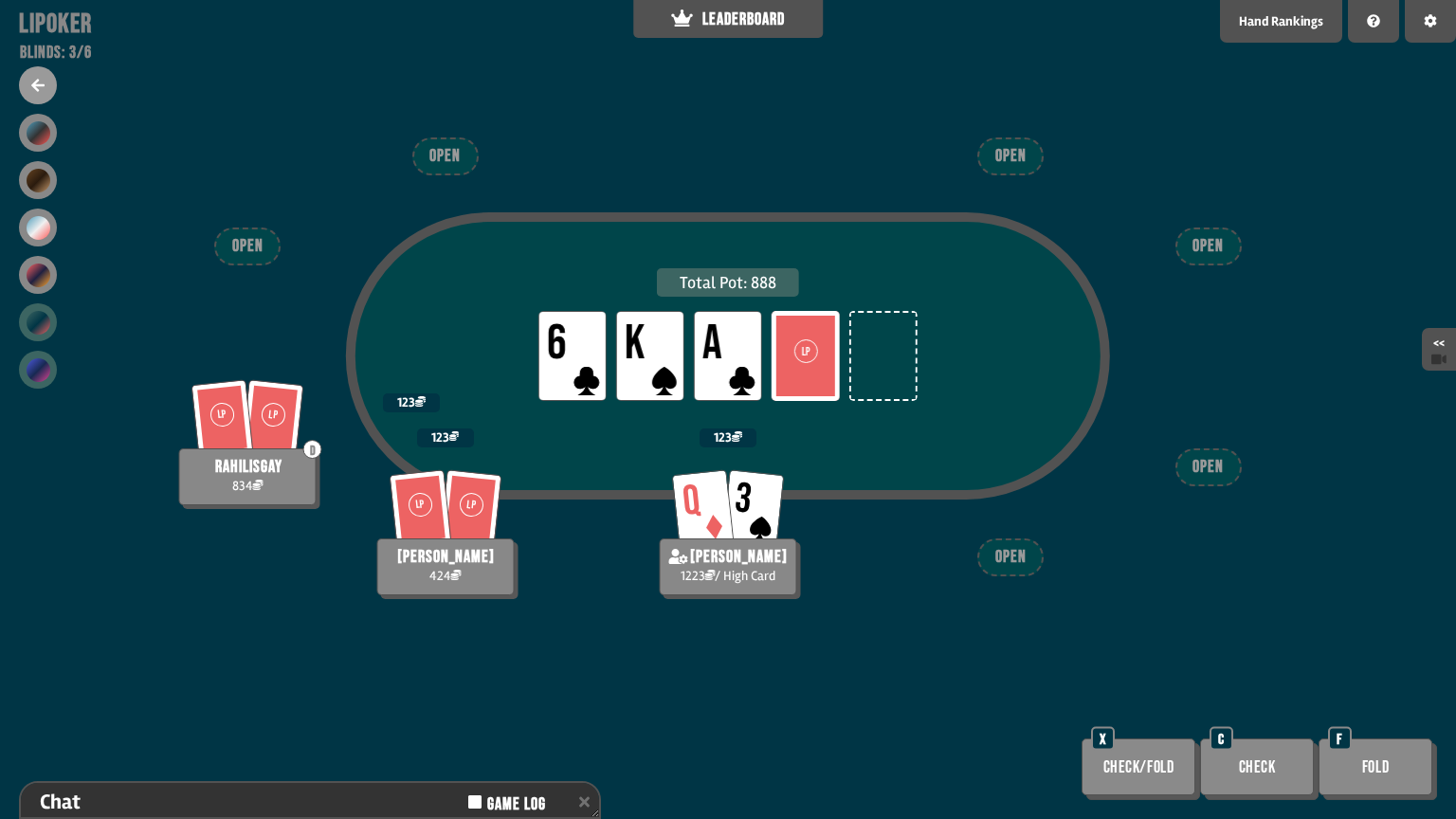 click at bounding box center (38, 370) 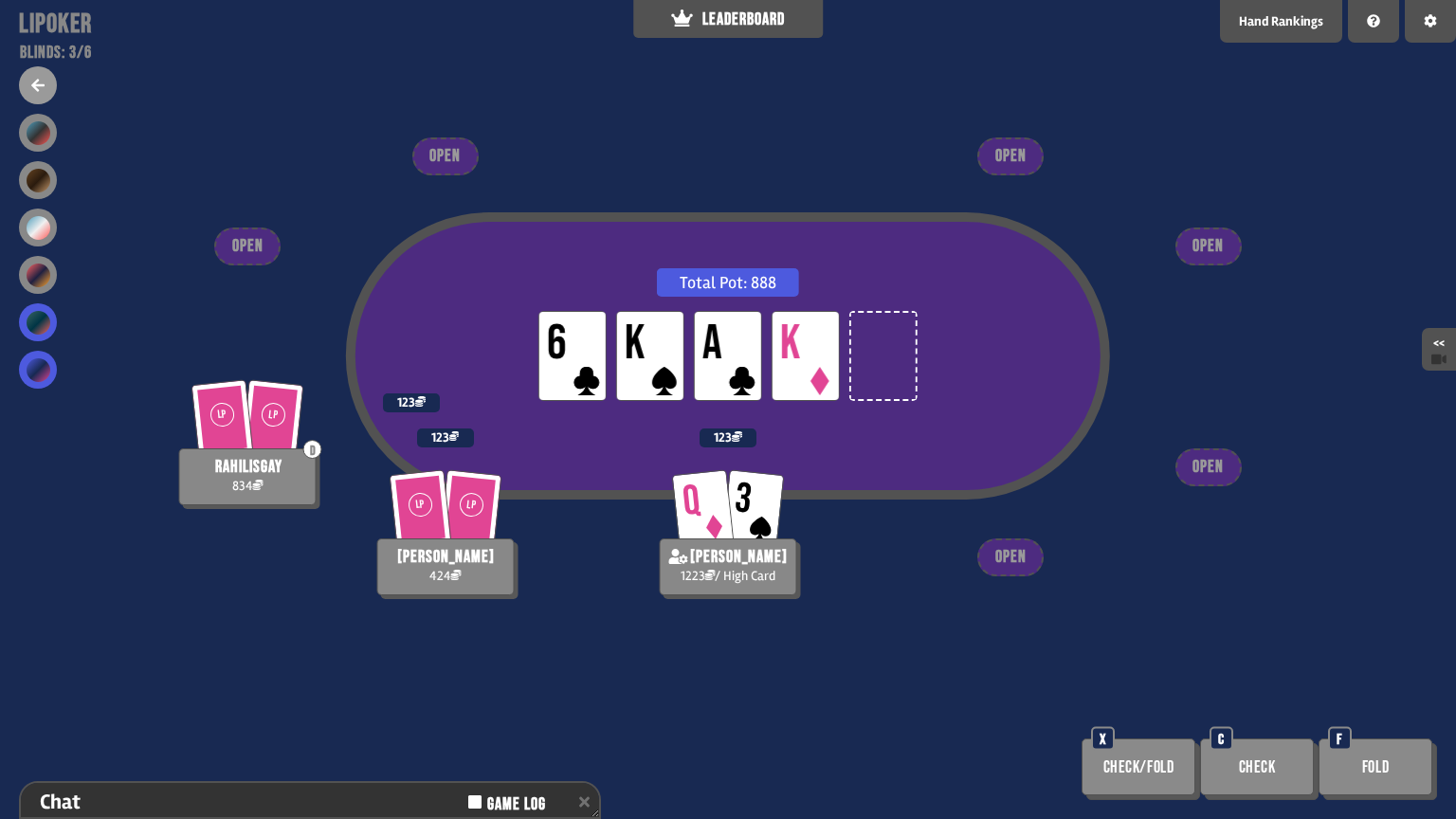 click at bounding box center [38, 322] 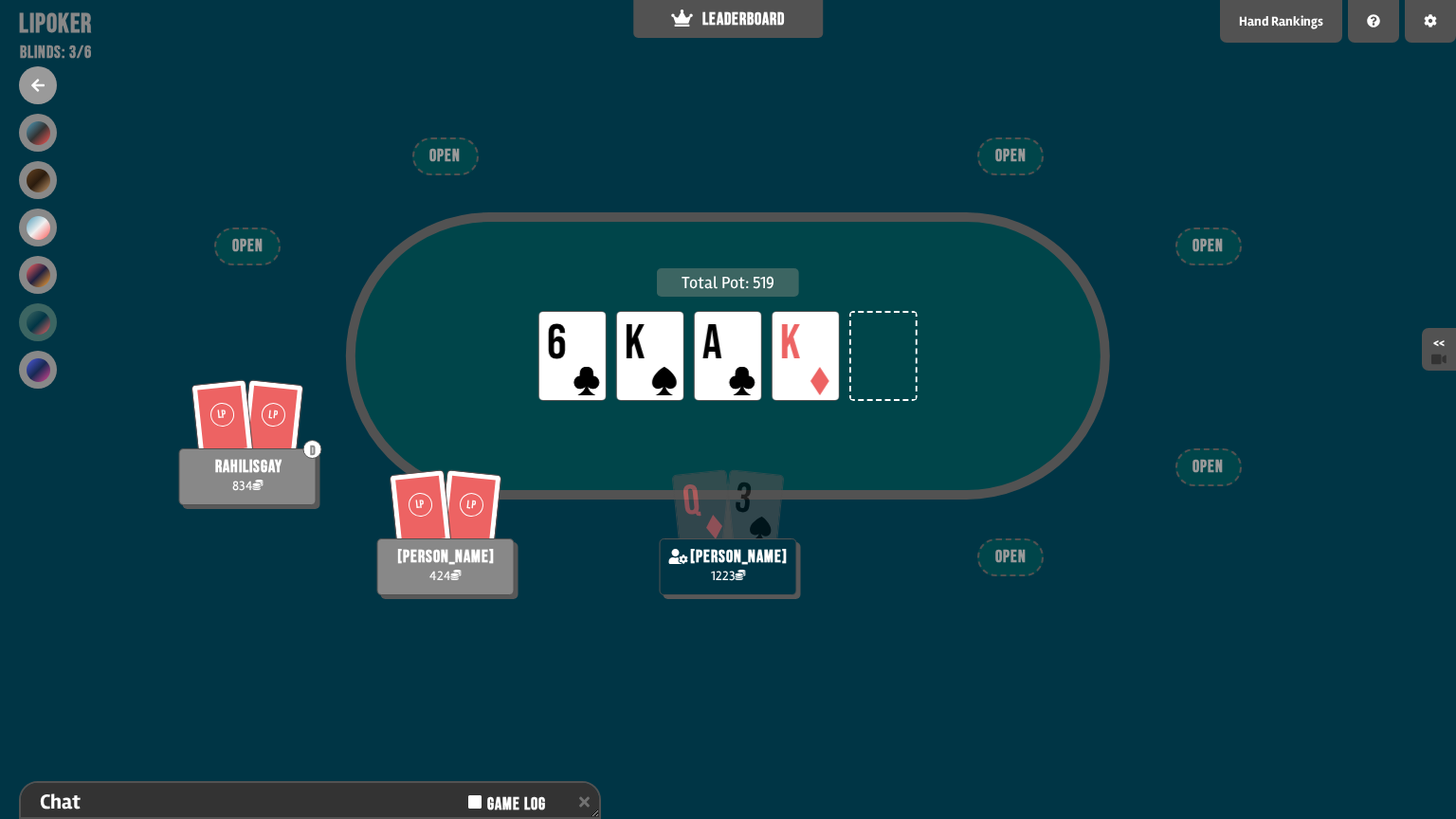 click at bounding box center (38, 85) 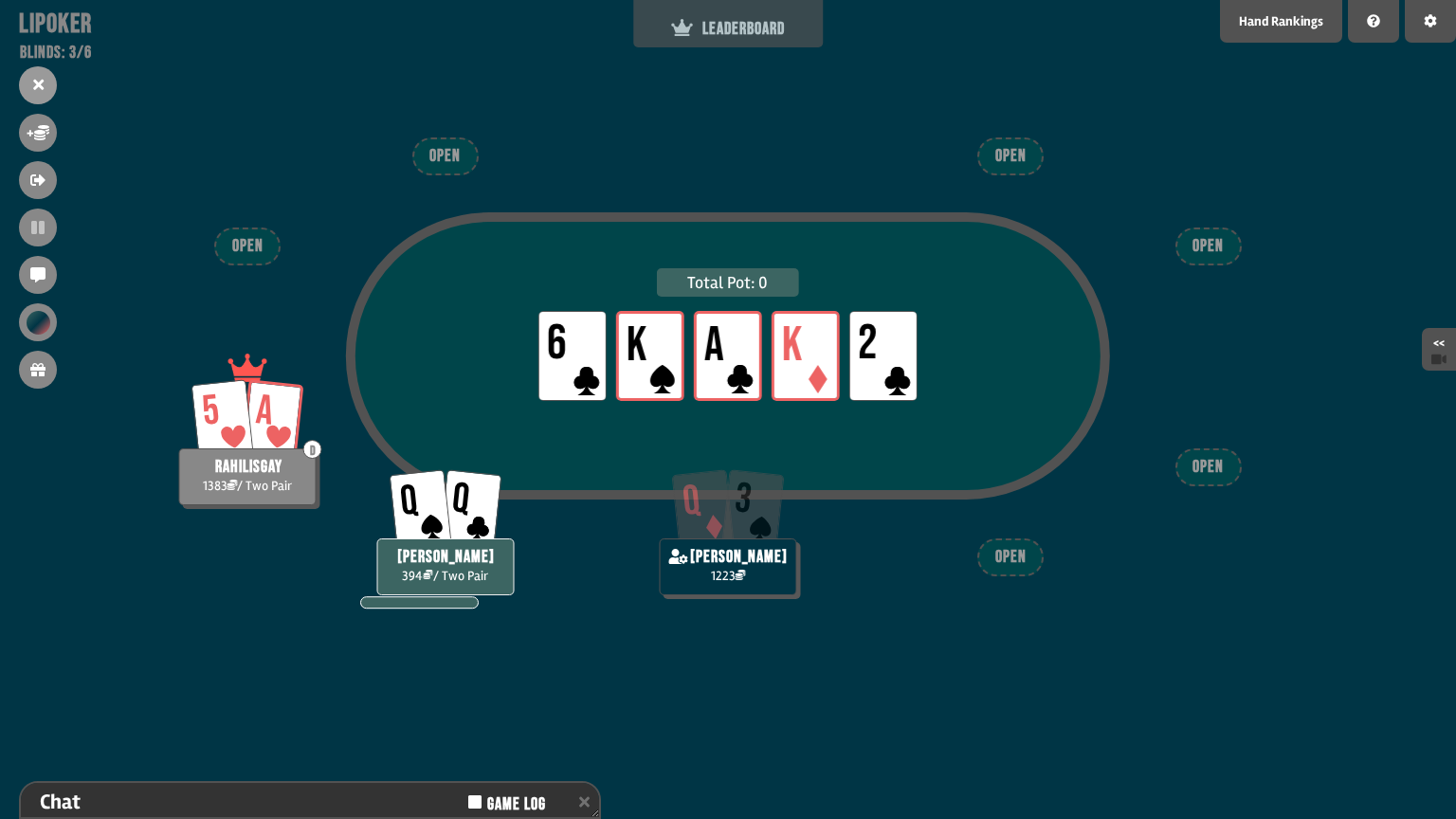 click on "LEADERBOARD" at bounding box center (728, 24) 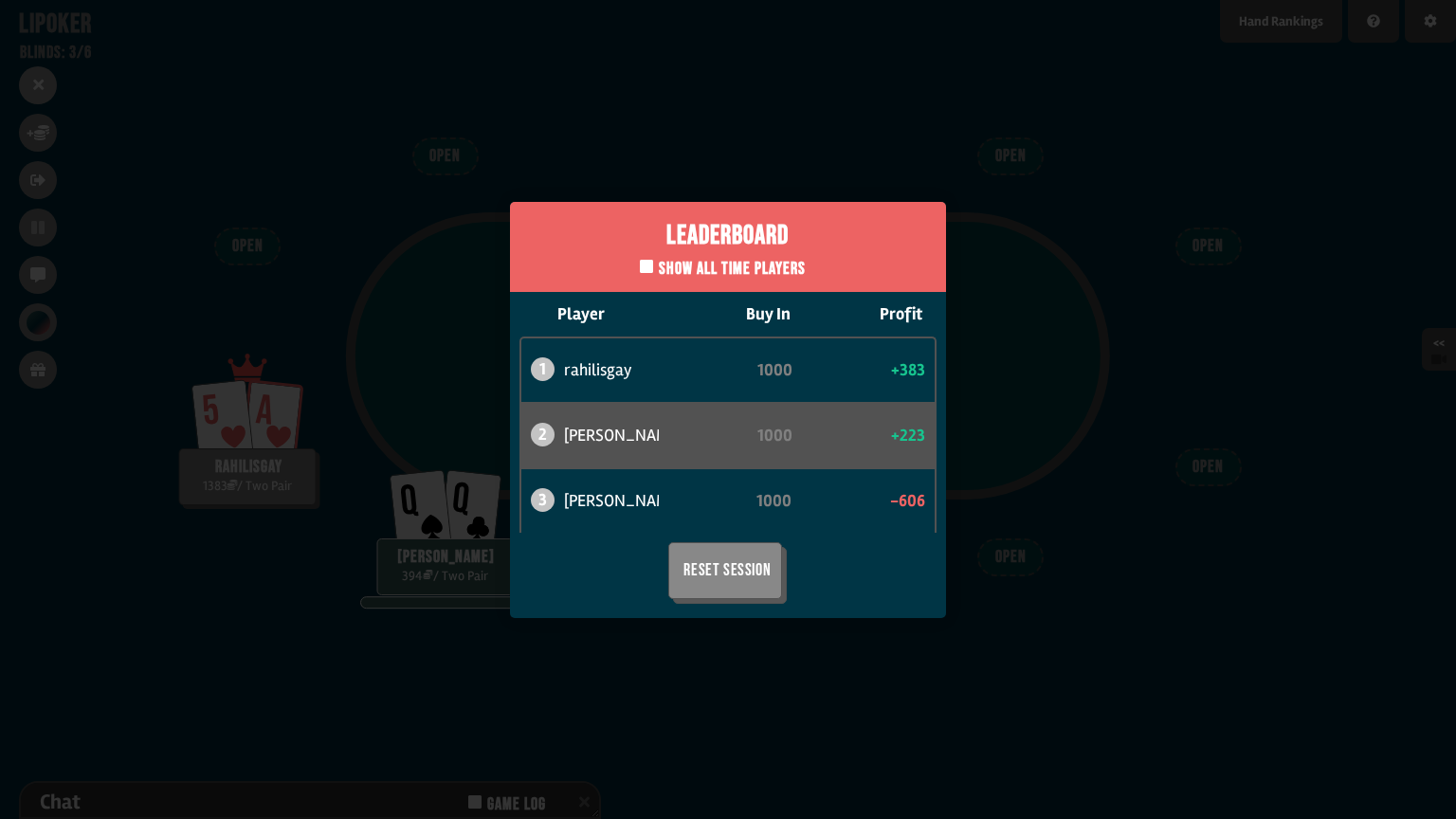 click on "Leaderboard   Show all time players Player Buy In Profit 1 rahilisgay 1000 +383 2 [PERSON_NAME] 1000 +223 3 [PERSON_NAME] 1000 -606 Reset Session" at bounding box center [728, 410] 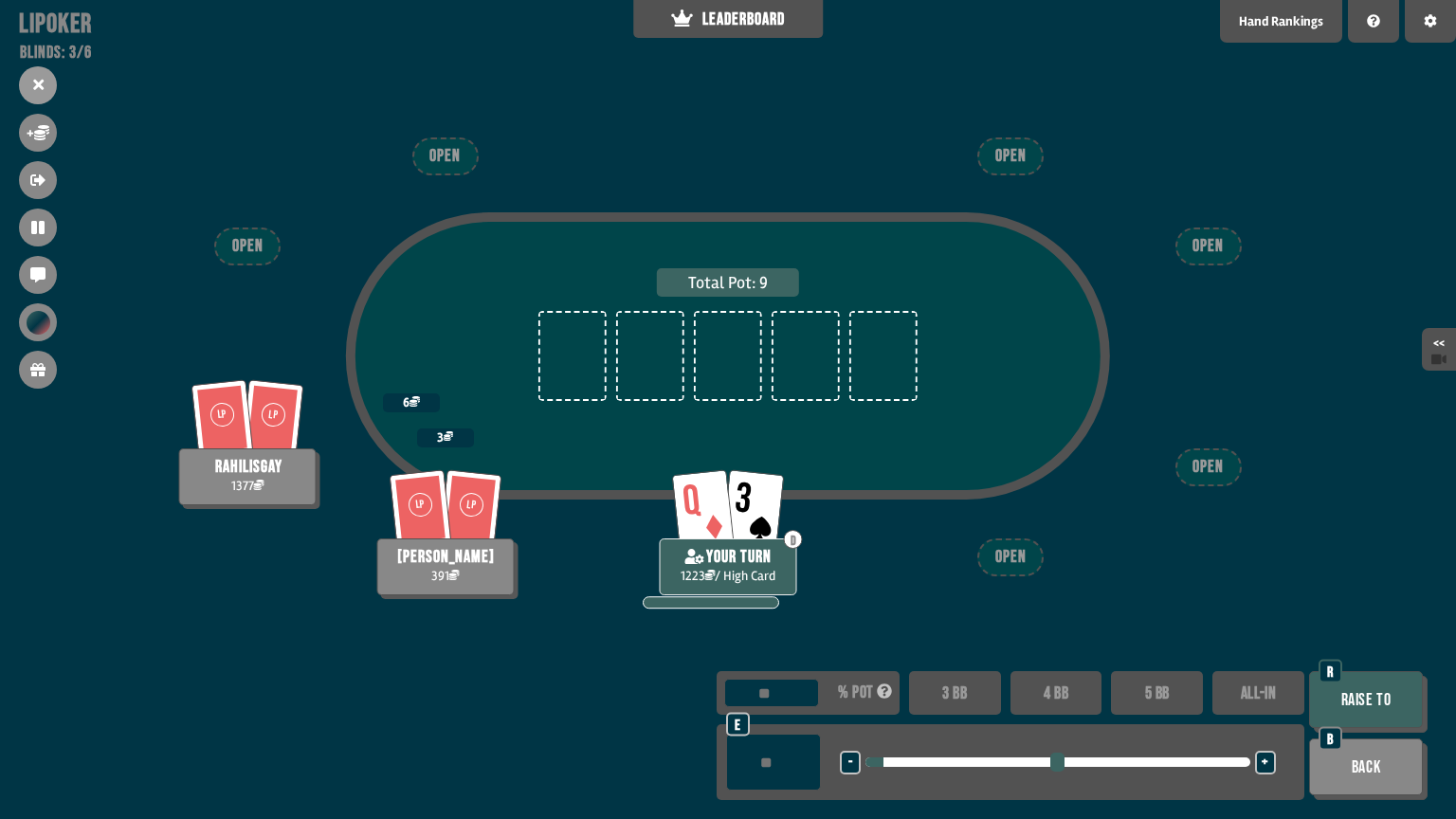 drag, startPoint x: 875, startPoint y: 762, endPoint x: 889, endPoint y: 766, distance: 14.56022 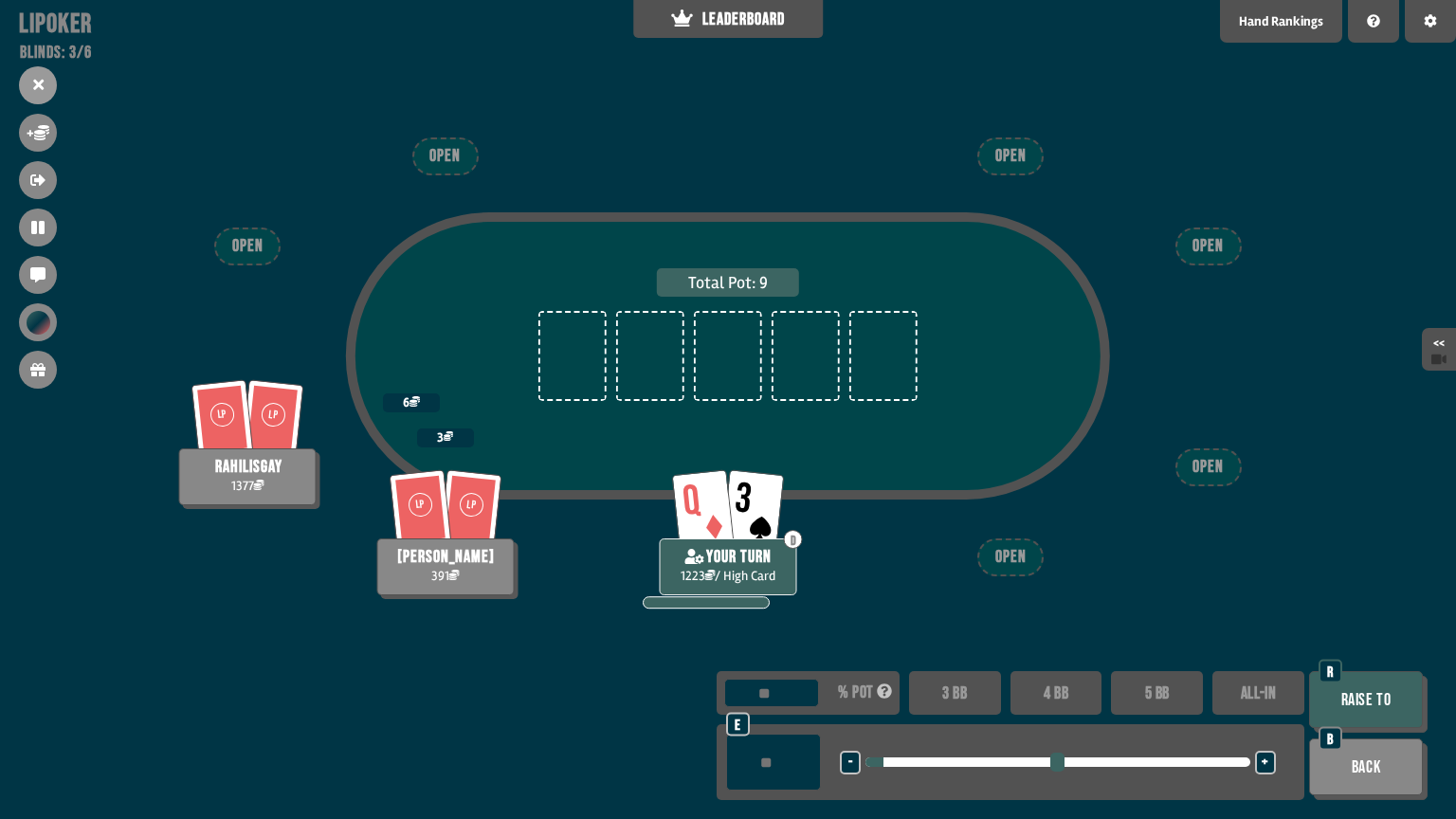 click on "Raise to" at bounding box center (1366, 700) 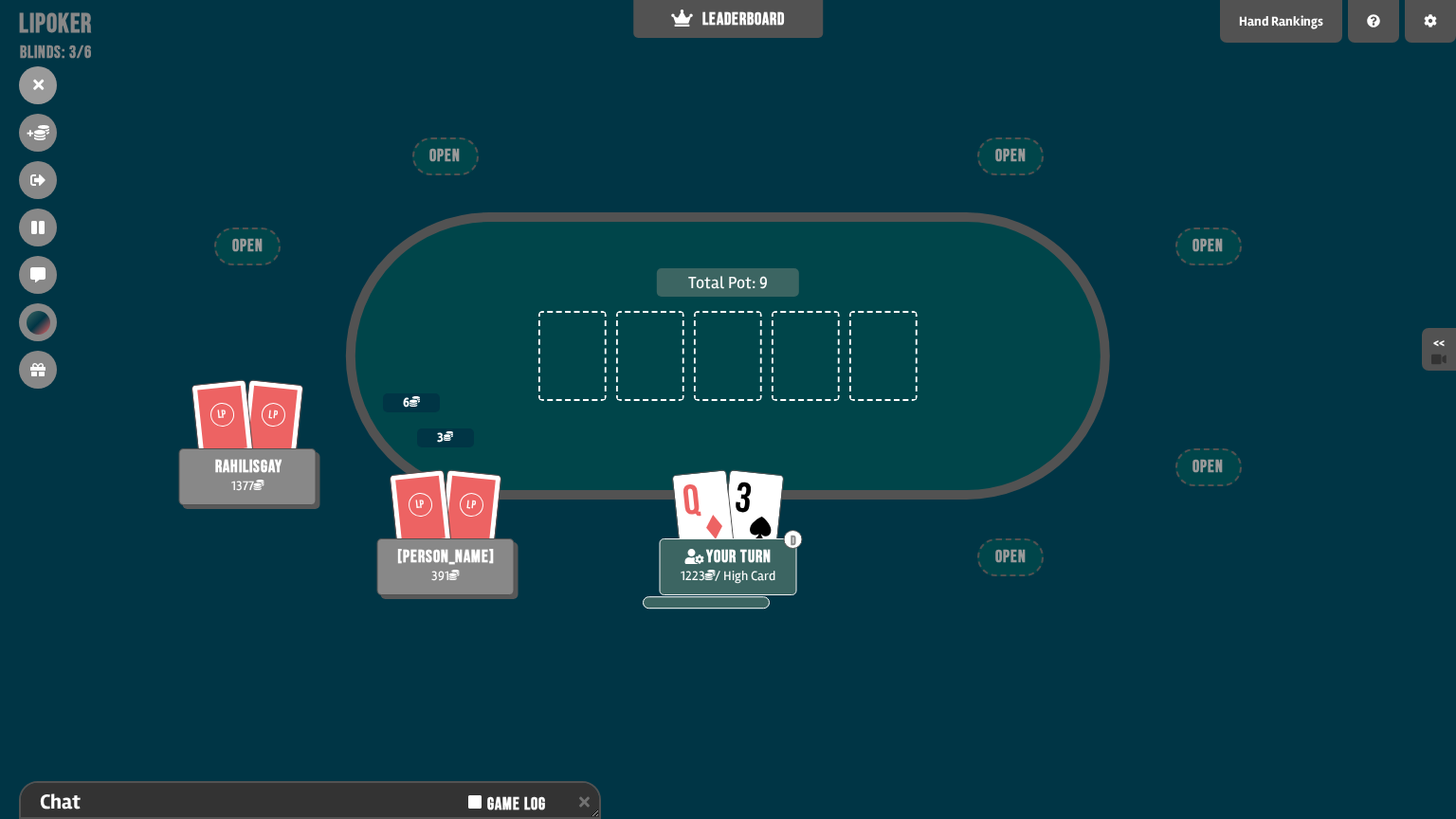 scroll, scrollTop: 144, scrollLeft: 0, axis: vertical 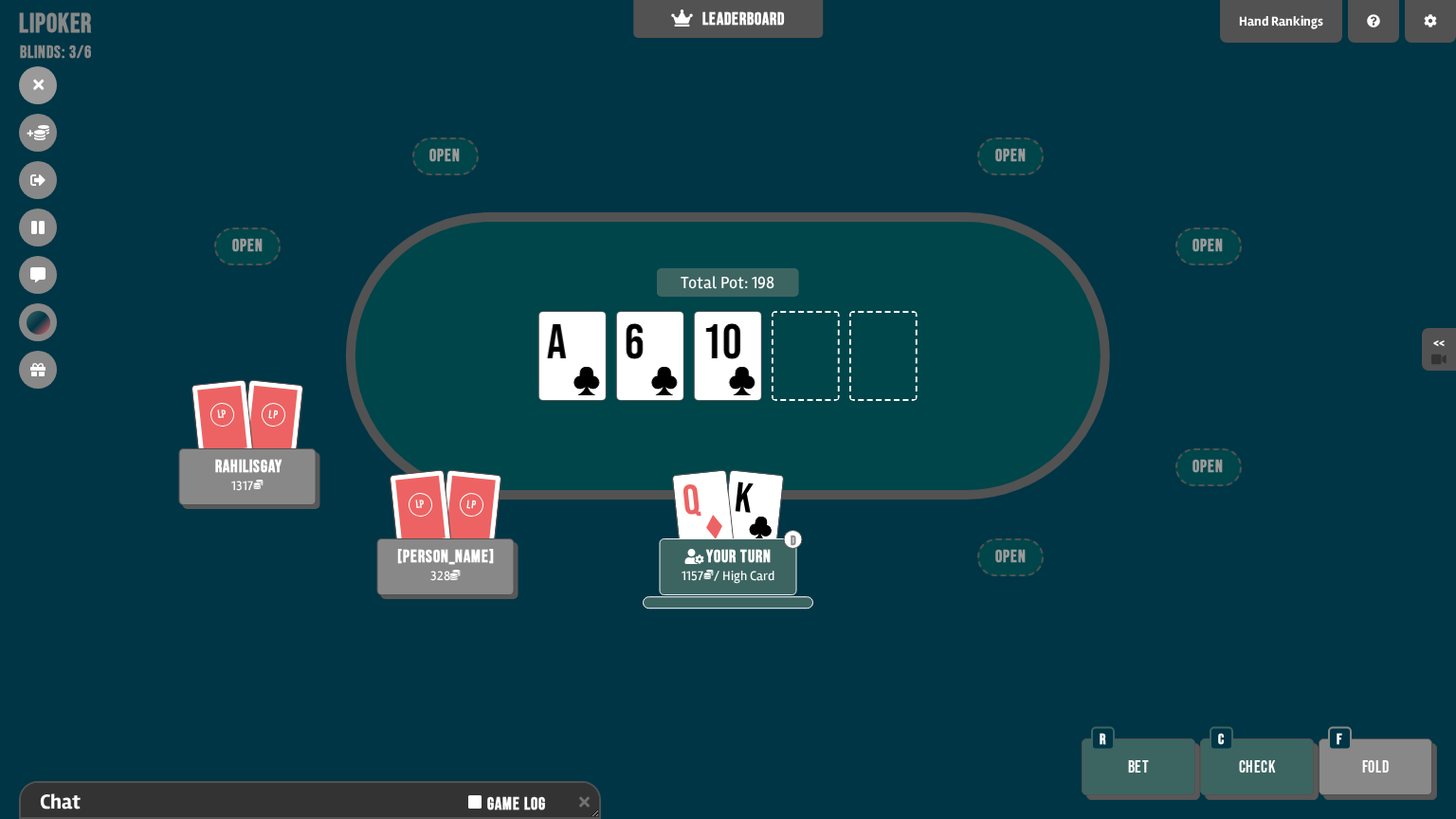 click on "Check" at bounding box center (1257, 767) 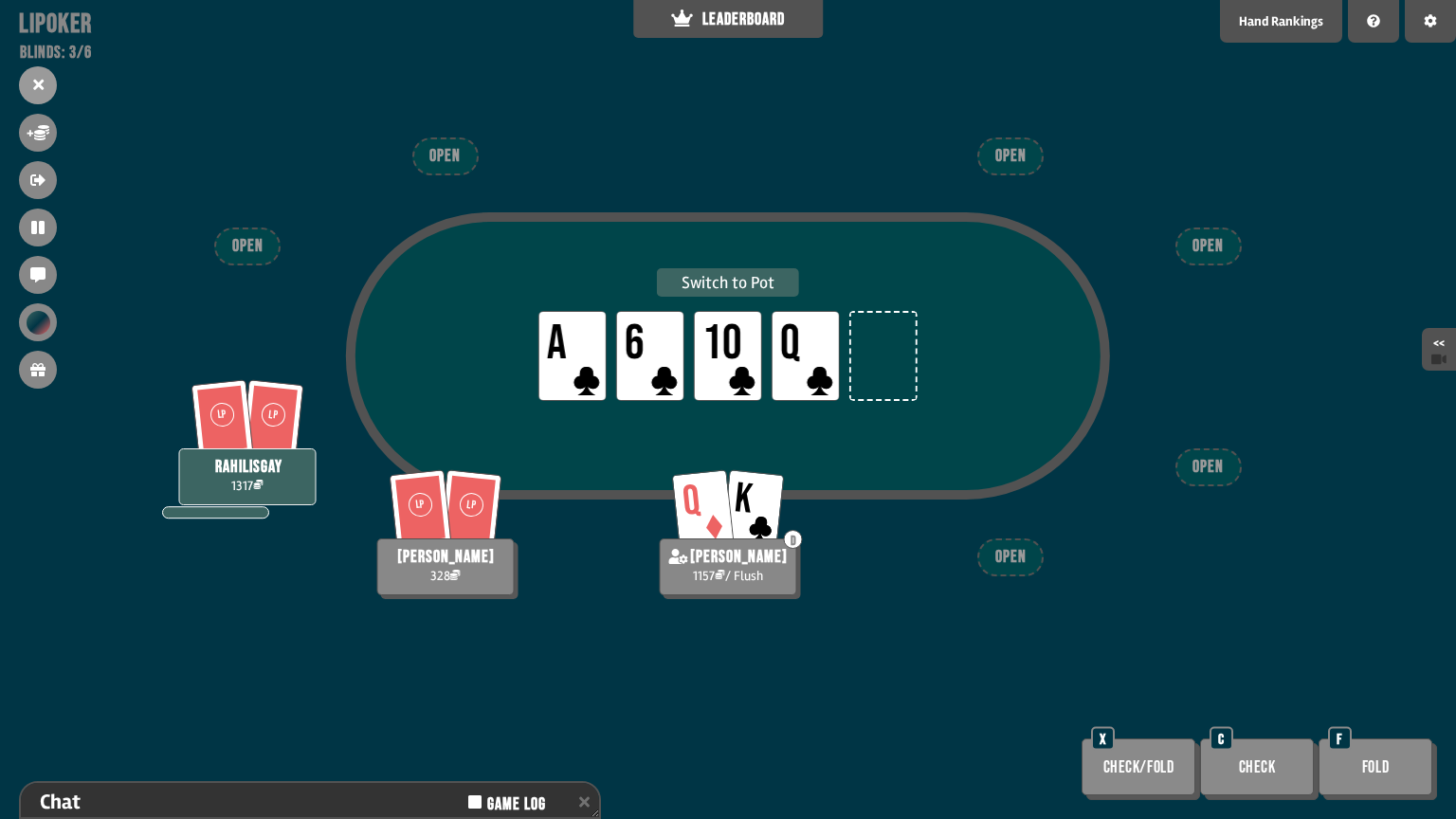 click on "Switch to Pot" at bounding box center (728, 282) 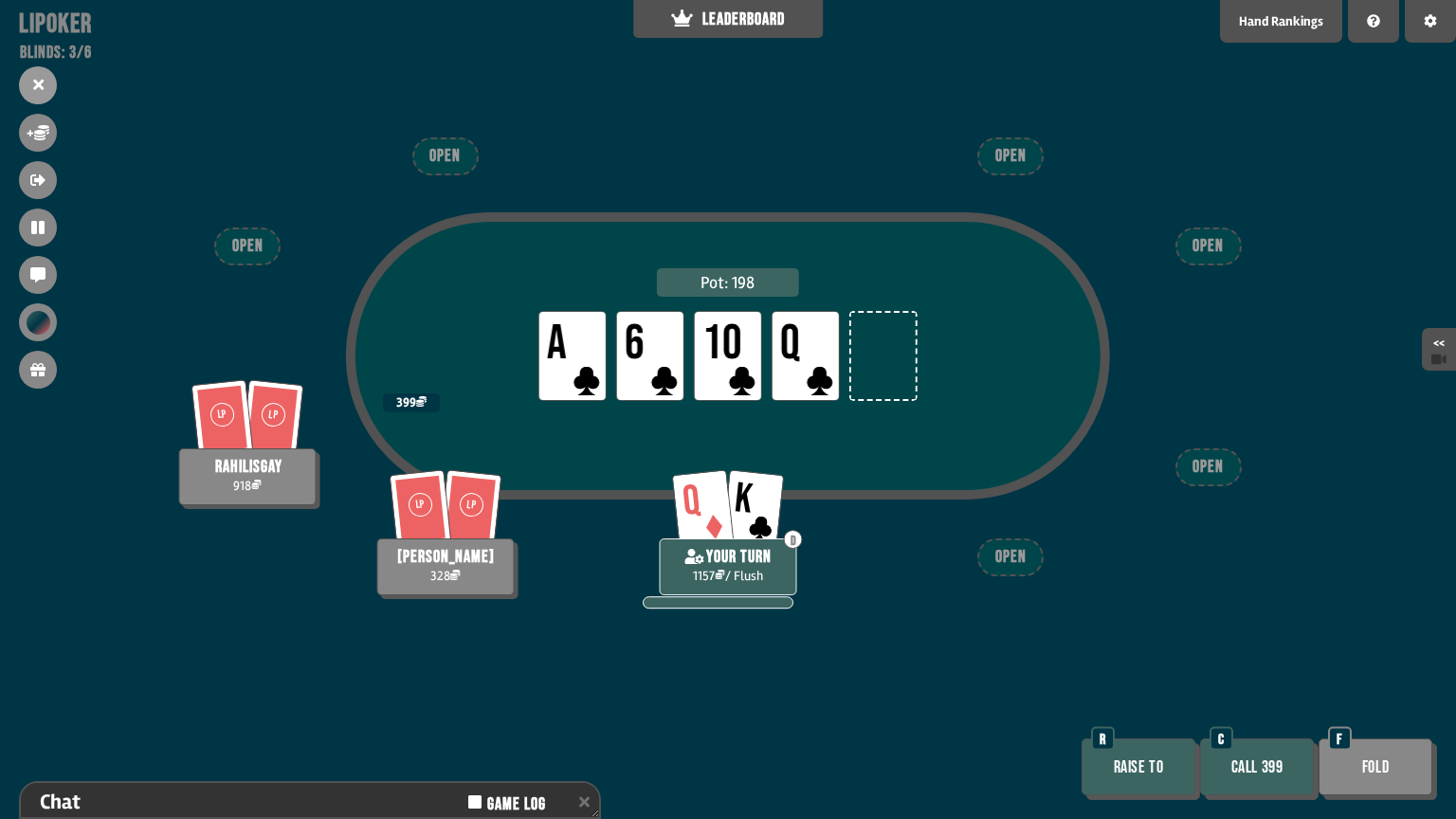click on "R" at bounding box center (1102, 738) 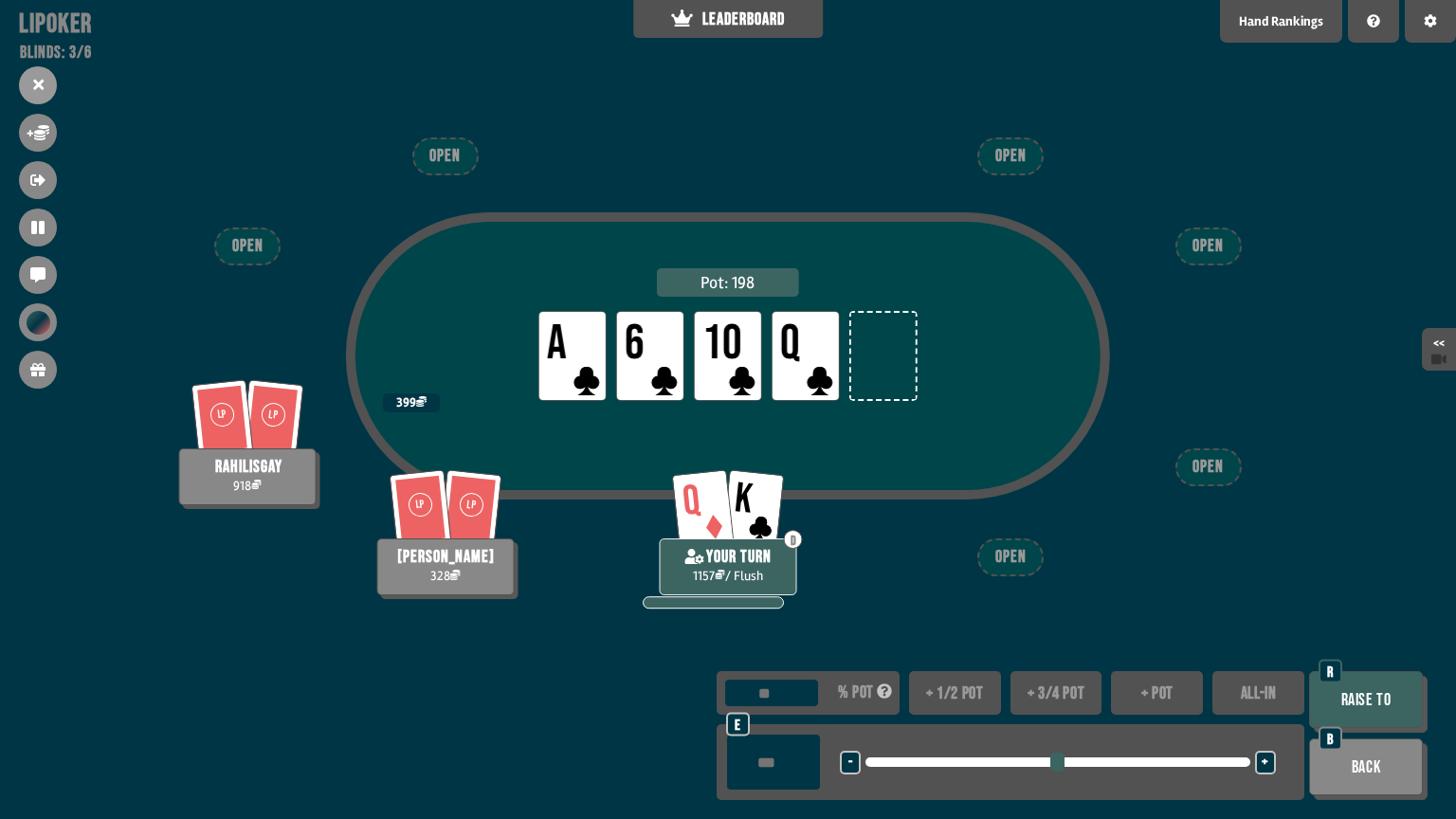 click on "+ 3/4 pot" at bounding box center [1056, 693] 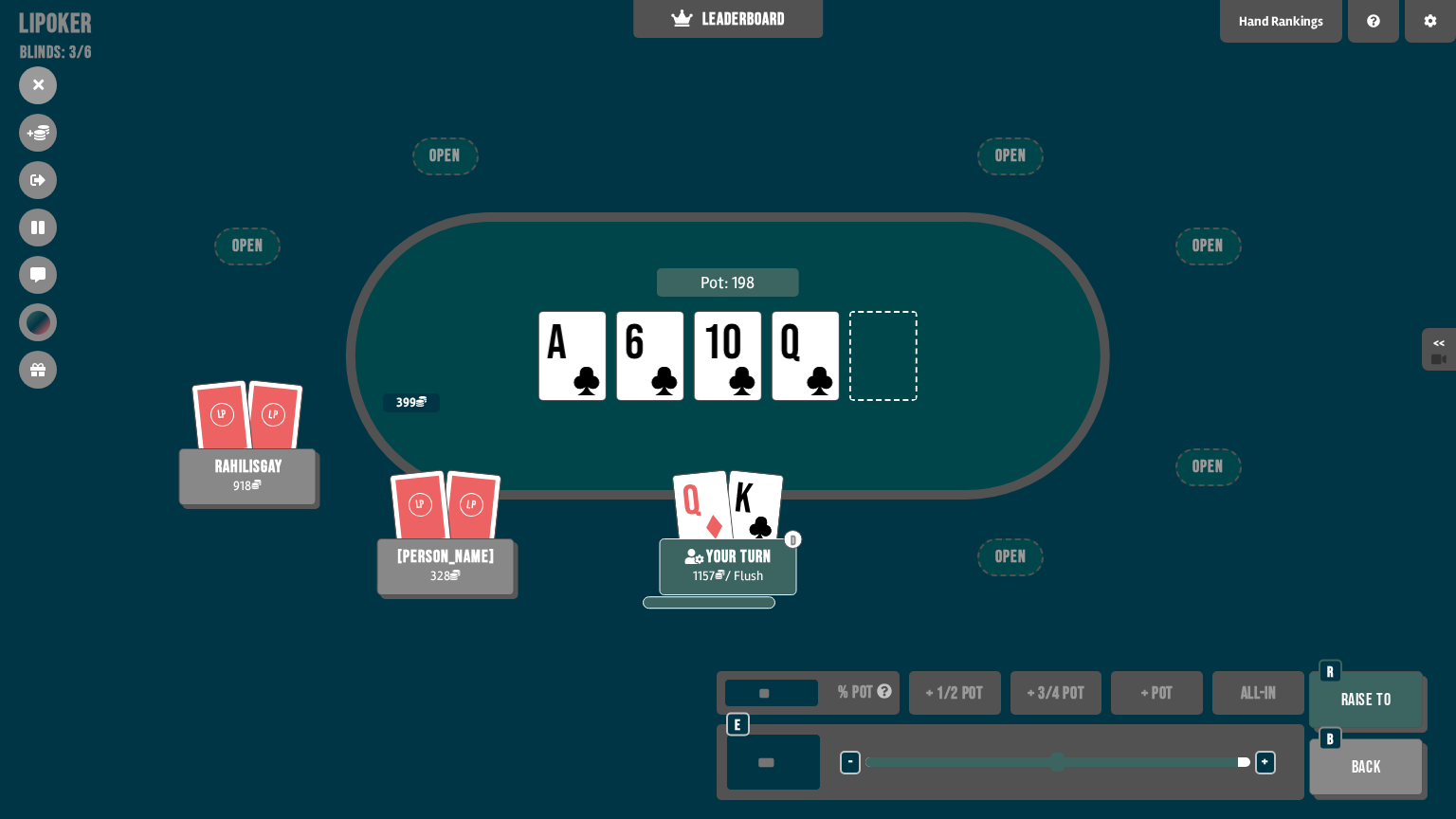 click on "Raise to" at bounding box center (1366, 700) 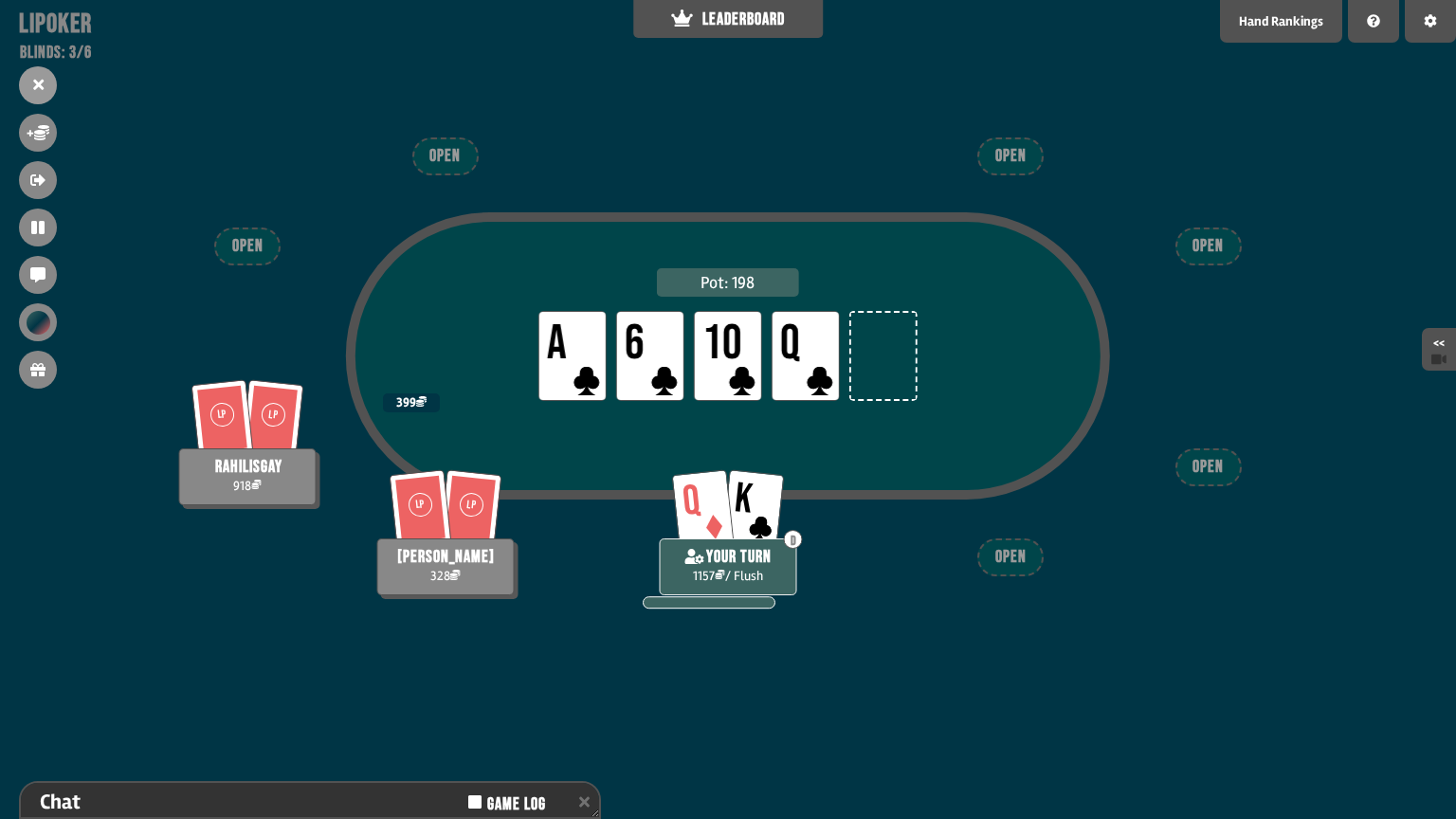scroll, scrollTop: 144, scrollLeft: 0, axis: vertical 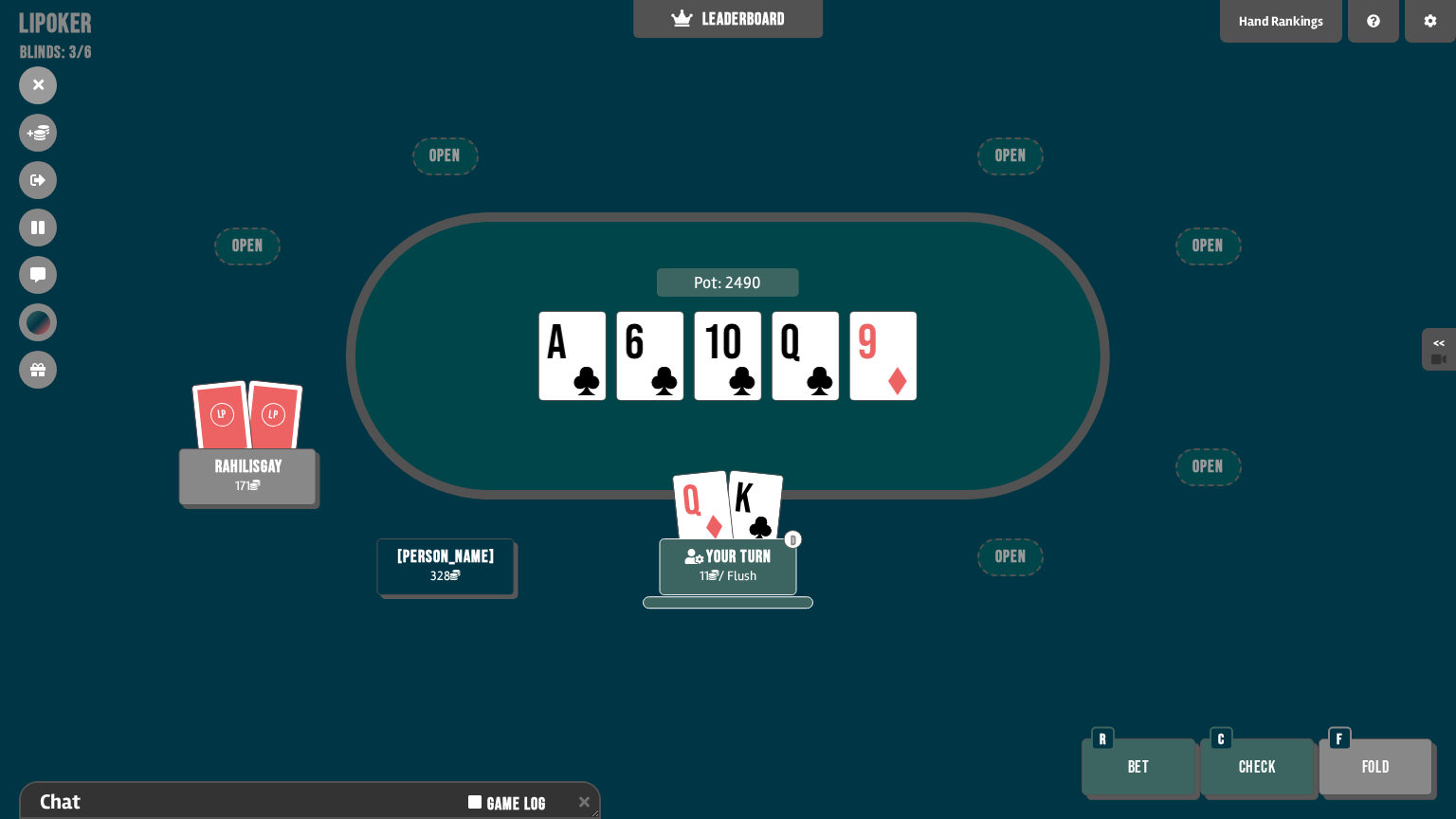 click on "Bet" at bounding box center (1138, 767) 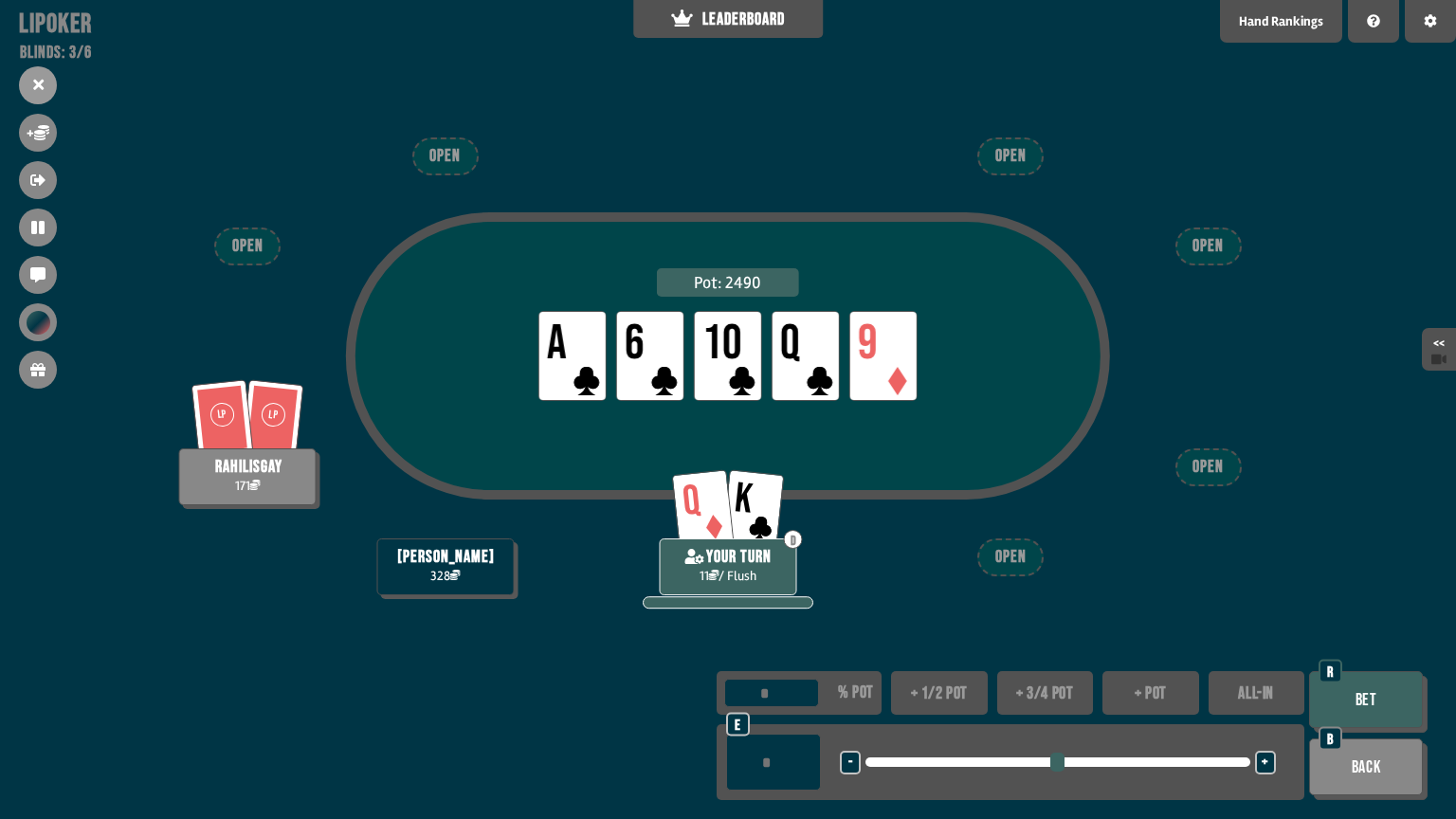 click on "Bet" at bounding box center [1366, 700] 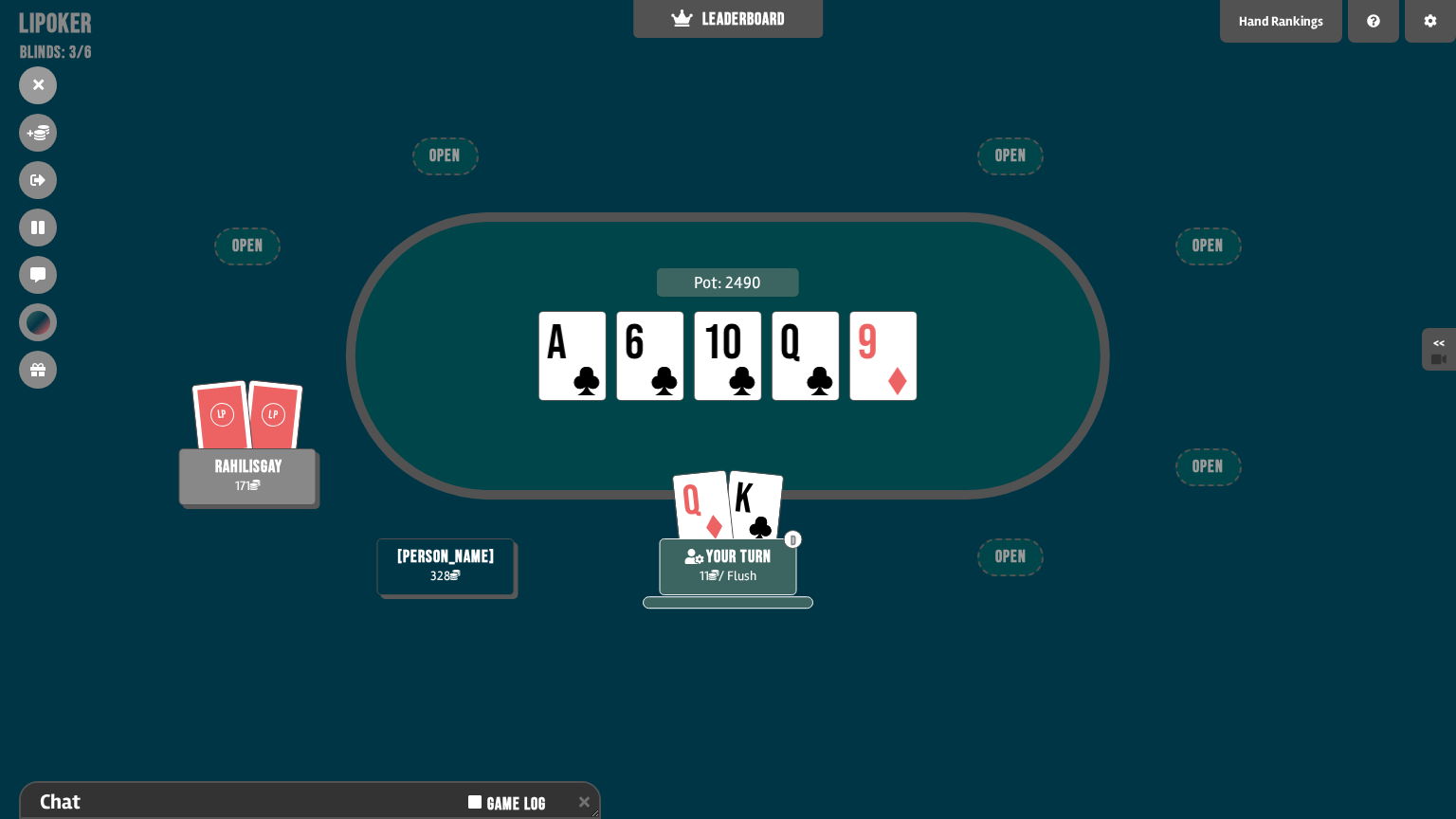 scroll, scrollTop: 144, scrollLeft: 0, axis: vertical 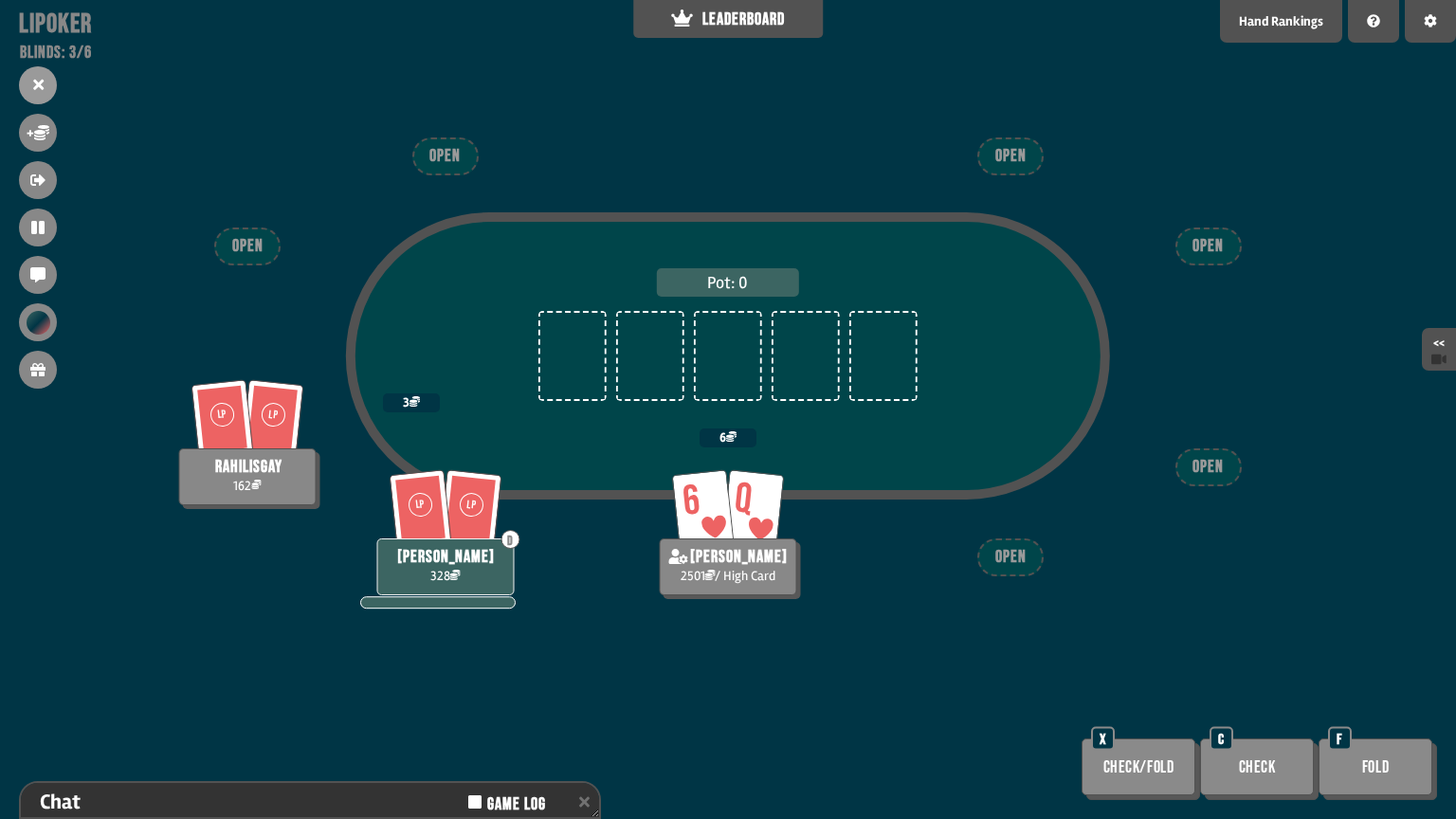 drag, startPoint x: 1146, startPoint y: 629, endPoint x: 1096, endPoint y: 61, distance: 570.1965 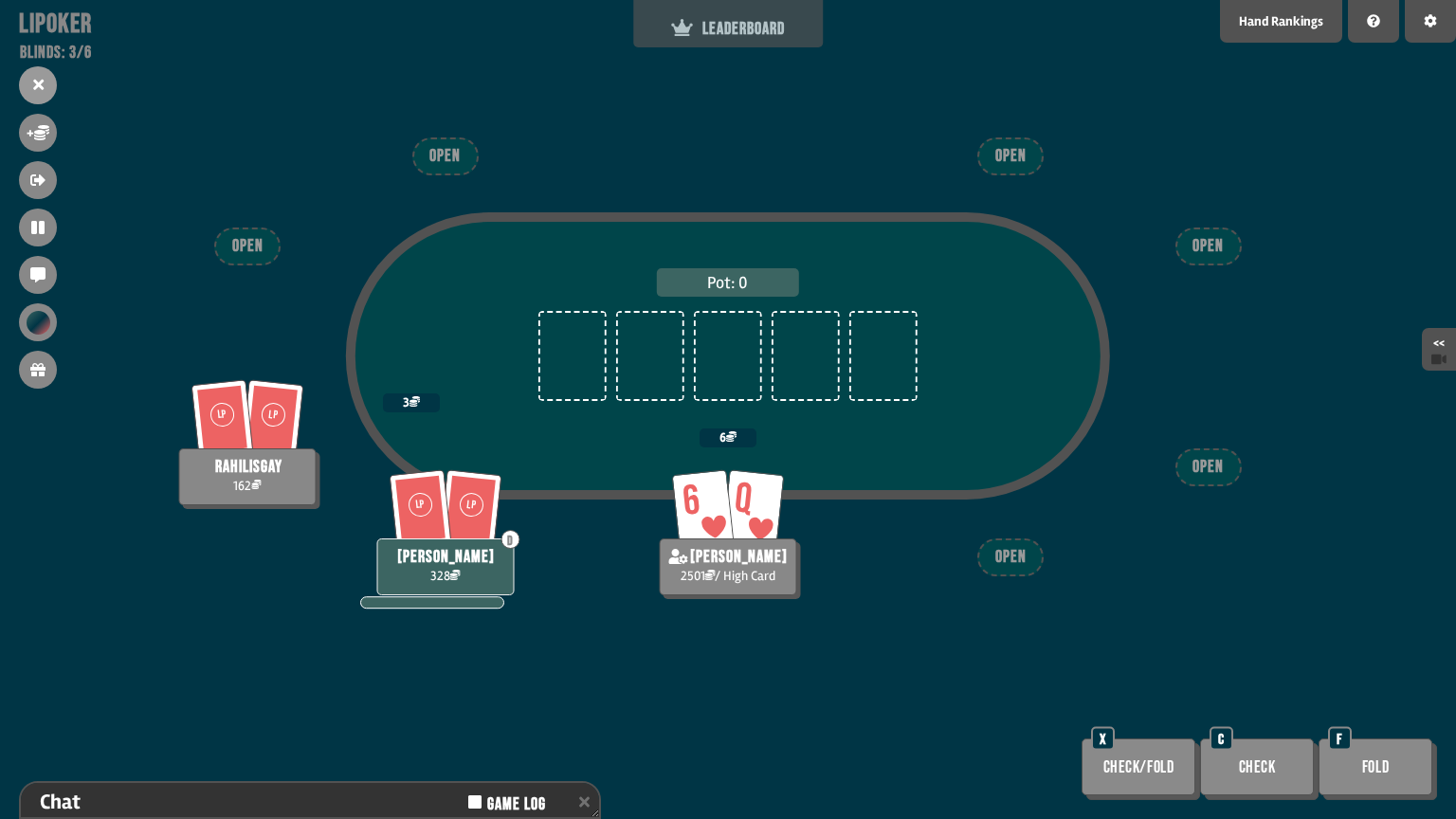 click on "LEADERBOARD" at bounding box center [728, 24] 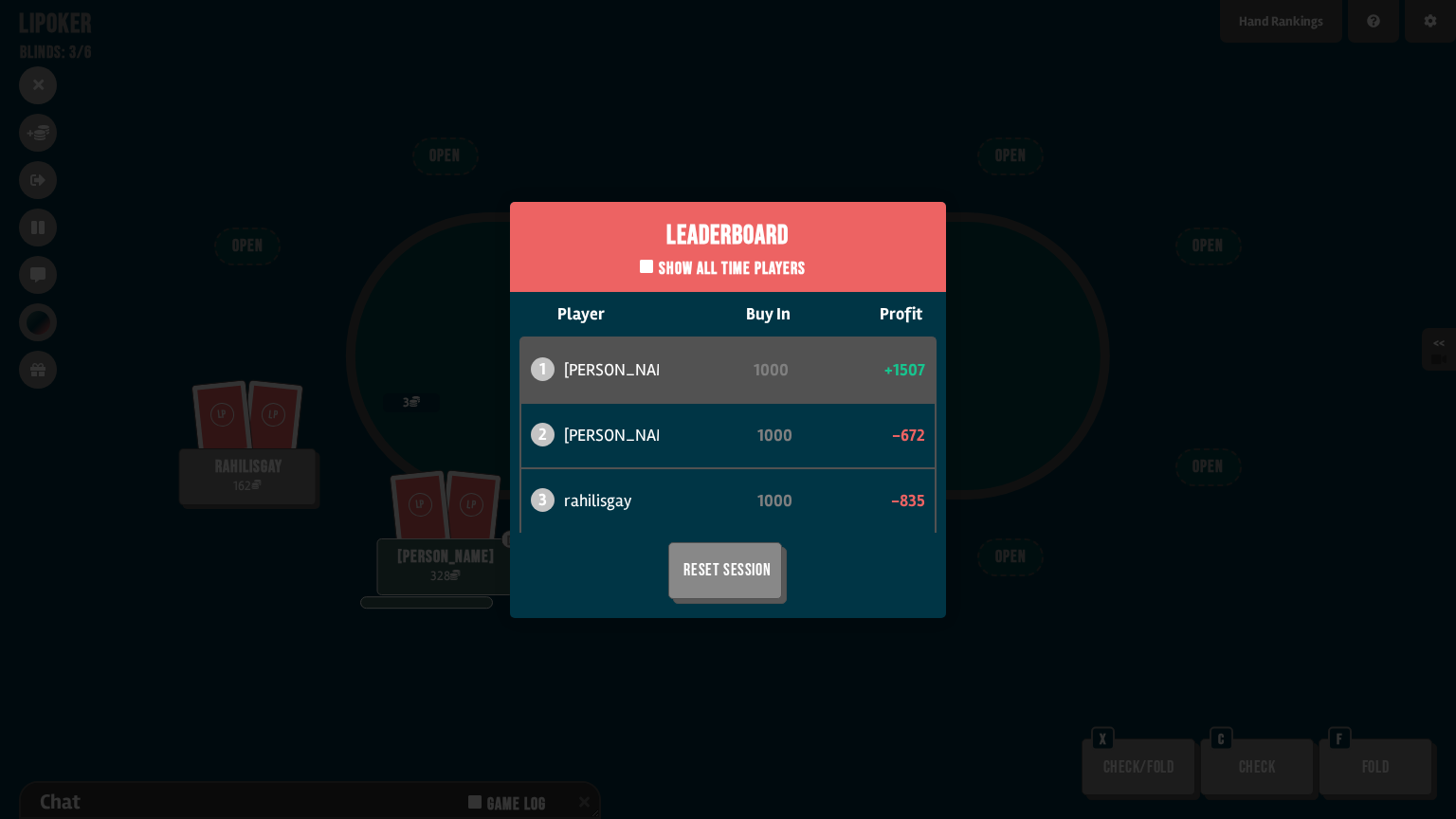 click on "Leaderboard   Show all time players Player Buy In Profit 1 [PERSON_NAME] 1000 +1507 2 [PERSON_NAME] 1000 -672 3 rahilisgay 1000 -835 Reset Session" at bounding box center (728, 410) 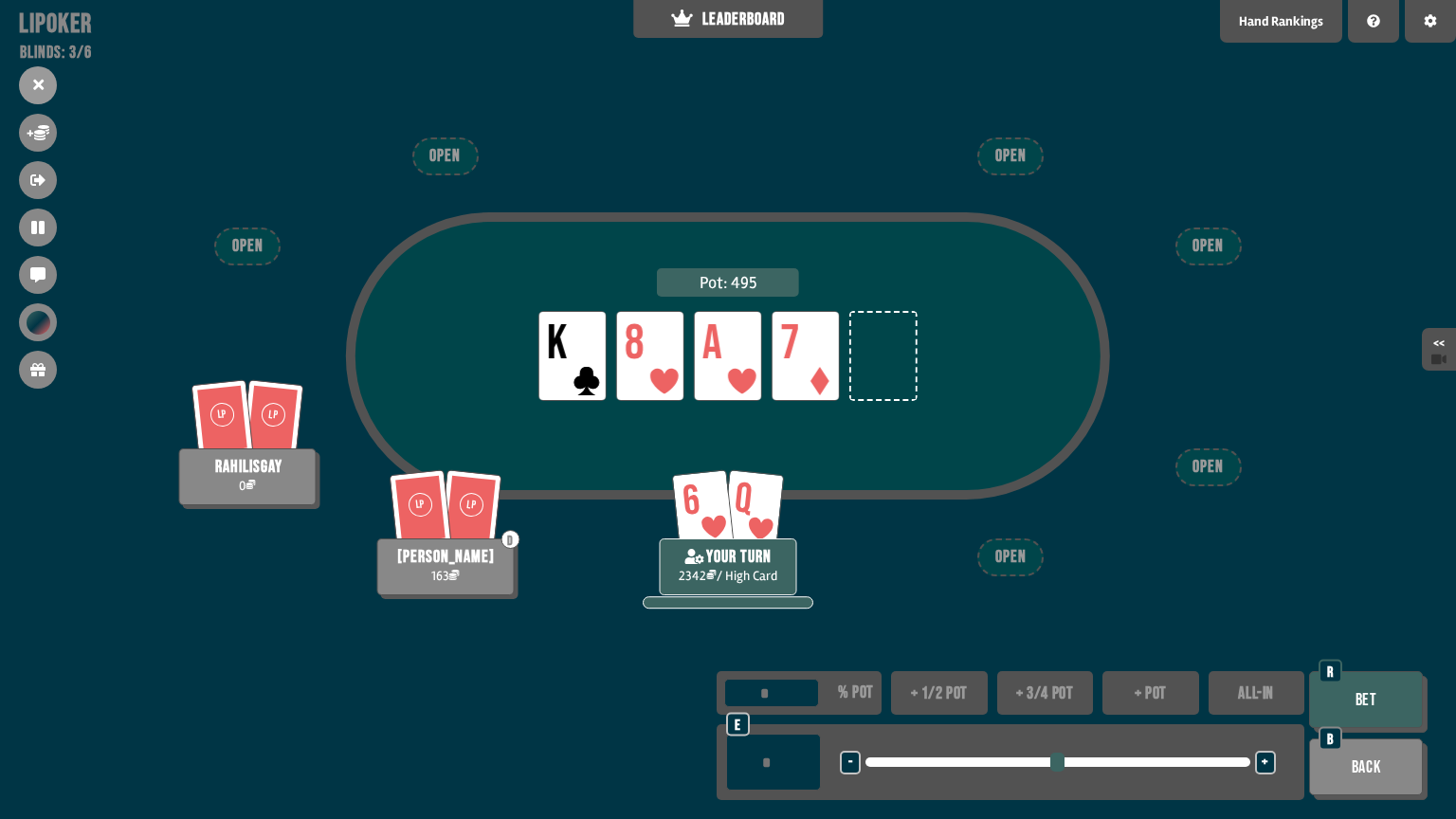 click on "+ 3/4 pot" at bounding box center (1046, 693) 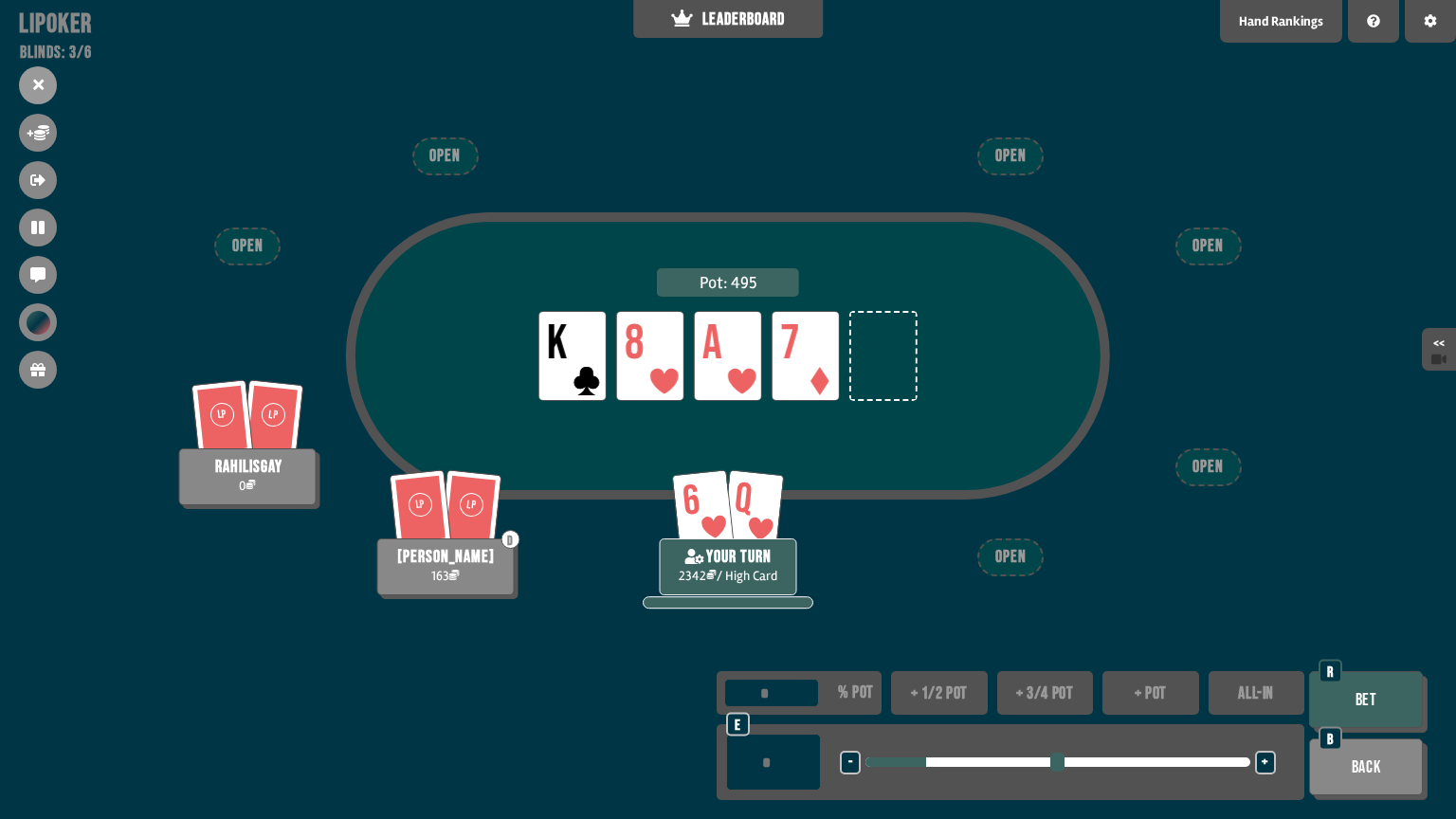 click on "Bet" at bounding box center [1366, 700] 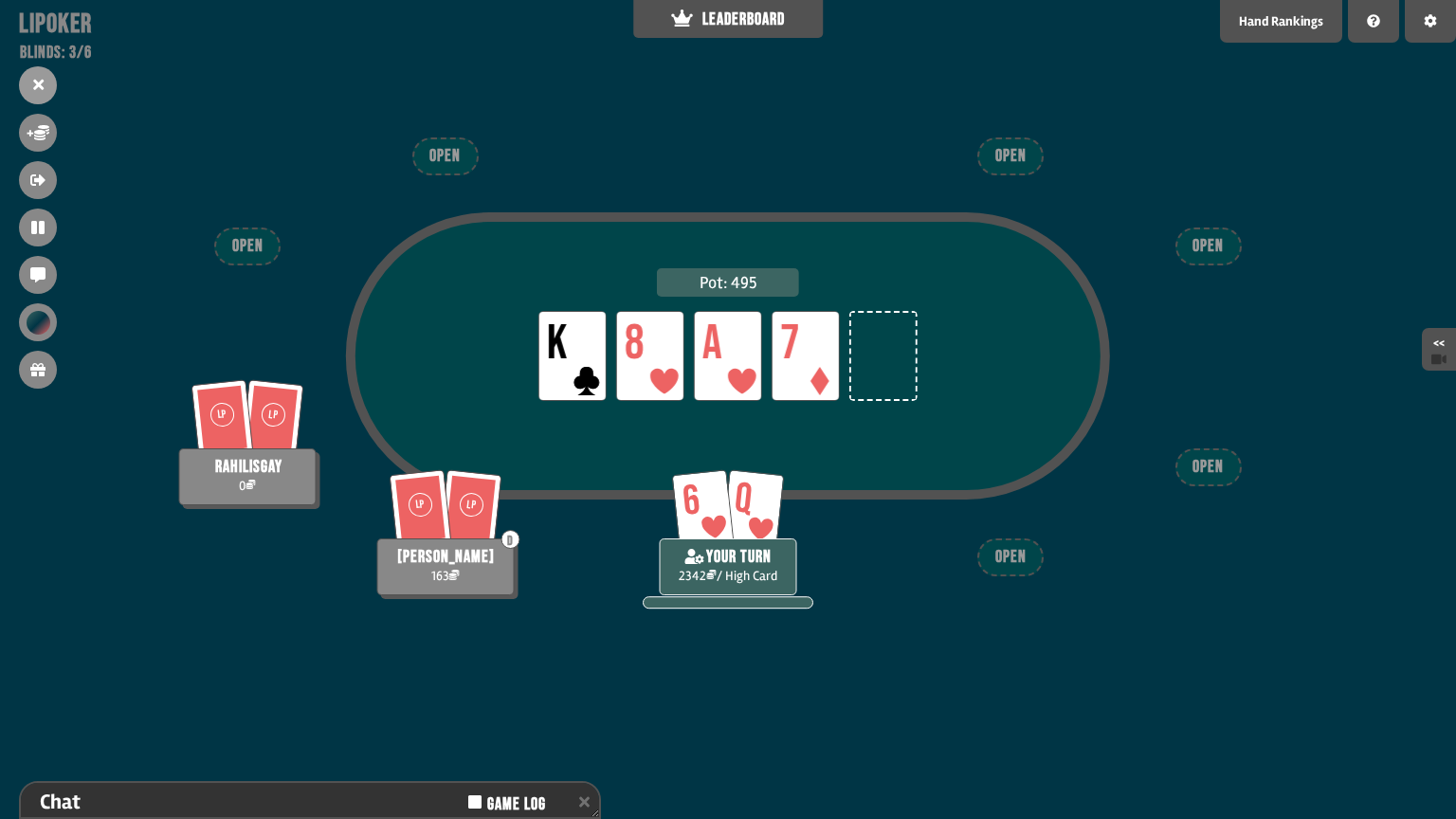 scroll, scrollTop: 144, scrollLeft: 0, axis: vertical 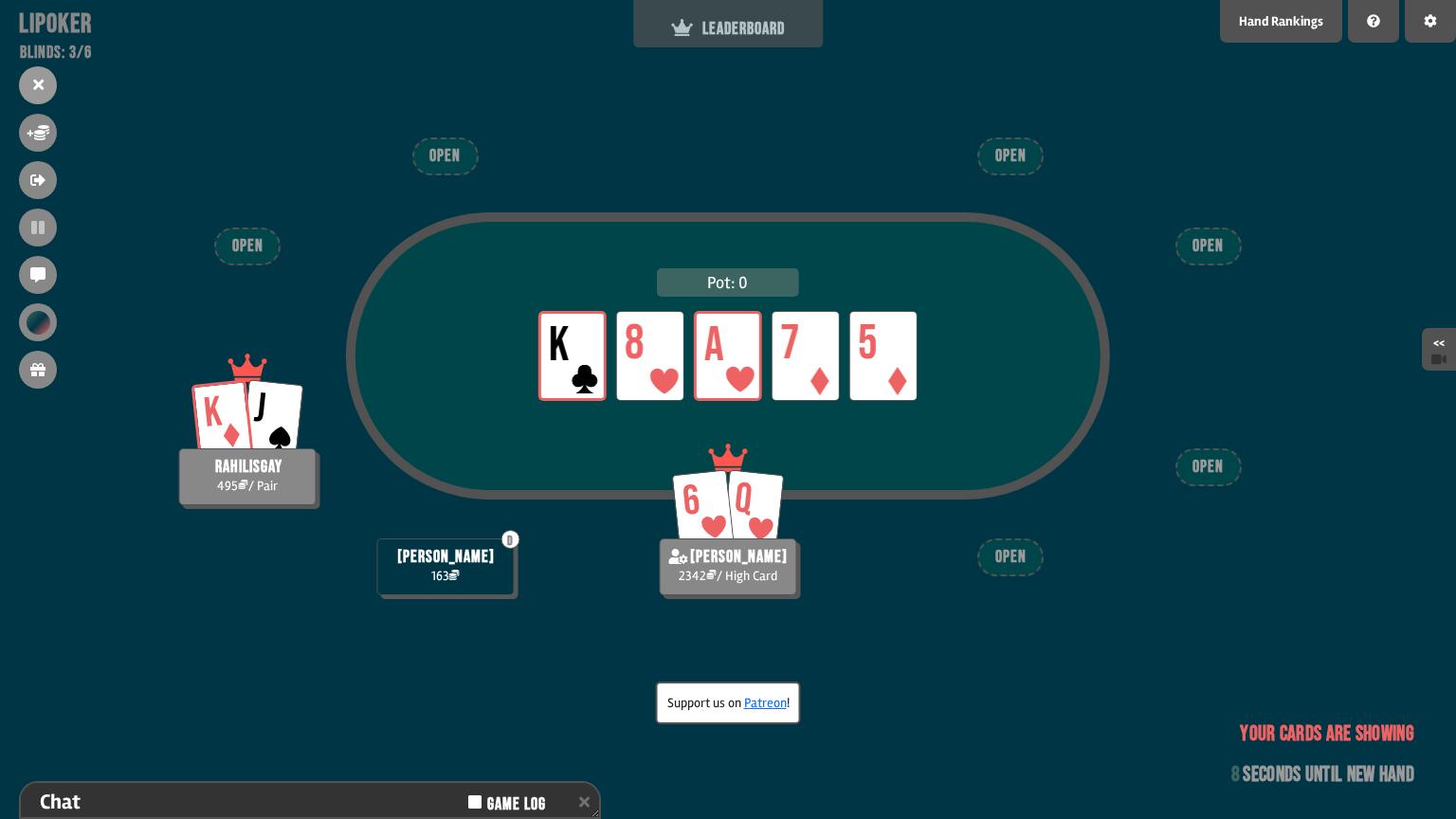 click on "LEADERBOARD" at bounding box center [728, 24] 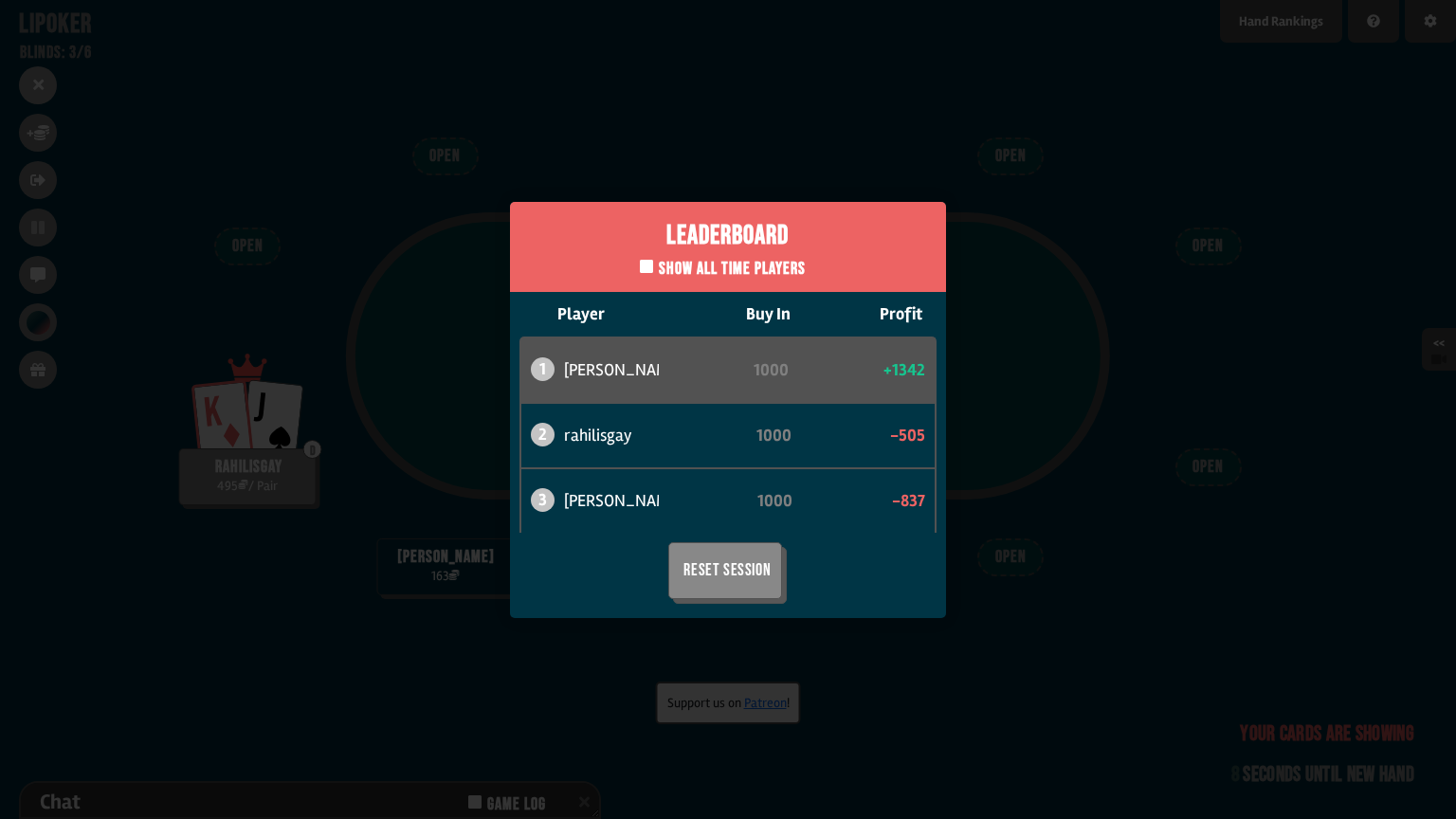 click on "Leaderboard   Show all time players Player Buy In Profit 1 [PERSON_NAME] 1000 +1342 2 rahilisgay 1000 -505 3 [PERSON_NAME] 1000 -837 Reset Session" at bounding box center [728, 410] 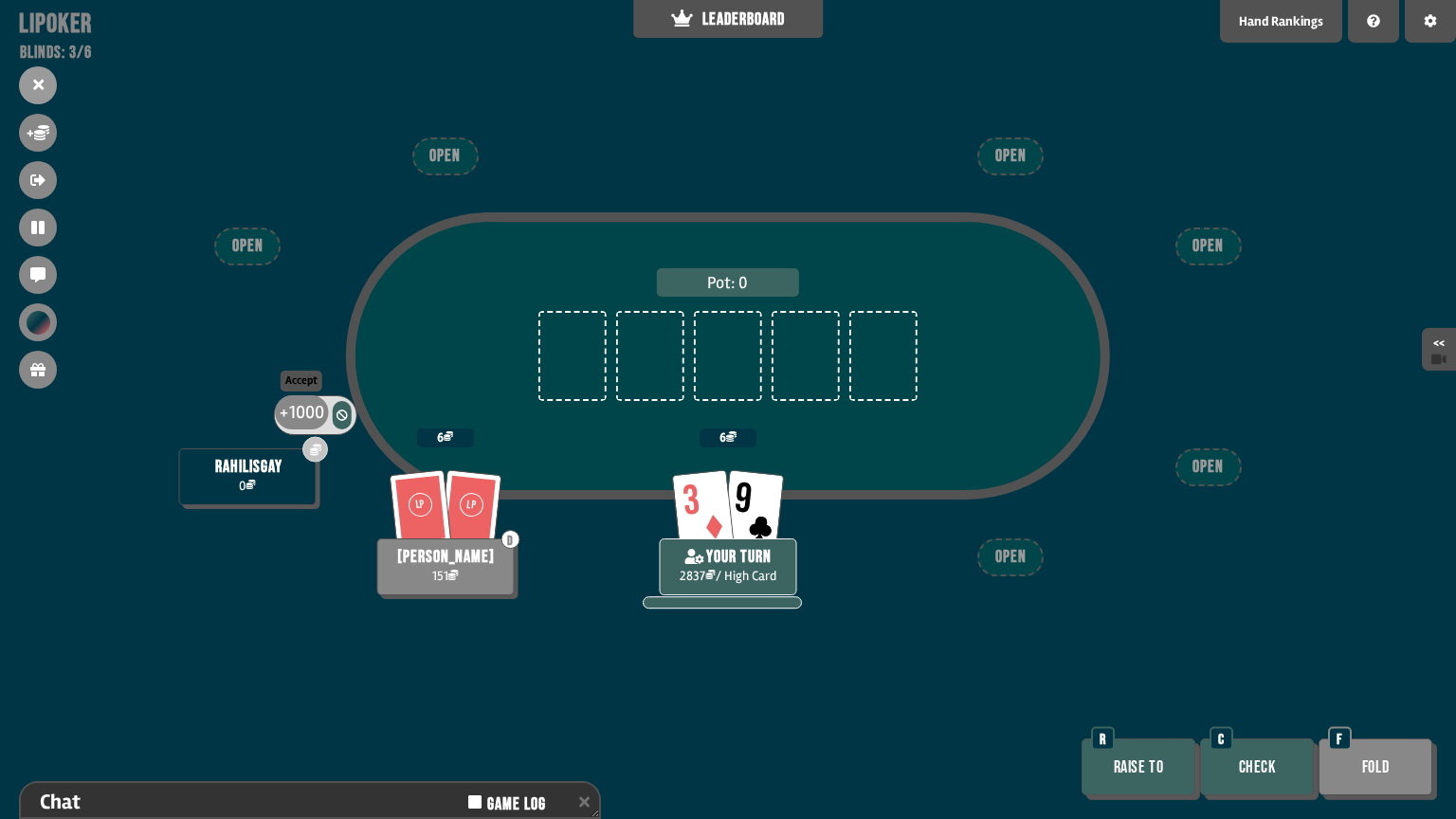 click on "1000" at bounding box center [306, 412] 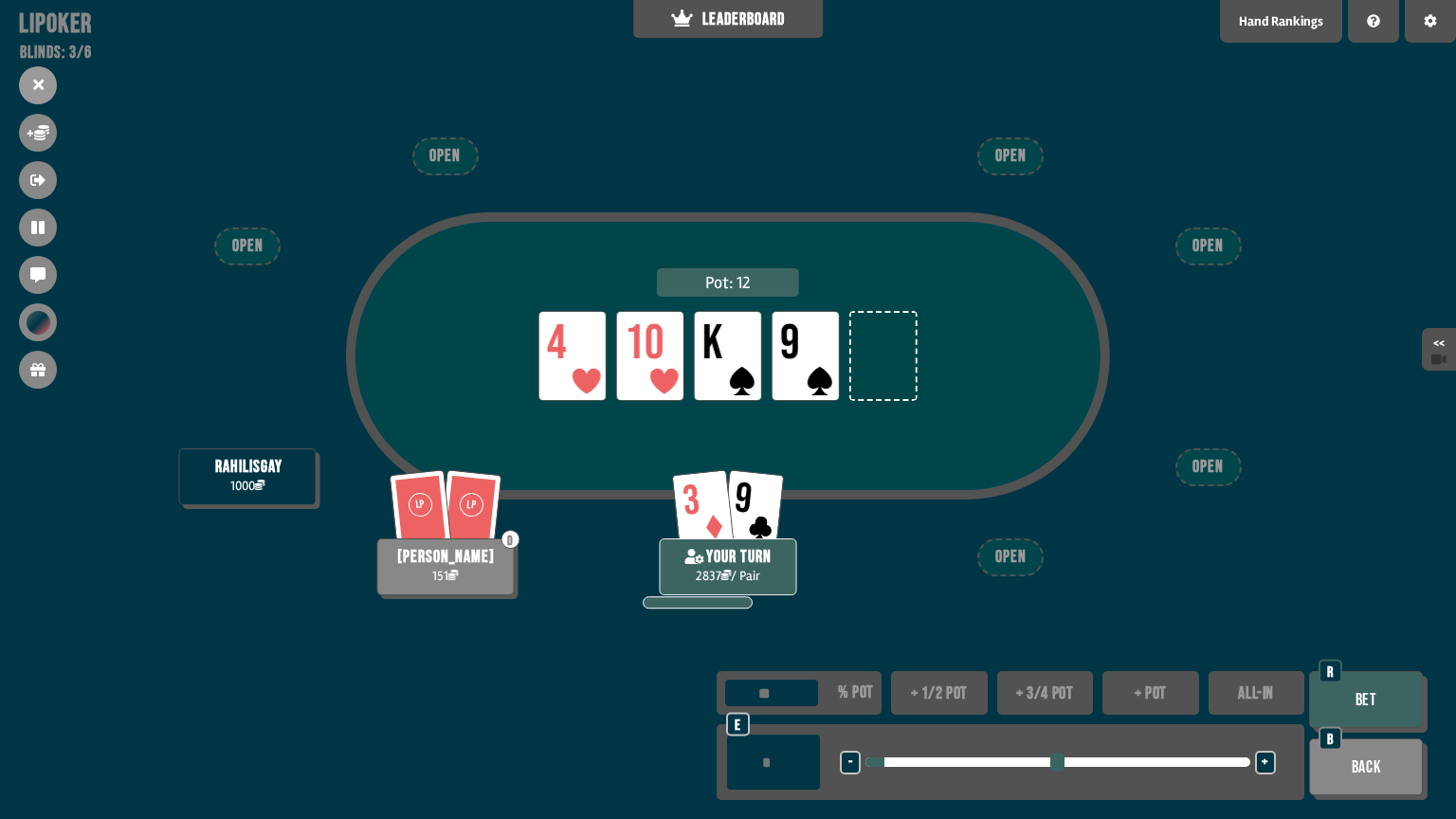 drag, startPoint x: 872, startPoint y: 764, endPoint x: 891, endPoint y: 759, distance: 19.646883 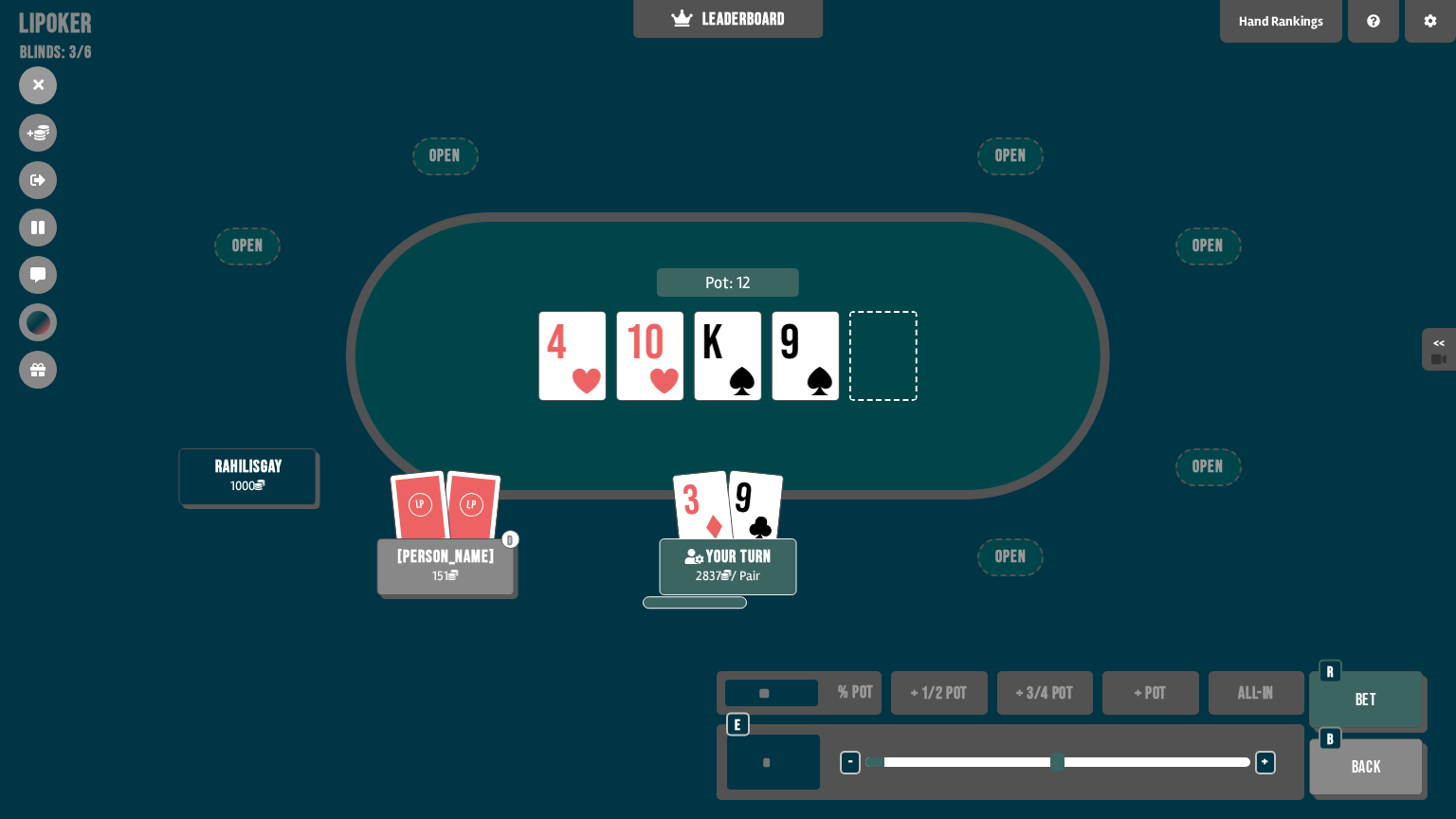 click on "***" at bounding box center [774, 762] 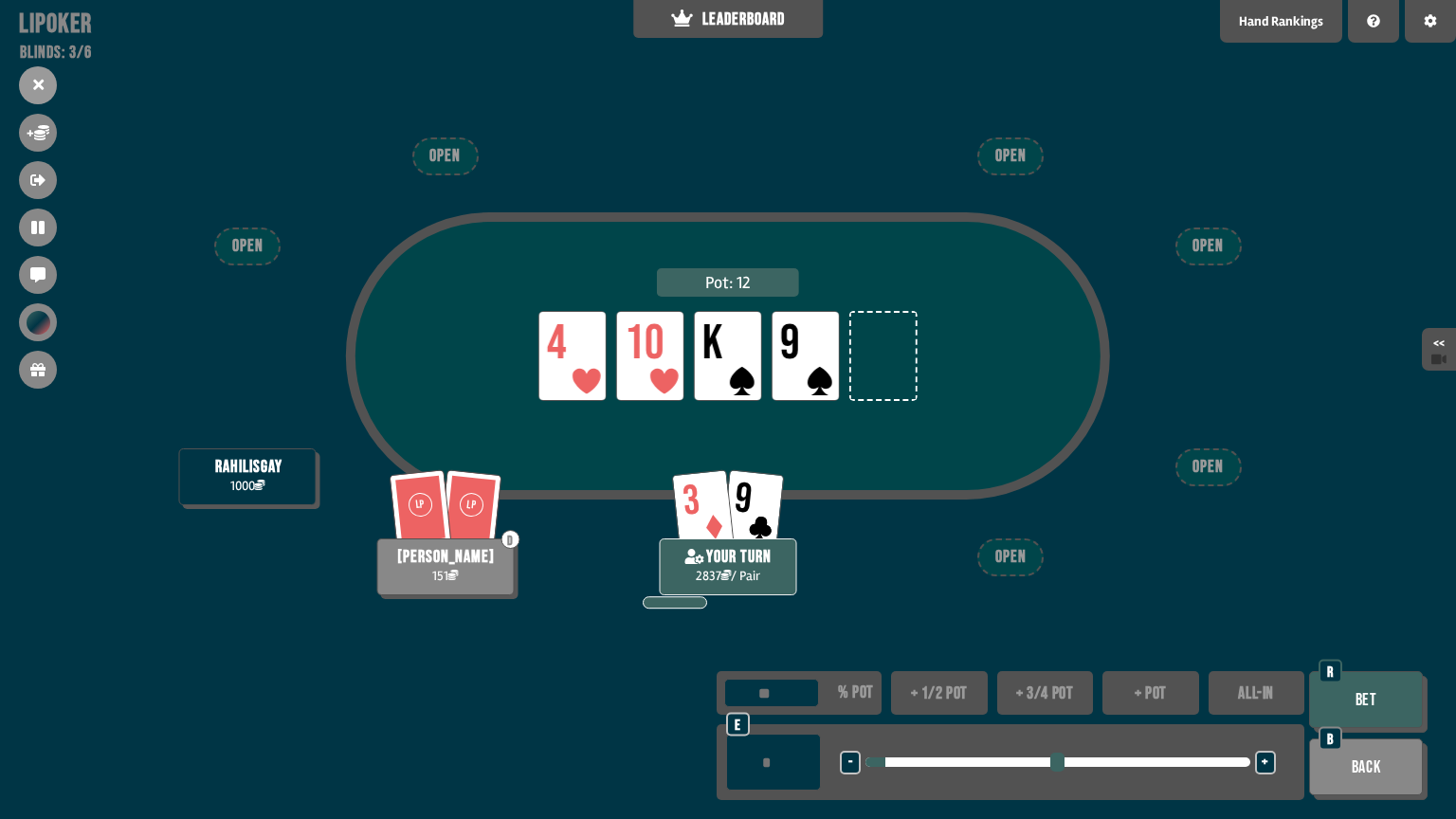 click on "Bet" at bounding box center (1366, 700) 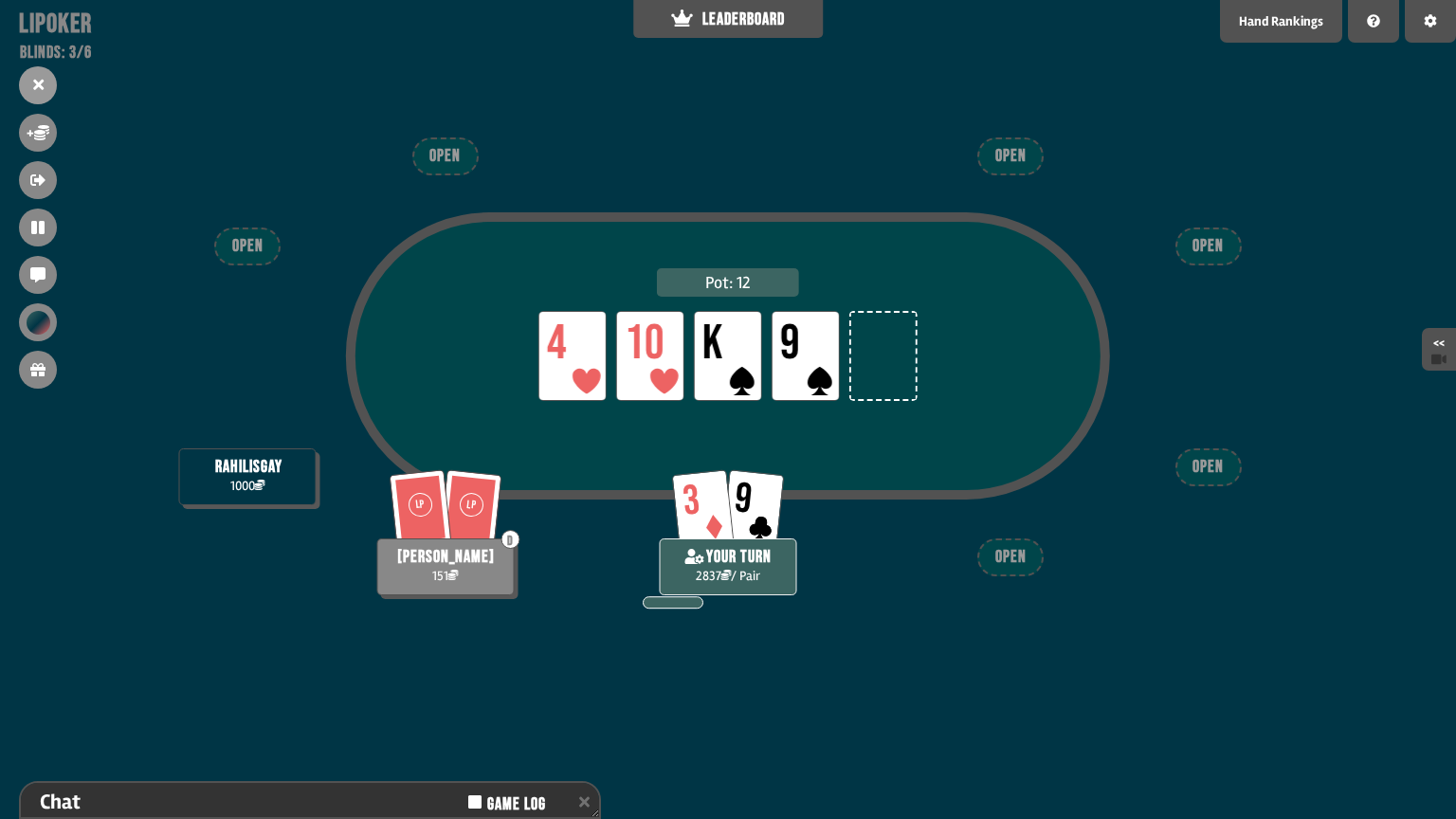 scroll, scrollTop: 144, scrollLeft: 0, axis: vertical 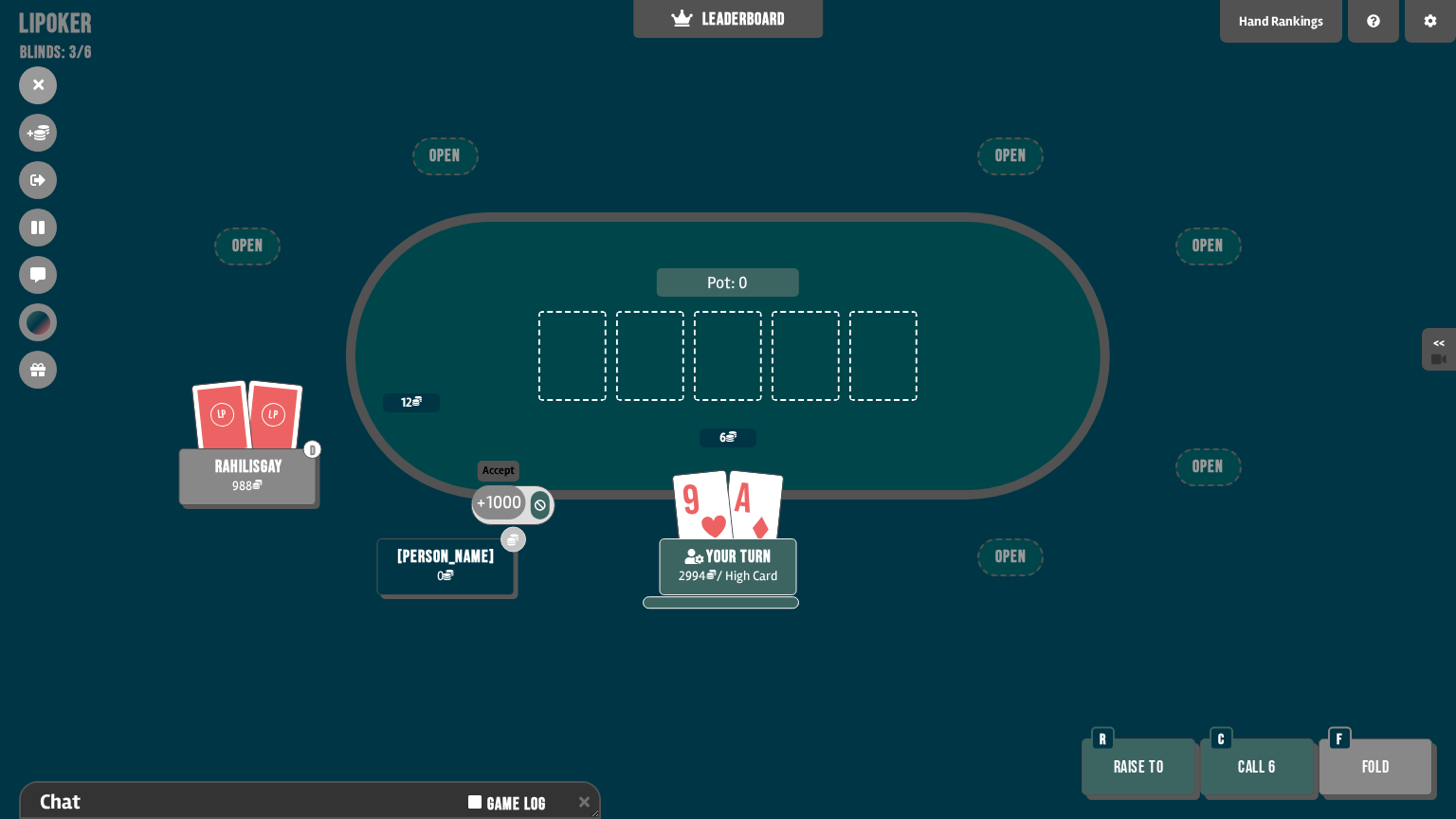 click on "1000" at bounding box center (503, 502) 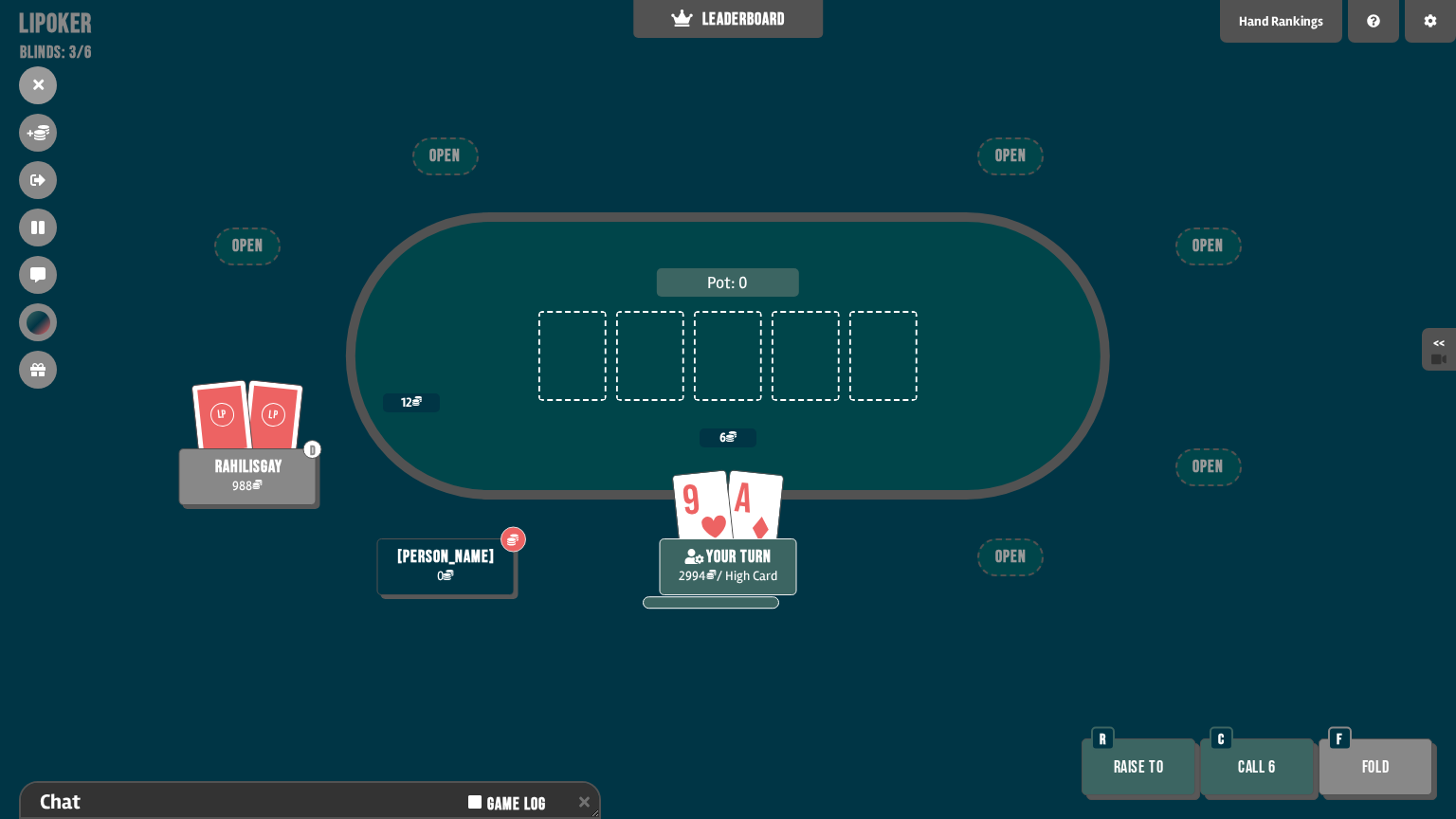 click on "Call 6" at bounding box center (1257, 767) 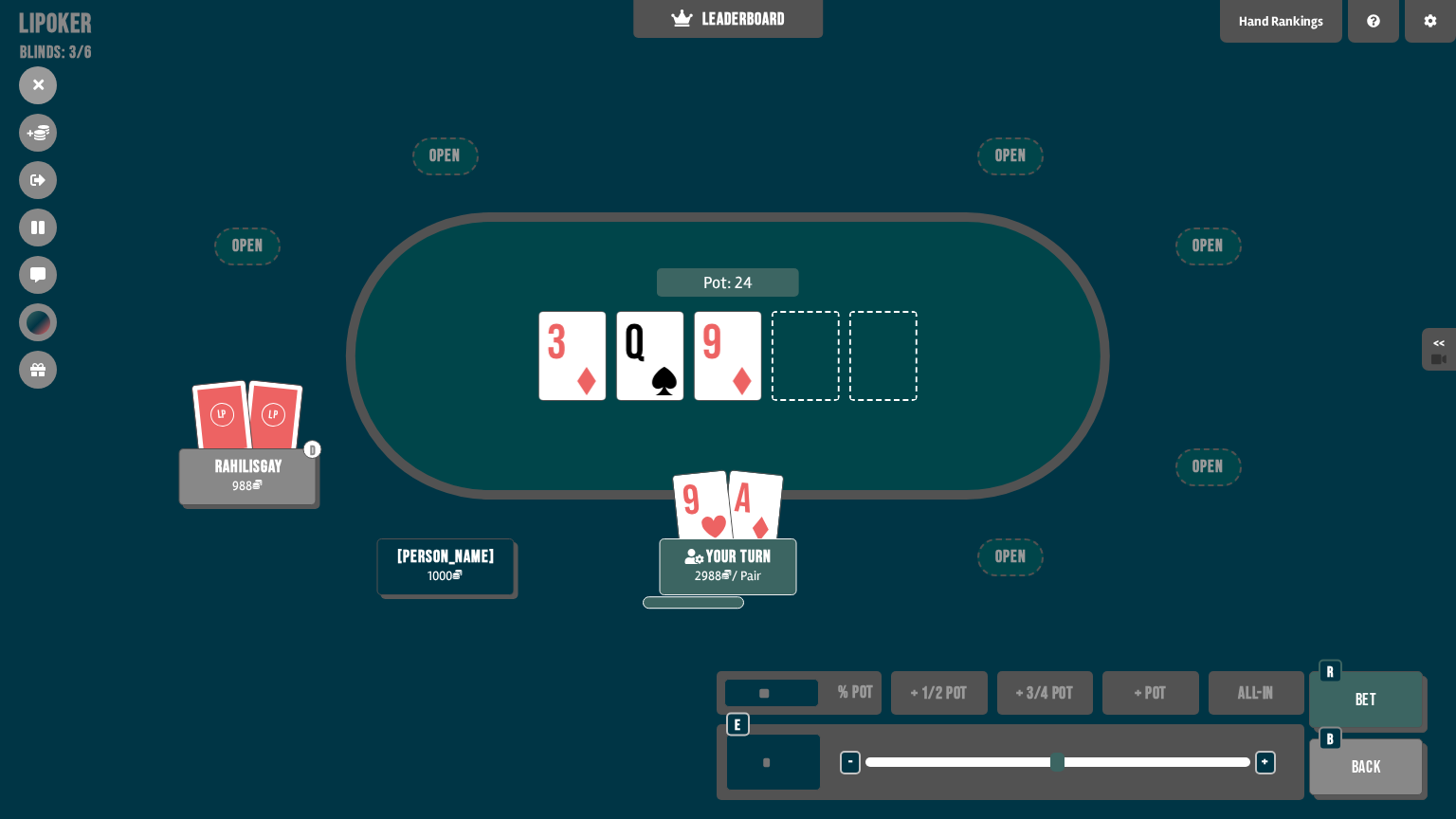 click on "+ pot" at bounding box center [1151, 693] 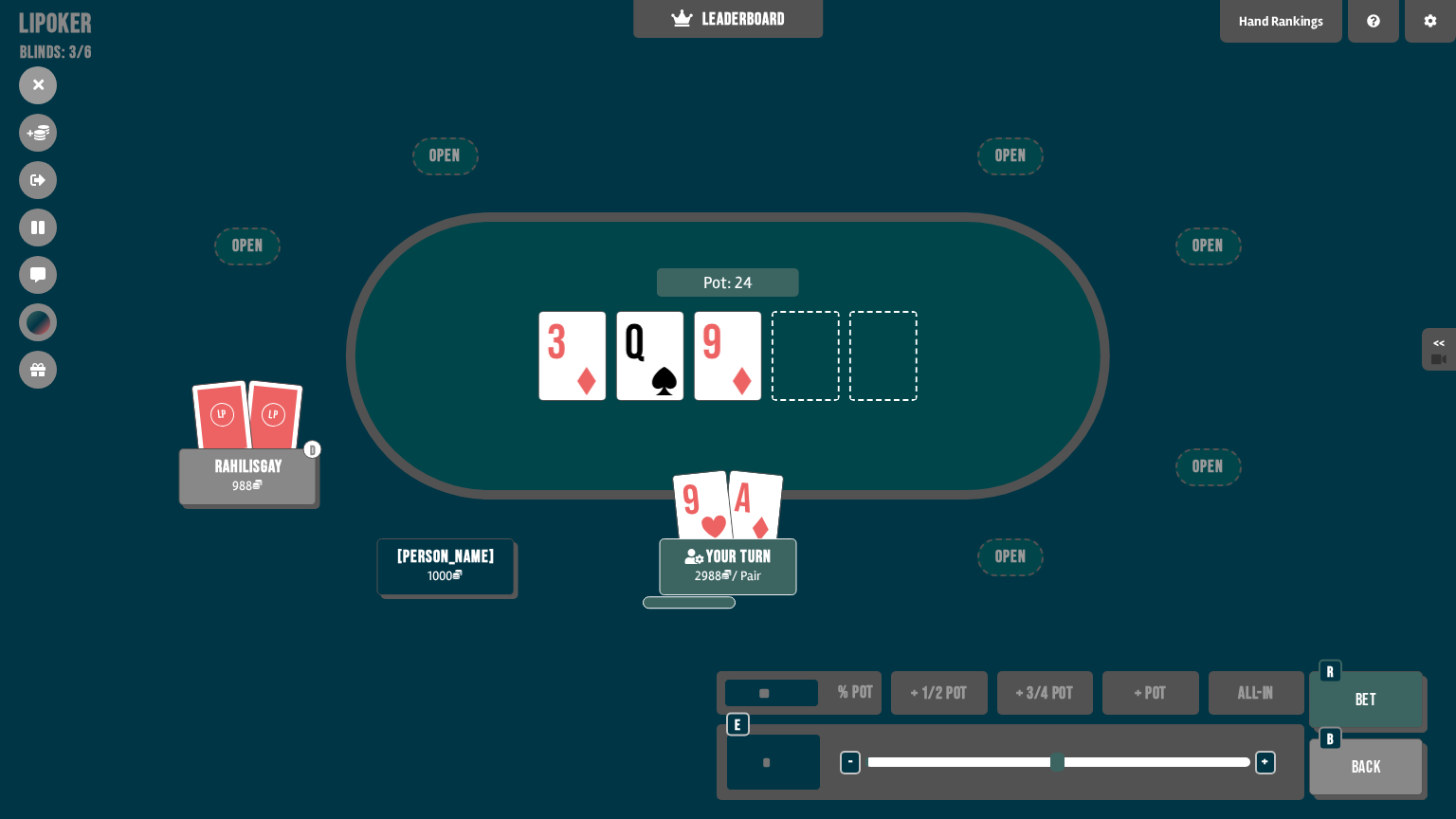 click on "Bet" at bounding box center [1366, 700] 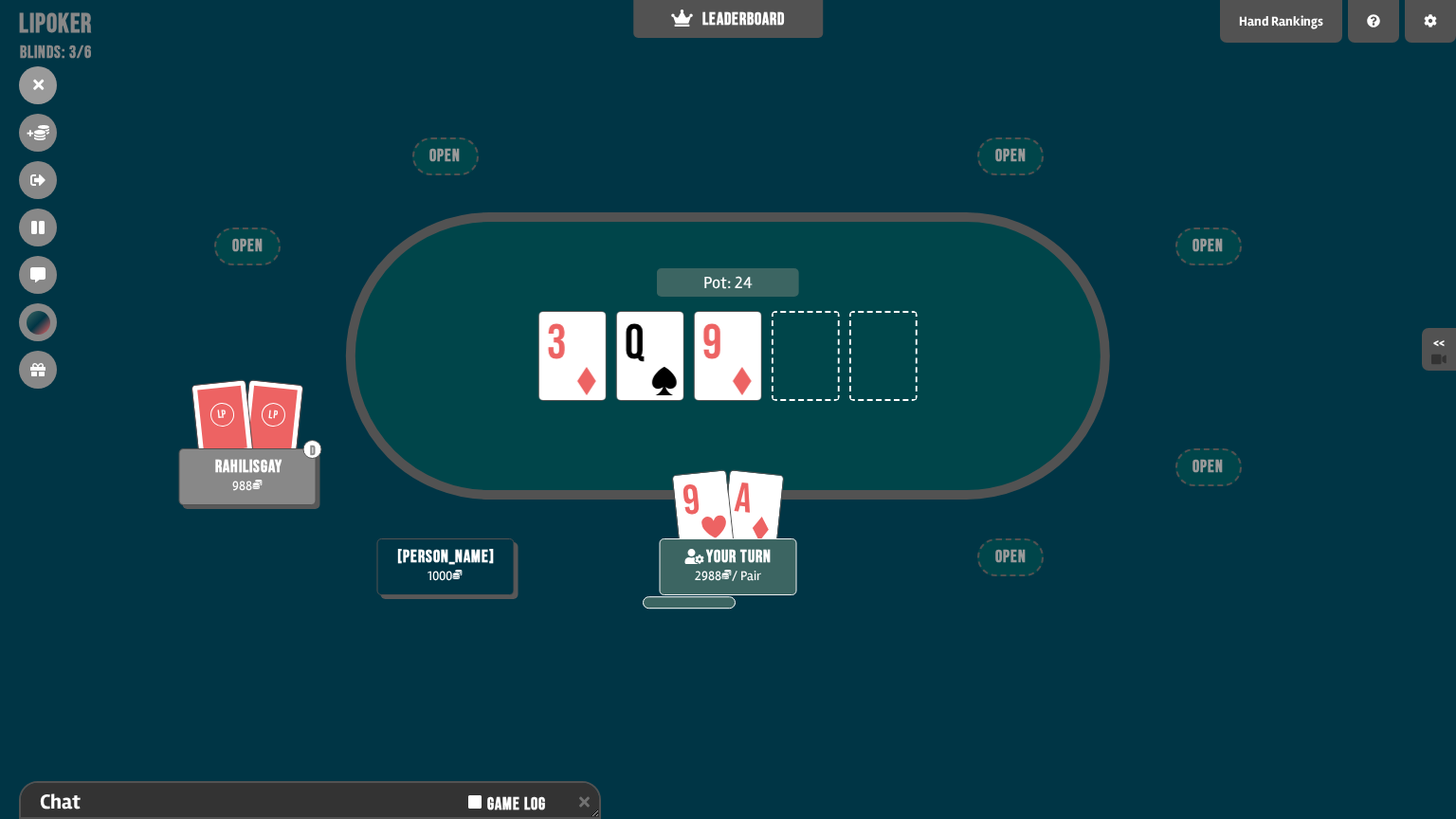 scroll, scrollTop: 144, scrollLeft: 0, axis: vertical 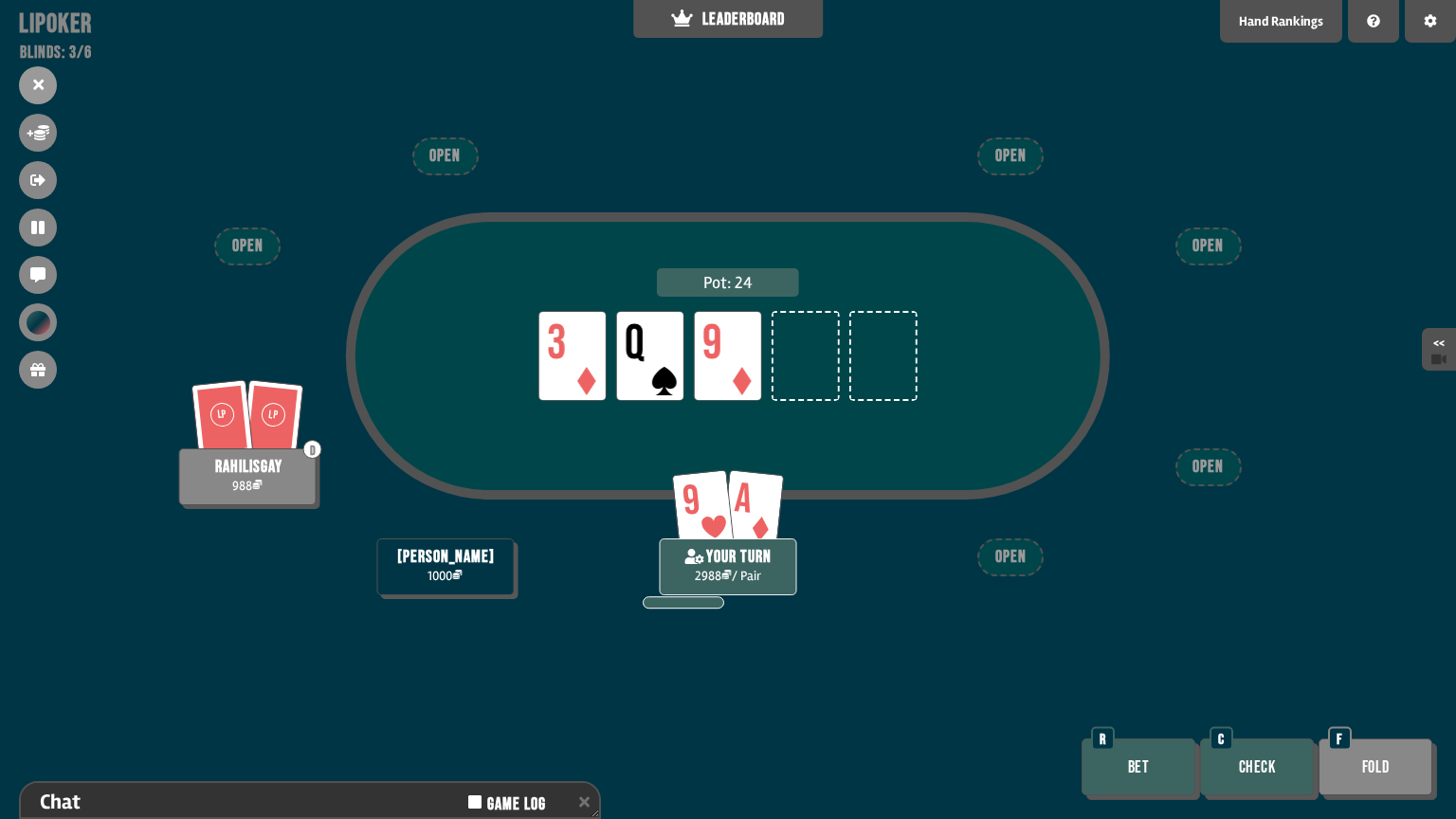 click on "Pot: 24   LP 3 LP Q LP 9 LP LP D rahilisgay 988  [PERSON_NAME] 1000  9 A YOUR TURN 2988   / Pair OPEN OPEN OPEN OPEN OPEN OPEN Bet R Check C Fold F" at bounding box center (728, 410) 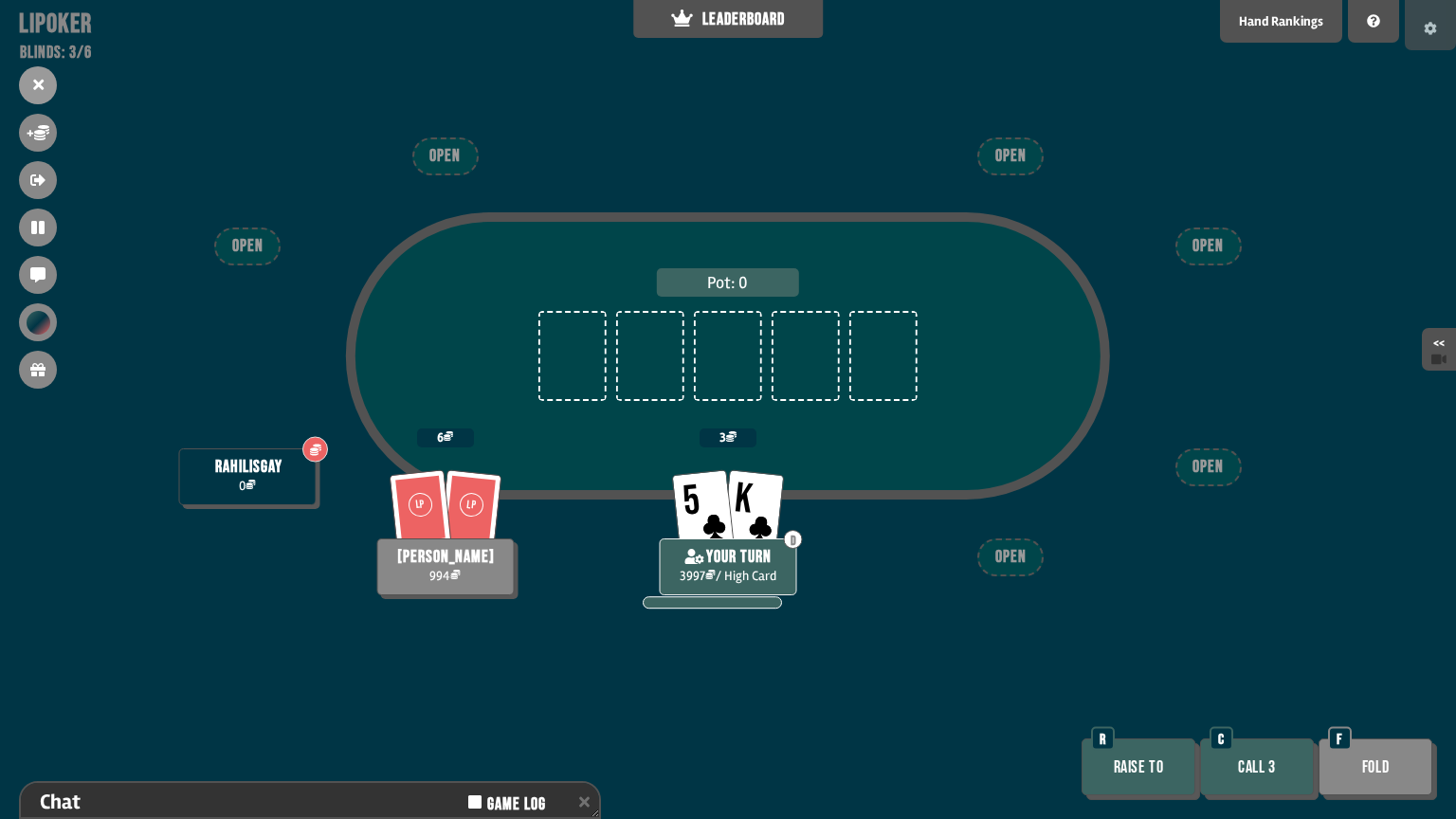 click at bounding box center (1430, 25) 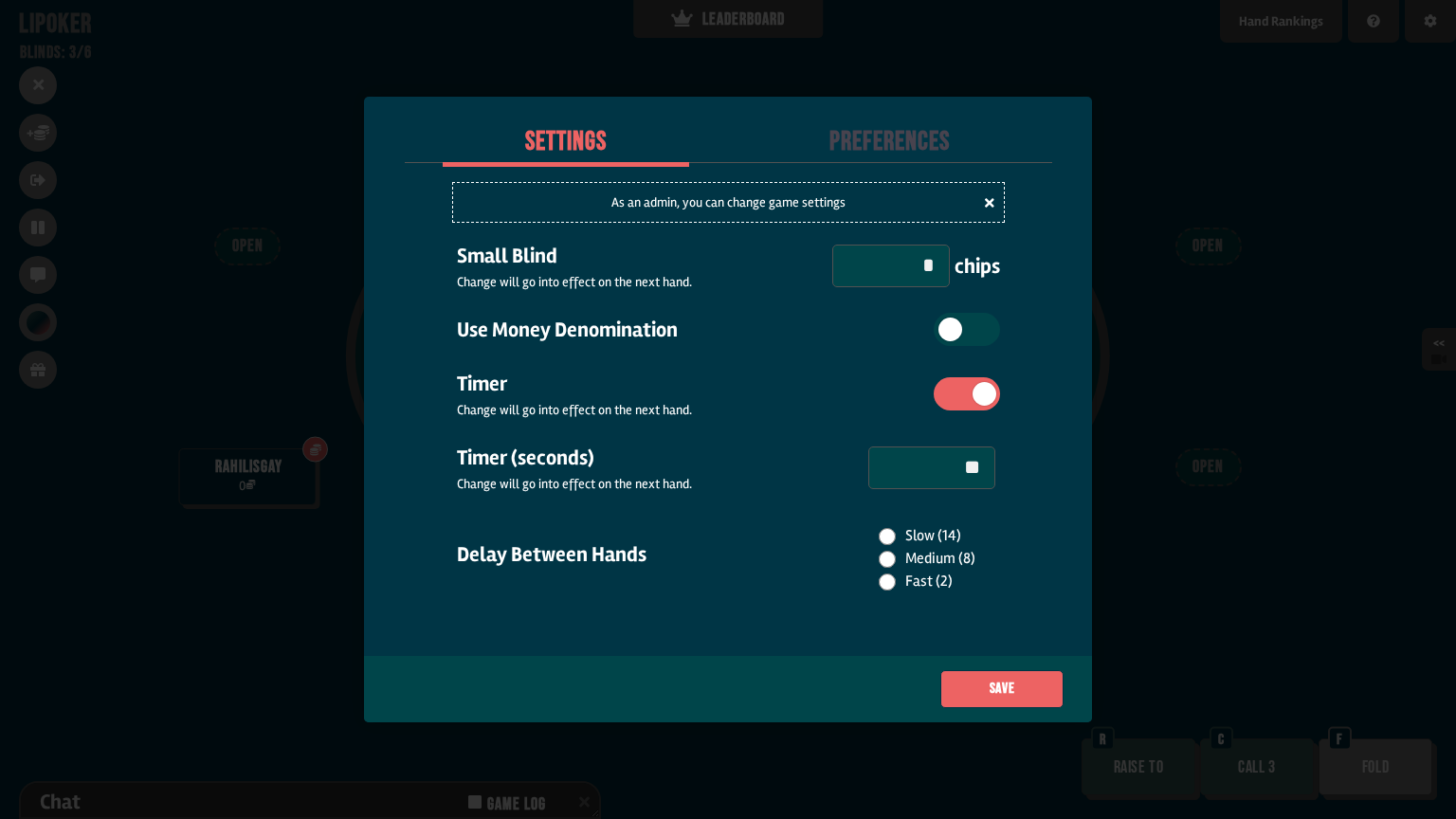 click on "*" at bounding box center [891, 265] 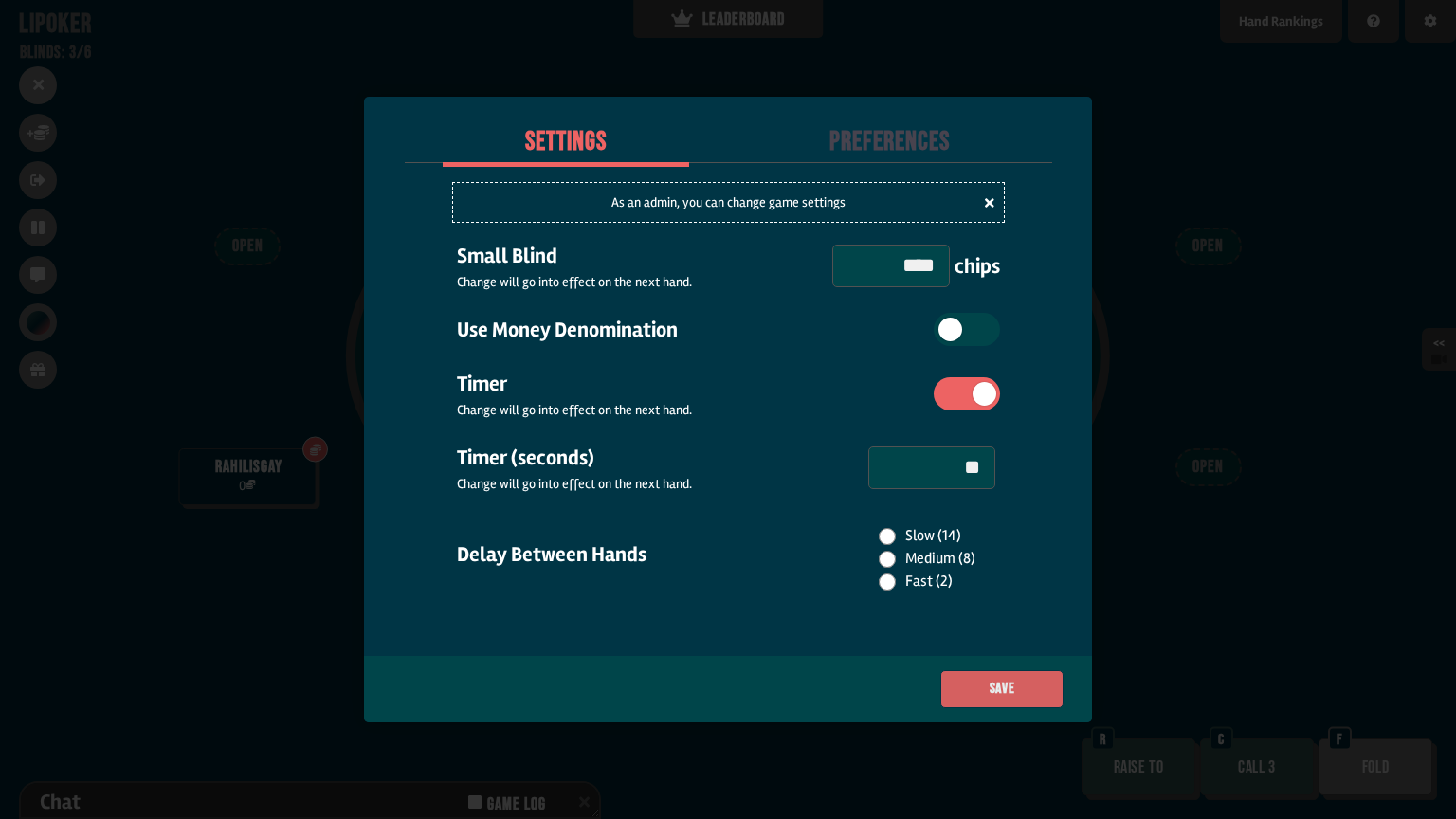 click on "Save" at bounding box center [1002, 689] 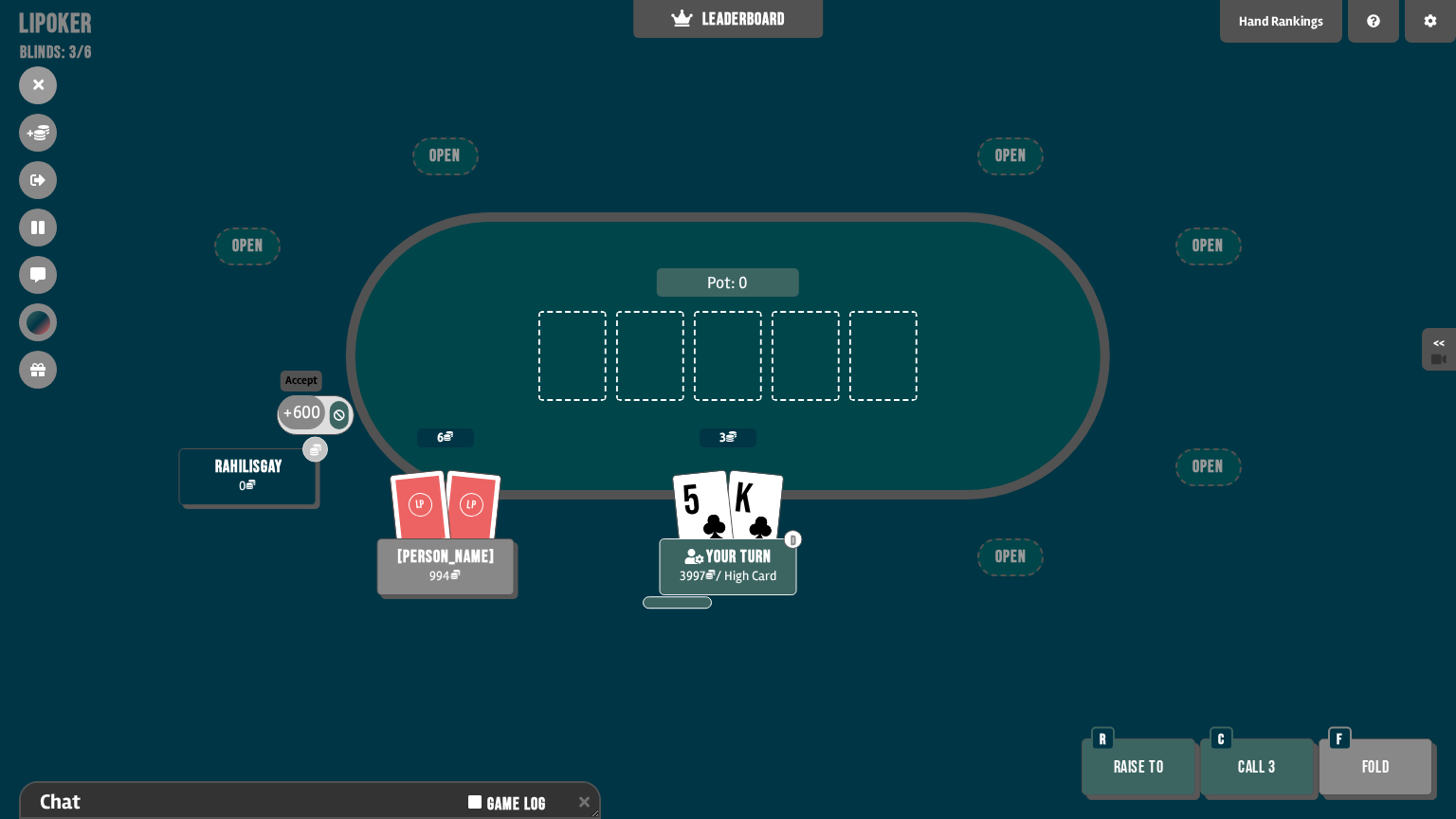 click on "600" at bounding box center [305, 412] 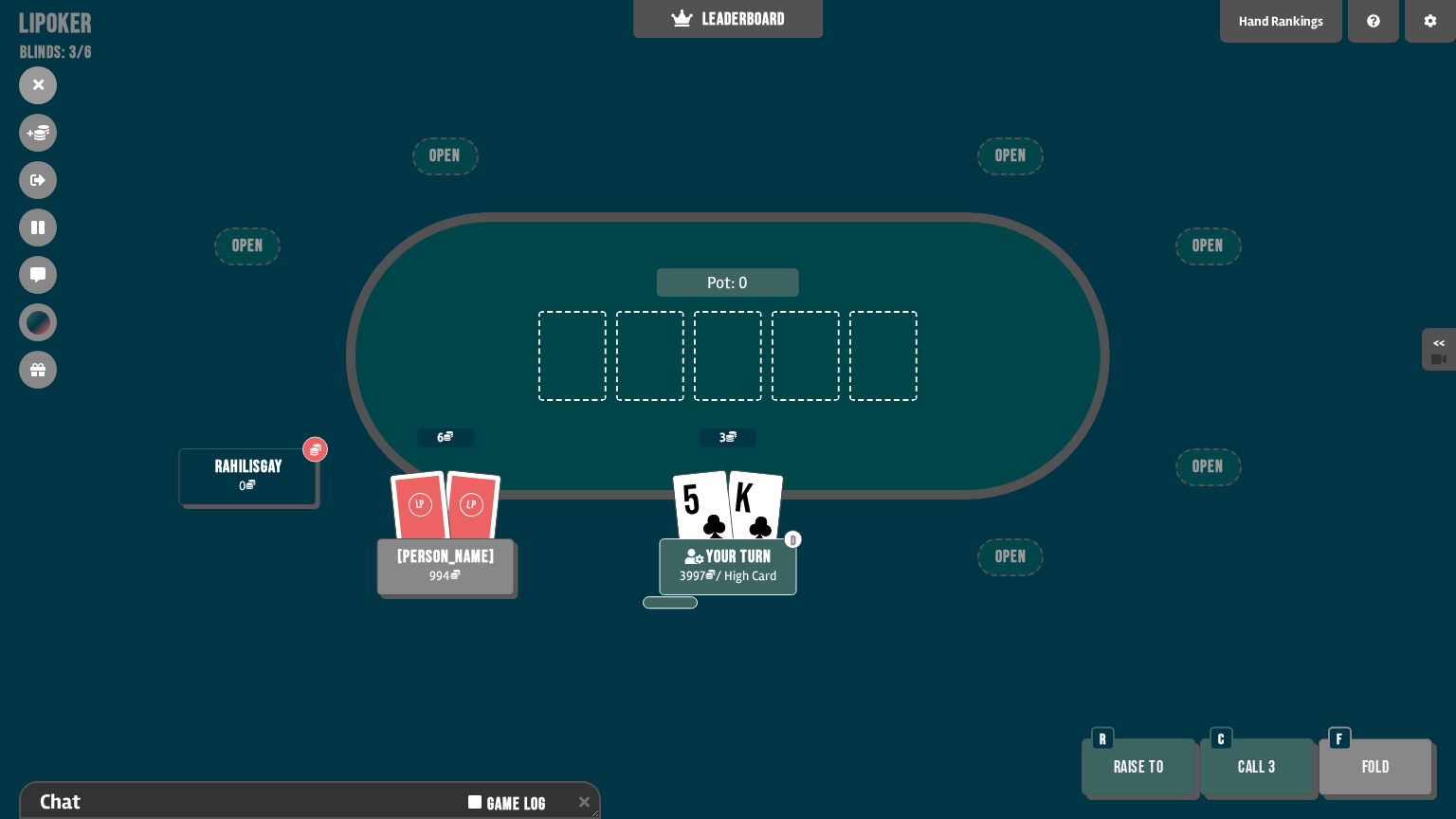 click on "Raise to" at bounding box center (1138, 767) 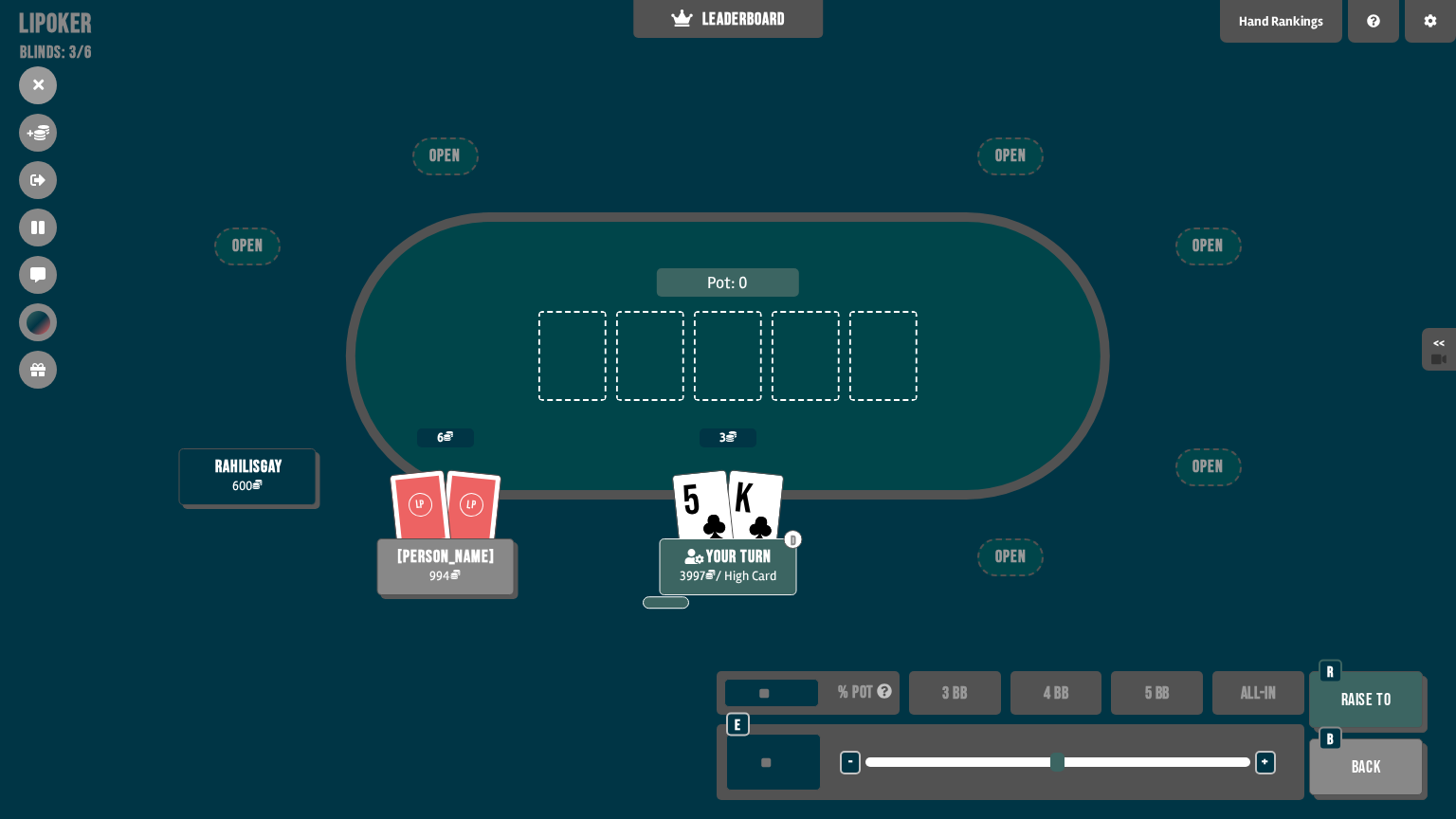 click on "Raise to" at bounding box center (1366, 700) 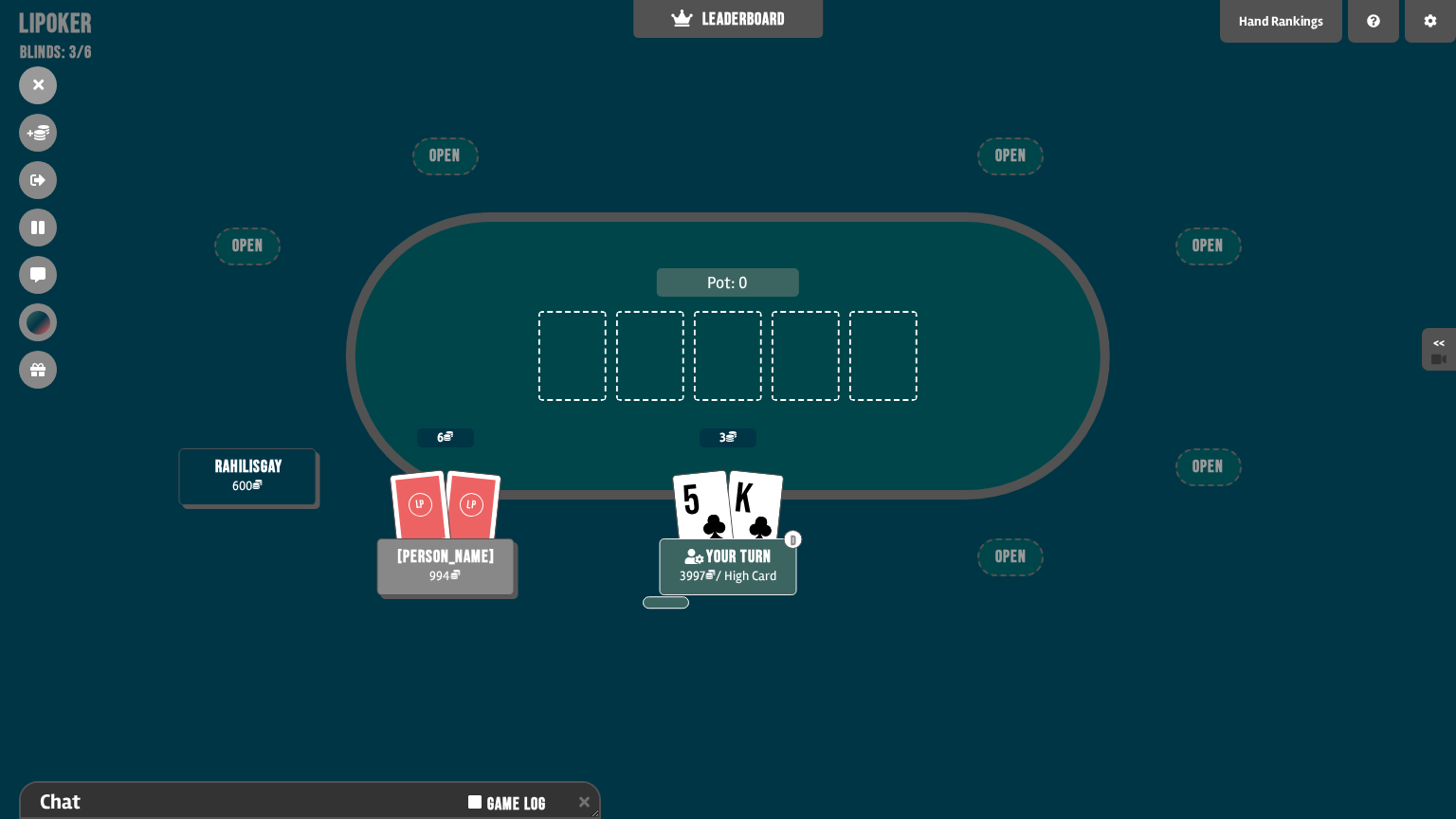 scroll, scrollTop: 144, scrollLeft: 0, axis: vertical 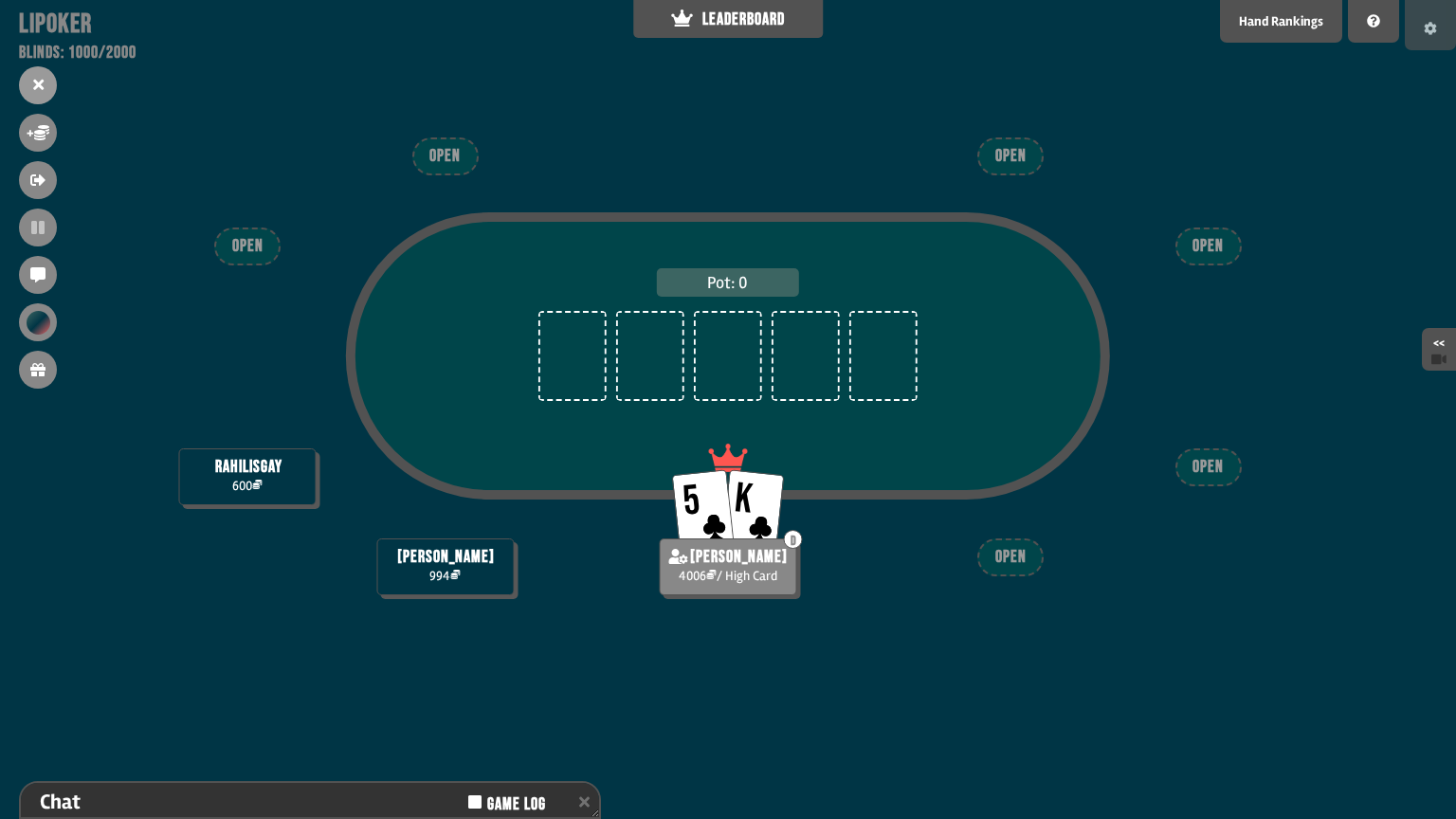 click at bounding box center (1430, 25) 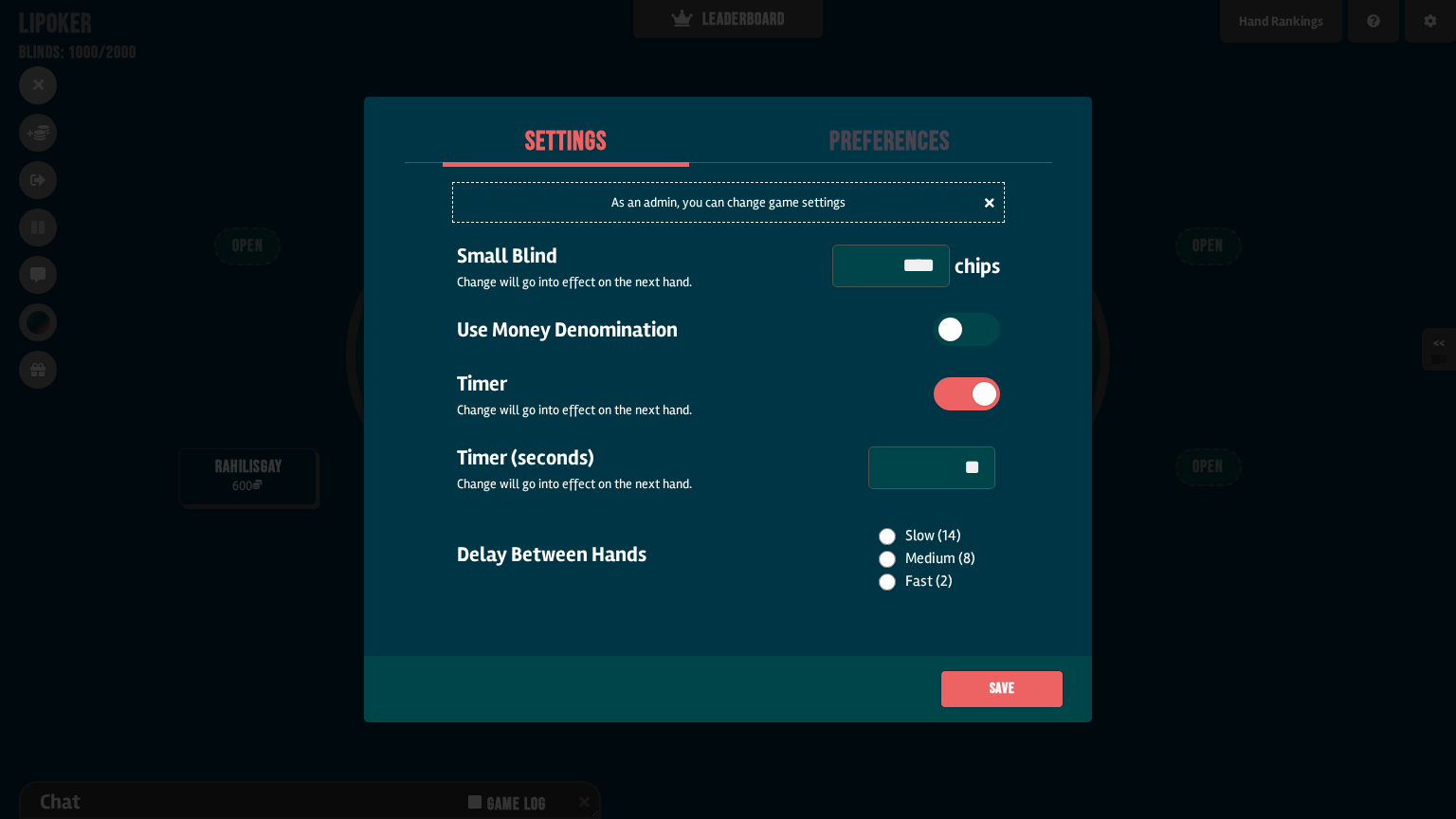 click at bounding box center [728, 410] 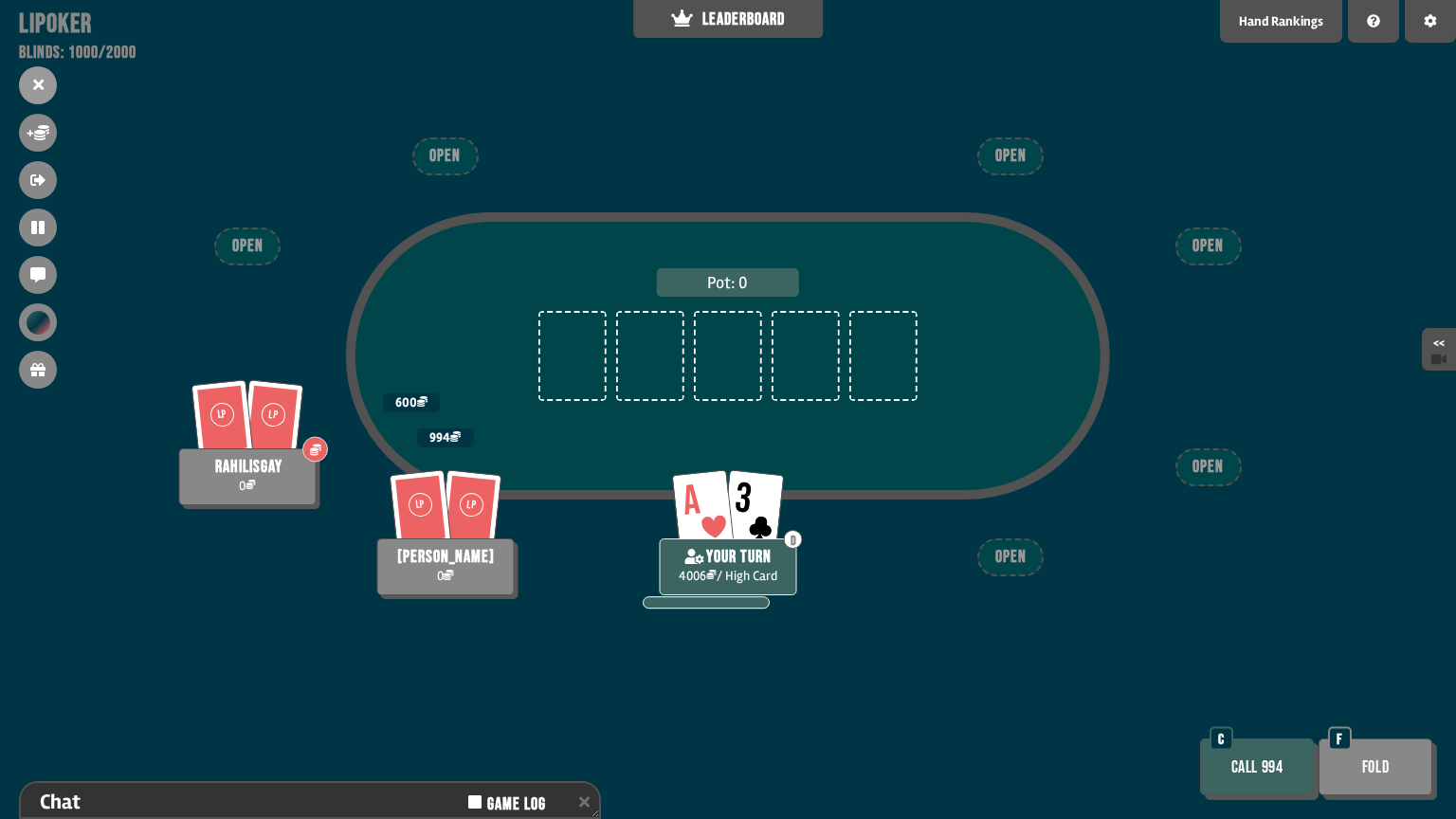 click on "Call 994" at bounding box center [1257, 767] 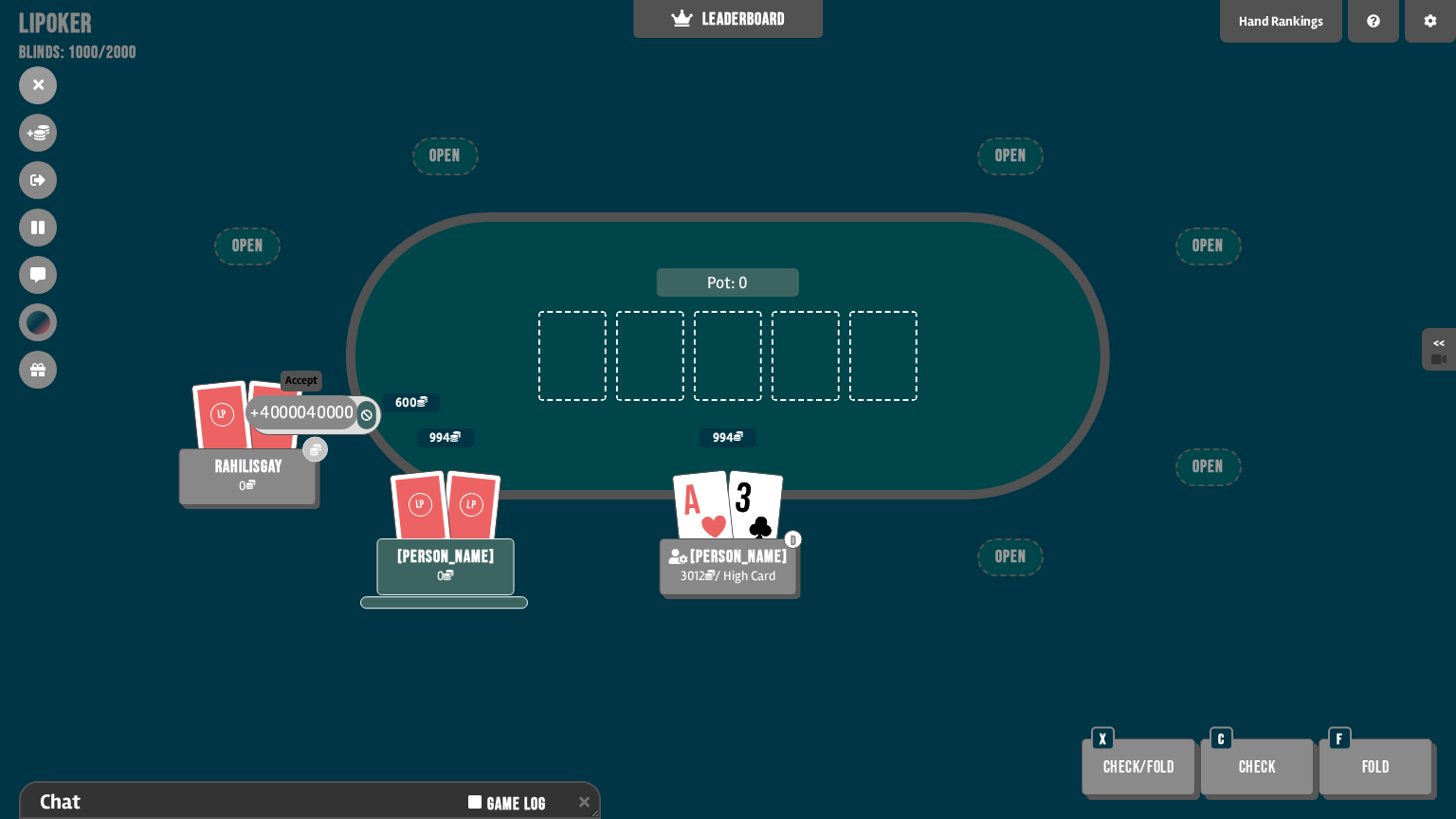 click on "4000040000" at bounding box center (306, 412) 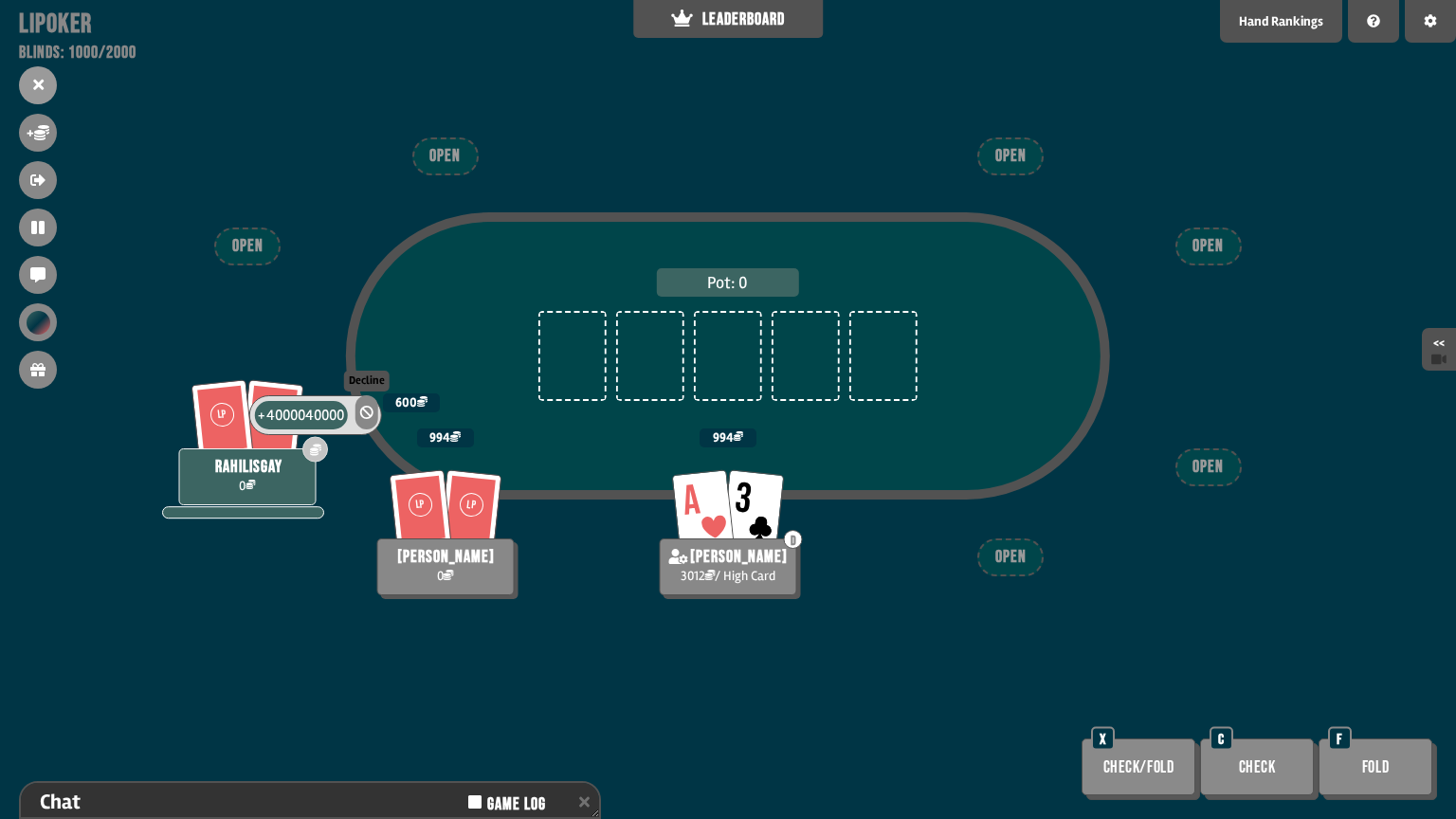 click 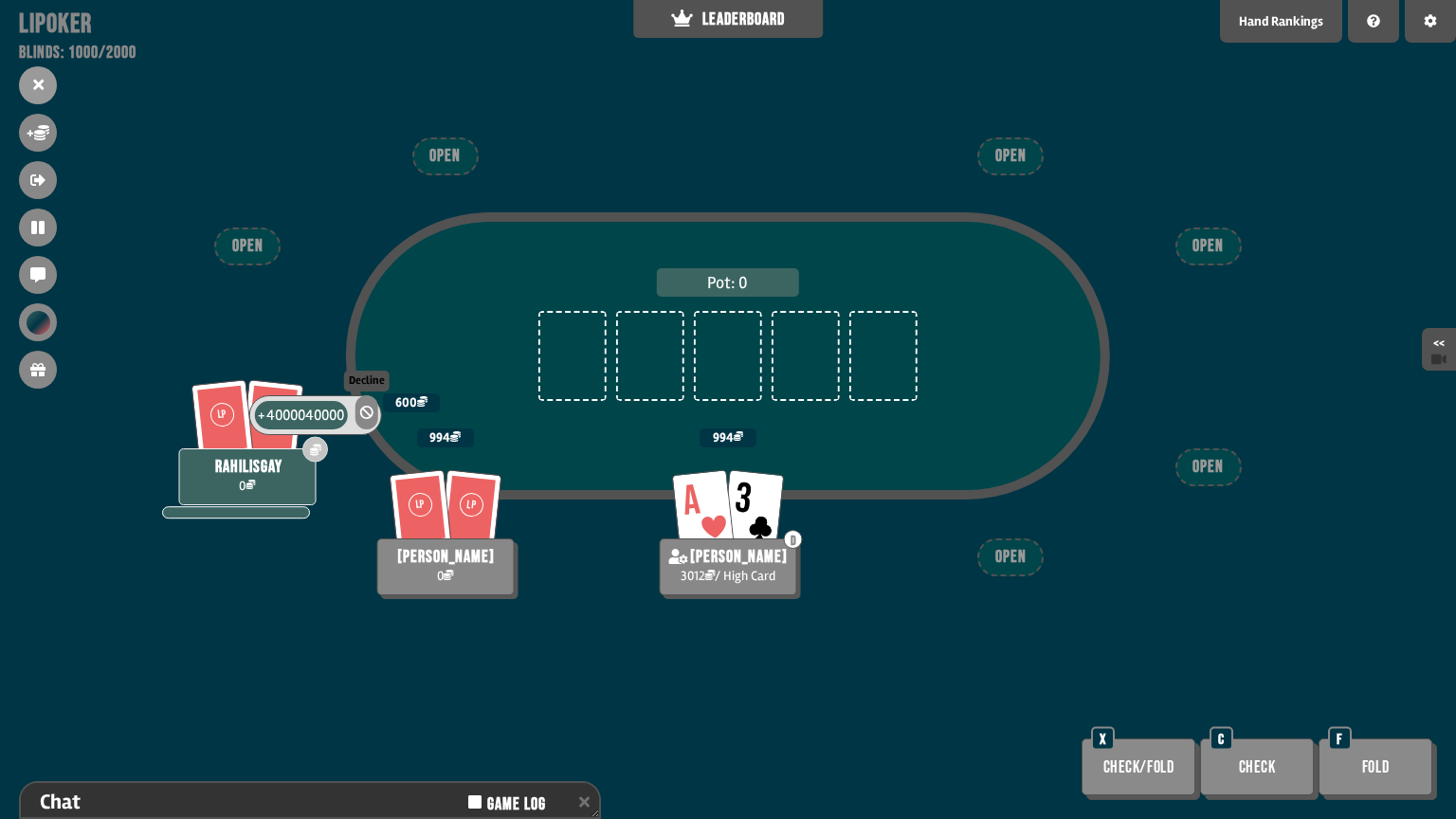 click 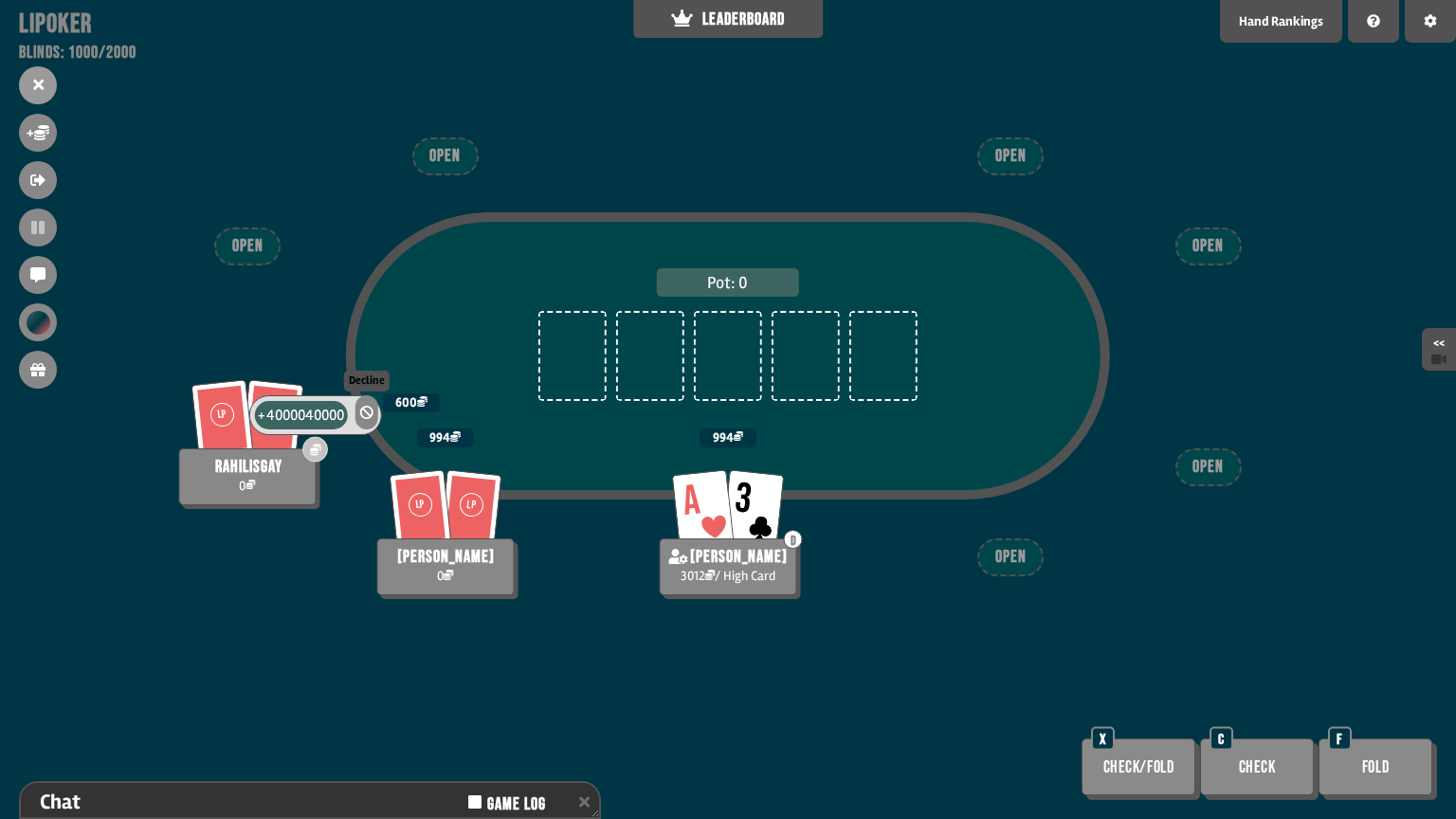 click 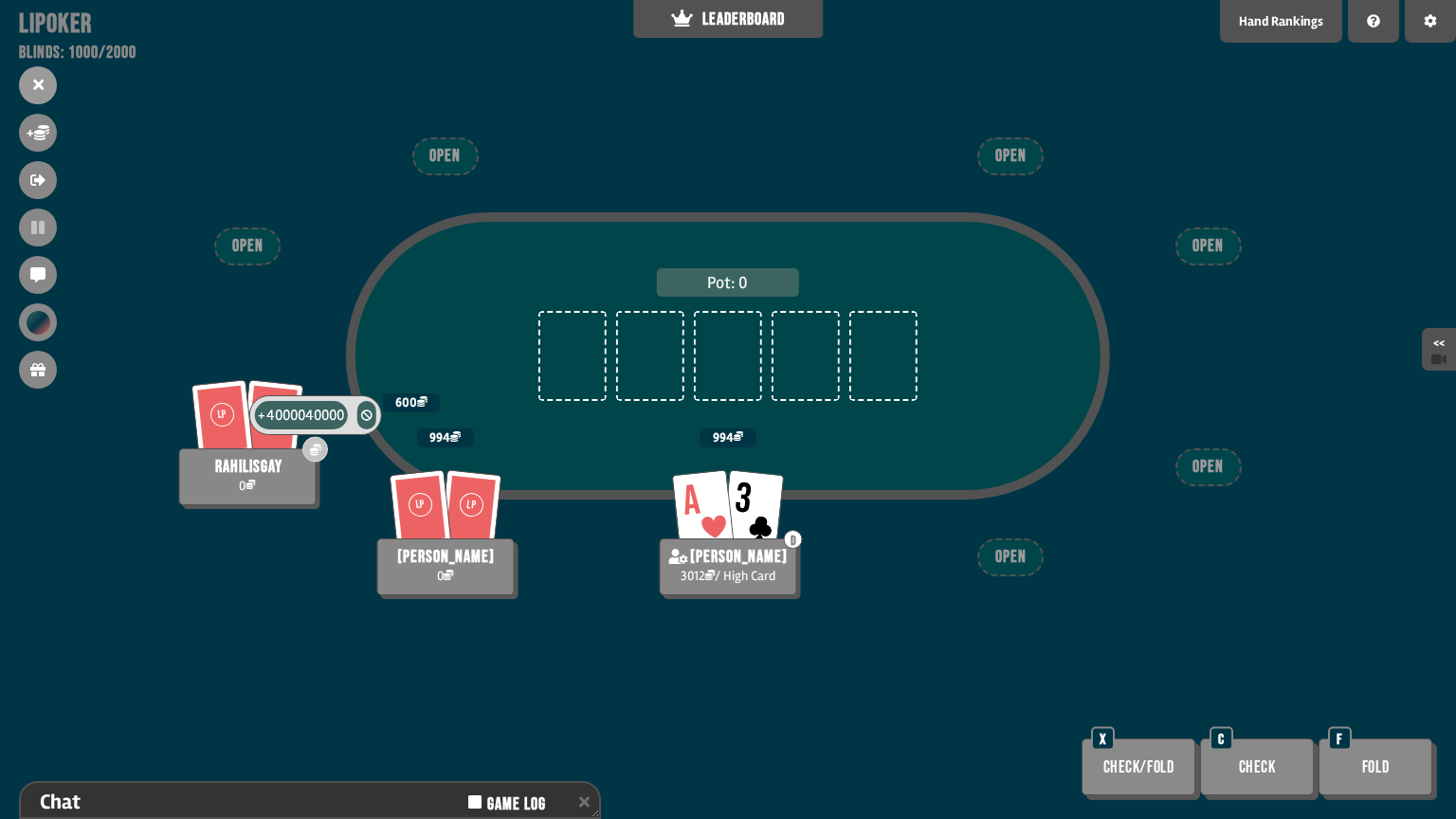 click 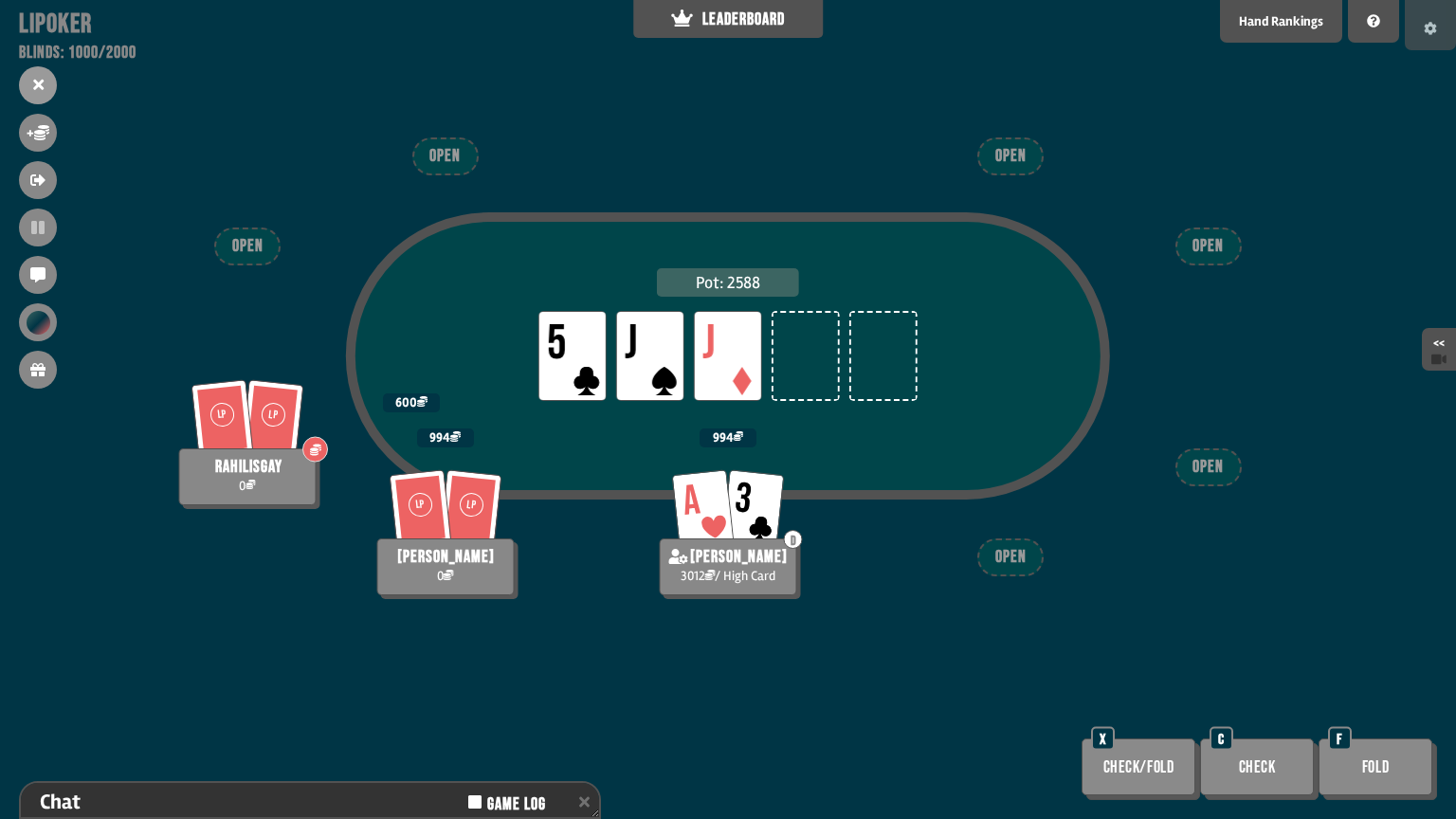 click at bounding box center [1430, 28] 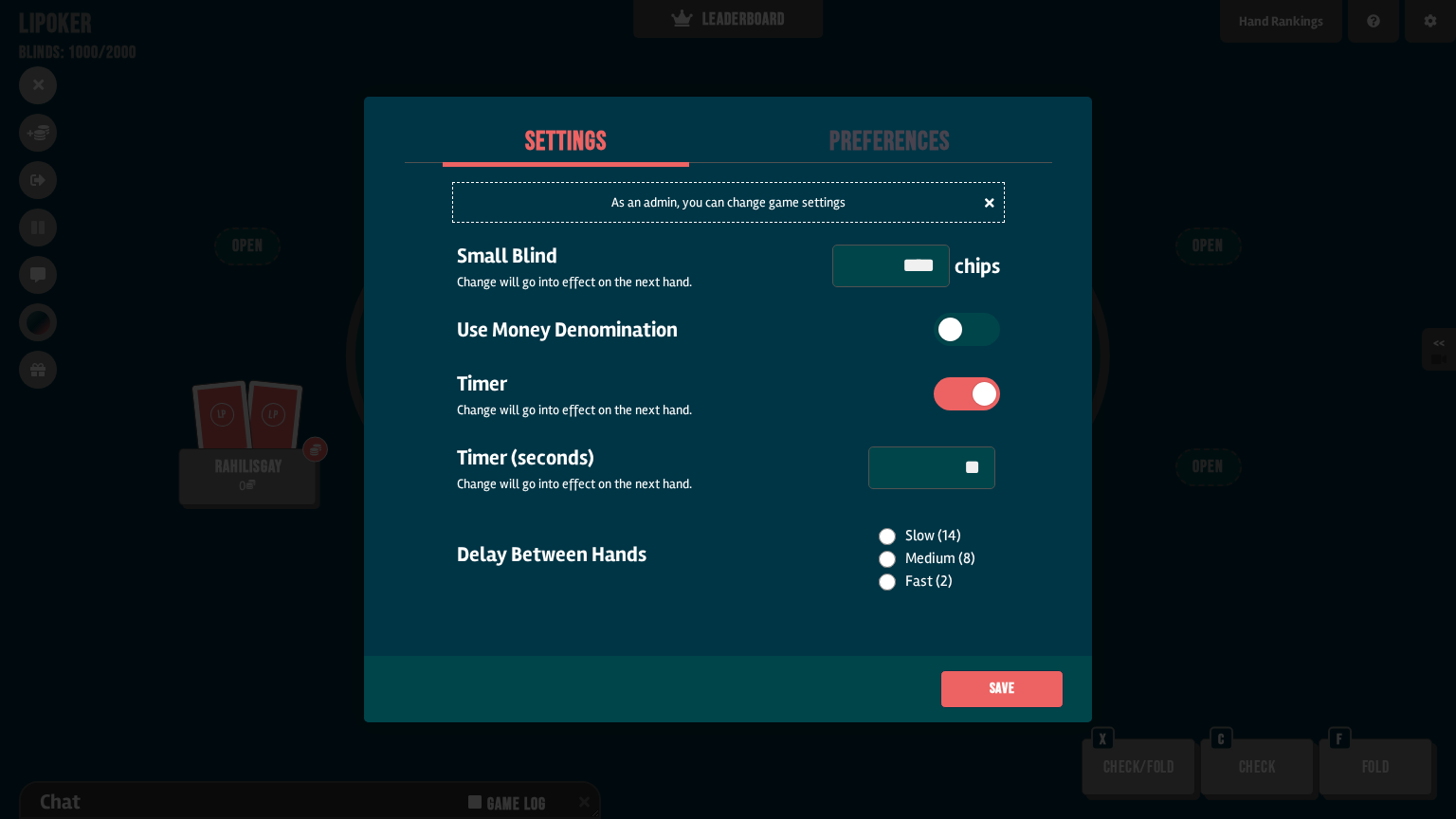 click on "****" at bounding box center (891, 265) 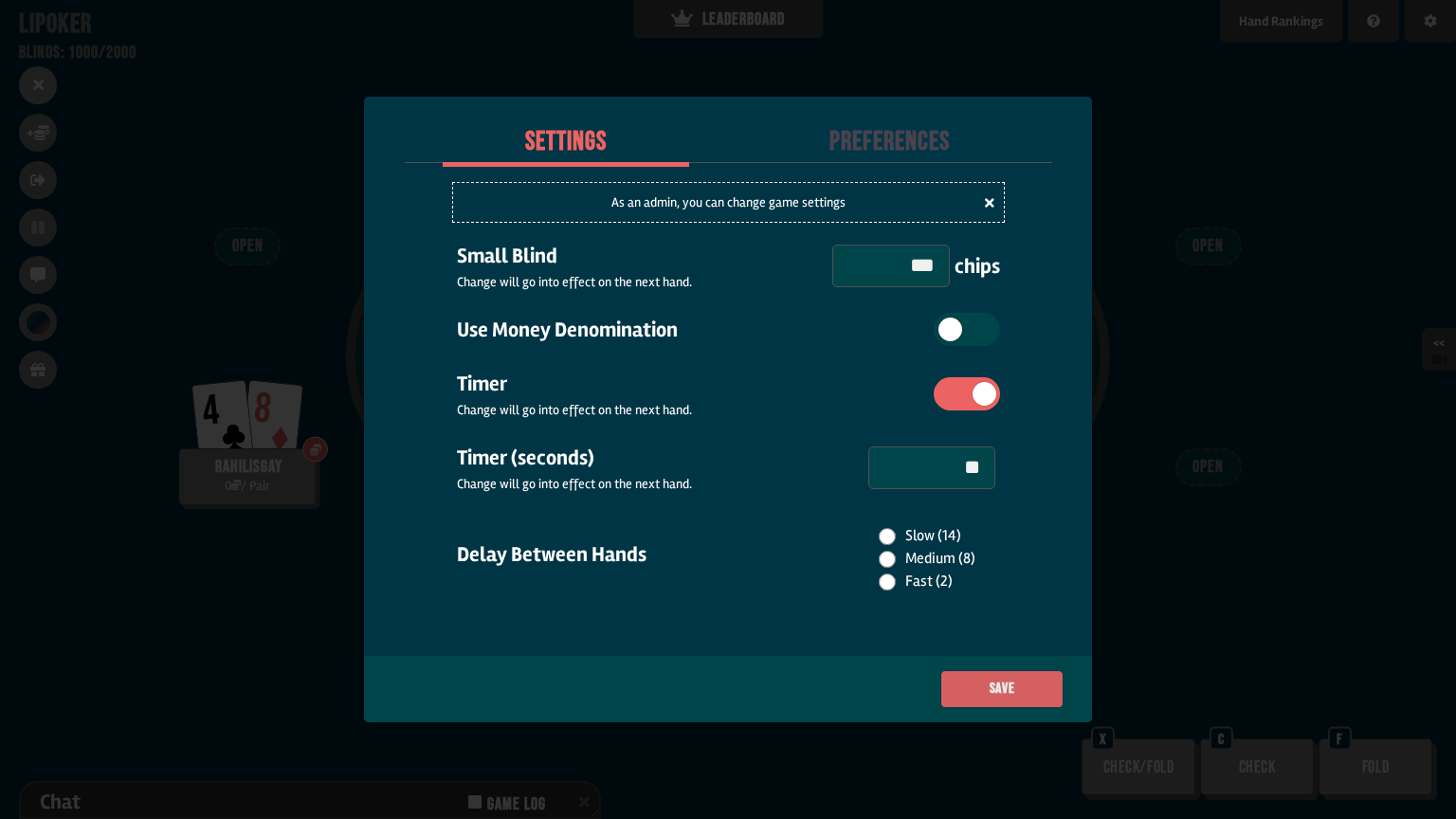 click on "Save" at bounding box center (1002, 689) 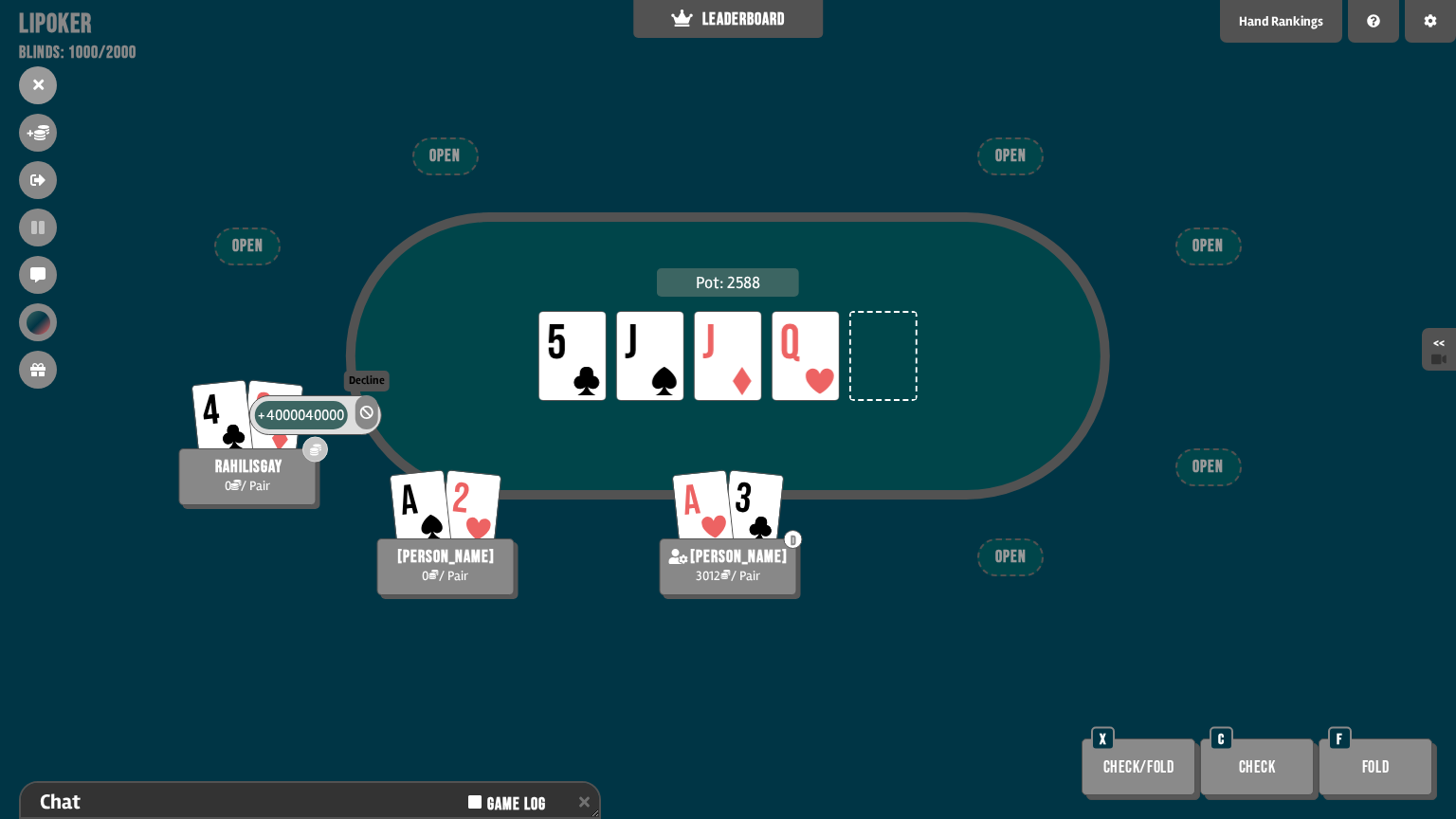 click 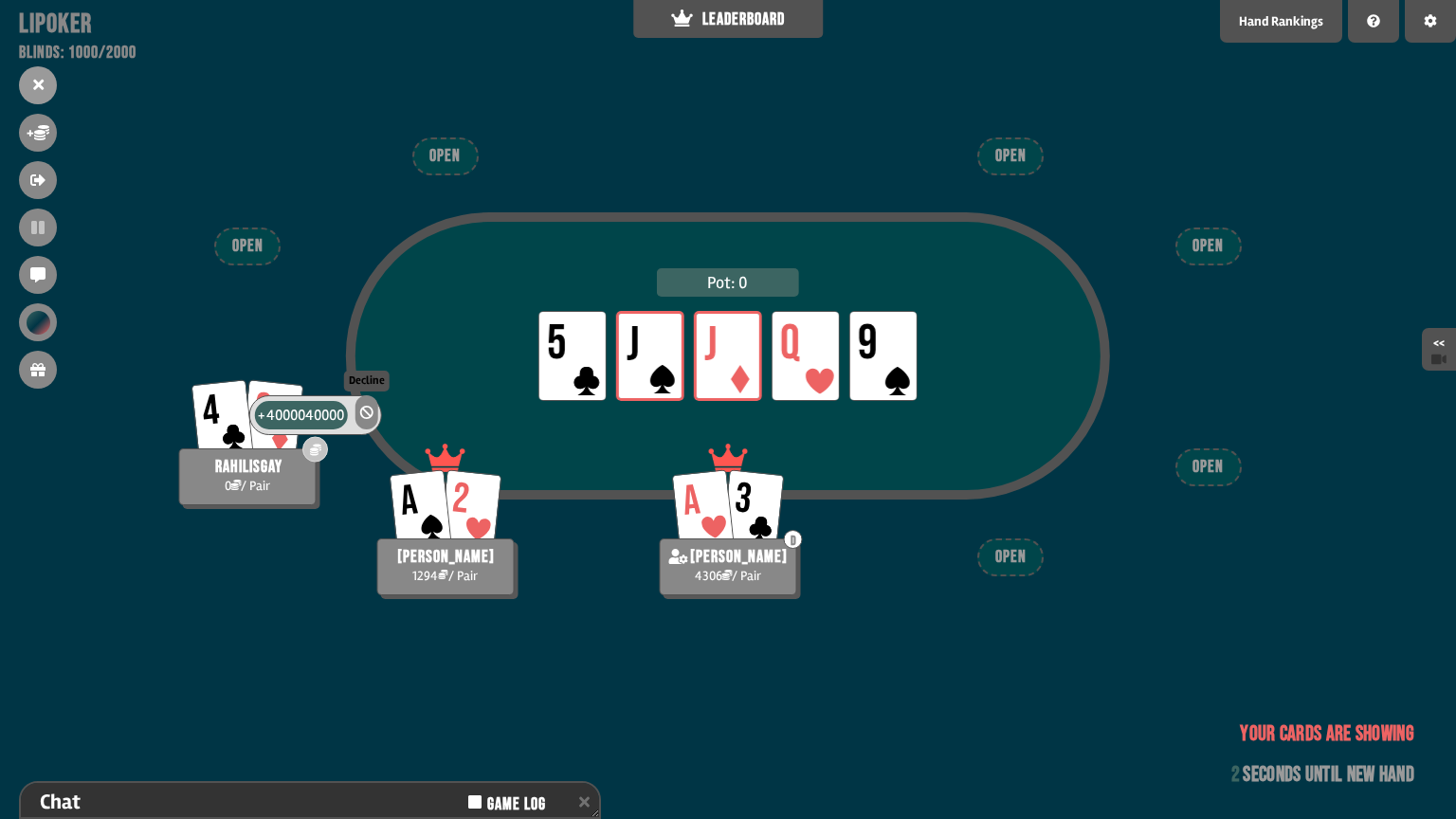 click at bounding box center (367, 412) 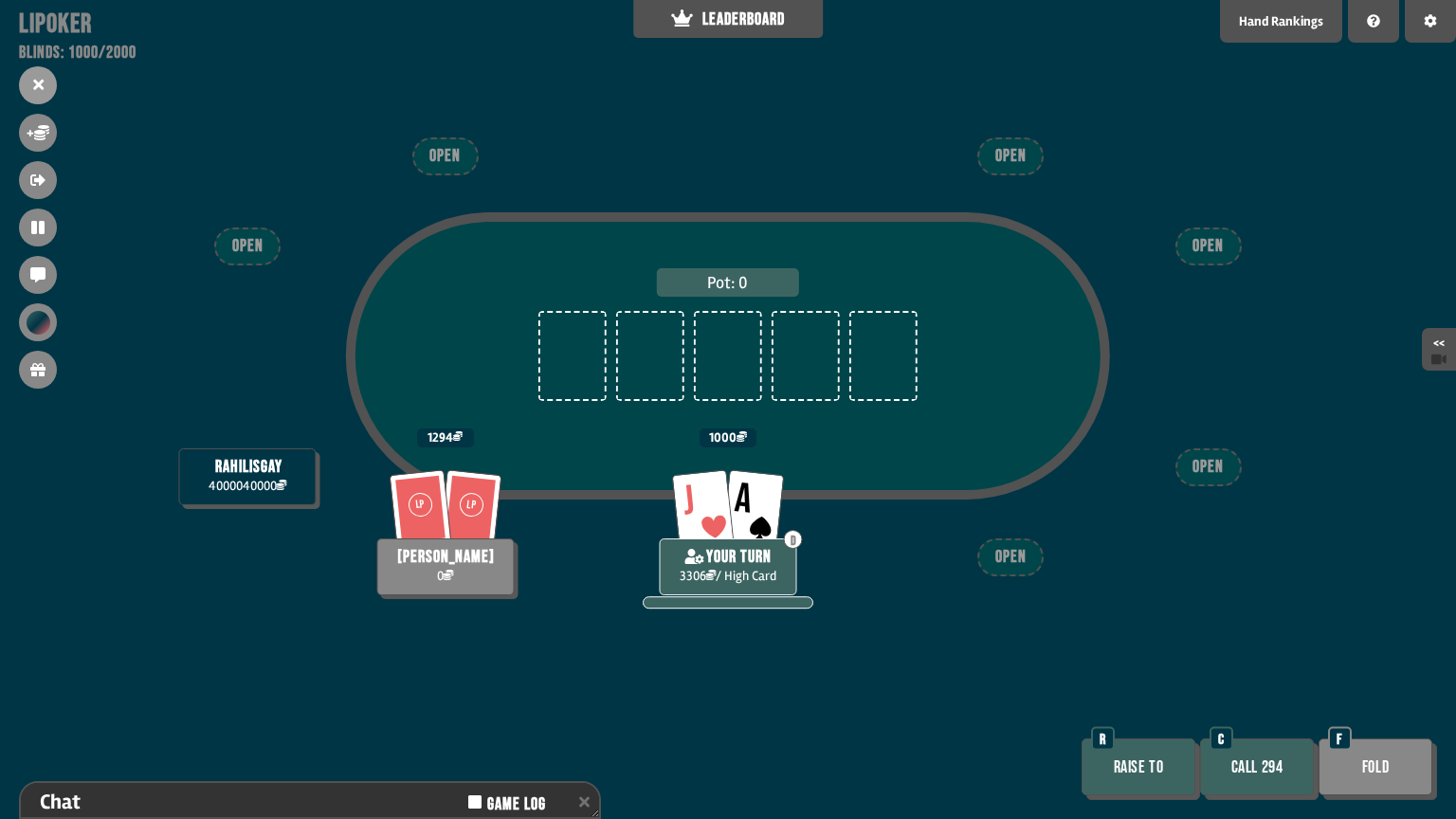 click on "Raise to" at bounding box center [1138, 767] 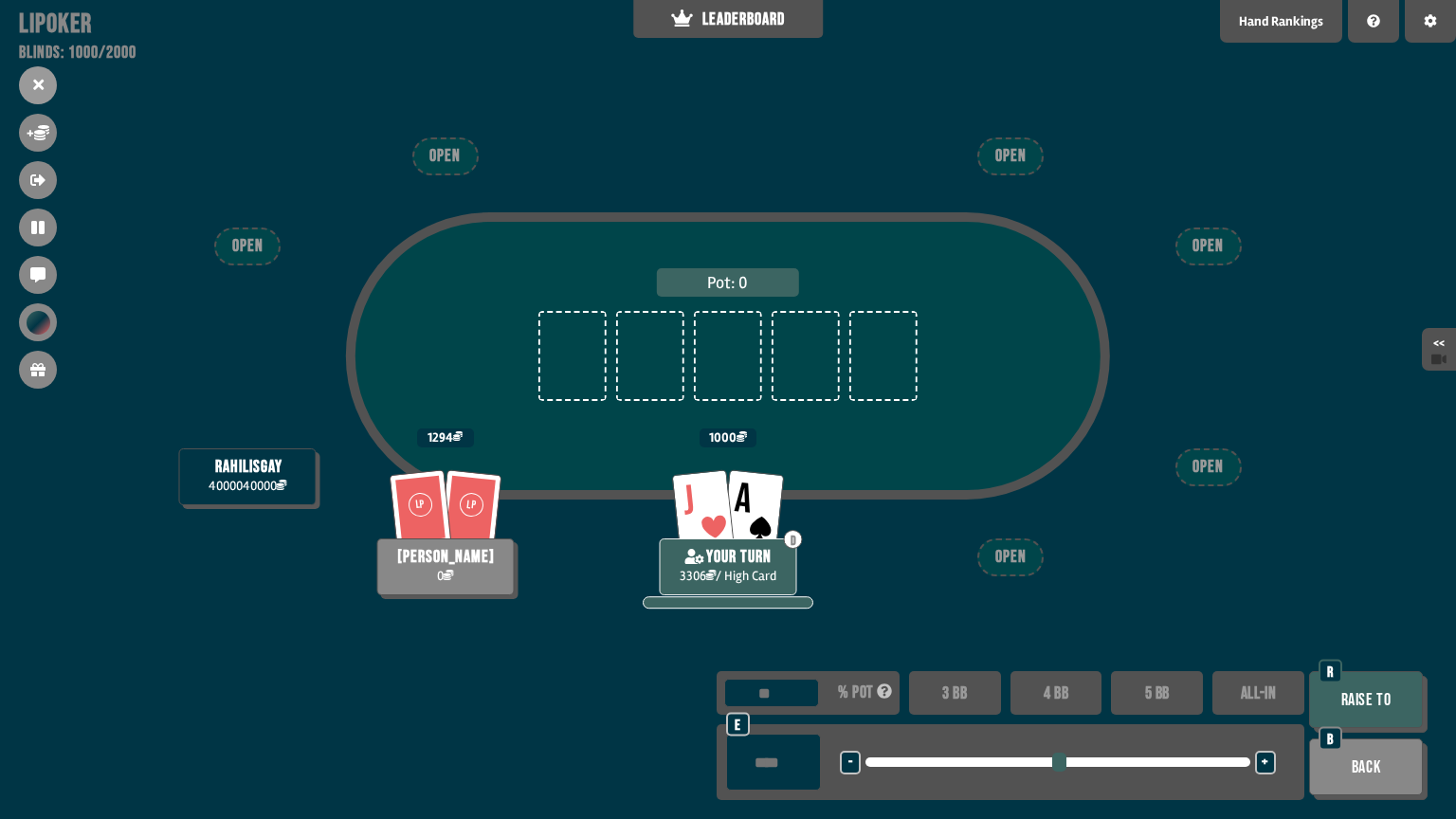 click on "Raise to" at bounding box center (1366, 700) 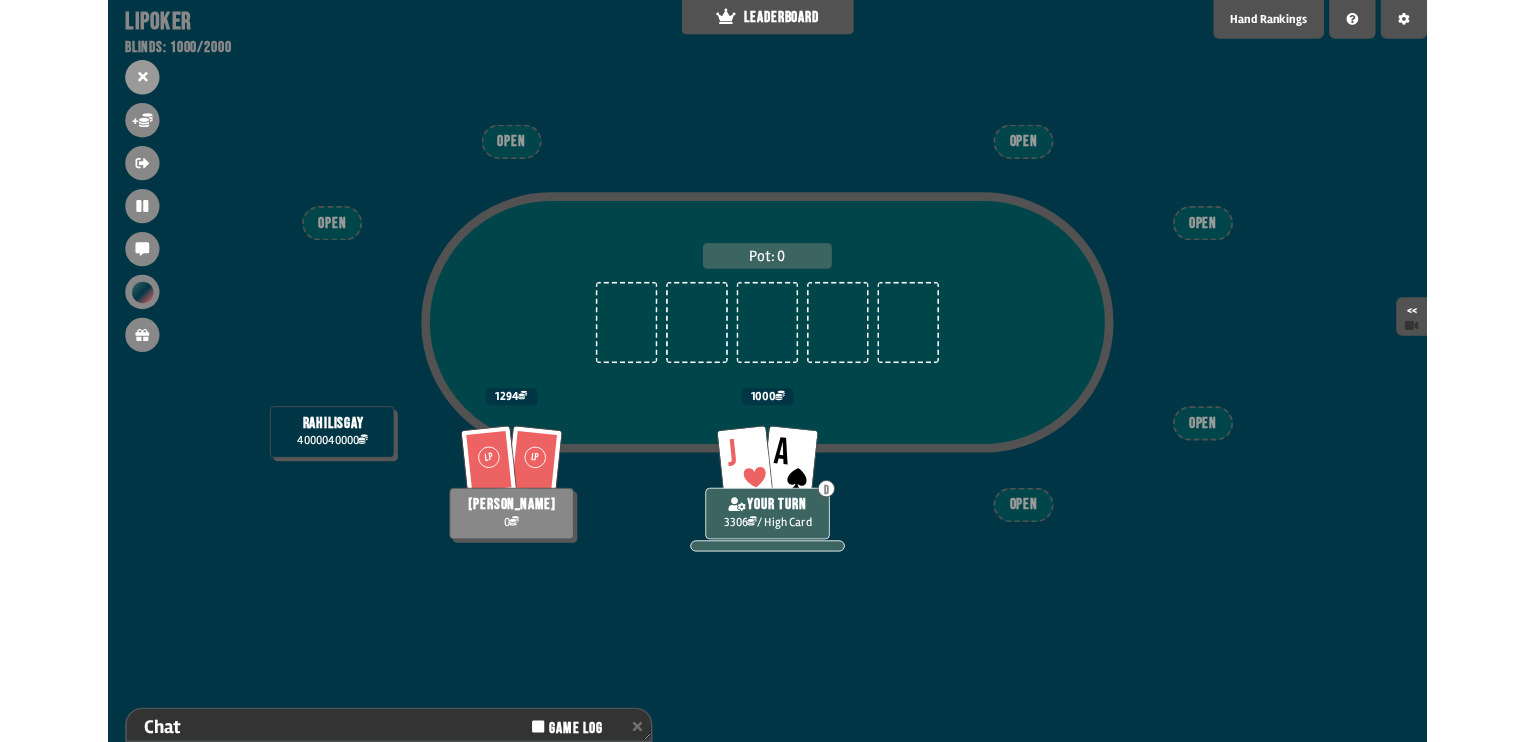 scroll, scrollTop: 152, scrollLeft: 0, axis: vertical 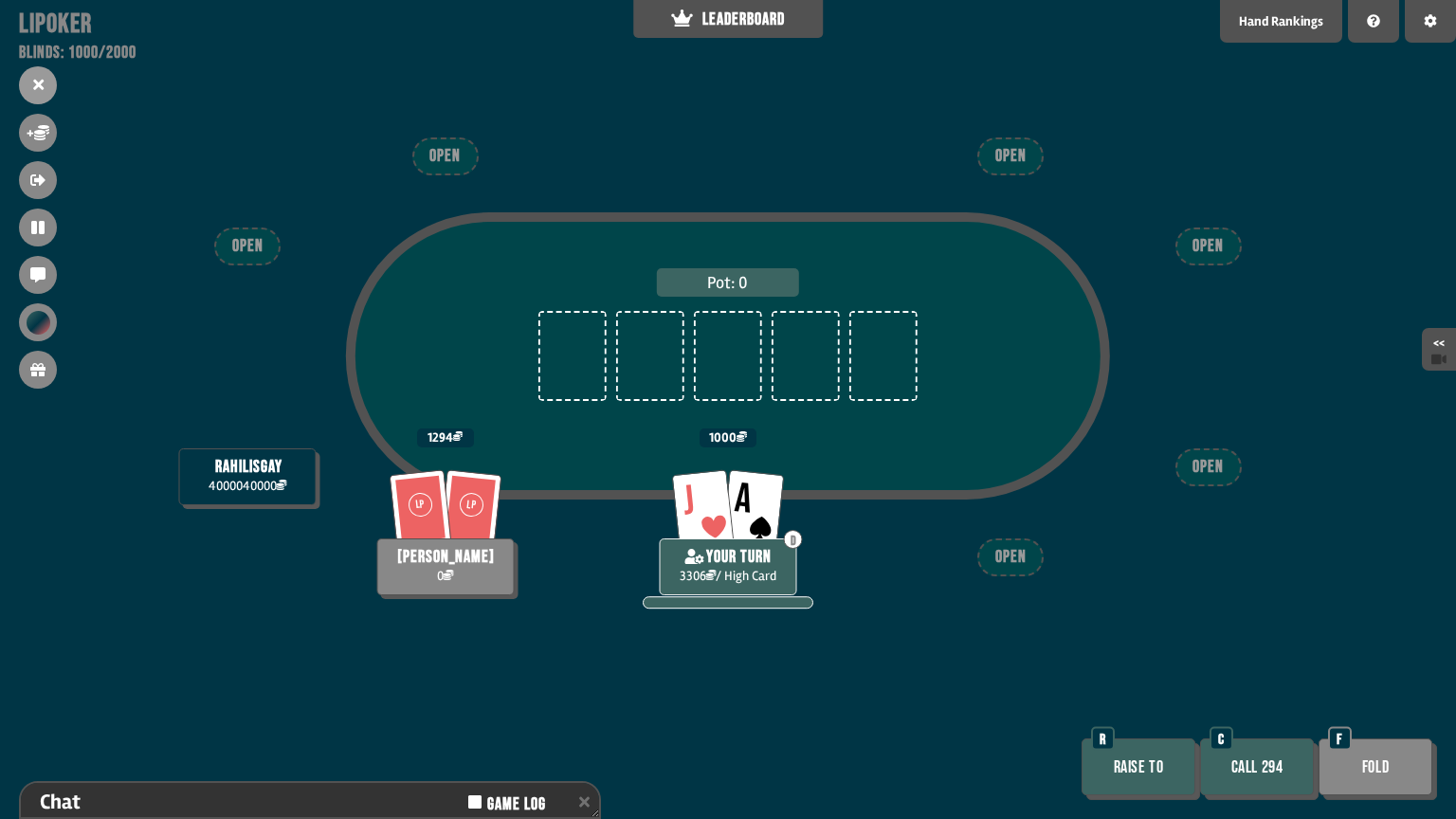 click on "4000040000" at bounding box center (247, 485) 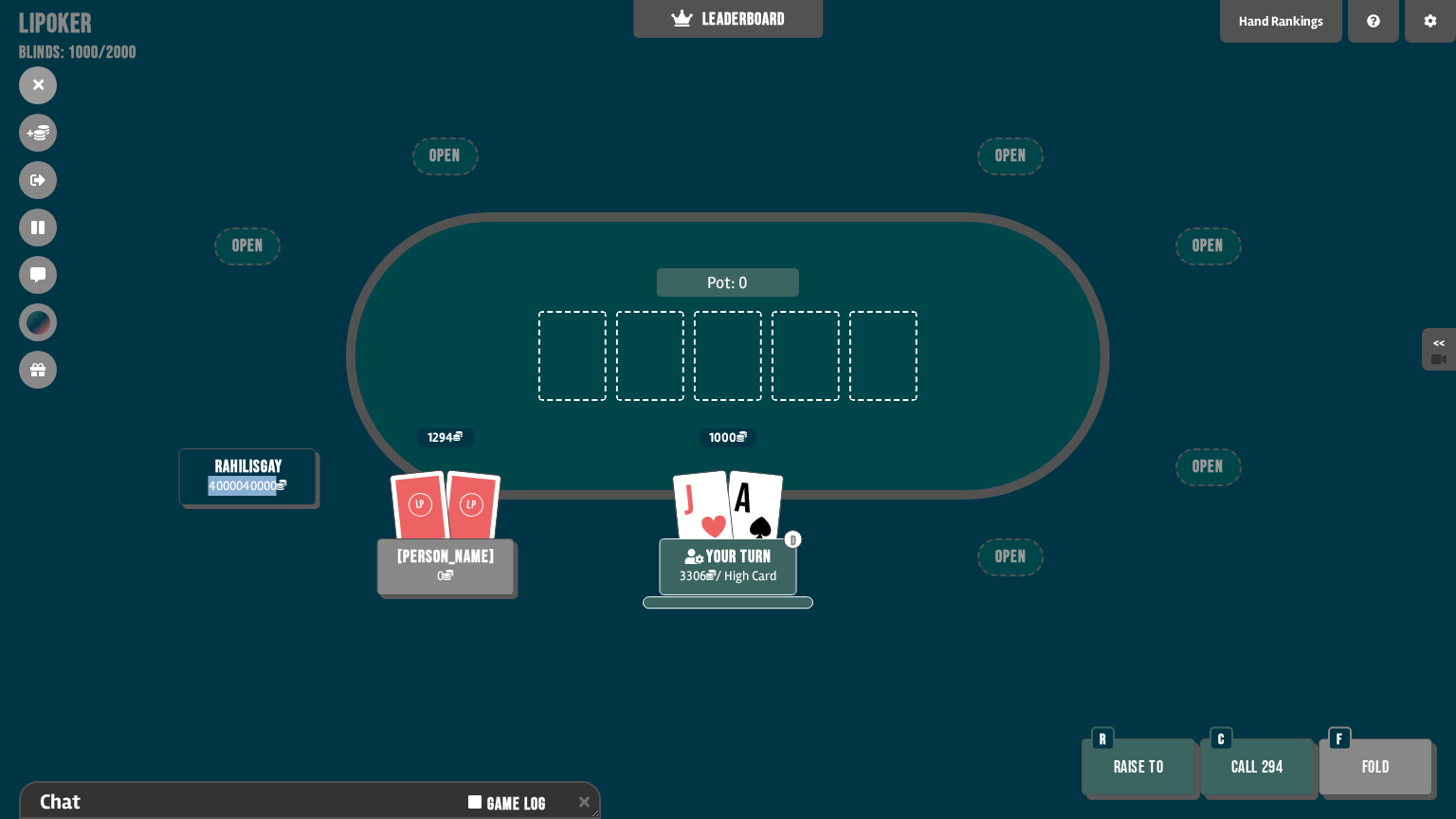 click on "4000040000" at bounding box center (247, 485) 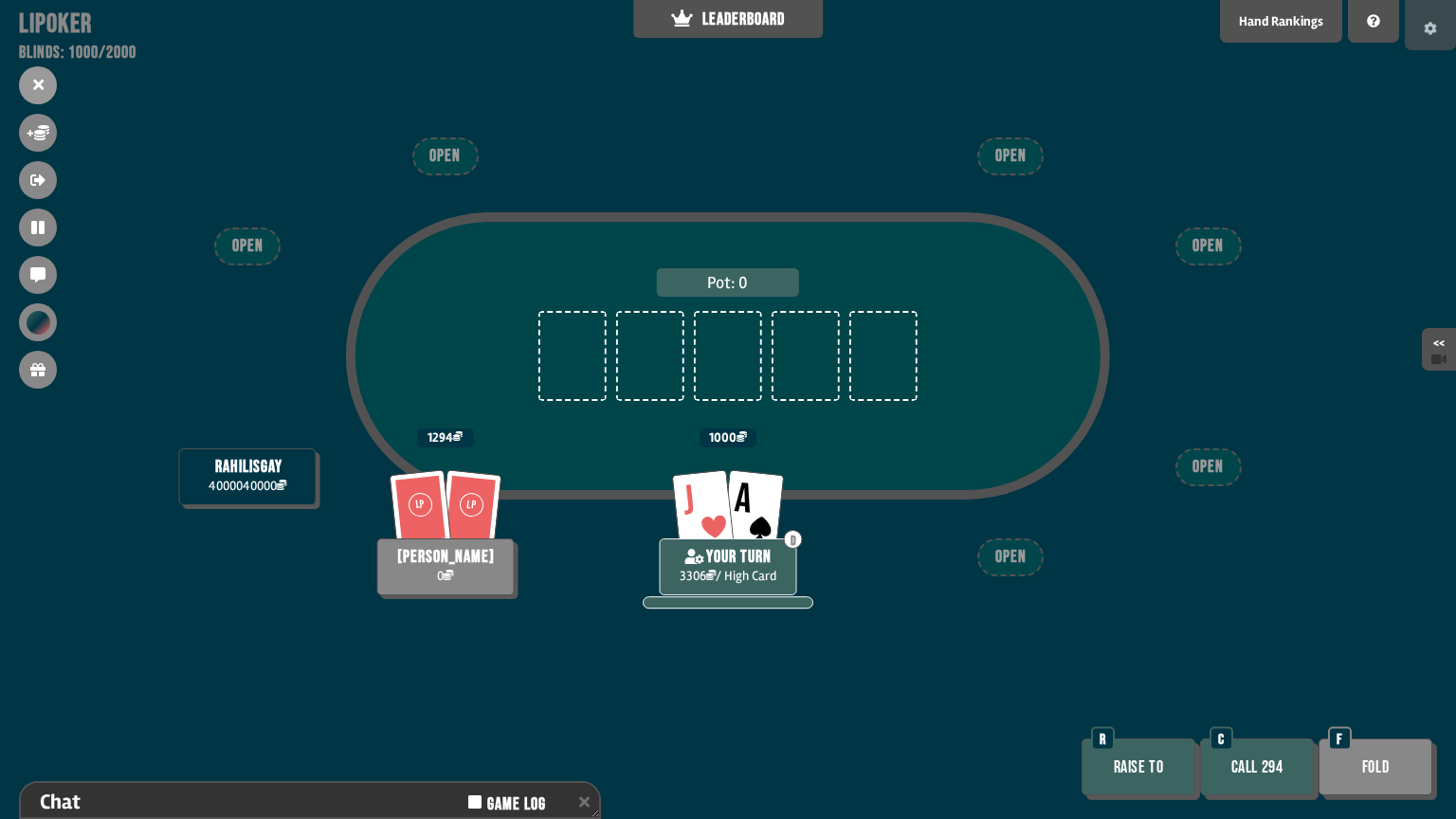 click at bounding box center (1430, 25) 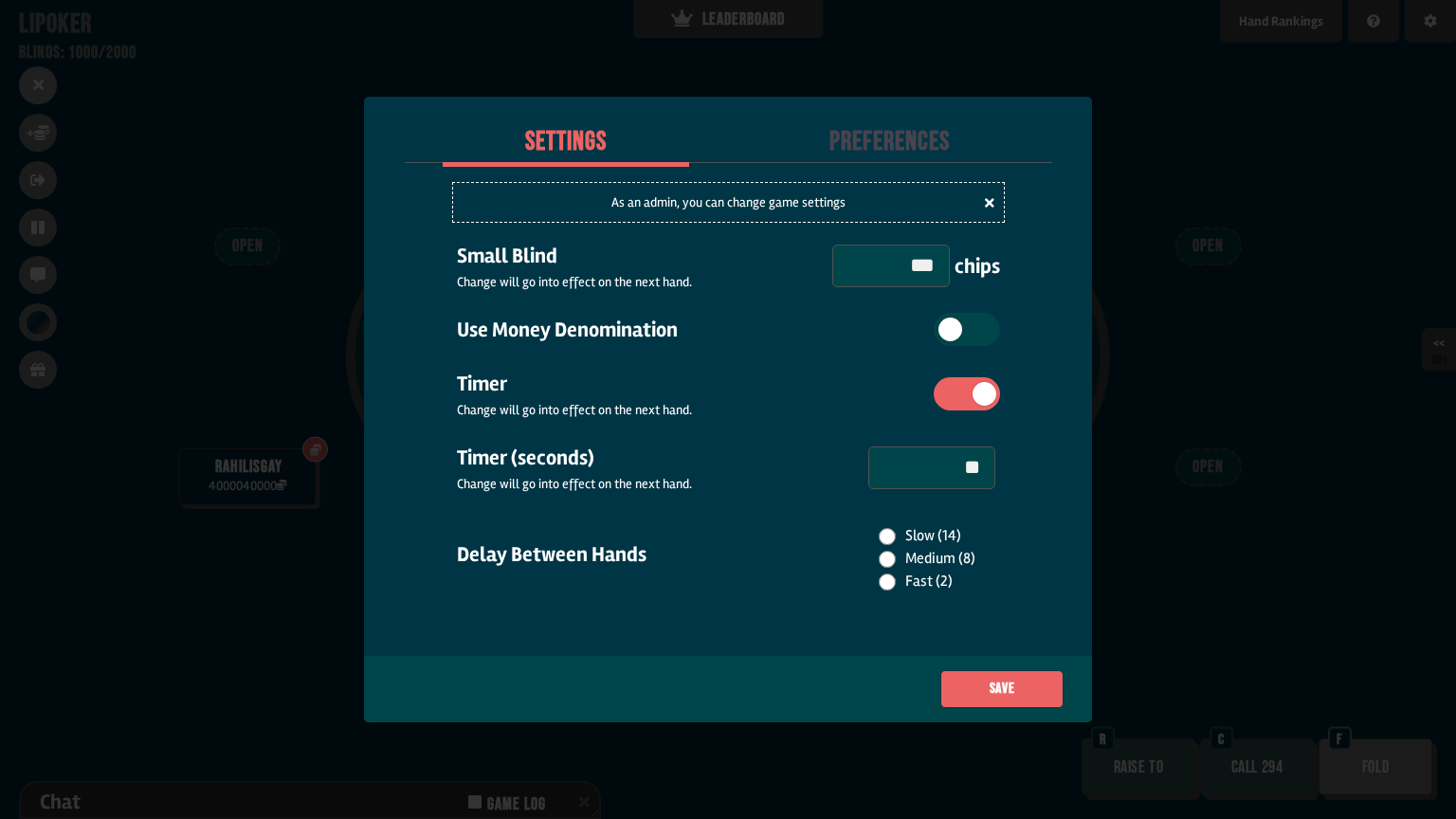 click on "Settings Preferences As an admin, you can change game settings Small Blind Change will go into effect on the next hand. *** chips Use Money Denomination Timer Change will go into effect on the next hand. Timer (seconds) Change will go into effect on the next hand. ** Delay Between Hands Slow (14) Medium (8) Fast (2)" at bounding box center (728, 376) 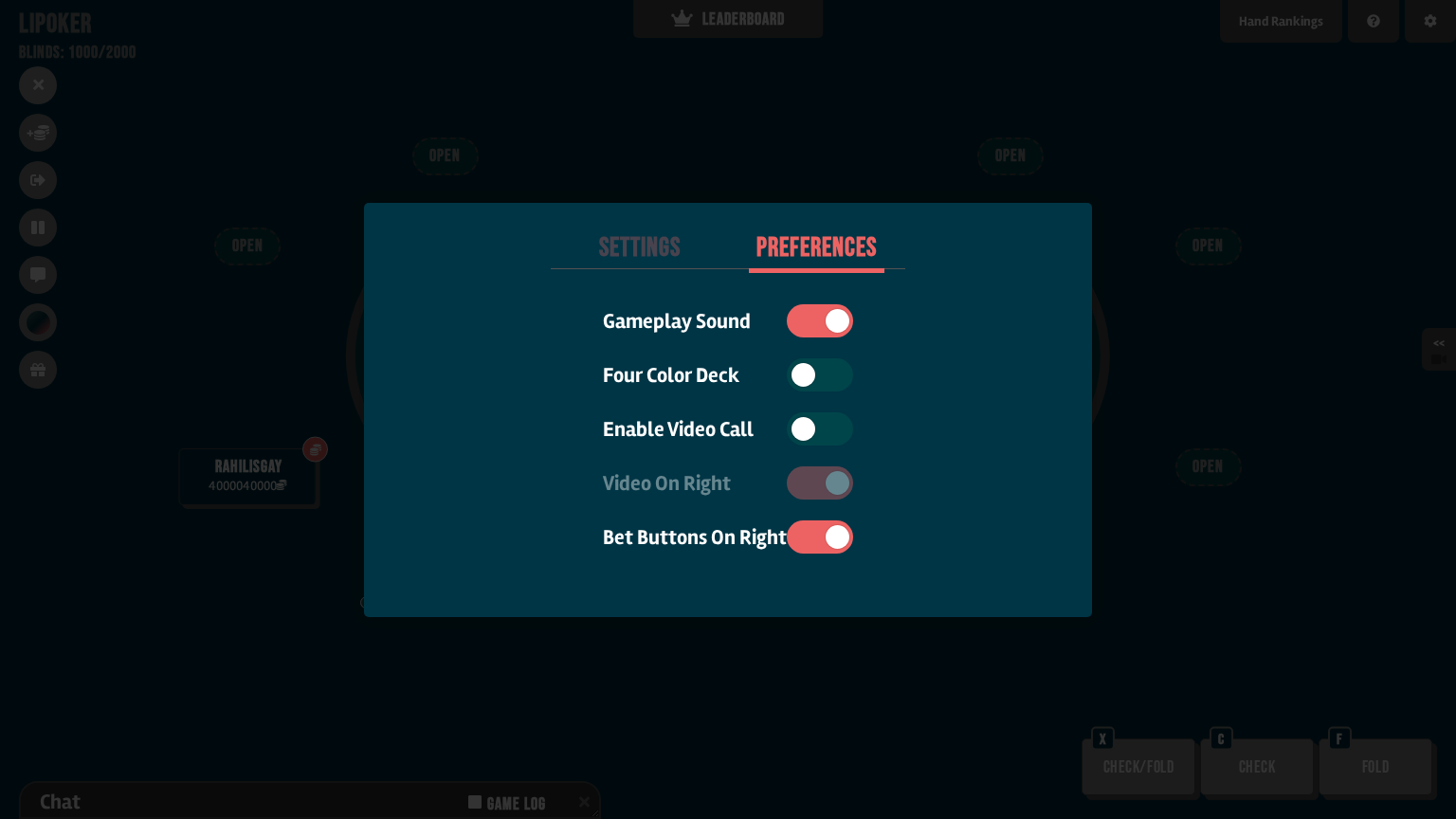 click at bounding box center (803, 374) 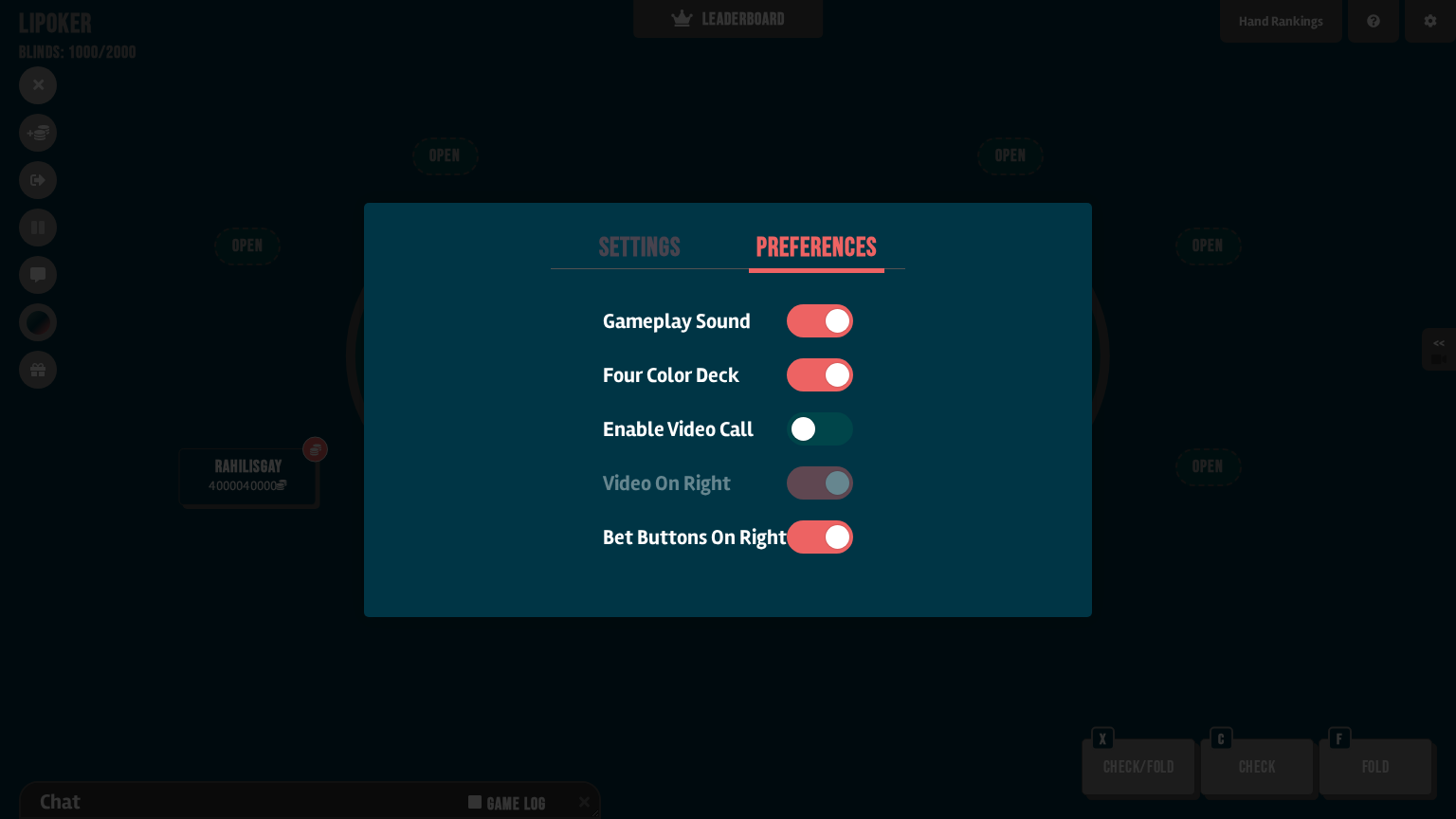 click at bounding box center (820, 374) 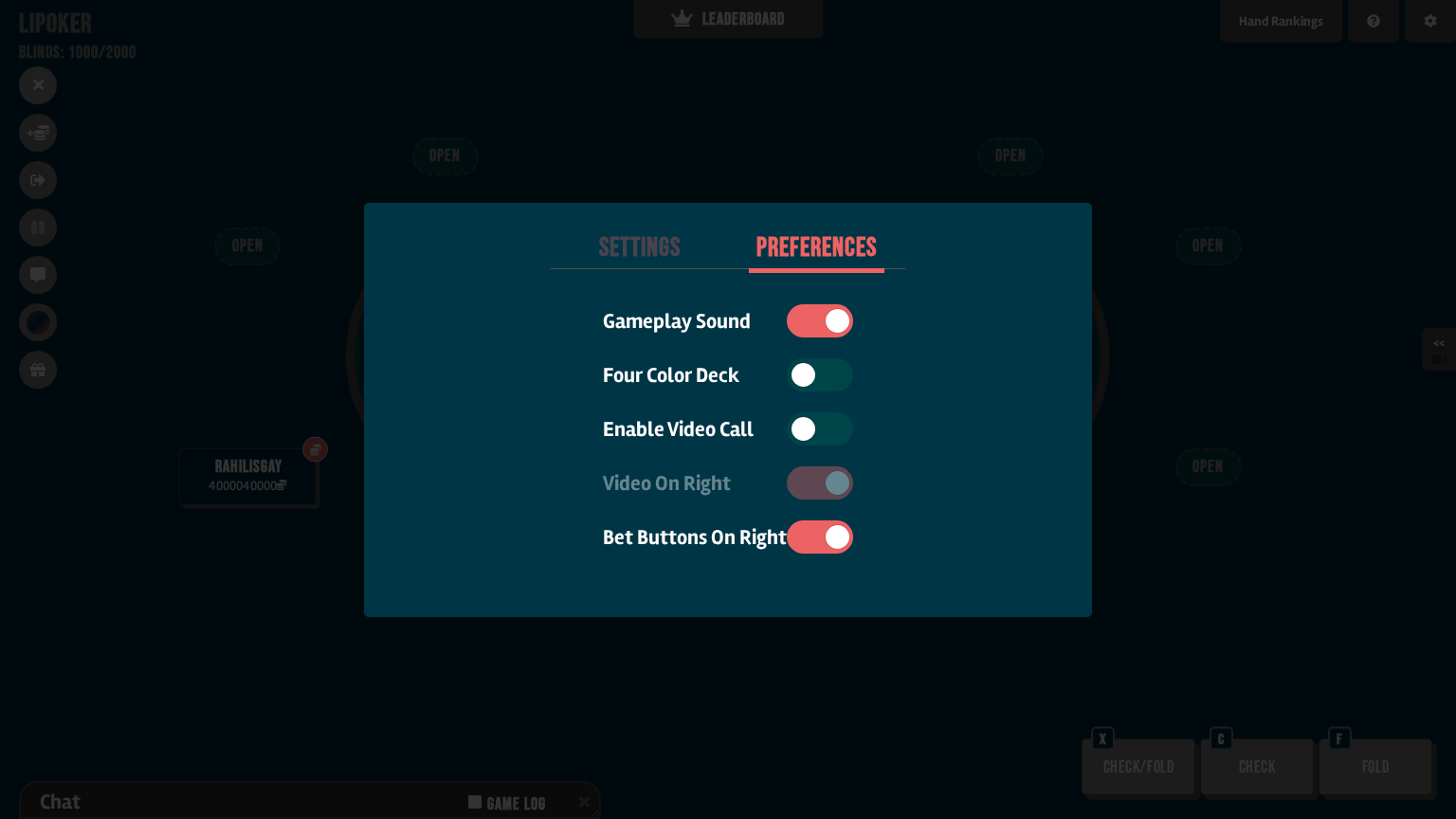 click on "Settings" at bounding box center (639, 248) 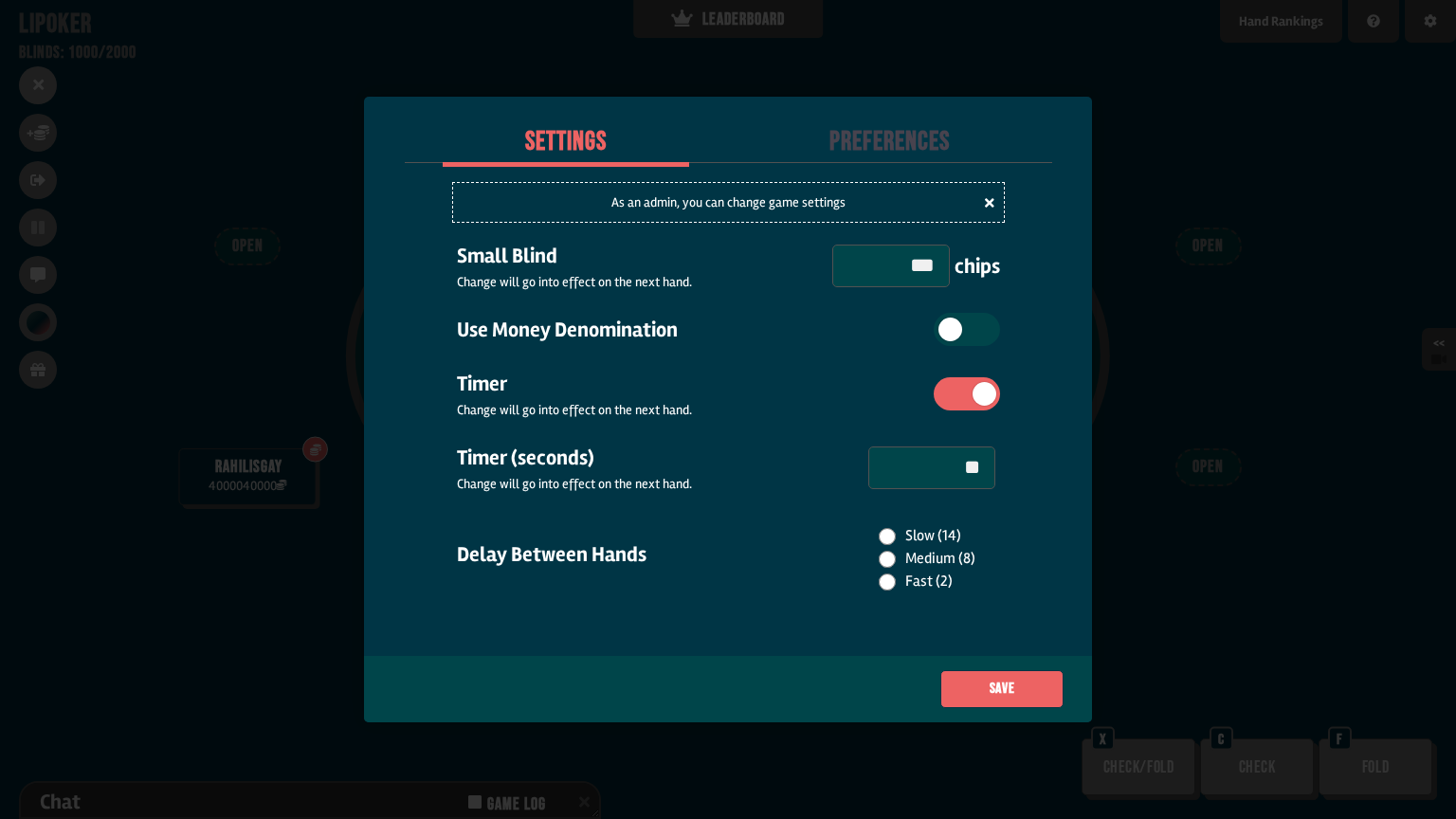 click at bounding box center (728, 410) 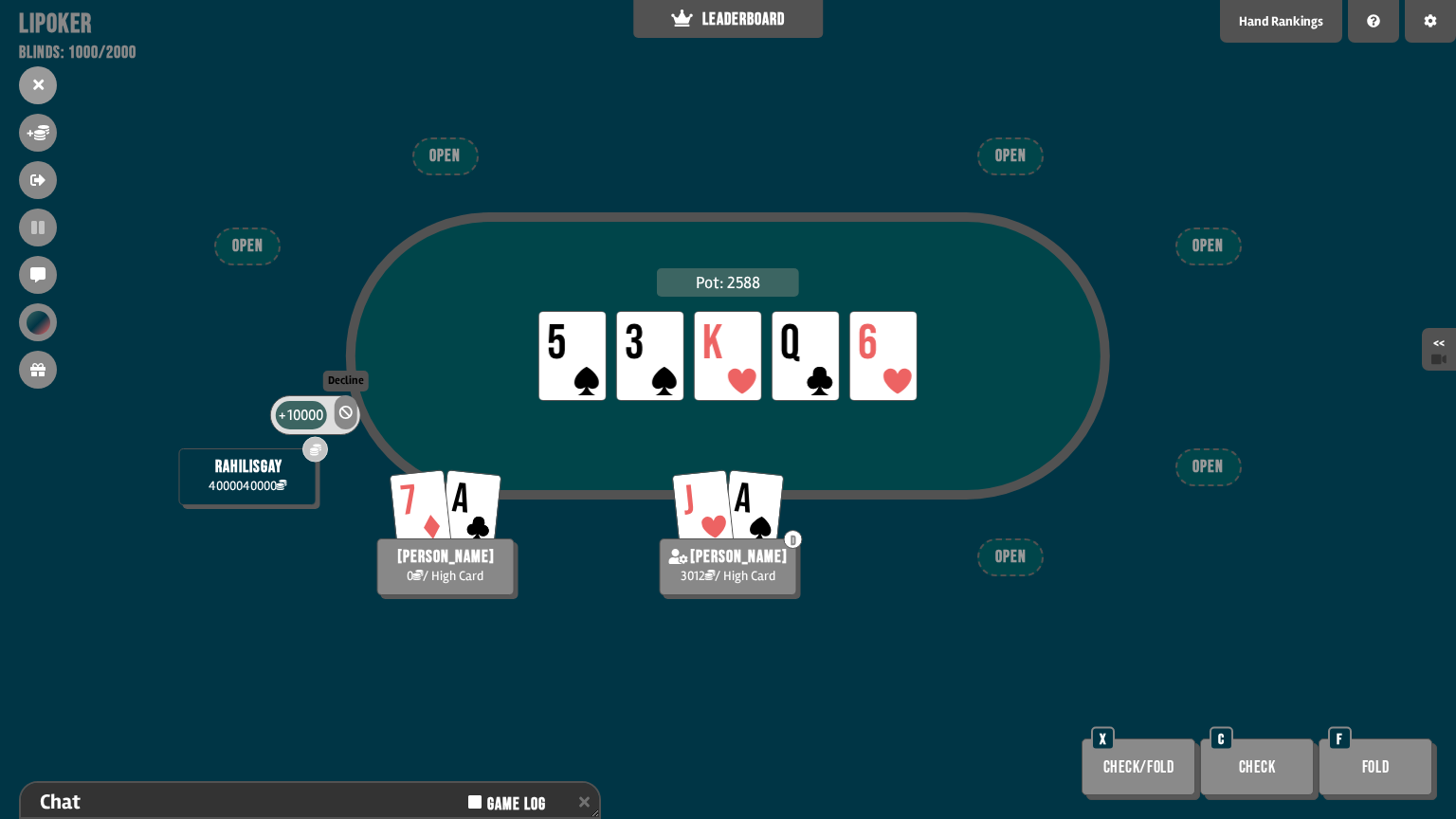 click 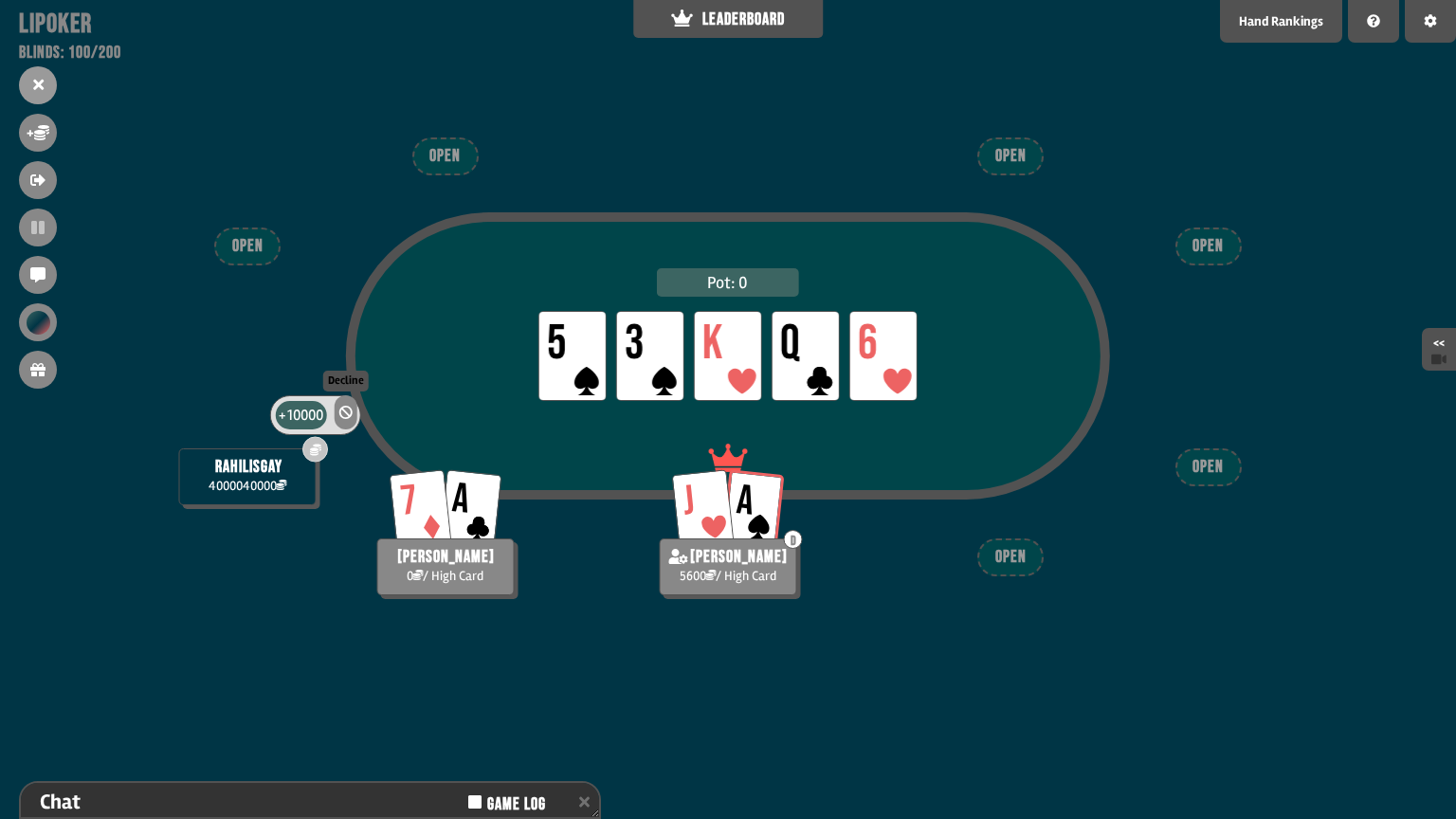 click 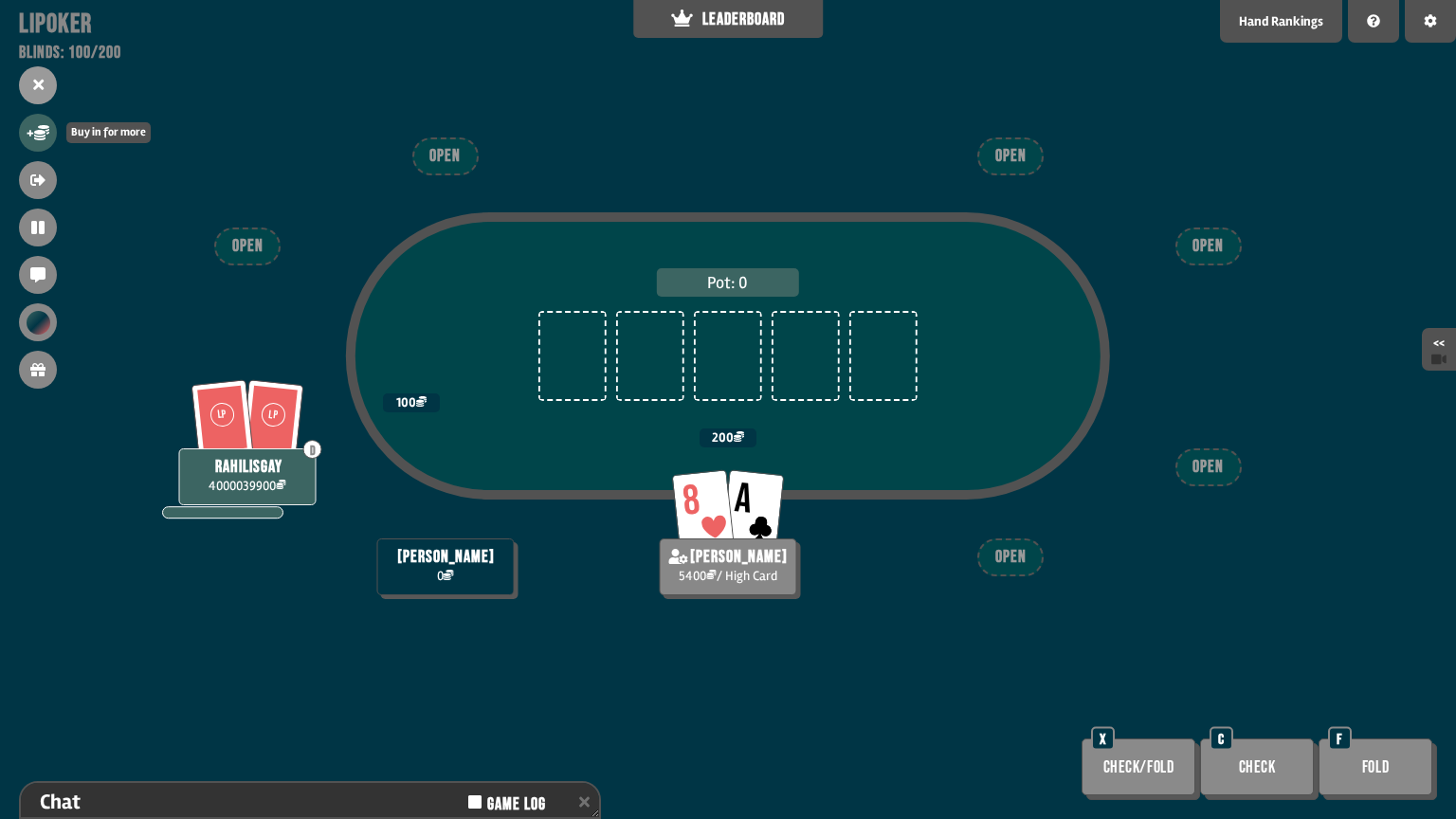click on "+" at bounding box center [38, 133] 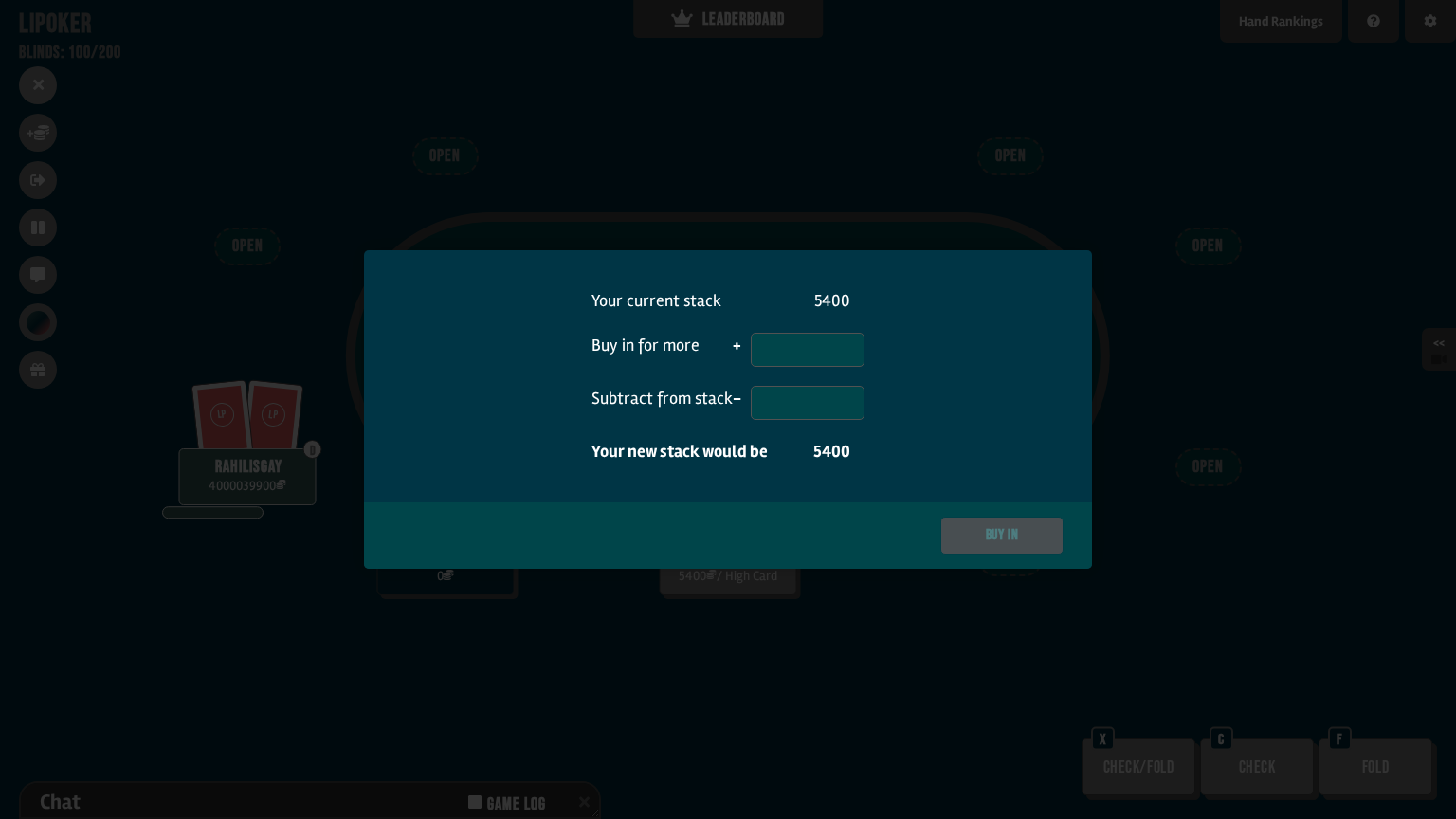 click at bounding box center (728, 410) 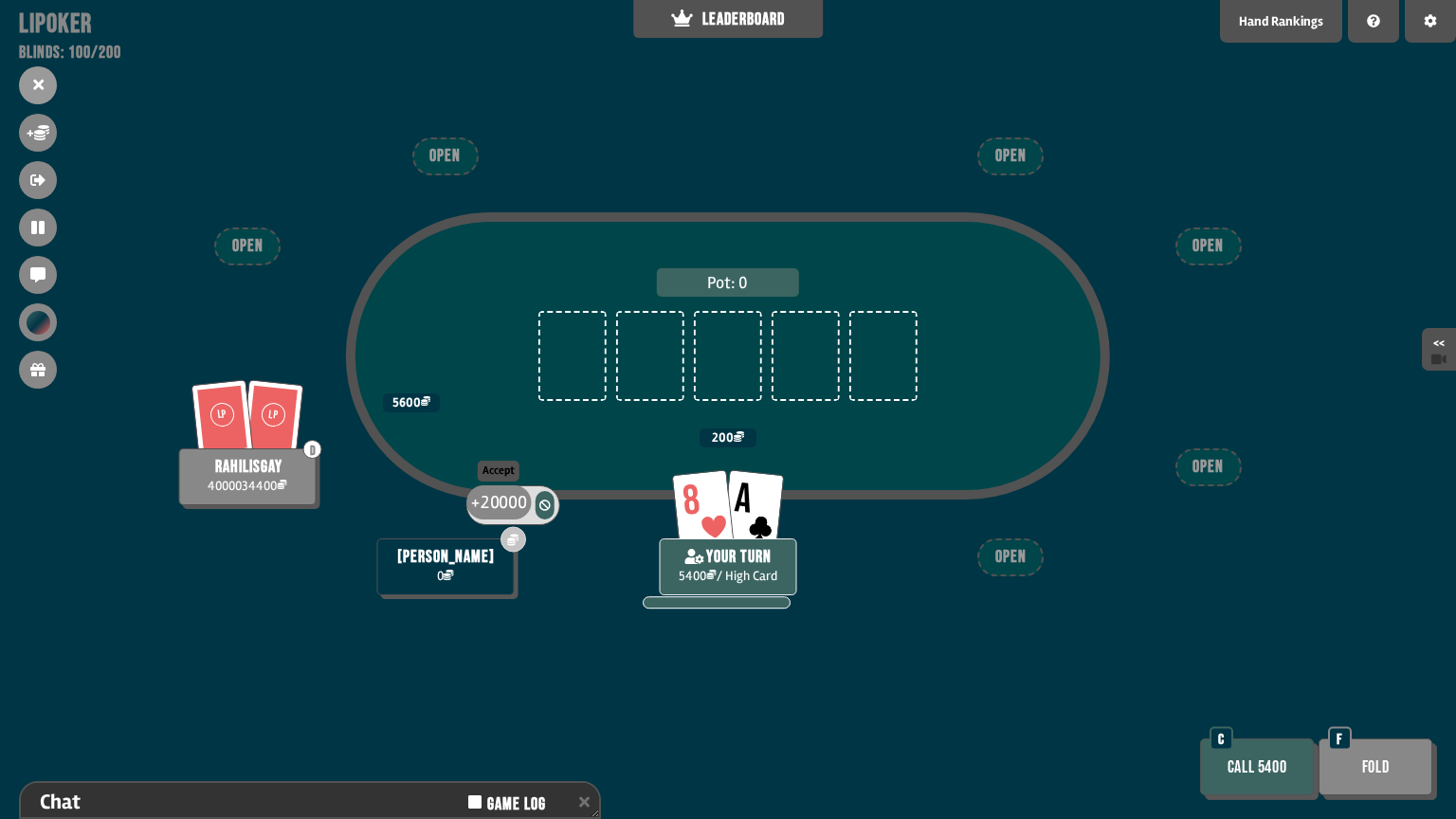 click on "20000" at bounding box center (503, 502) 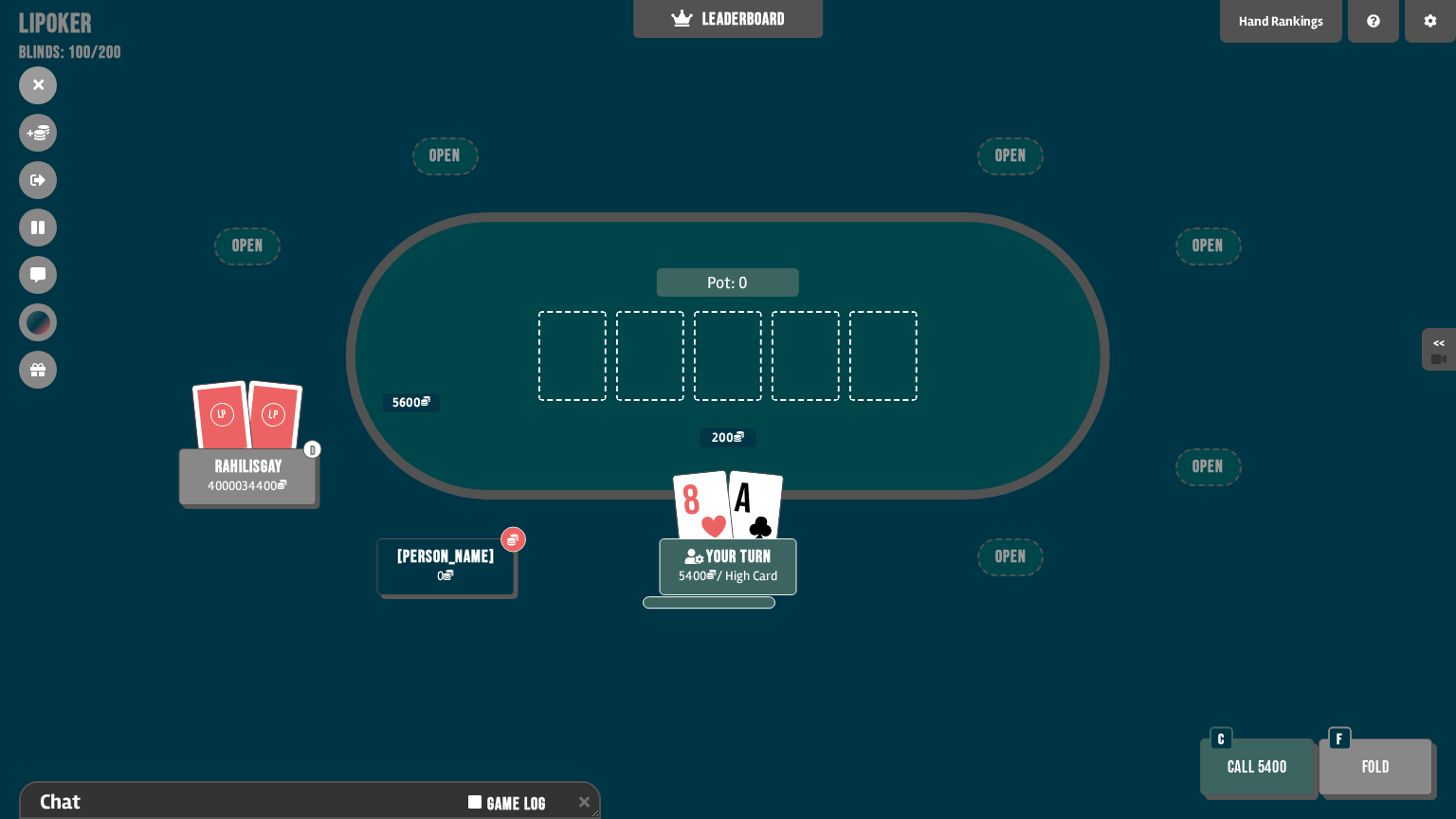 click on "Call 5400" at bounding box center [1257, 767] 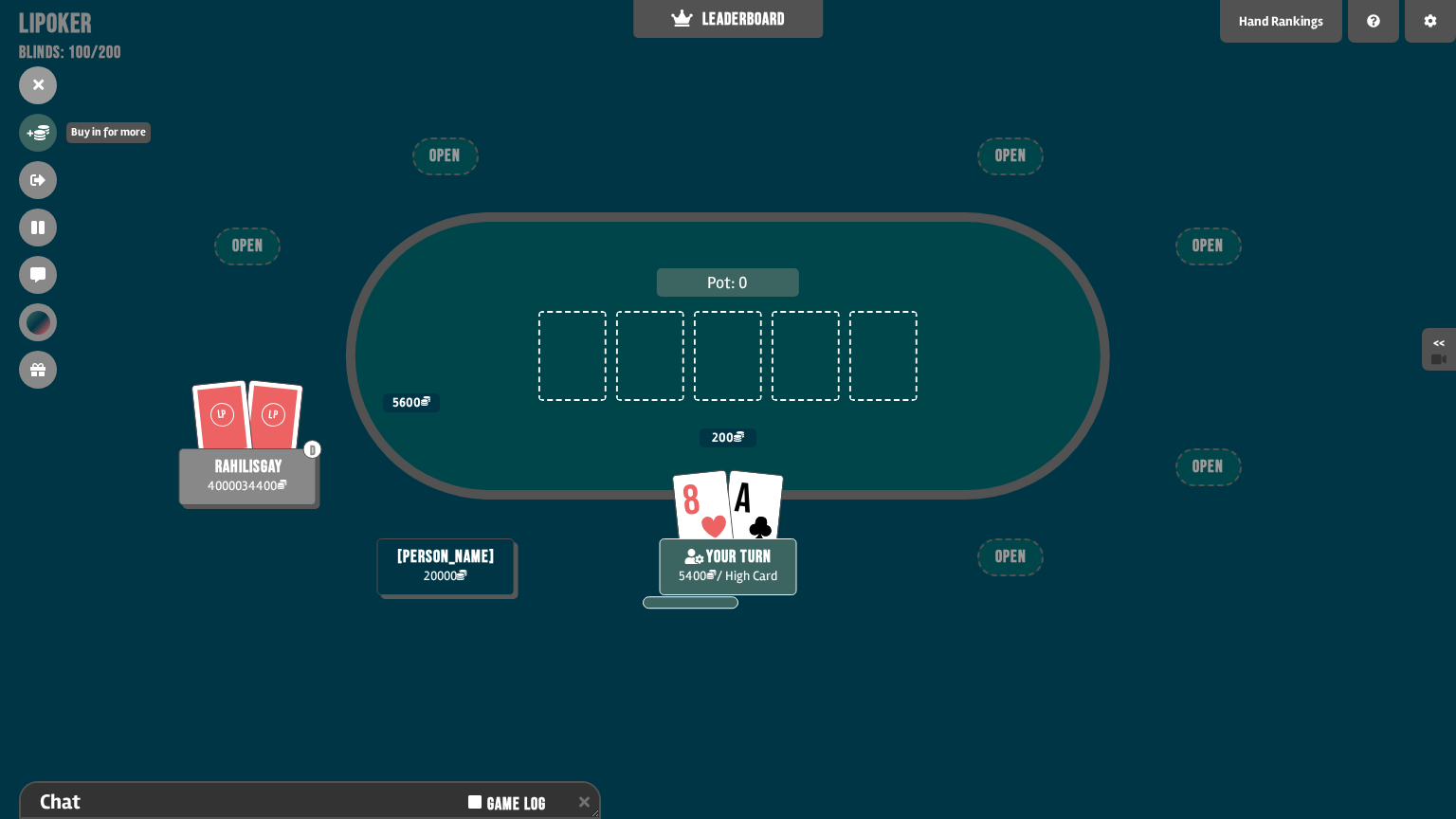 click on "+" at bounding box center (38, 133) 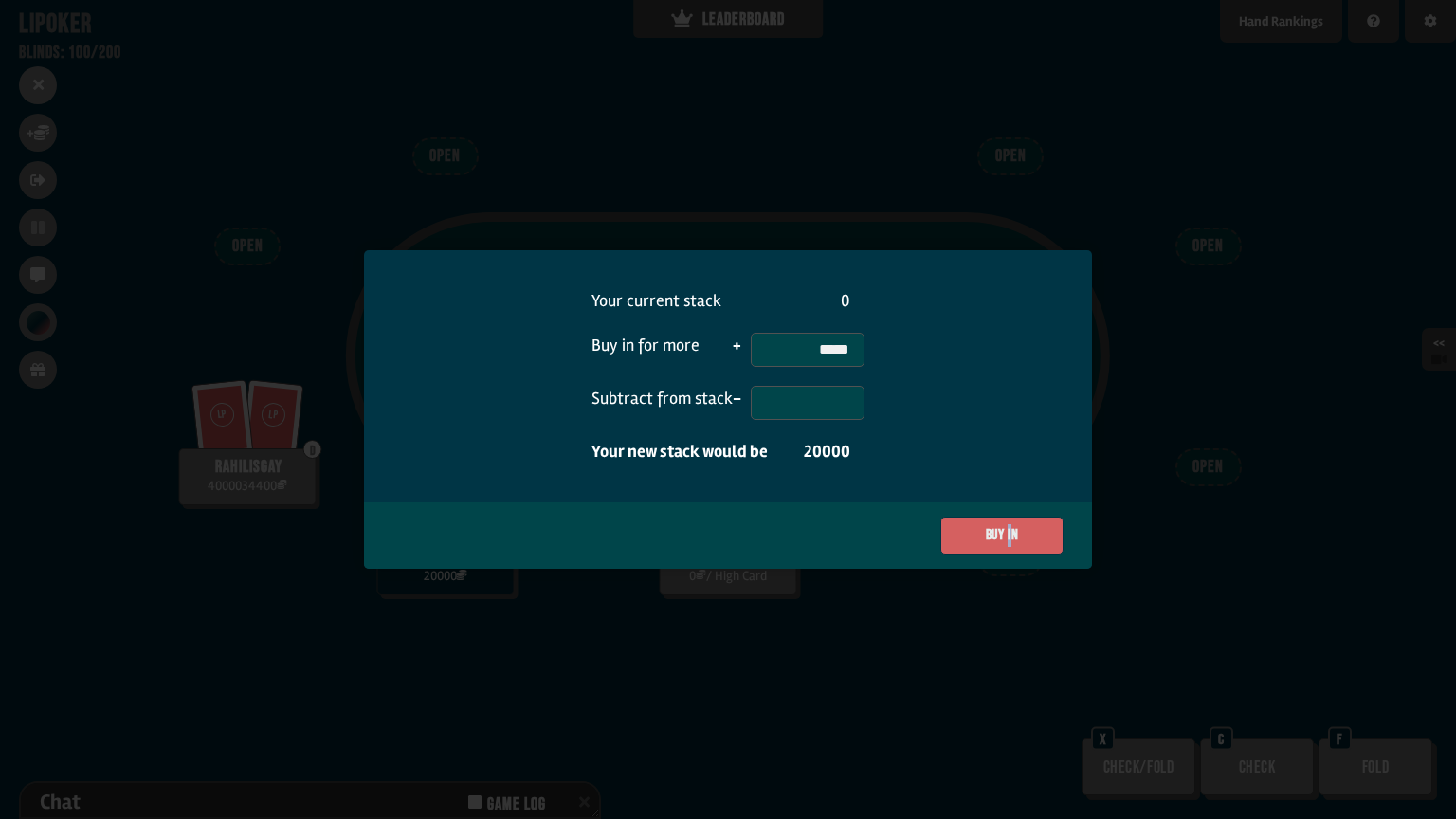 drag, startPoint x: 1012, startPoint y: 561, endPoint x: 1009, endPoint y: 549, distance: 12.369317 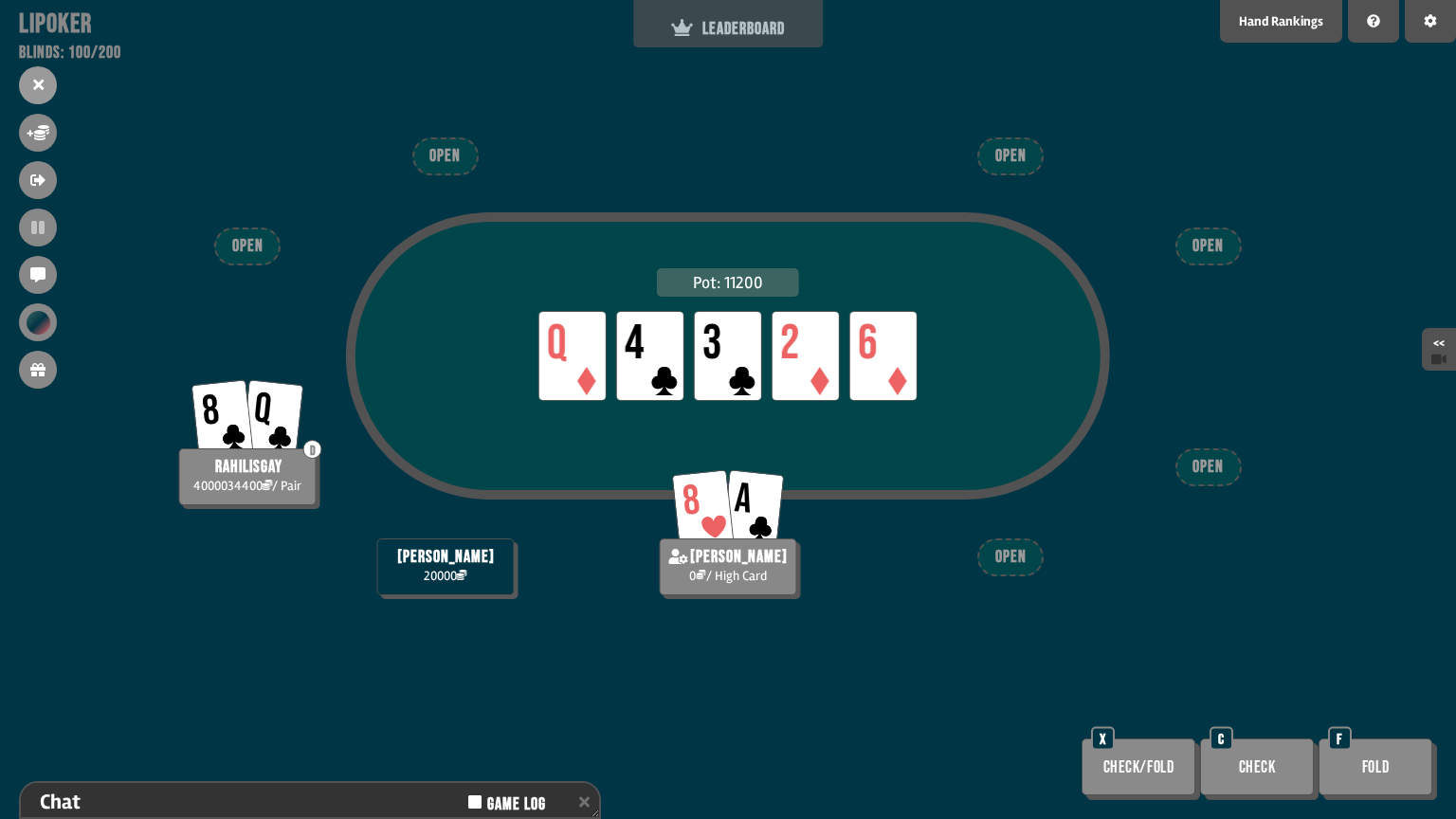 click on "LEADERBOARD" at bounding box center (728, 24) 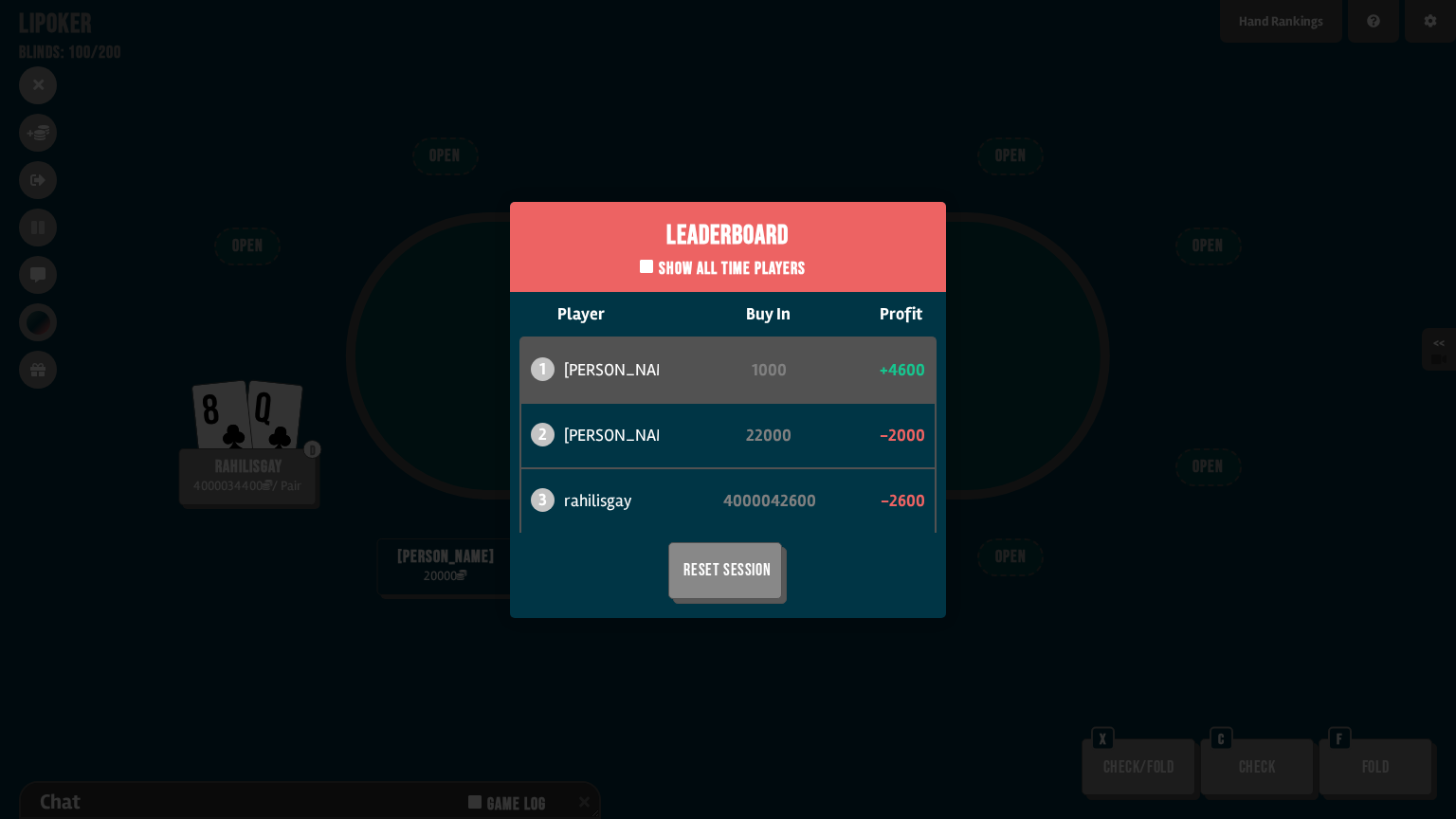 click on "Leaderboard   Show all time players Player Buy In Profit 1 [PERSON_NAME] 1000 +4600 2 [PERSON_NAME] 22000 -2000 3 rahilisgay 4000042600 -2600 Reset Session" at bounding box center [728, 410] 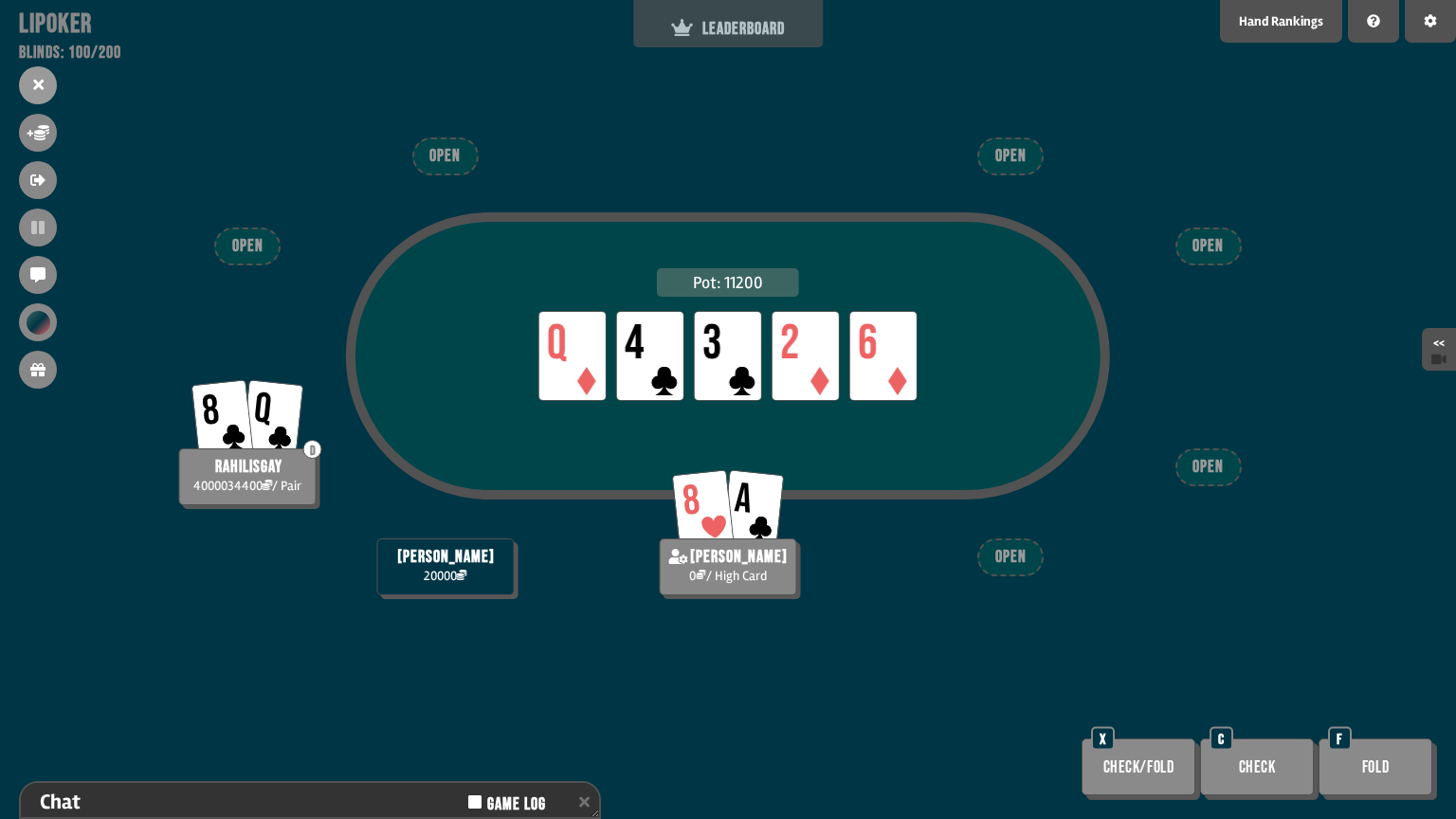 click on "LEADERBOARD" at bounding box center (728, 28) 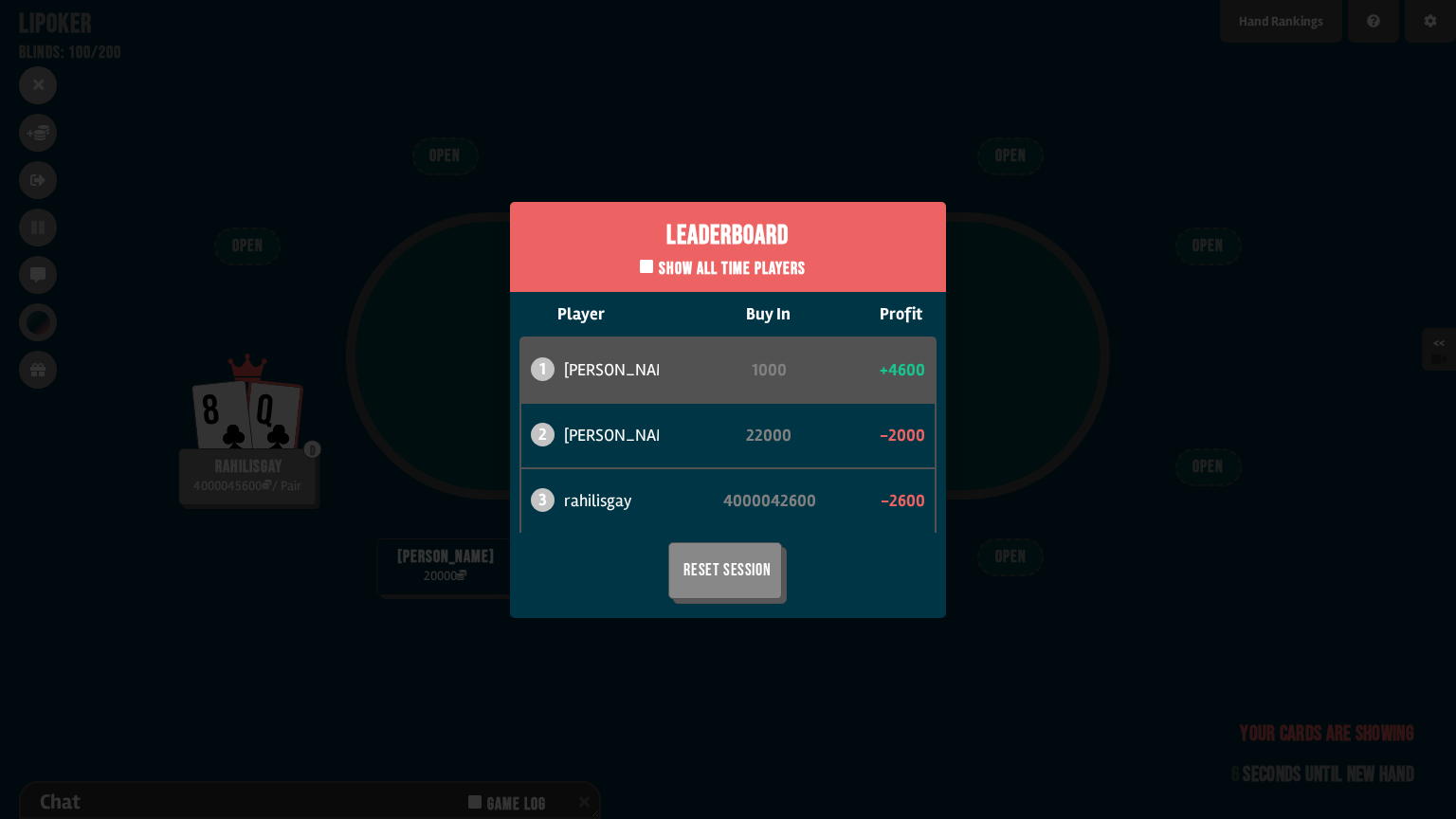click on "Leaderboard   Show all time players Player Buy In Profit 1 [PERSON_NAME] 1000 +4600 2 [PERSON_NAME] 22000 -2000 3 rahilisgay 4000042600 -2600 Reset Session" at bounding box center (728, 410) 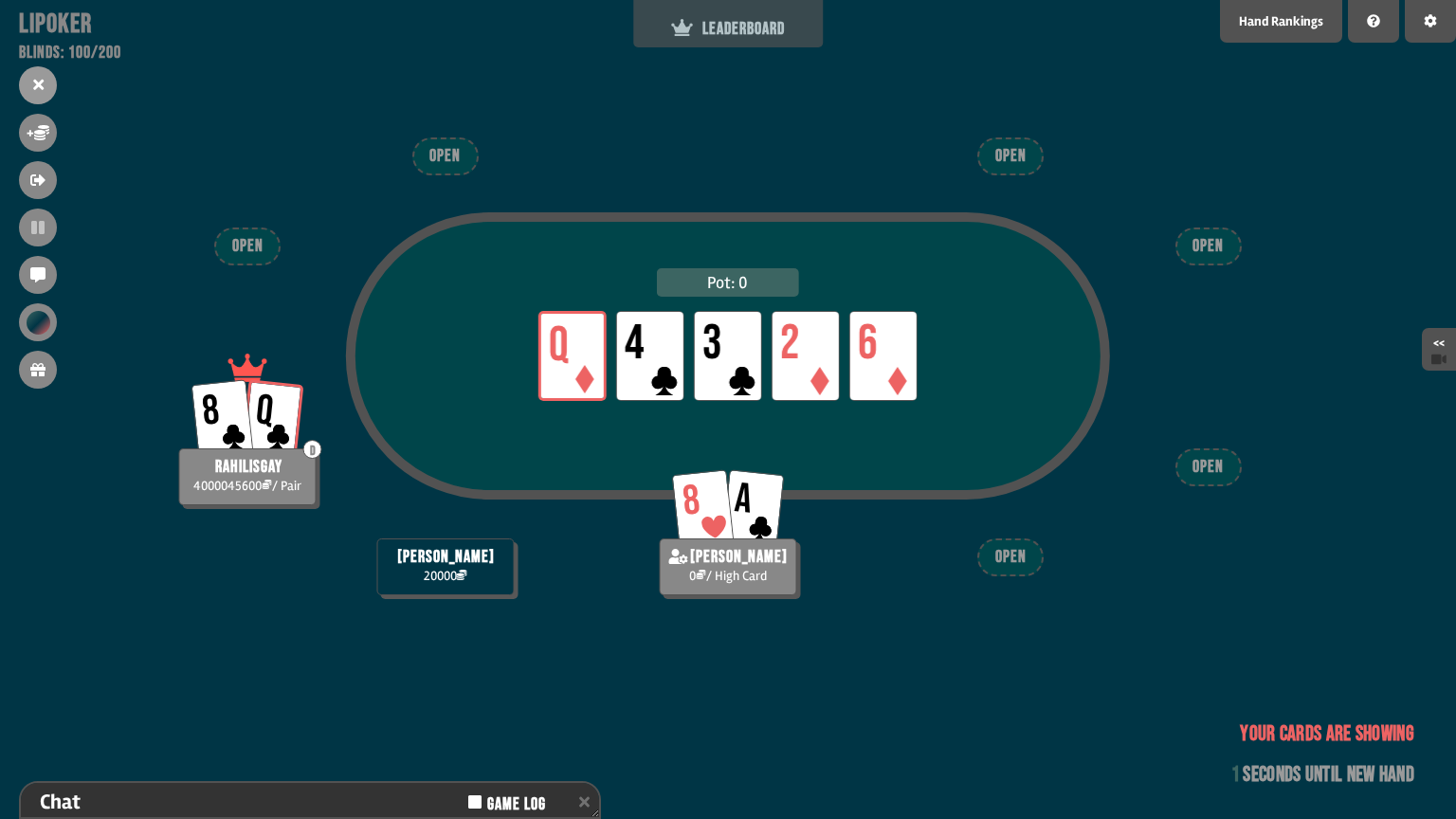 click on "LEADERBOARD" at bounding box center (728, 28) 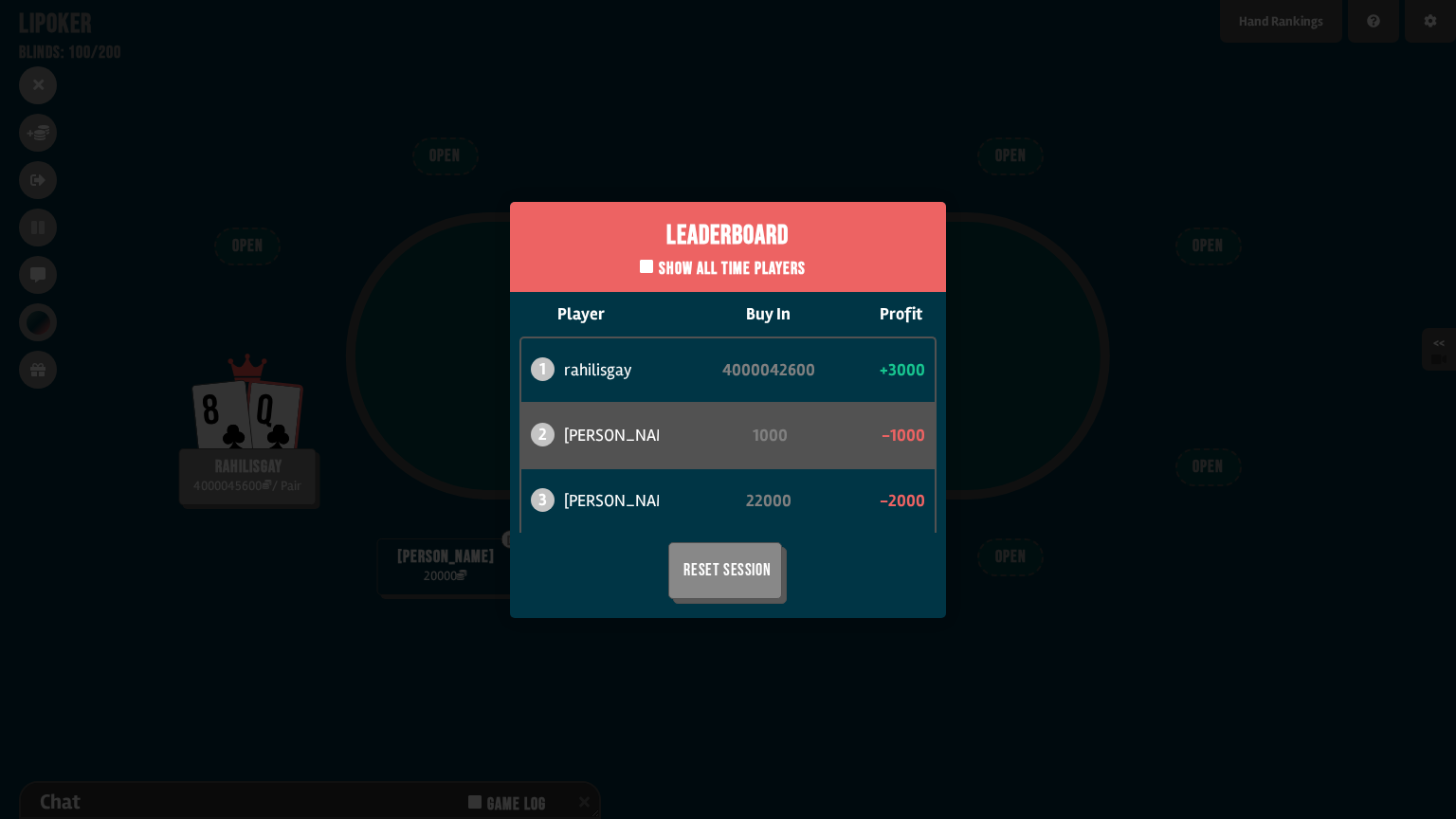 click on "Leaderboard   Show all time players Player Buy In Profit 1 rahilisgay 4000042600 +3000 2 [PERSON_NAME] [DATE] -[DATE] 3 [PERSON_NAME] 22000 -2000 Reset Session" at bounding box center (728, 410) 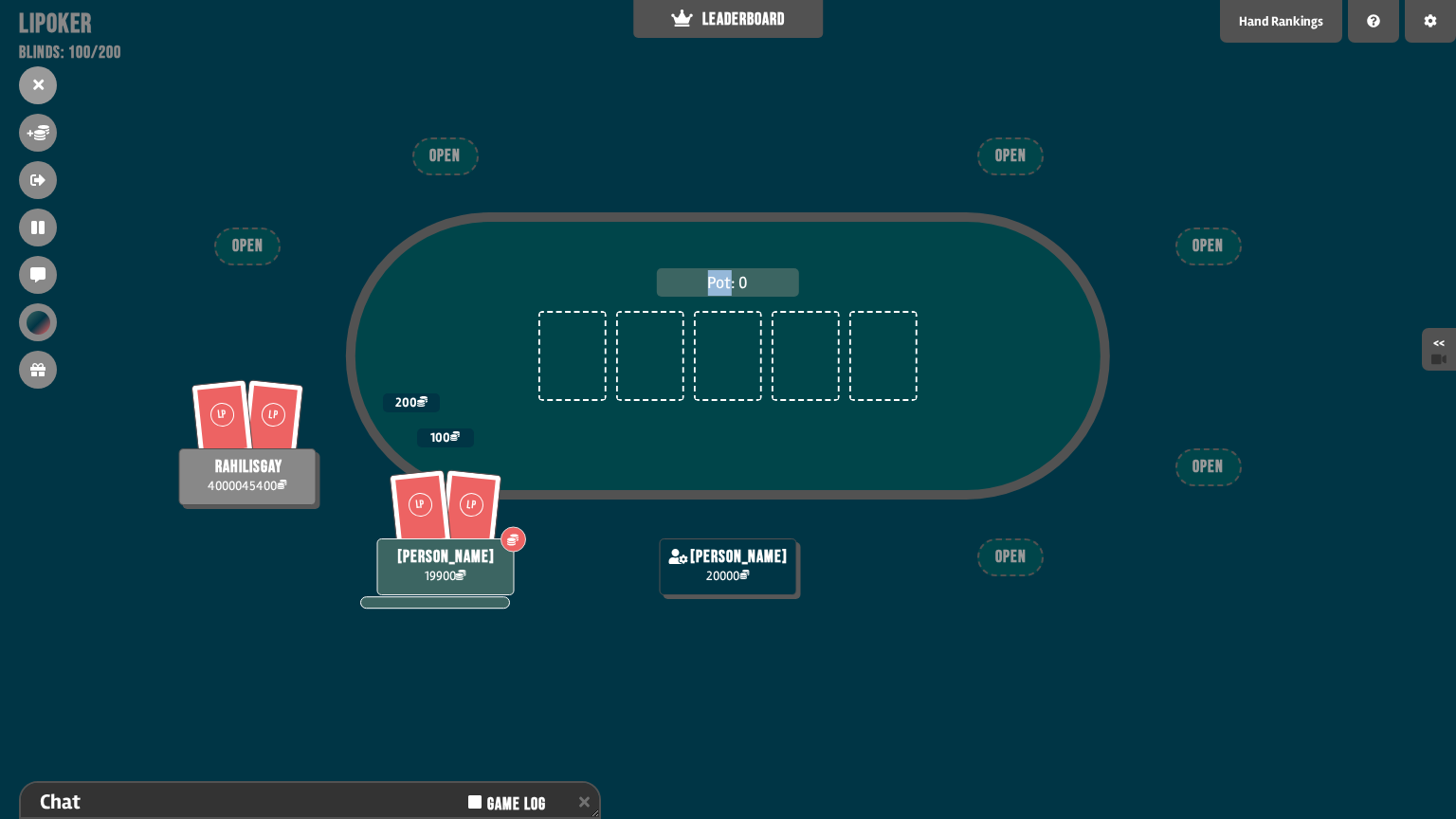 click on "Pot: 0   LP LP rahilisgay 4000045400  200  LP LP D Accept + -19000 Decline [PERSON_NAME] 19900  100  [PERSON_NAME] 20000  OPEN OPEN OPEN OPEN OPEN OPEN" at bounding box center (728, 410) 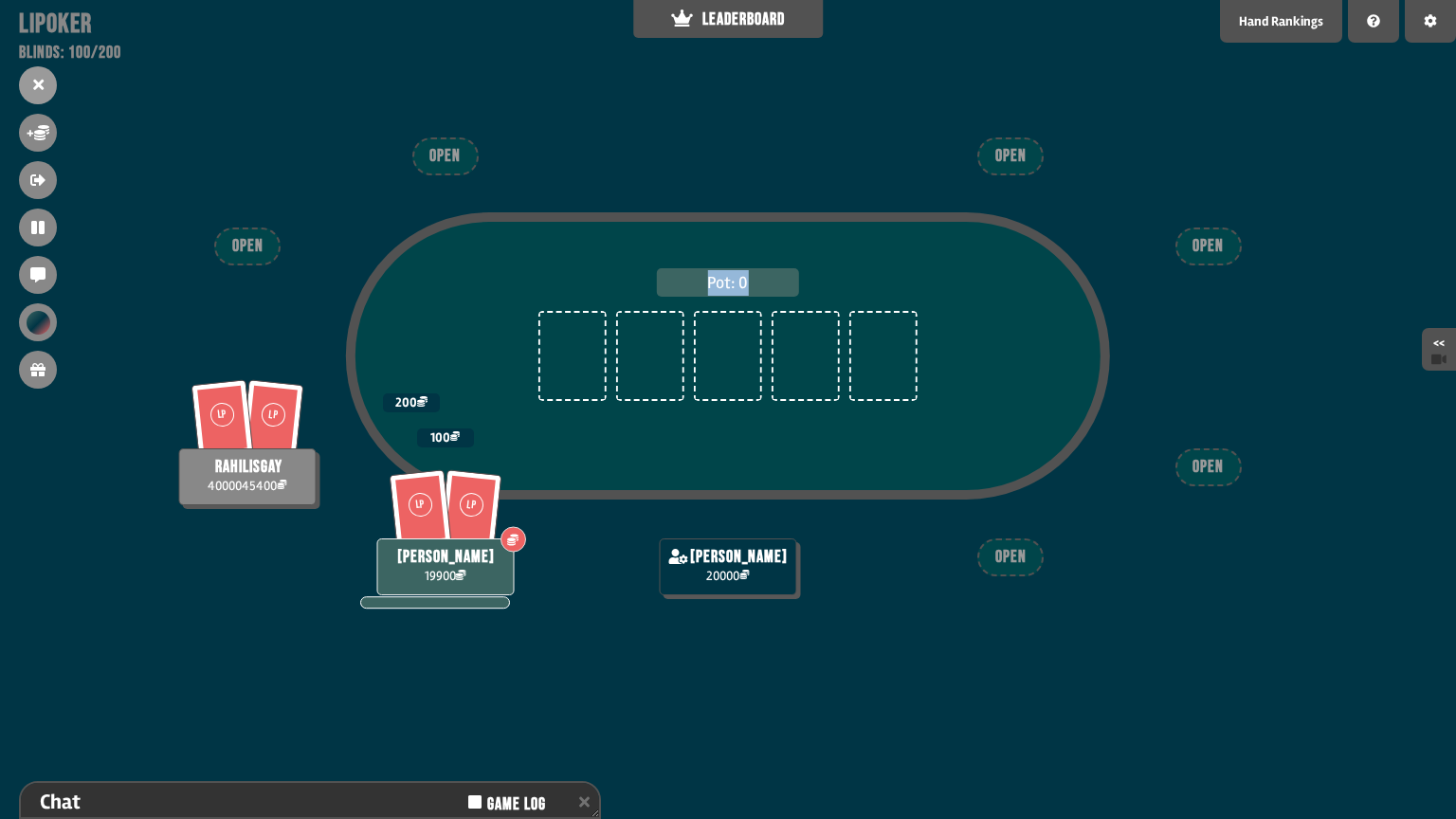click on "Pot: 0   LP LP rahilisgay 4000045400  200  LP LP D Accept + -19000 Decline [PERSON_NAME] 19900  100  [PERSON_NAME] 20000  OPEN OPEN OPEN OPEN OPEN OPEN" at bounding box center (728, 410) 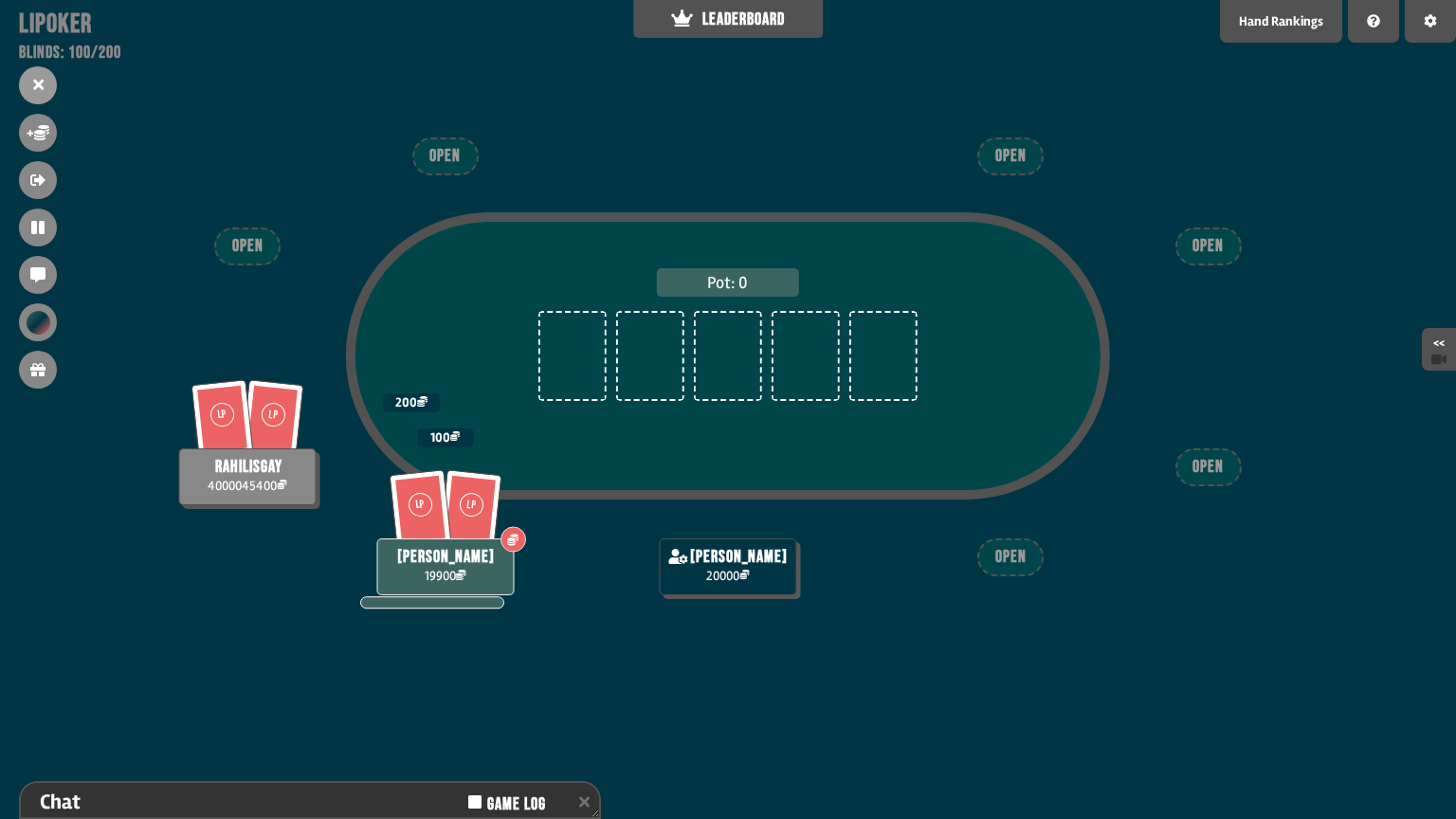 click on "[PERSON_NAME] 20000" at bounding box center [728, 567] 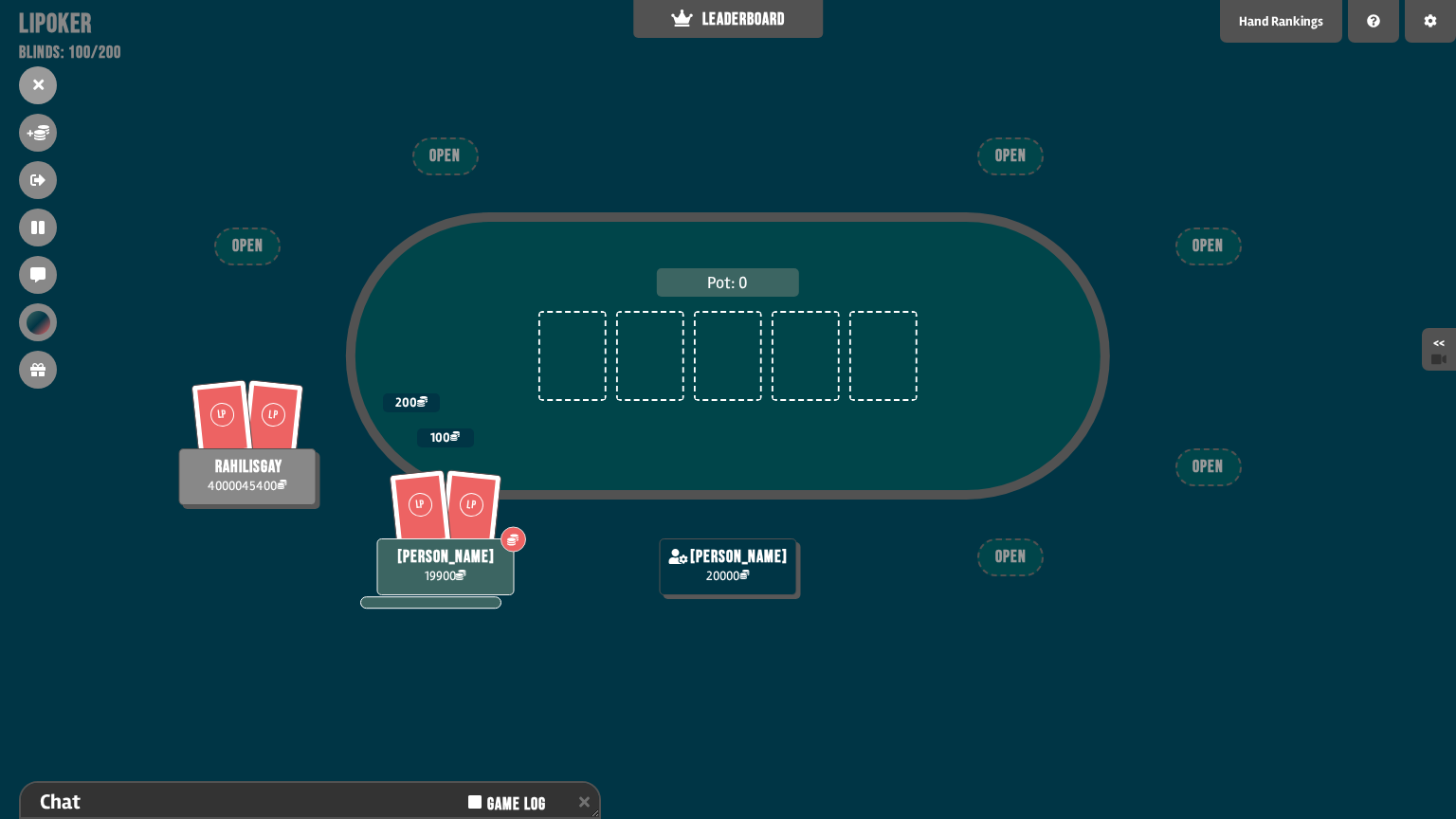 click on "20000" at bounding box center (728, 575) 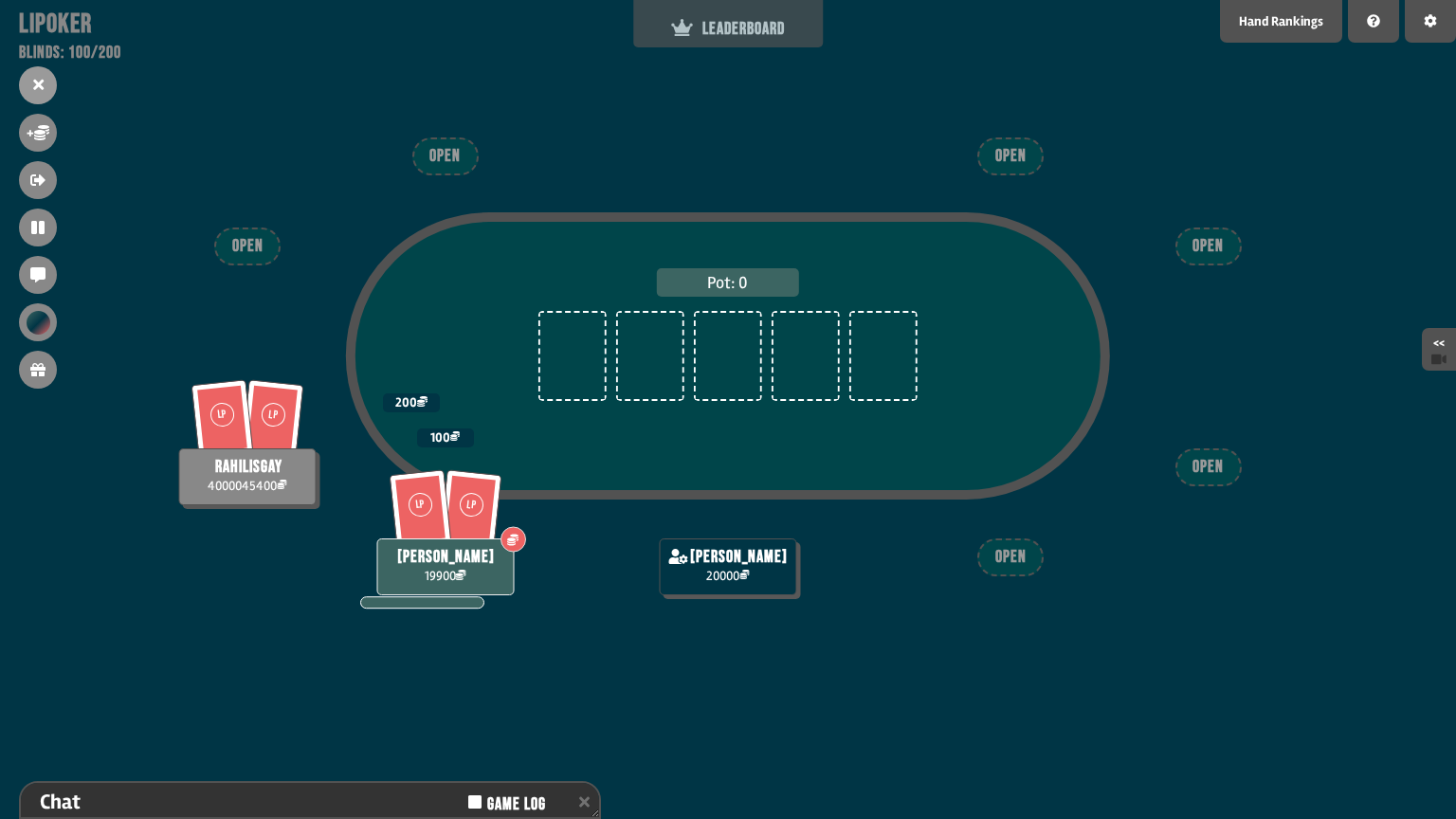 click on "LEADERBOARD" at bounding box center (728, 24) 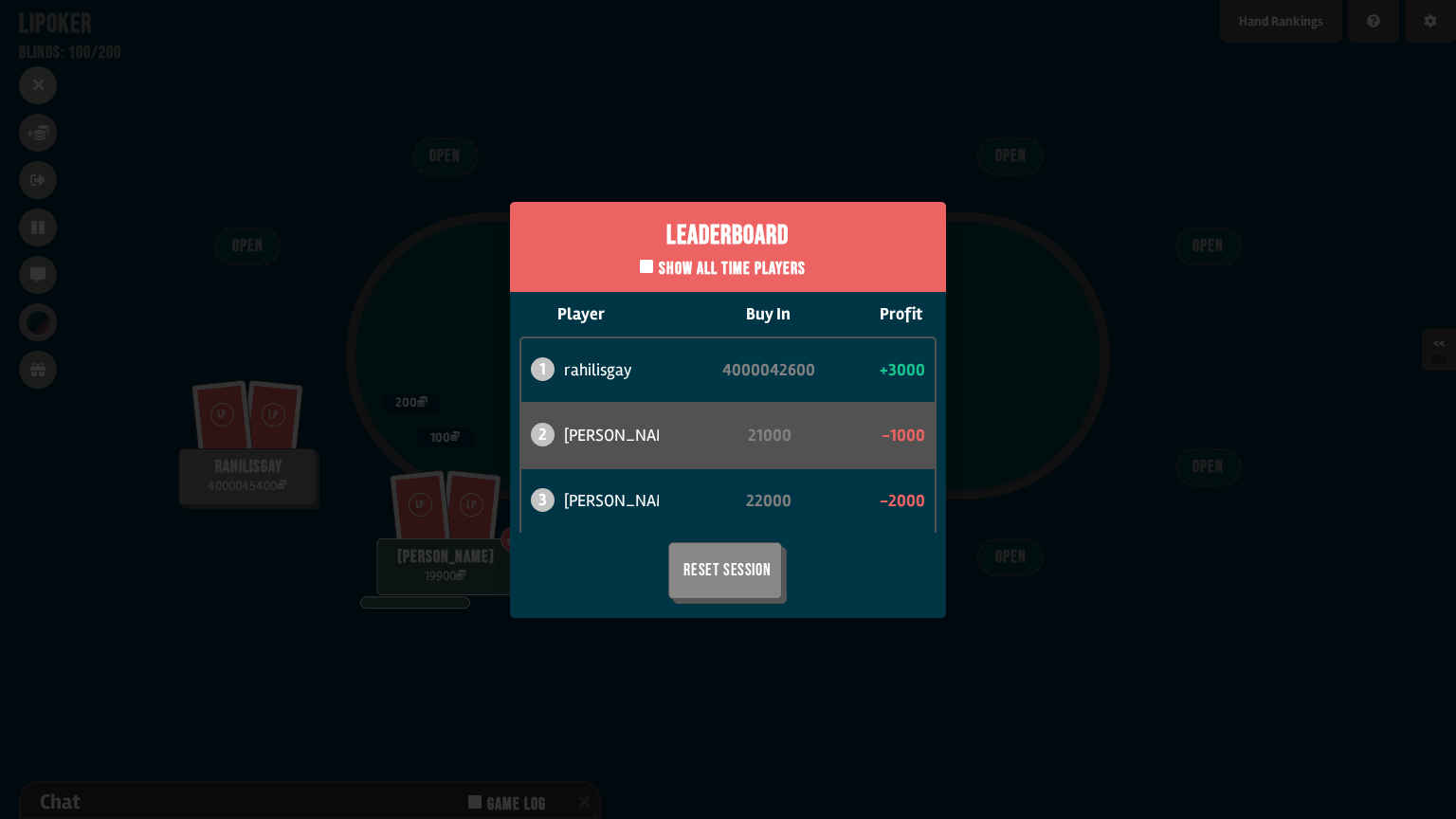 click on "Leaderboard   Show all time players Player Buy In Profit 1 rahilisgay 4000042600 +3000 2 [PERSON_NAME] 21000 -1000 3 [PERSON_NAME] 22000 -2000 Reset Session" at bounding box center [728, 410] 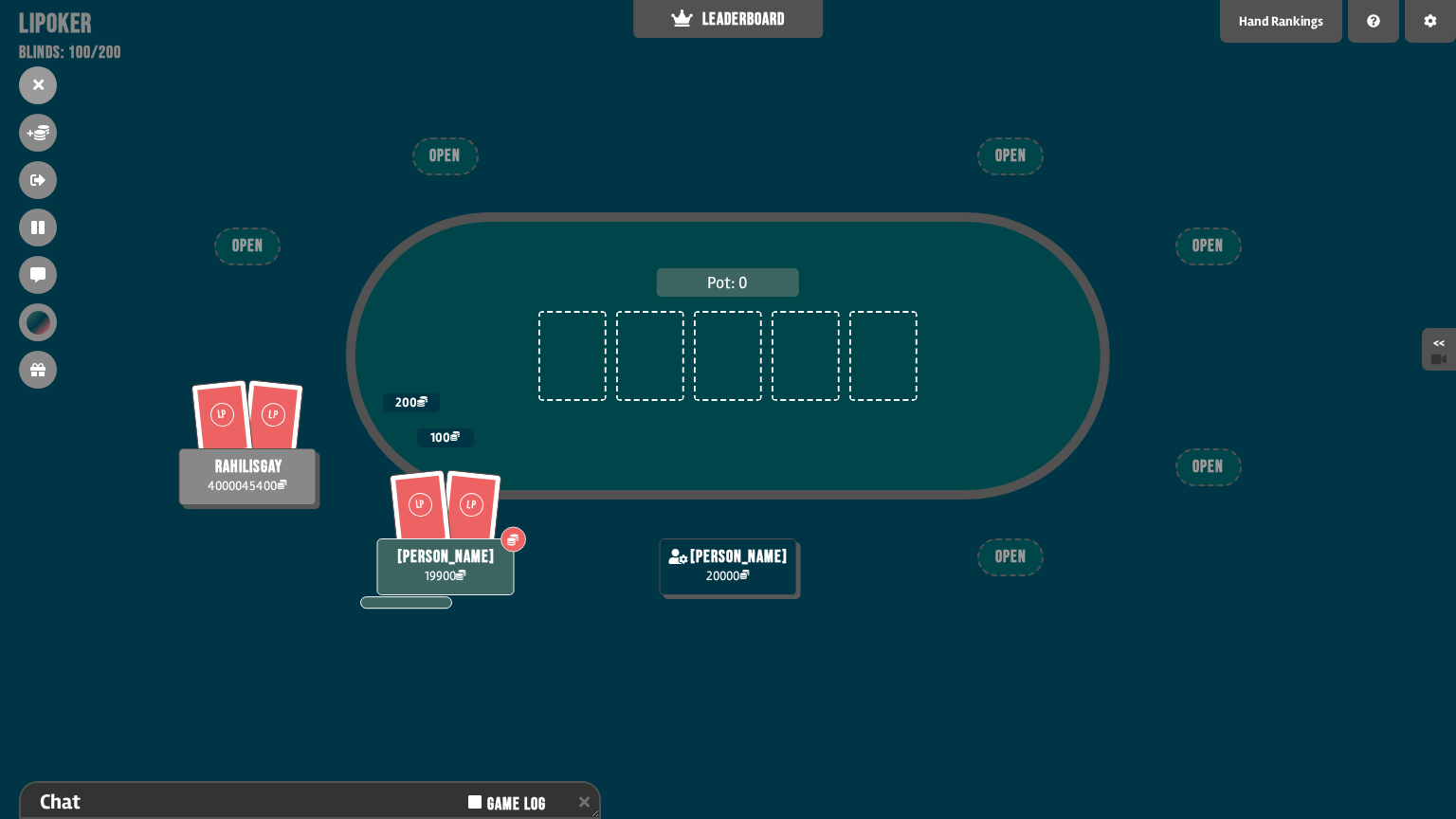 click 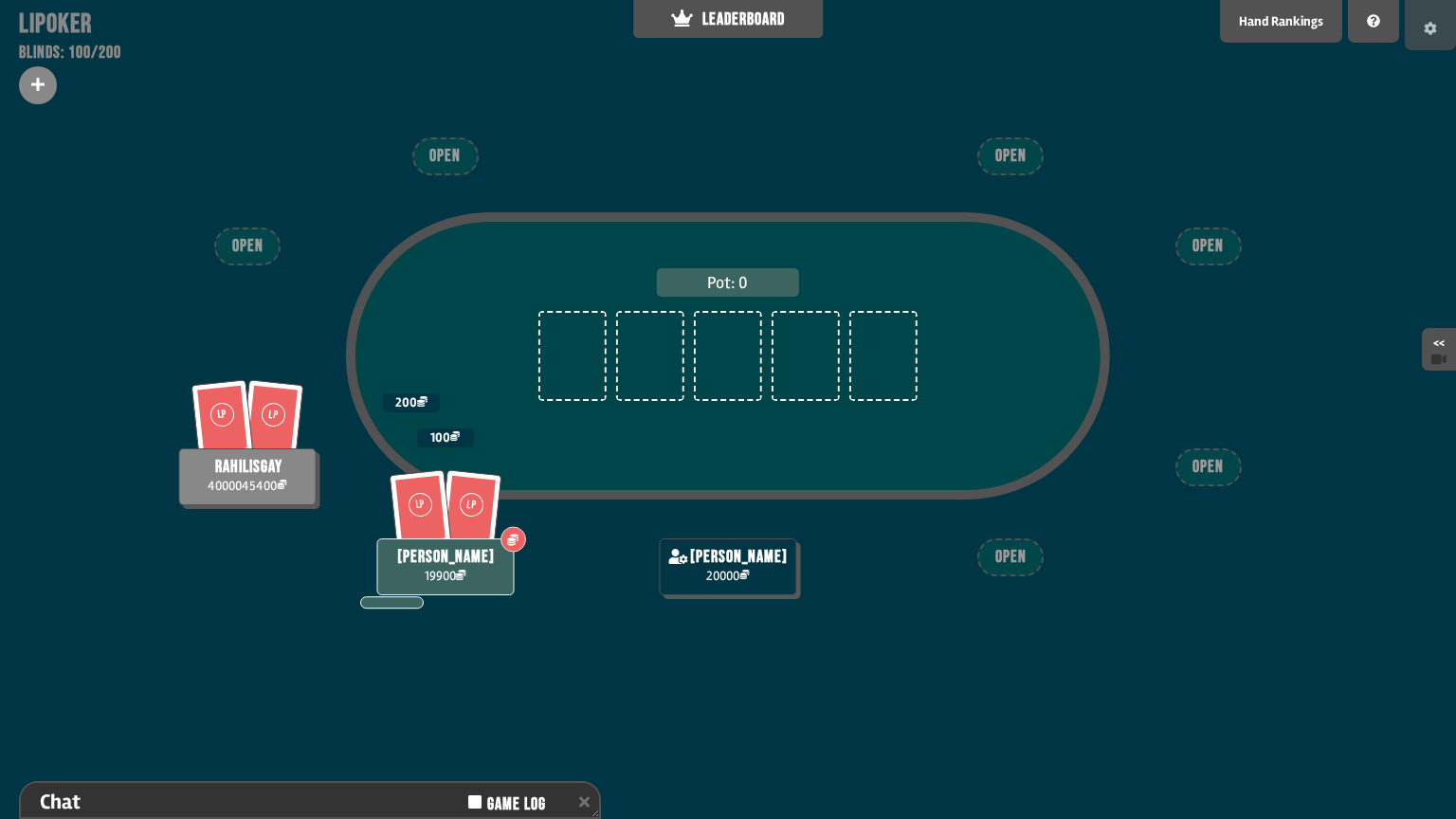 click at bounding box center [1430, 25] 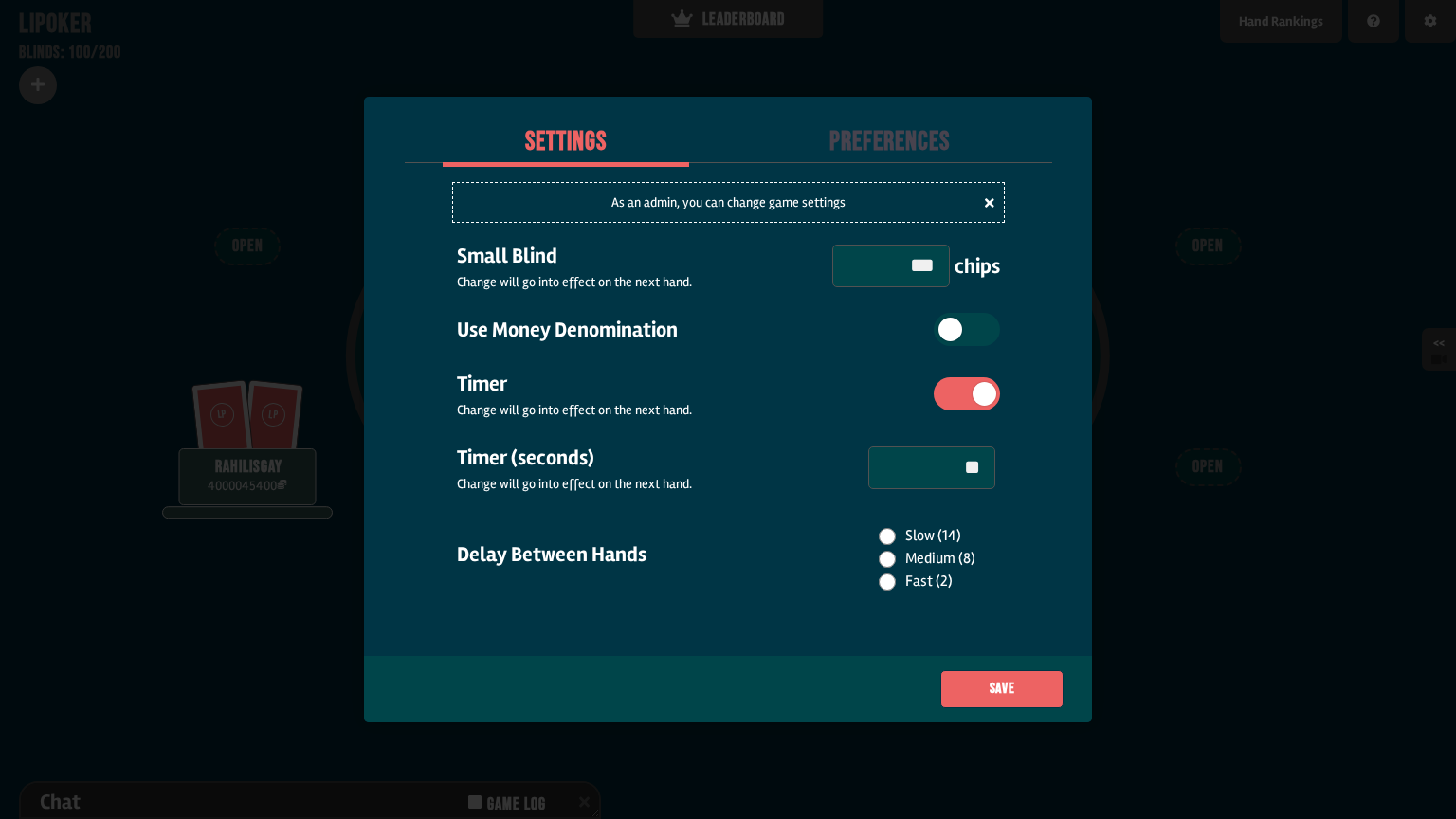click at bounding box center [728, 410] 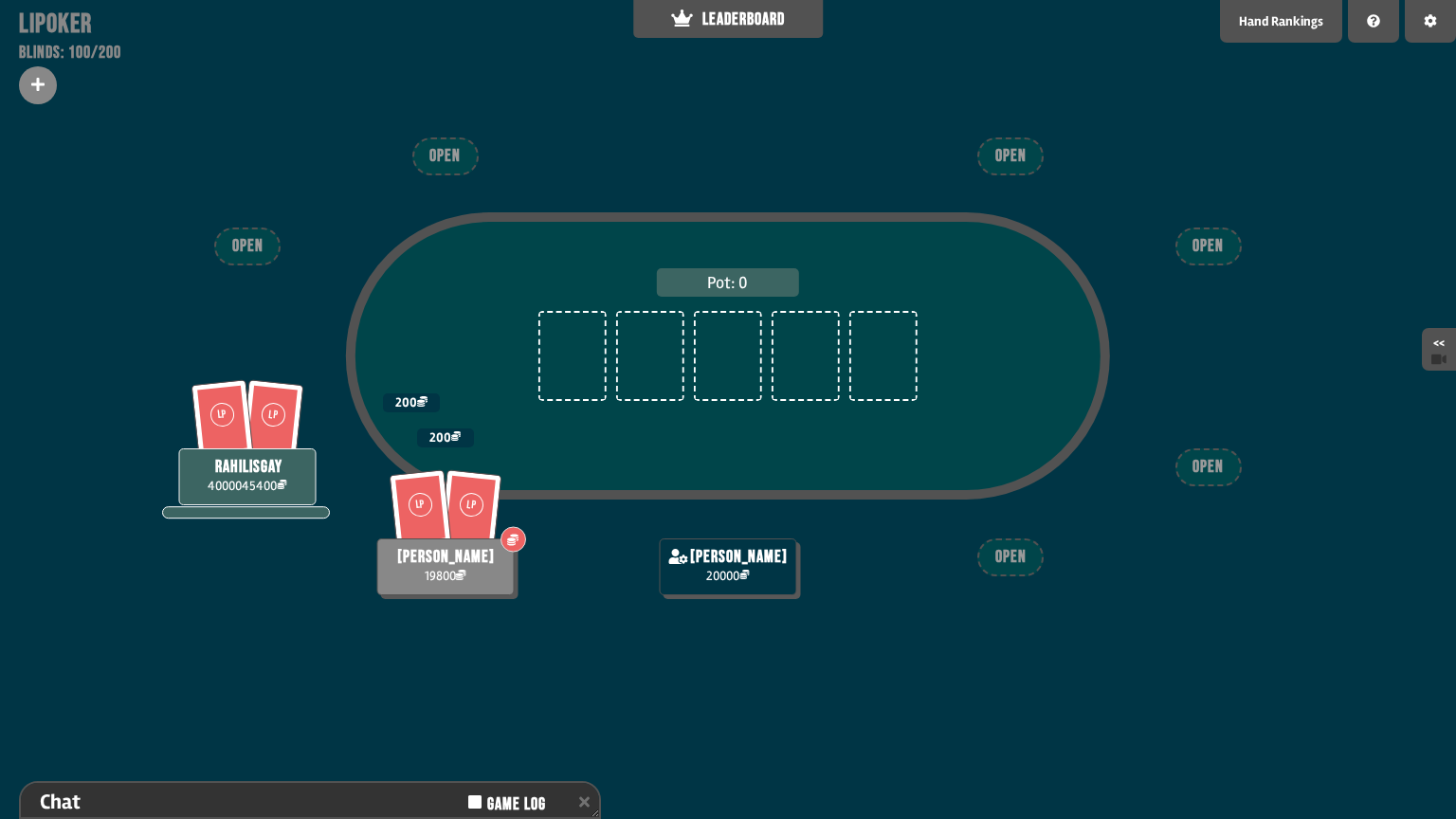 click on "Pot: 0   LP LP rahilisgay 4000045400  200  LP LP D Accept + -19000 Decline [PERSON_NAME] 19800  200  [PERSON_NAME] 20000  OPEN OPEN OPEN OPEN OPEN OPEN" at bounding box center [728, 410] 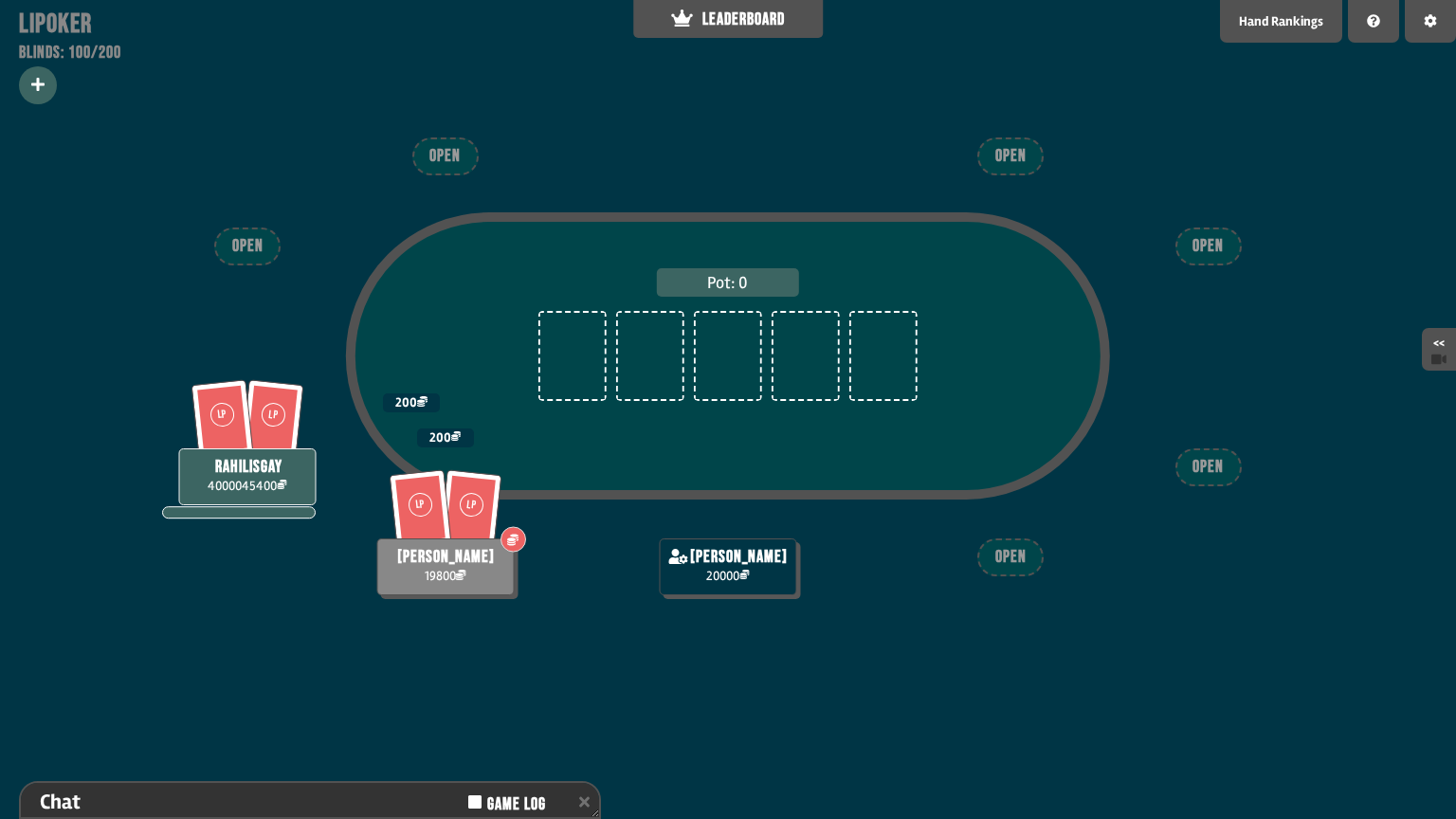 click at bounding box center (38, 85) 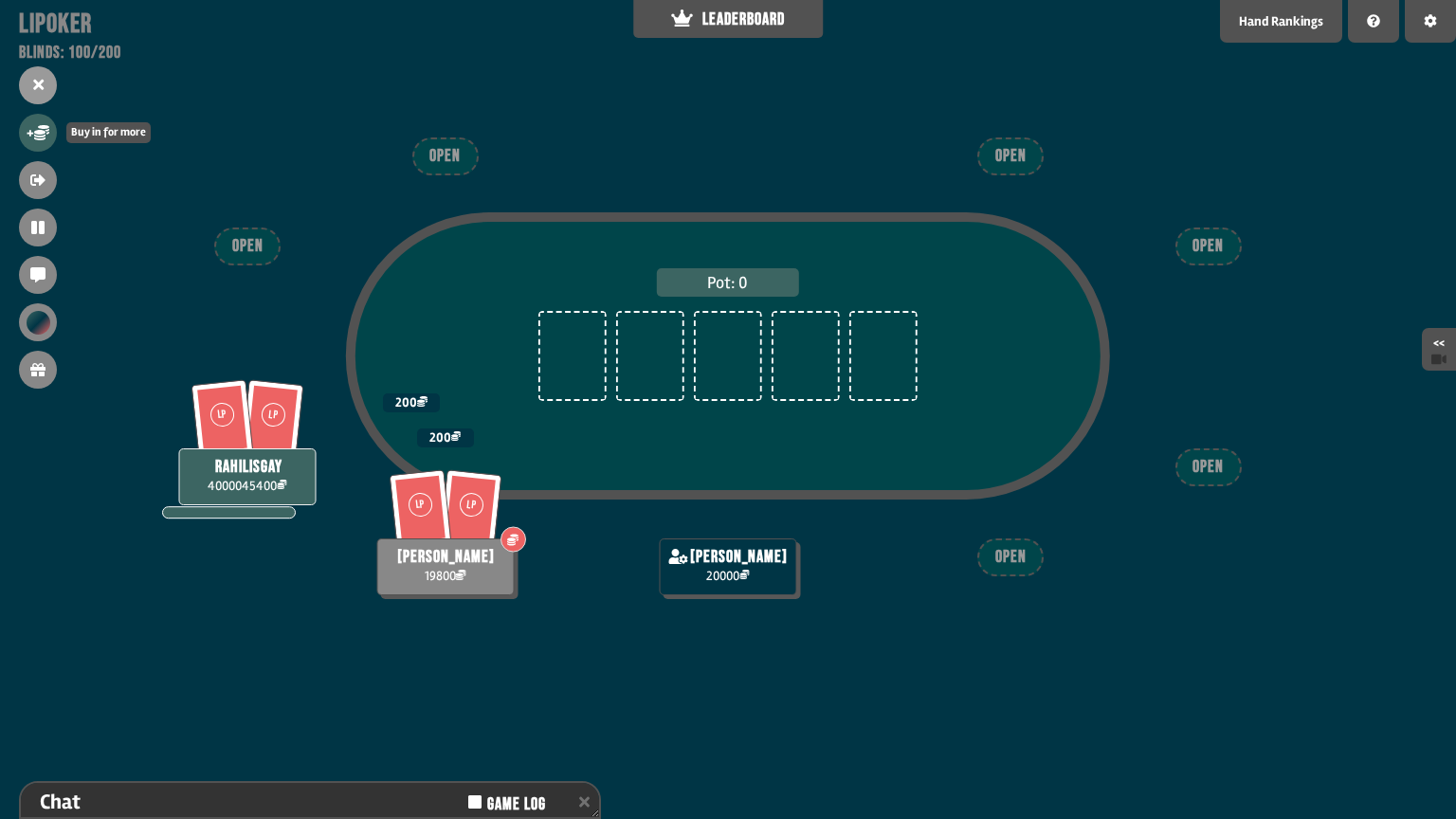 click on "+" at bounding box center (38, 133) 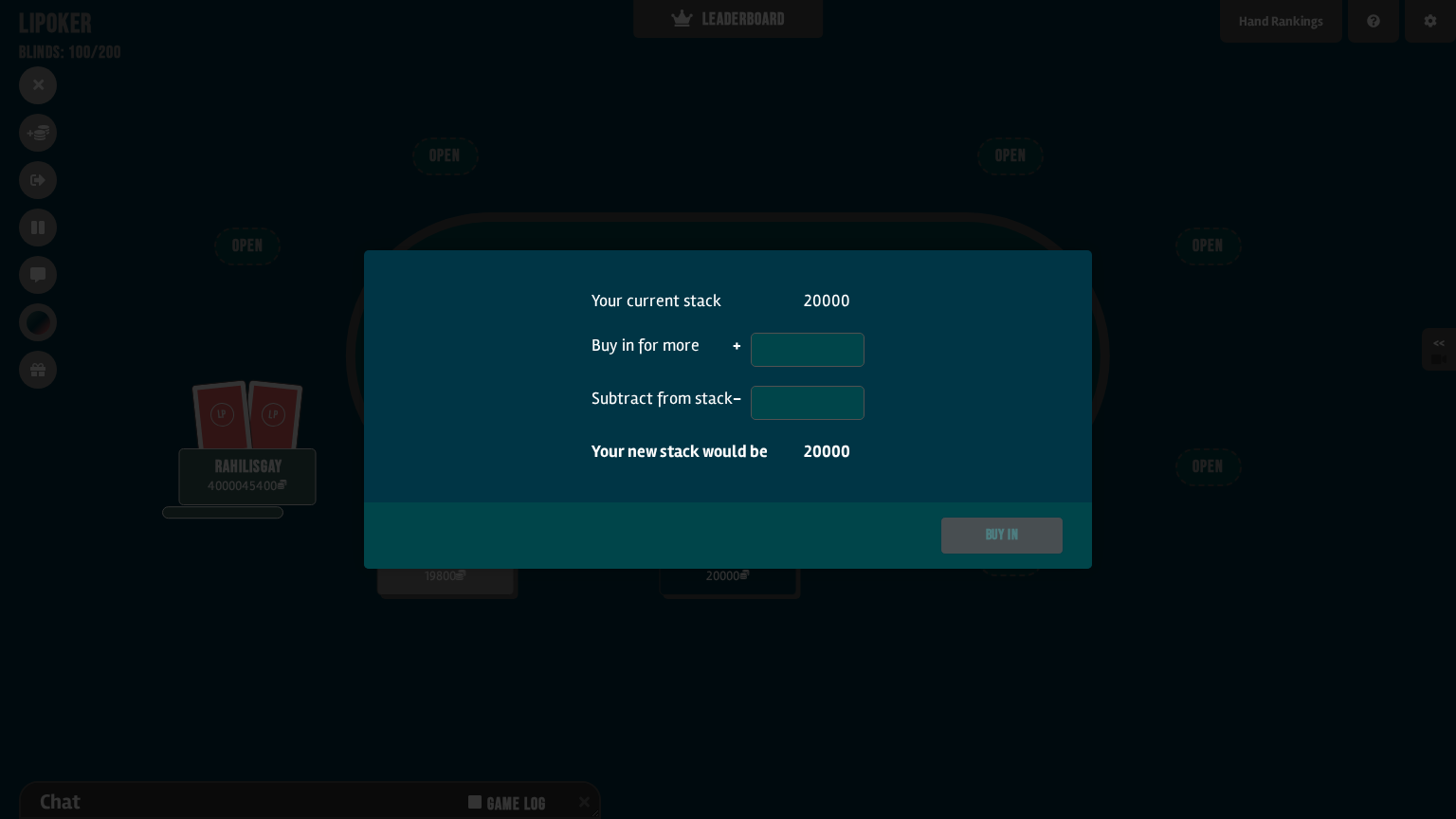 click at bounding box center [728, 410] 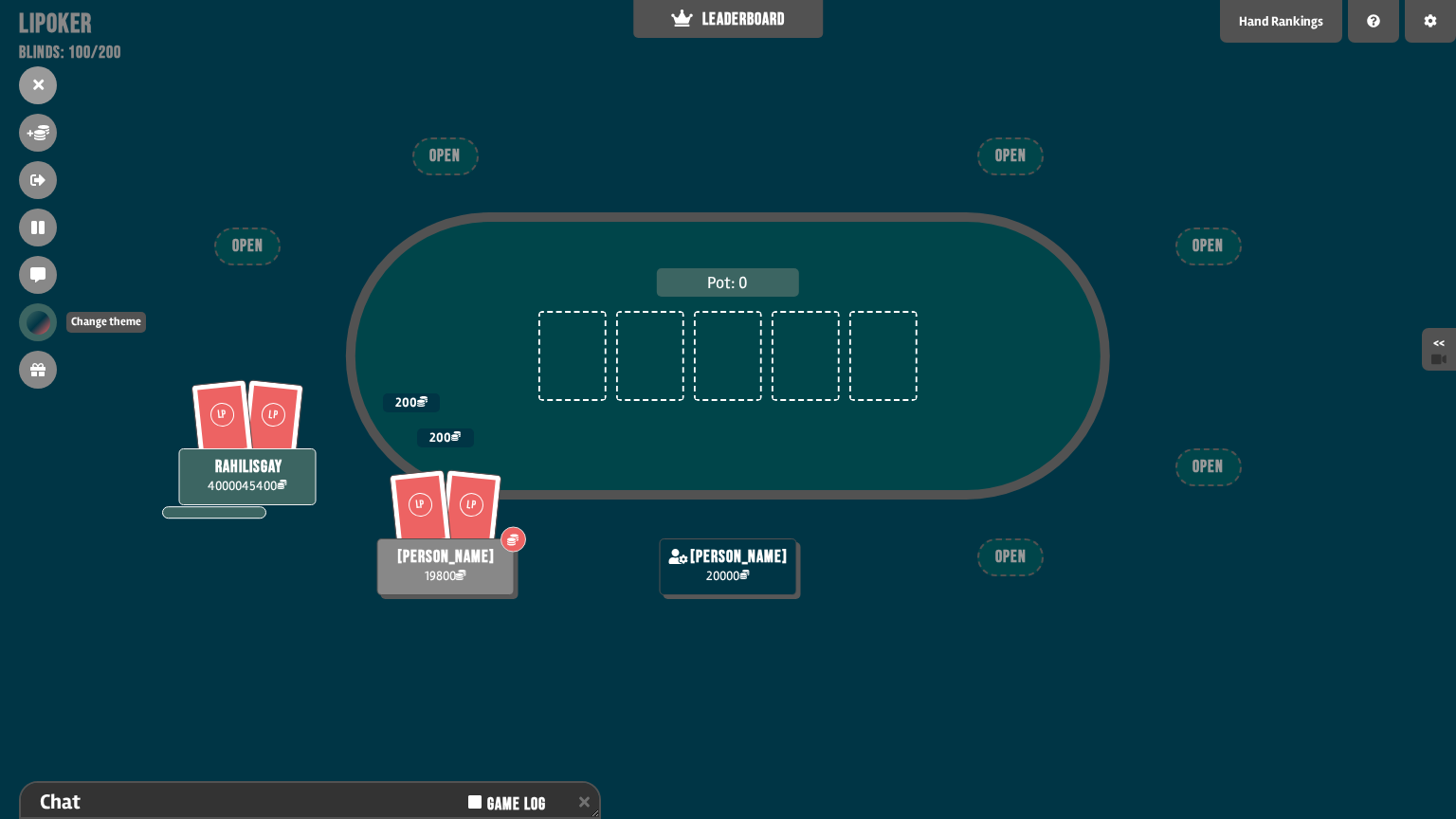 click at bounding box center [38, 322] 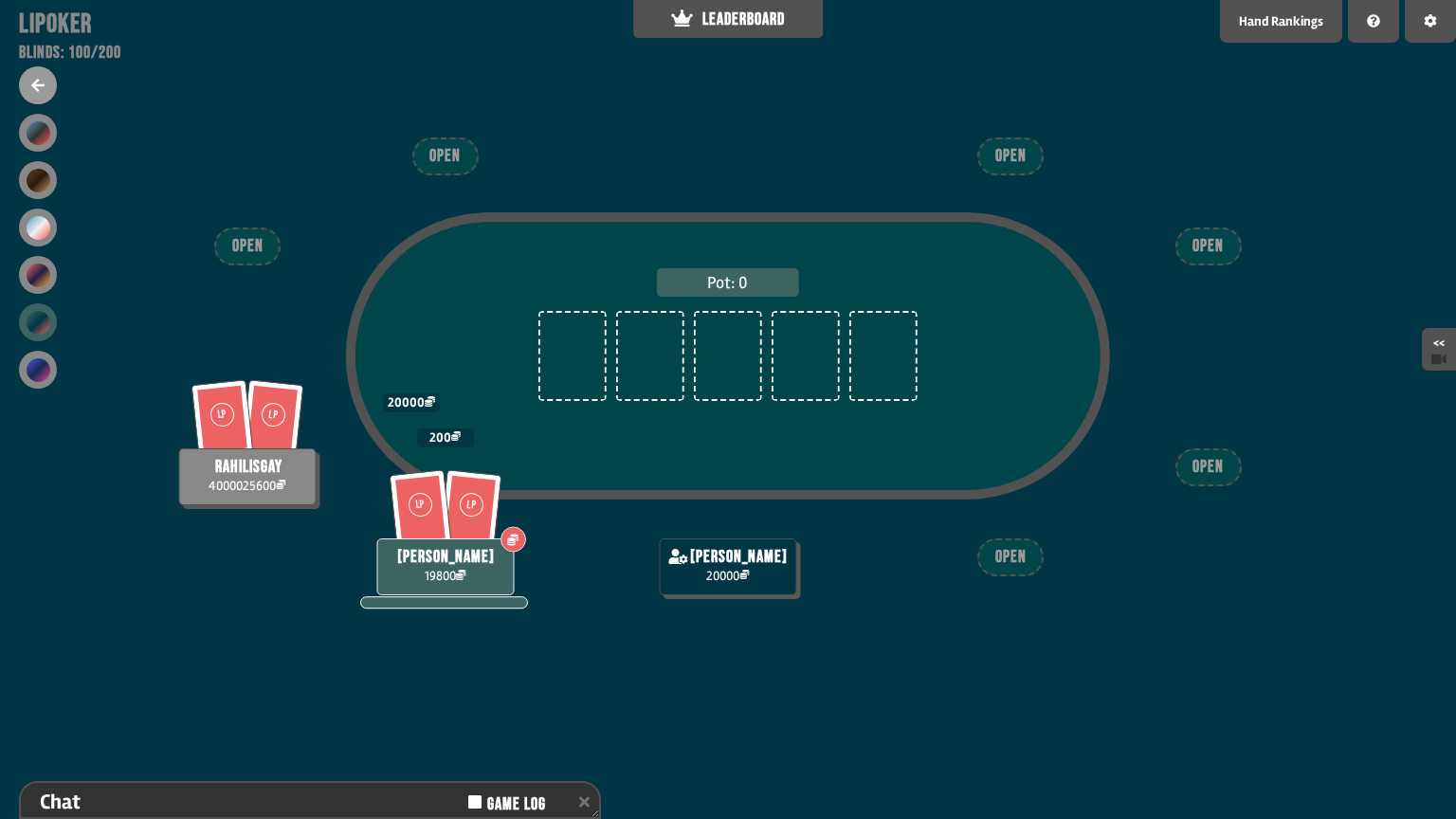 click at bounding box center (38, 85) 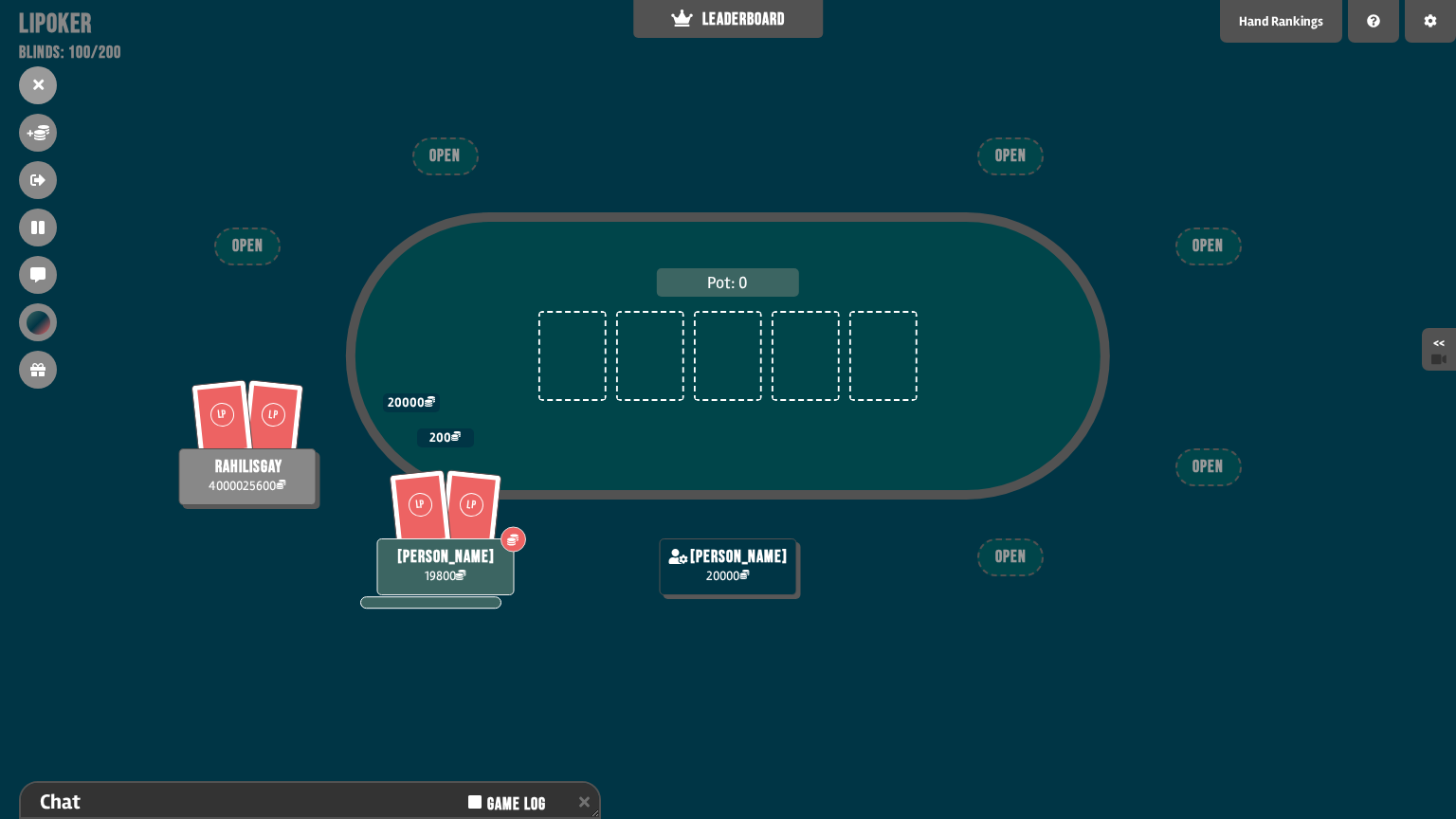drag, startPoint x: 211, startPoint y: 484, endPoint x: 291, endPoint y: 478, distance: 80.22468 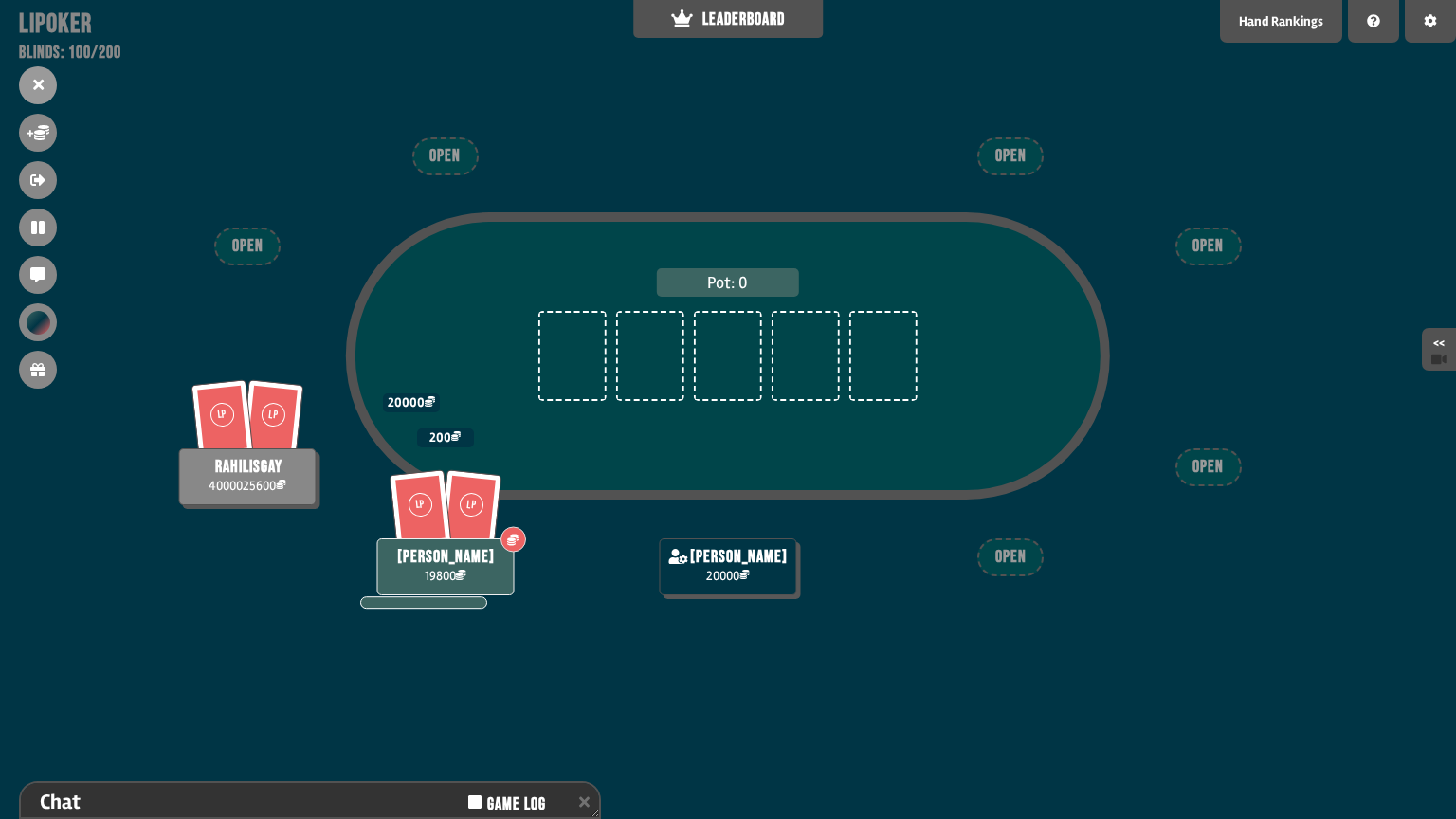 click on "Pot: 0" at bounding box center [728, 397] 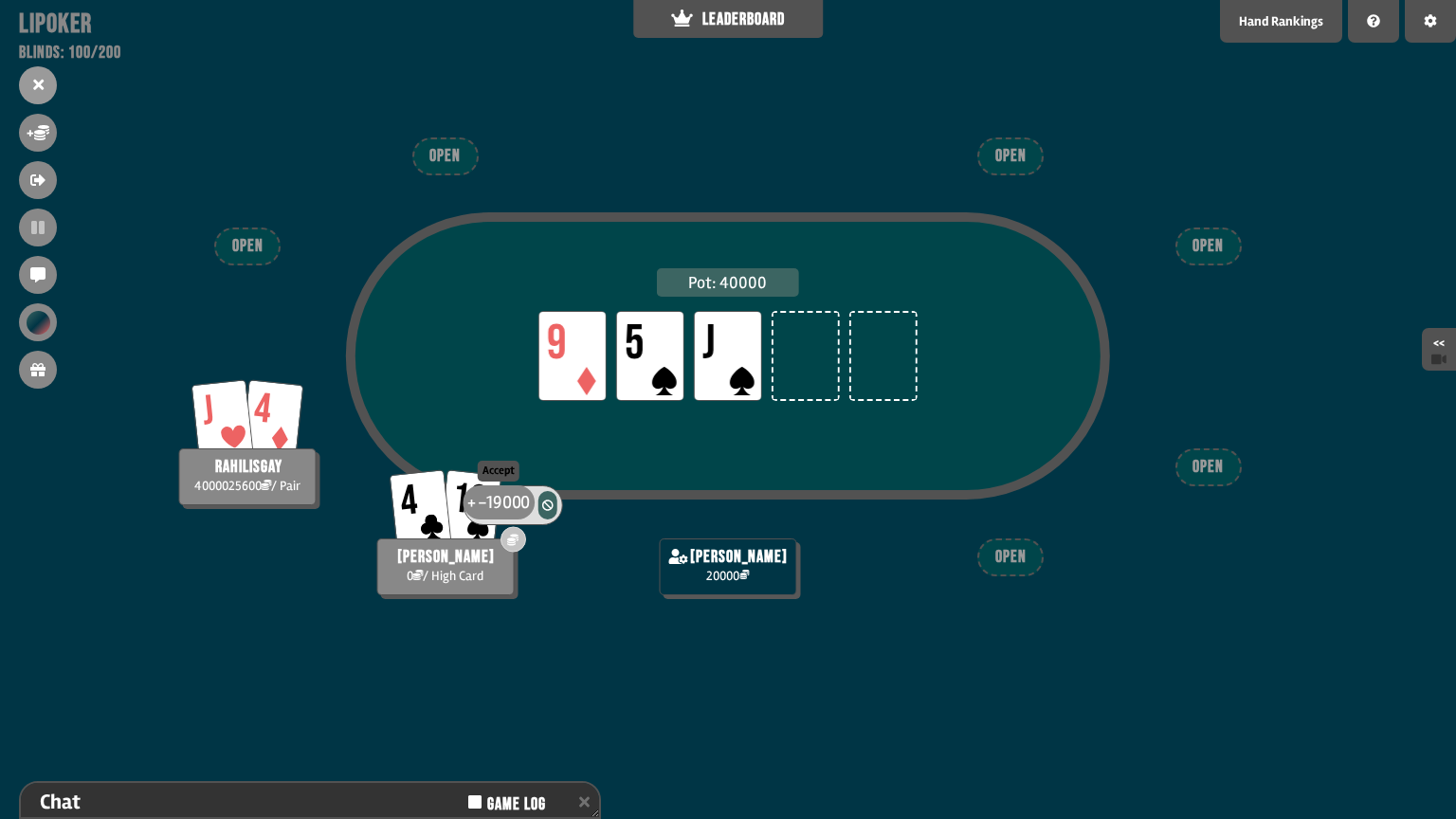 click on "-19000" at bounding box center [503, 502] 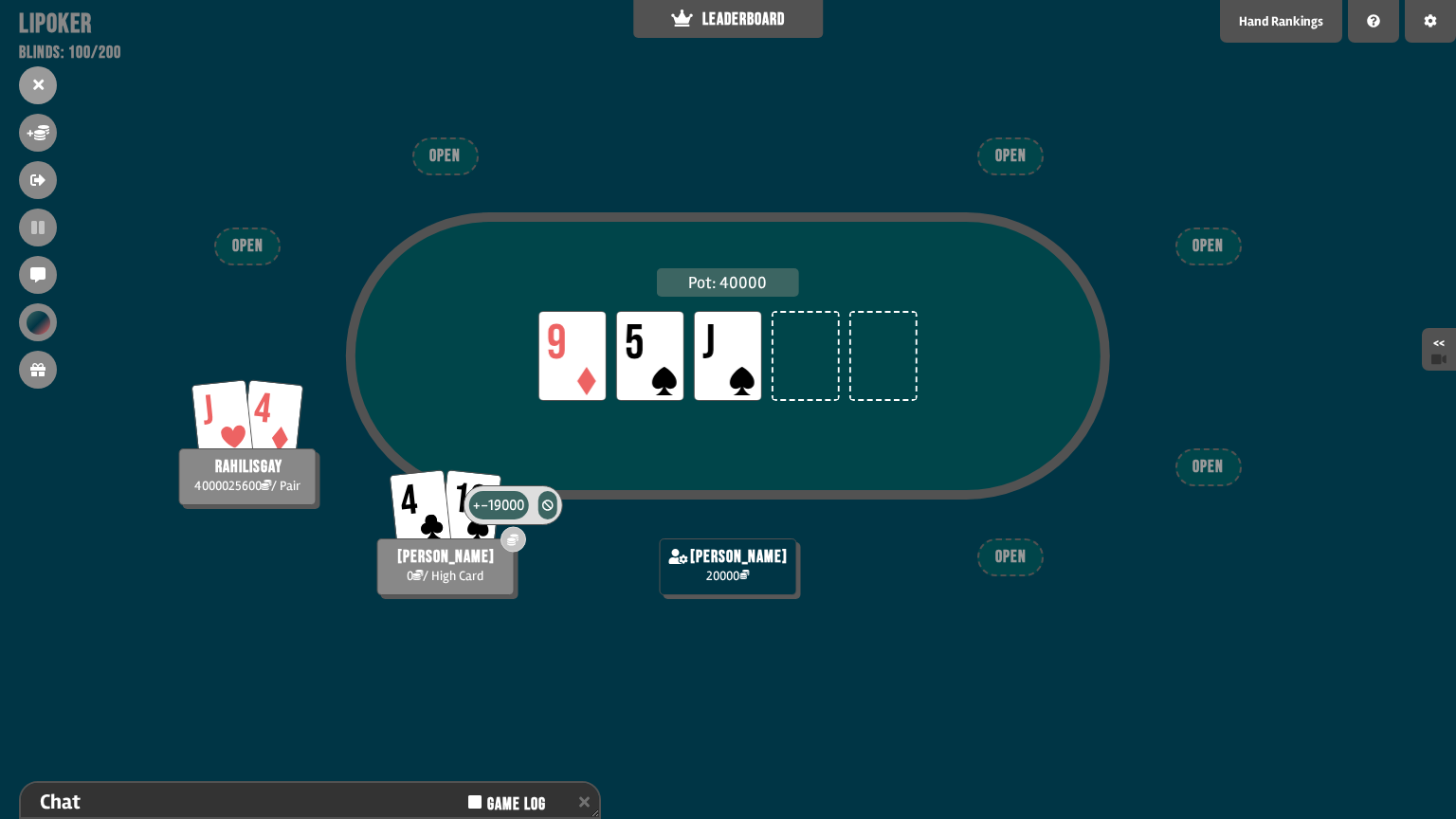 click on "Pot: 40000   LP 9 LP 5 LP J" at bounding box center (728, 397) 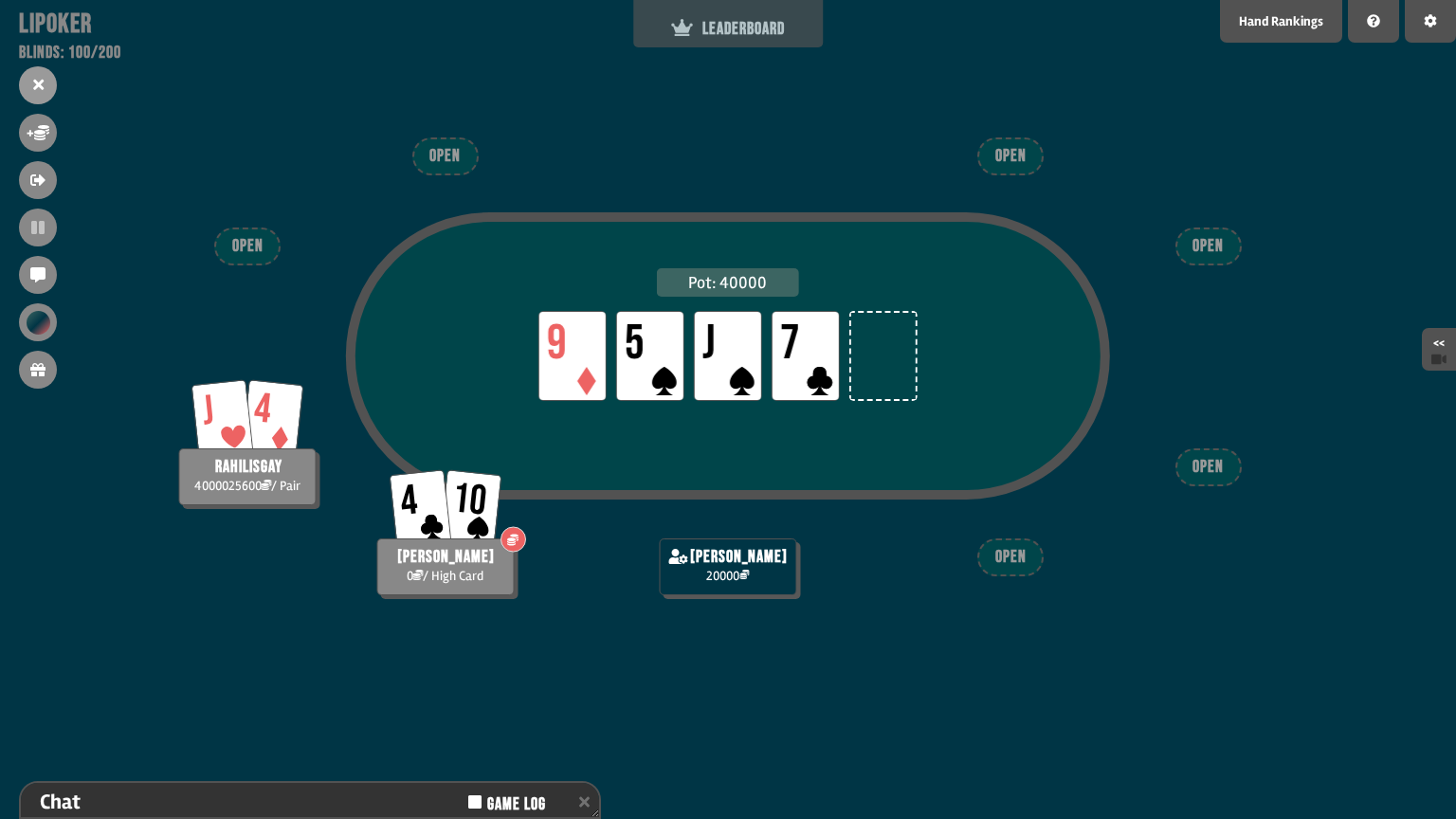 click on "LEADERBOARD" at bounding box center [728, 24] 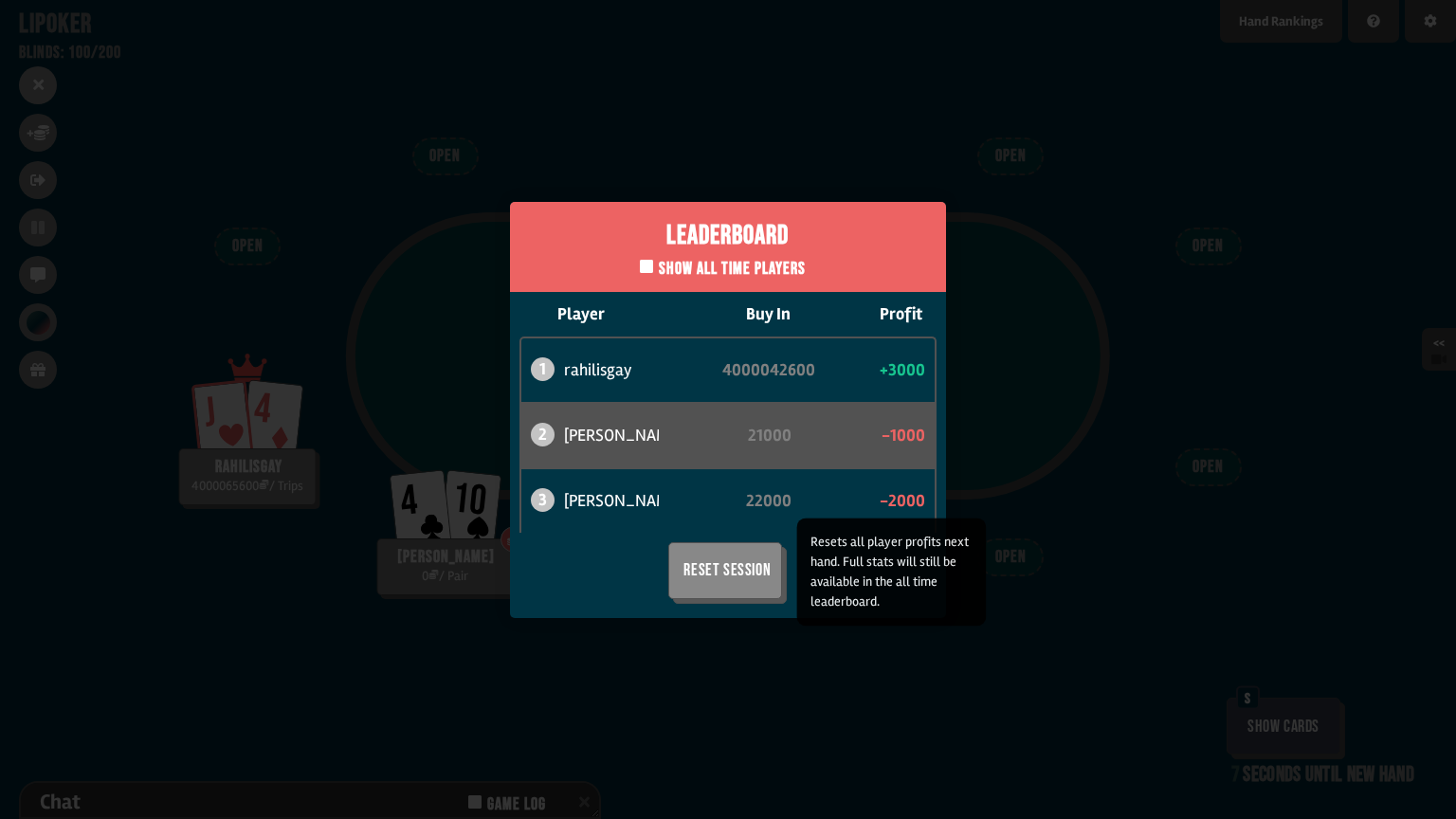 click on "Reset Session" at bounding box center (725, 571) 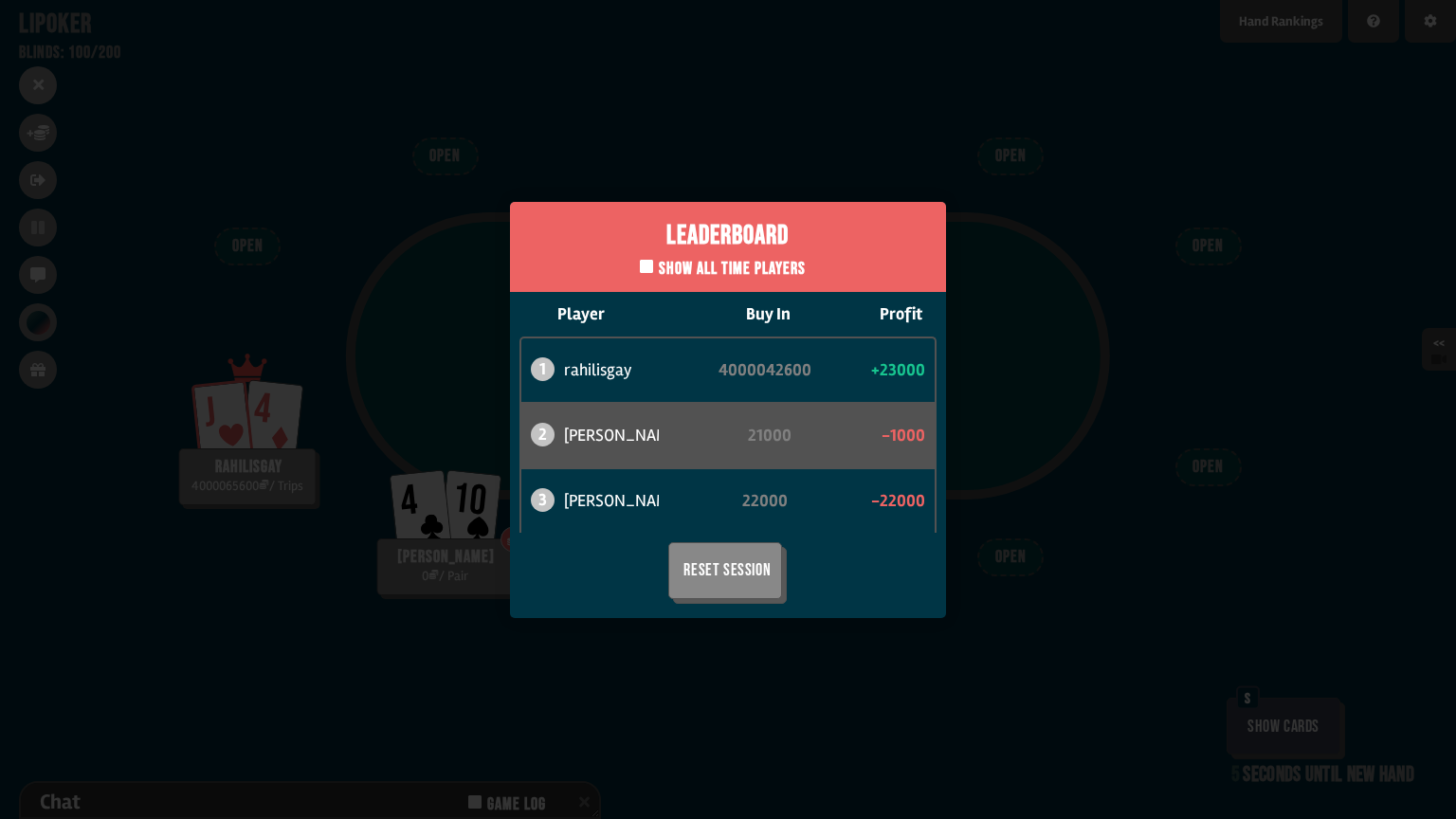 click on "Leaderboard   Show all time players Player Buy In Profit 1 rahilisgay 4000042600 +23000 2 [PERSON_NAME] 21000 -1000 3 [PERSON_NAME] 22000 -22000 Reset Session" at bounding box center [728, 410] 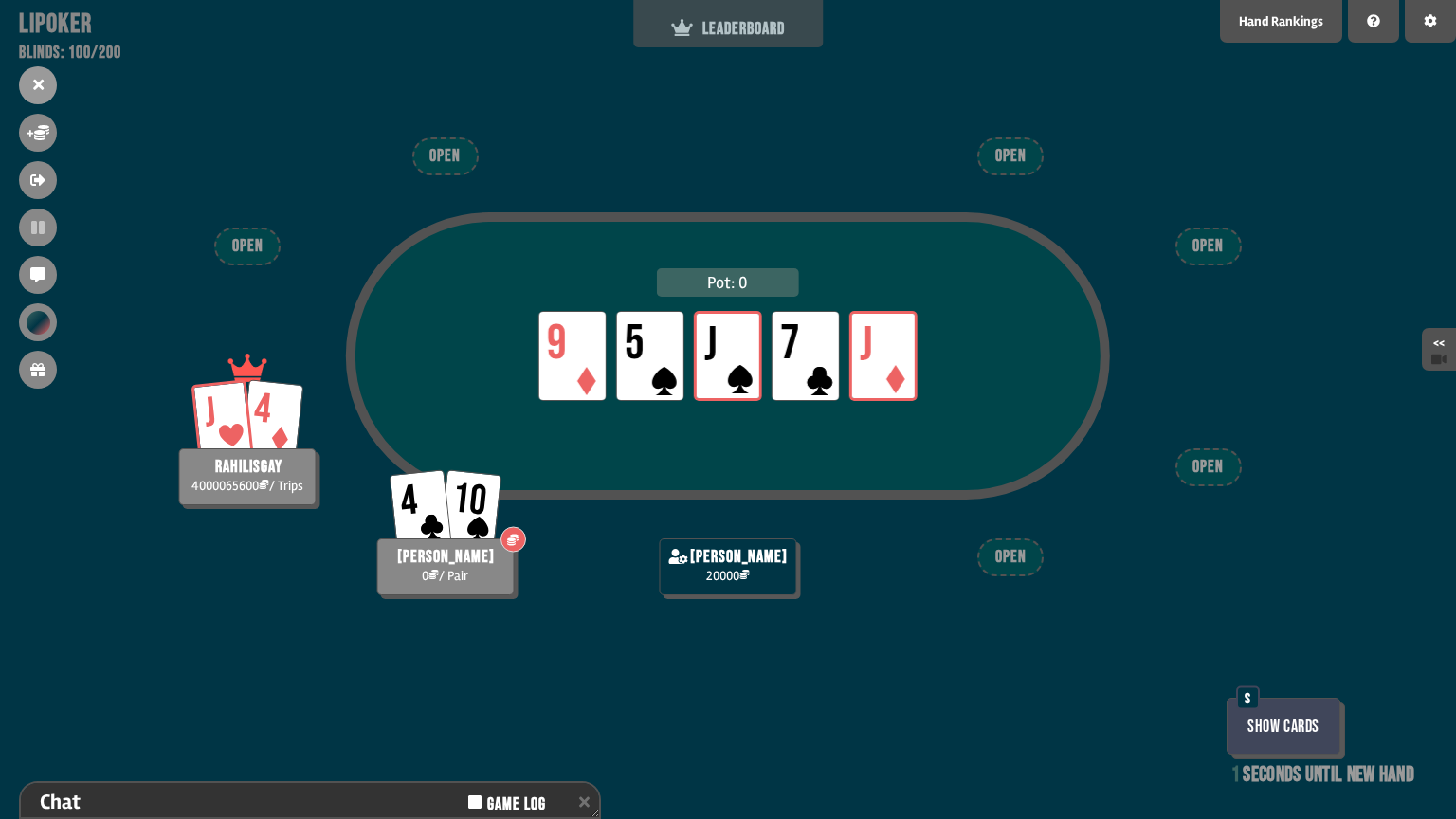 click on "LEADERBOARD" at bounding box center [728, 28] 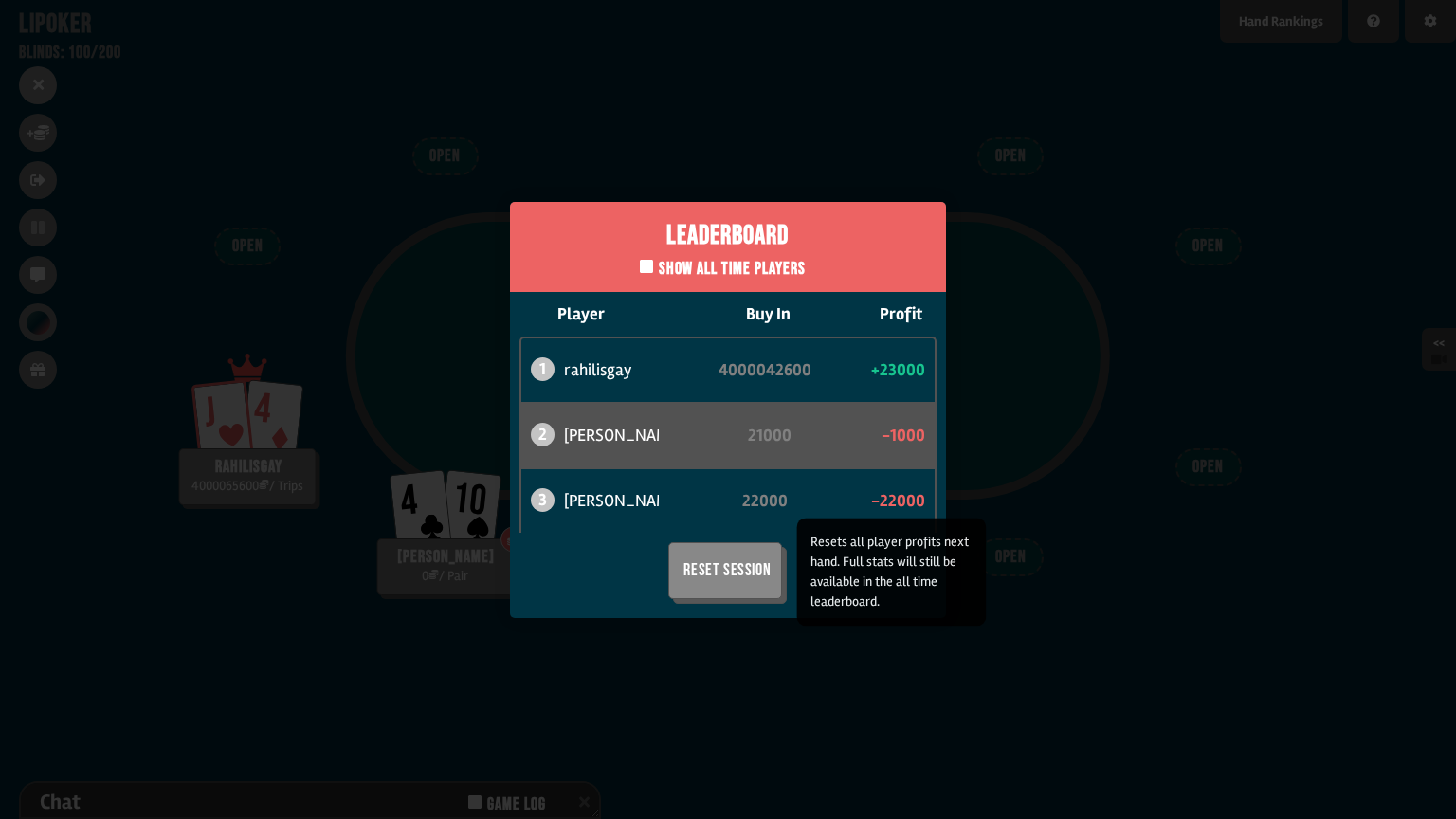 click on "Reset Session" at bounding box center [725, 571] 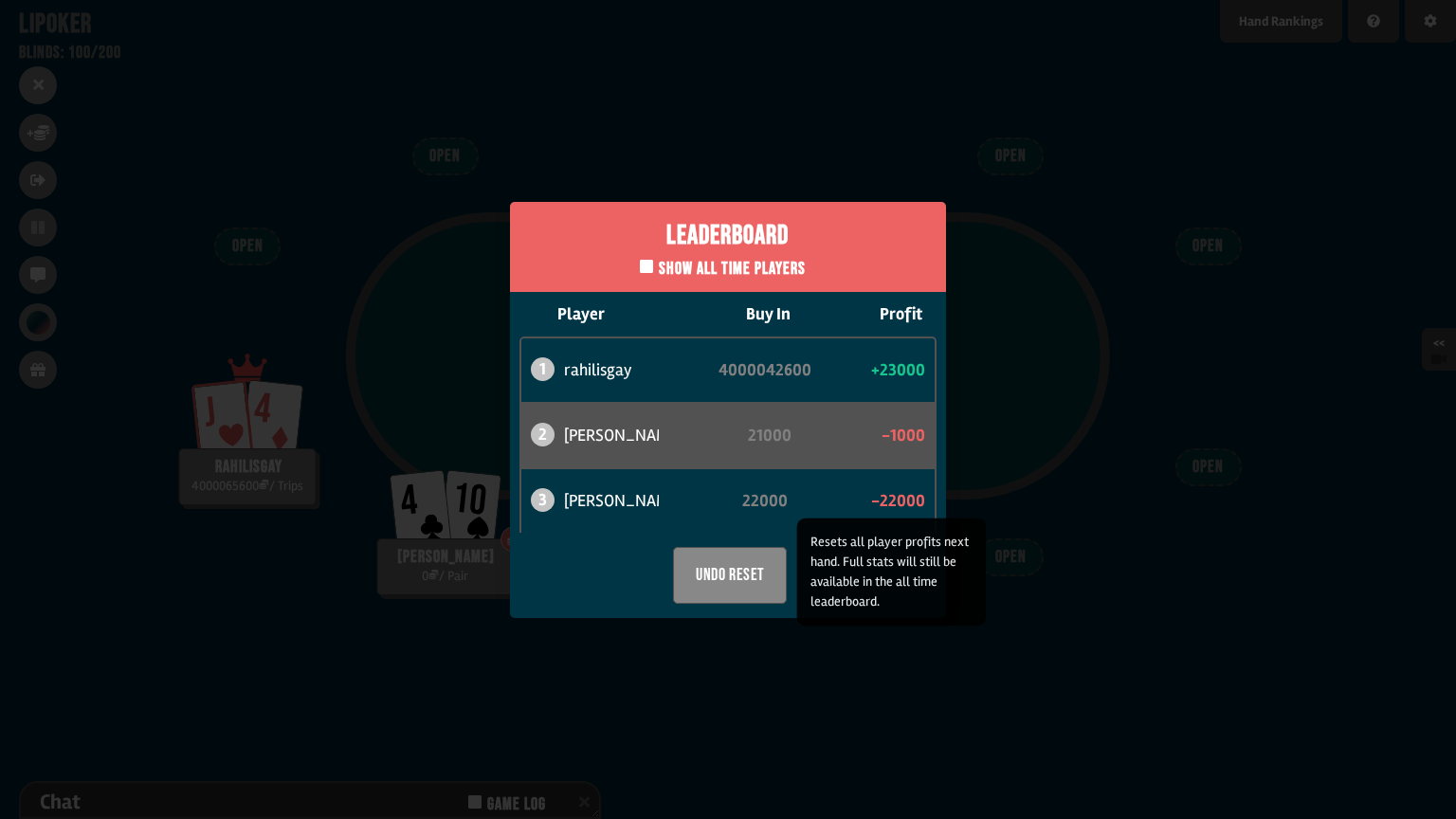 click on "Undo Reset" at bounding box center [730, 575] 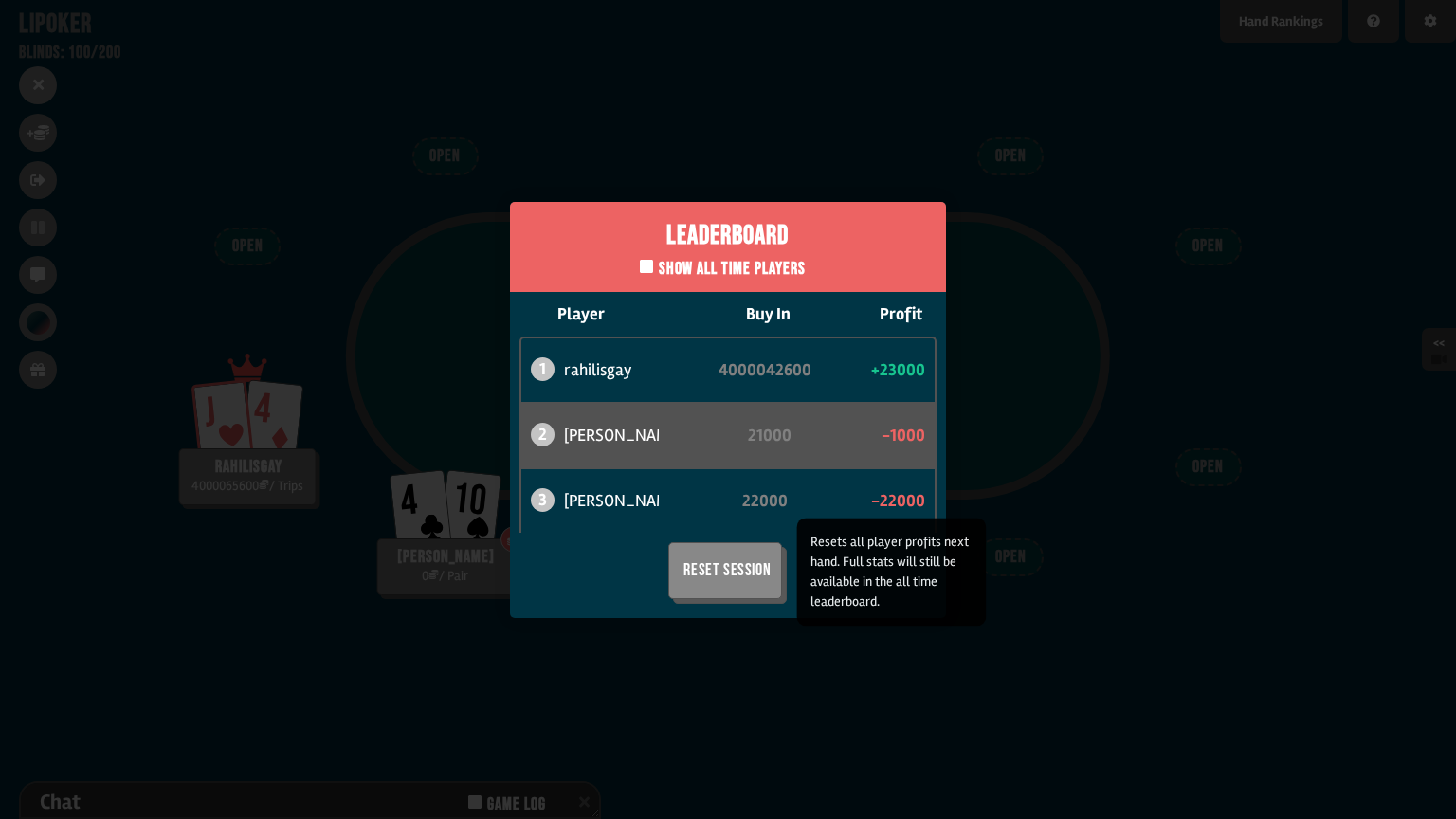 click on "Reset Session" at bounding box center [725, 571] 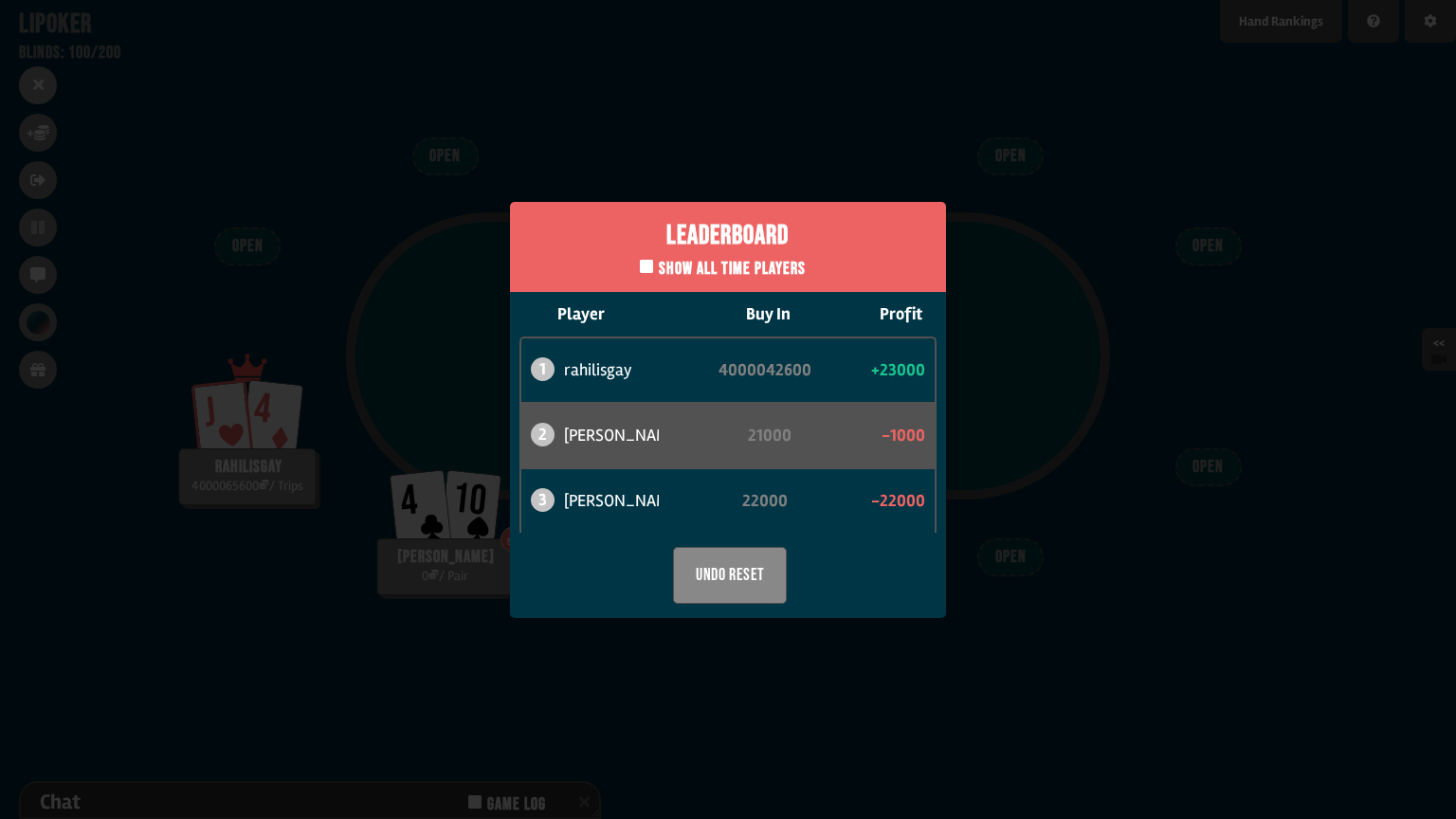 click on "Leaderboard   Show all time players Player Buy In Profit 1 rahilisgay 4000042600 +23000 2 [PERSON_NAME] 21000 -1000 3 [PERSON_NAME] 22000 -22000 Undo Reset" at bounding box center [728, 410] 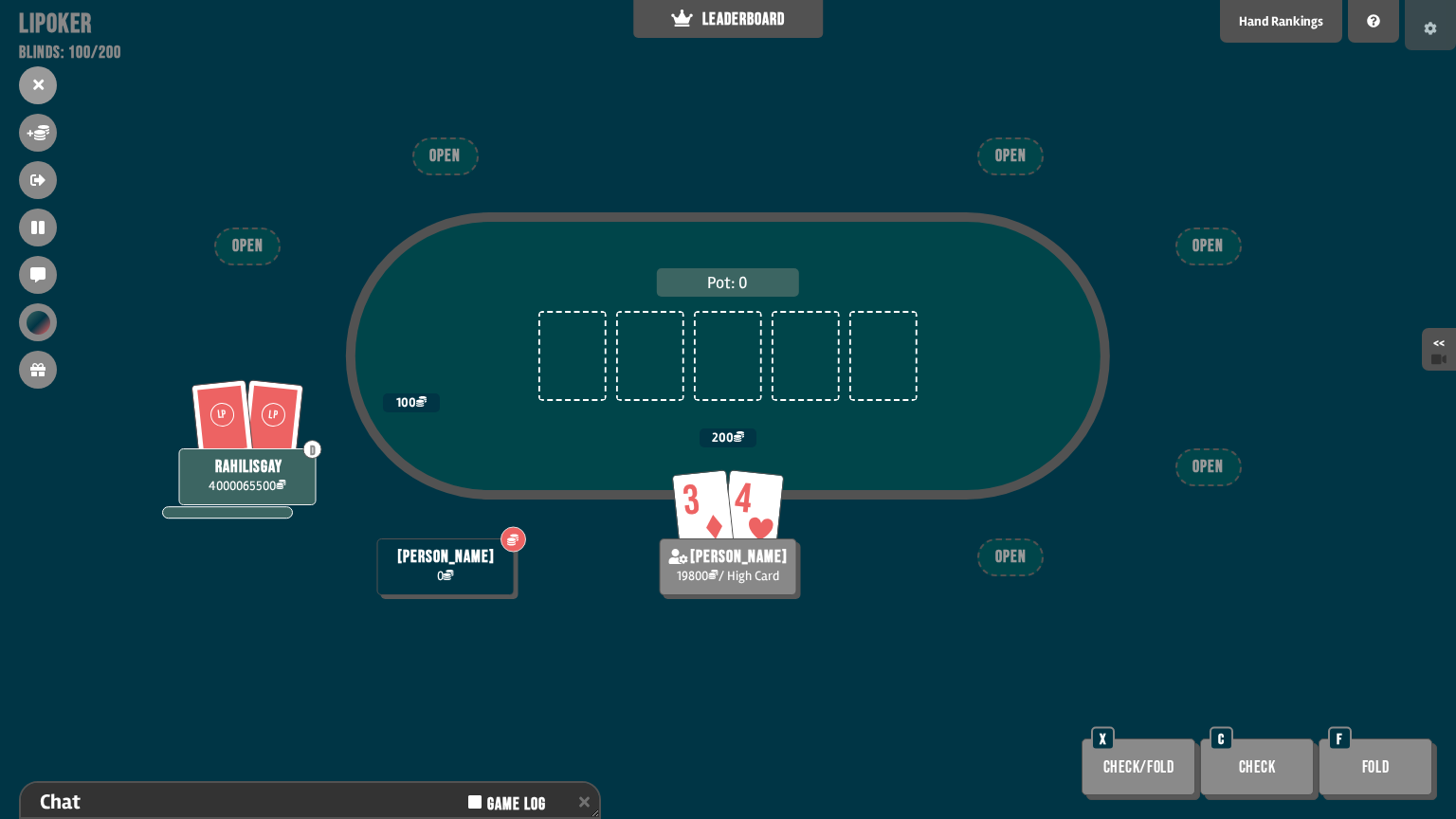 click at bounding box center [1430, 25] 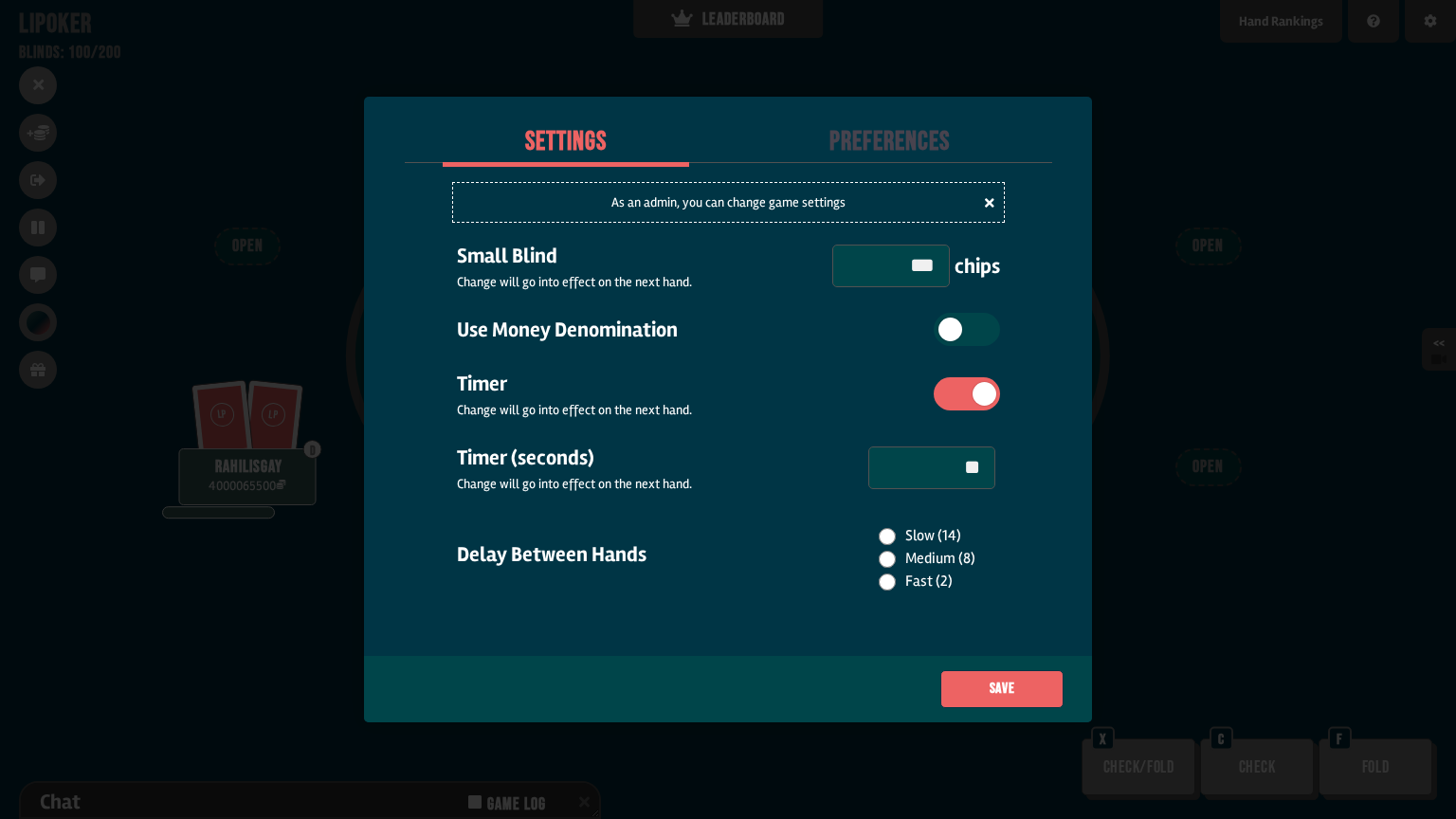click on "As an admin, you can change game settings" at bounding box center (728, 202) 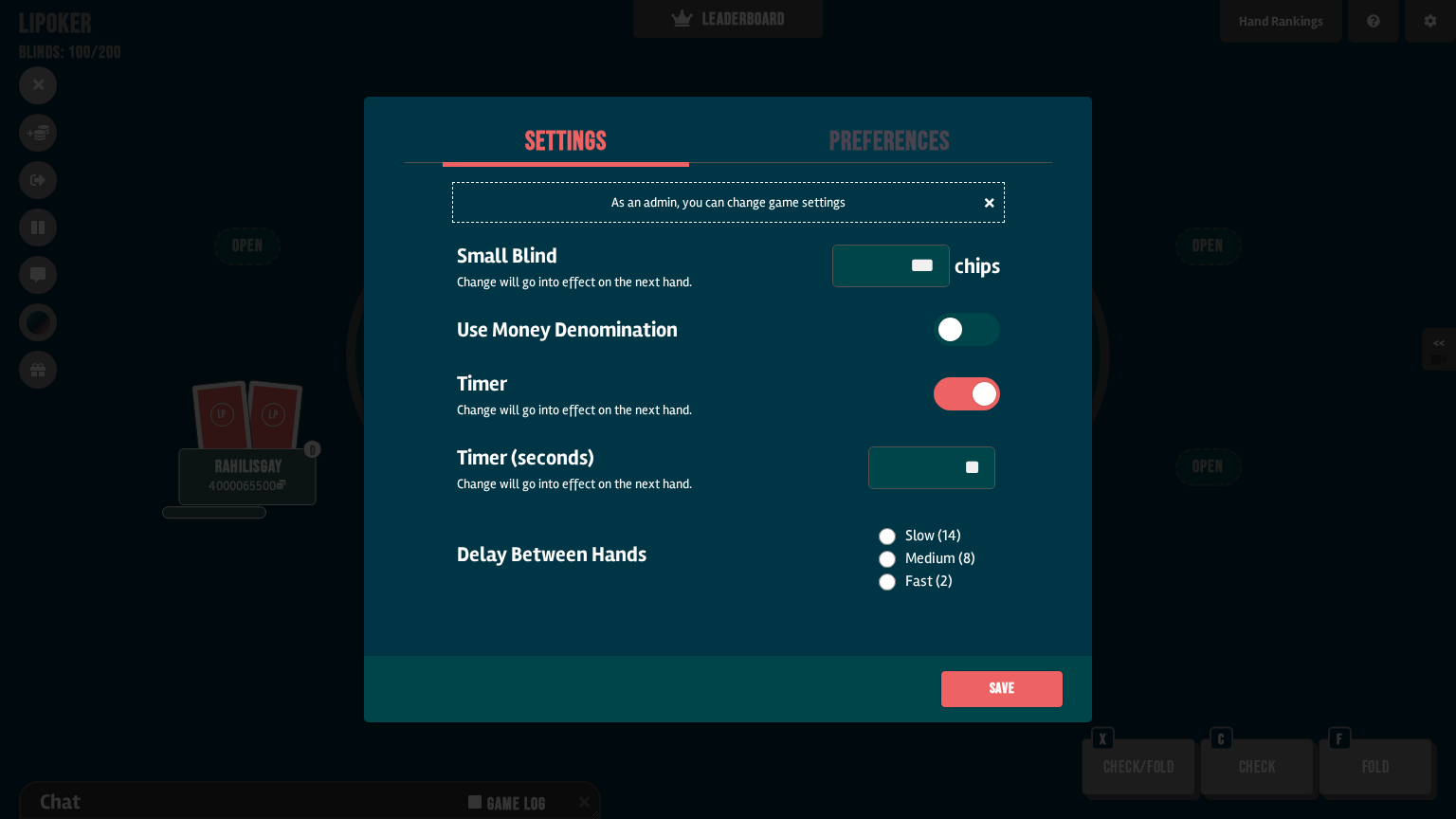 click on "Preferences" at bounding box center [890, 142] 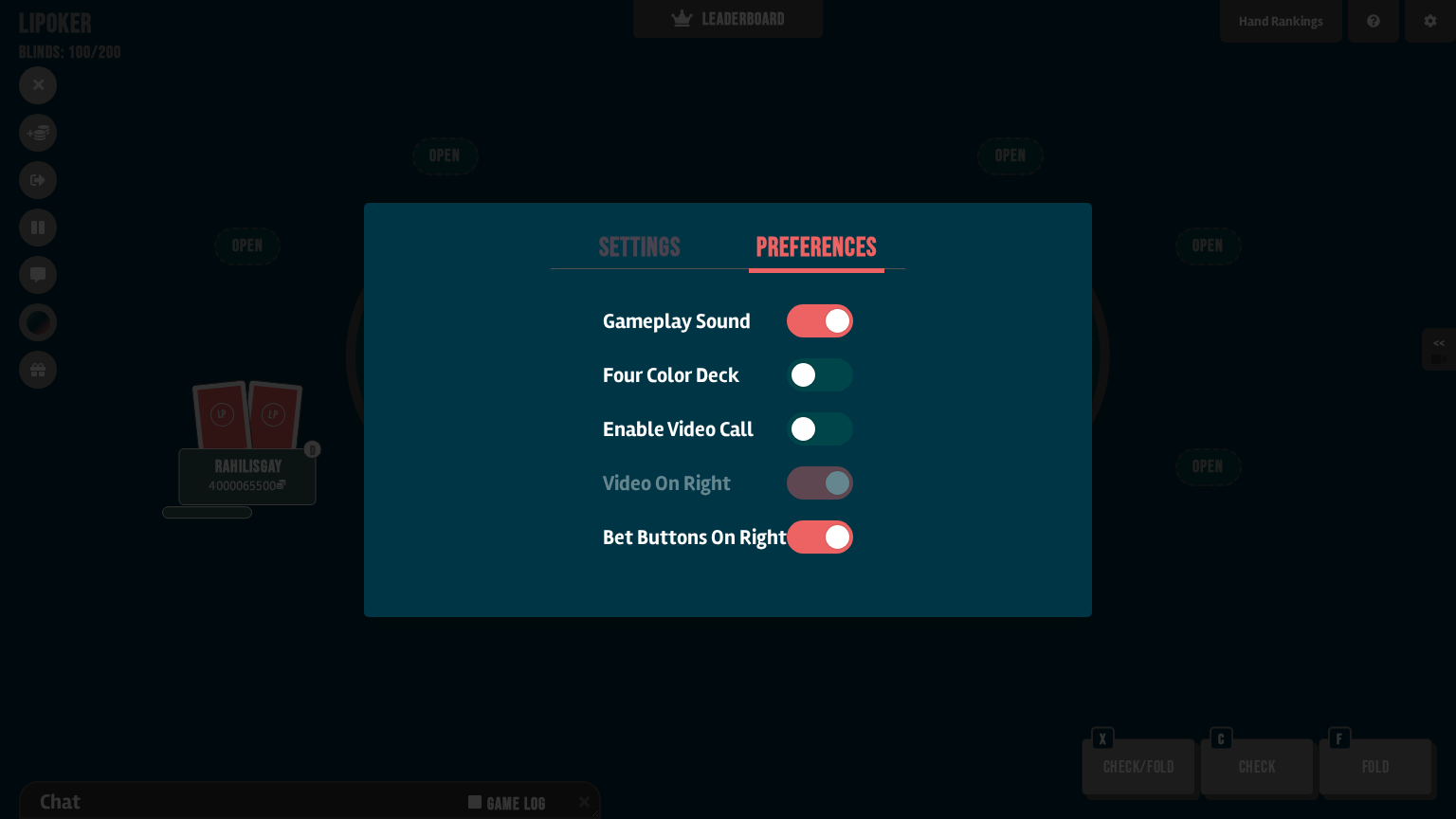 click at bounding box center [728, 410] 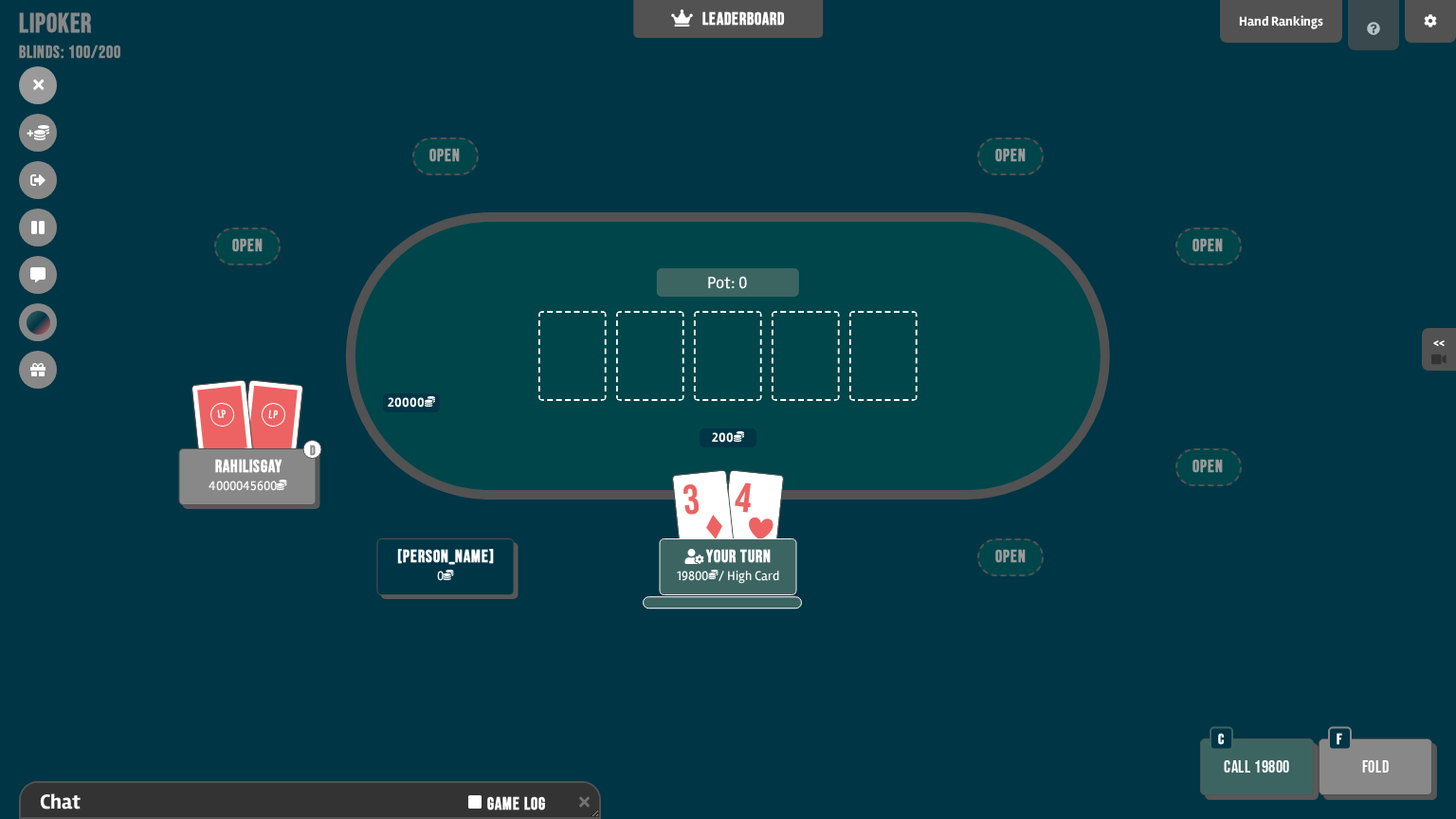 click at bounding box center [1374, 25] 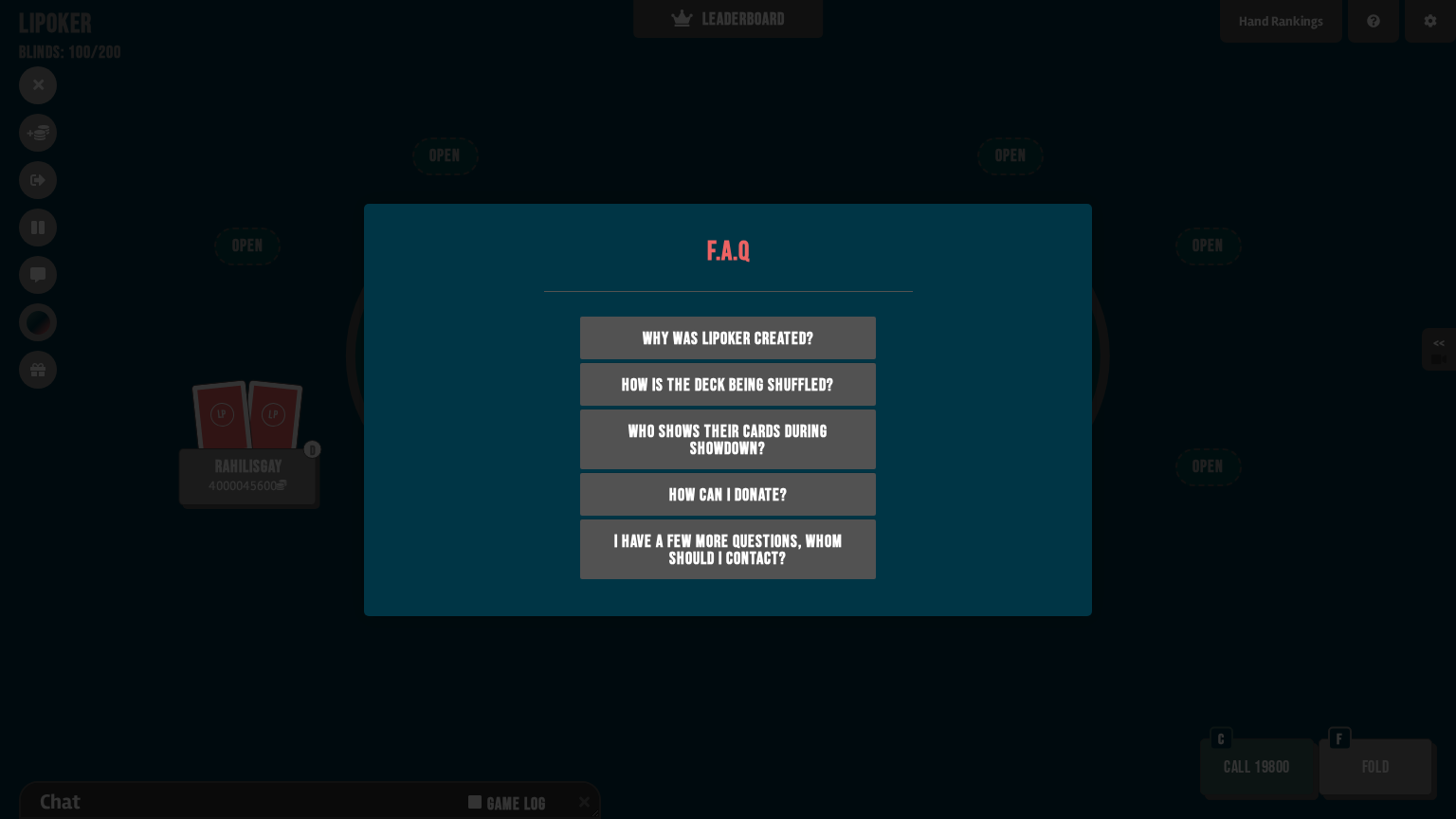 click at bounding box center (728, 410) 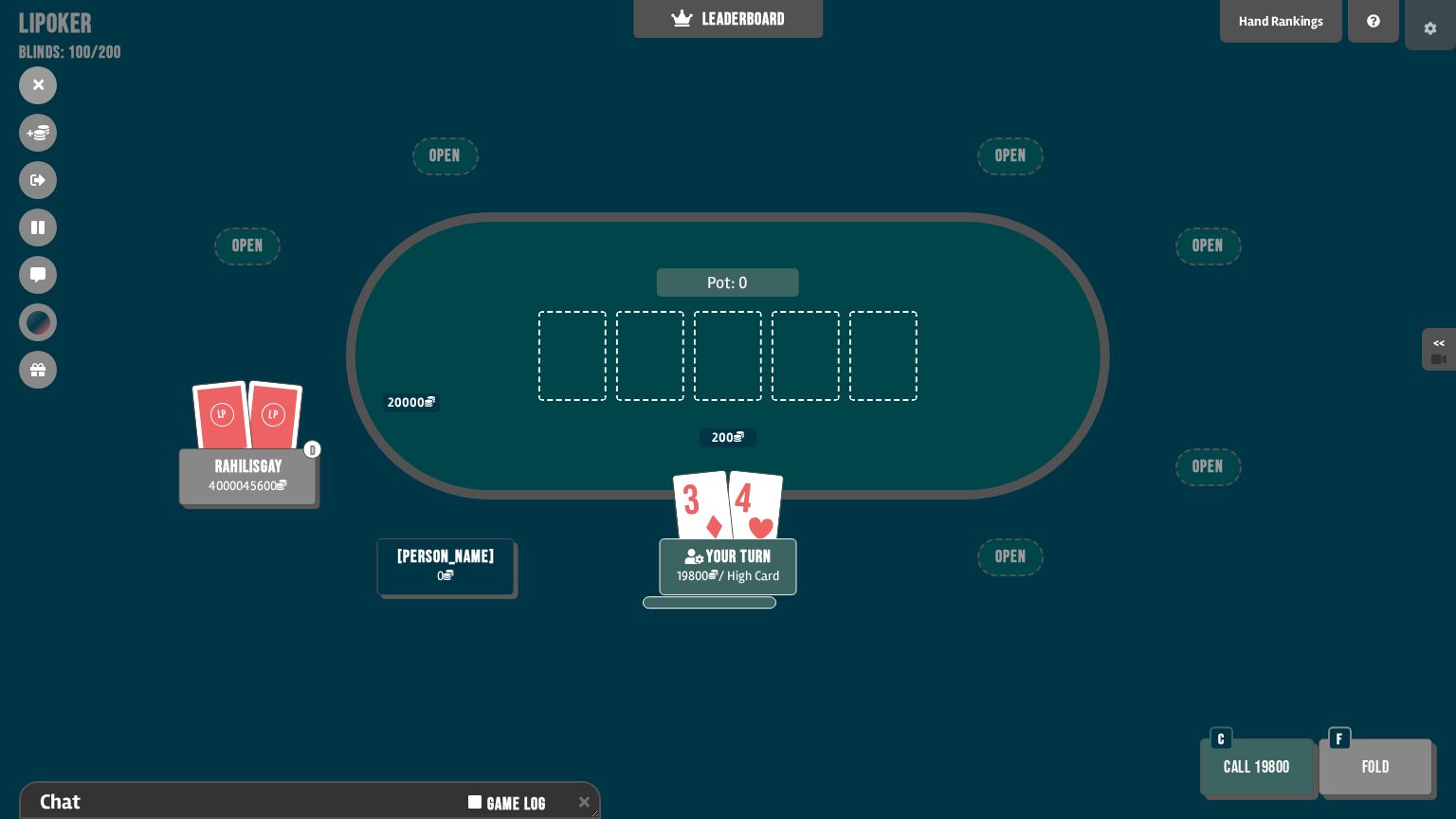 click at bounding box center [1430, 25] 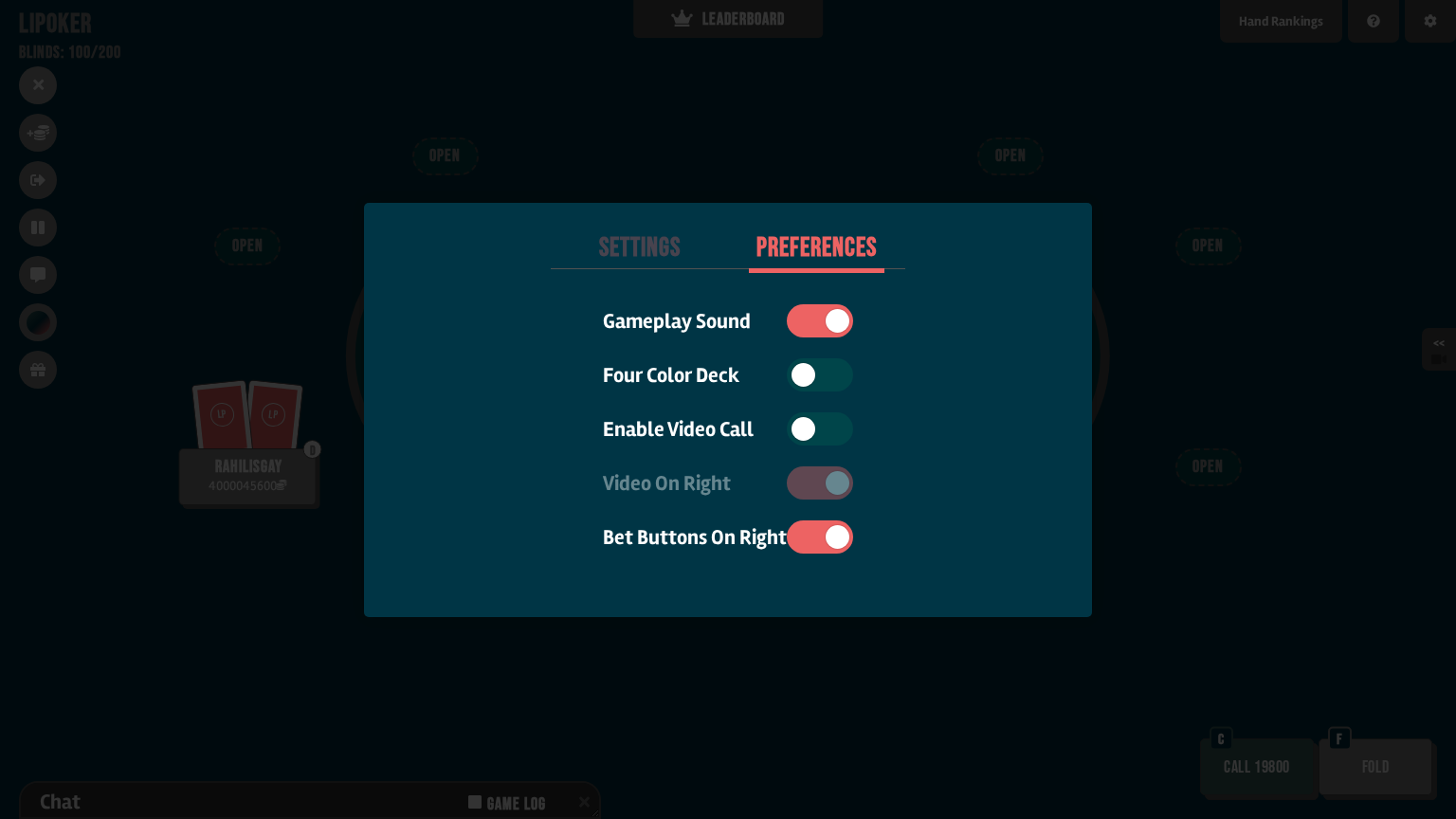 click on "Settings" at bounding box center (639, 248) 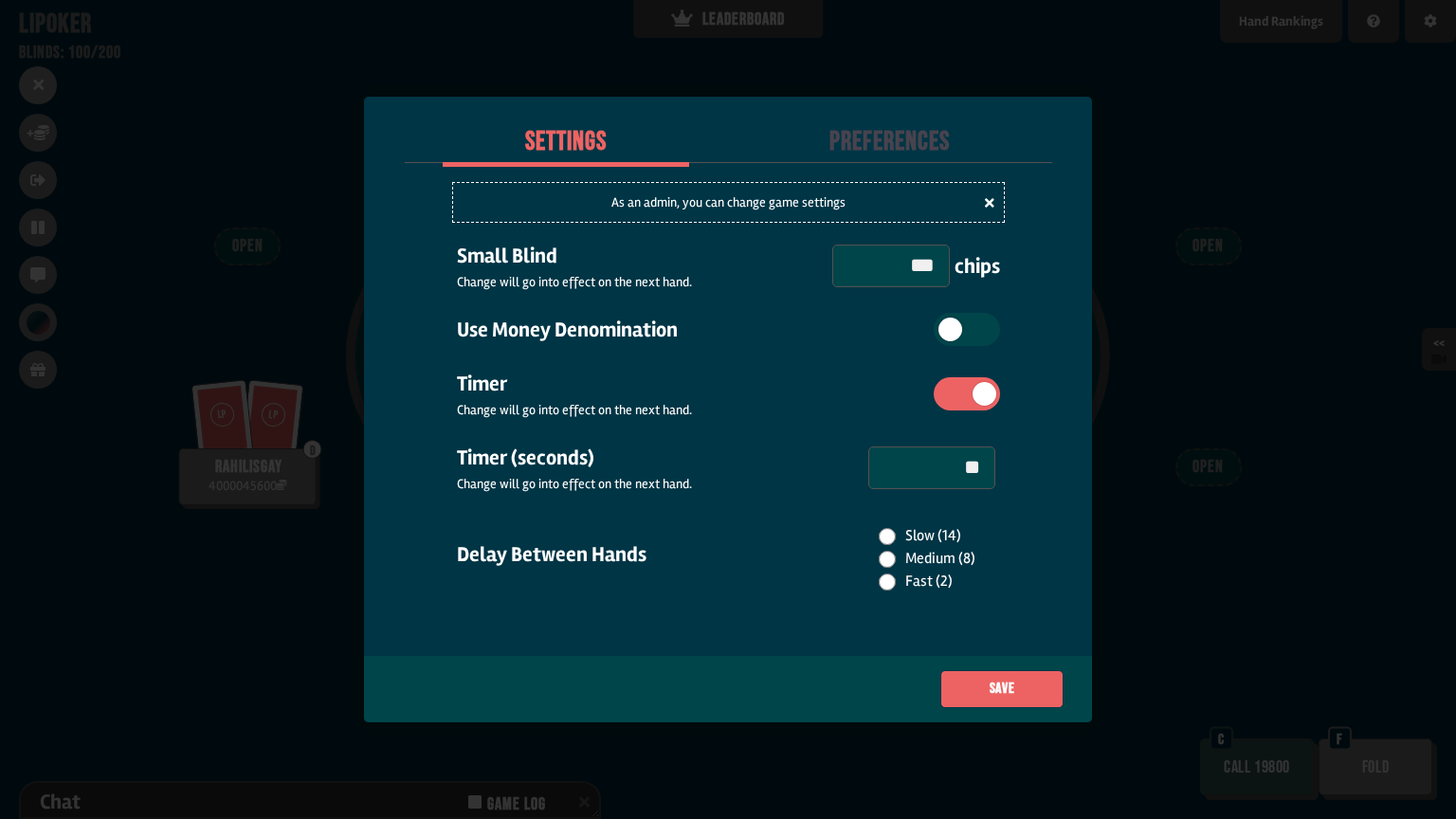 click on "Preferences" at bounding box center (890, 142) 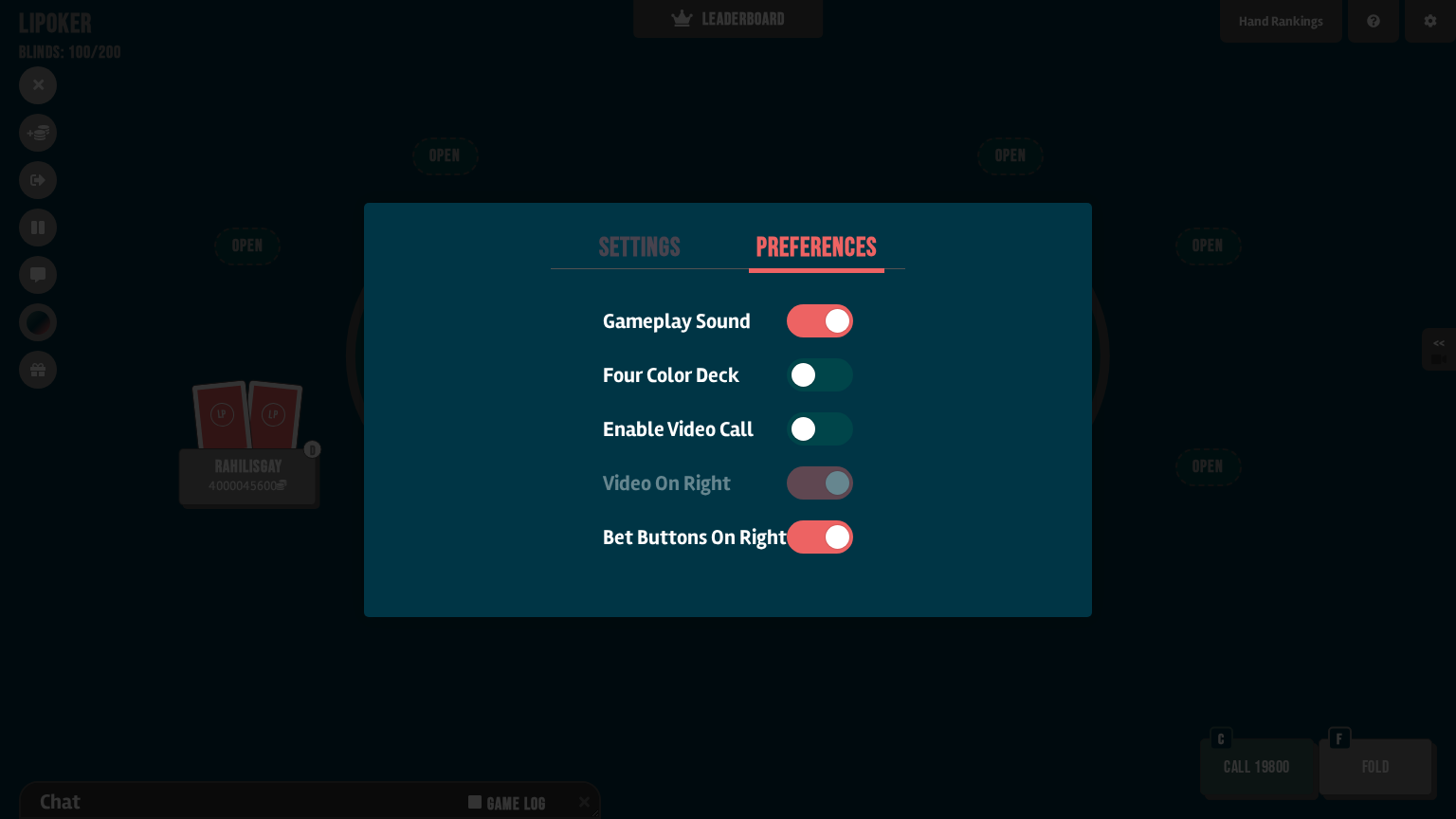 click at bounding box center (728, 410) 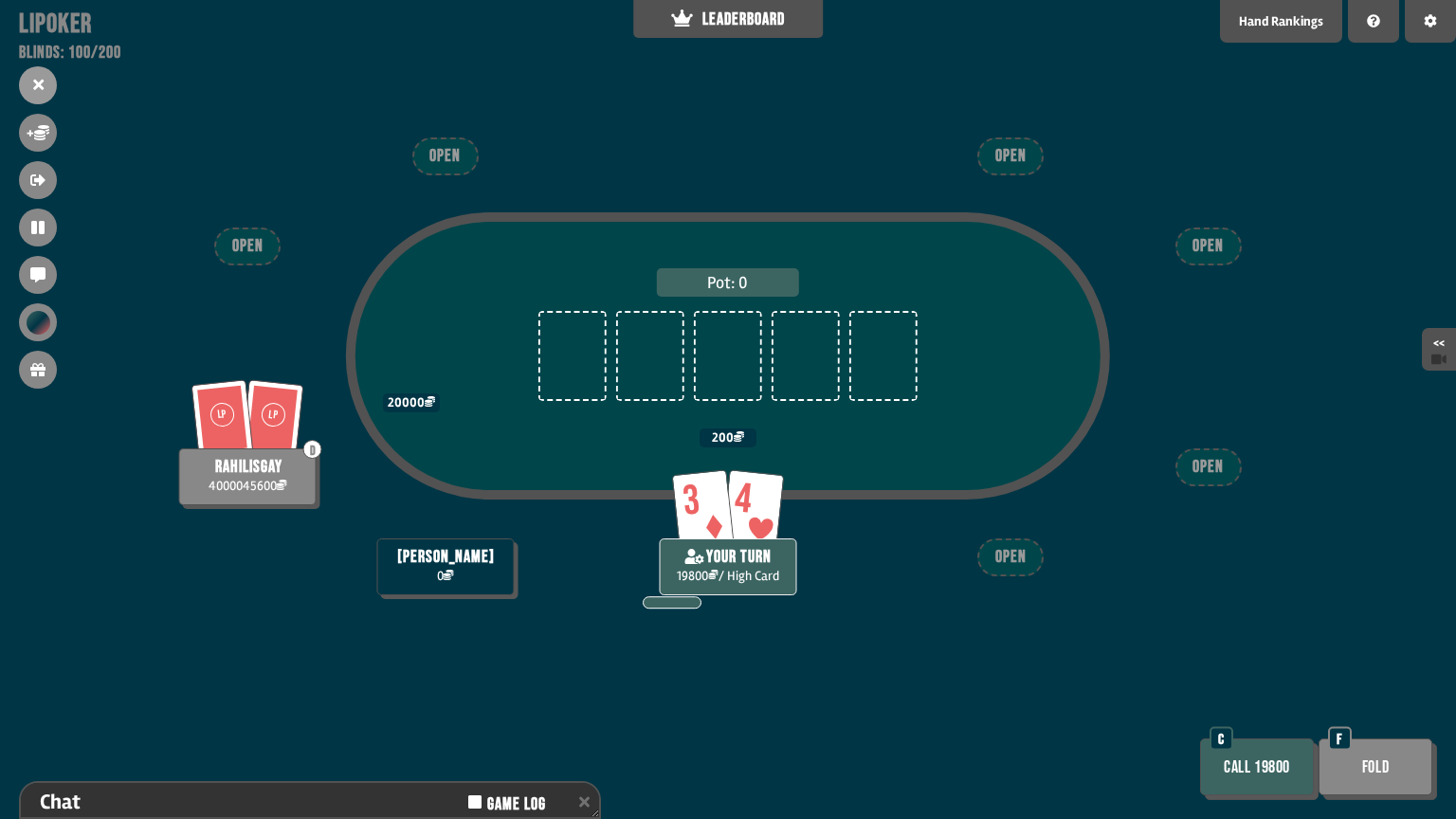 click at bounding box center (38, 85) 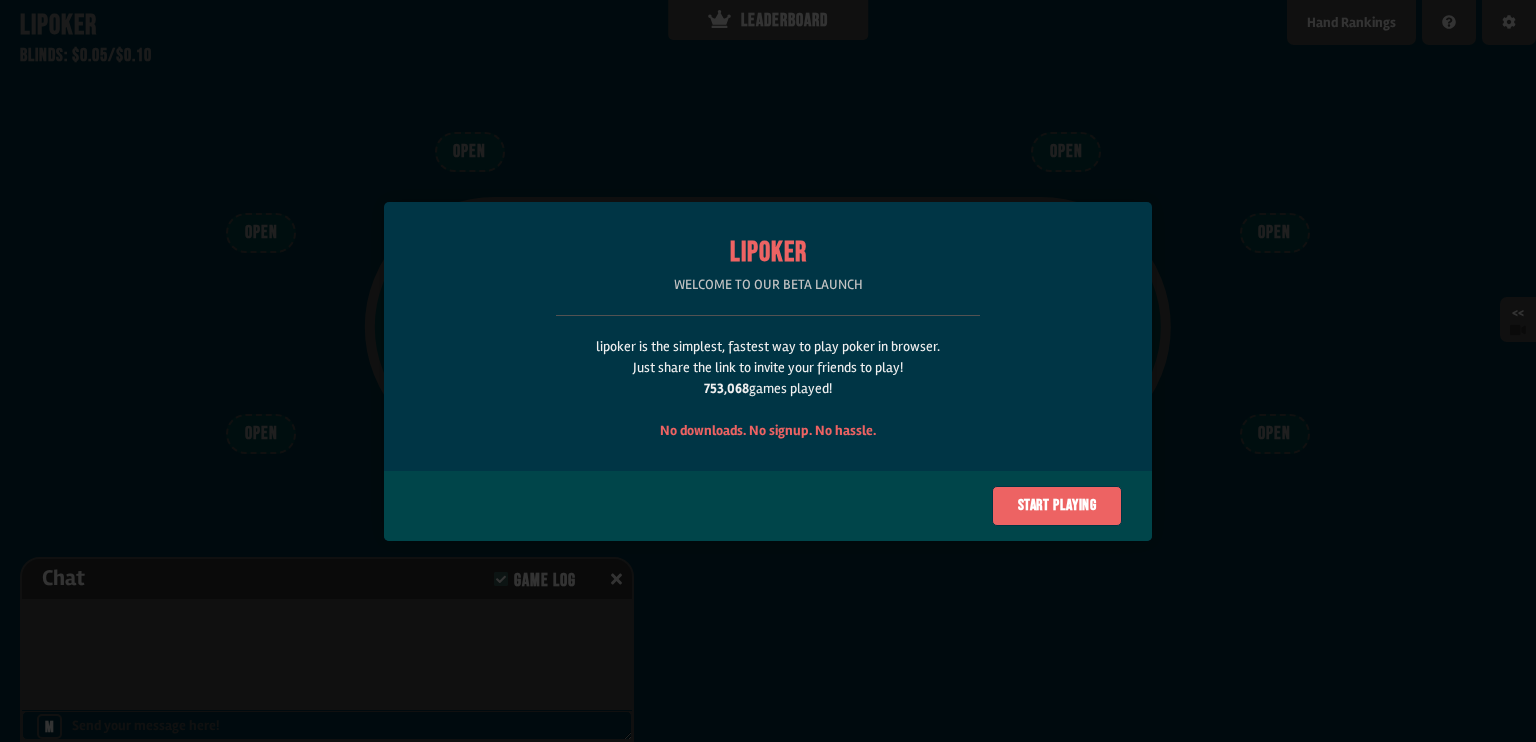 scroll, scrollTop: 0, scrollLeft: 0, axis: both 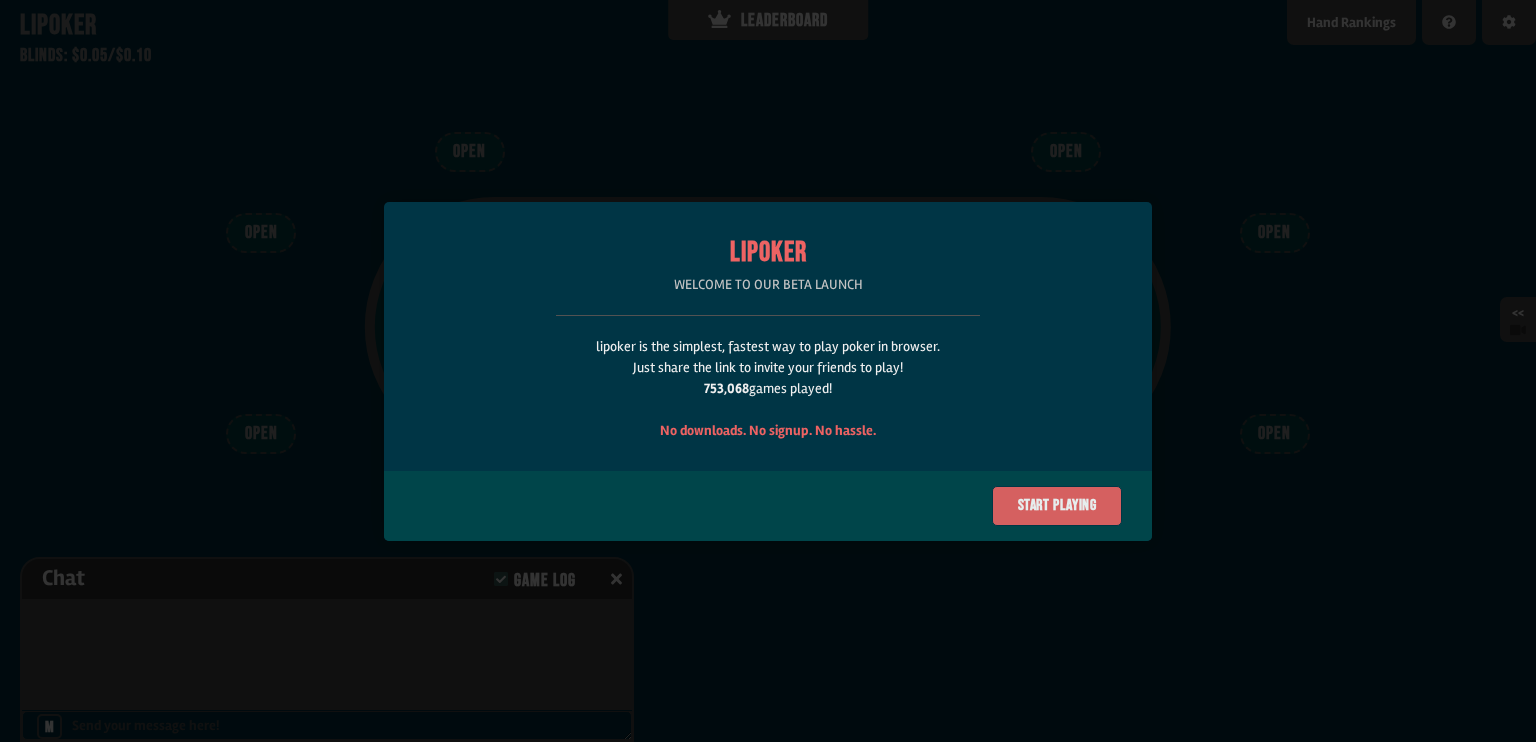 click on "Start playing" at bounding box center [1057, 506] 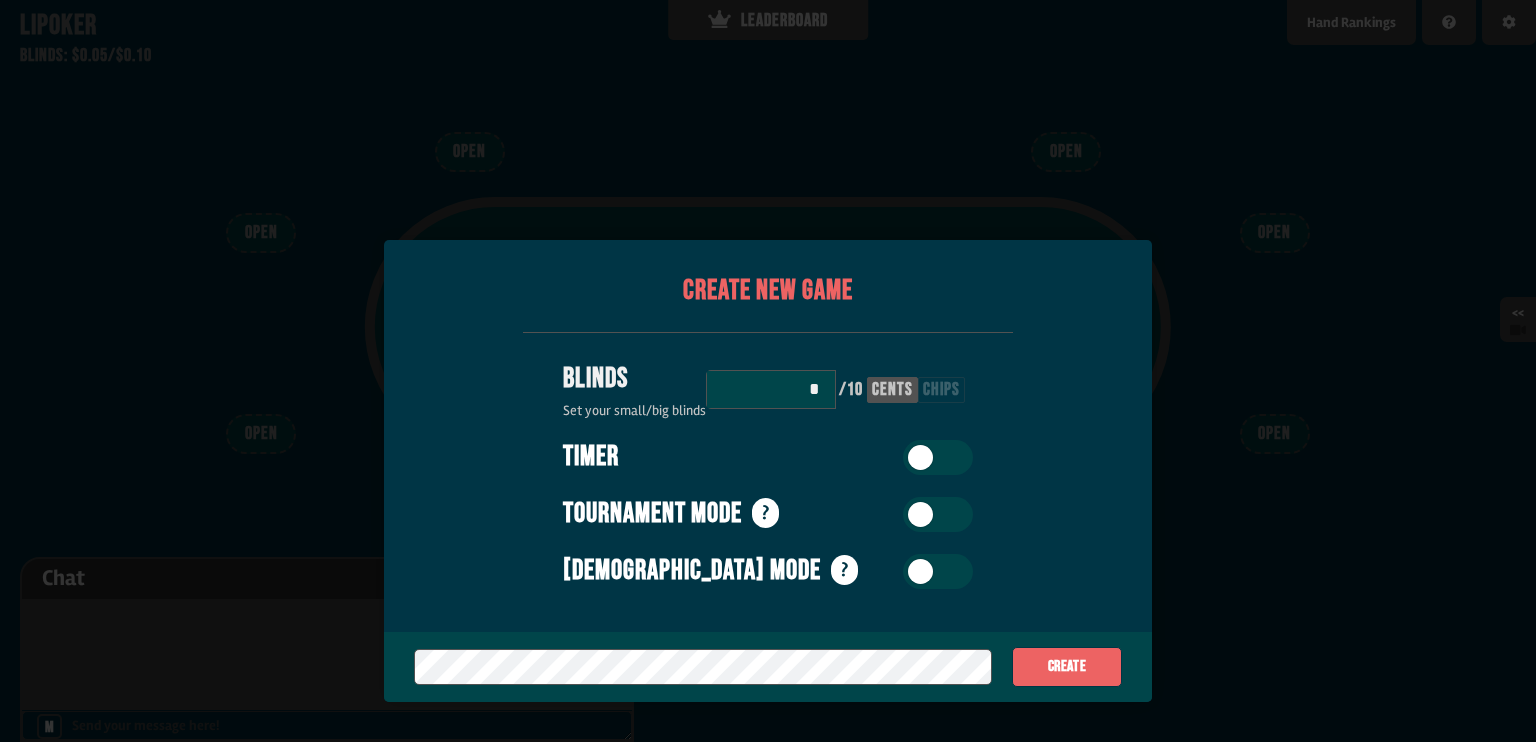 scroll, scrollTop: 100, scrollLeft: 0, axis: vertical 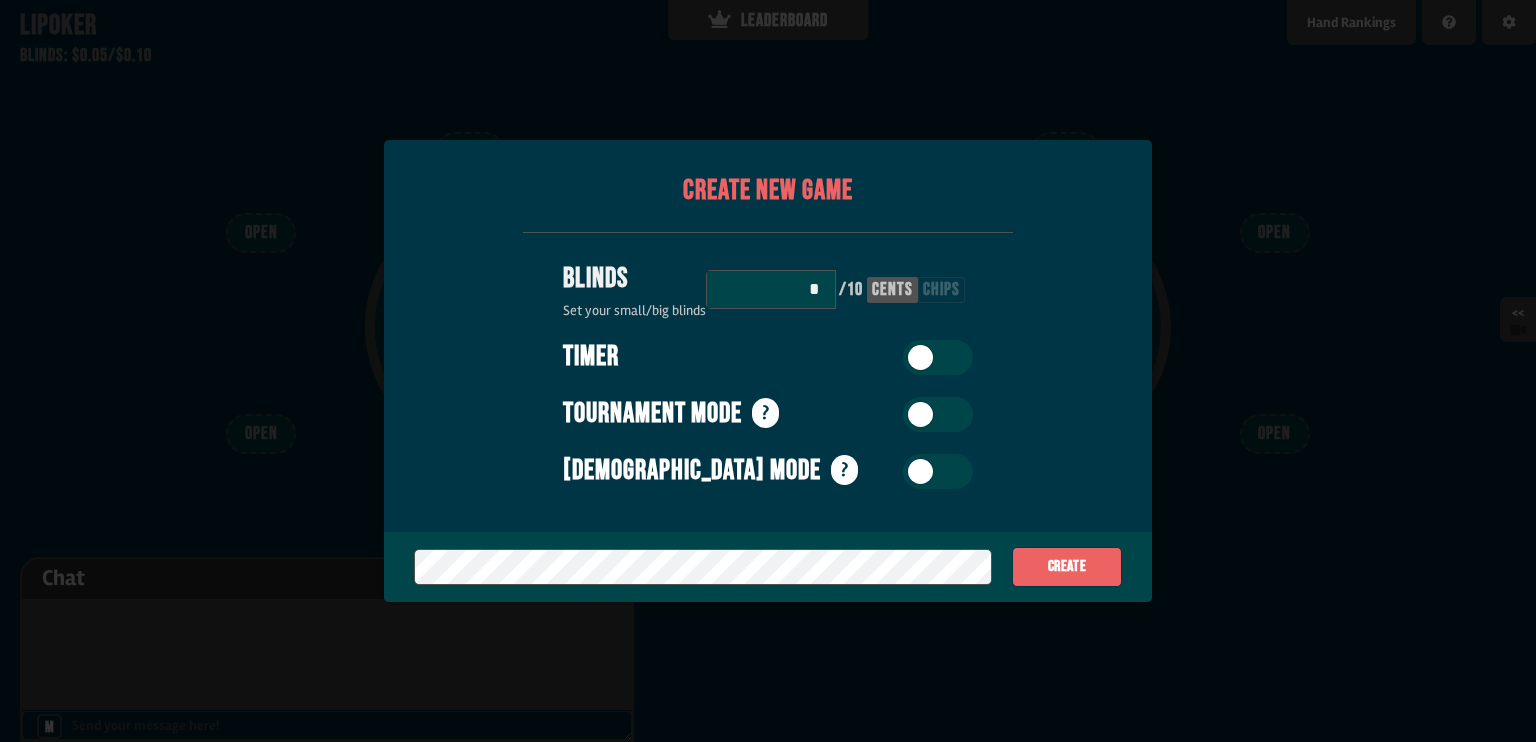 click on "*" at bounding box center [771, 289] 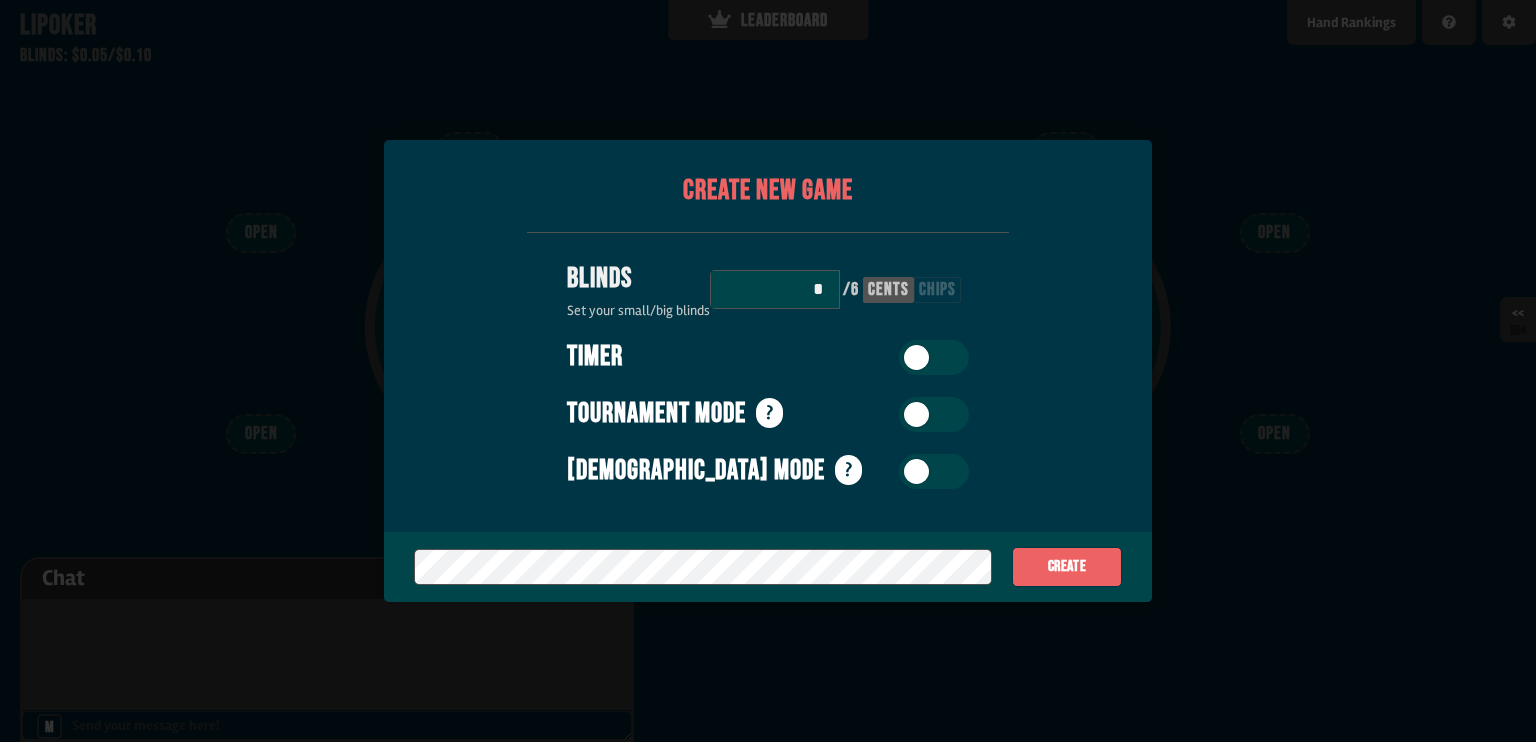 type on "*" 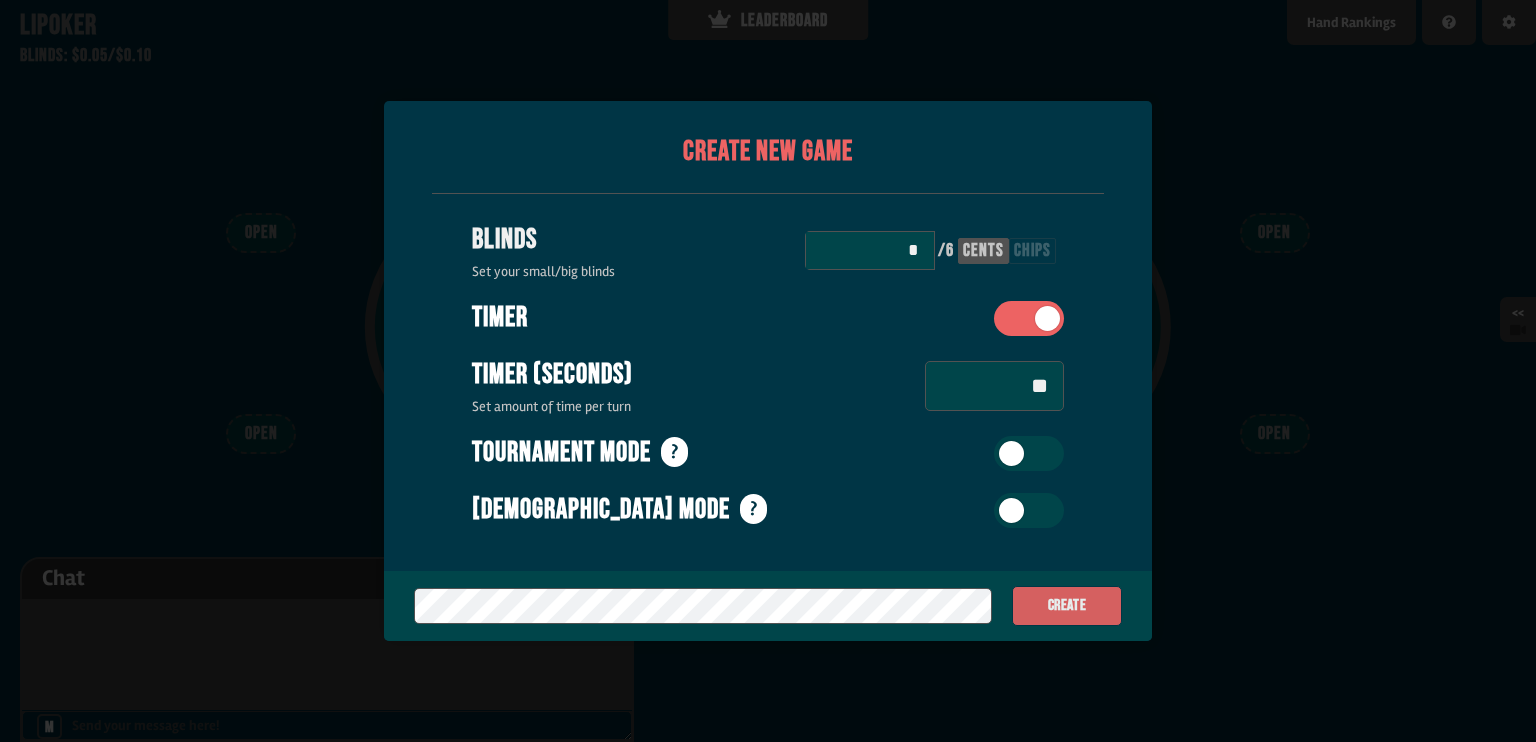 click on "Create" at bounding box center [1067, 606] 